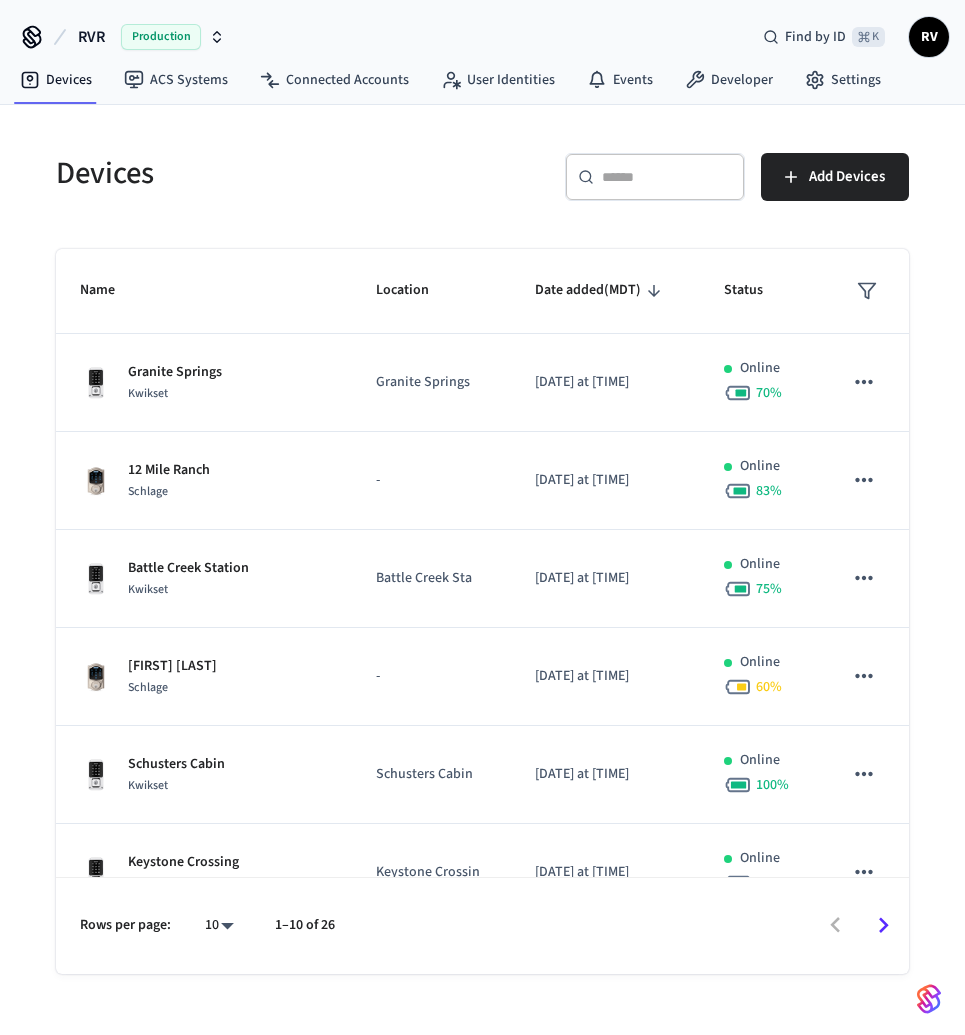 scroll, scrollTop: 0, scrollLeft: 0, axis: both 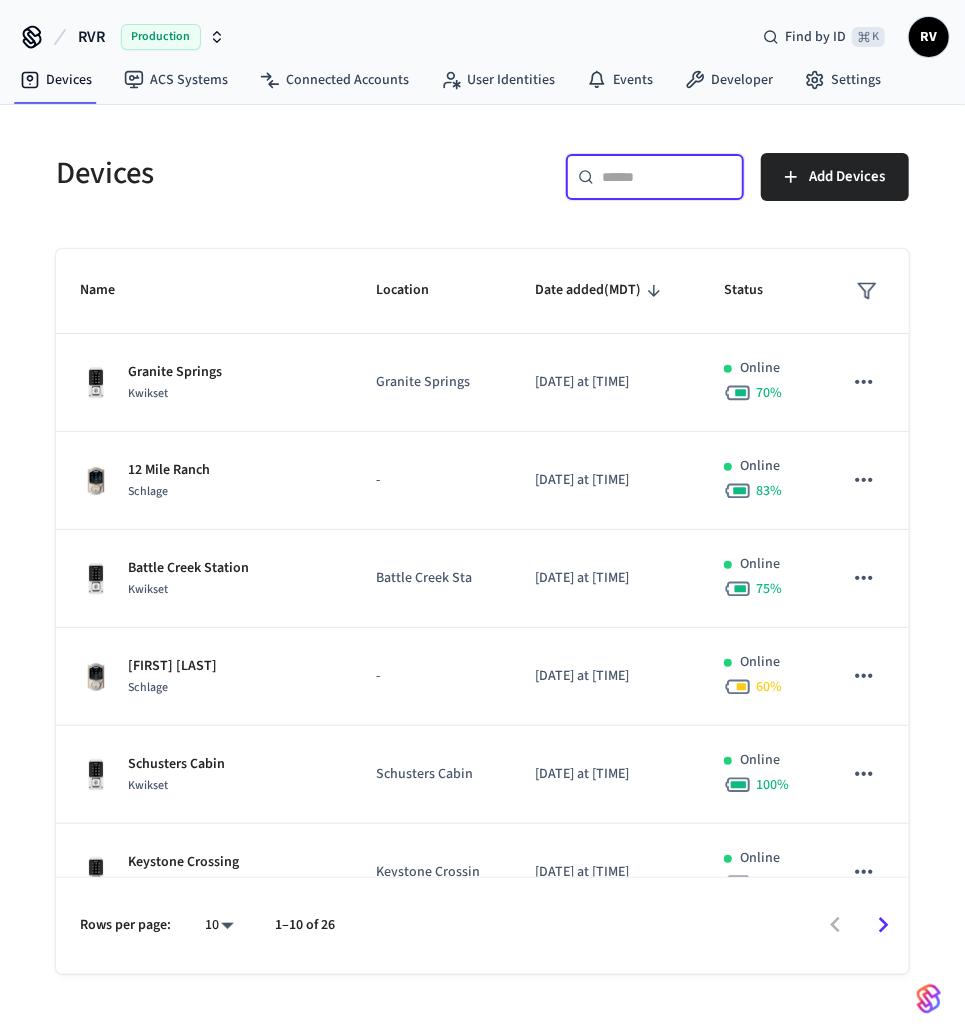 click at bounding box center [667, 177] 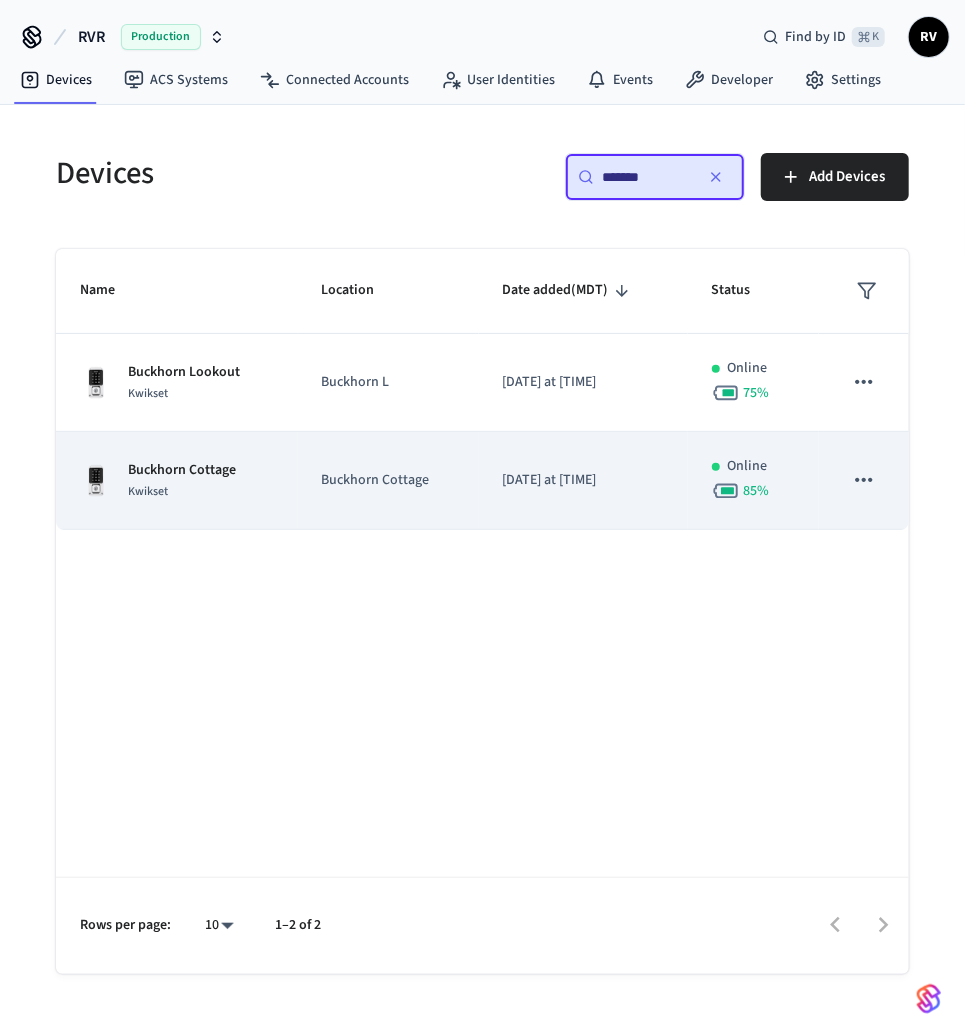 type on "*******" 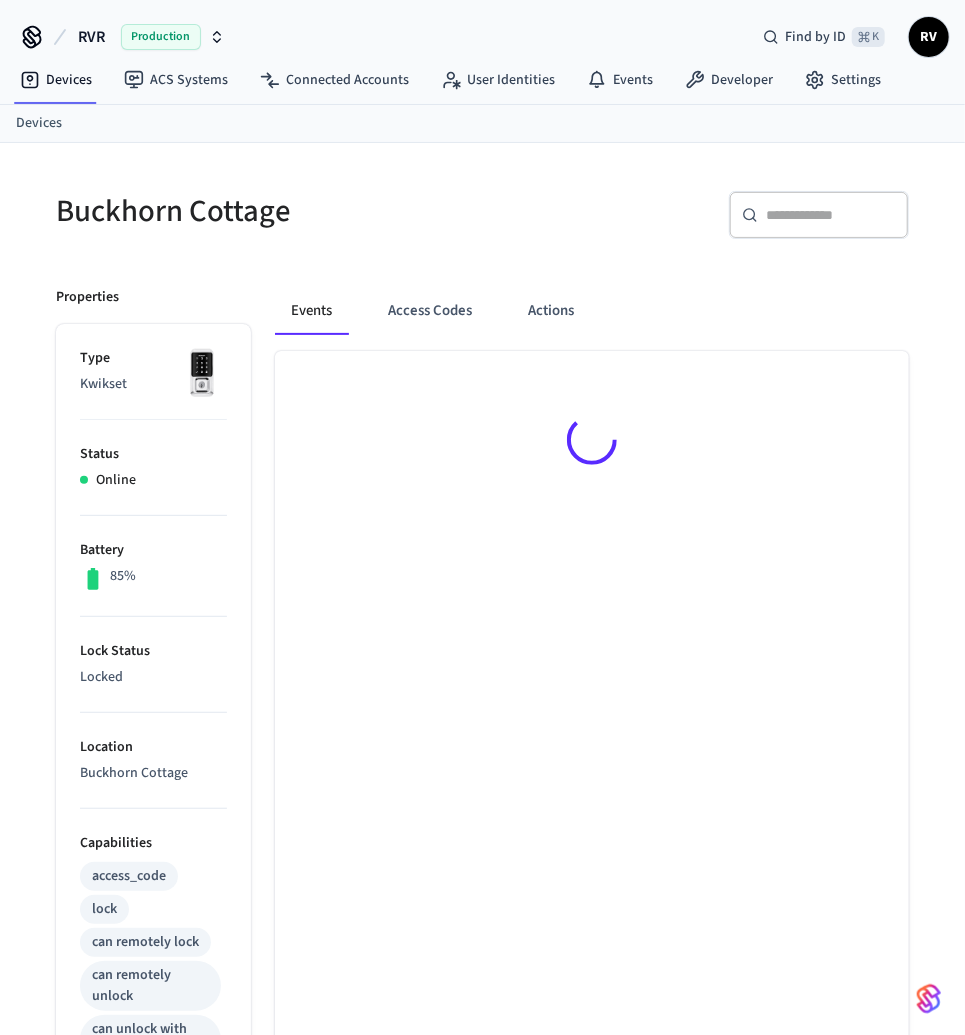 click on "Status Online" at bounding box center (153, 468) 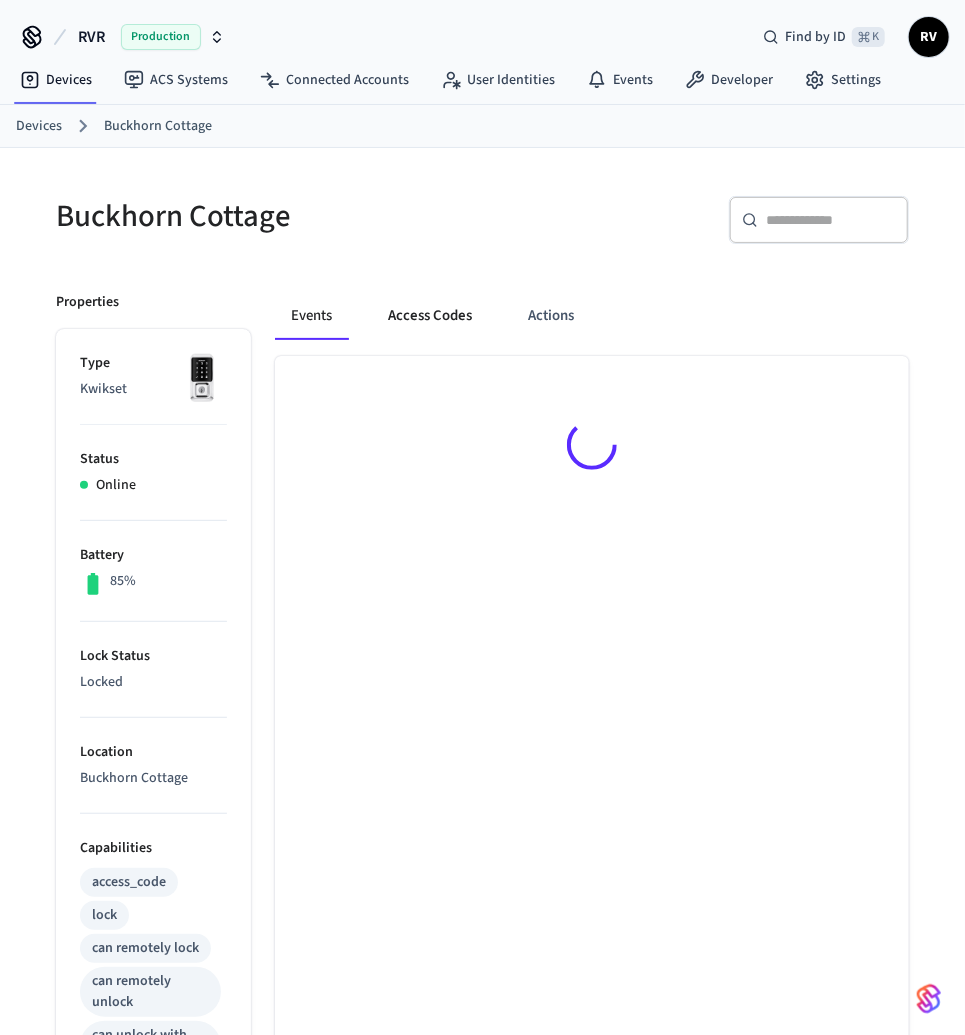 drag, startPoint x: 413, startPoint y: 336, endPoint x: 413, endPoint y: 322, distance: 14 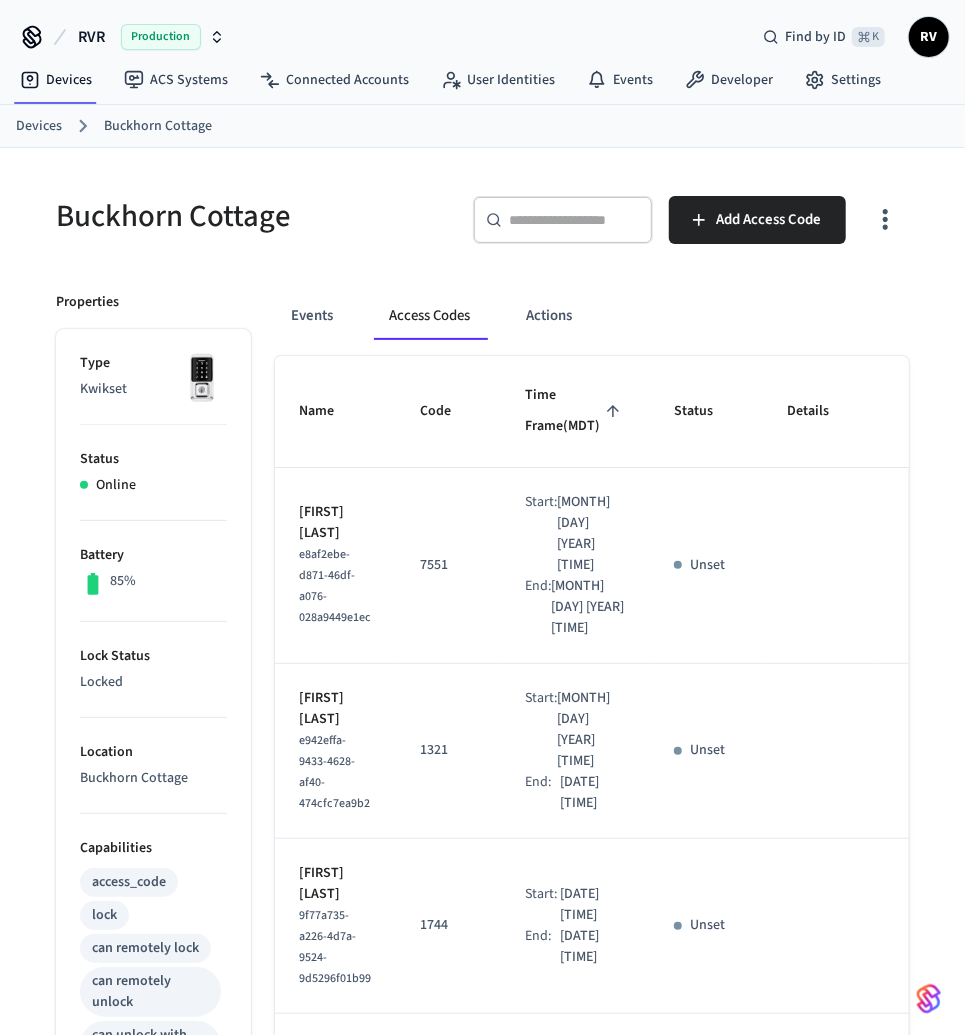 click on "Devices" at bounding box center (39, 126) 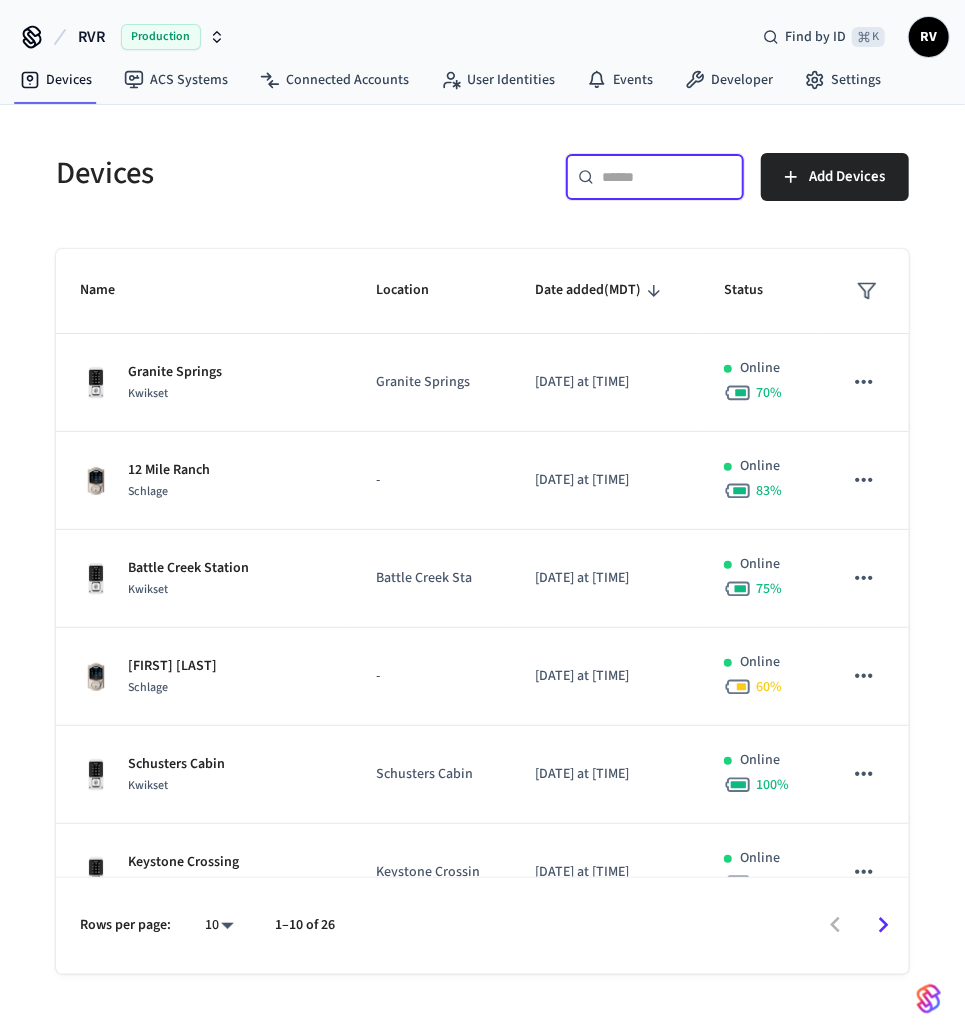 click at bounding box center (667, 177) 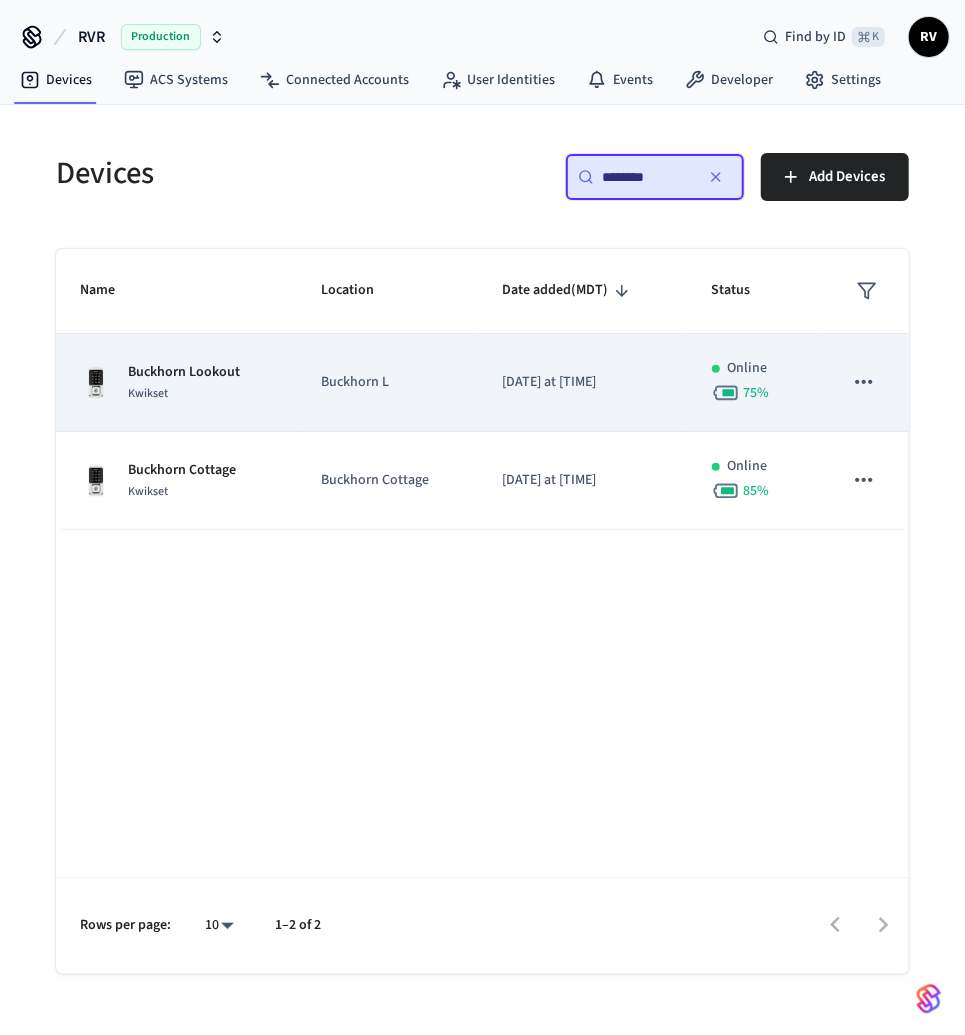 type on "********" 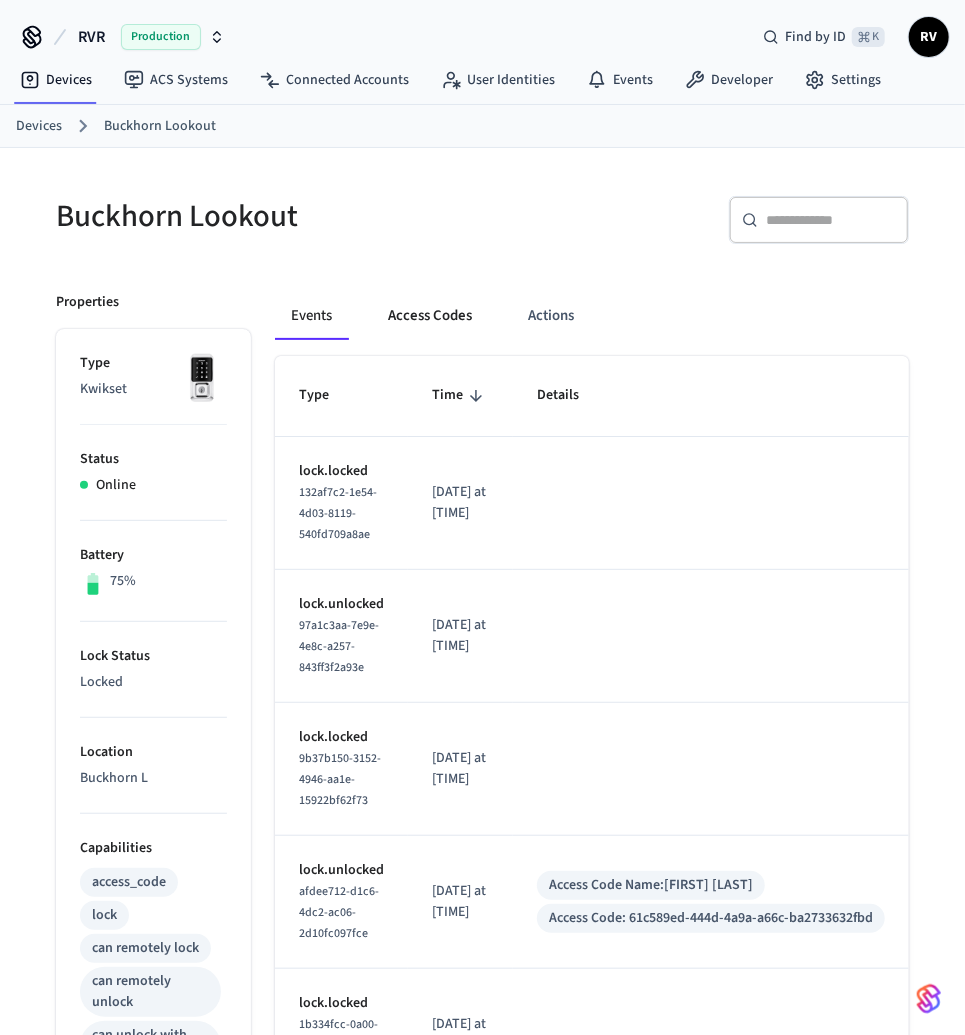 click on "Access Codes" at bounding box center (430, 316) 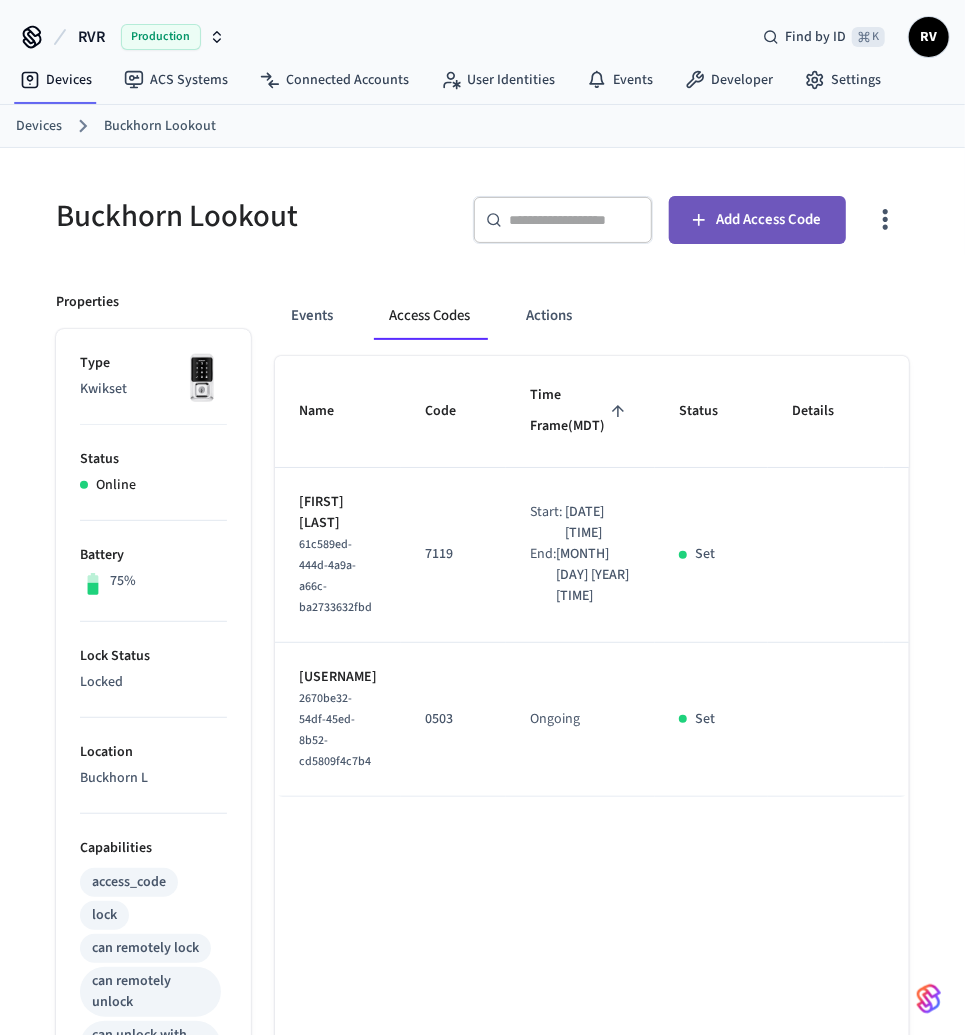 click on "Add Access Code" at bounding box center [769, 220] 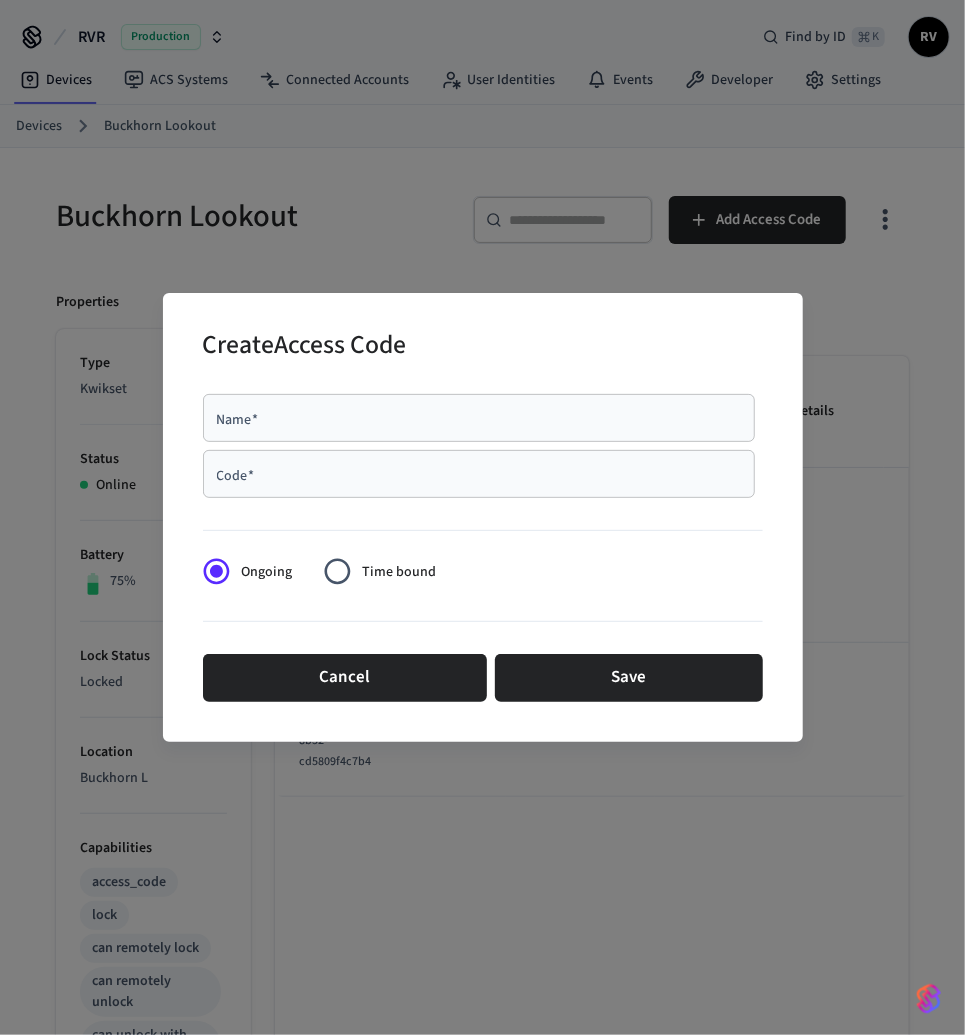 click on "Code   * Code   *" at bounding box center [479, 474] 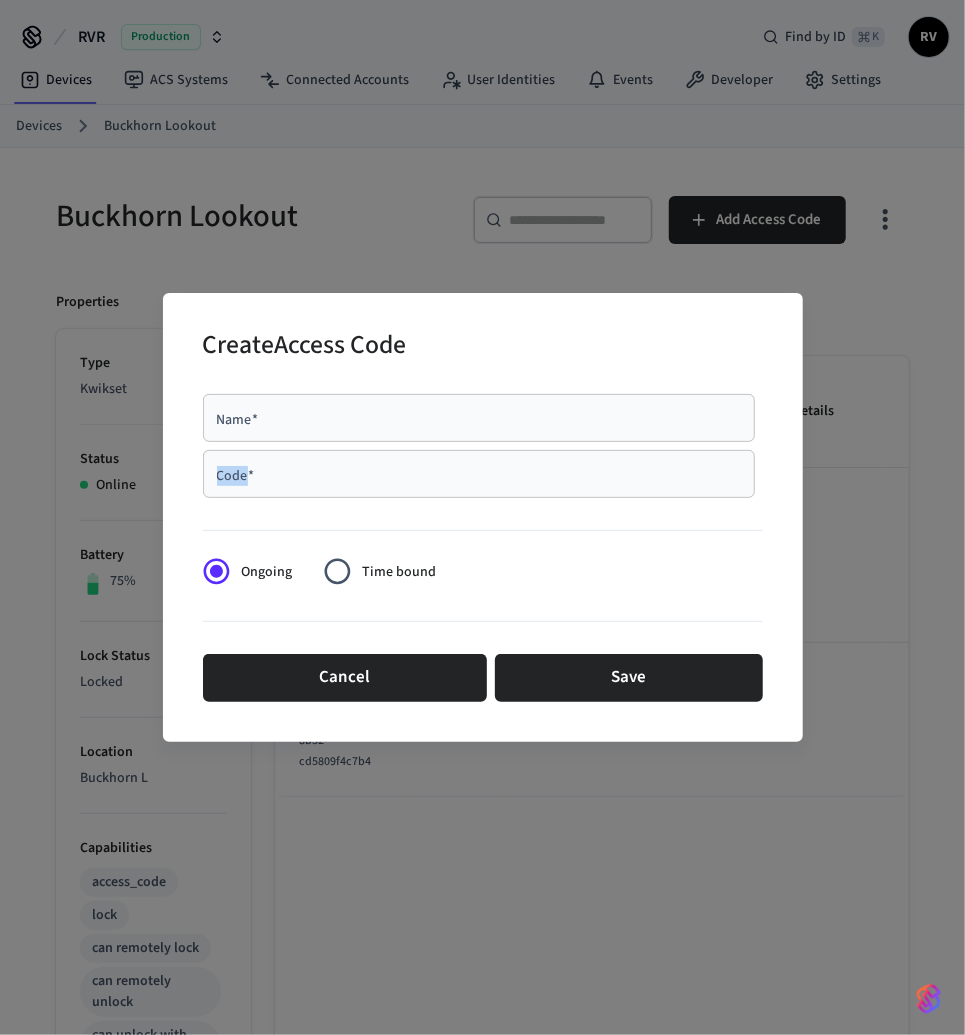 click on "Code   * Code   *" at bounding box center [479, 474] 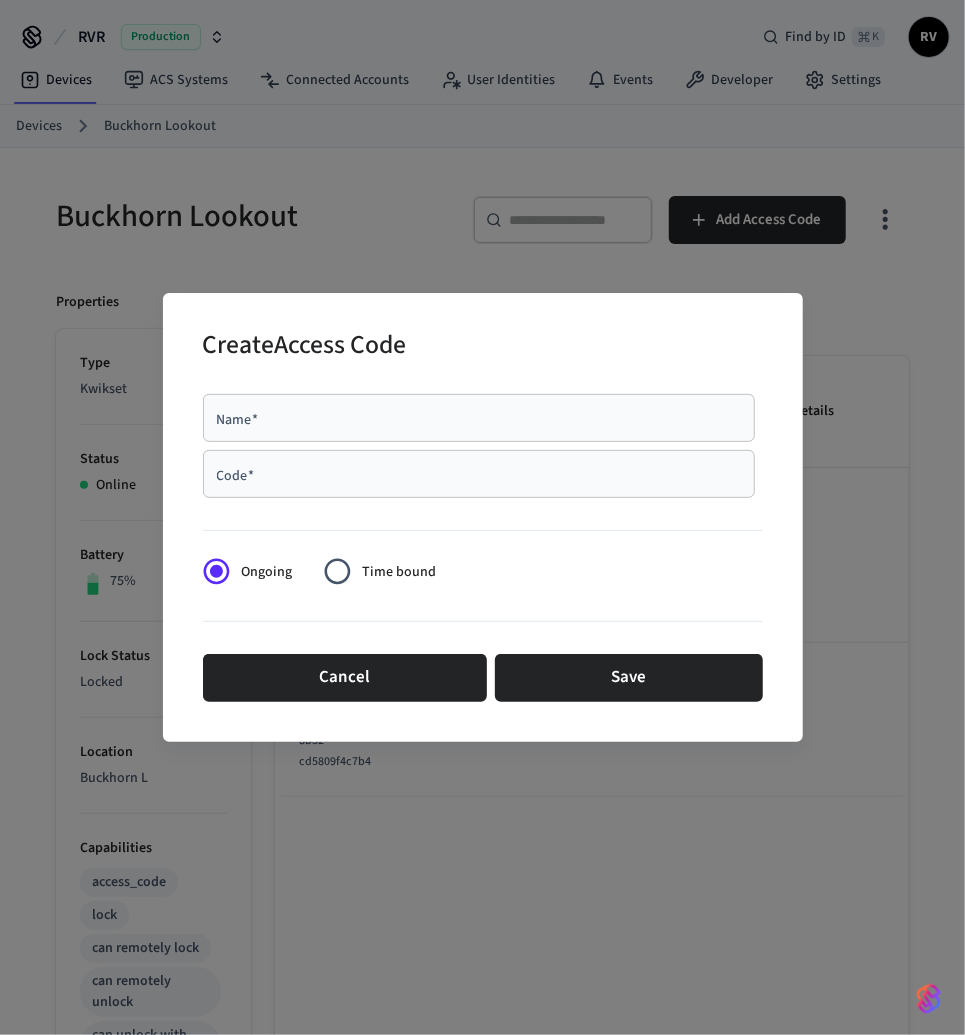 click on "Code   *" at bounding box center [479, 474] 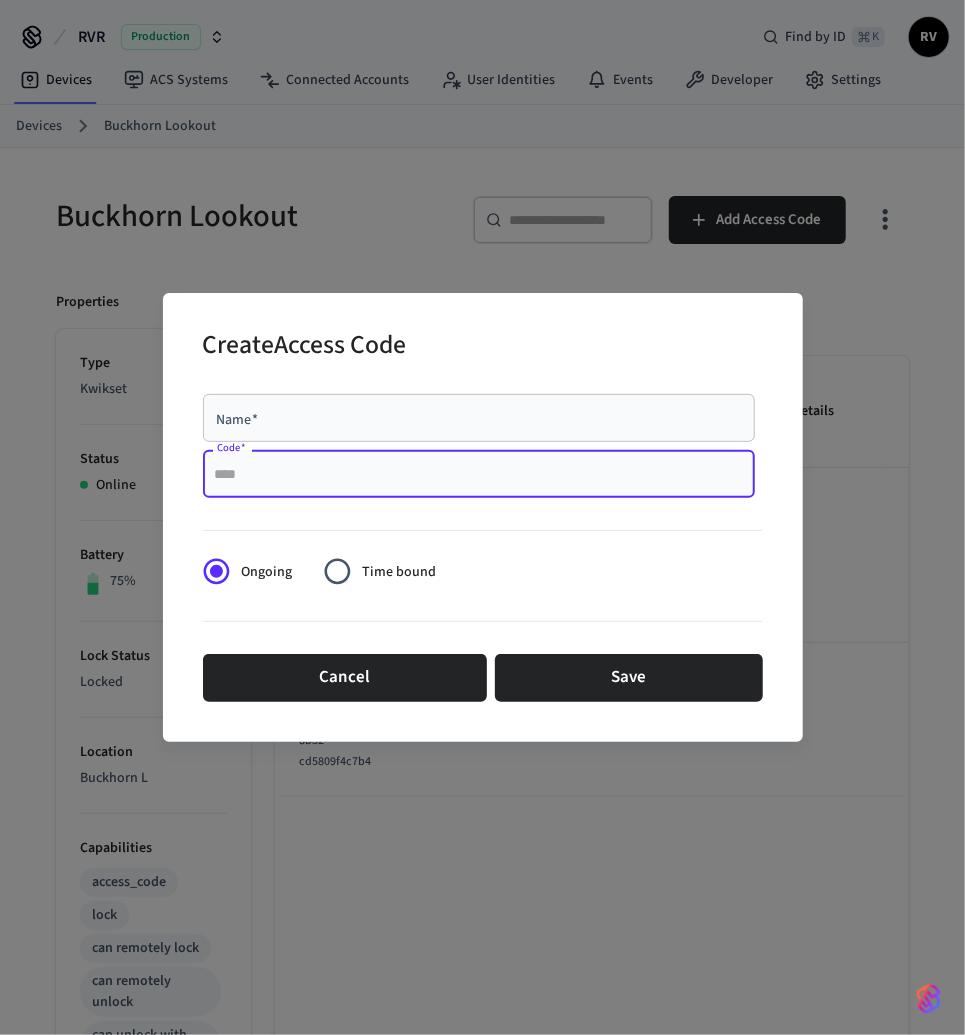 paste on "****" 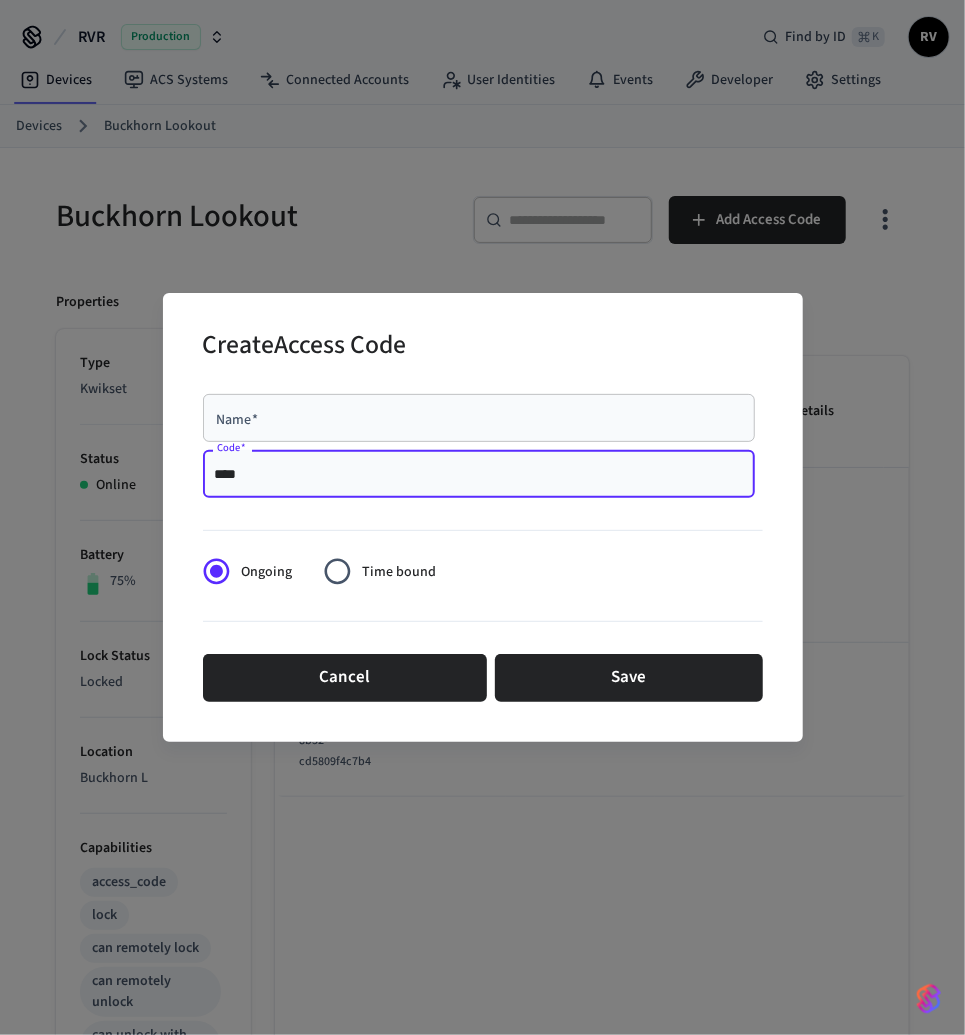 type on "****" 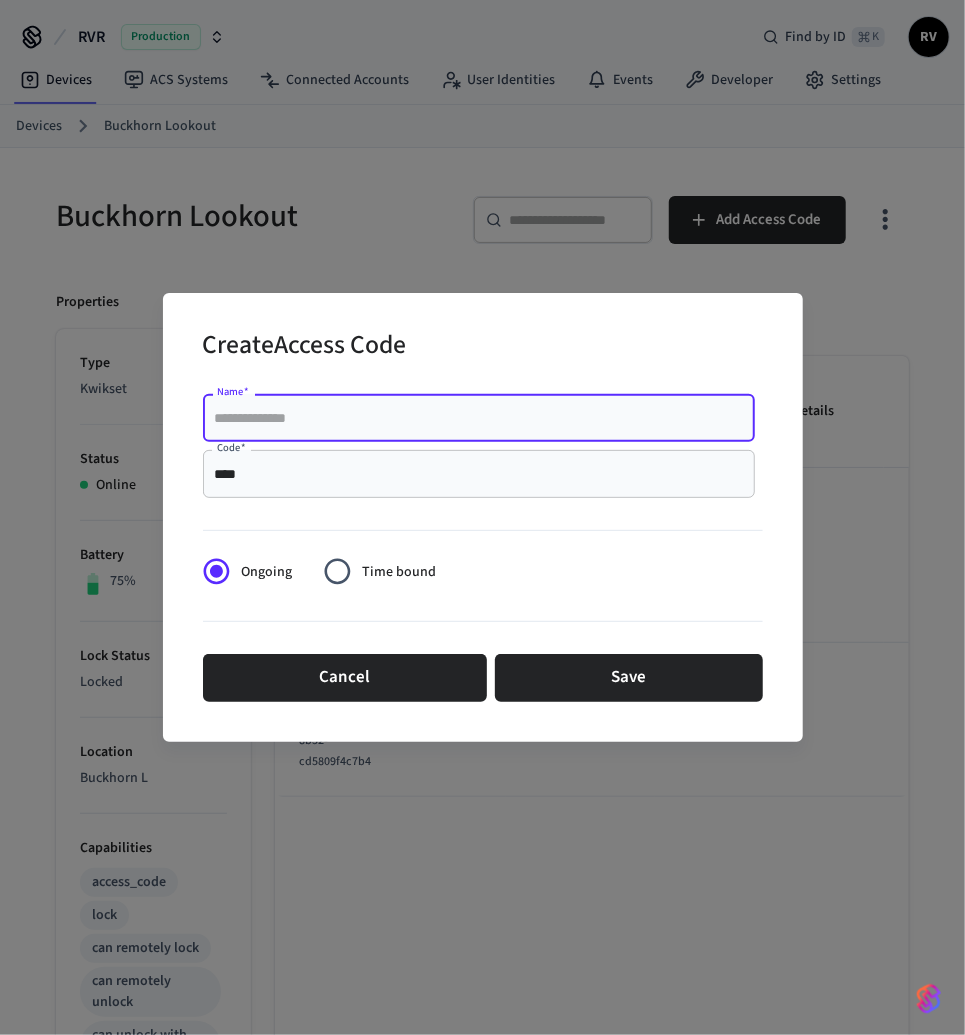 paste on "**********" 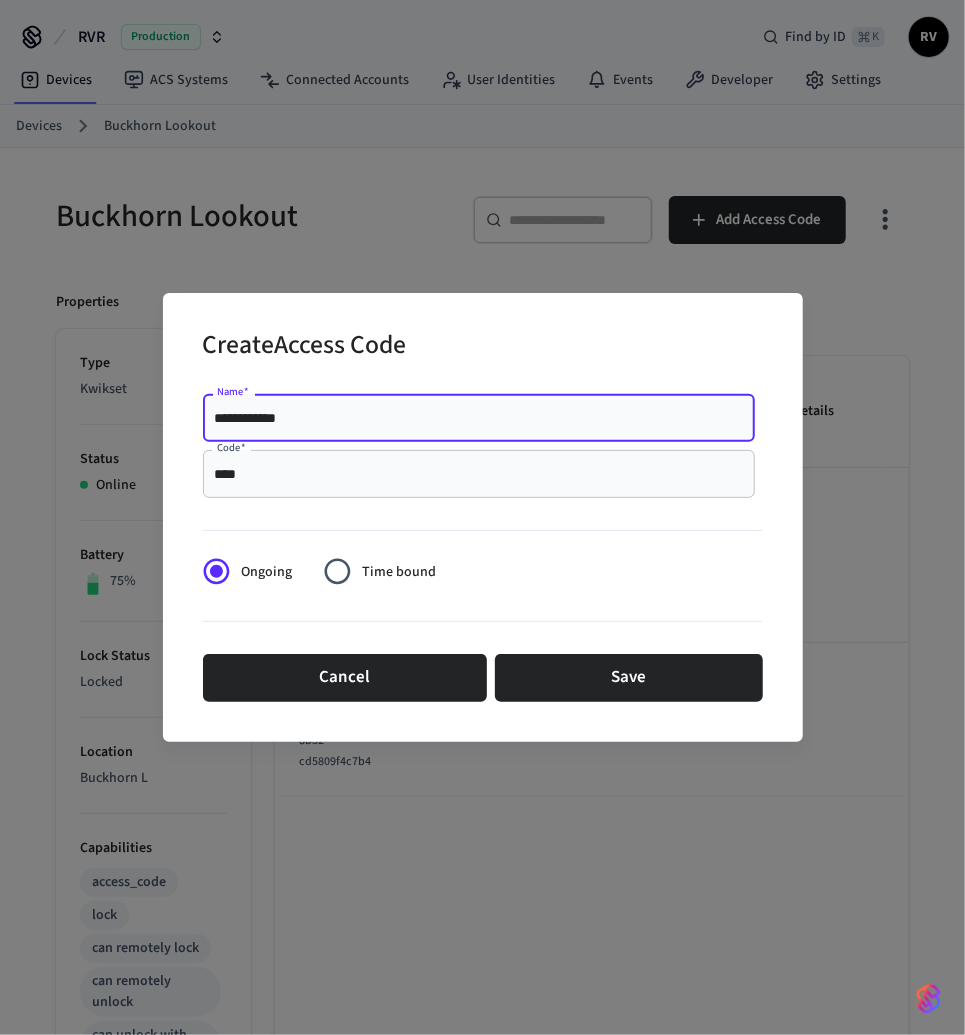 click on "**********" at bounding box center [479, 418] 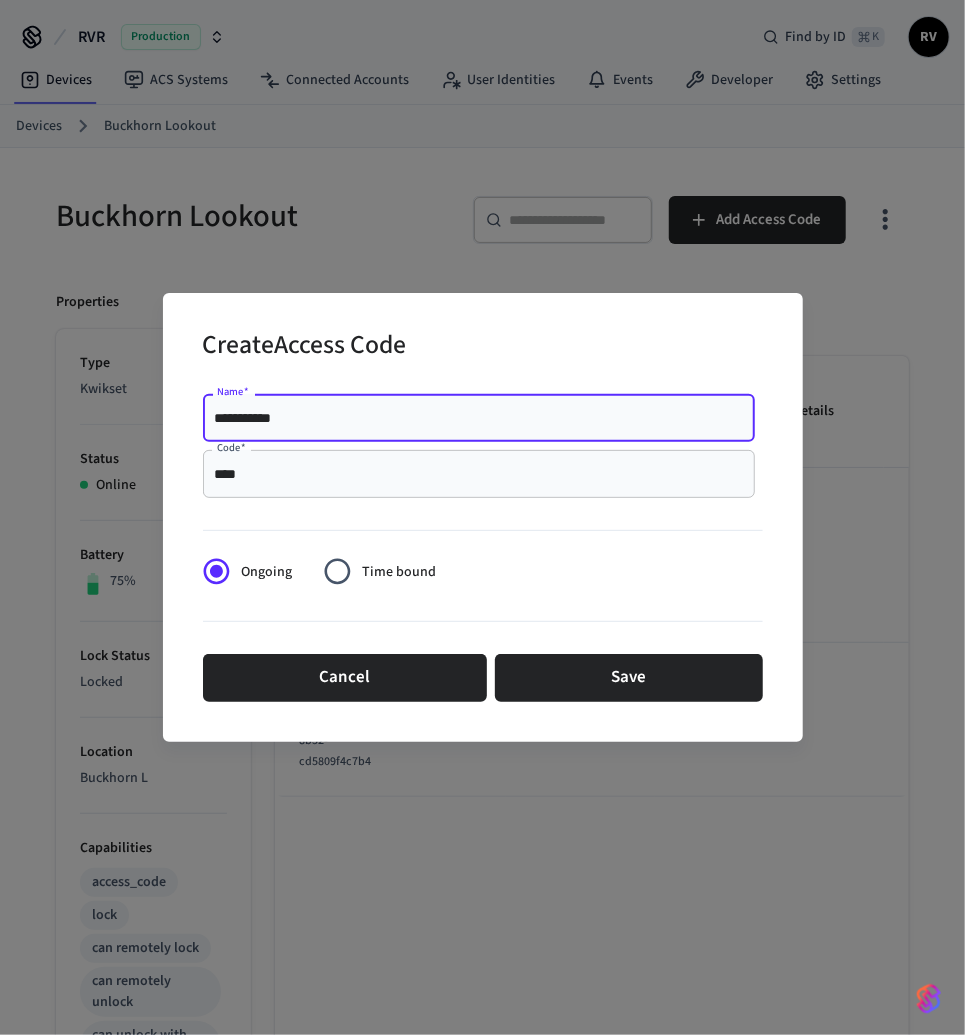 type on "**********" 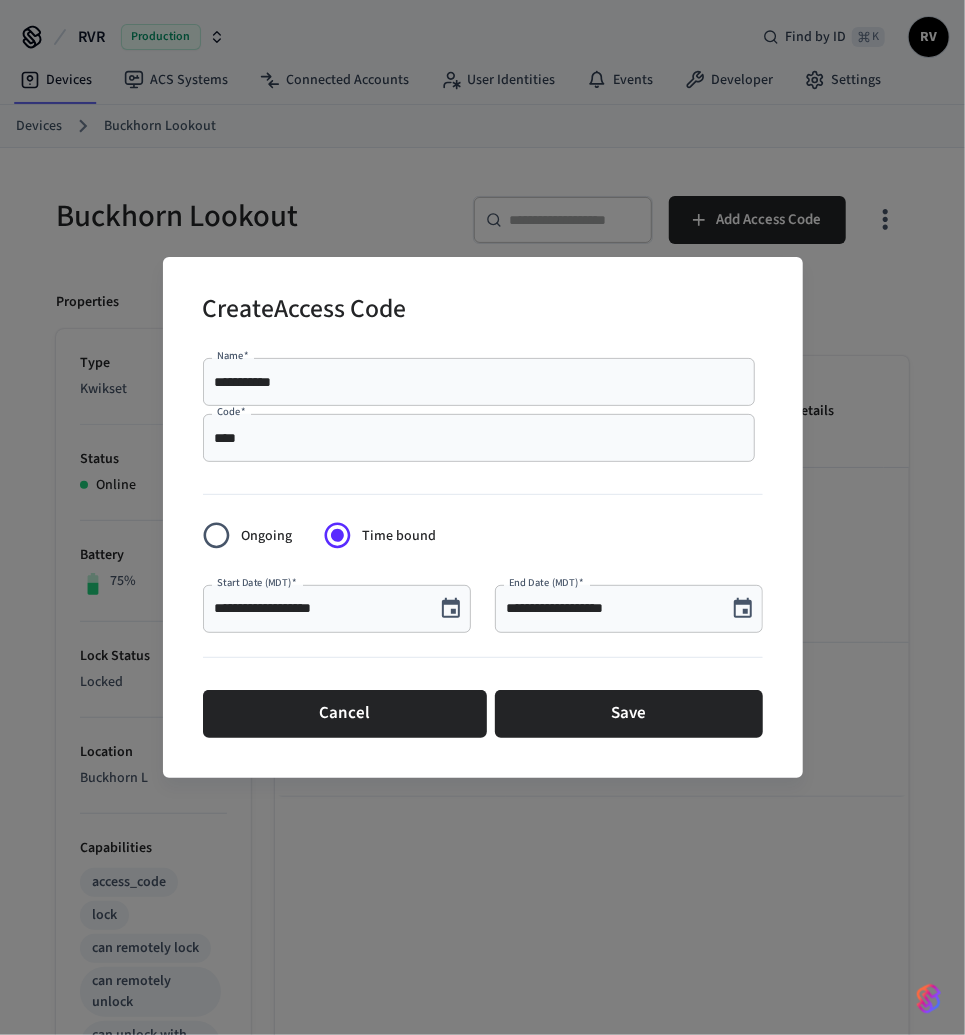 click 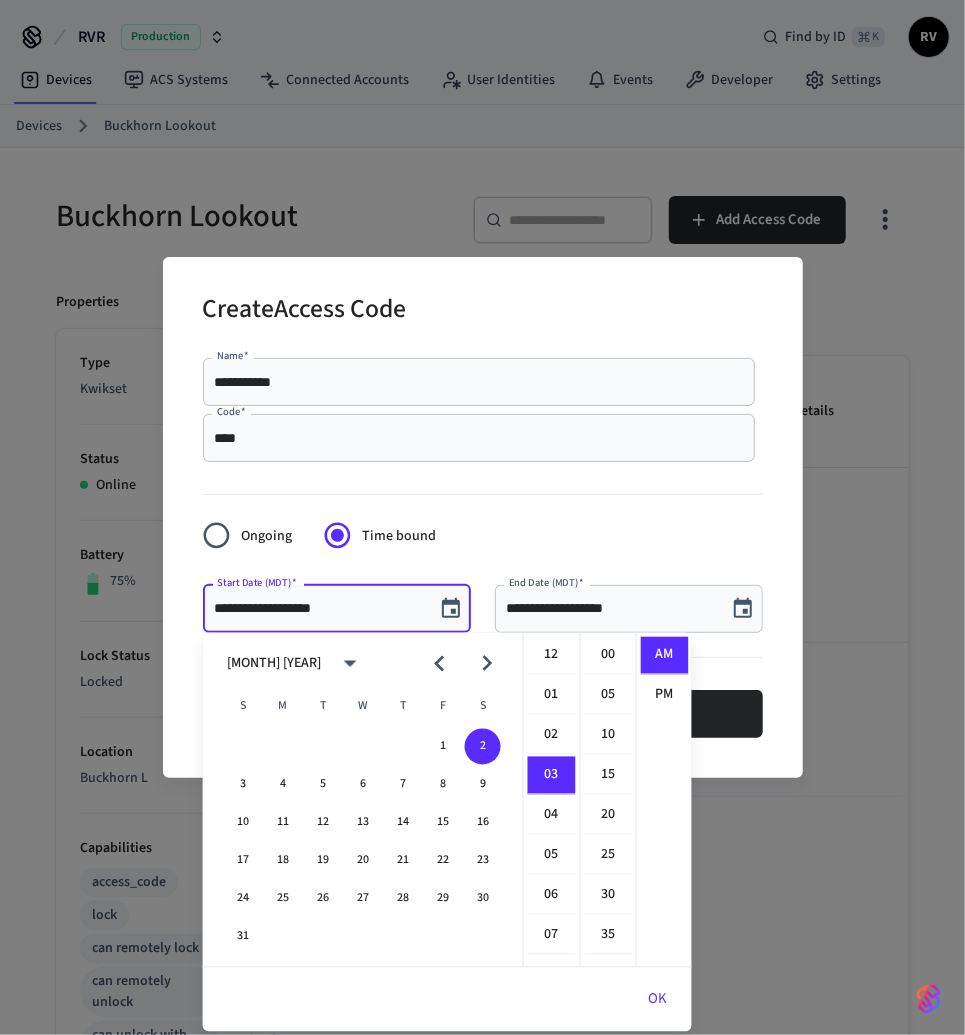 scroll, scrollTop: 119, scrollLeft: 0, axis: vertical 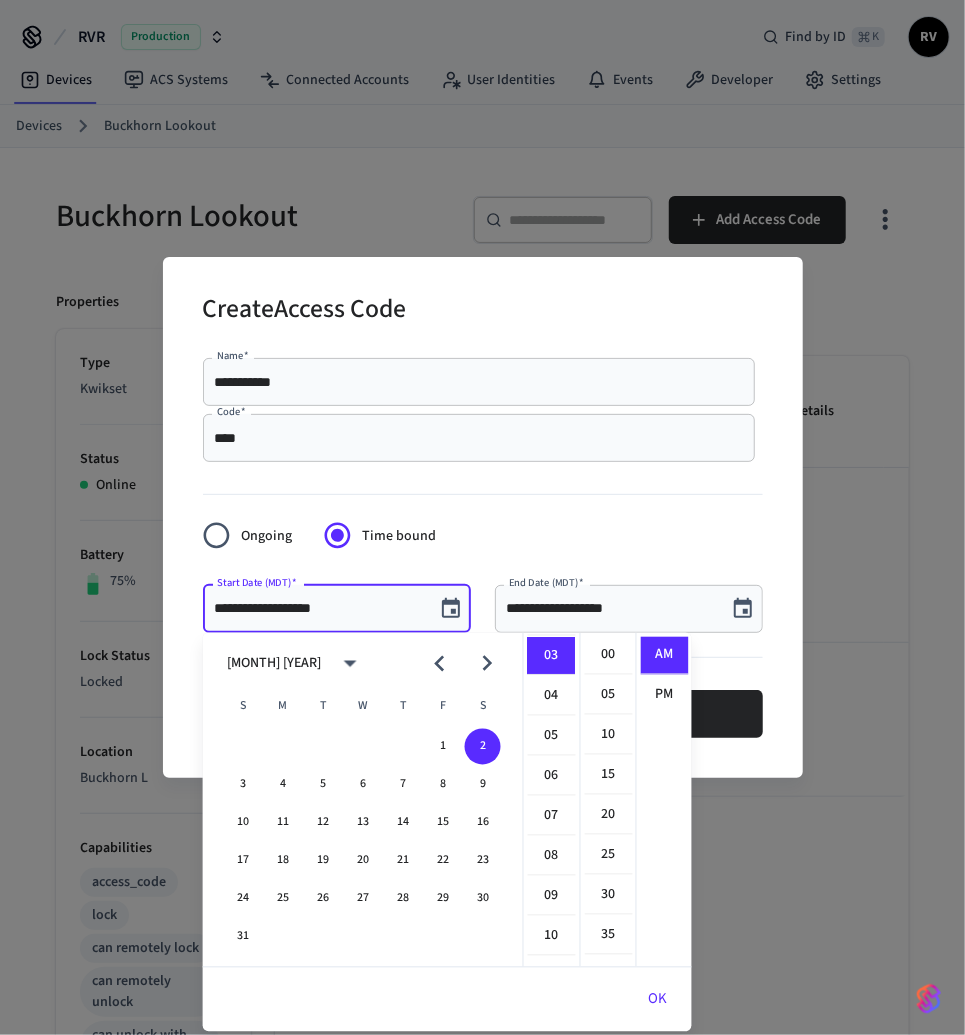 type 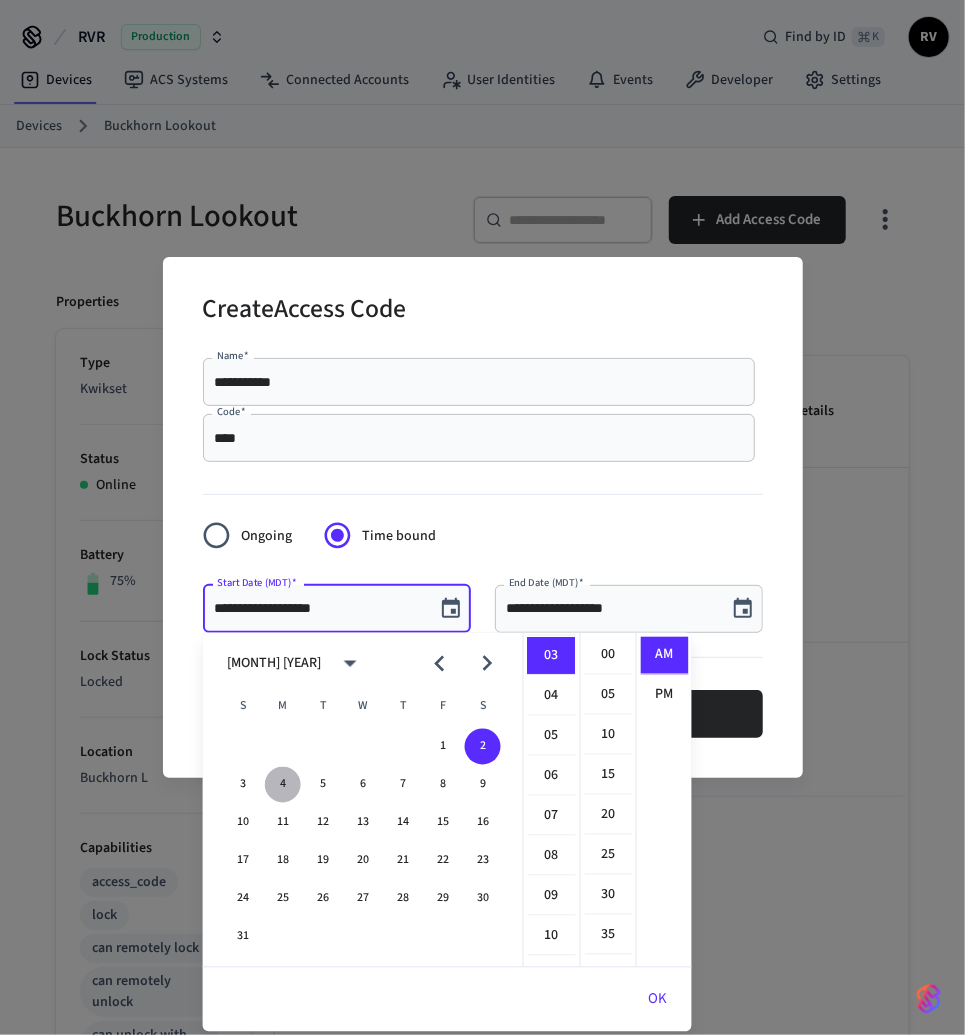 click on "4" at bounding box center [283, 785] 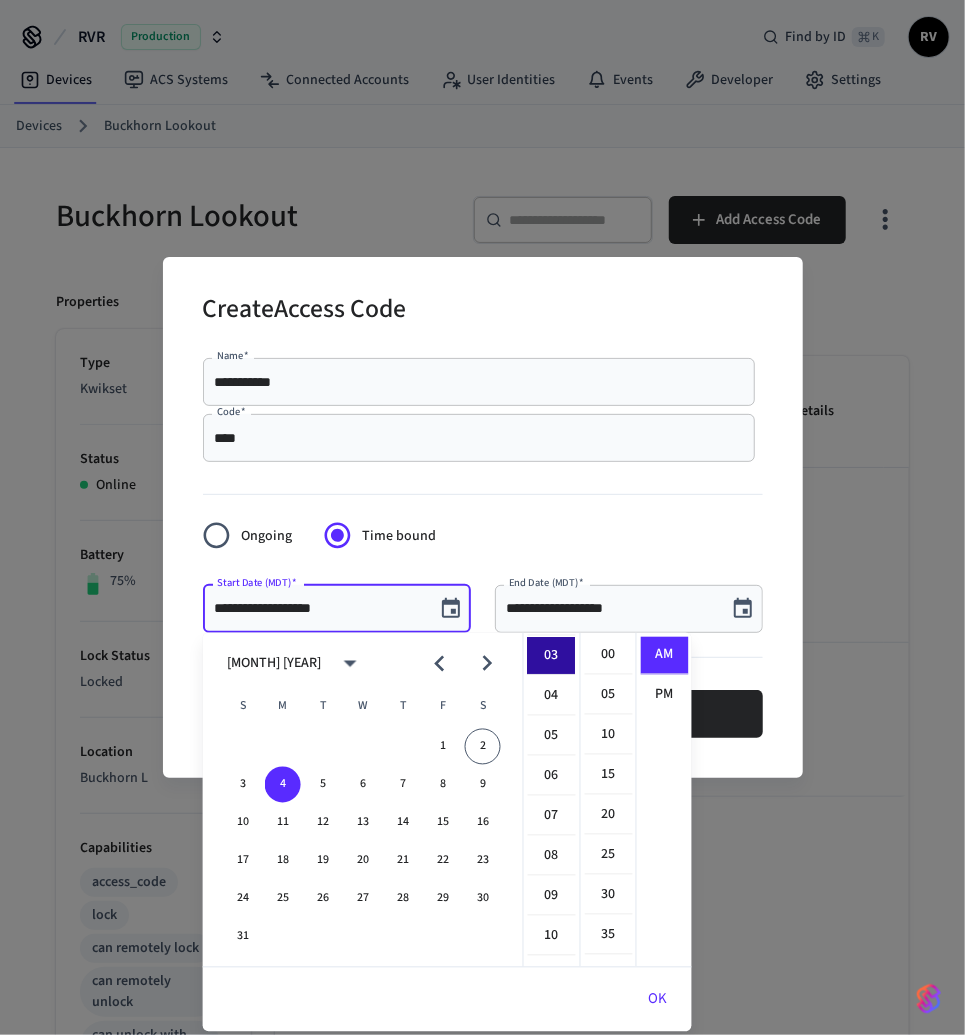 scroll, scrollTop: 0, scrollLeft: 0, axis: both 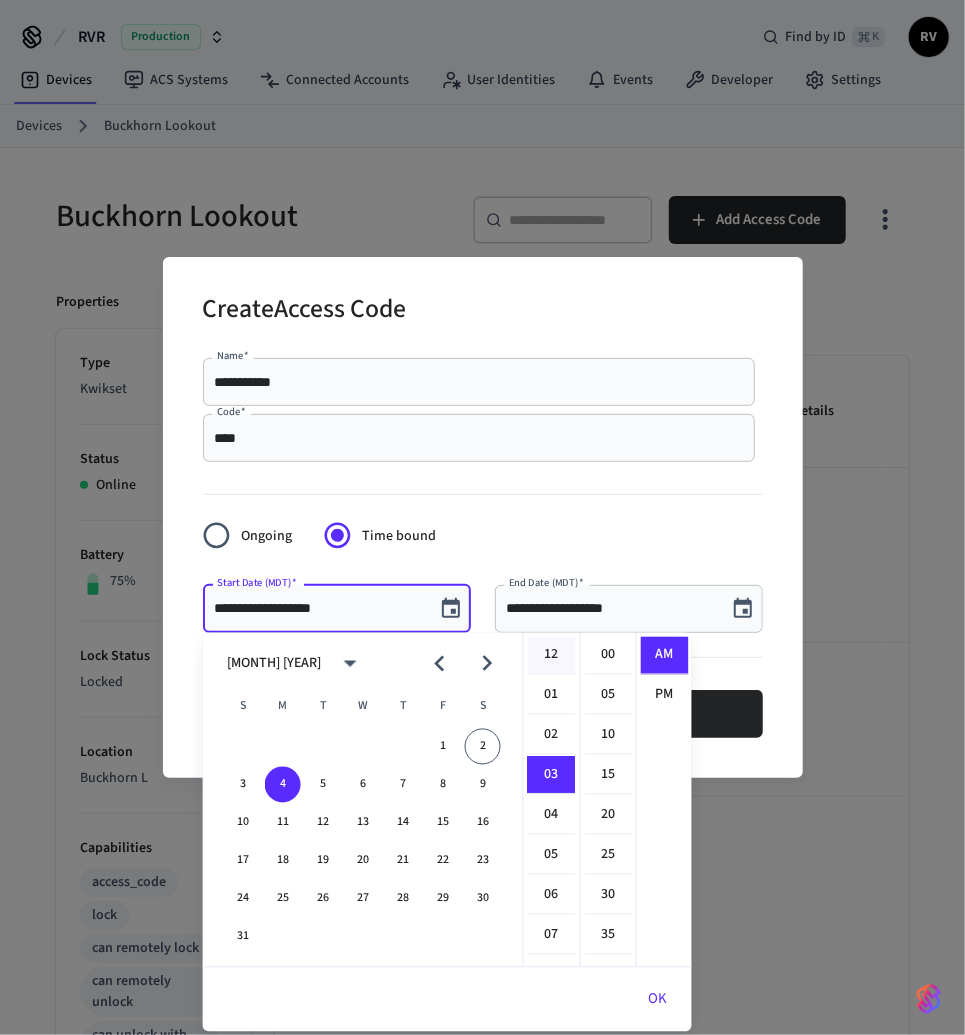 click on "12" at bounding box center (552, 656) 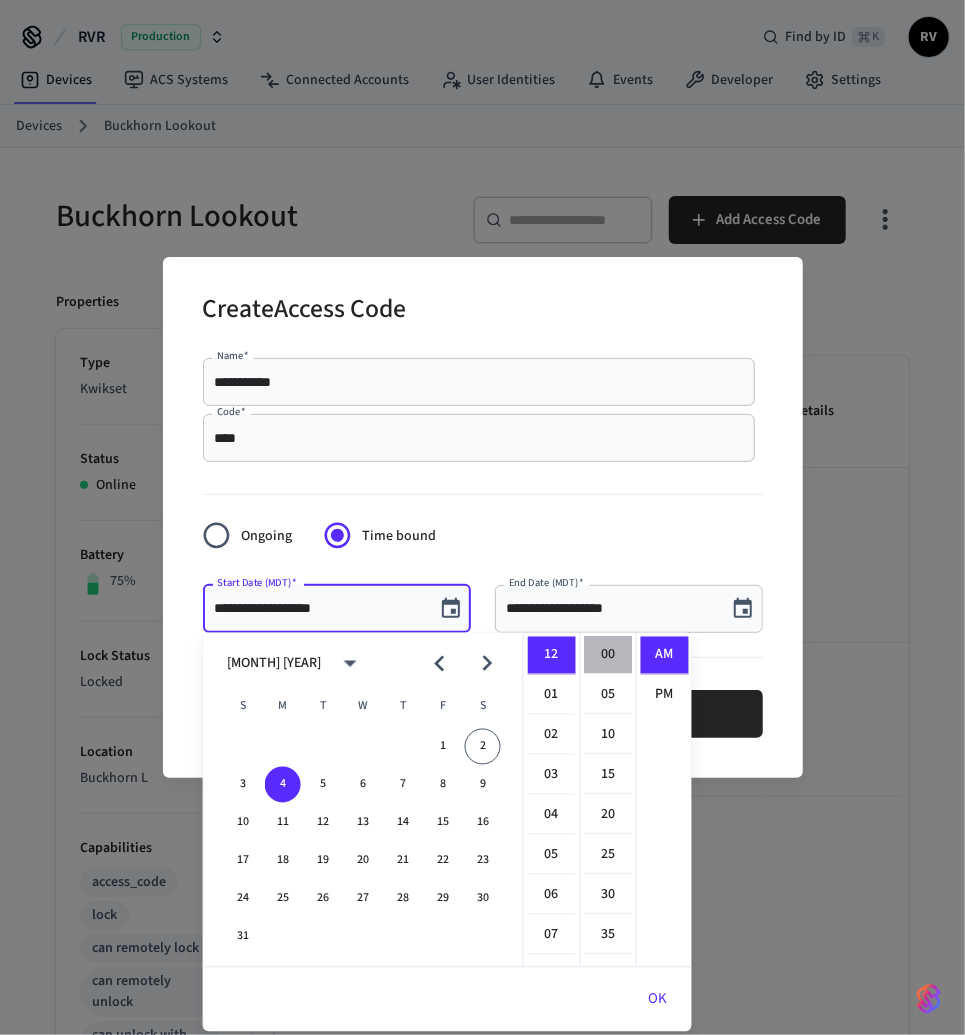 click on "00" at bounding box center (609, 656) 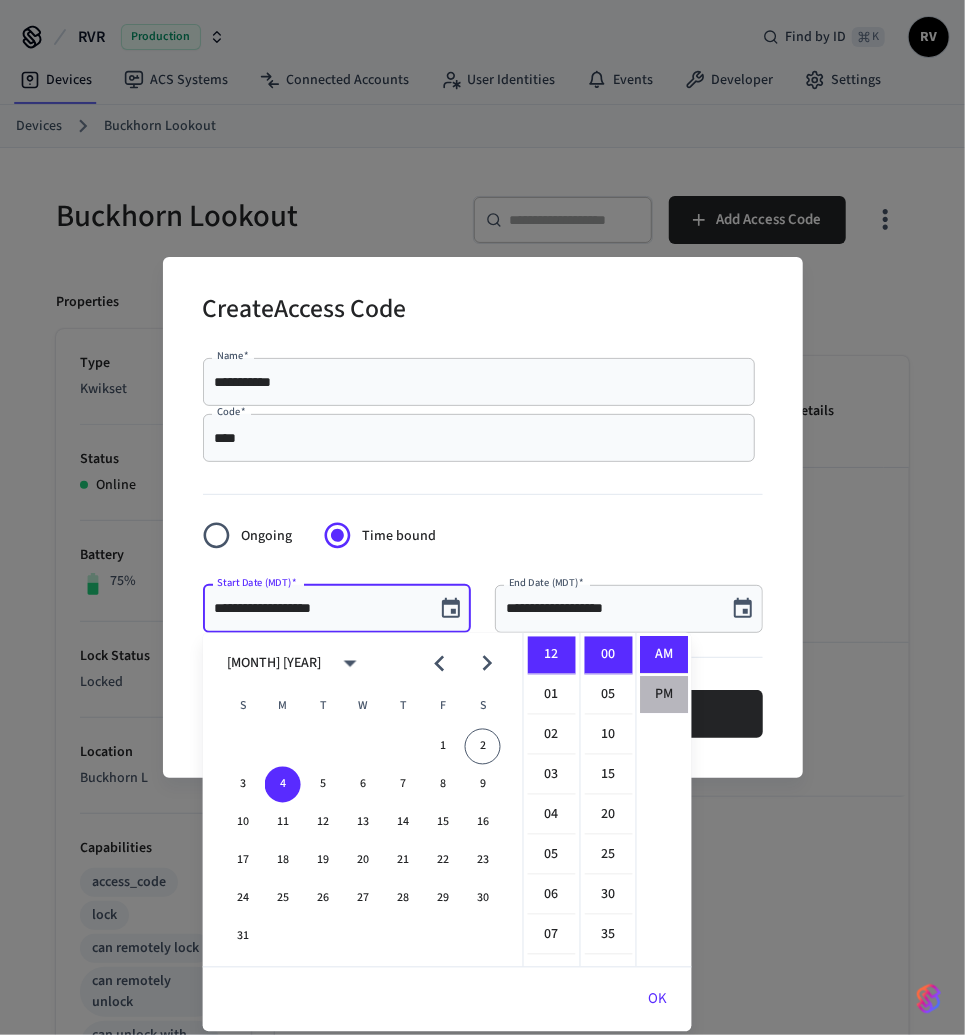 click on "PM" at bounding box center (665, 695) 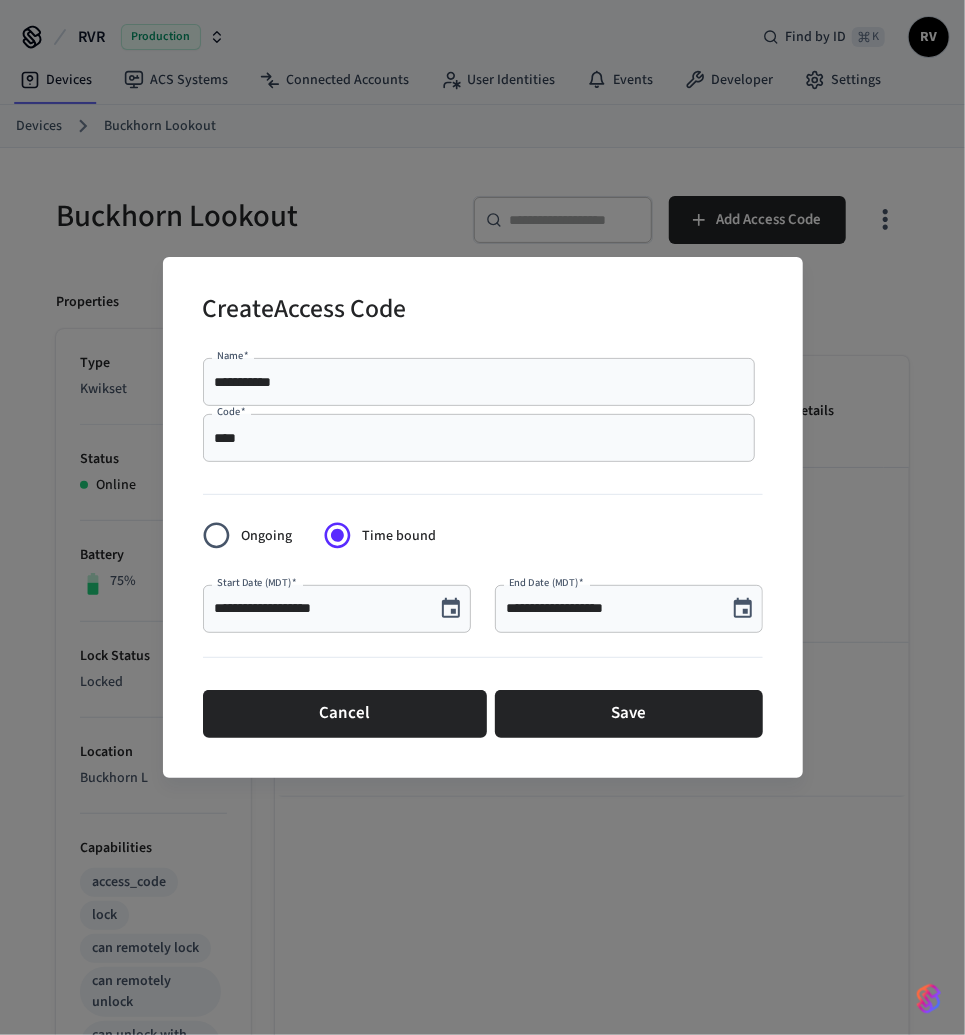 scroll, scrollTop: 36, scrollLeft: 0, axis: vertical 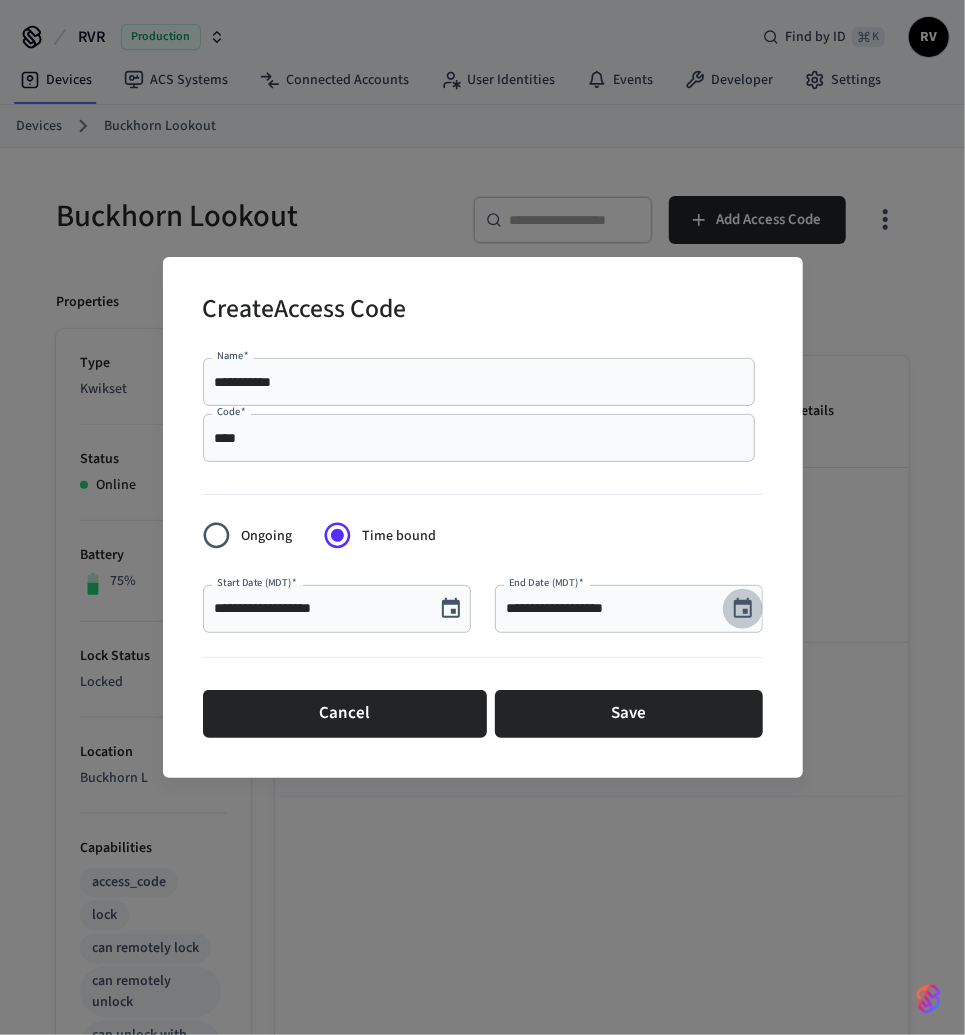 click 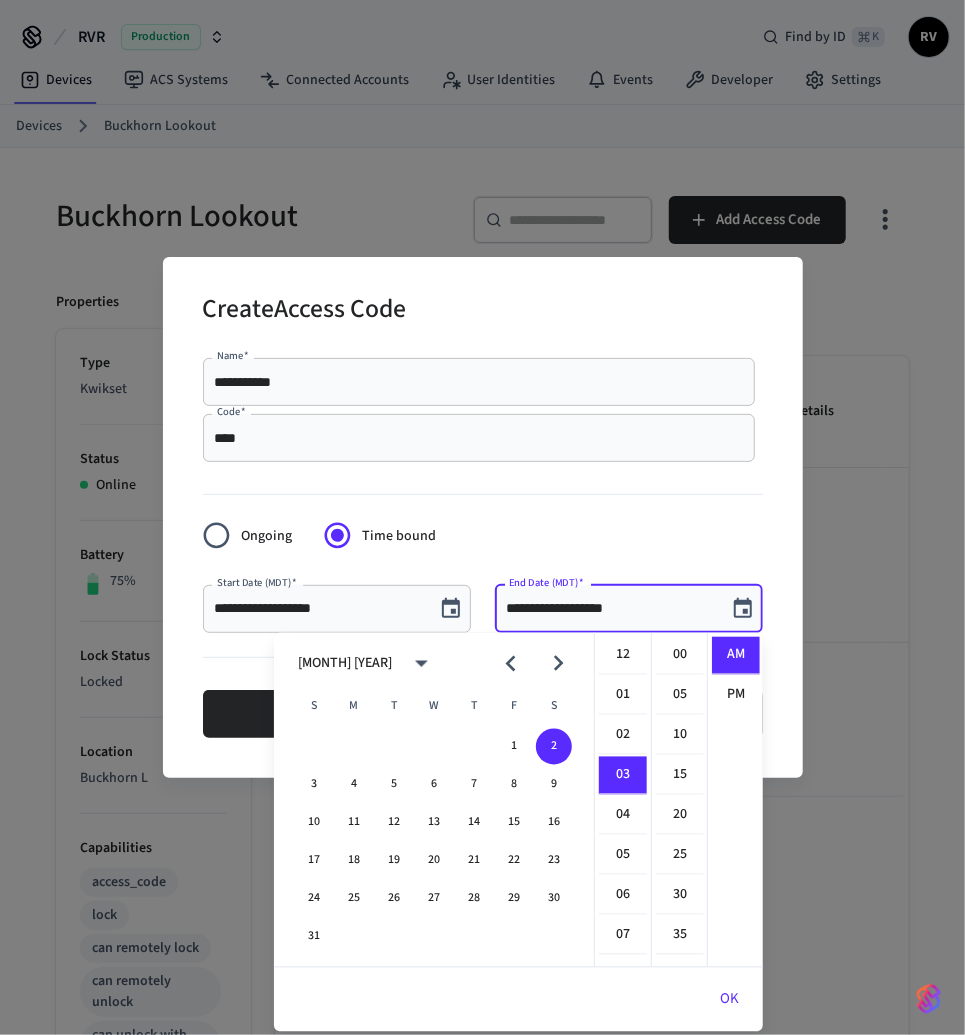 scroll, scrollTop: 119, scrollLeft: 0, axis: vertical 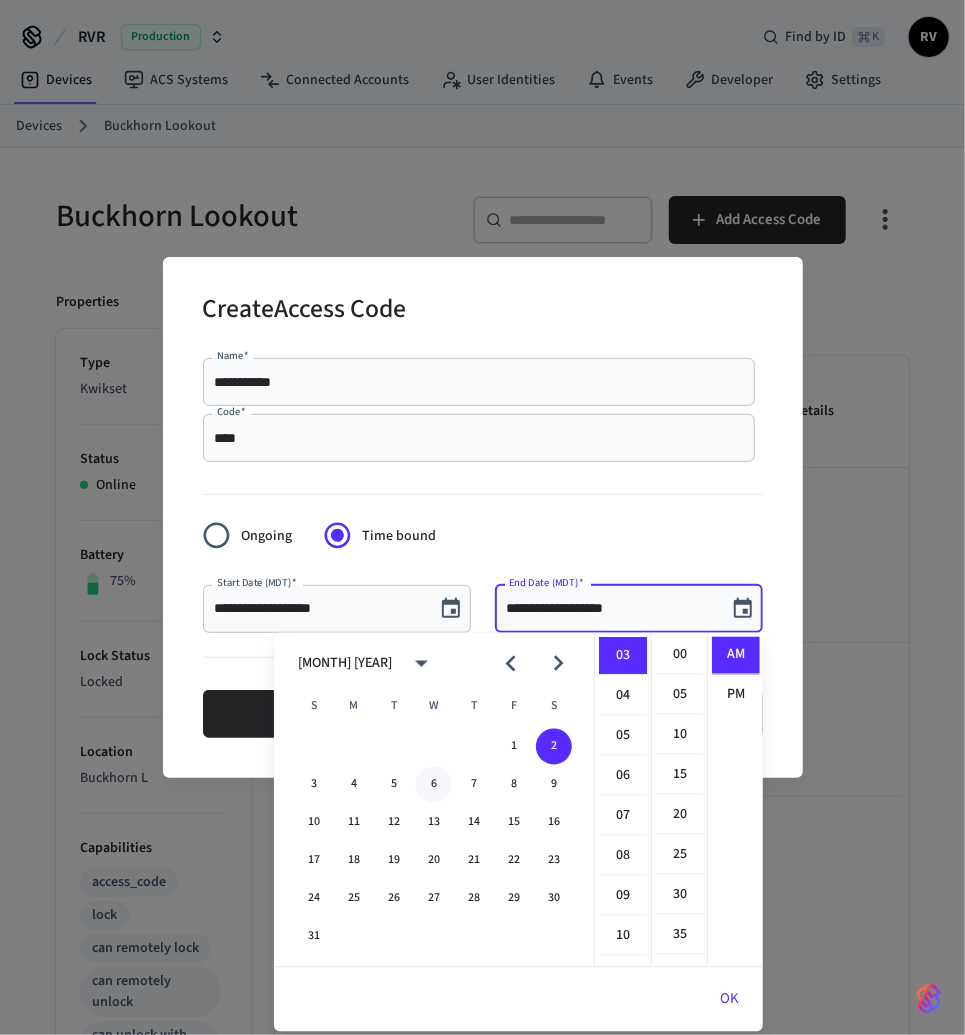 click on "6" at bounding box center [434, 785] 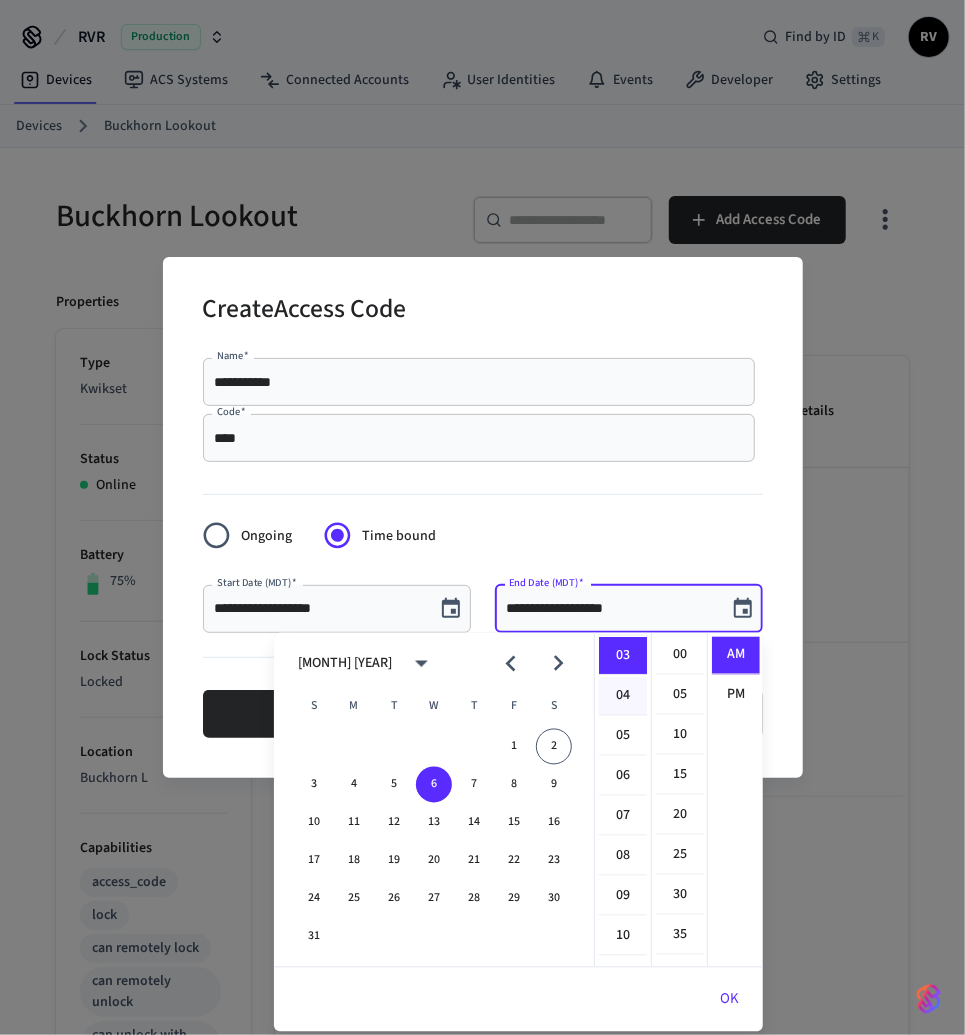 scroll, scrollTop: 0, scrollLeft: 0, axis: both 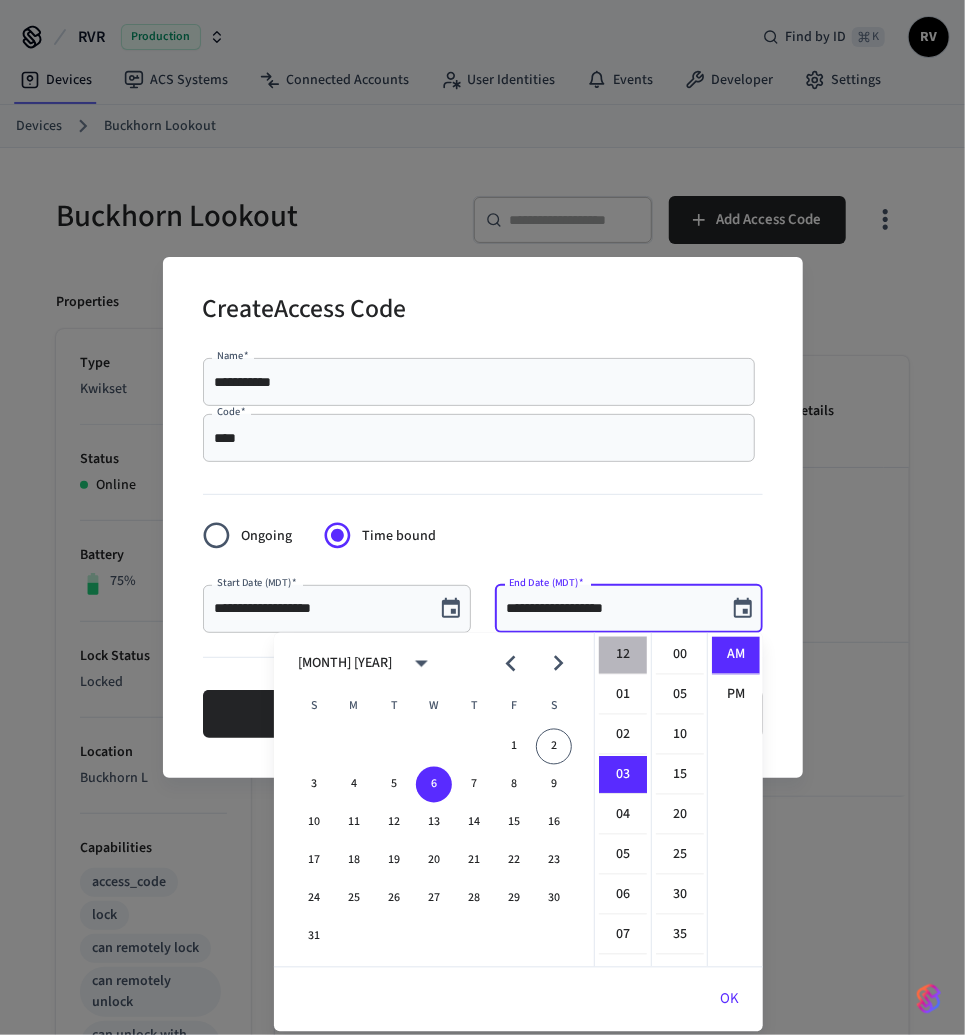 click on "12" at bounding box center (623, 656) 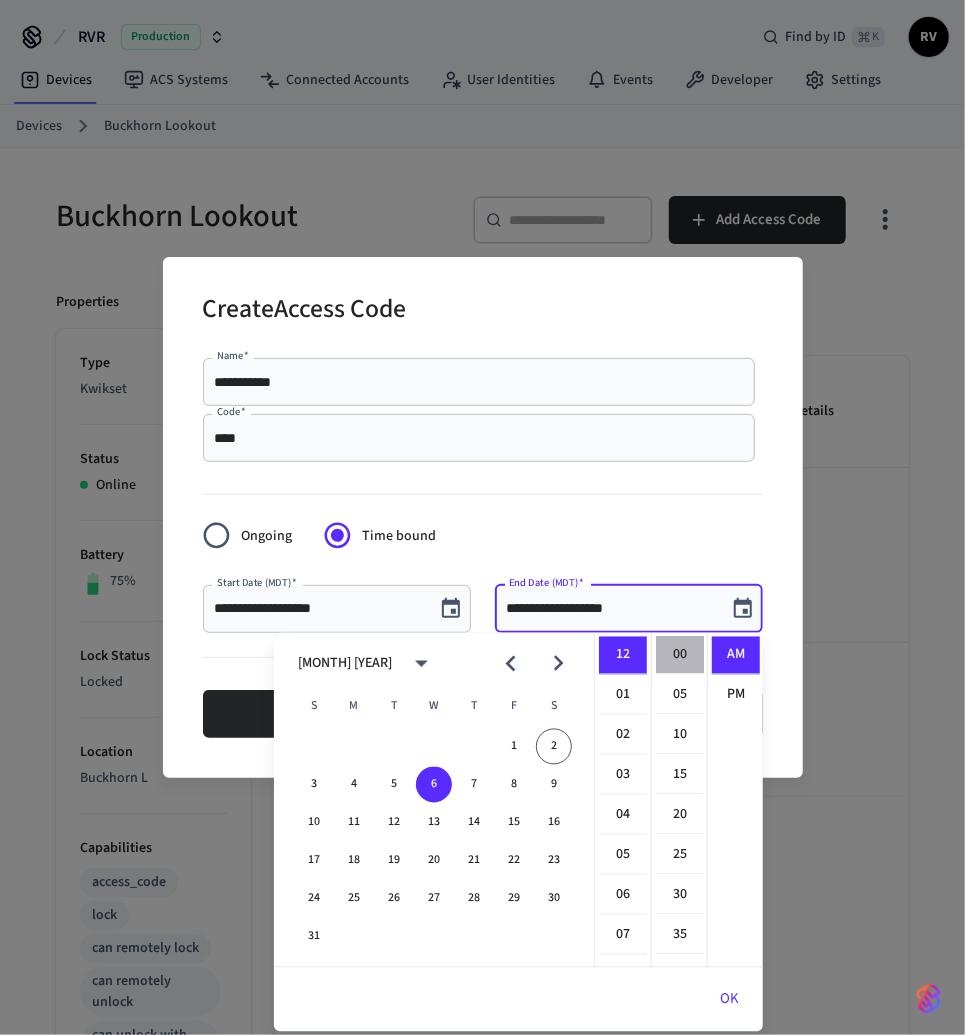 click on "00" at bounding box center [680, 656] 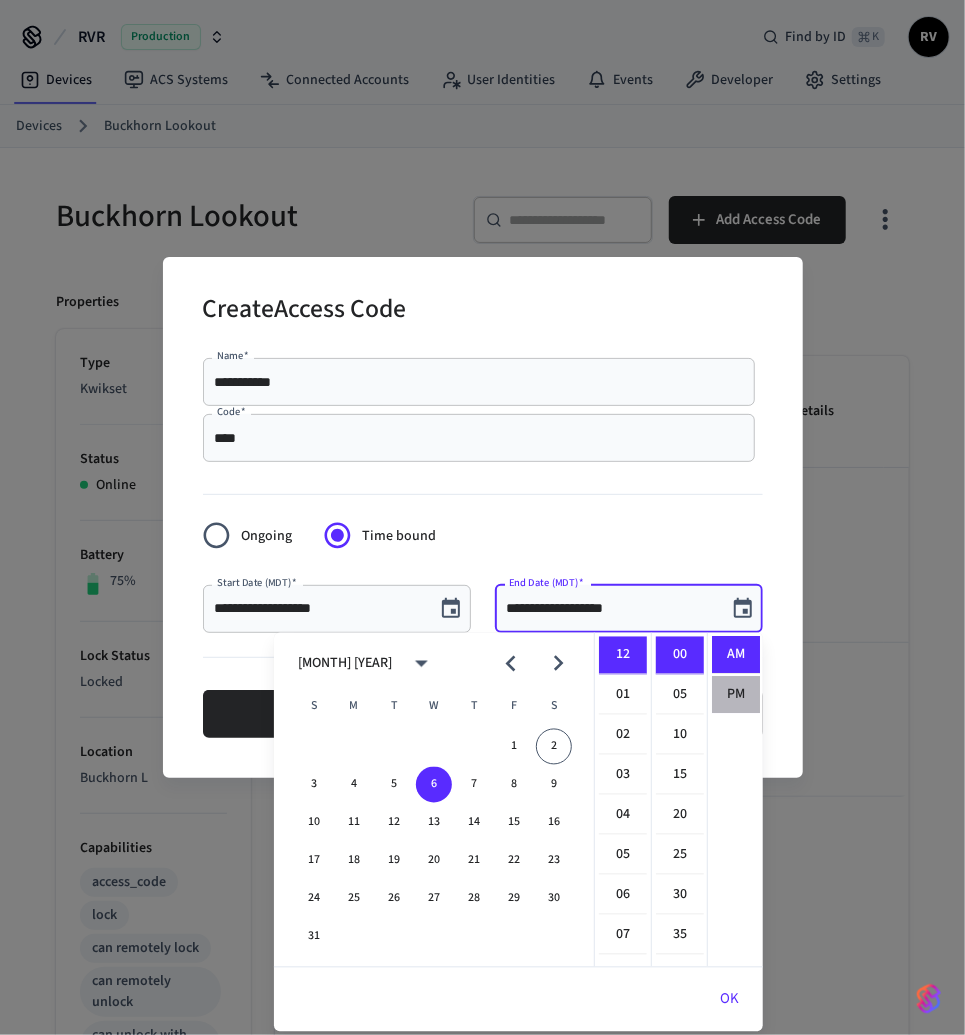 click on "PM" at bounding box center (736, 695) 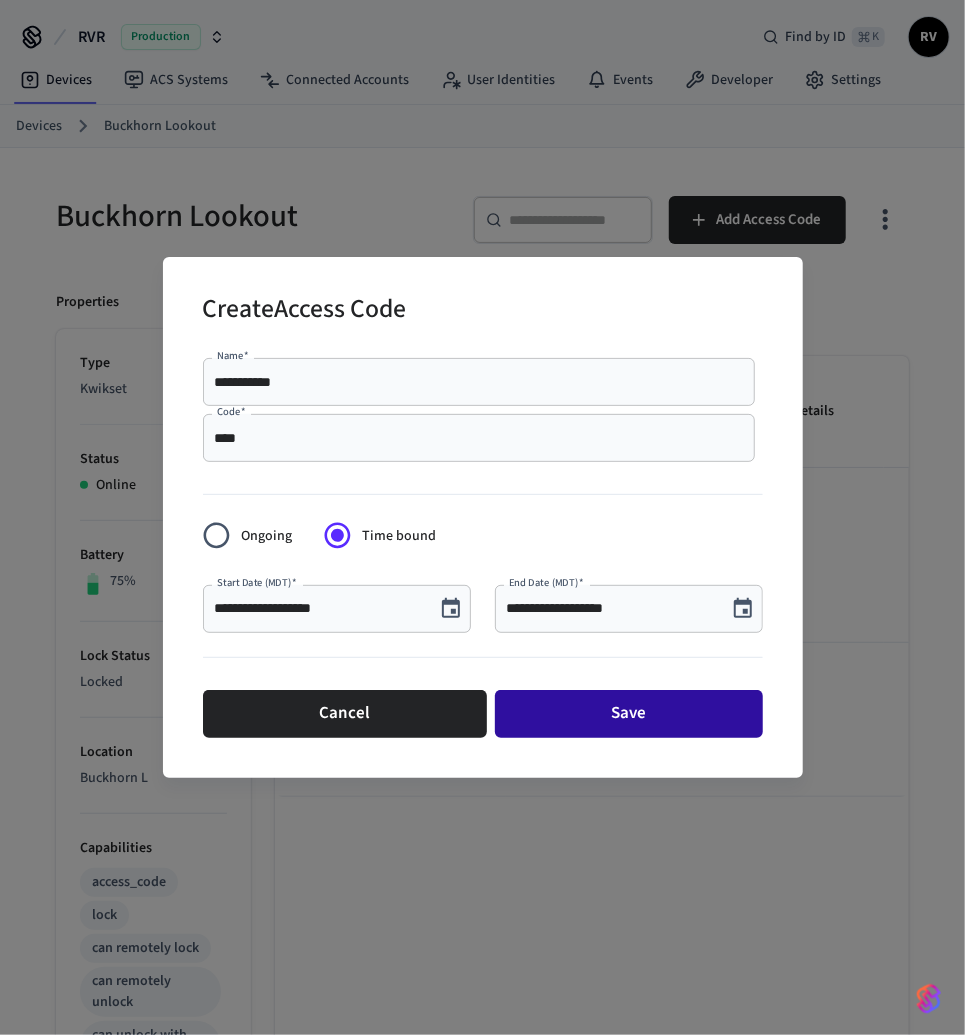 click on "Save" at bounding box center [629, 714] 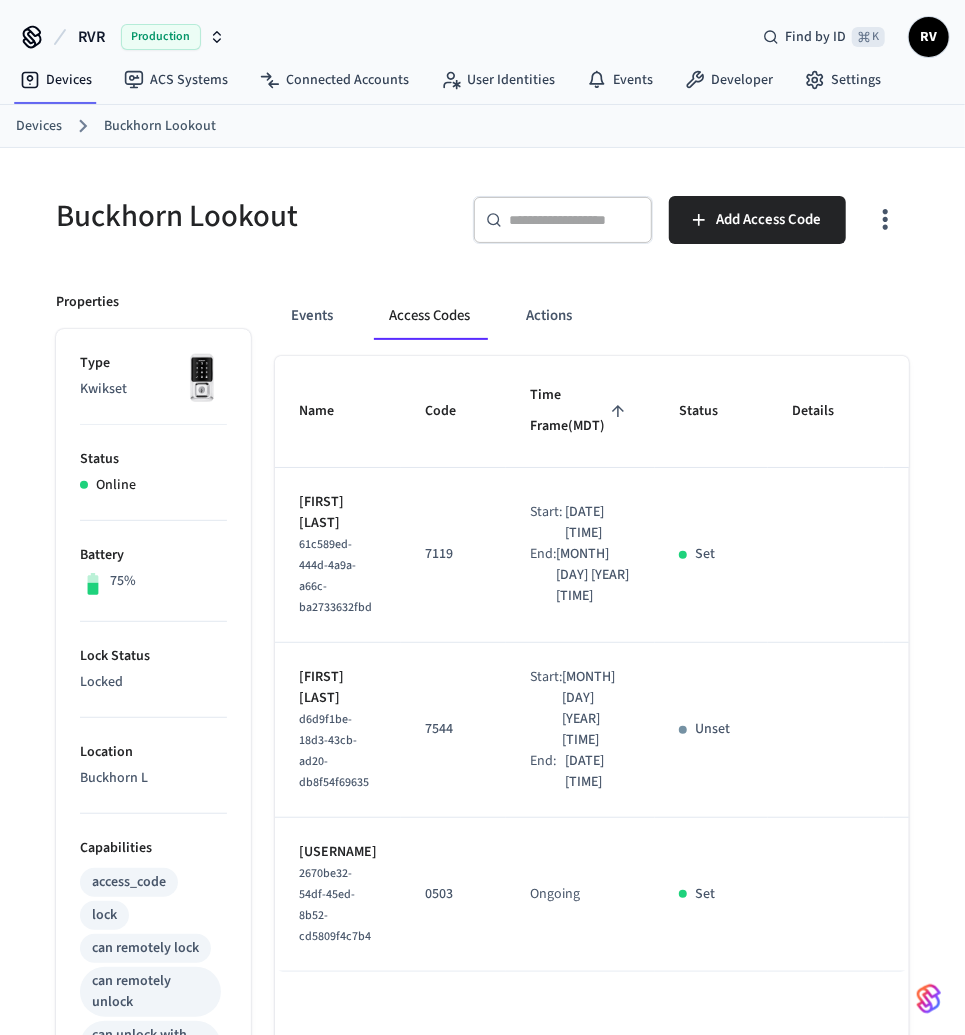 click on "Devices" at bounding box center (39, 126) 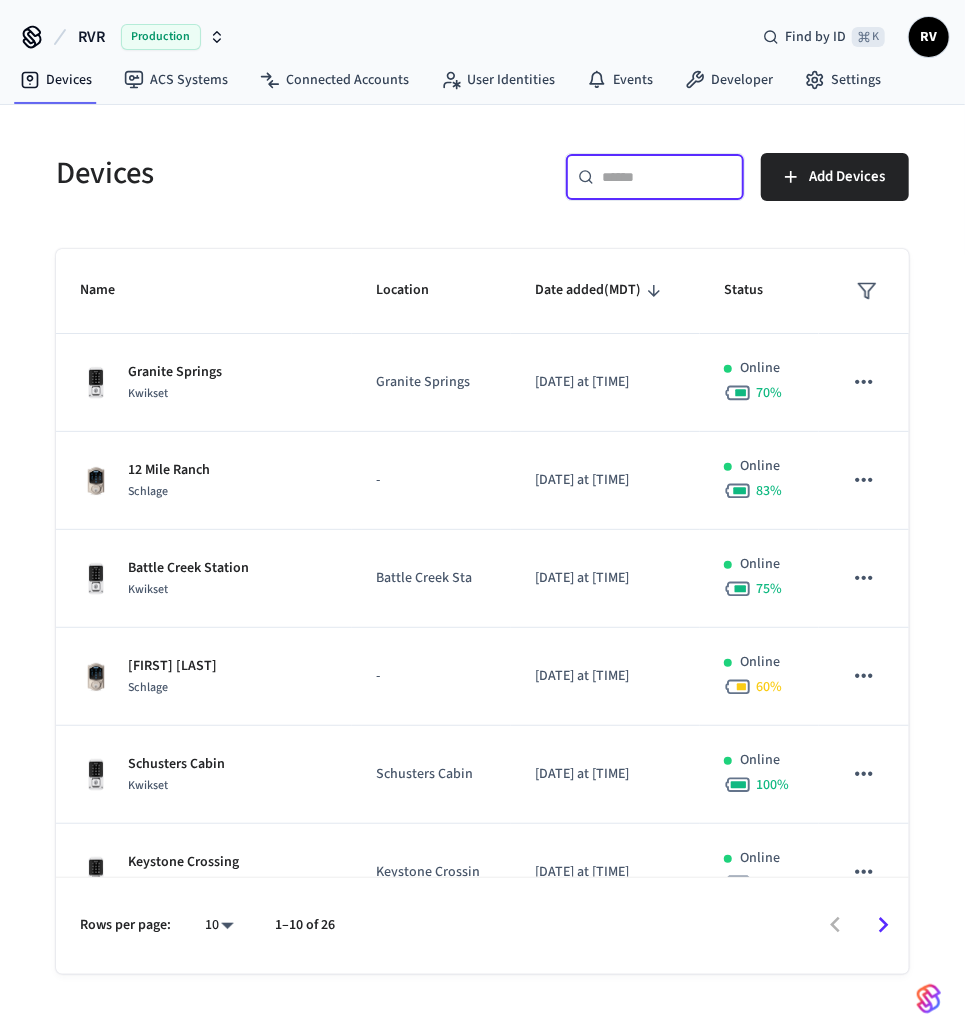 click at bounding box center [667, 177] 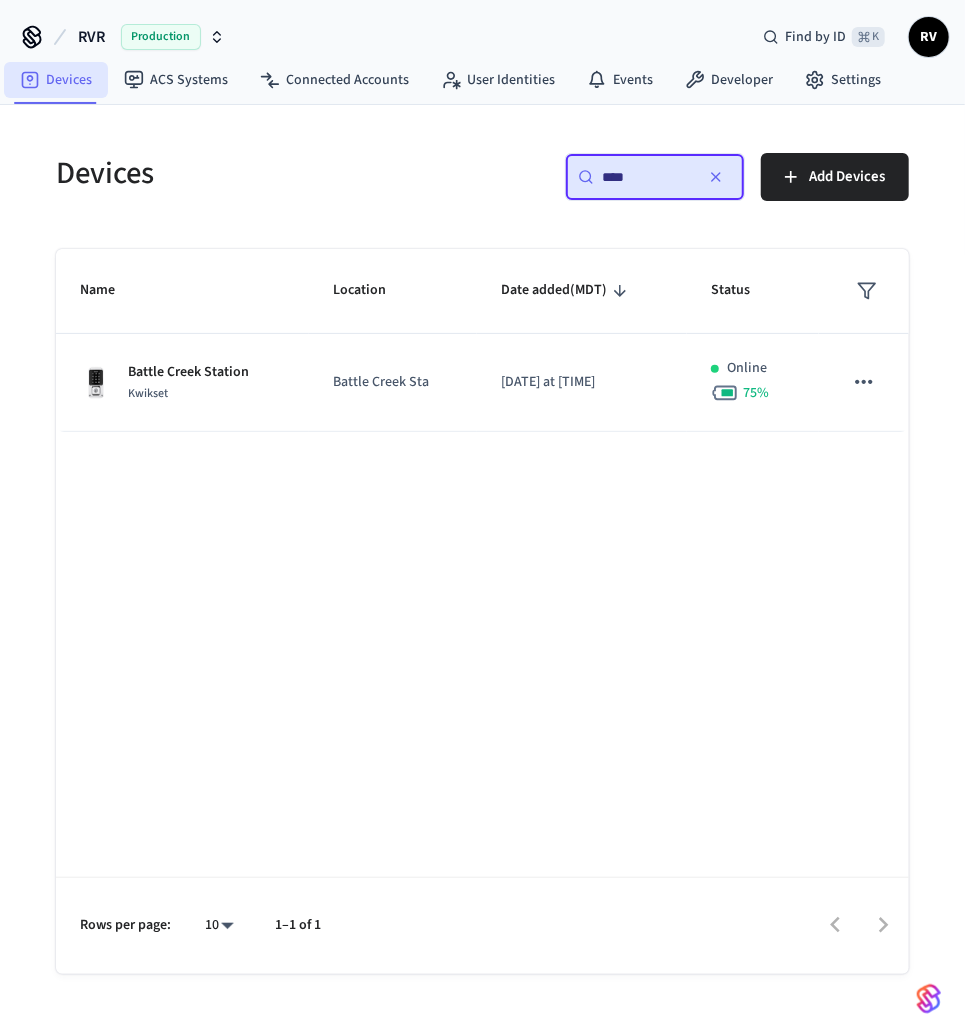 type on "****" 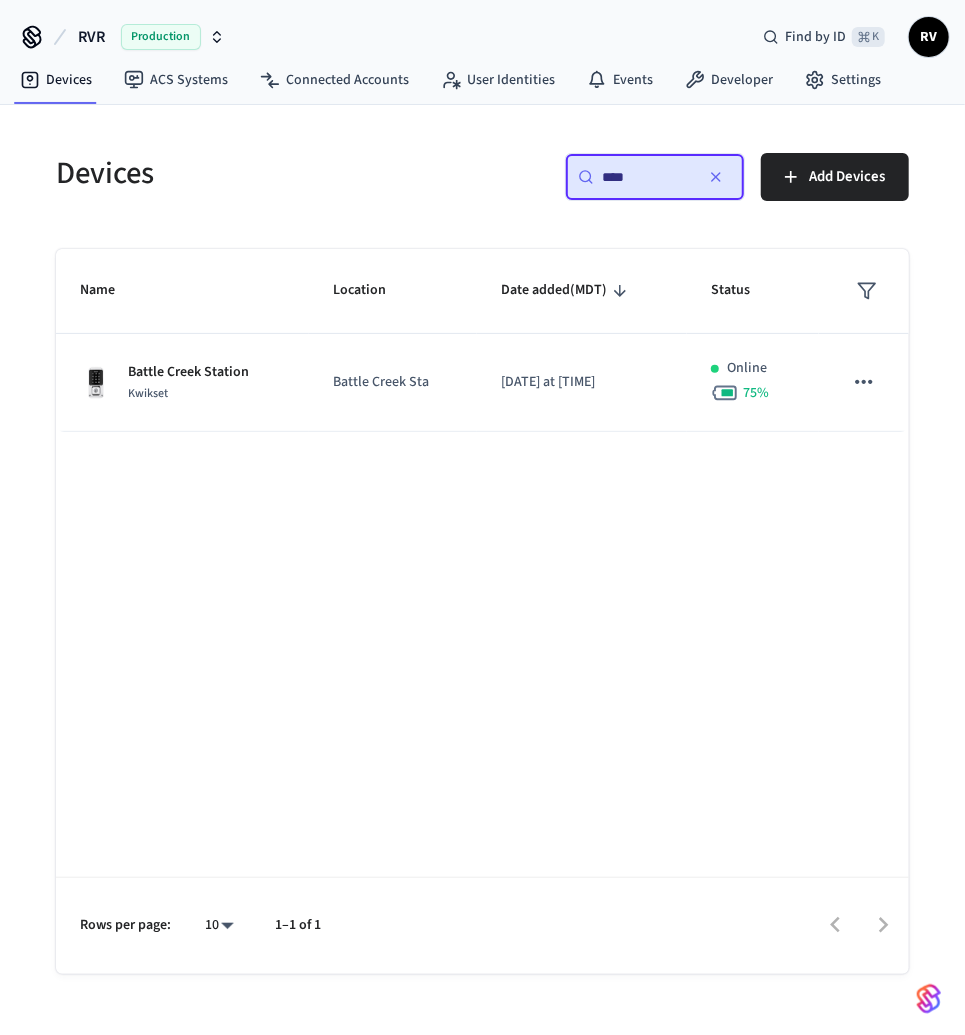 click 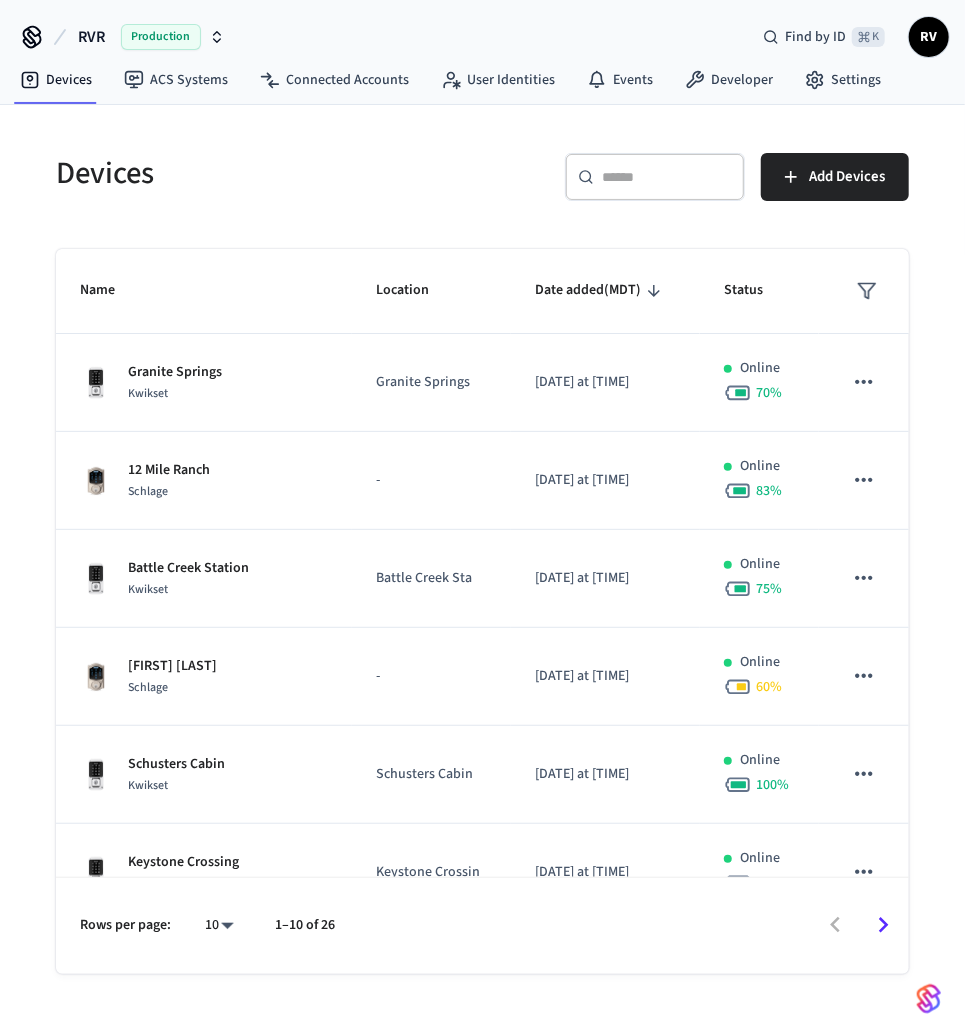 click at bounding box center [667, 177] 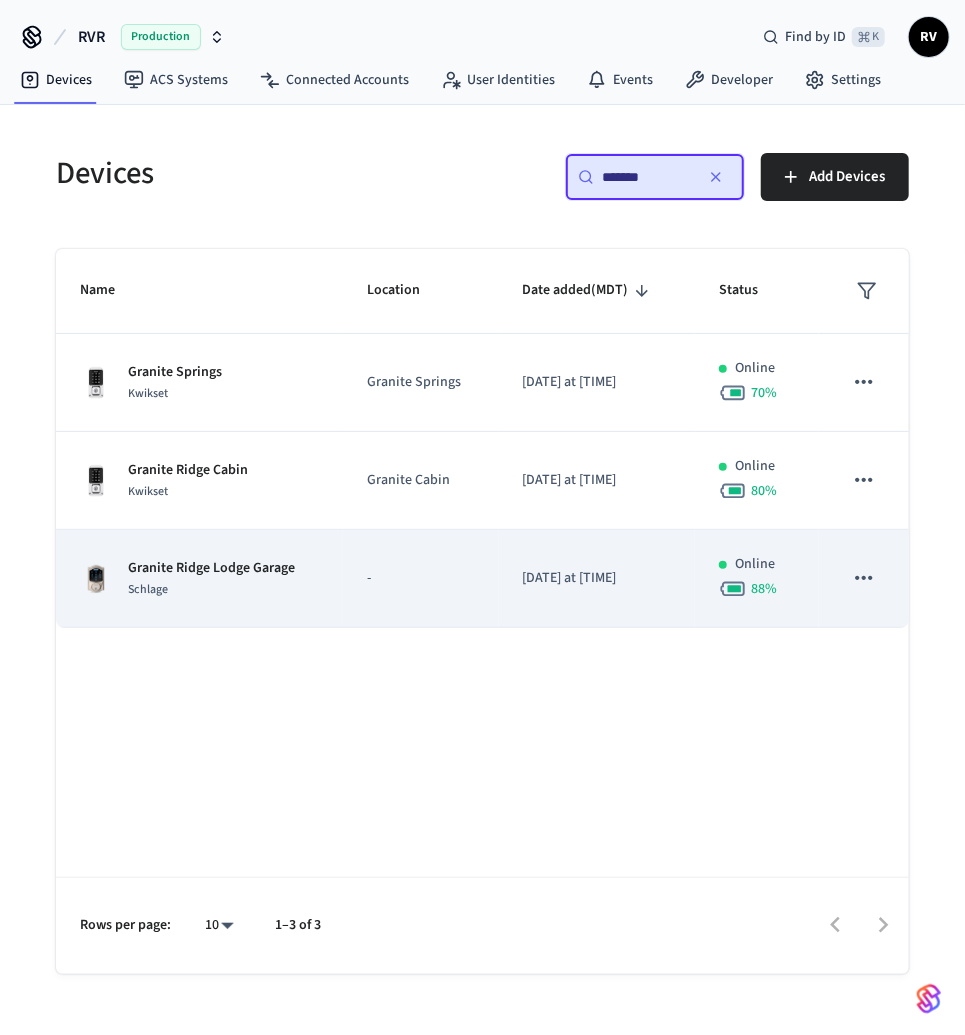 type on "*******" 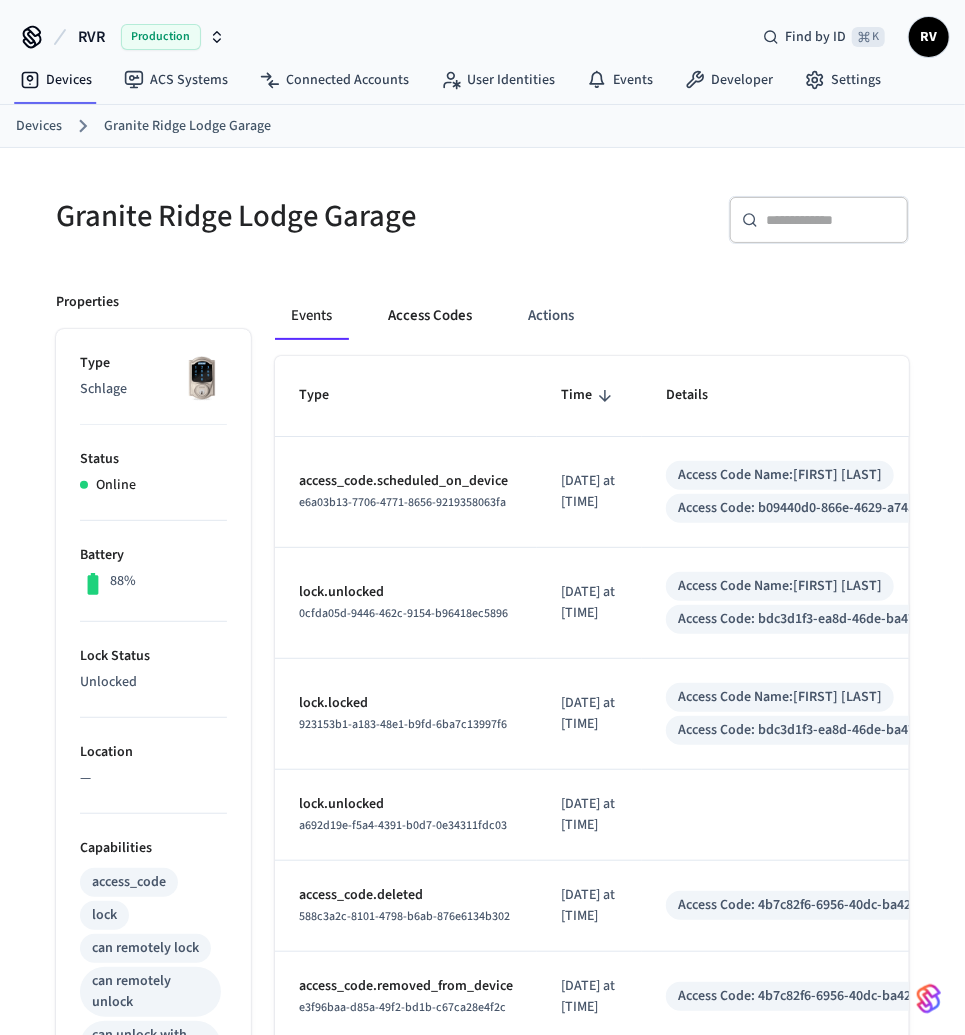 click on "Access Codes" at bounding box center (430, 316) 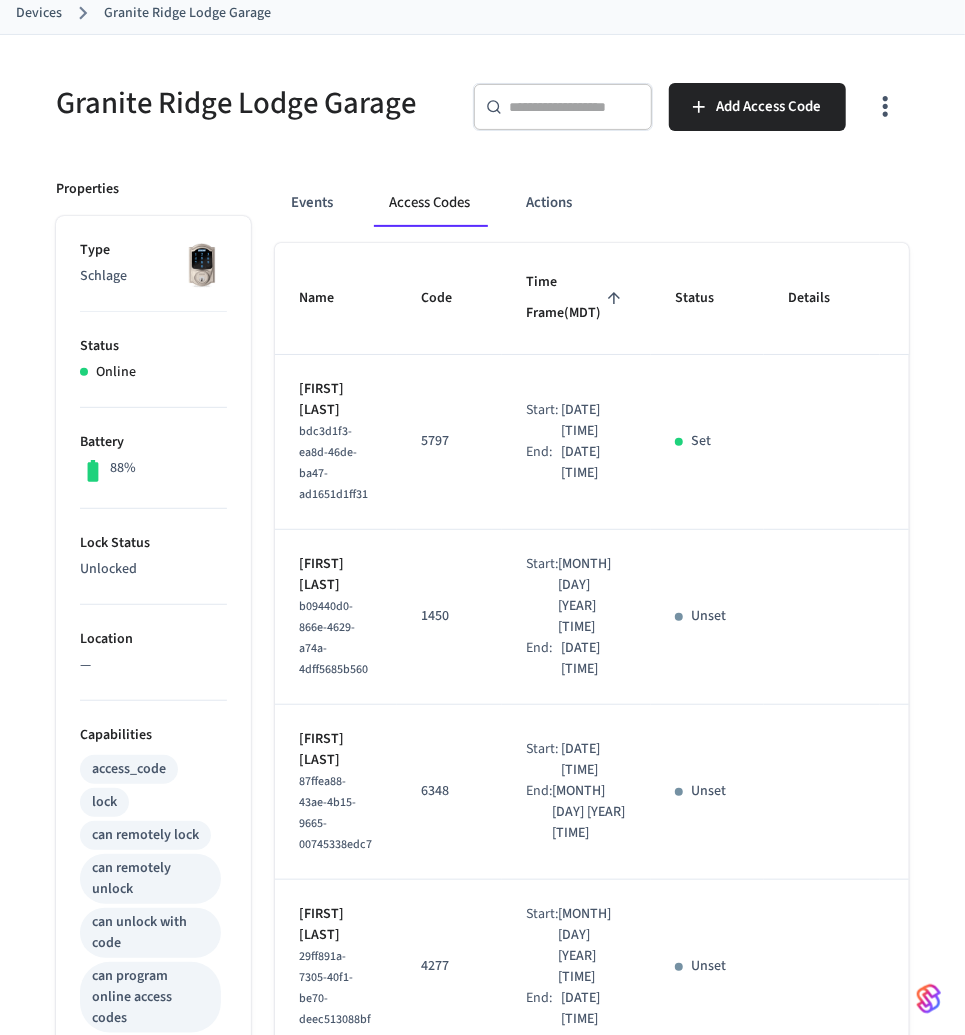 scroll, scrollTop: 108, scrollLeft: 0, axis: vertical 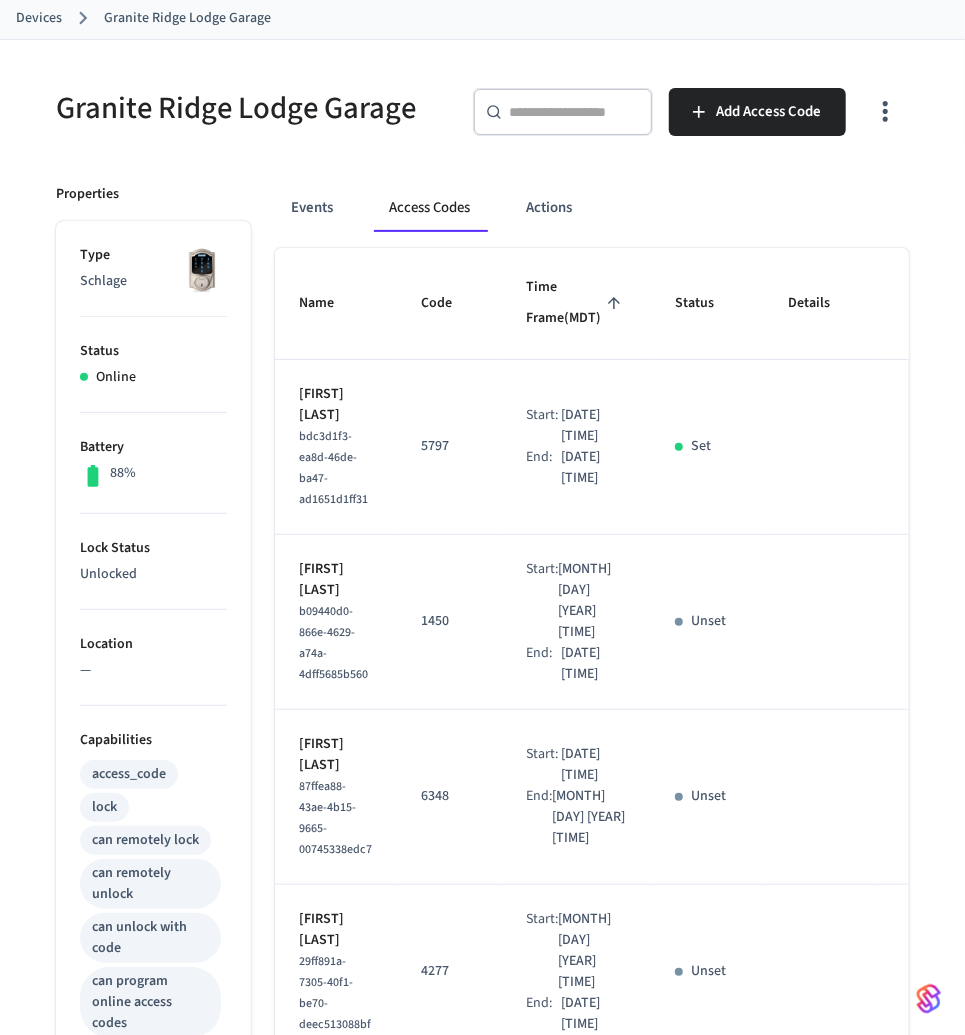 click on "Devices" at bounding box center (39, 18) 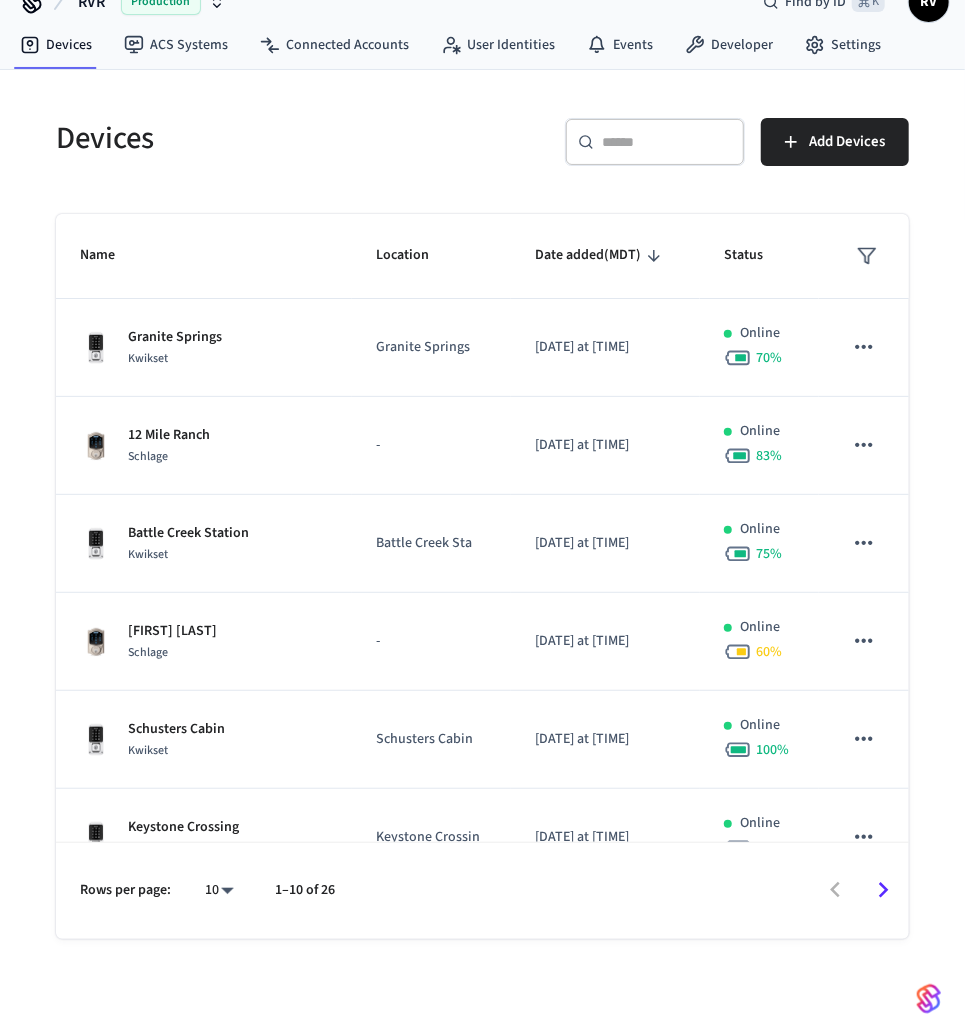 scroll, scrollTop: 0, scrollLeft: 0, axis: both 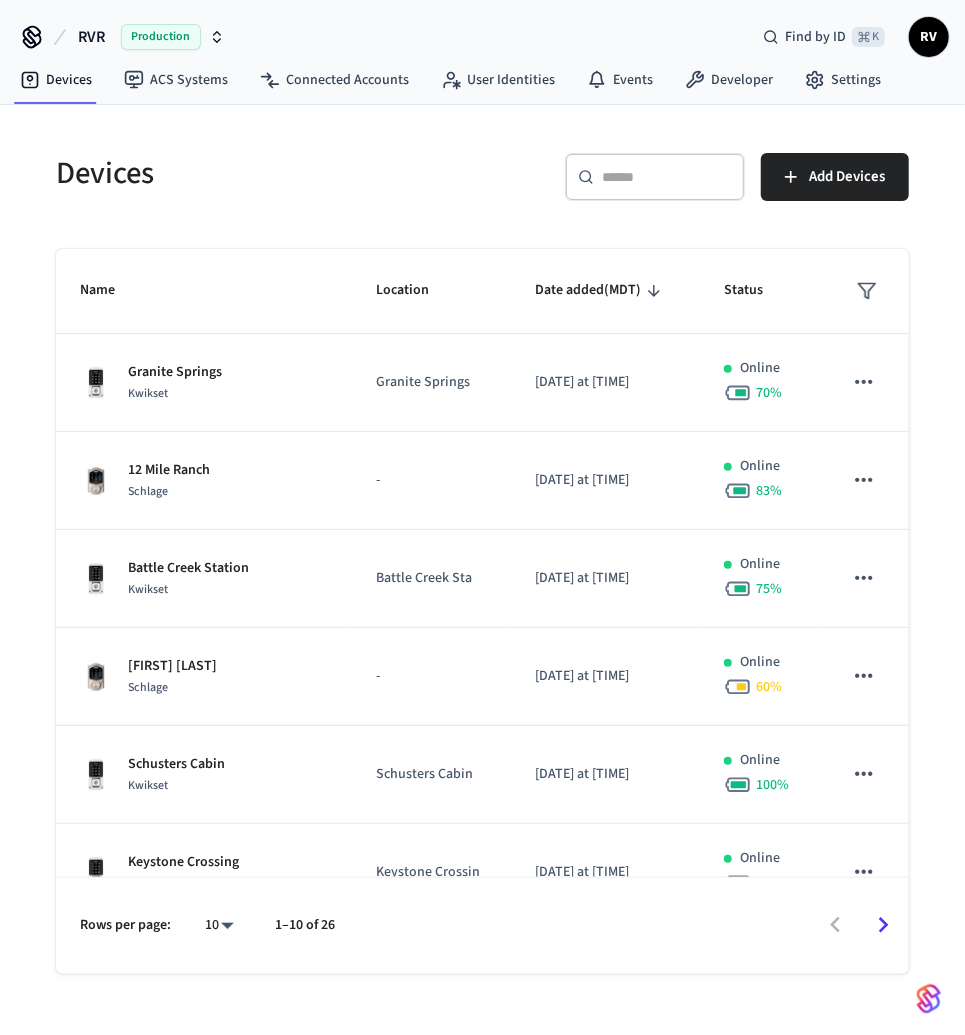 click at bounding box center [667, 177] 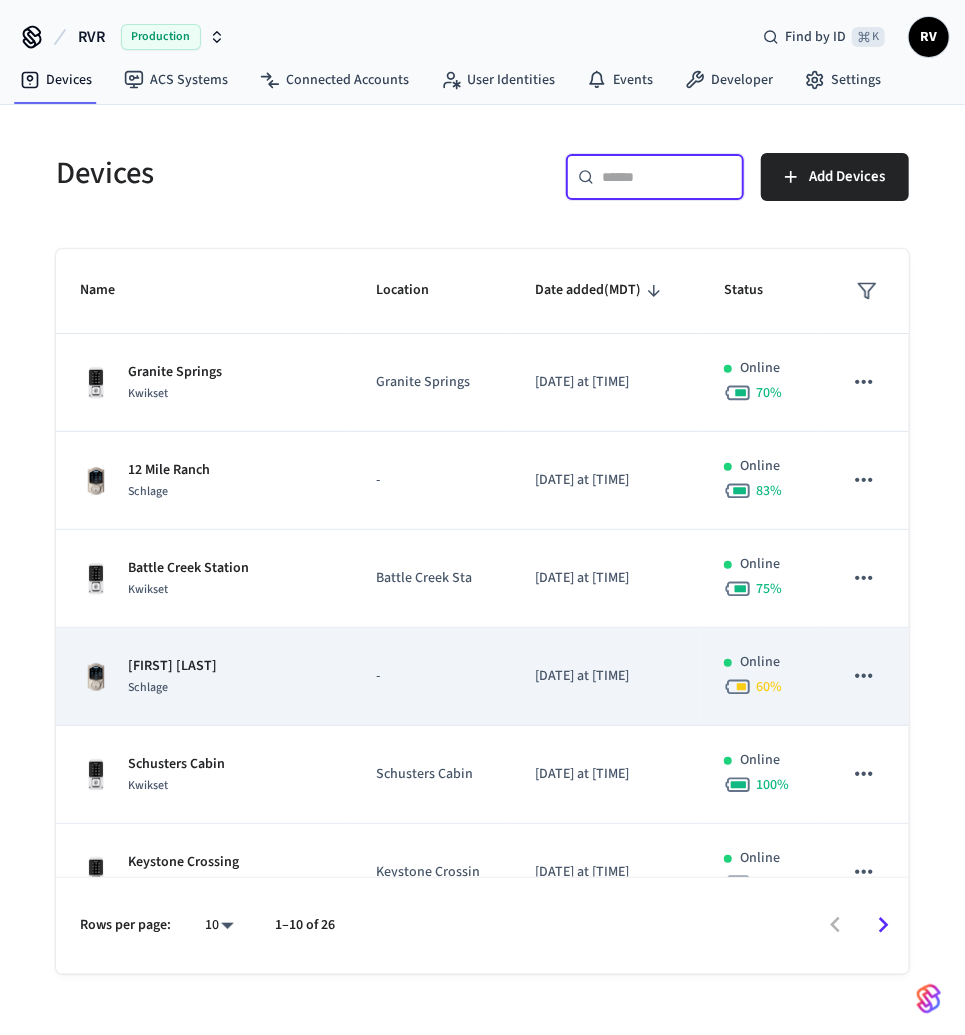 click on "Schlage" at bounding box center (148, 687) 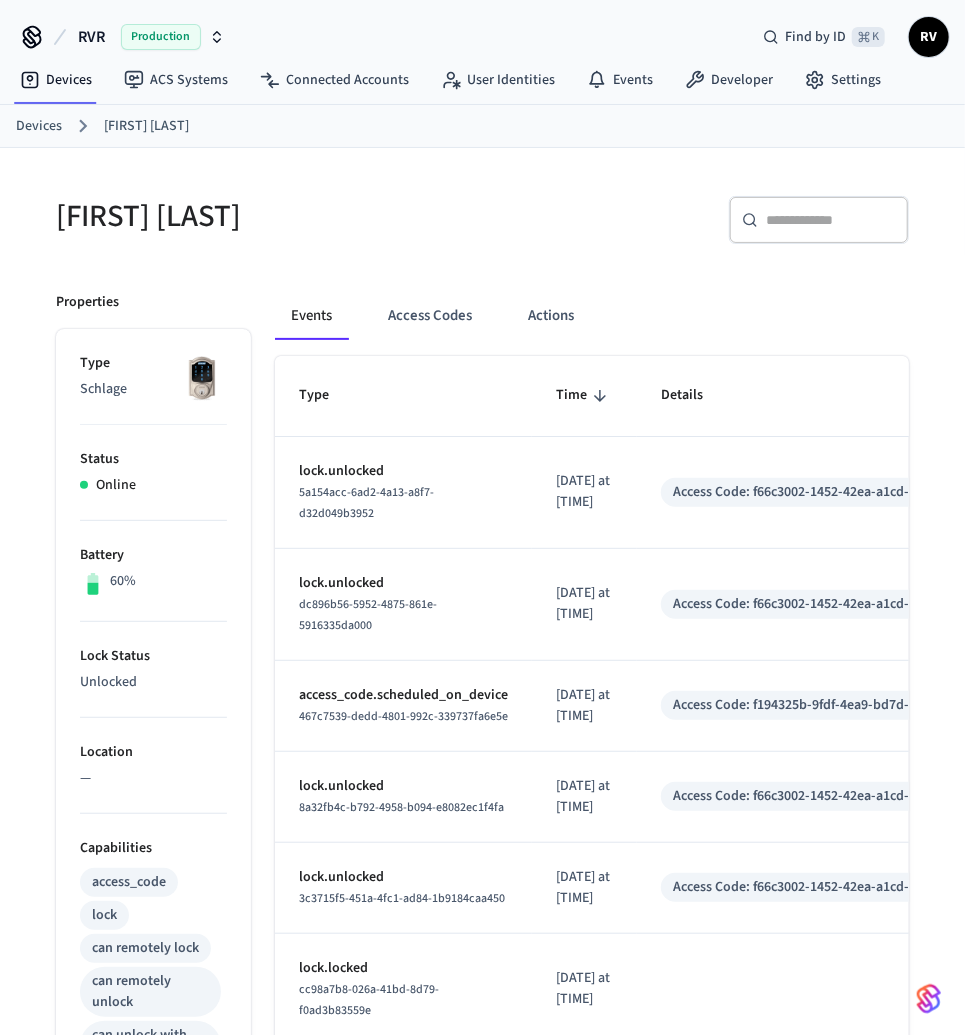 click on "Events Access Codes Actions" at bounding box center (592, 324) 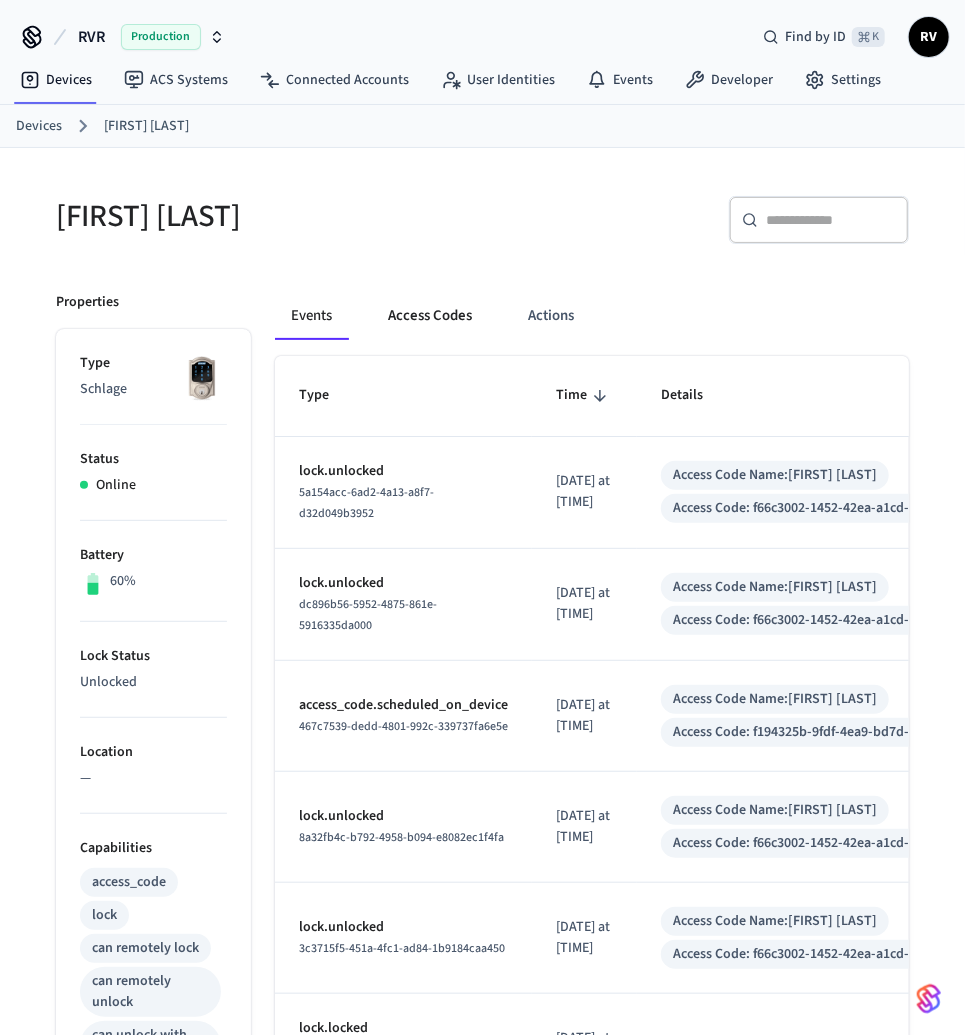 click on "Access Codes" at bounding box center (430, 316) 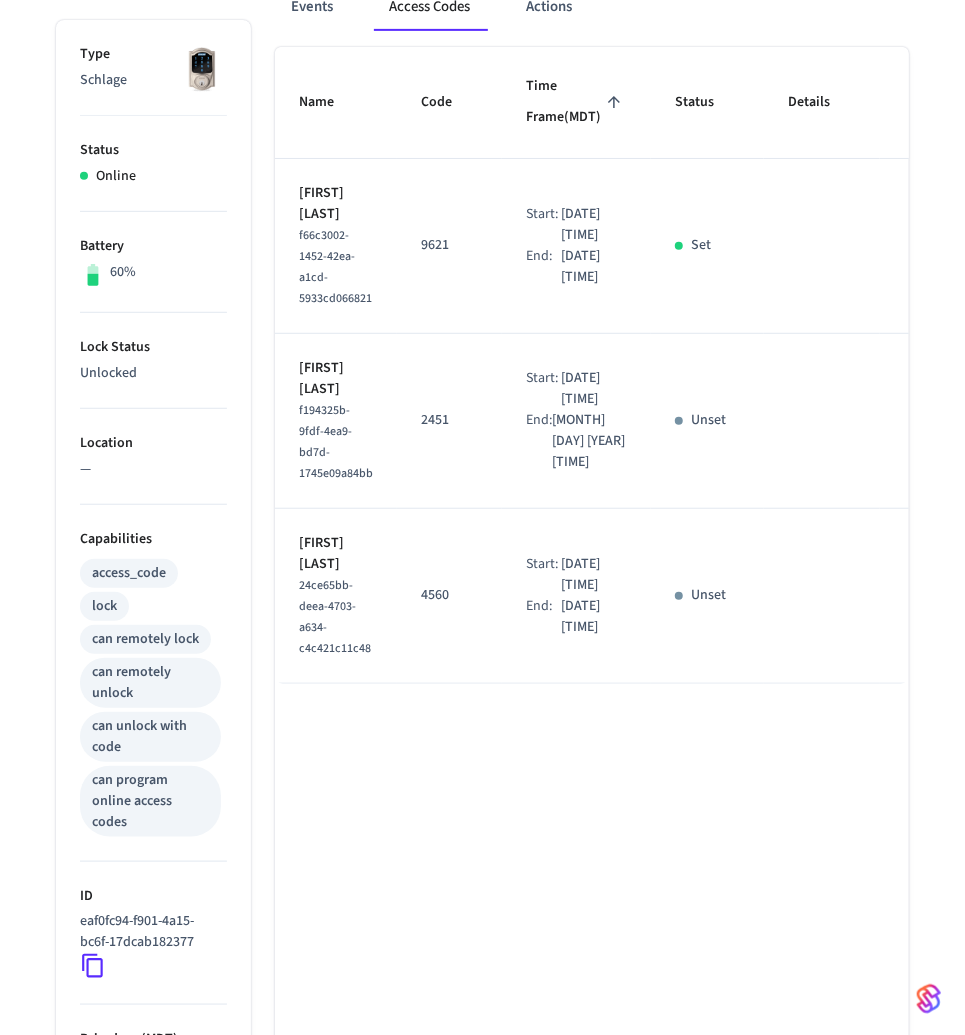 scroll, scrollTop: 318, scrollLeft: 0, axis: vertical 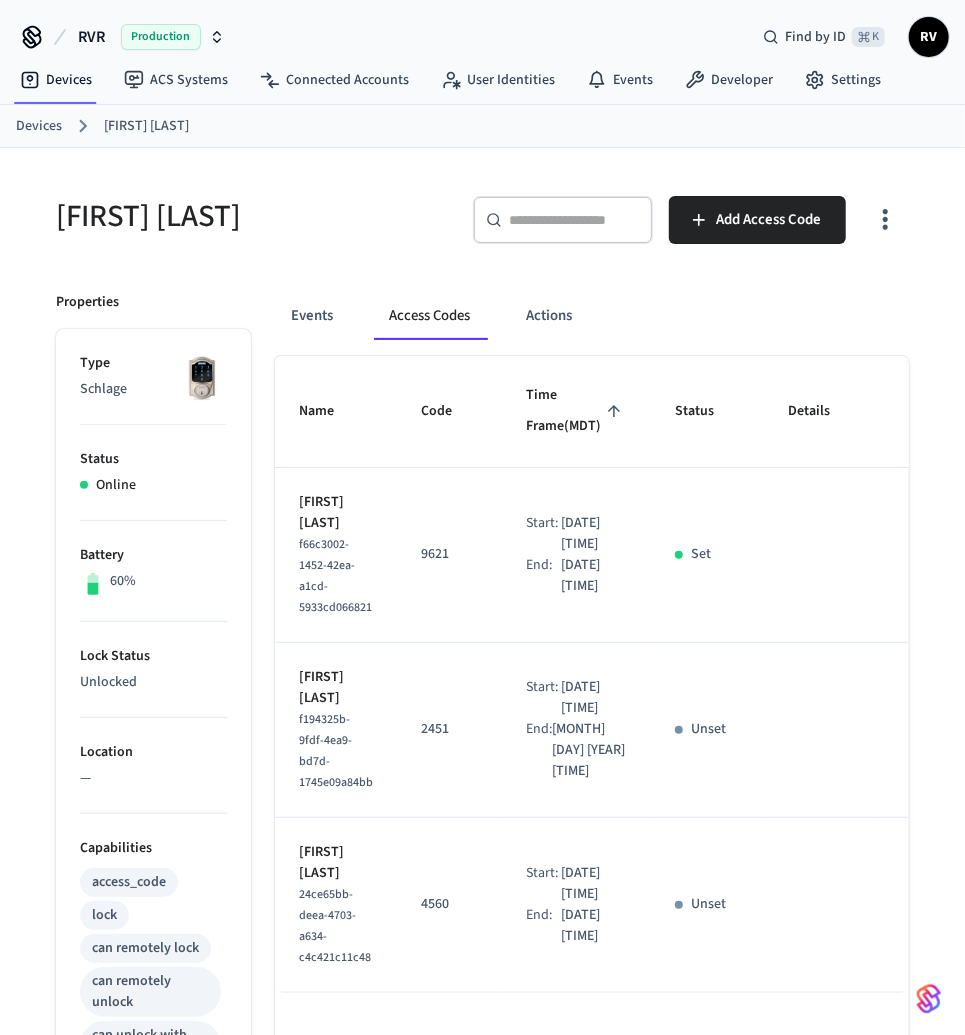 click on "Devices" at bounding box center [39, 126] 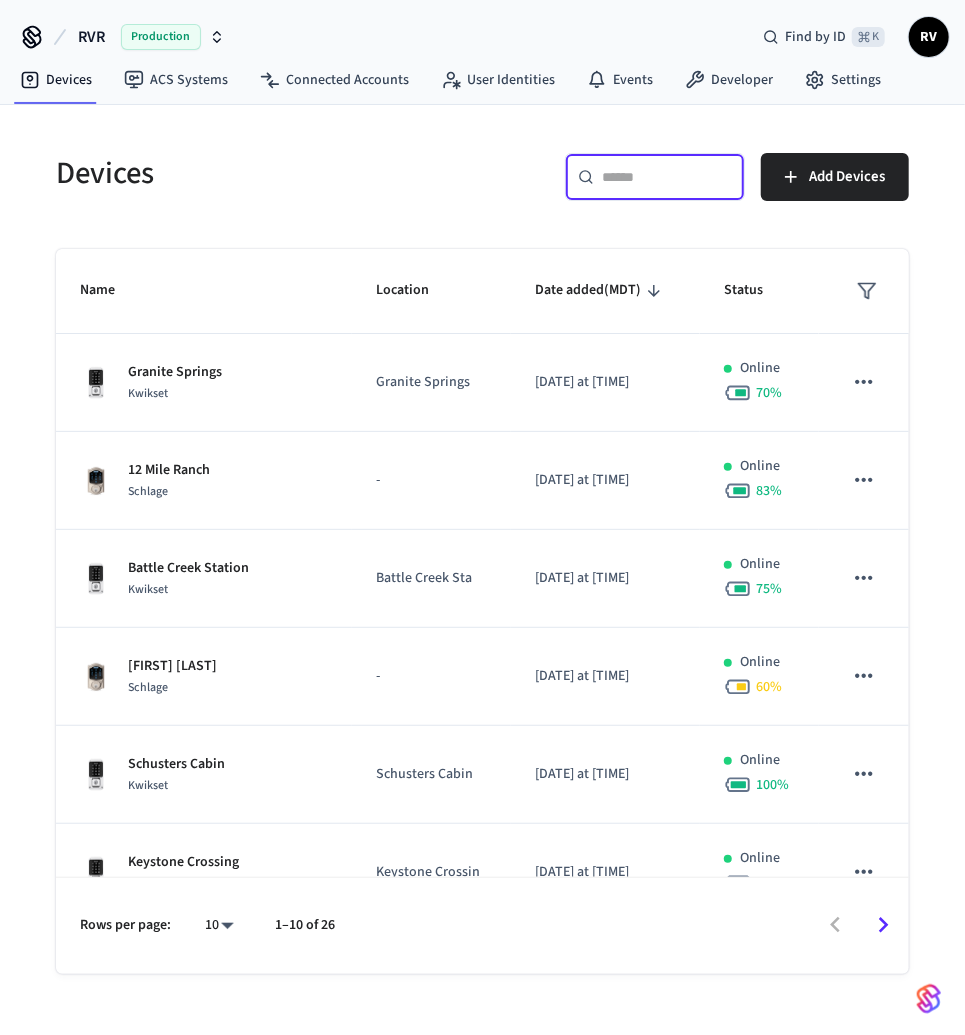 click at bounding box center [667, 177] 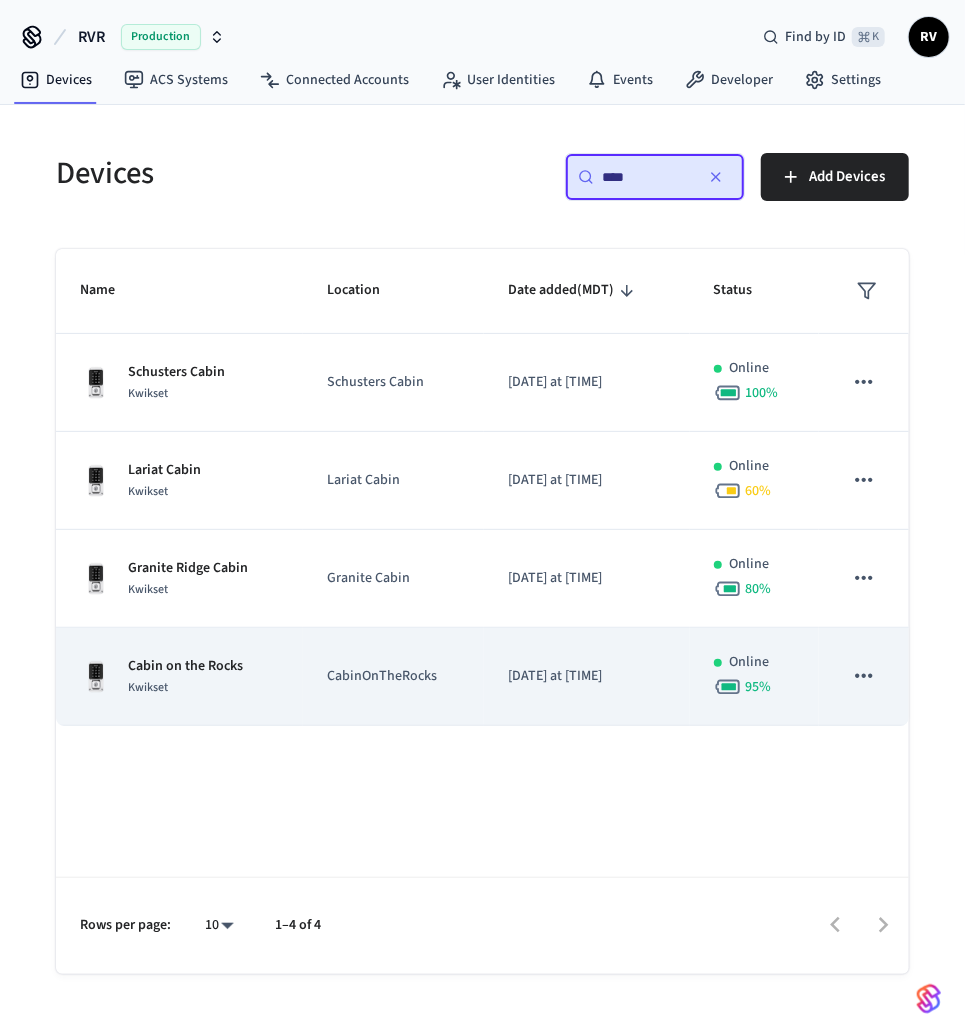 type on "****" 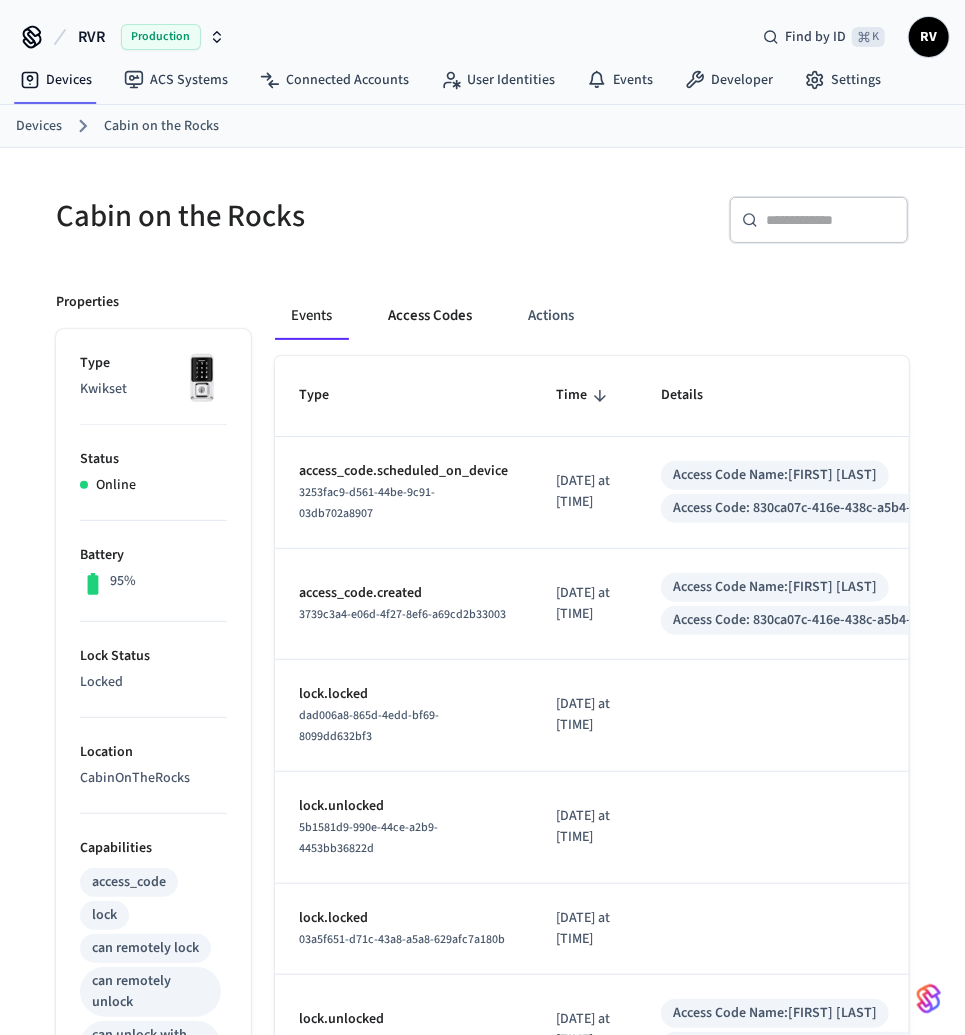 click on "Access Codes" at bounding box center (430, 316) 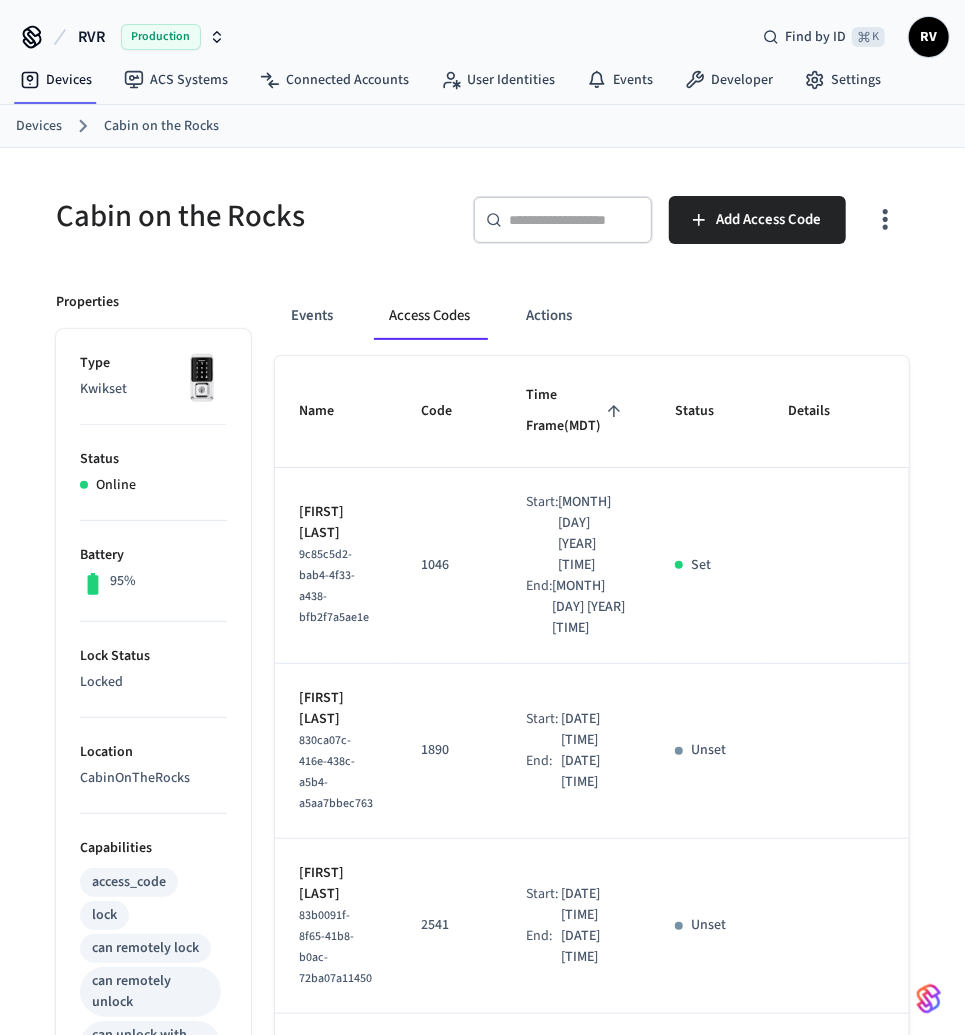 click on "Access Codes" at bounding box center (429, 316) 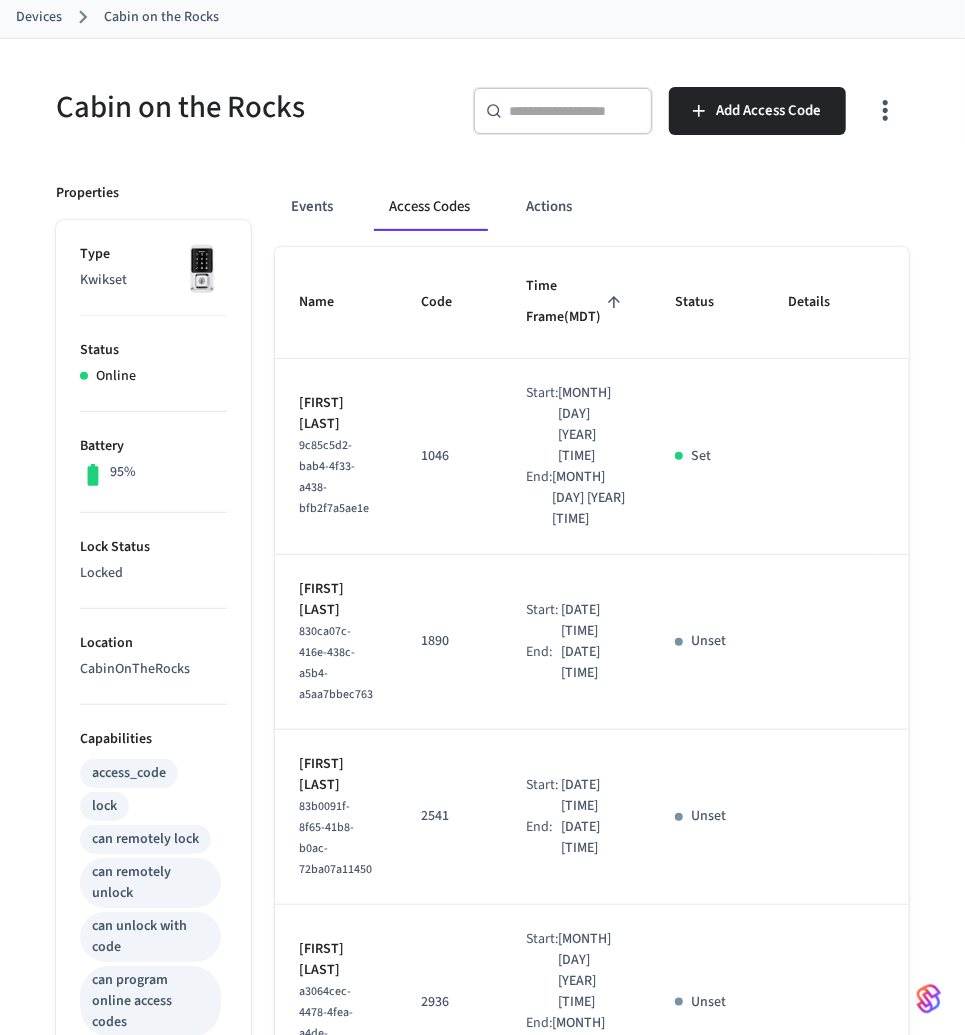 scroll, scrollTop: 114, scrollLeft: 0, axis: vertical 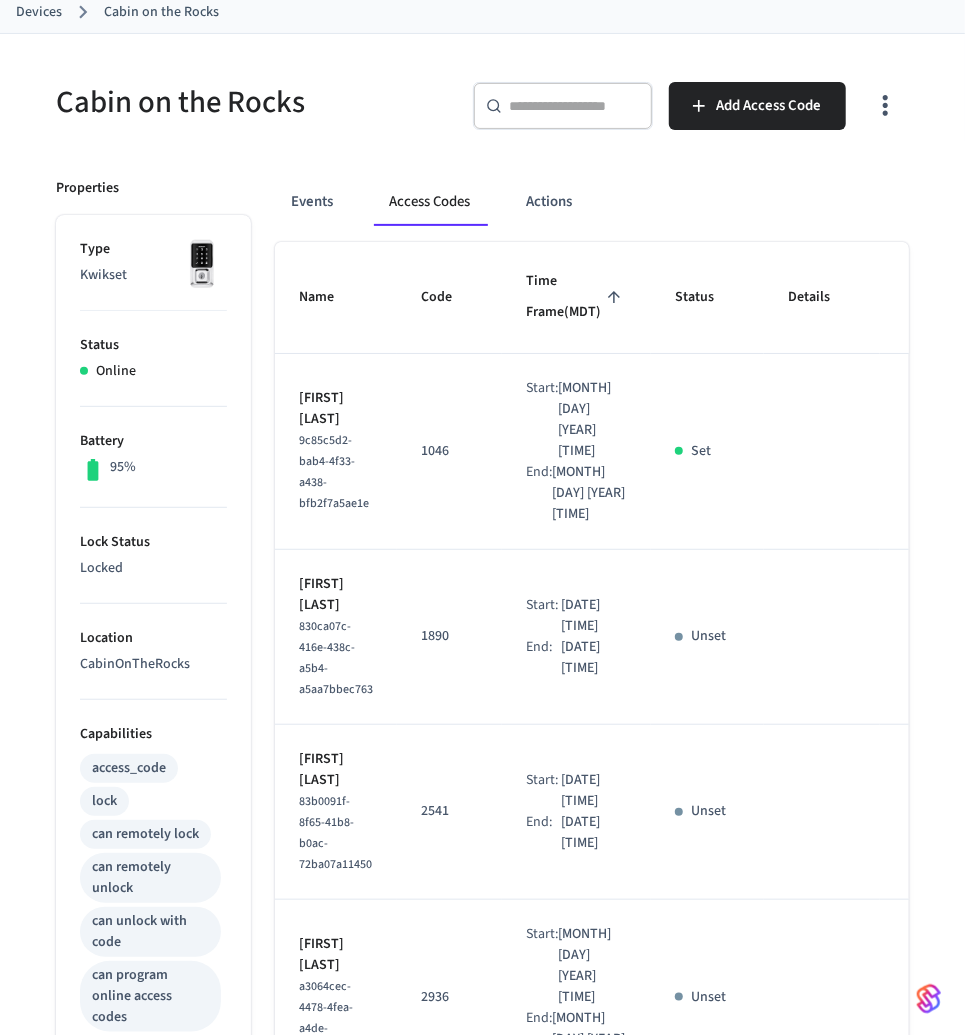 click on "Devices" at bounding box center (39, 12) 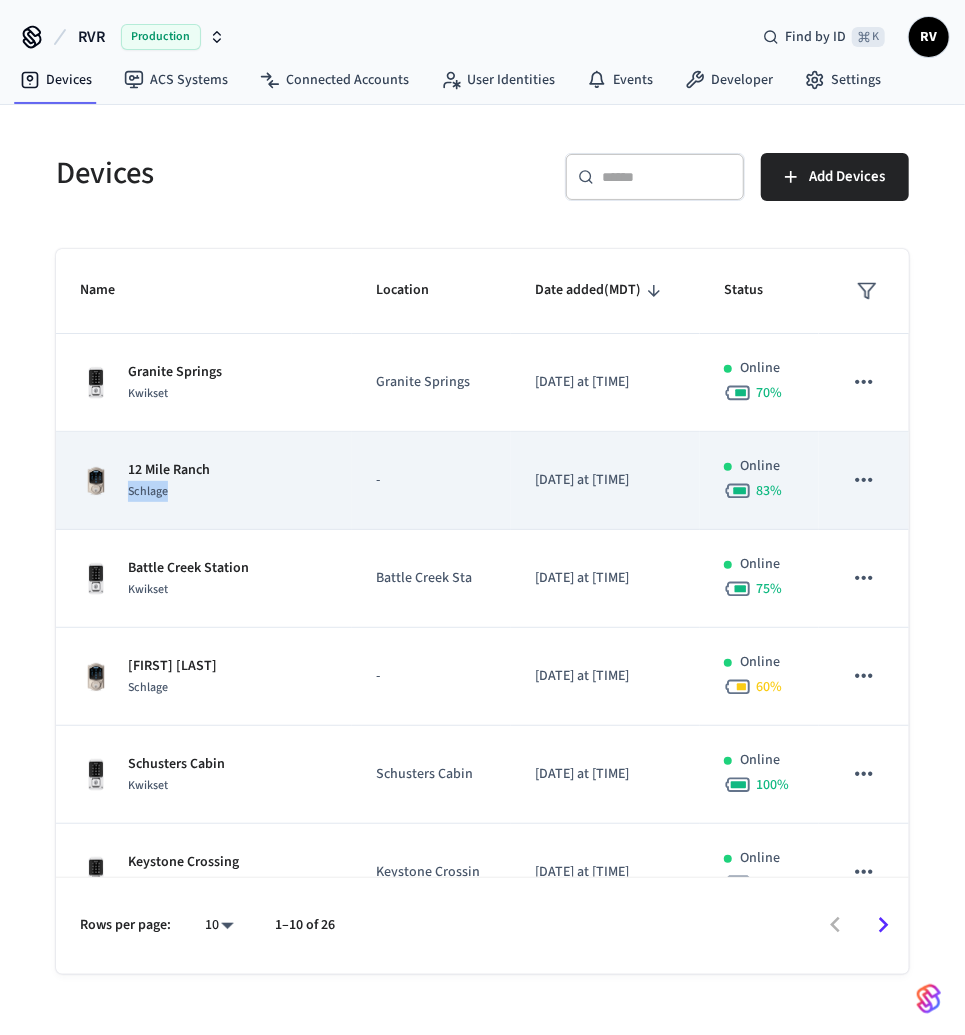 click on "[LOCATION] [BRAND]" at bounding box center (204, 481) 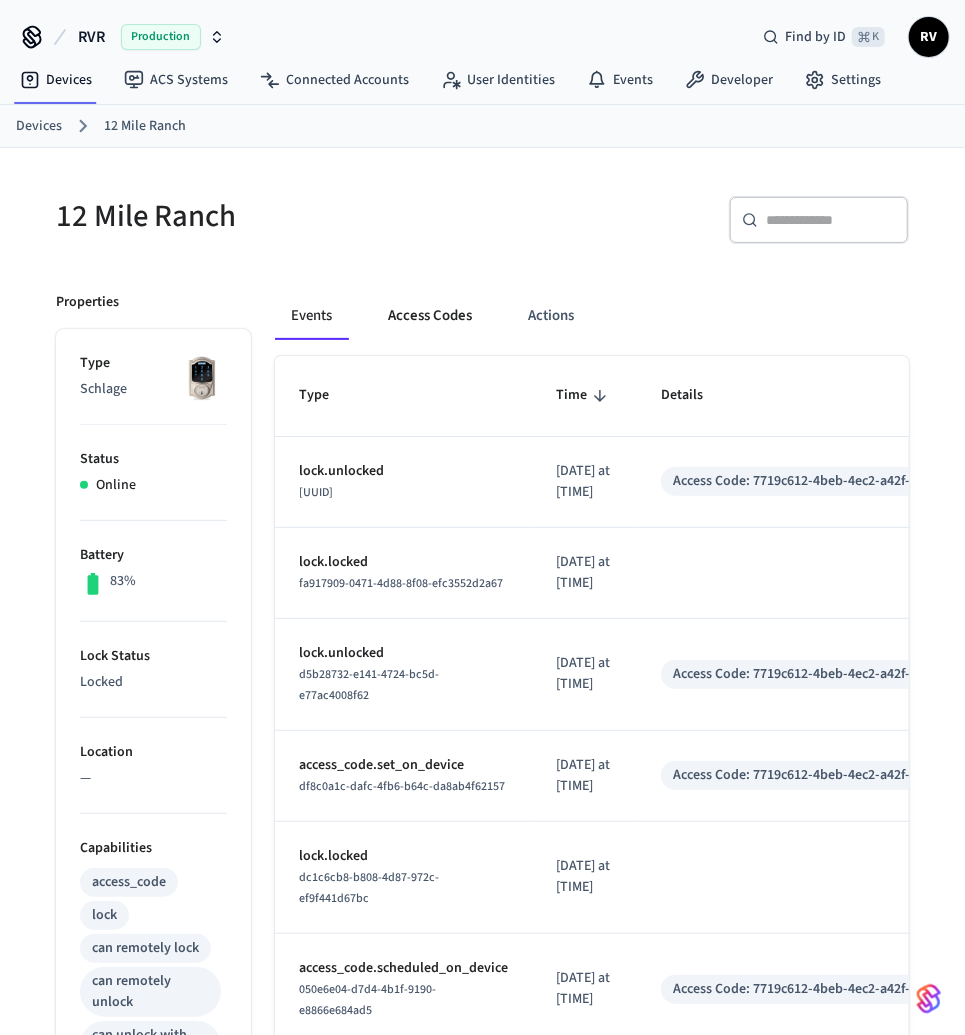 click on "Access Codes" at bounding box center (430, 316) 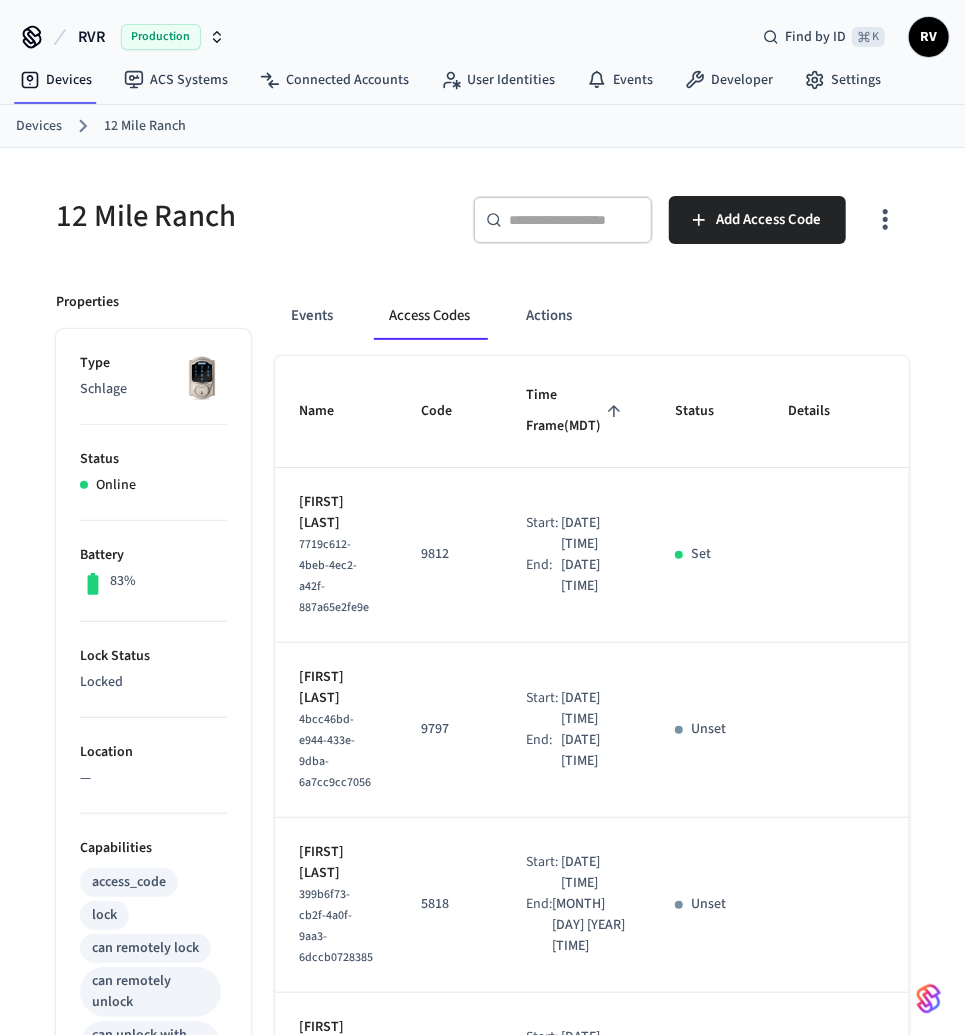 click on "Devices" at bounding box center (39, 126) 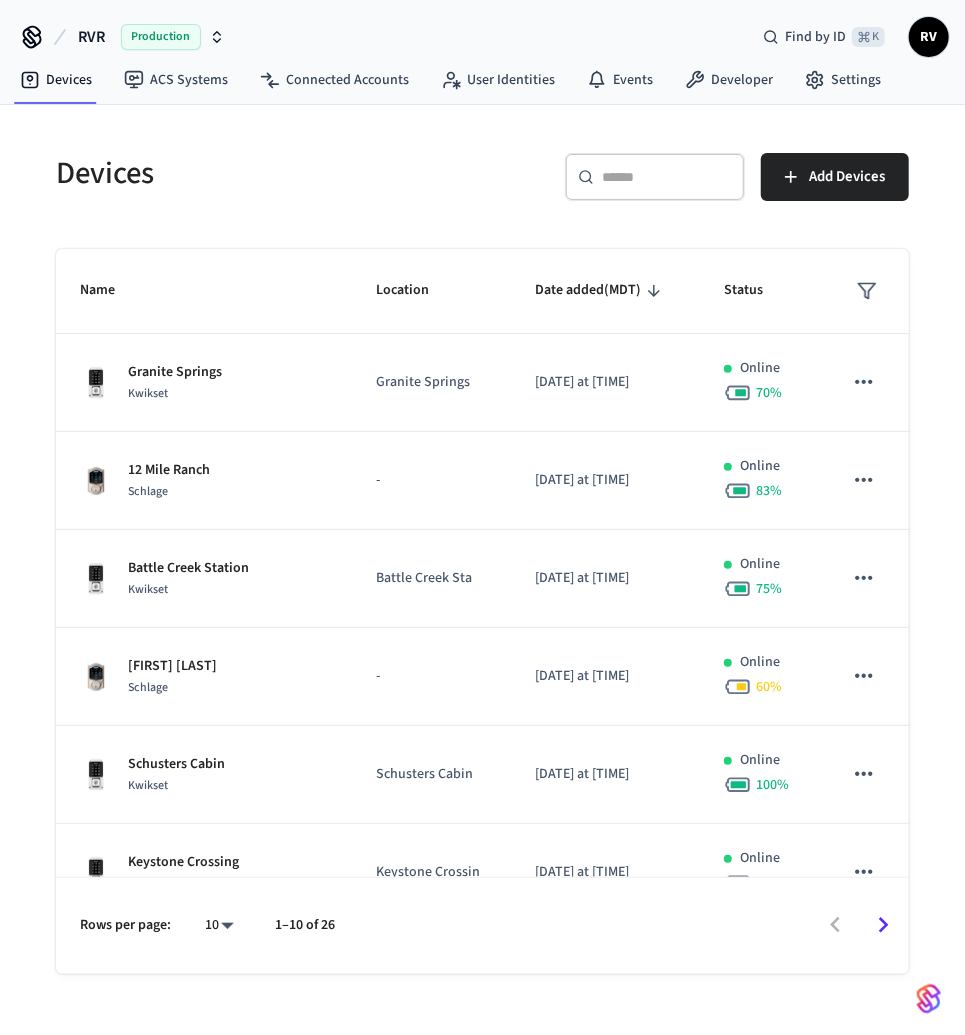 click on "Devices Add Devices Name Location Date added (MDT) Status [LOCATION] [PRODUCT] [LOCATION] [DATE] at [TIME] Online [PERCENT] [LOCATION] [PRODUCT] [LOCATION] [DATE] at [TIME] Online [PERCENT] [LOCATION] [PRODUCT] [LOCATION] [DATE] at [TIME] Online [PERCENT] [LOCATION] [PRODUCT] [LOCATION] [DATE] at [TIME] Online [PERCENT] [LOCATION] [PRODUCT] [LOCATION] [DATE] at [TIME] Online [PERCENT] [LOCATION] [PRODUCT] [LOCATION] [DATE] at [TIME] Online [PERCENT] [LOCATION] [PRODUCT] [LOCATION] [DATE] at [TIME] Online [PERCENT] [LOCATION] [PRODUCT] [LOCATION] [DATE] at [TIME] Online [PERCENT] Rows per page: 10 ** 1–10 of 26" at bounding box center (482, 551) 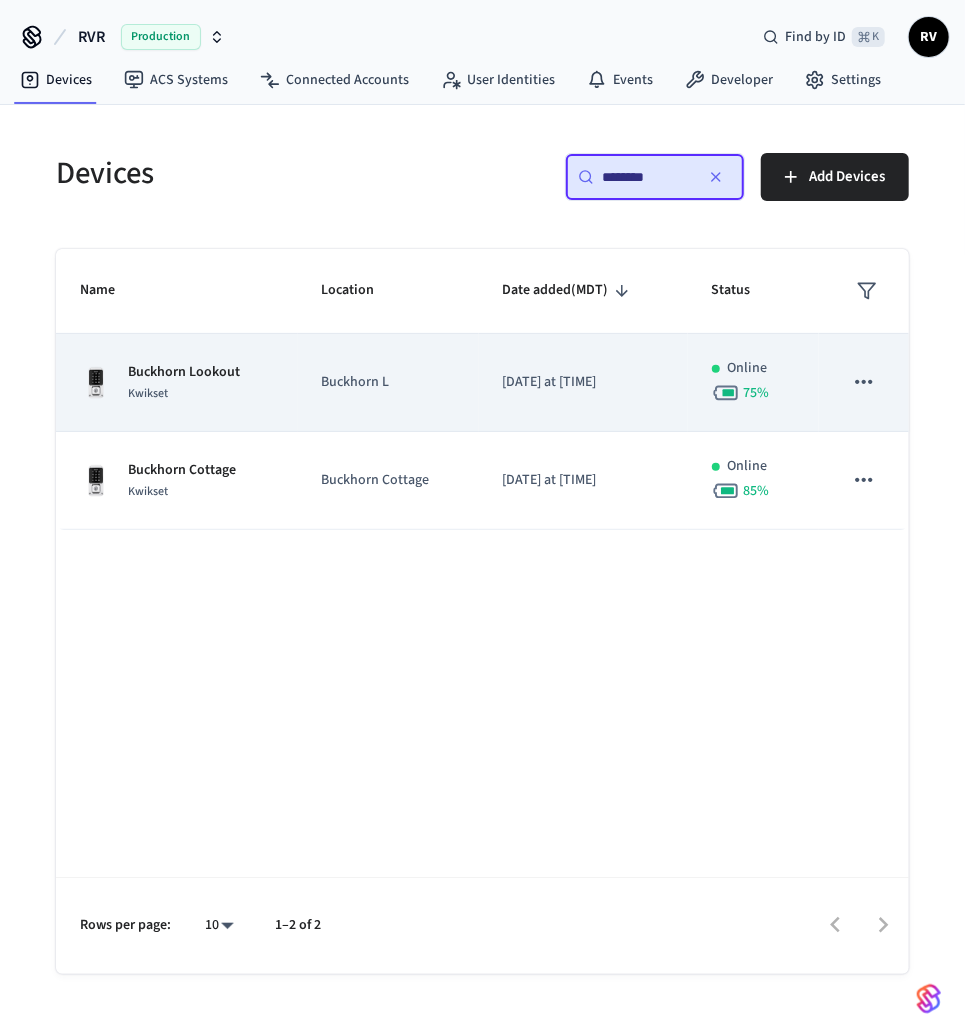 type on "********" 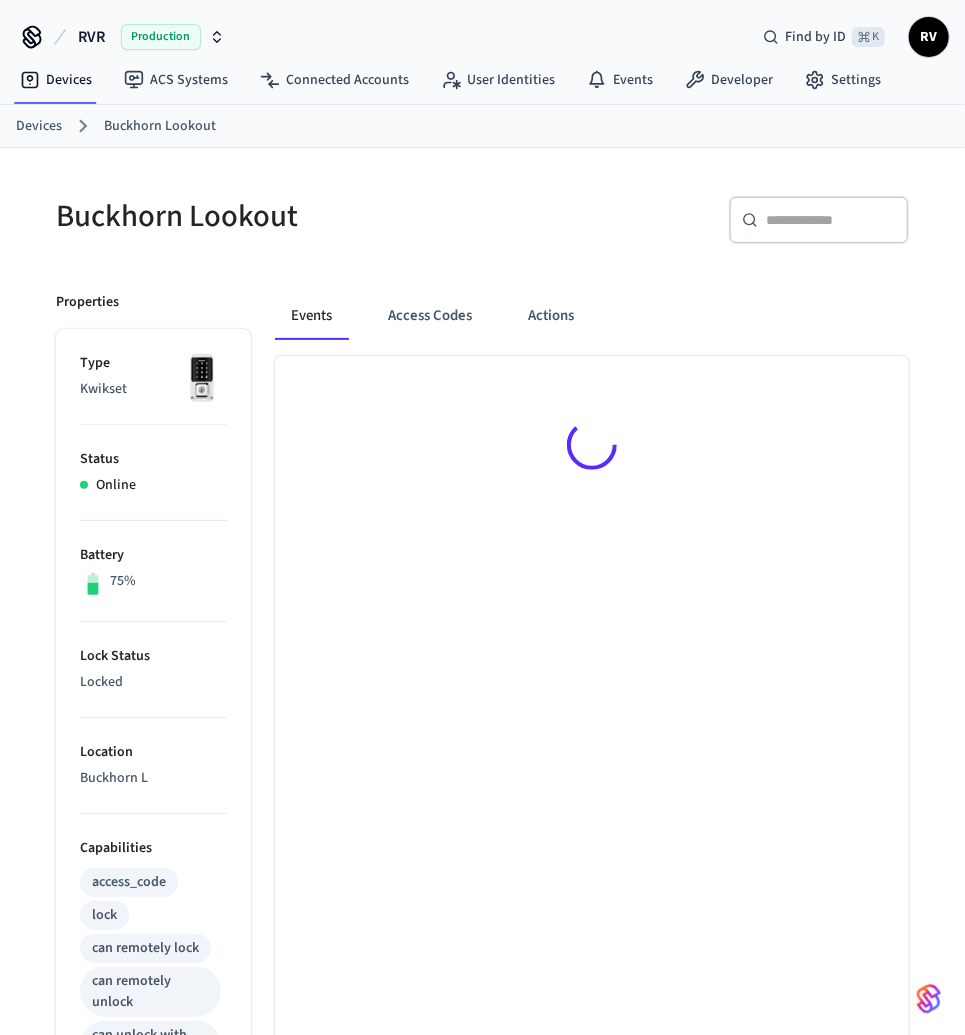 click on "Status" at bounding box center (153, 459) 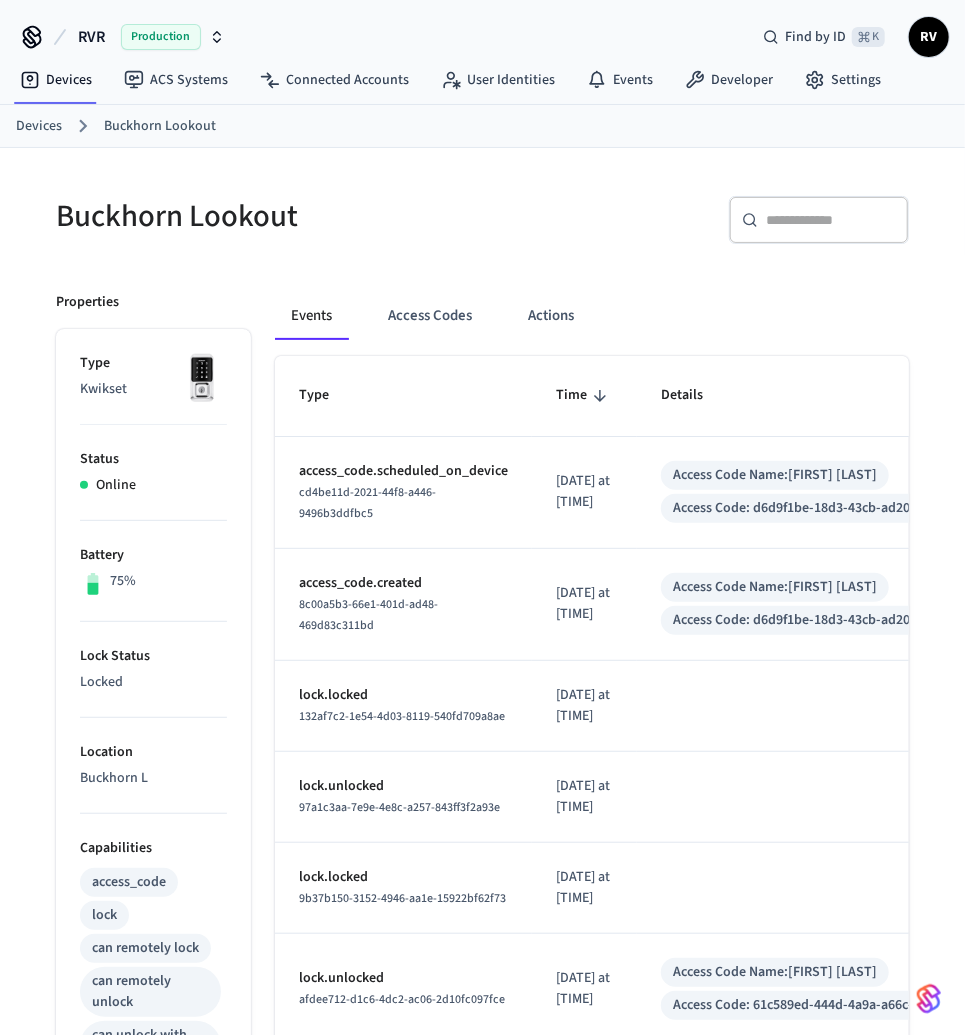 click on "Devices" at bounding box center (39, 126) 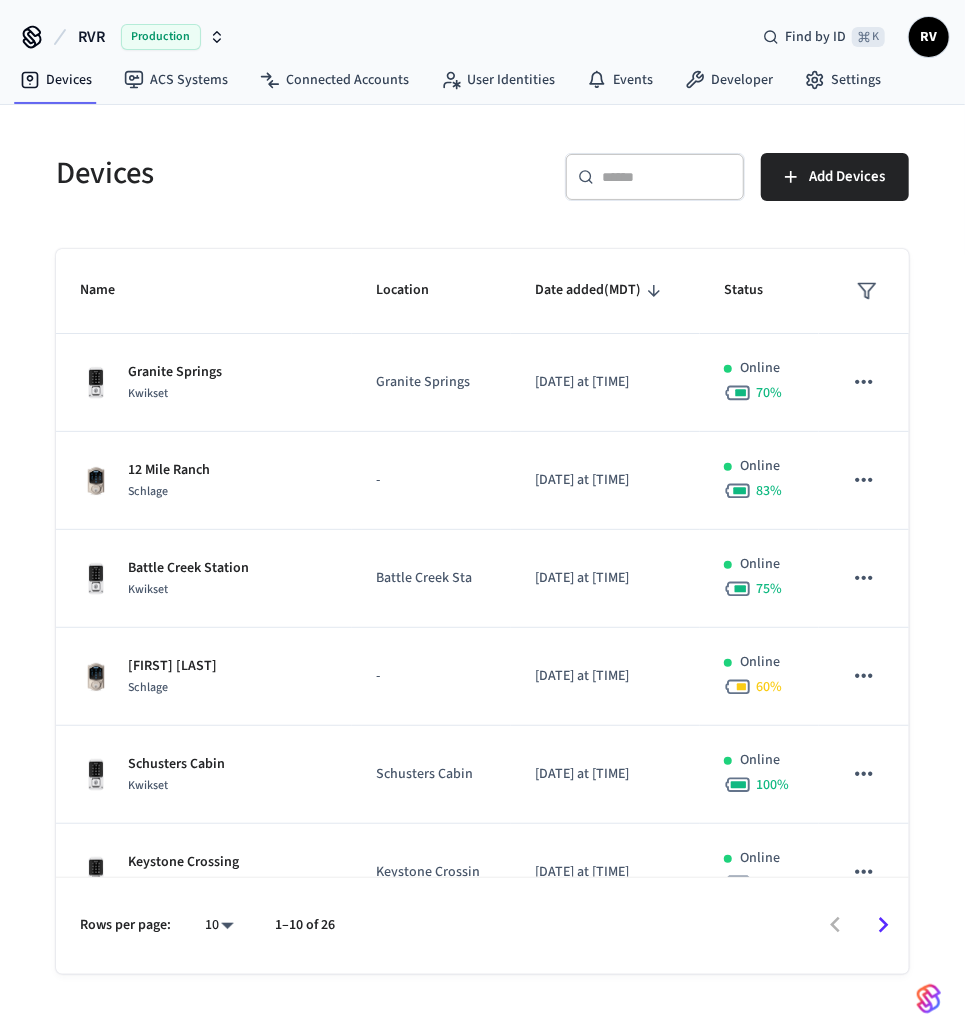 drag, startPoint x: 659, startPoint y: 215, endPoint x: 633, endPoint y: 193, distance: 34.058773 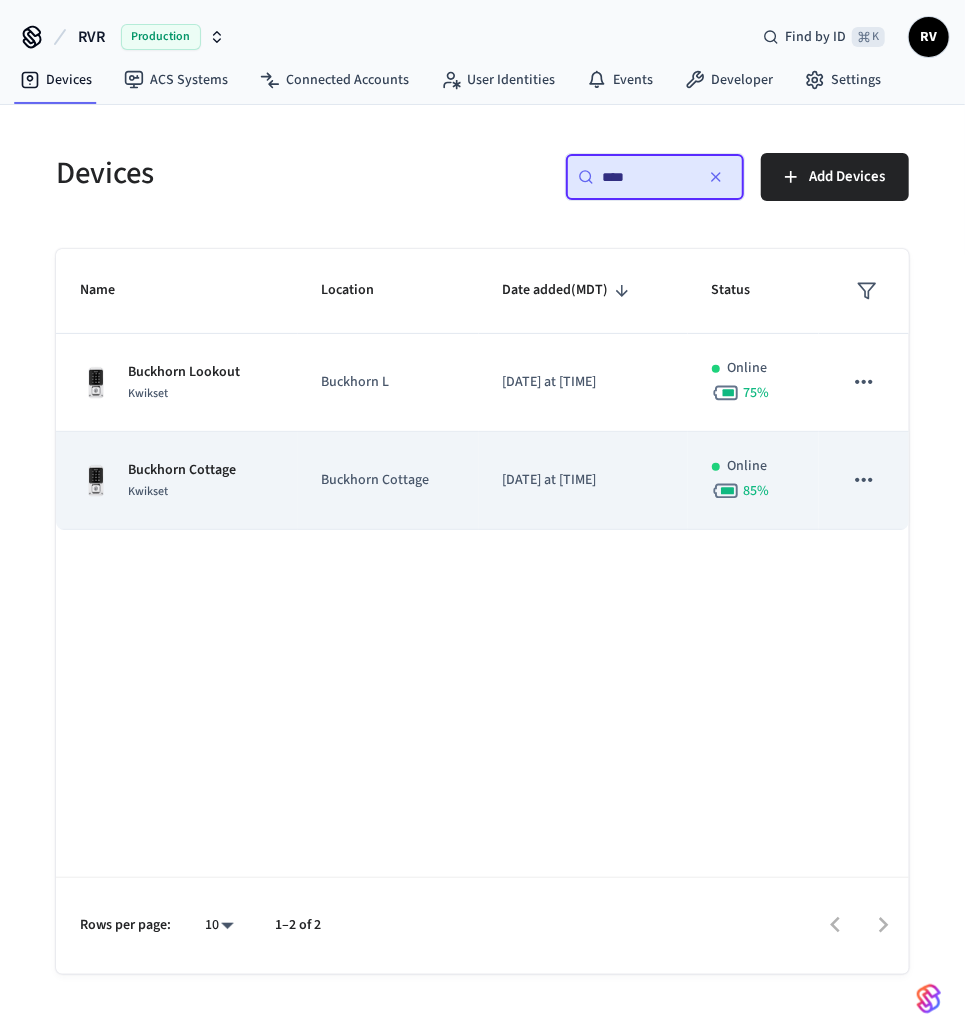 type on "****" 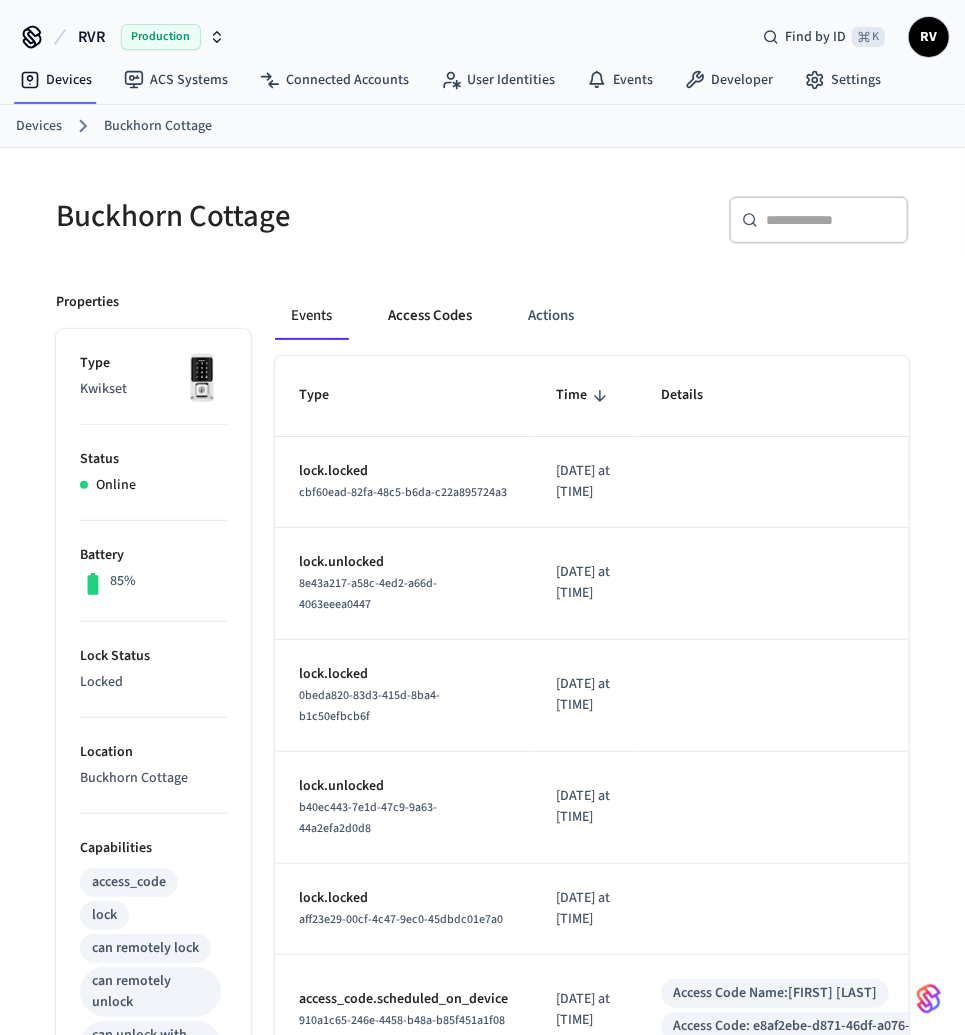 click on "Access Codes" at bounding box center (430, 316) 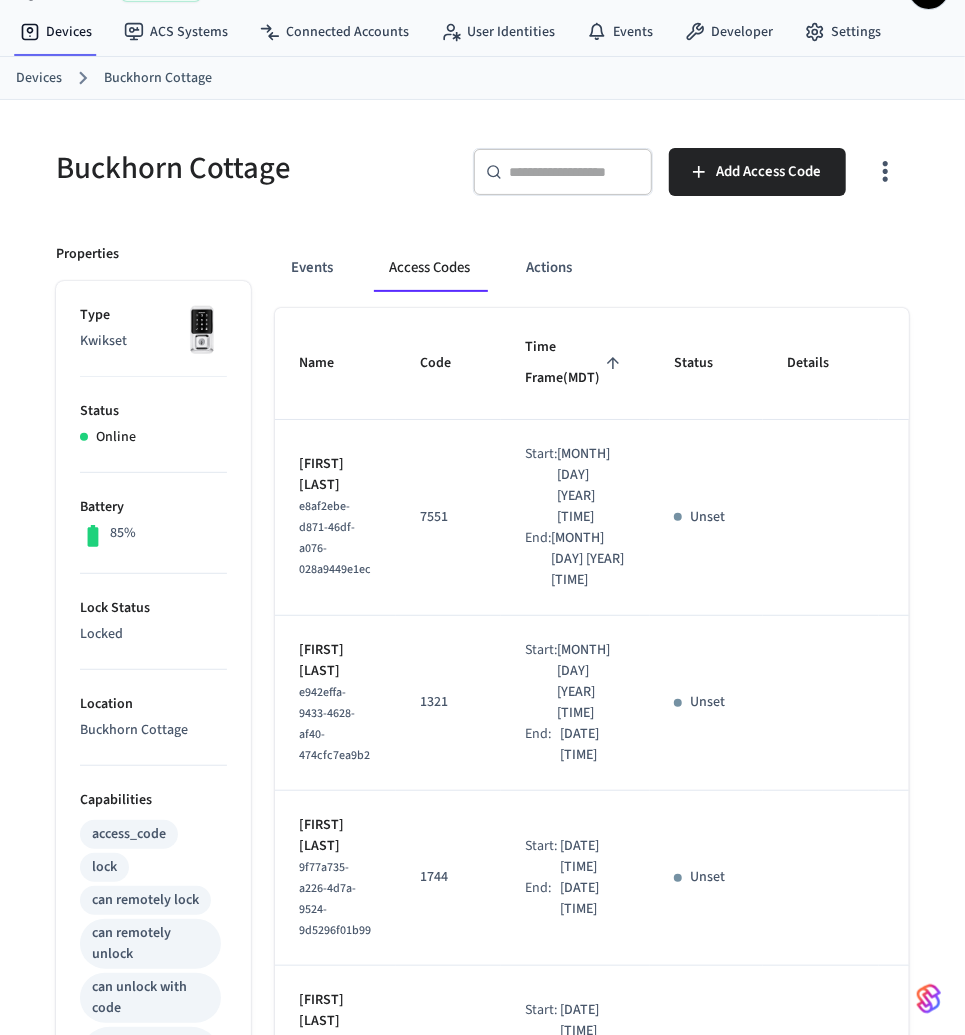 scroll, scrollTop: 52, scrollLeft: 0, axis: vertical 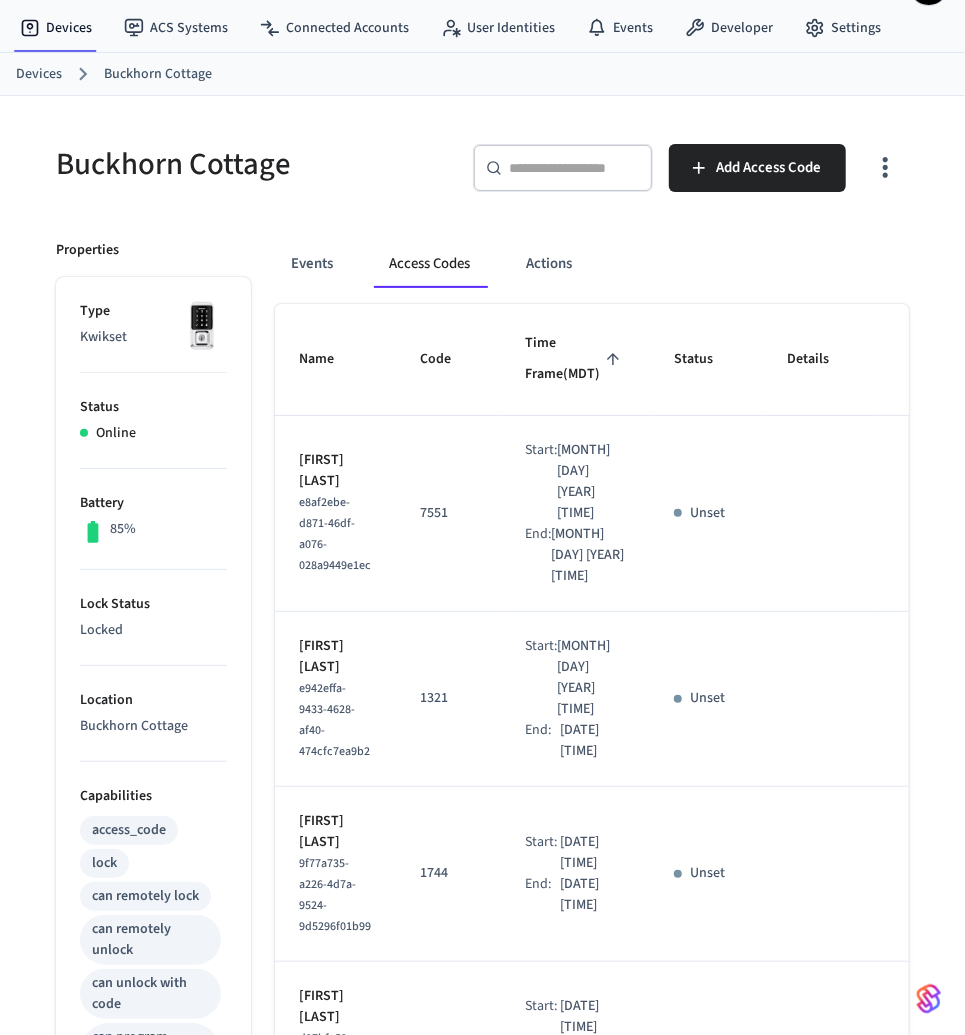 click on "Devices" at bounding box center (39, 74) 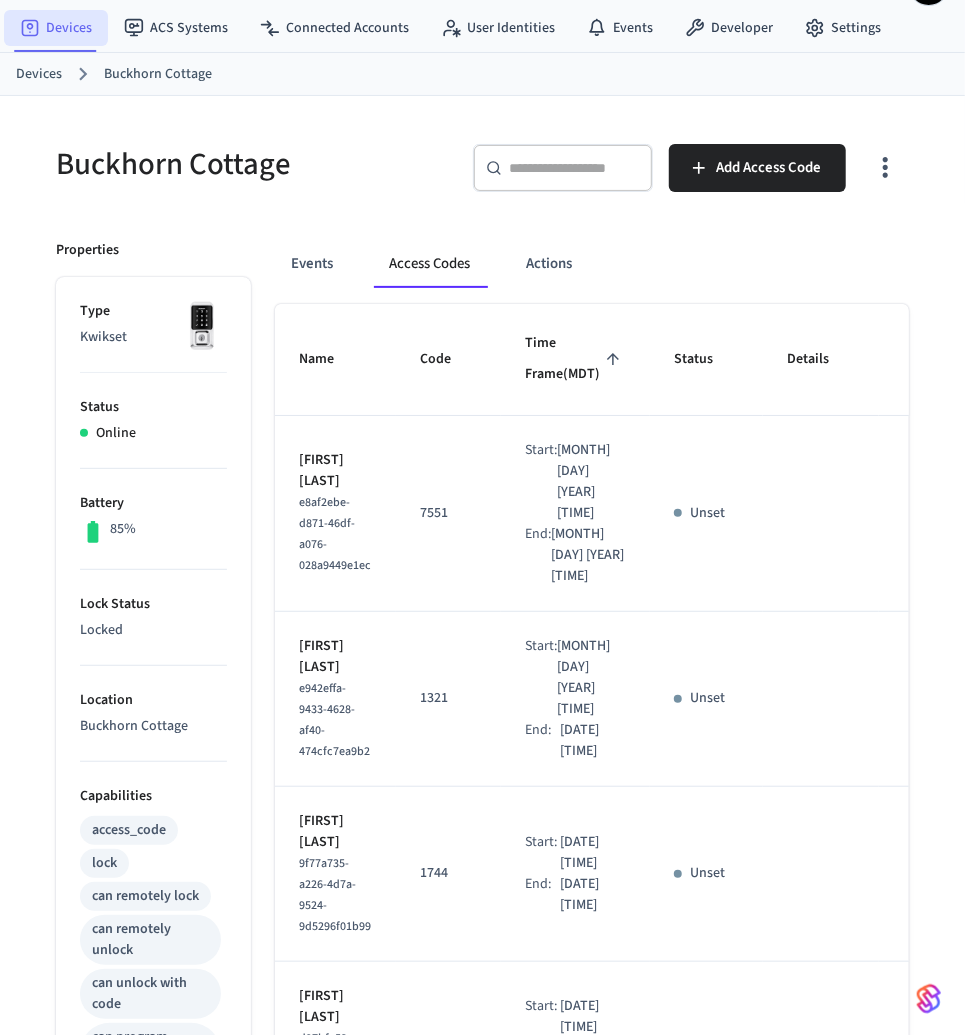 scroll, scrollTop: 0, scrollLeft: 0, axis: both 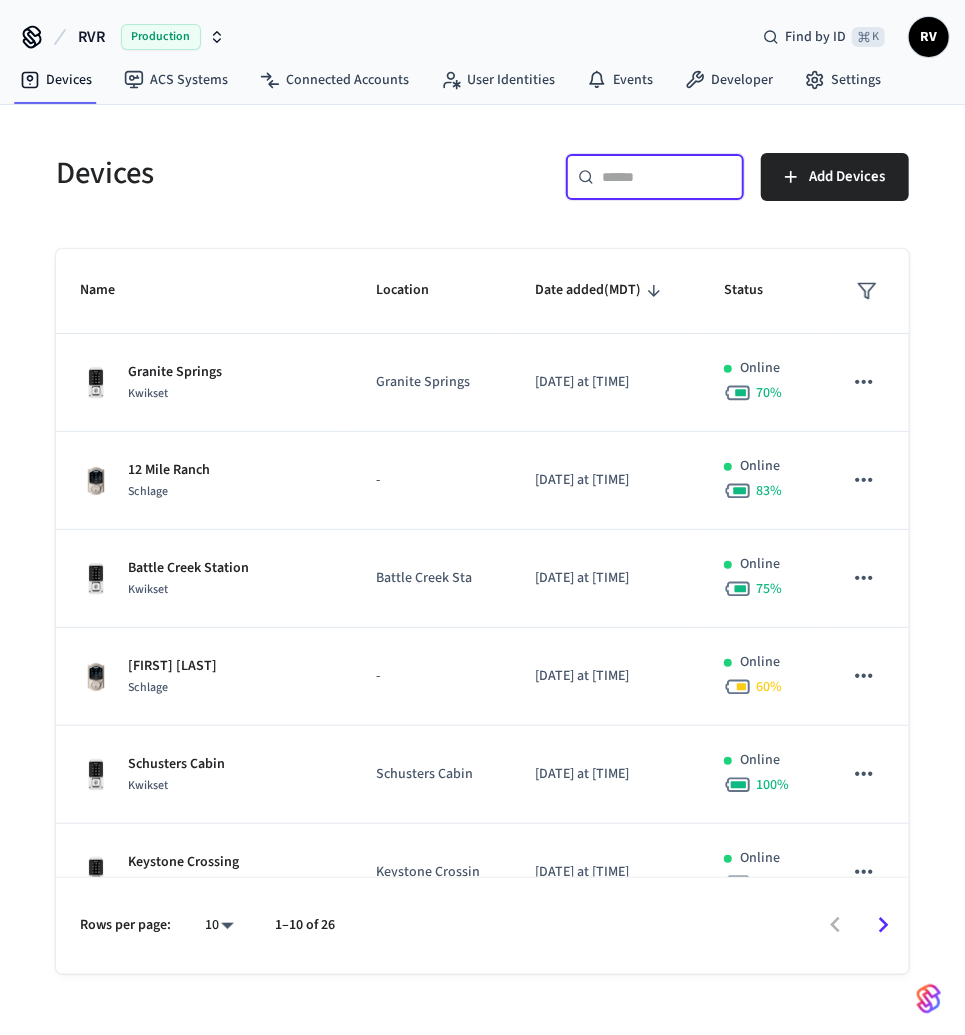 click at bounding box center (667, 177) 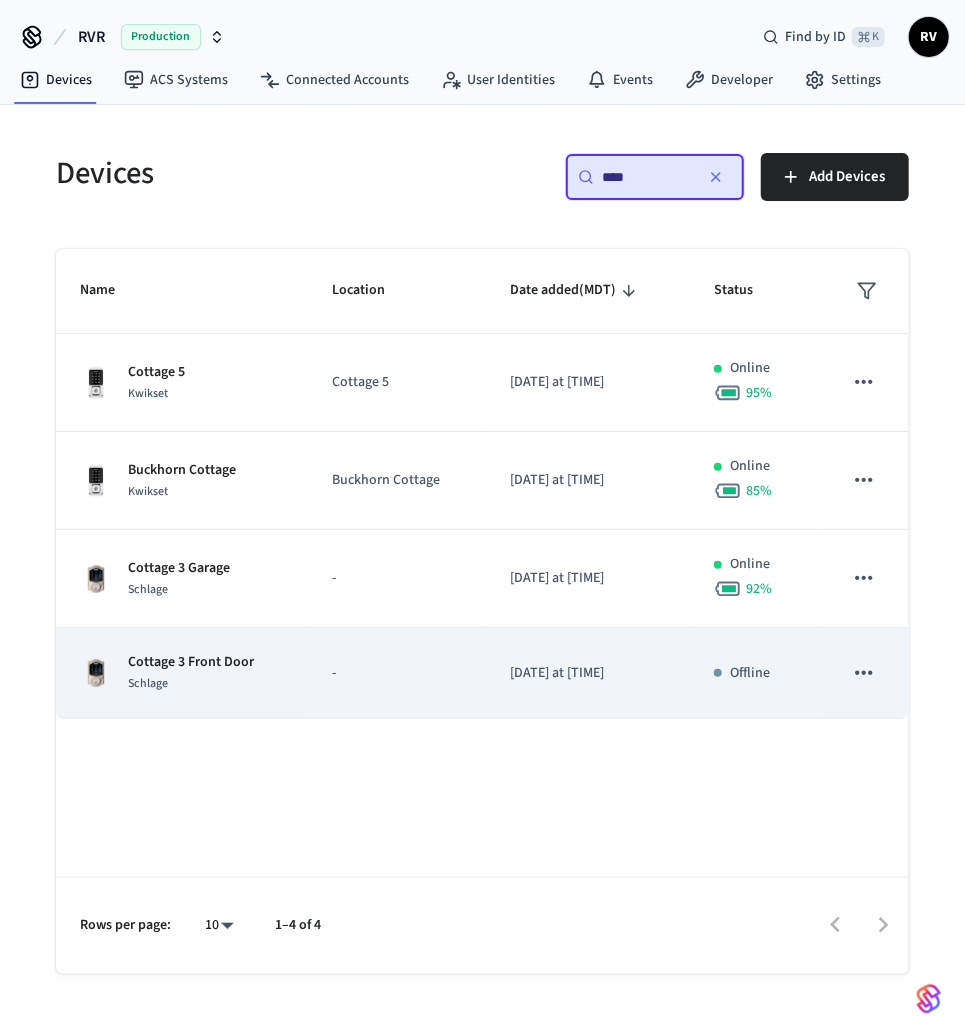 type on "****" 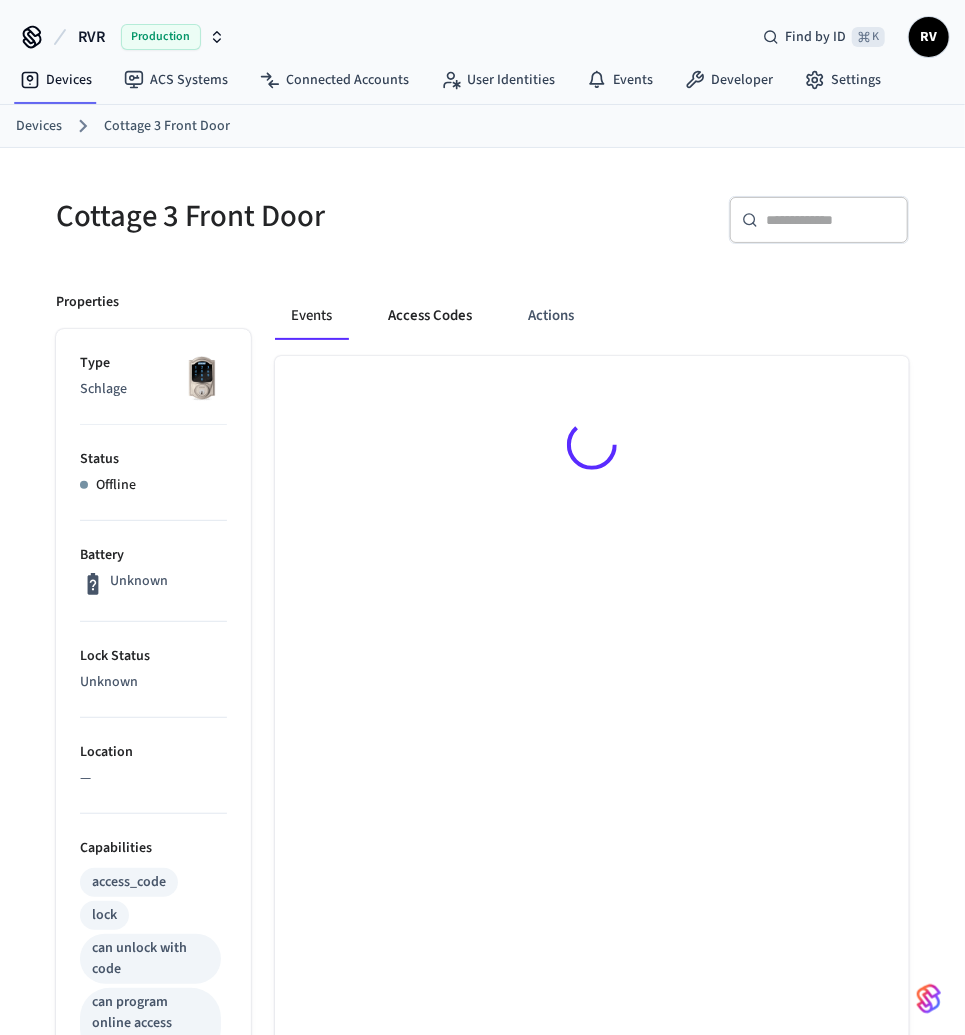 click on "Access Codes" at bounding box center [430, 316] 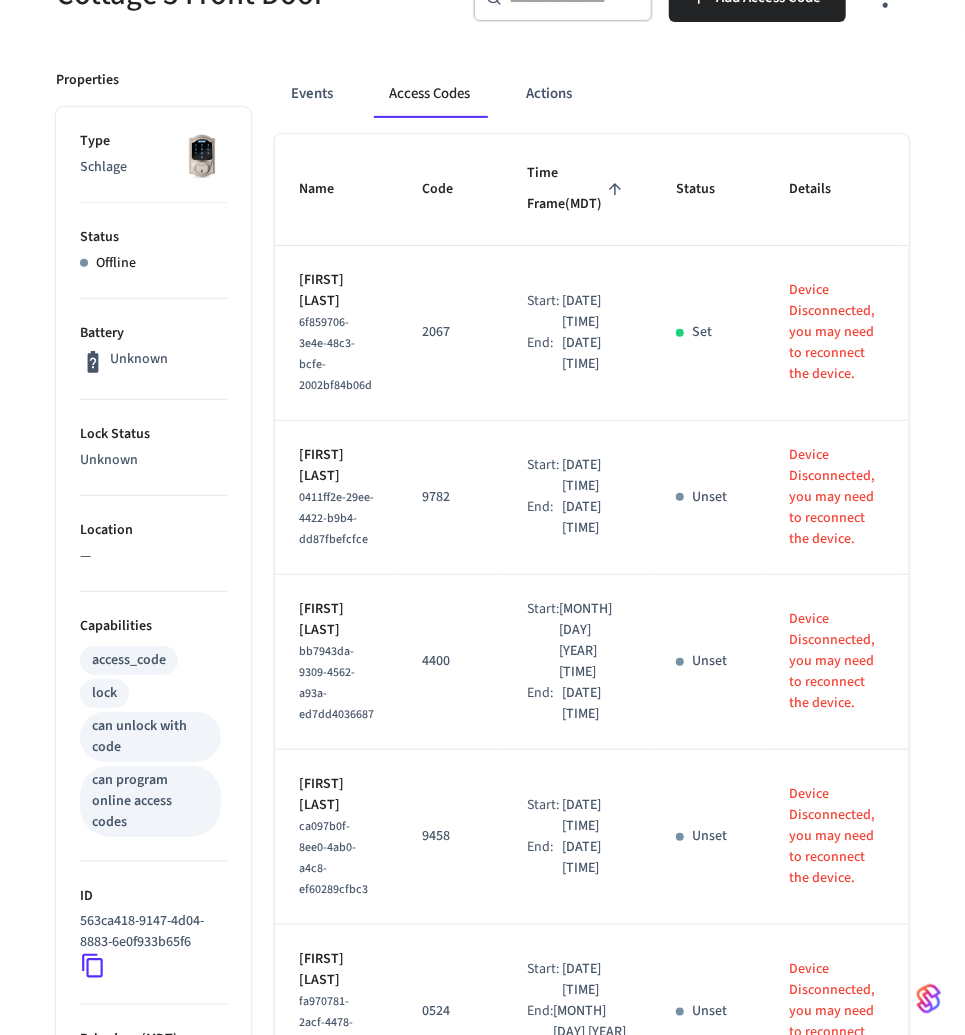 scroll, scrollTop: 0, scrollLeft: 0, axis: both 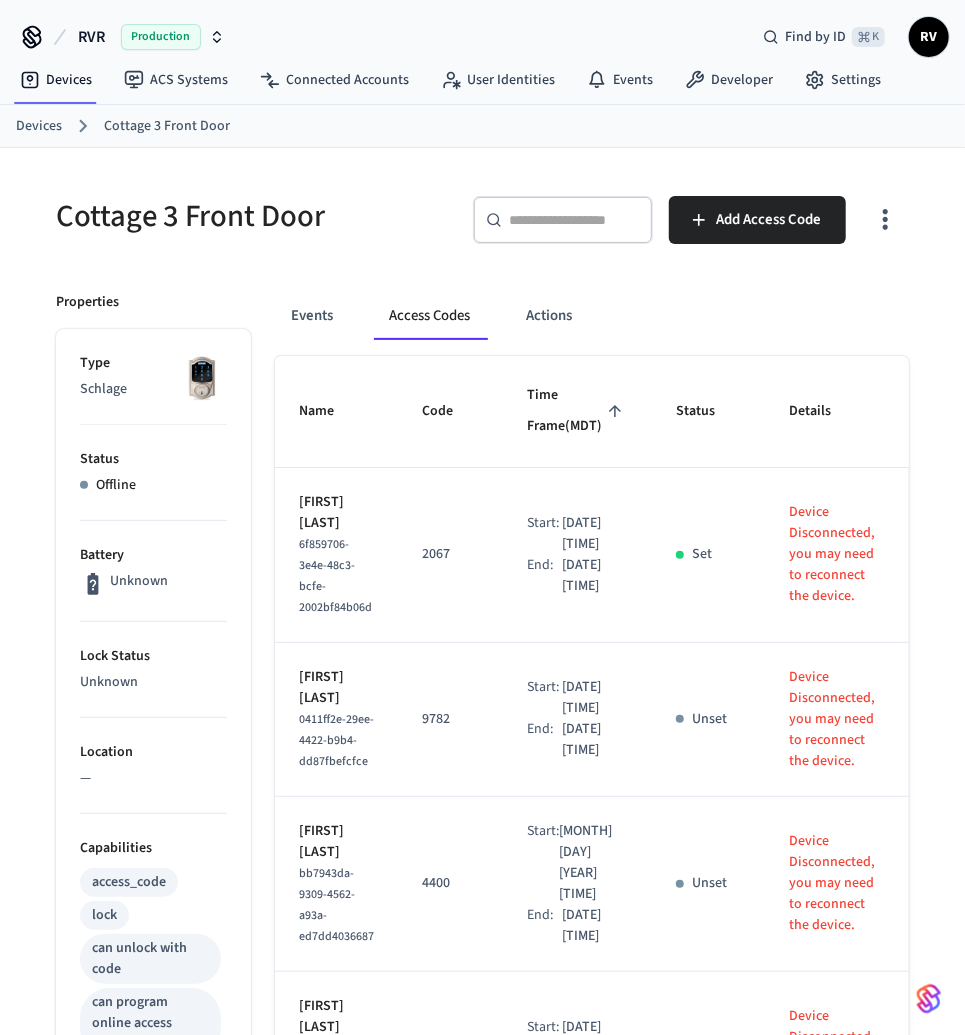 click on "Devices" at bounding box center [39, 126] 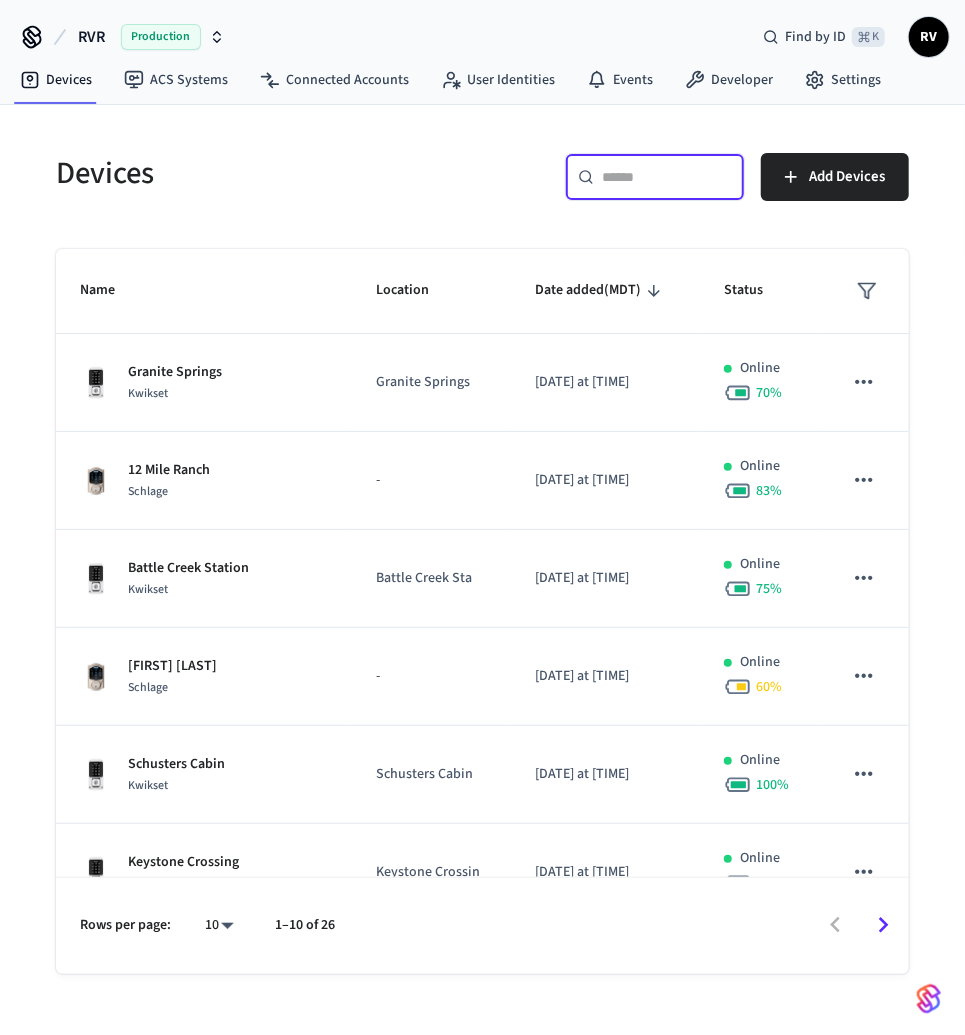click at bounding box center (667, 177) 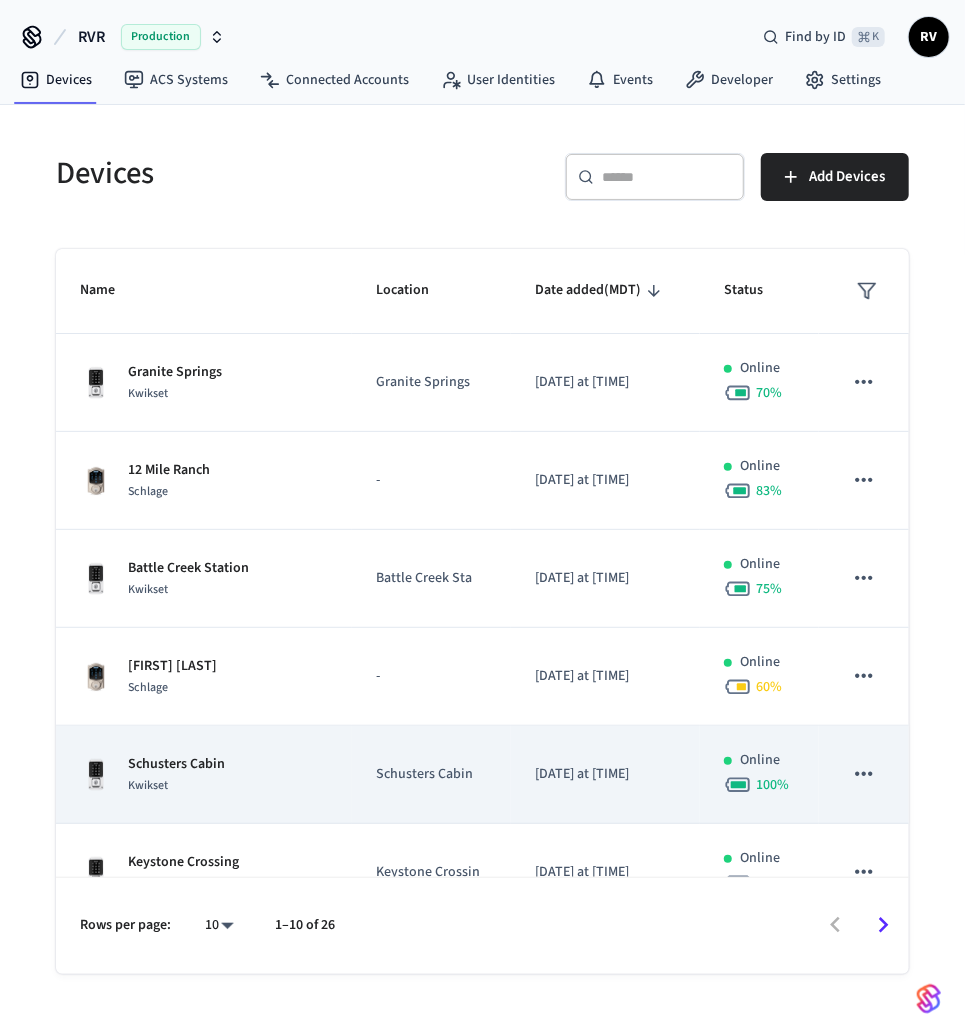 click on "Schusters Cabin Kwikset" at bounding box center [204, 775] 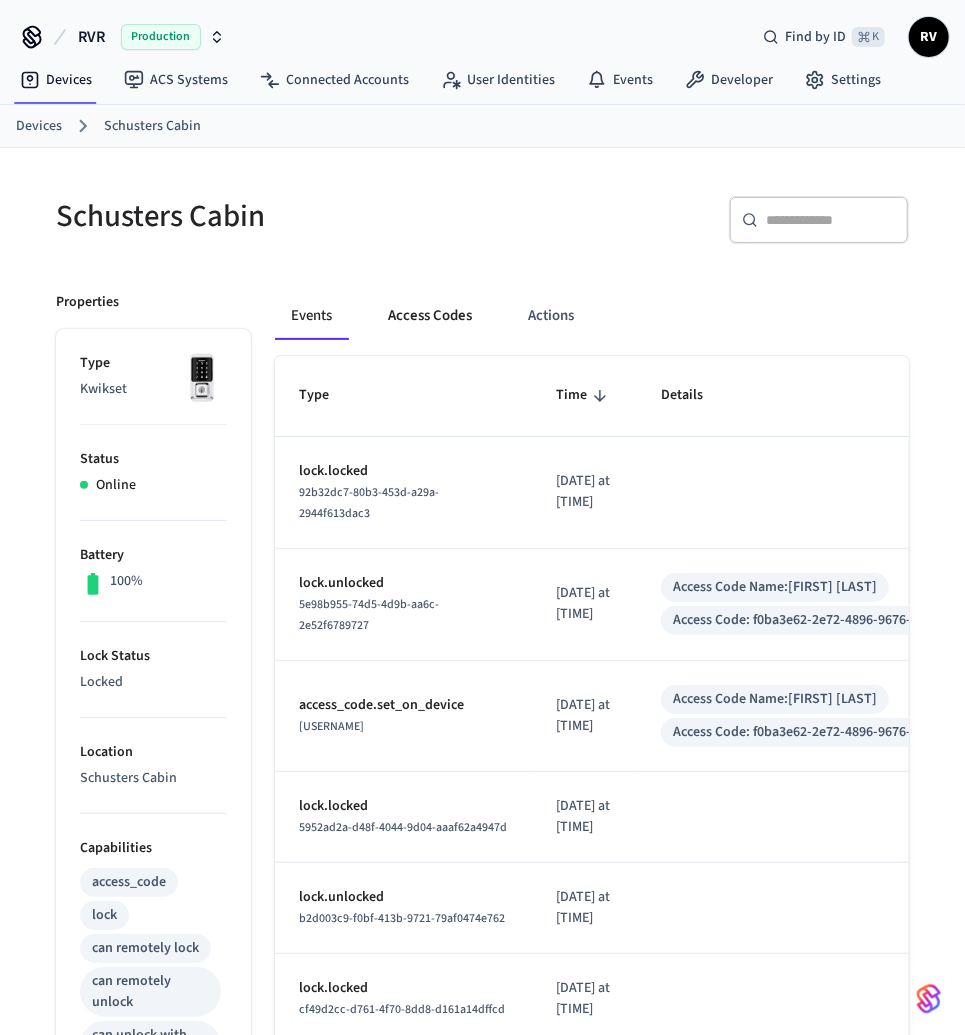 click on "Access Codes" at bounding box center (430, 316) 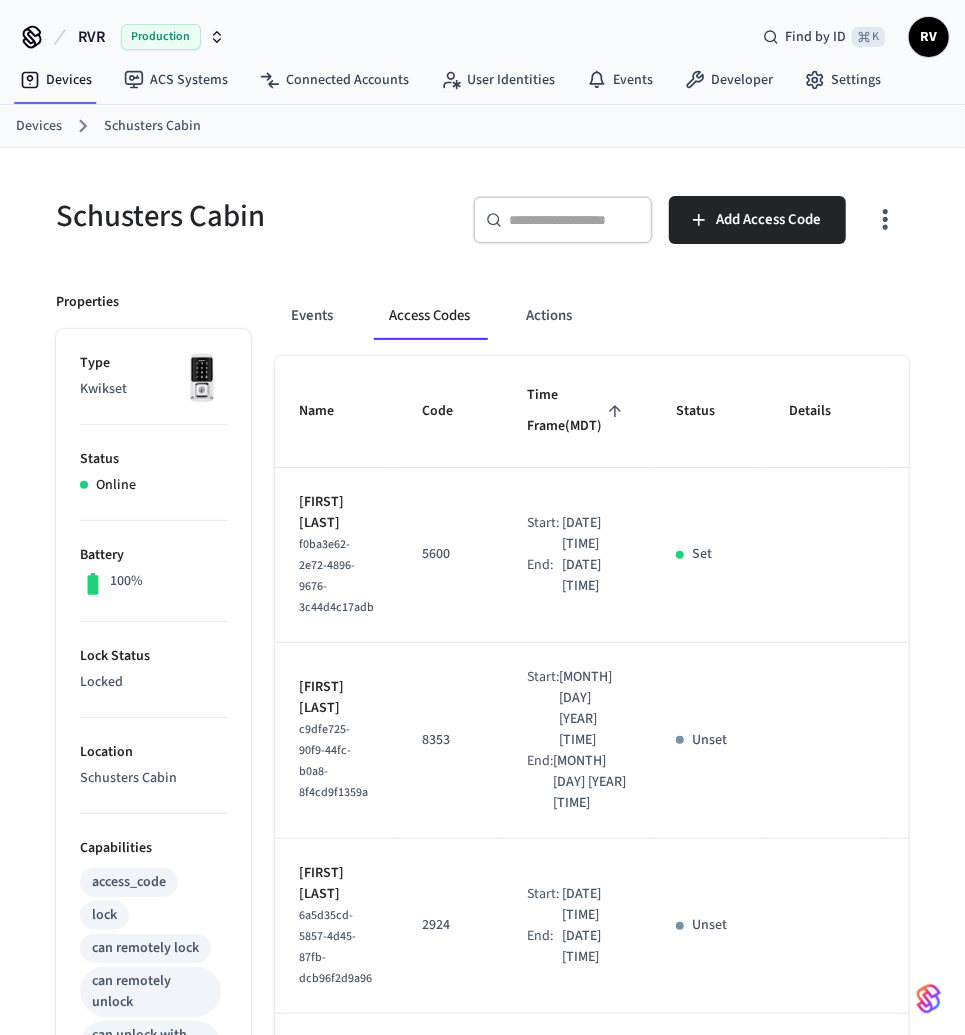click on "[DEVICE] [LOCATION]" at bounding box center (482, 126) 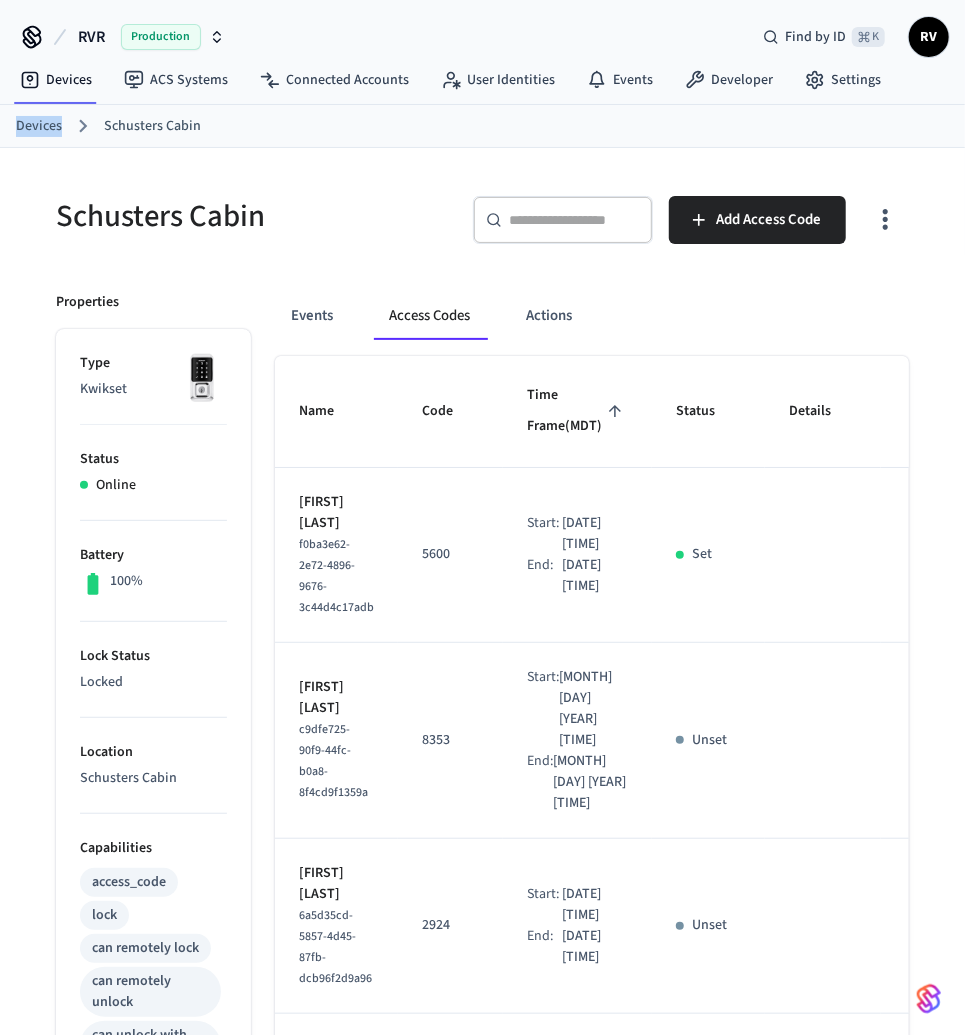 click on "[DEVICE] [LOCATION]" at bounding box center [482, 126] 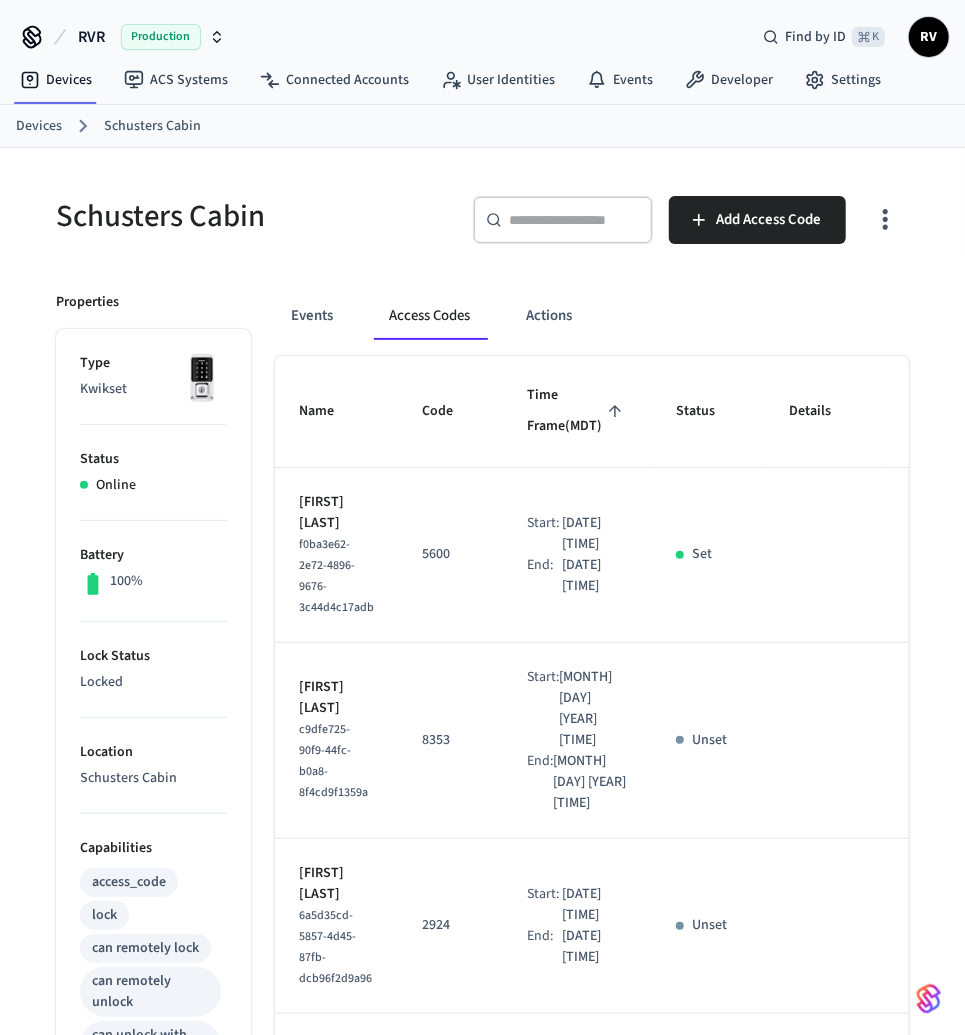 click on "Devices" at bounding box center (39, 126) 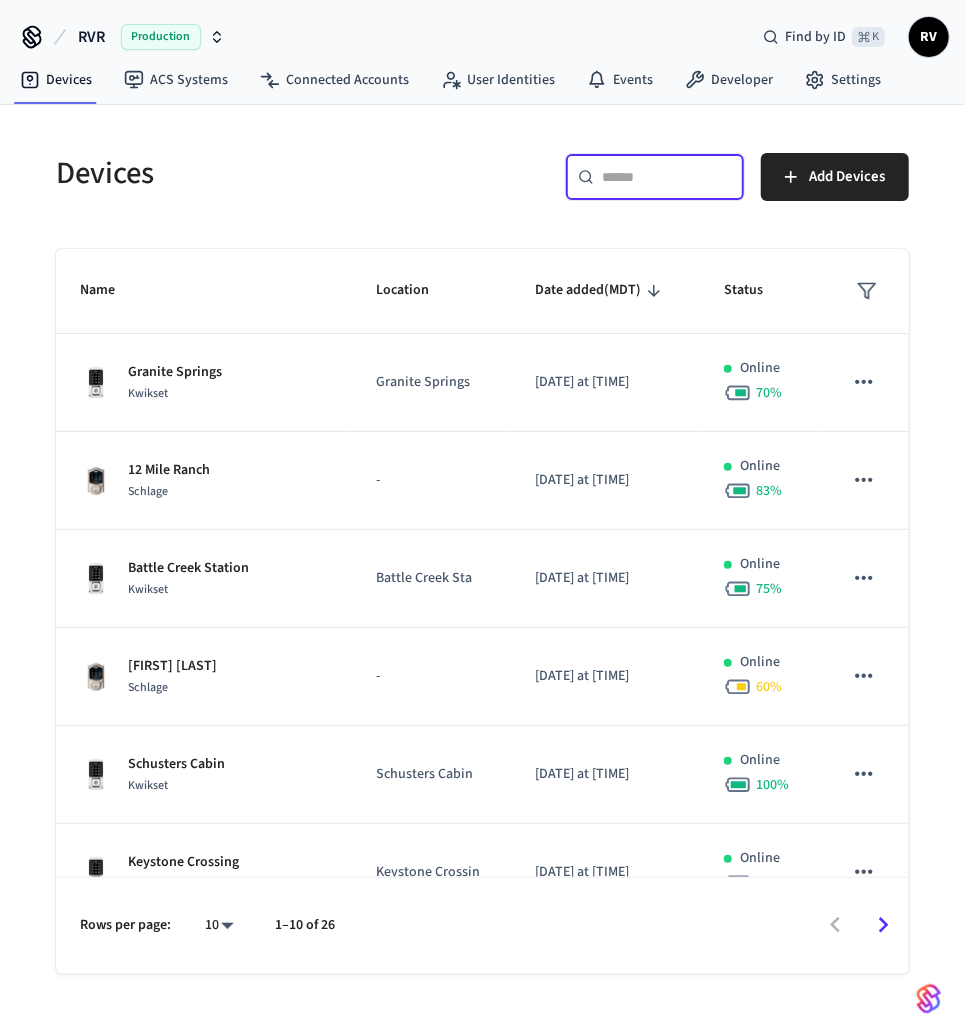 click at bounding box center (667, 177) 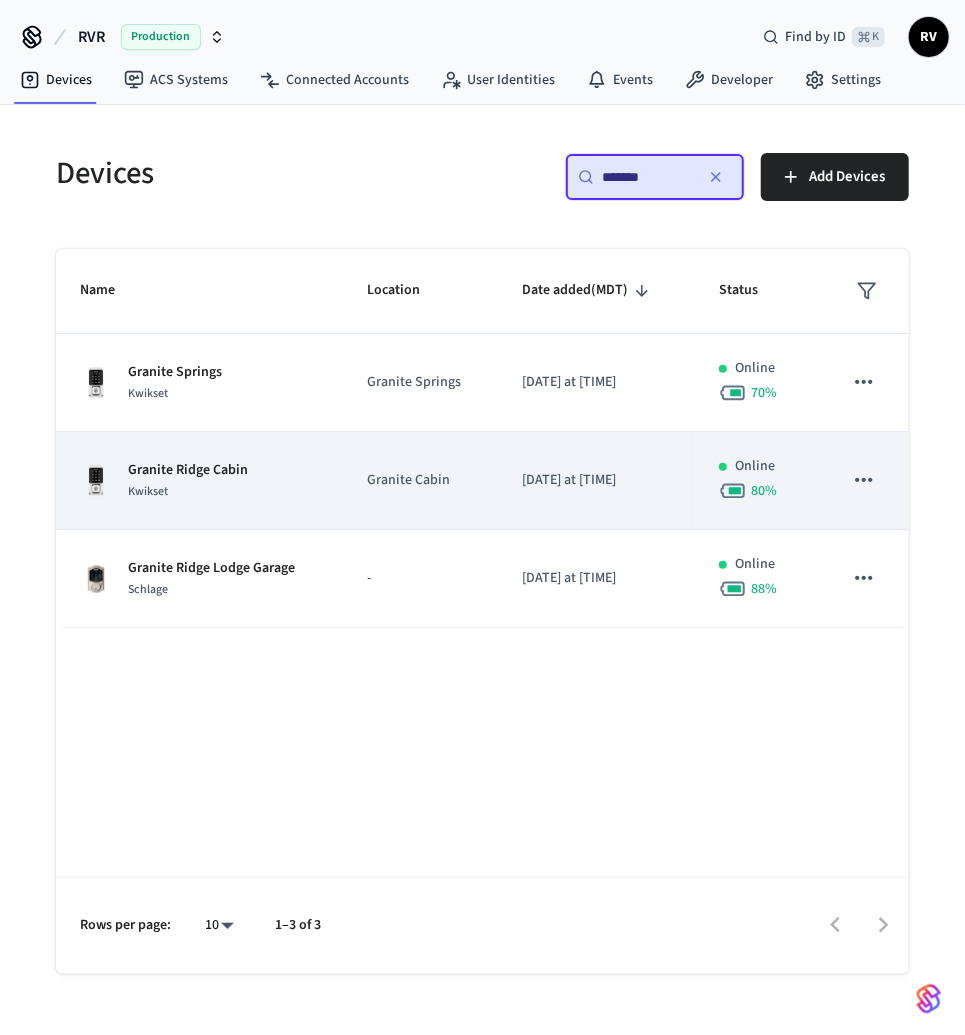 type on "*******" 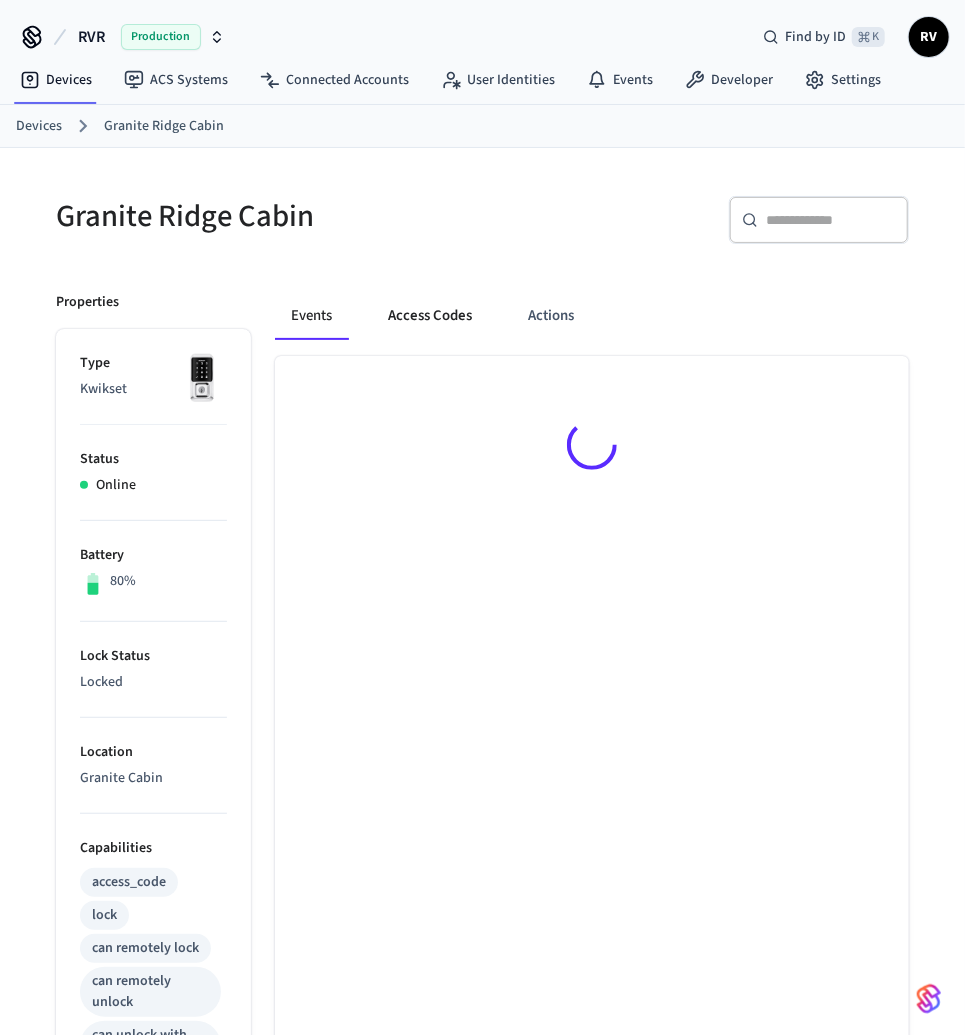 click on "Access Codes" at bounding box center [430, 316] 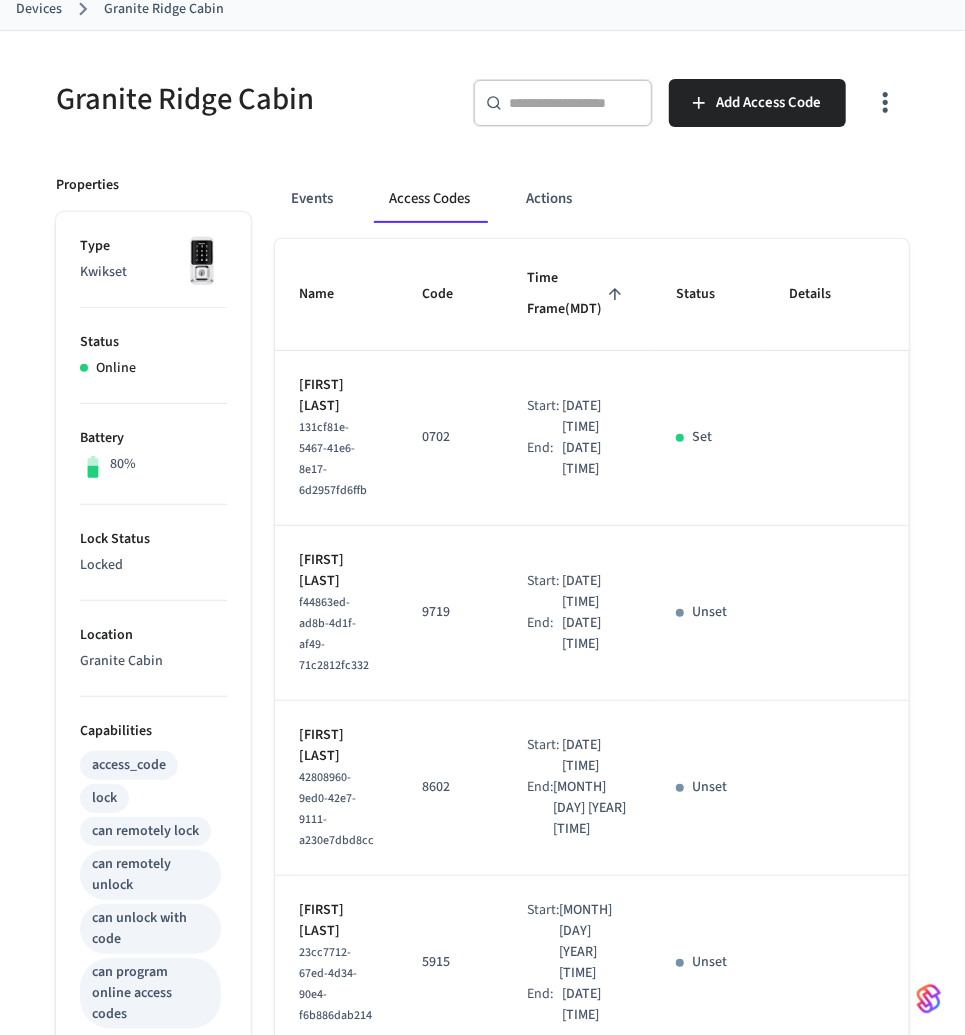 scroll, scrollTop: 0, scrollLeft: 0, axis: both 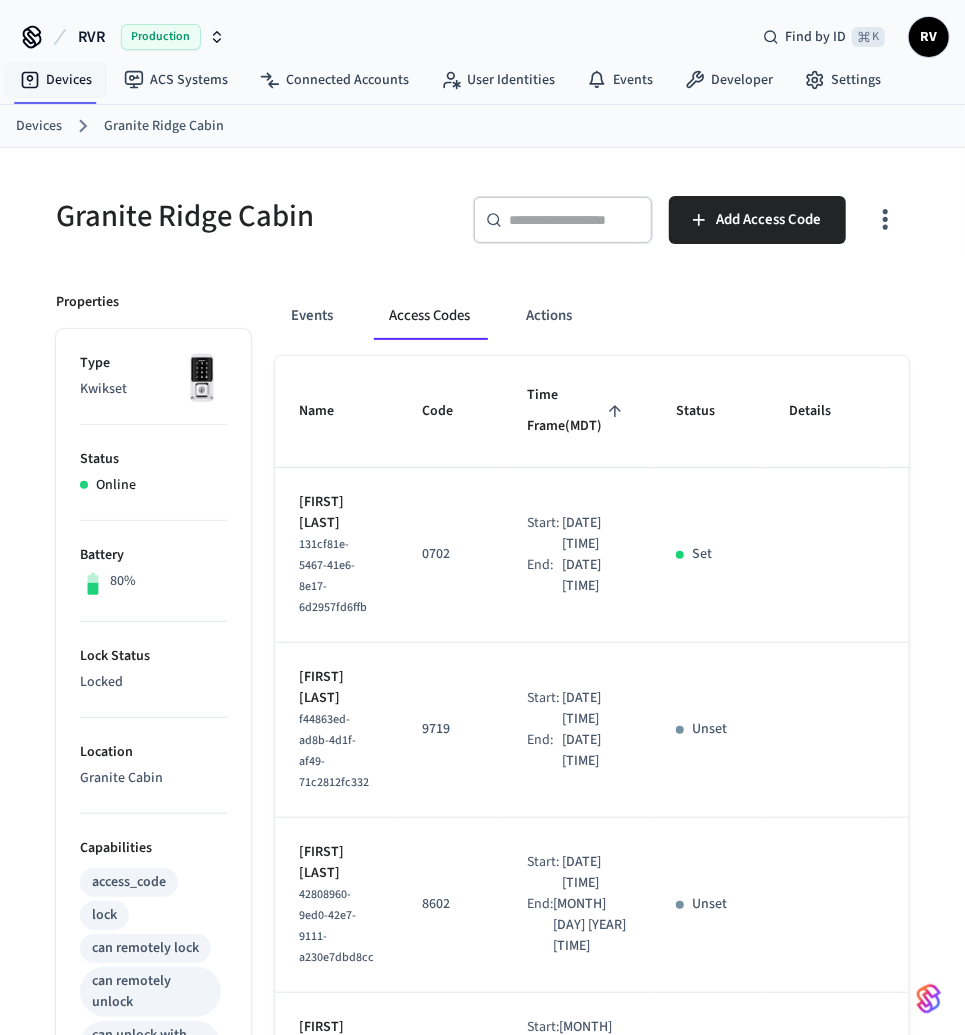 click on "Devices" at bounding box center [39, 126] 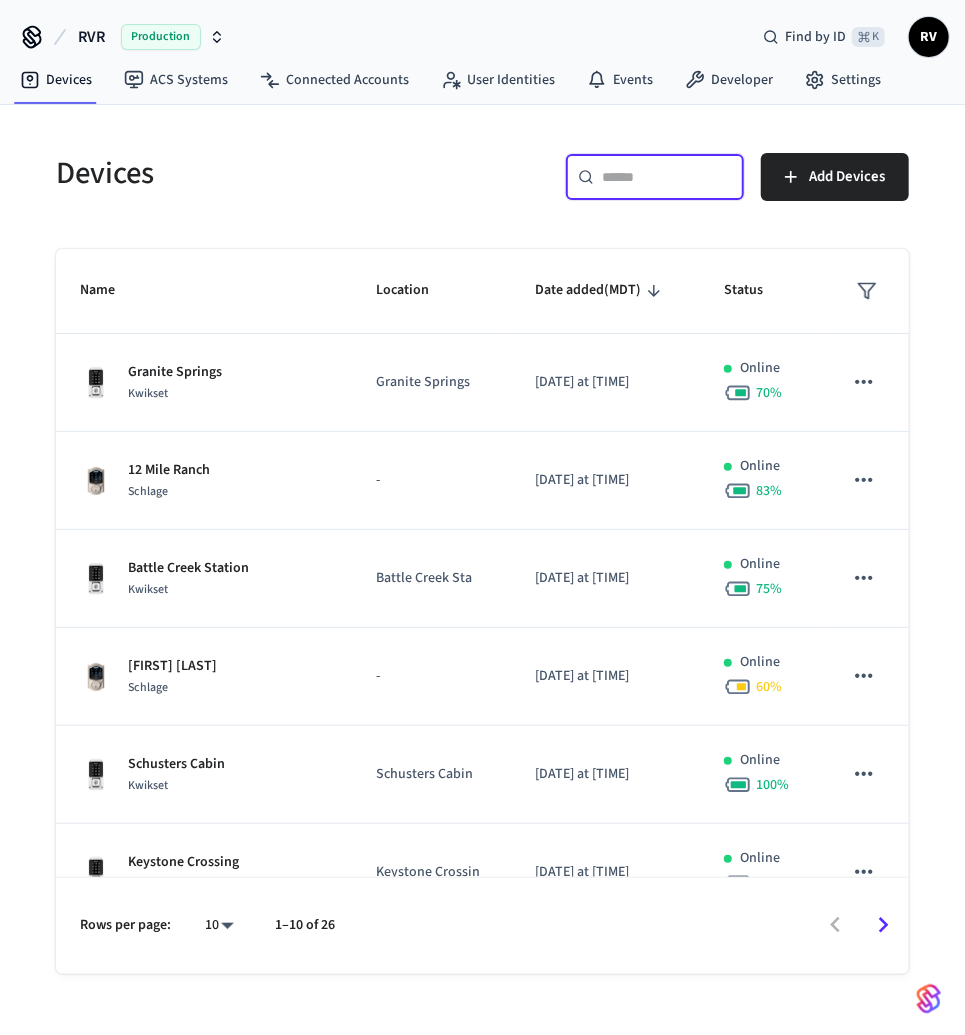 click at bounding box center (667, 177) 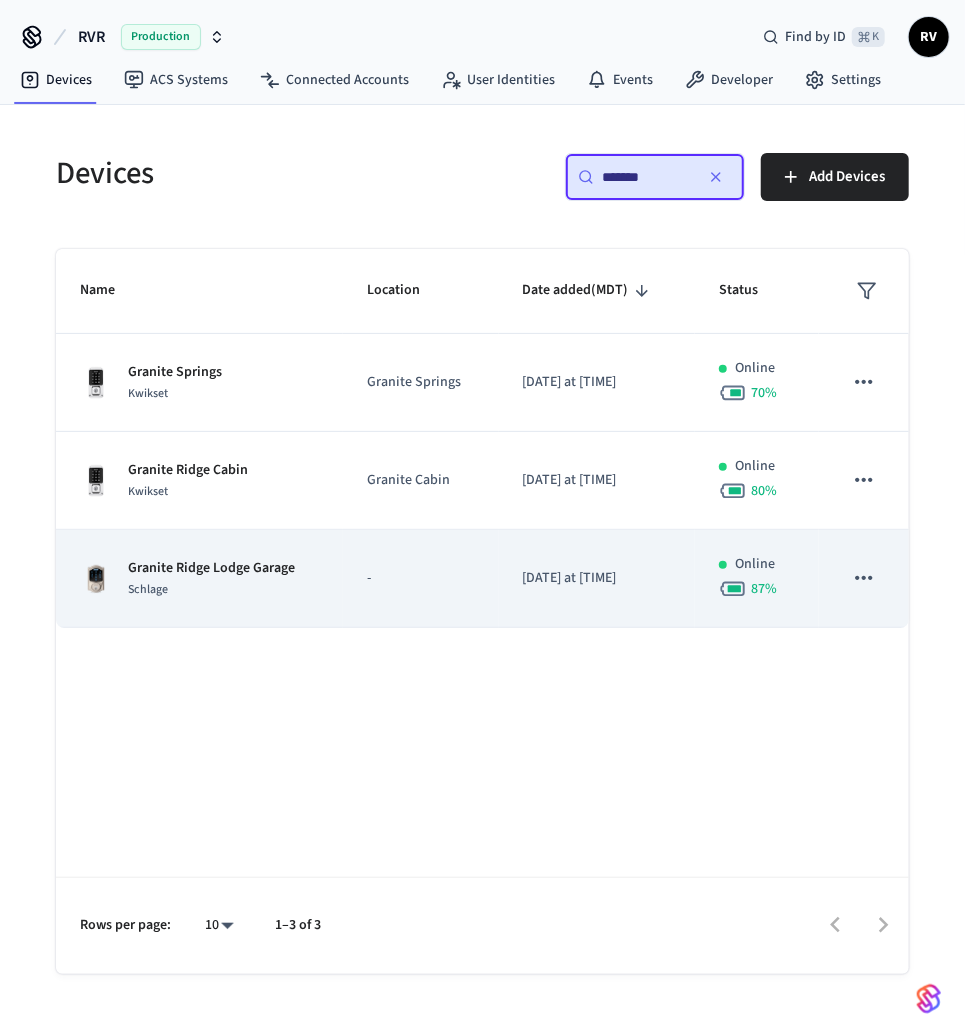type on "*******" 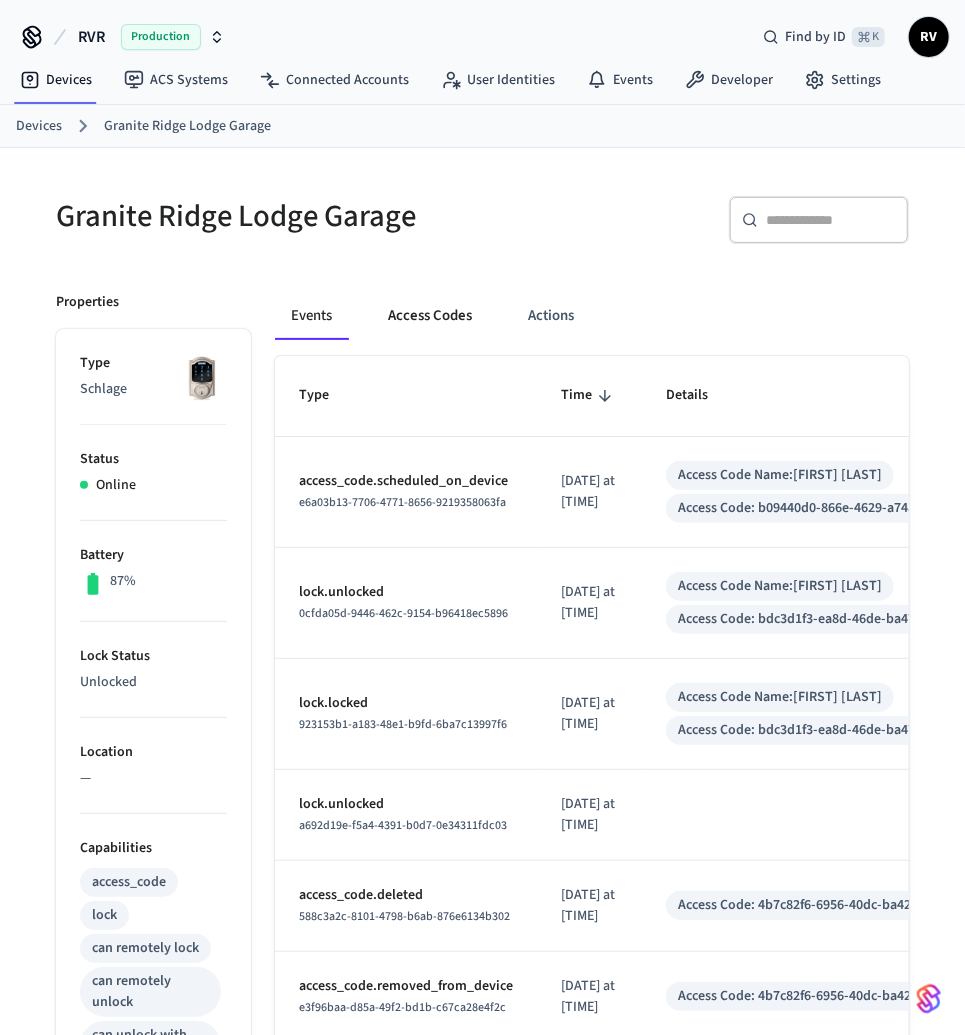 click on "Access Codes" at bounding box center [430, 316] 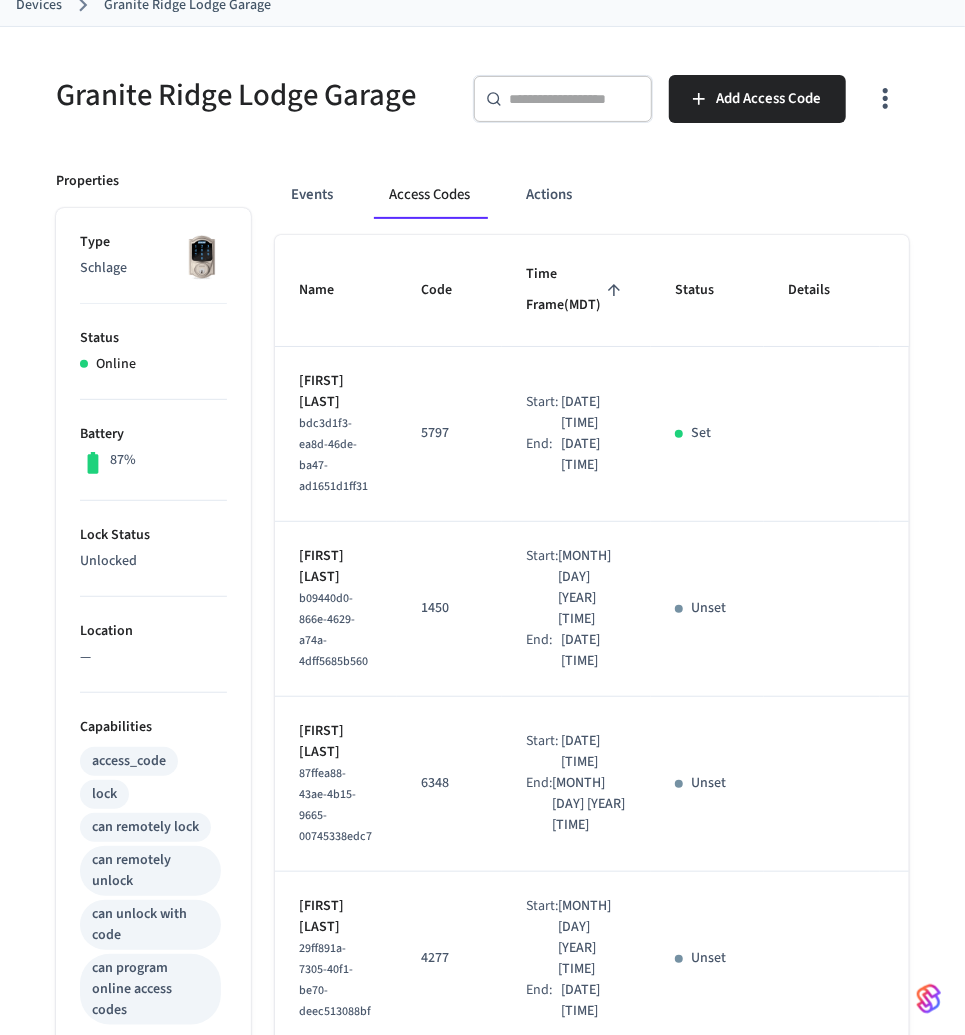 scroll, scrollTop: 124, scrollLeft: 0, axis: vertical 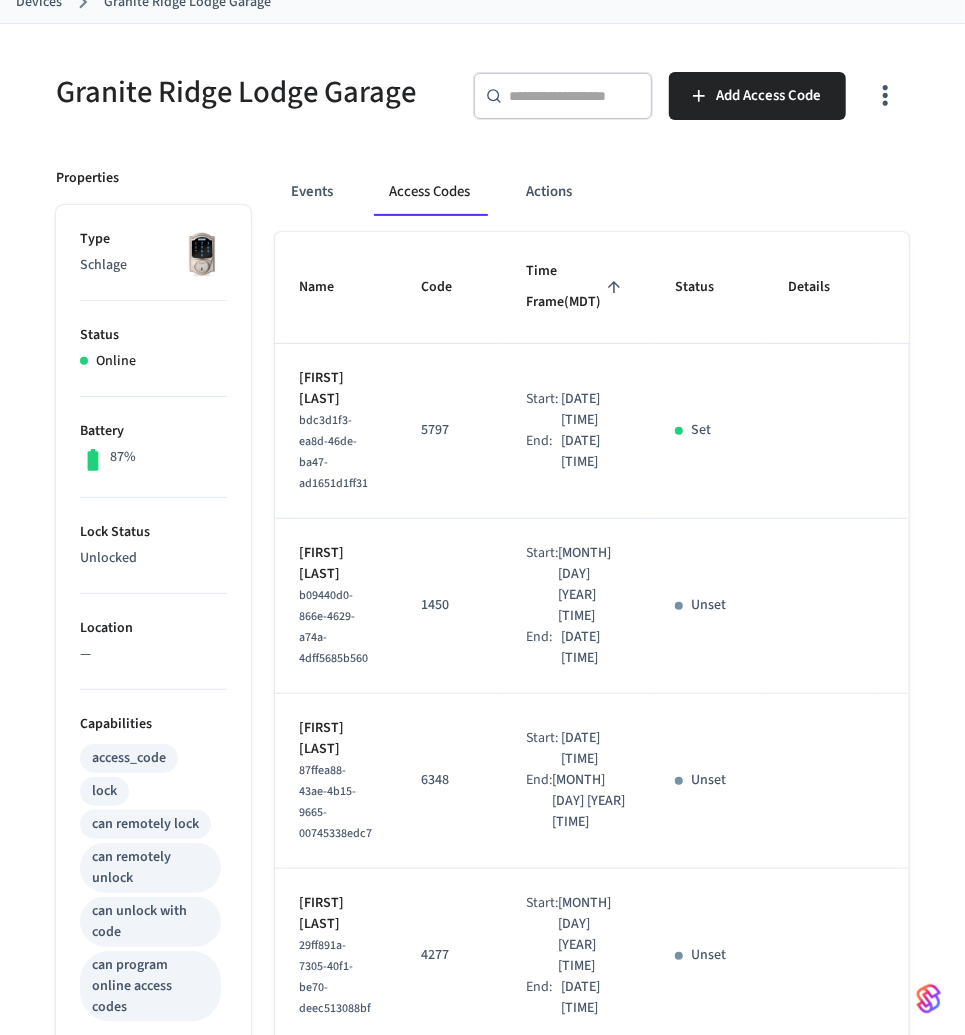 click on "Devices [LOCATION] [PRODUCT]" at bounding box center [490, 2] 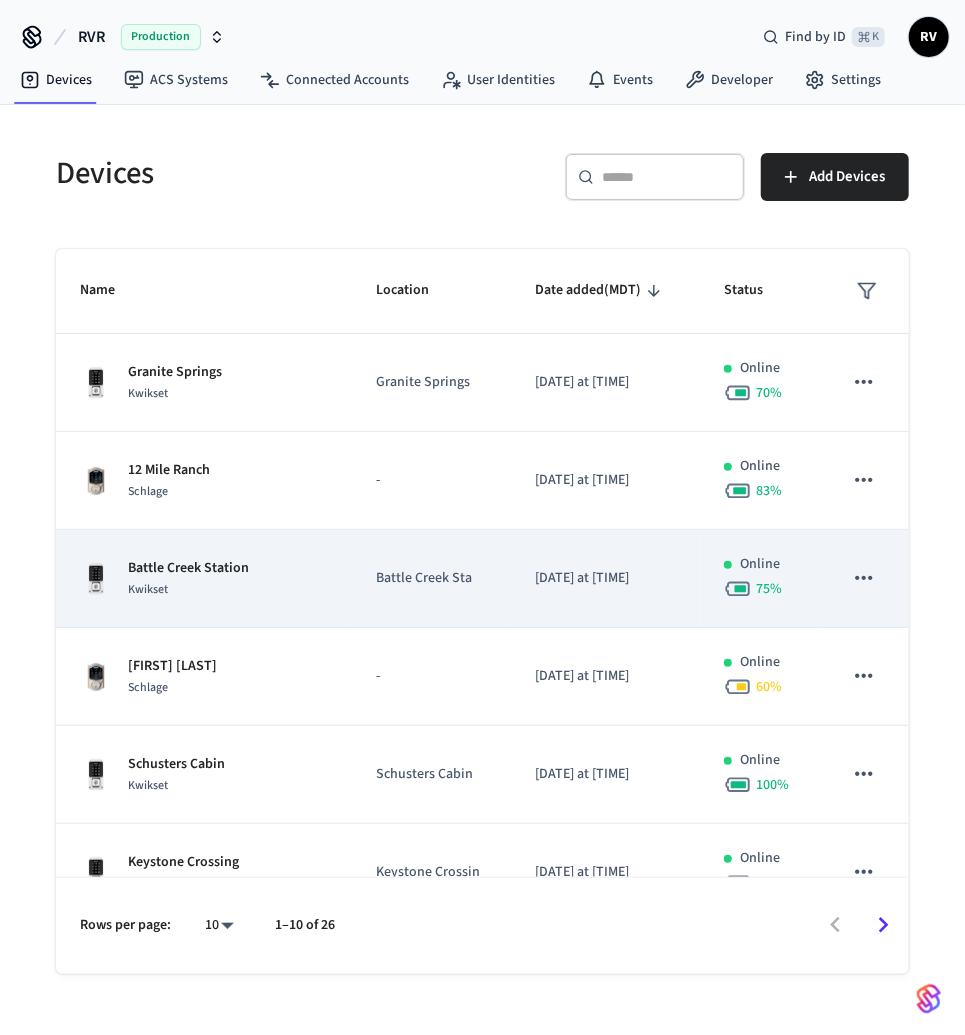 click on "Kwikset" at bounding box center (188, 589) 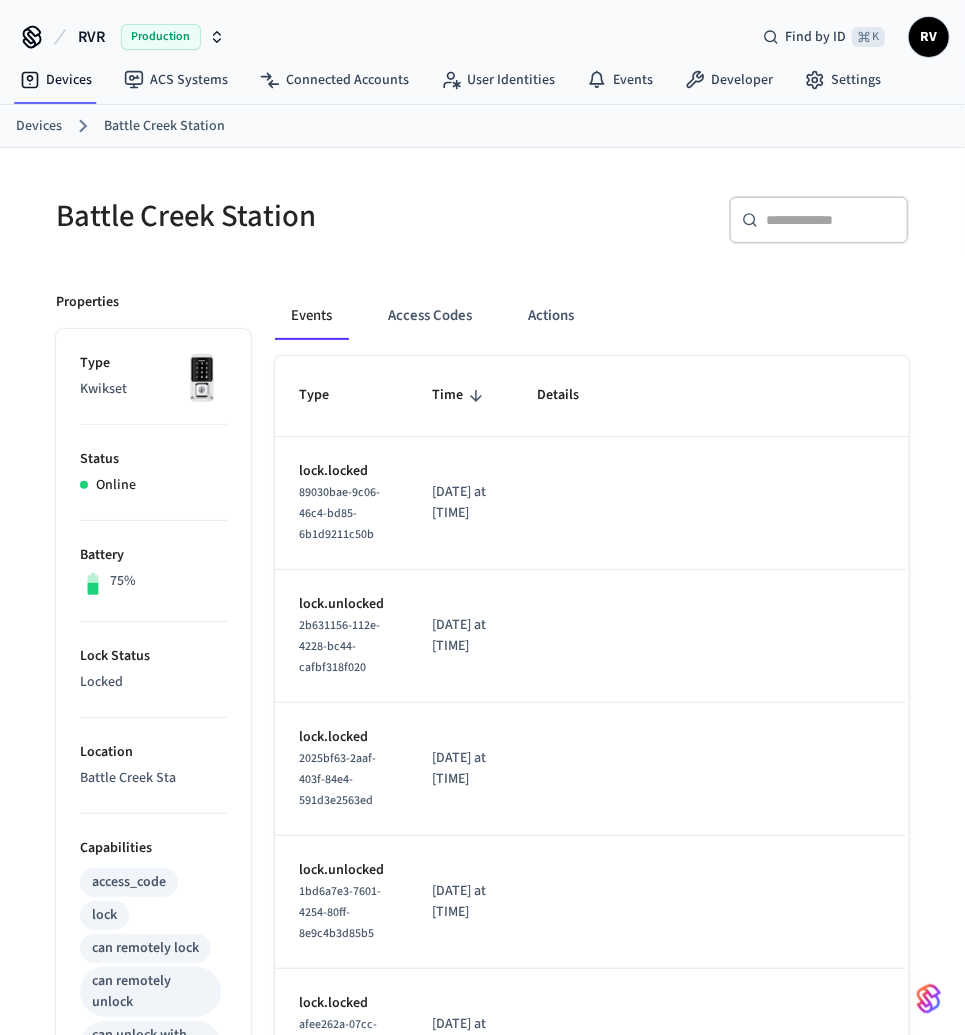 click on "Events Access Codes Actions" at bounding box center (592, 324) 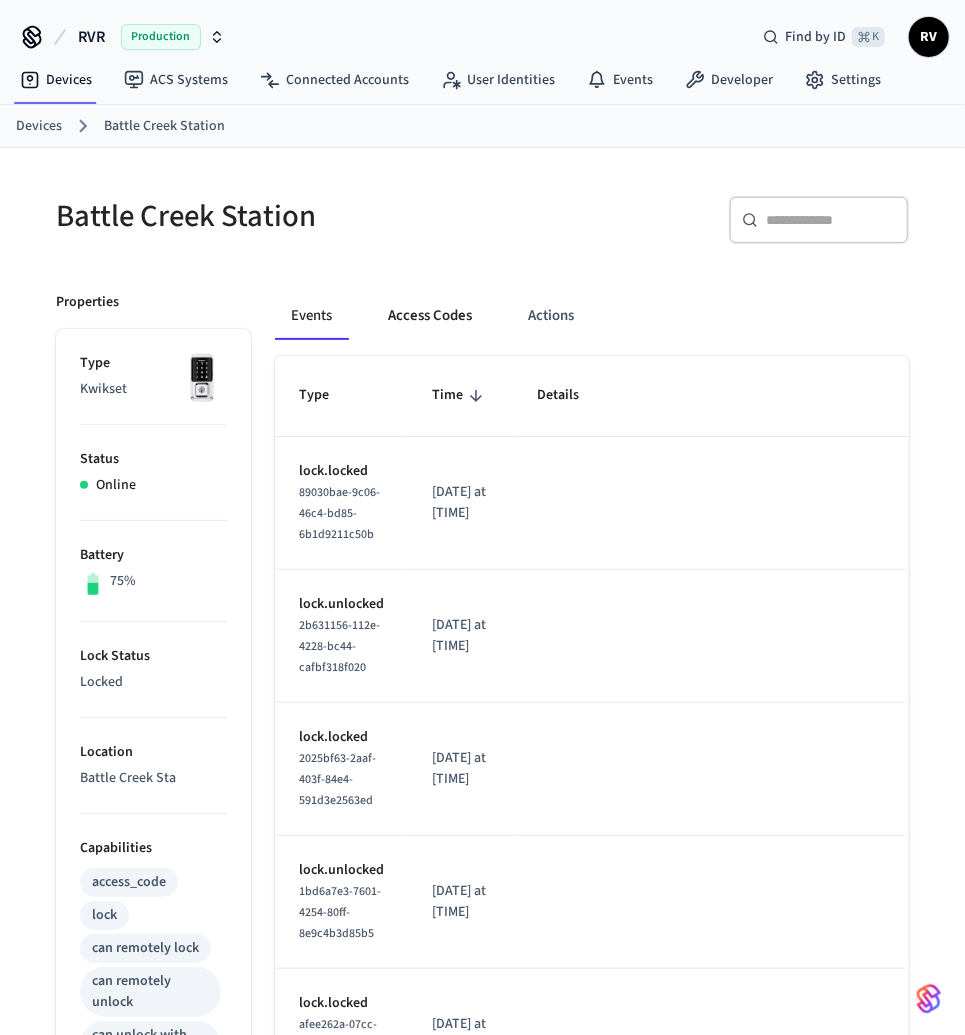 click on "Access Codes" at bounding box center [430, 316] 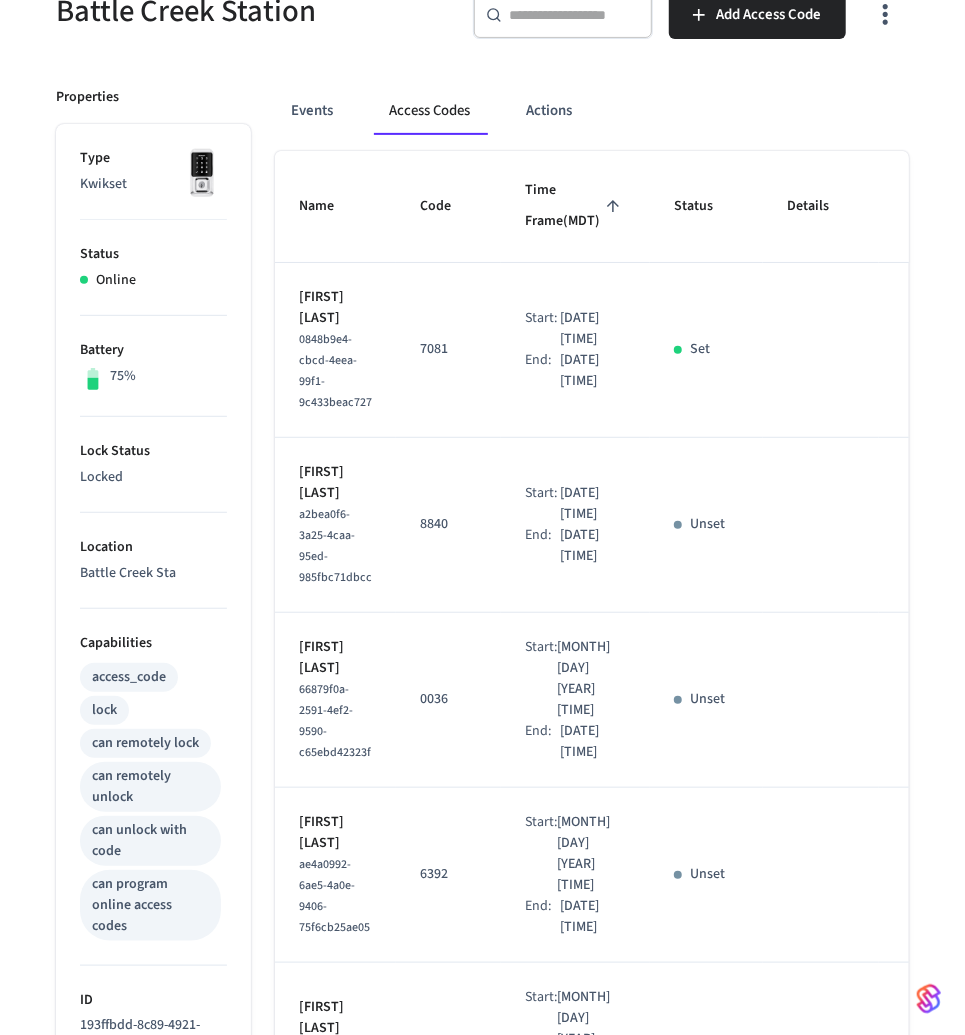 scroll, scrollTop: 0, scrollLeft: 0, axis: both 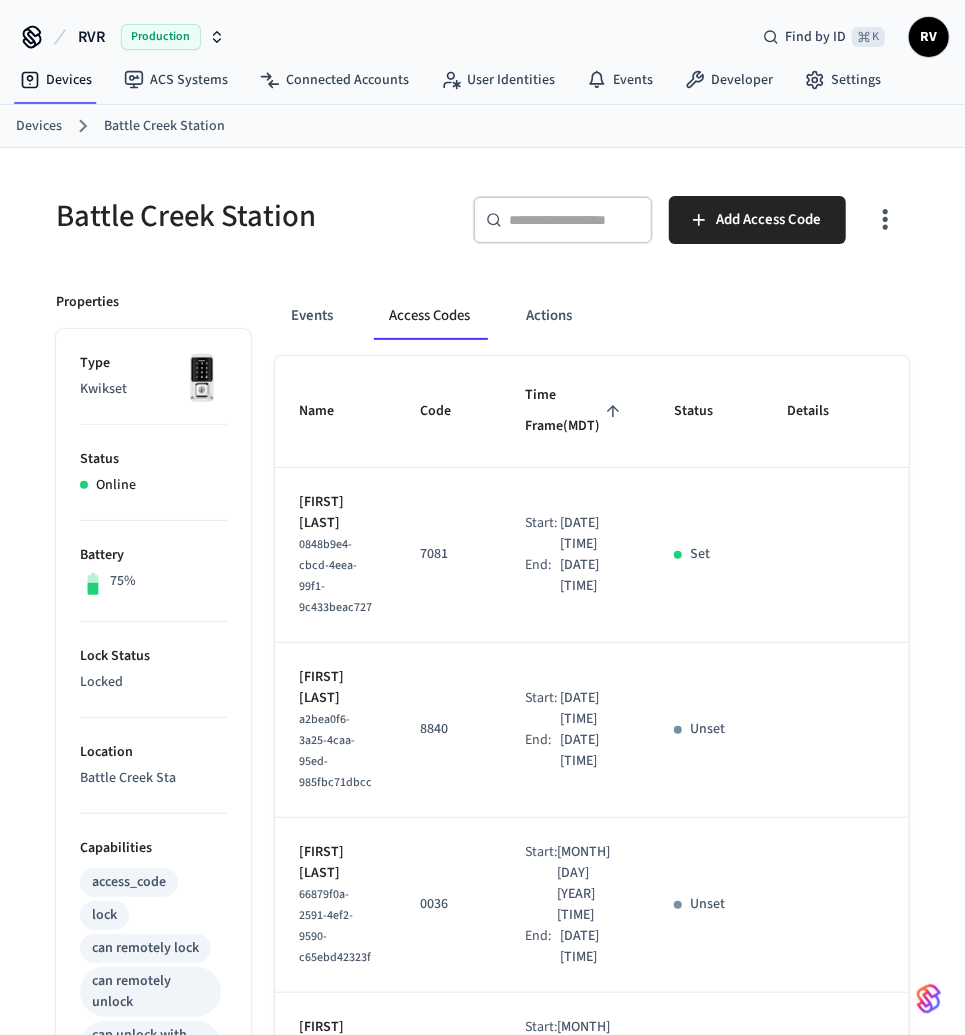 click on "Devices" at bounding box center [39, 126] 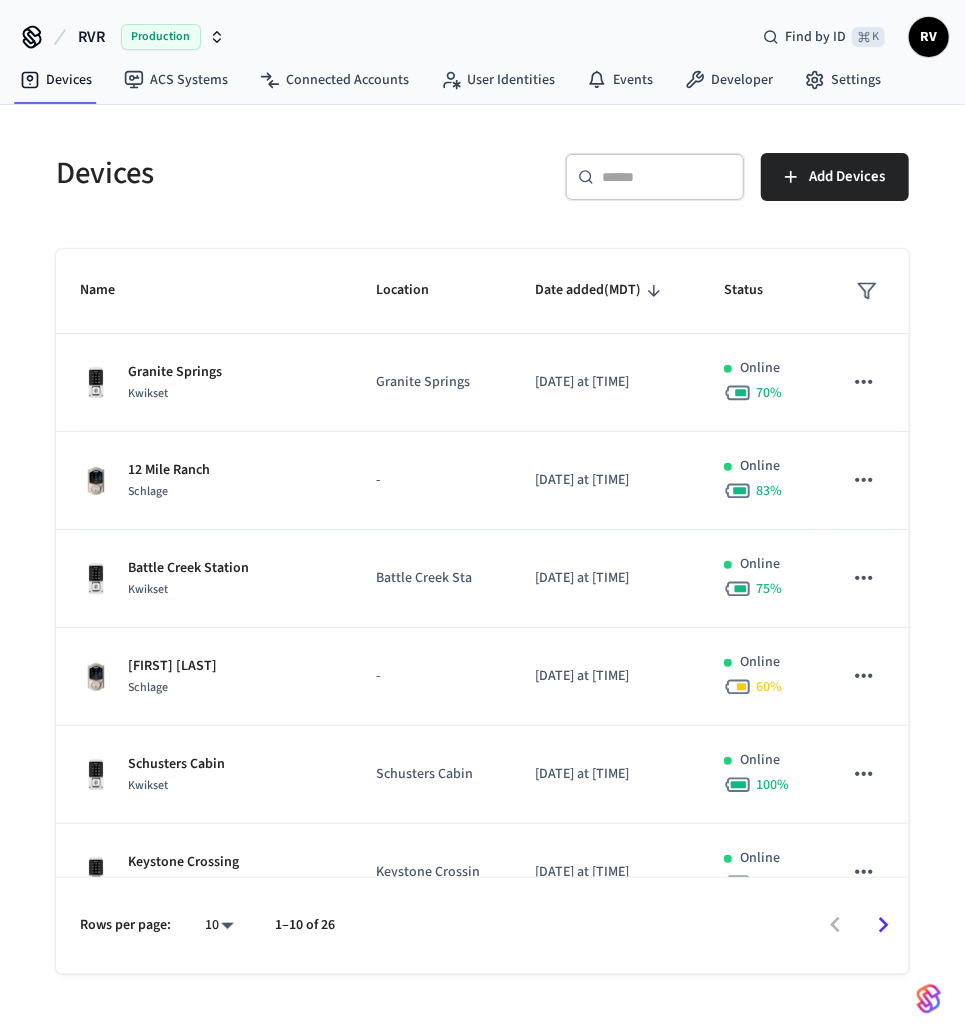 click on "​ ​" at bounding box center [655, 177] 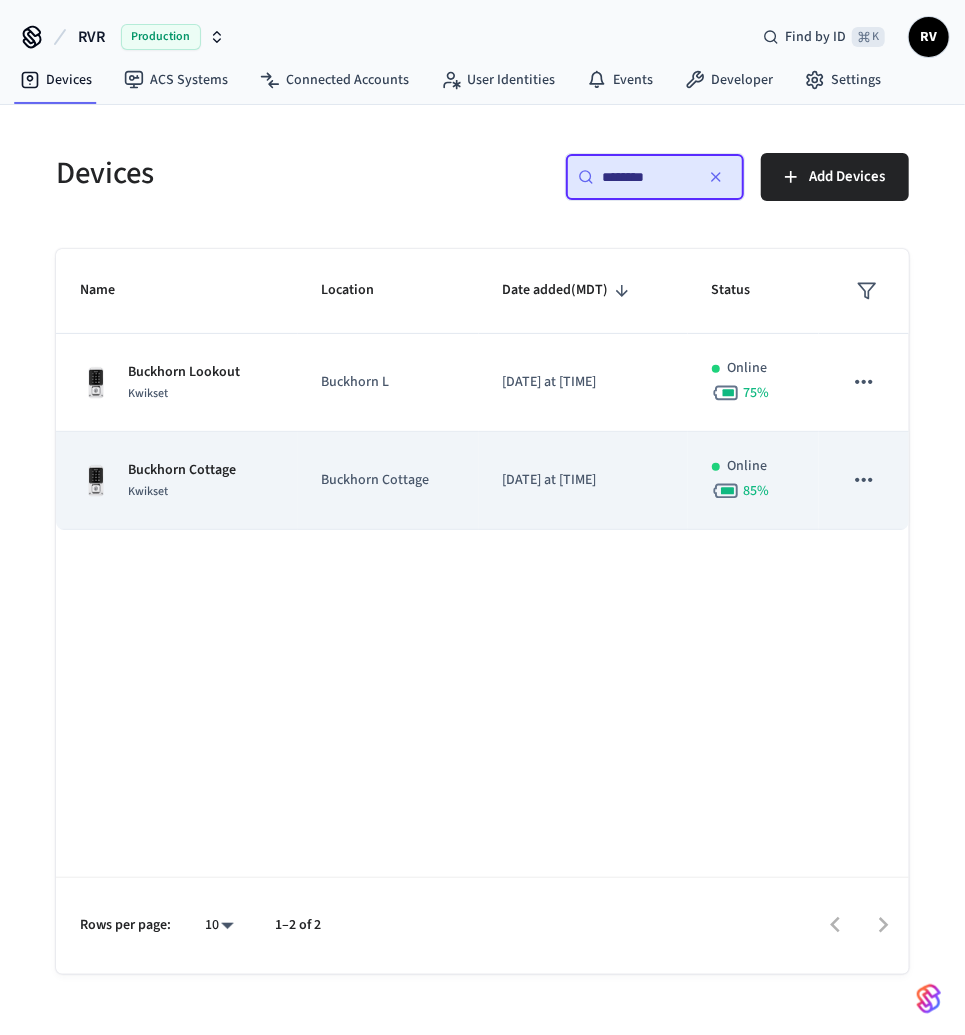 type on "********" 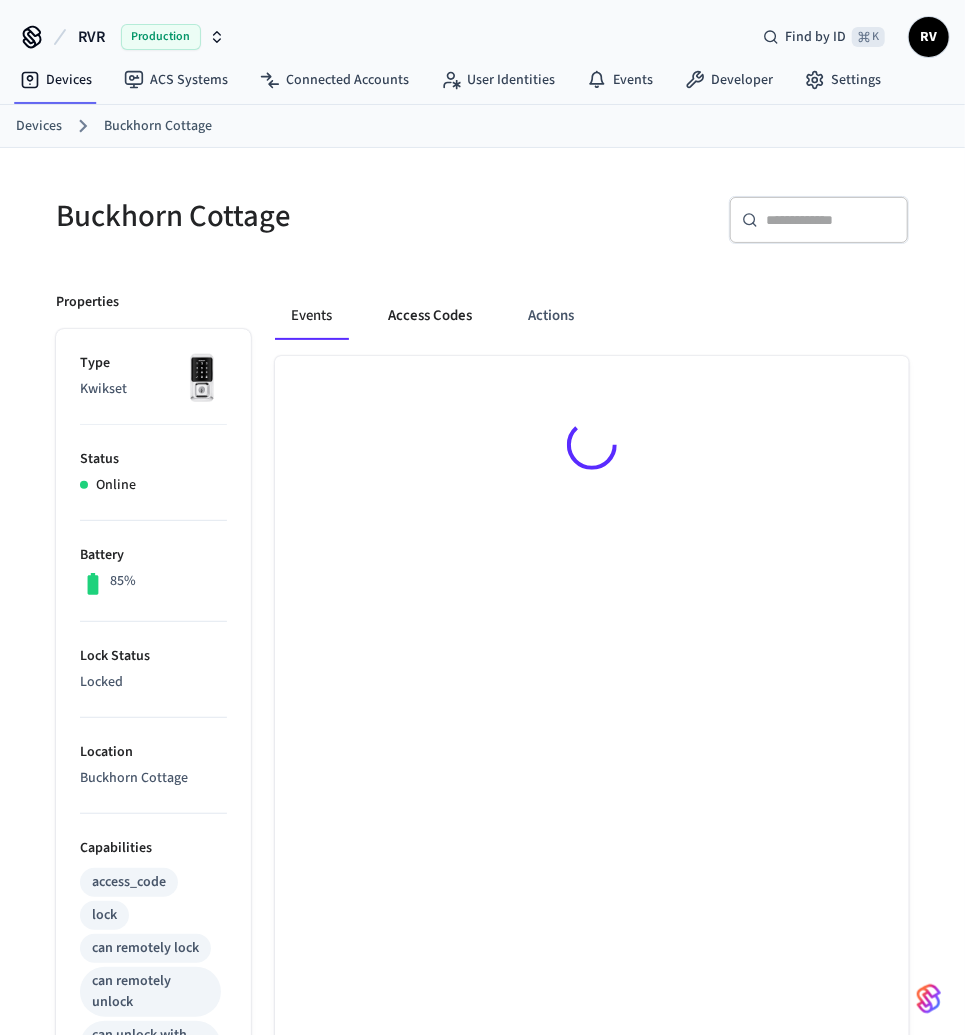 drag, startPoint x: 406, startPoint y: 350, endPoint x: 406, endPoint y: 338, distance: 12 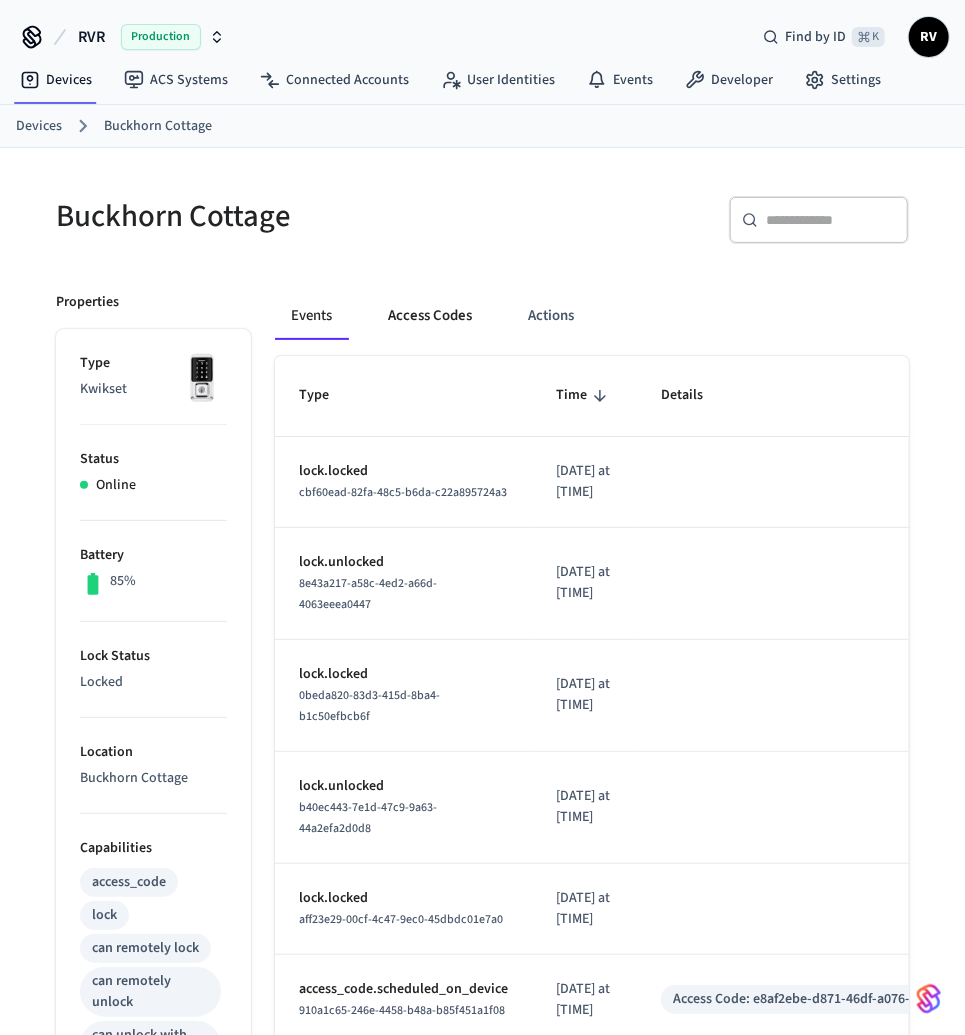 click on "Access Codes" at bounding box center [430, 316] 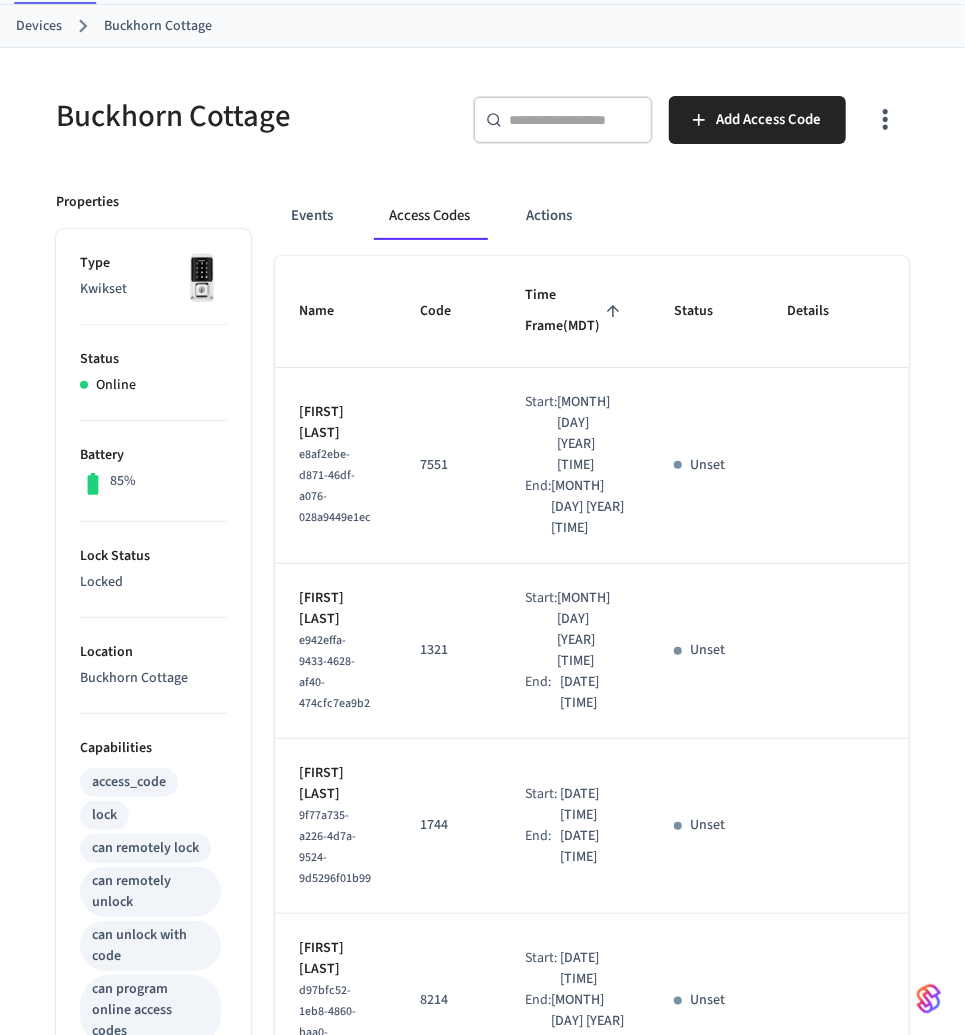 scroll, scrollTop: 0, scrollLeft: 0, axis: both 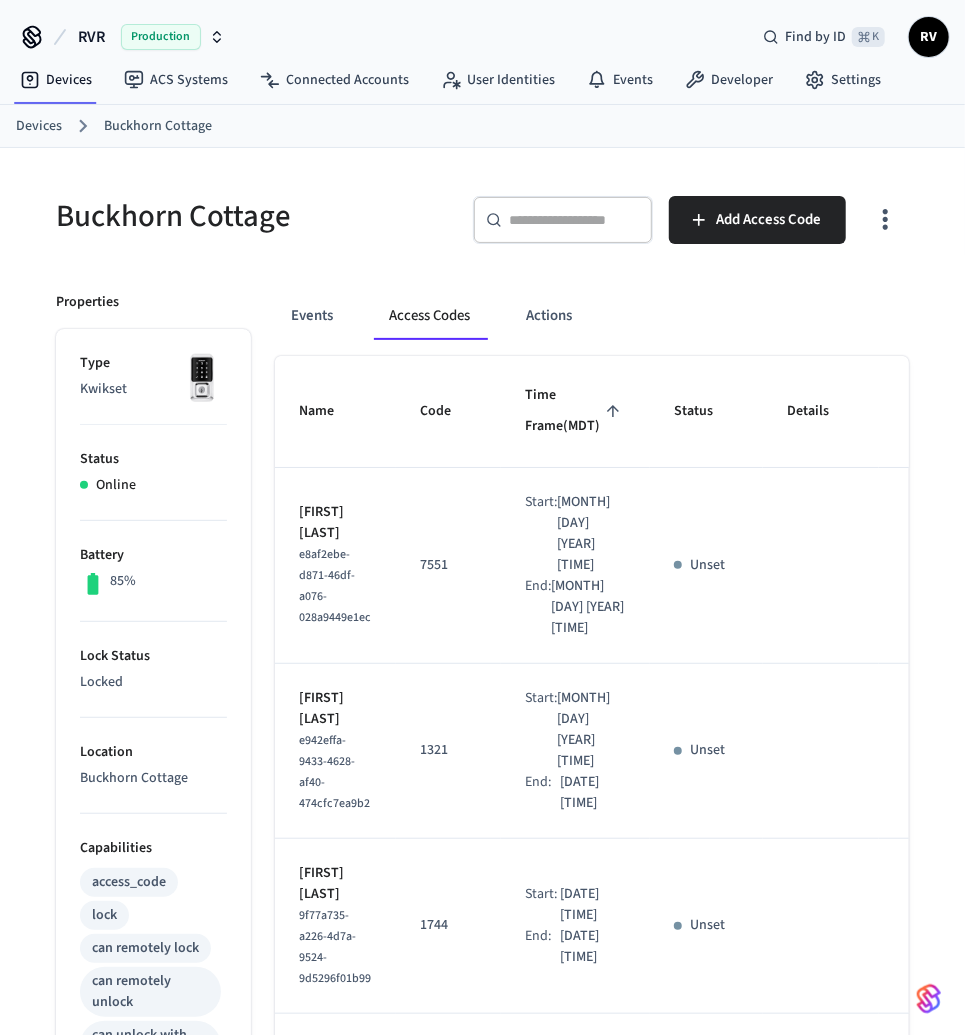 click on "Devices Buckhorn Cottage" at bounding box center [490, 126] 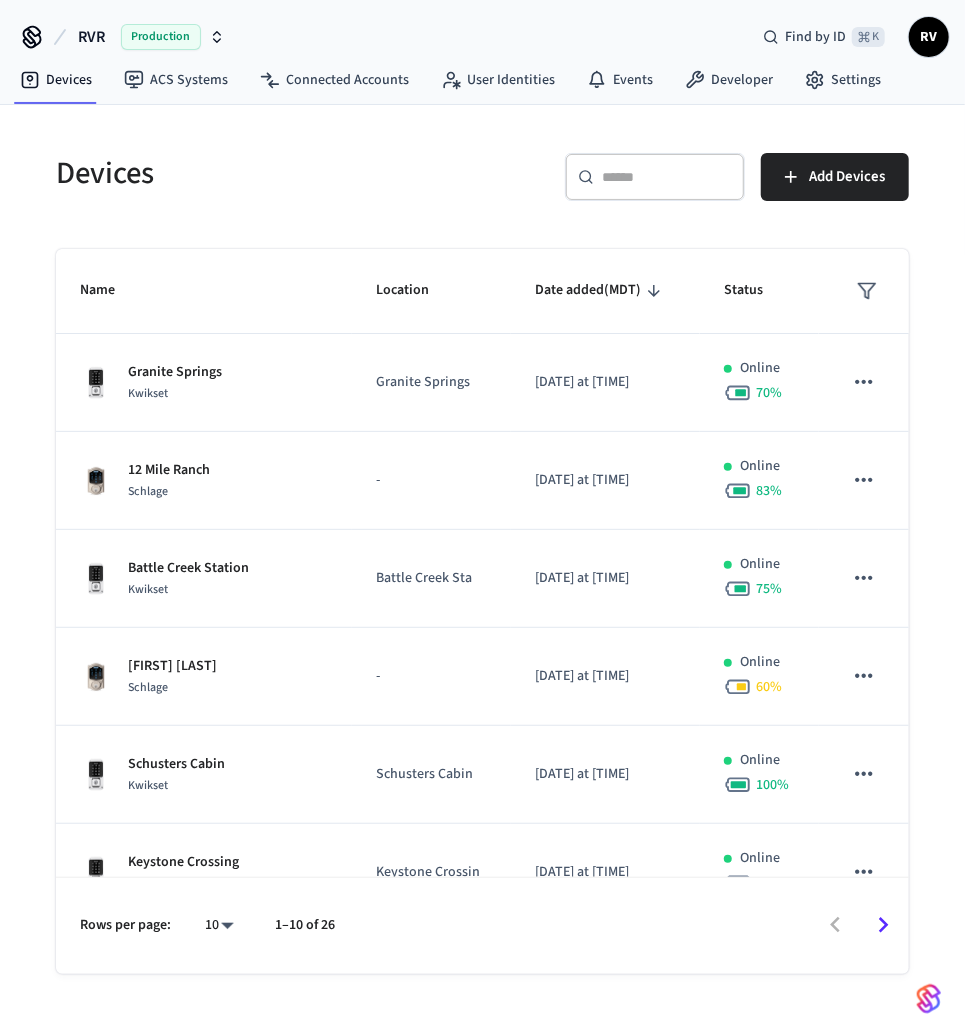 click on "​ ​ Add Devices" at bounding box center (690, 173) 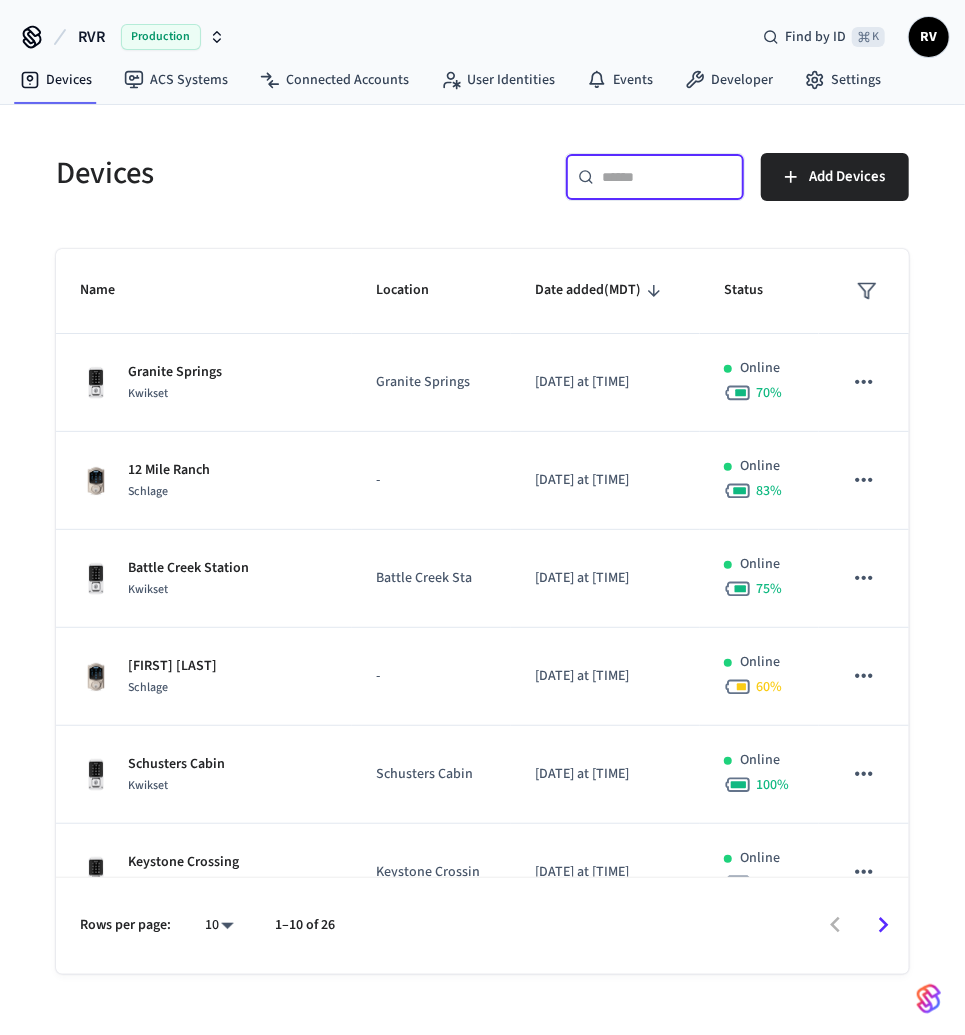 click at bounding box center [667, 177] 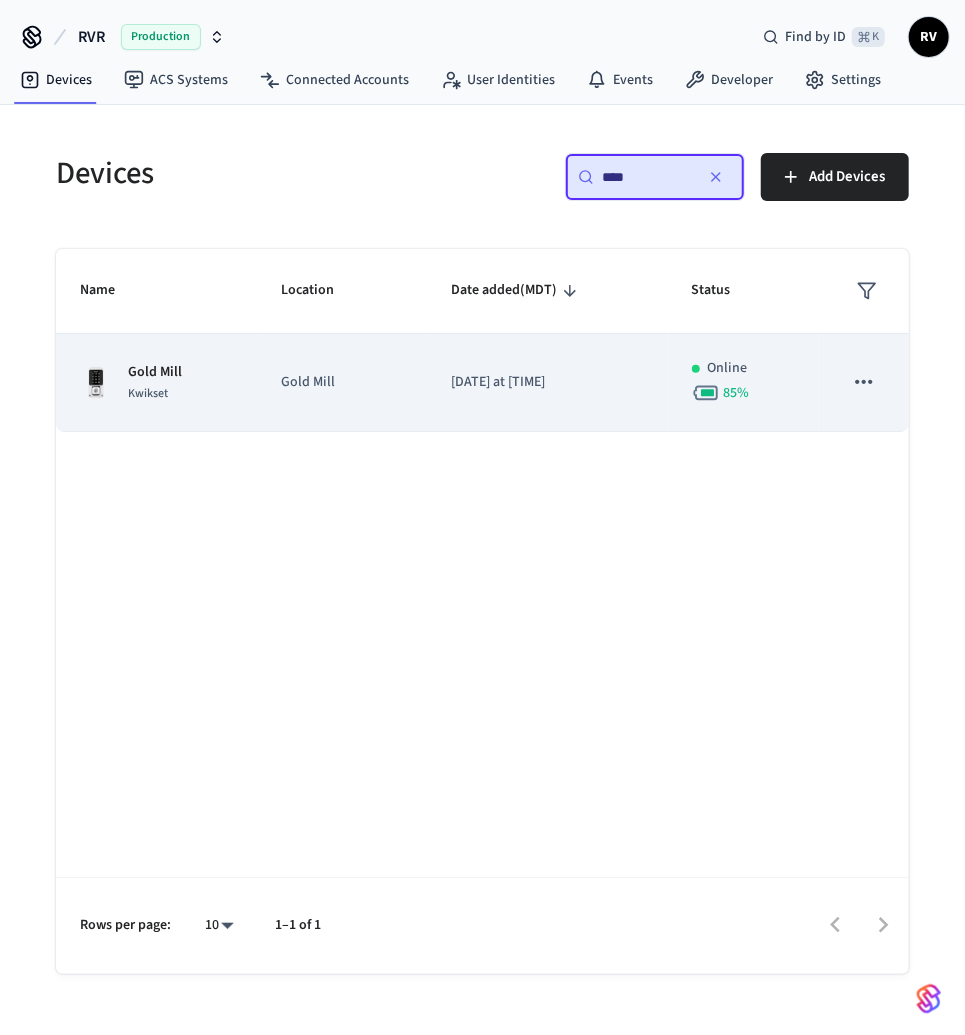type on "****" 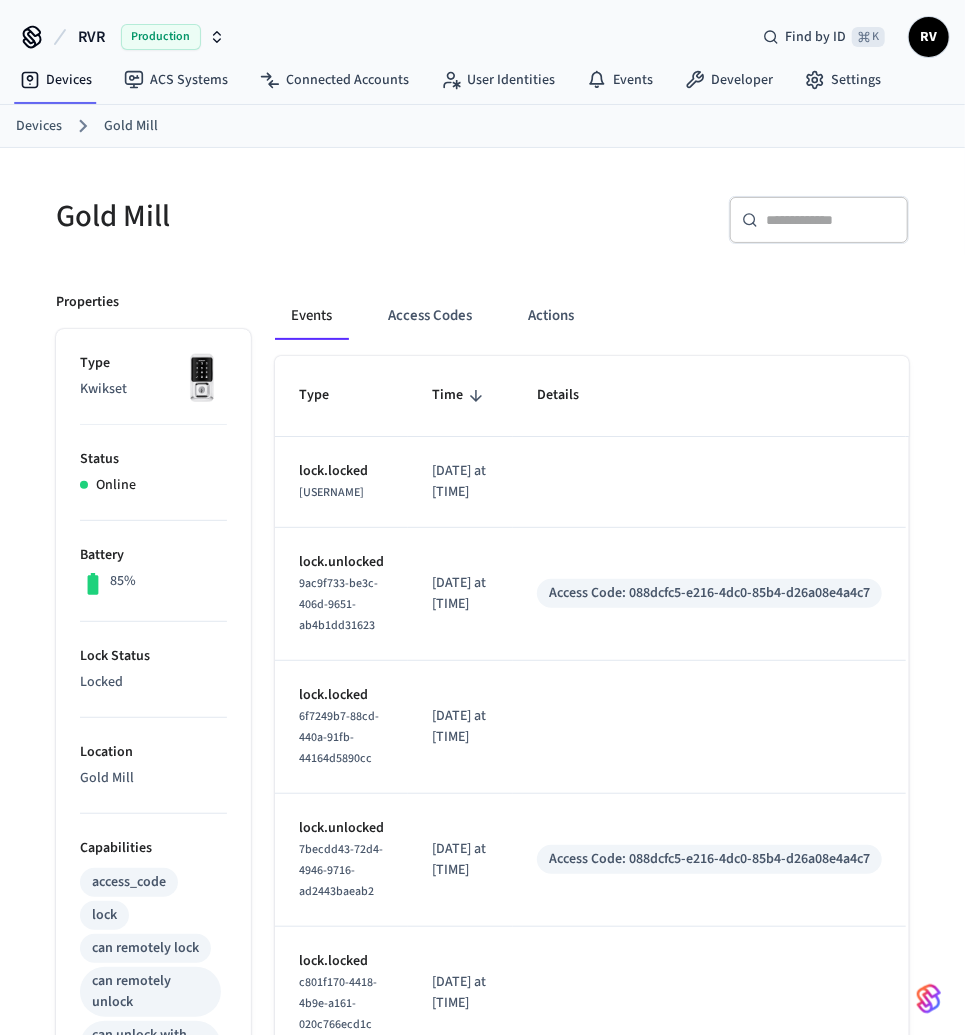 click on "Events Access Codes Actions Type Time Details lock.locked [UUID] [DATE] at [TIME] lock.unlocked [UUID] [DATE] at [TIME] Access Code: [UUID] lock.locked [UUID] [DATE] at [TIME] lock.unlocked [UUID] [DATE] at [TIME] Access Code: [UUID] lock.locked [UUID] [DATE] at [TIME] lock.unlocked [UUID] [DATE] at [TIME] Access Code: [UUID] lock.locked [UUID] [DATE] at [TIME] lock.unlocked [UUID] [DATE] at [TIME] lock.locked [UUID] [DATE] at [TIME] lock.locked [UUID] [DATE] at [TIME] Access Code: [UUID] Rows per page: 10 ** 1–10 of 653" at bounding box center [580, 1044] 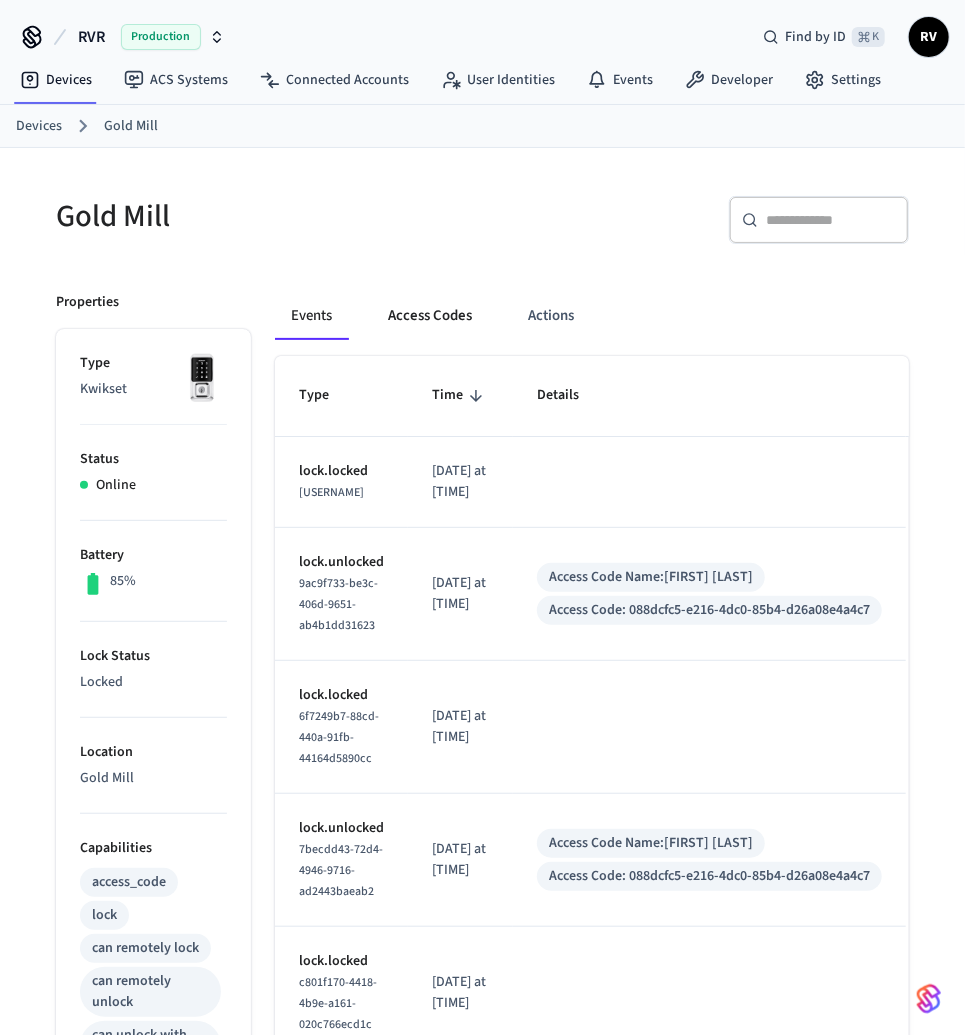 click on "Access Codes" at bounding box center (430, 316) 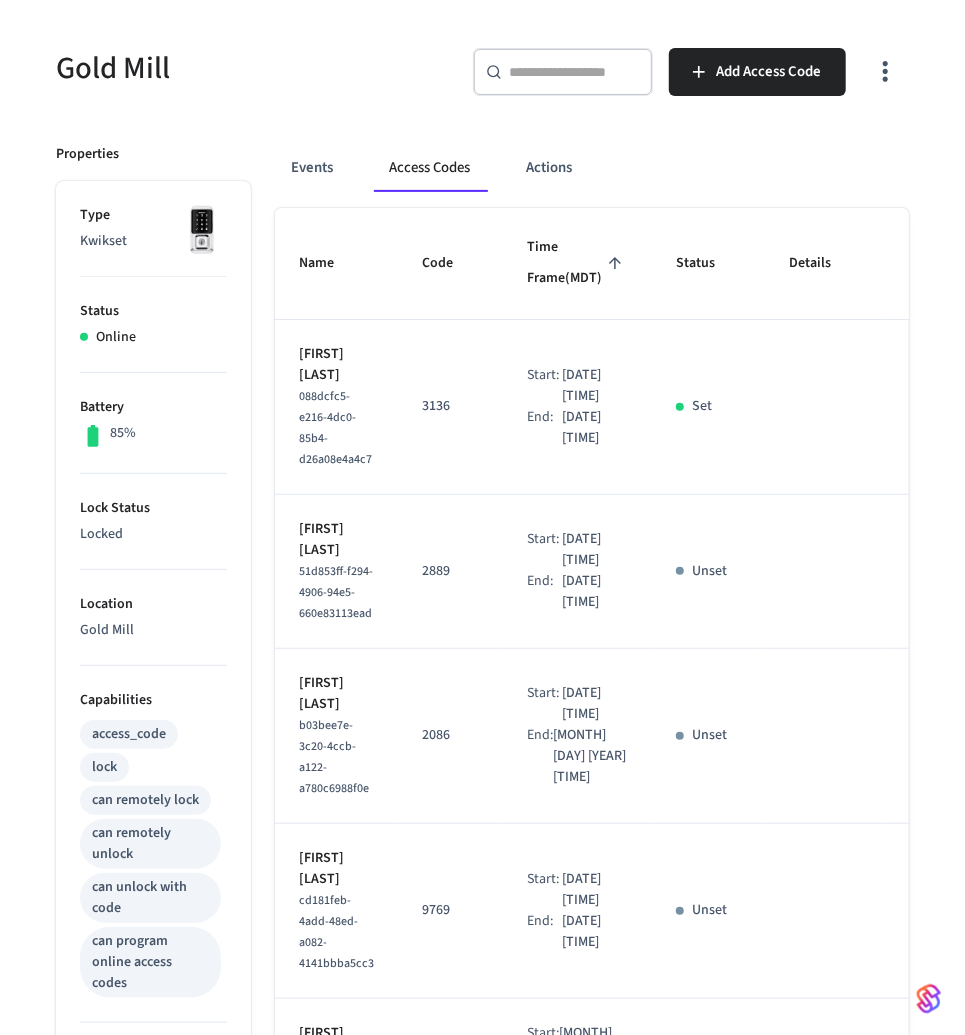scroll, scrollTop: 0, scrollLeft: 0, axis: both 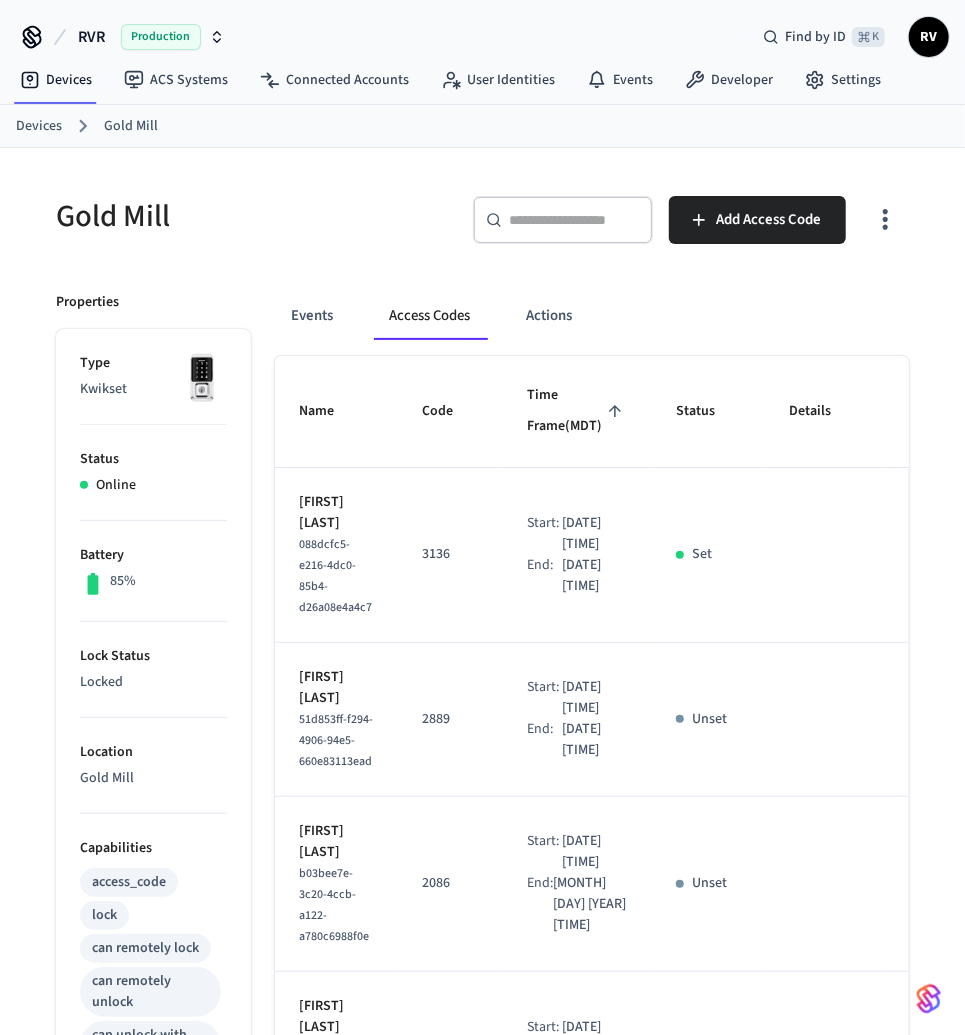 click on "Devices" at bounding box center [39, 126] 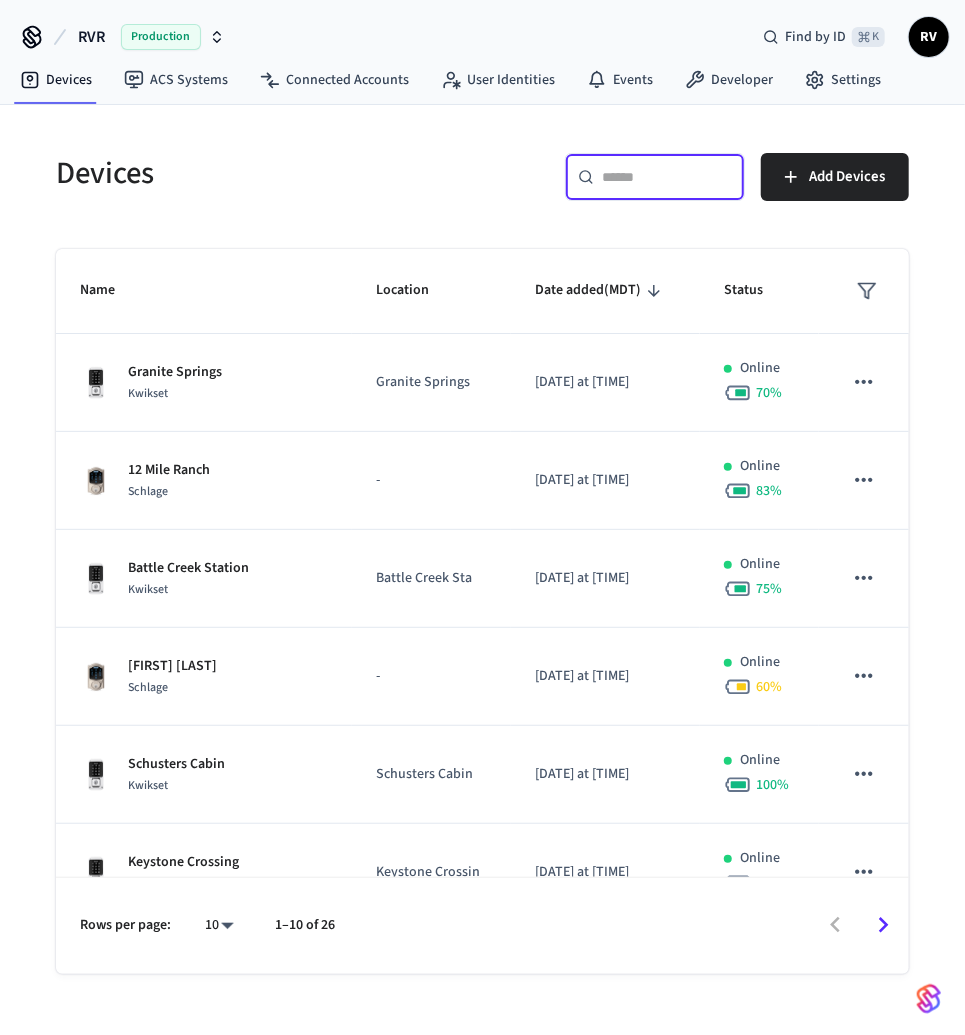 click at bounding box center (667, 177) 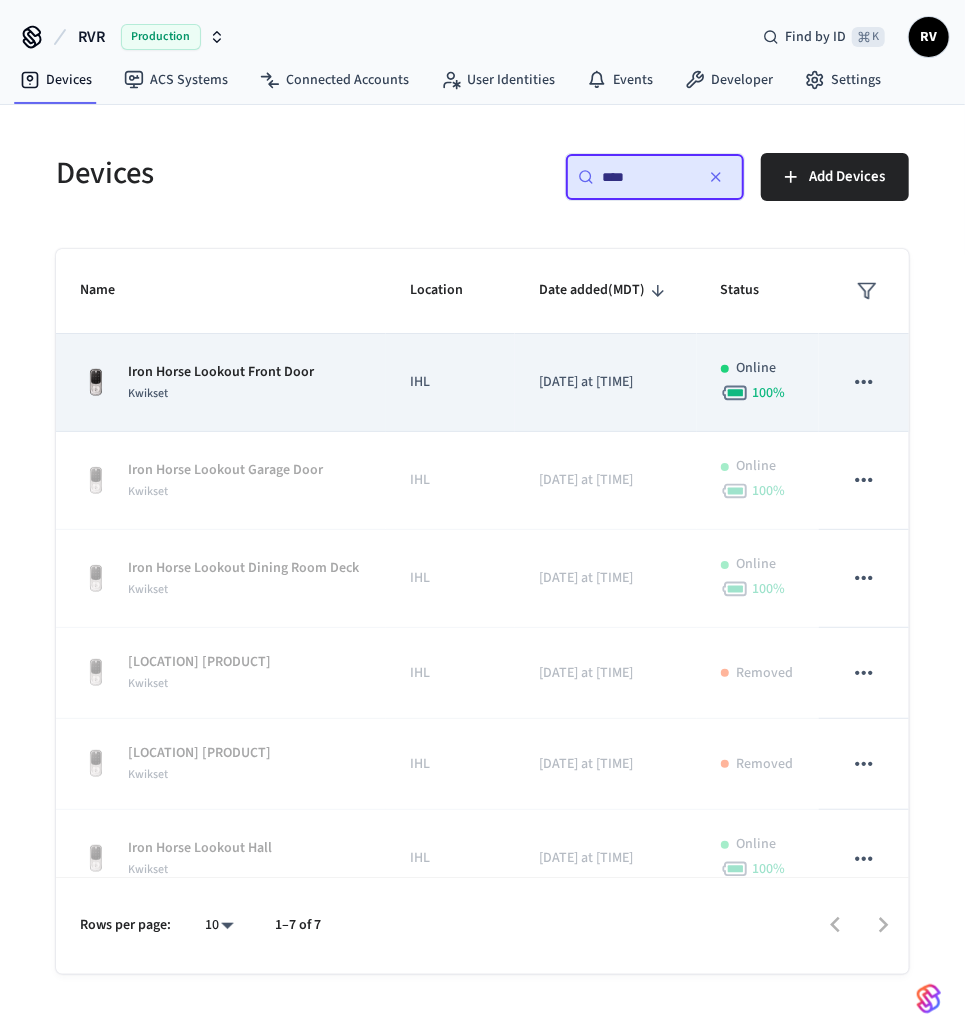 type on "****" 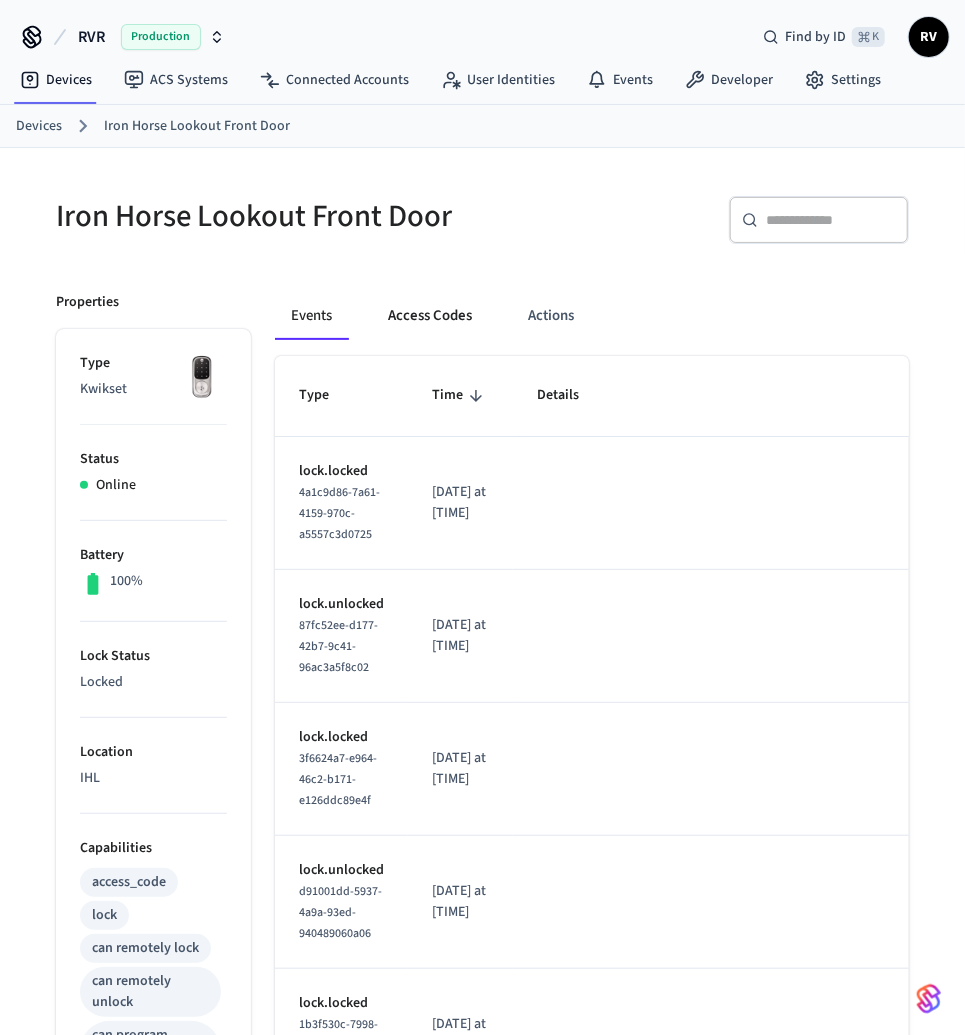 click on "Access Codes" at bounding box center [430, 316] 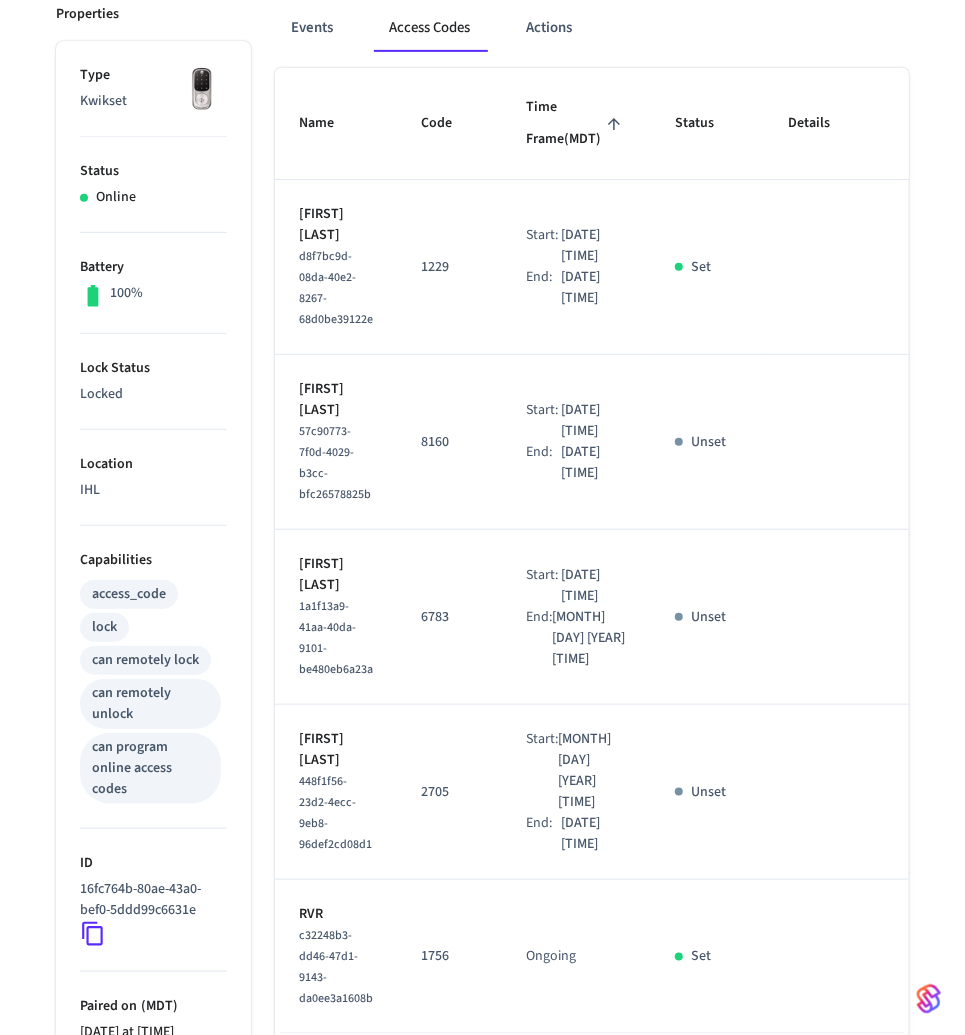 scroll, scrollTop: 0, scrollLeft: 0, axis: both 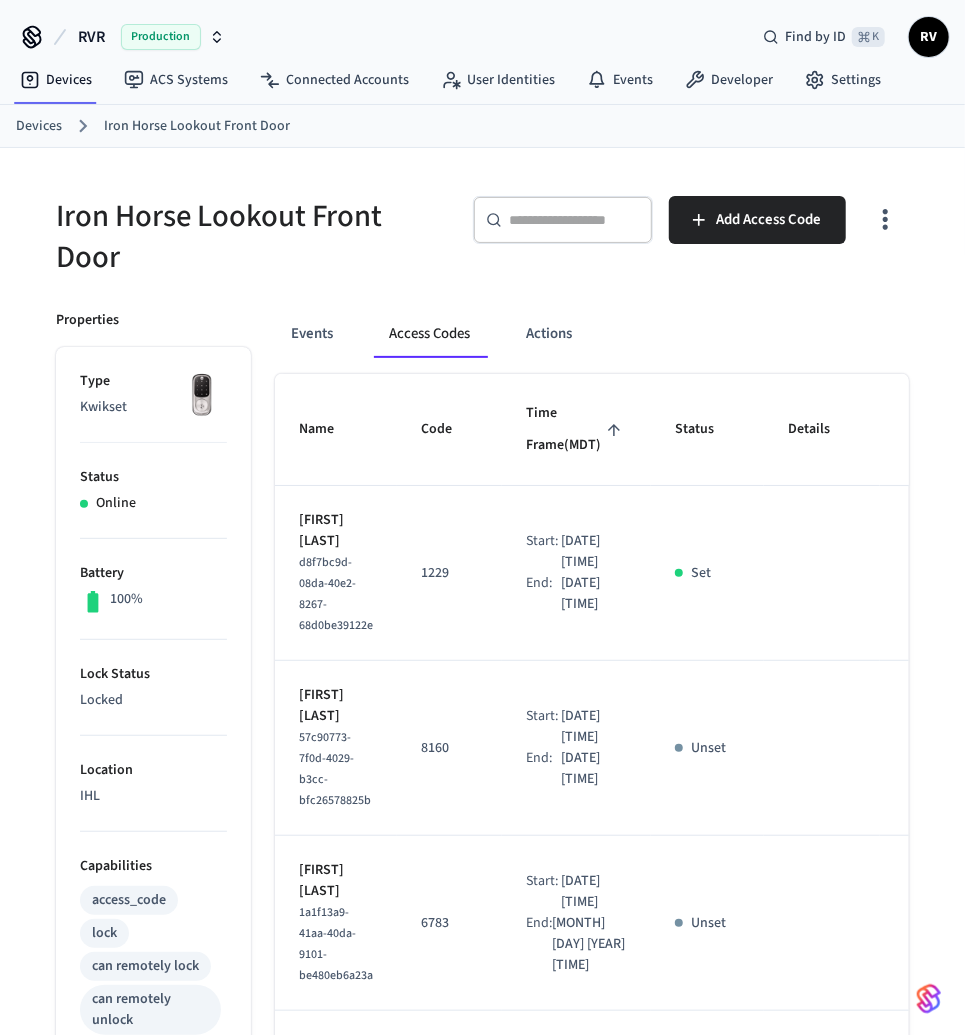 click on "Devices" at bounding box center [39, 126] 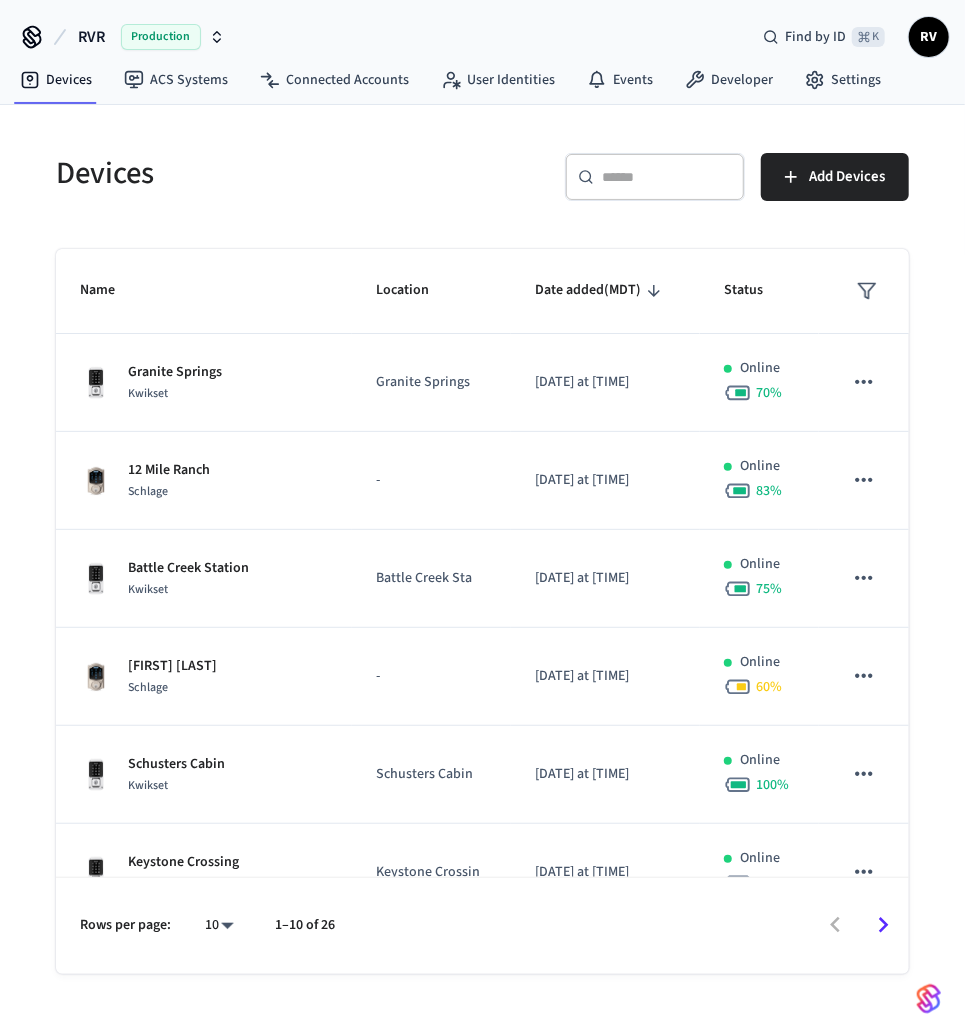 click on "Devices" at bounding box center (251, 173) 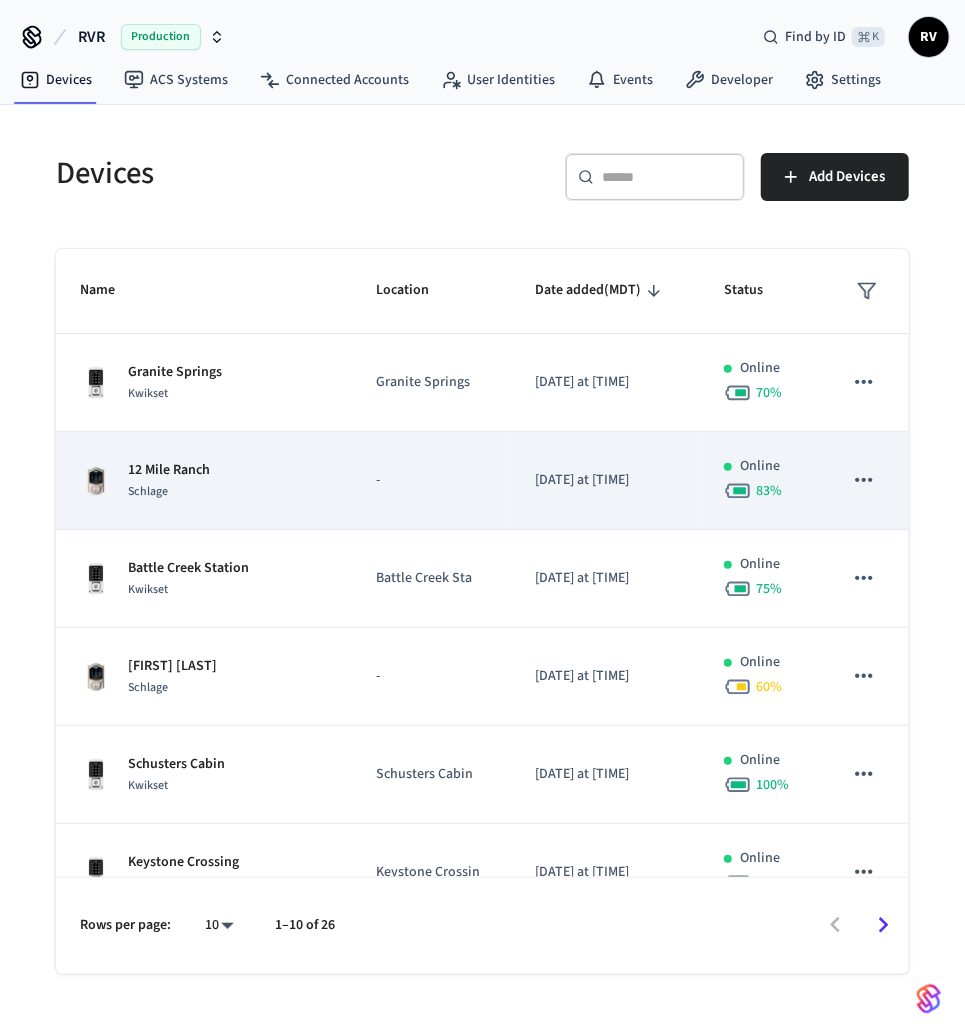 click on "Schlage" at bounding box center [148, 491] 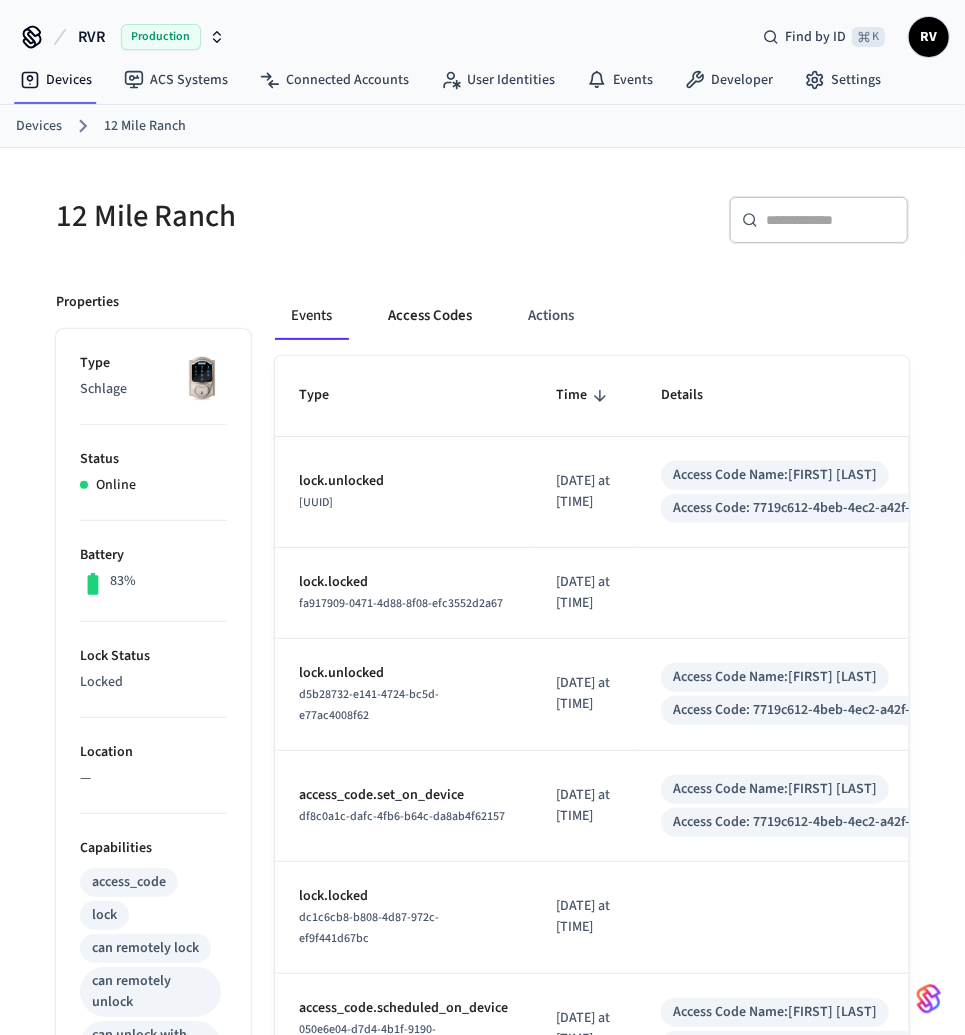 click on "Access Codes" at bounding box center [430, 316] 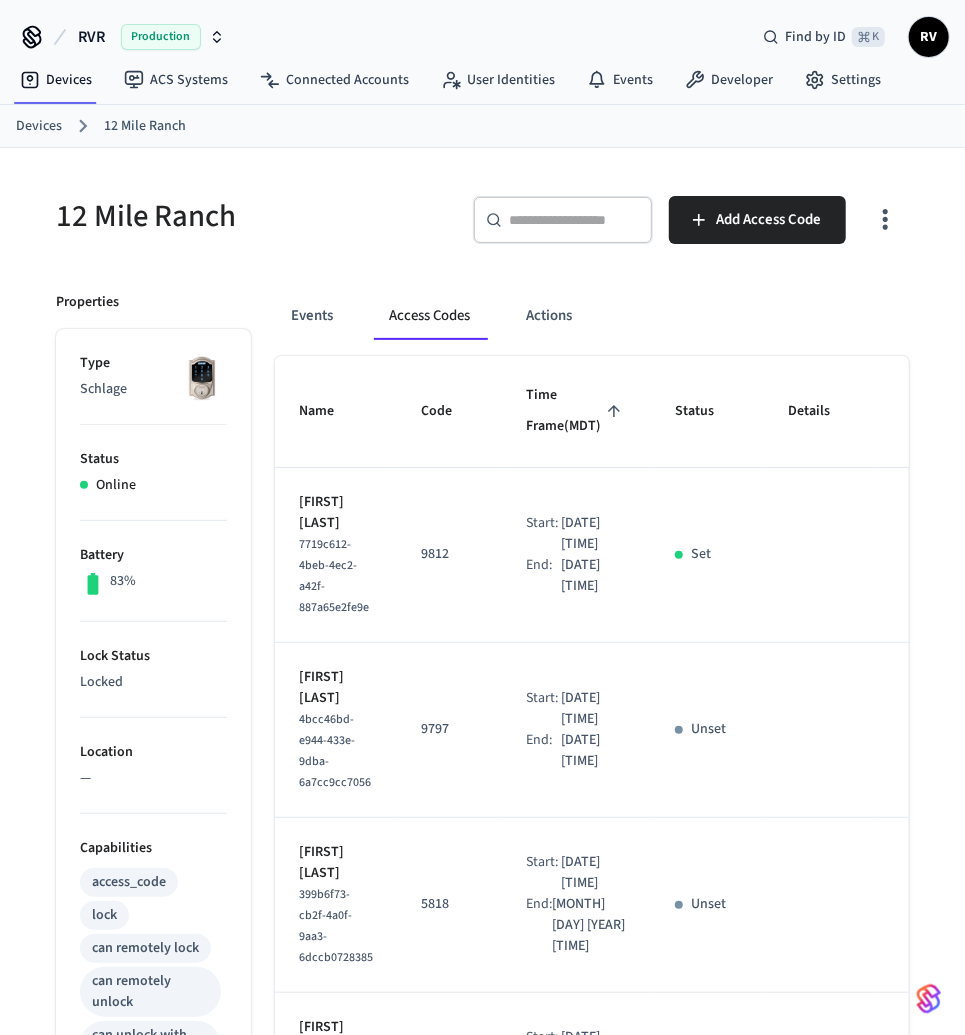 click on "​ ​" at bounding box center [563, 220] 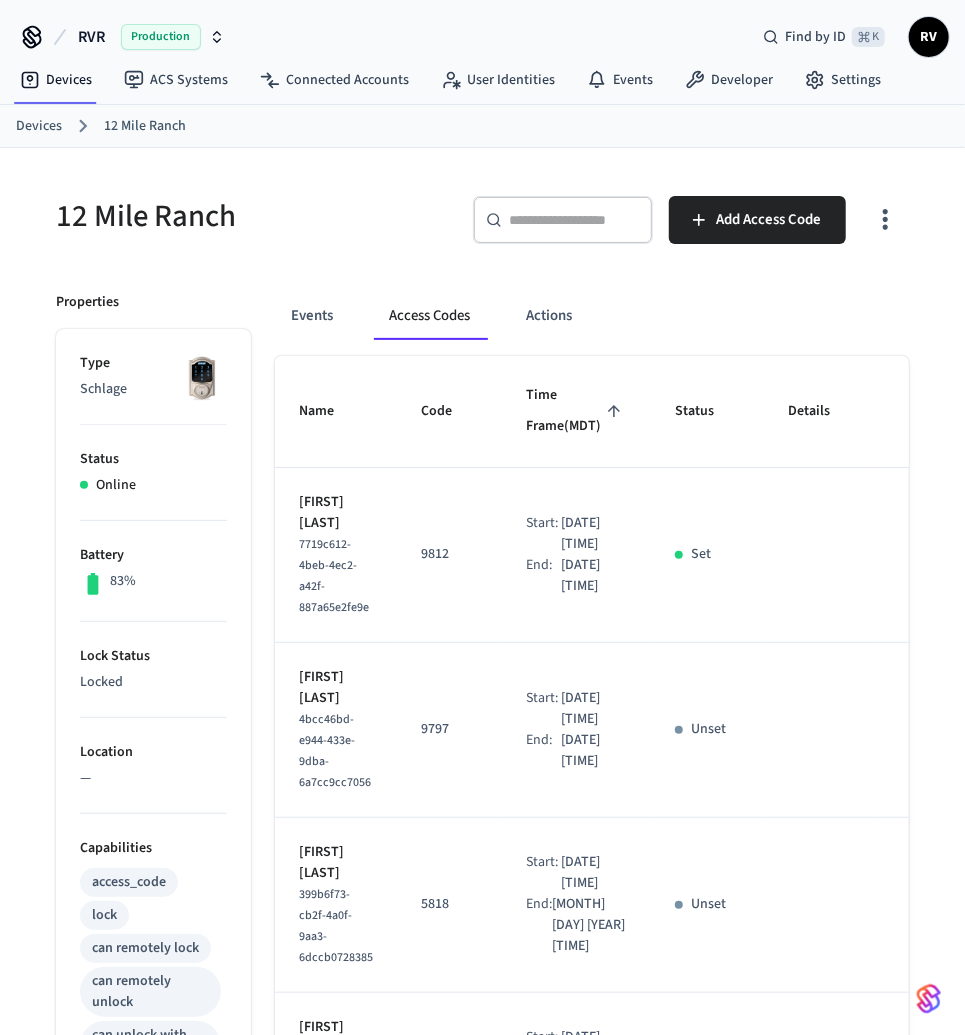 click on "​ ​" at bounding box center [563, 220] 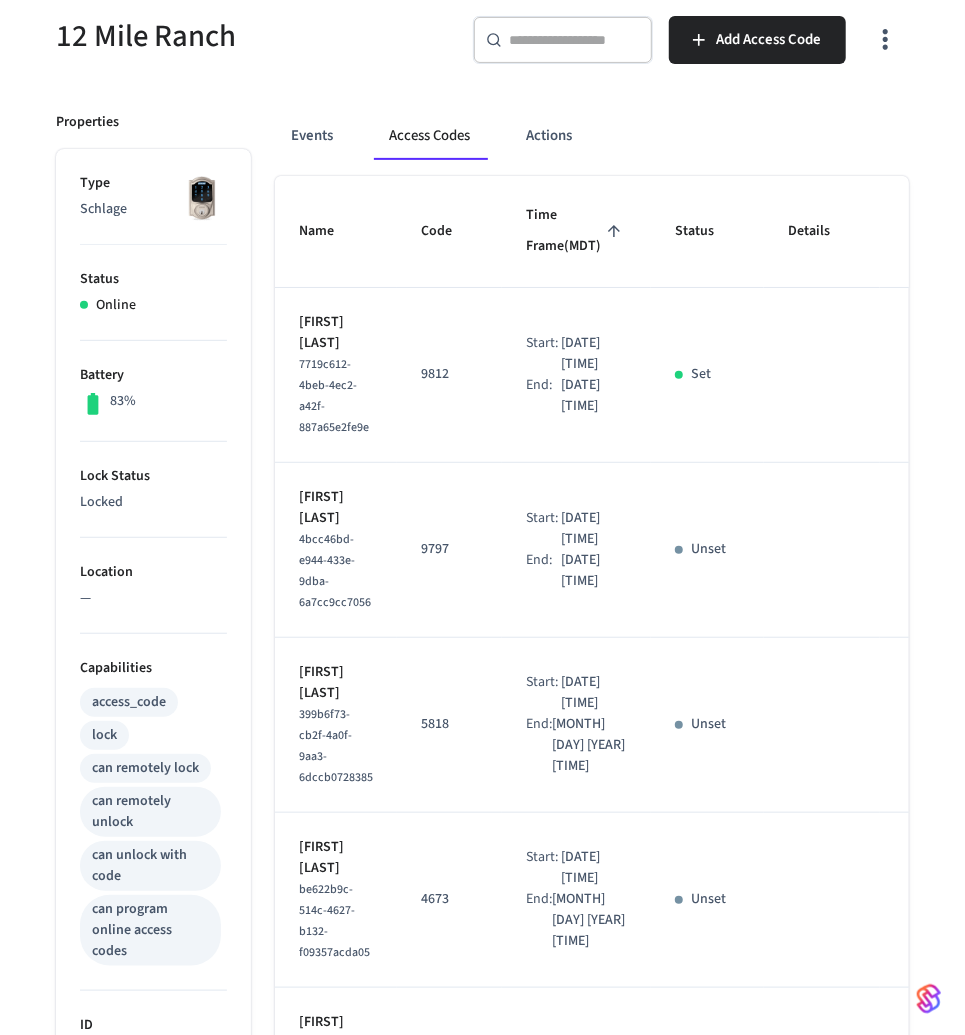 scroll, scrollTop: 0, scrollLeft: 0, axis: both 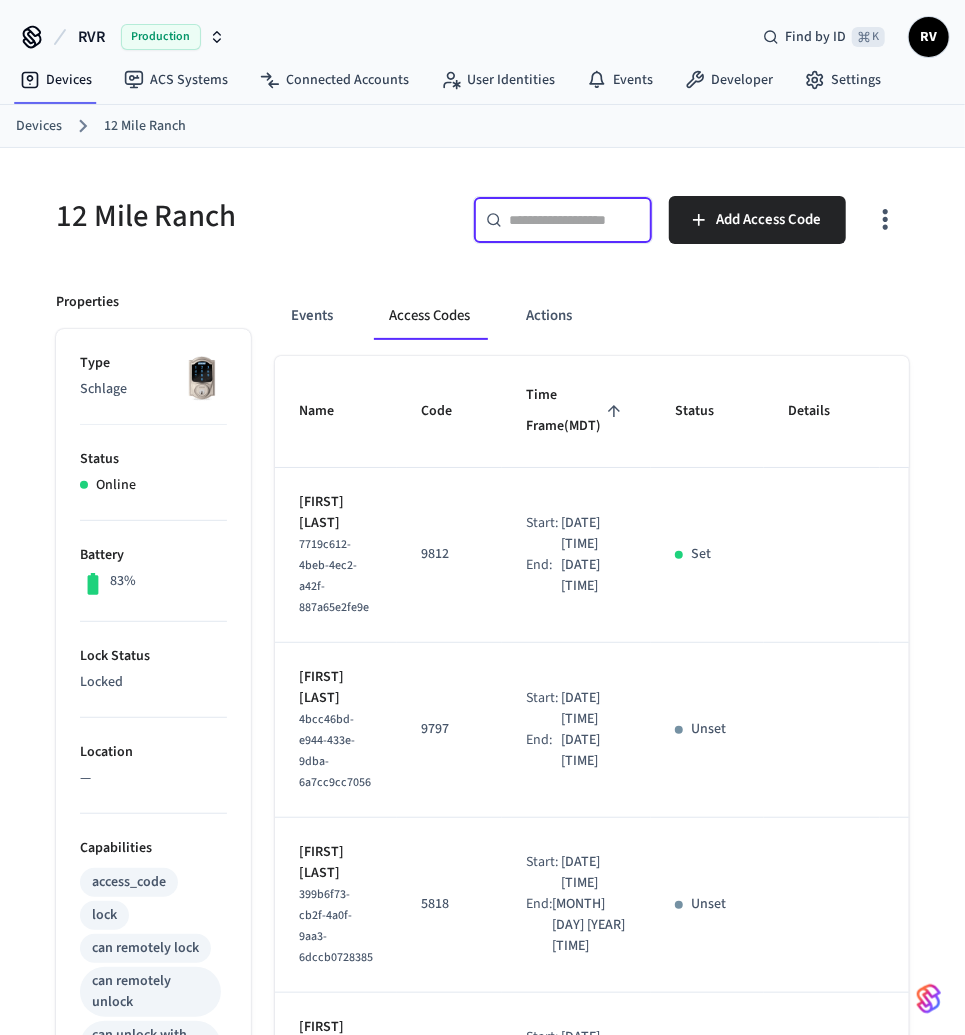 click on "Devices 12 Mile Ranch" at bounding box center [482, 126] 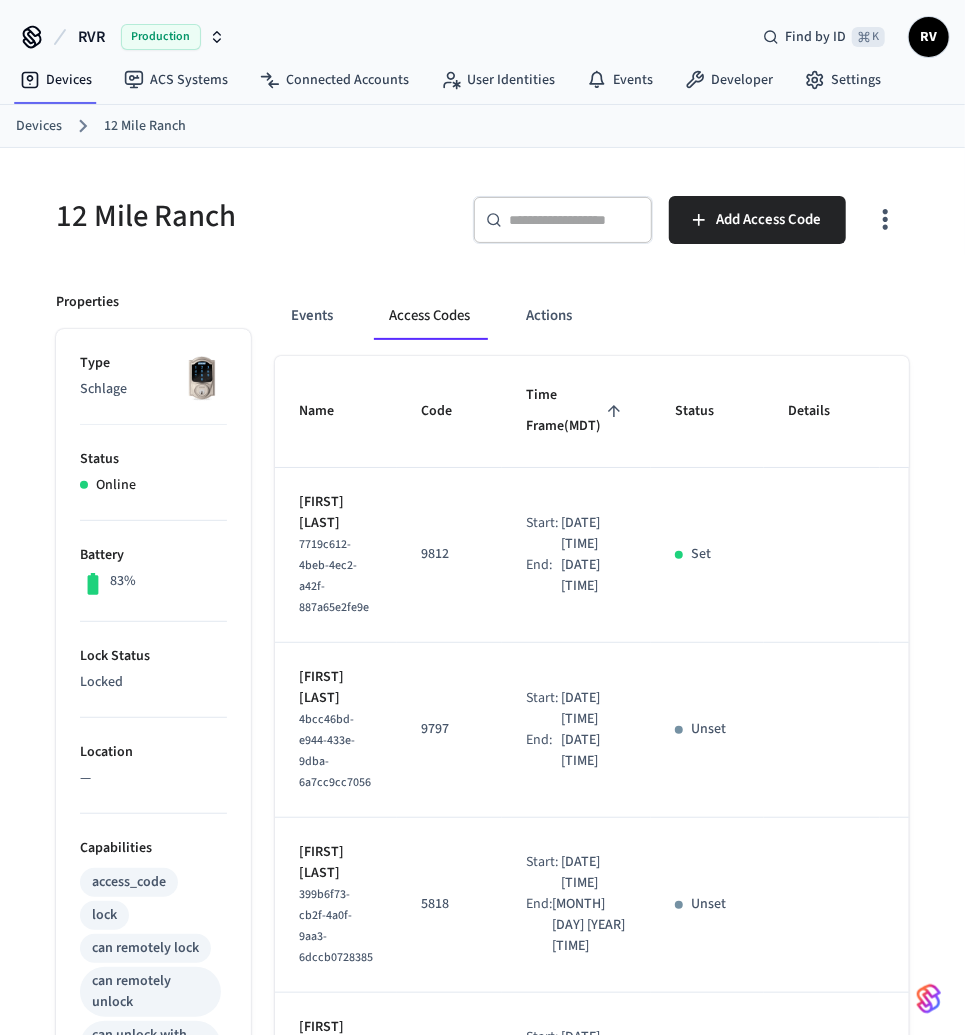 click on "Devices 12 Mile Ranch" at bounding box center [482, 126] 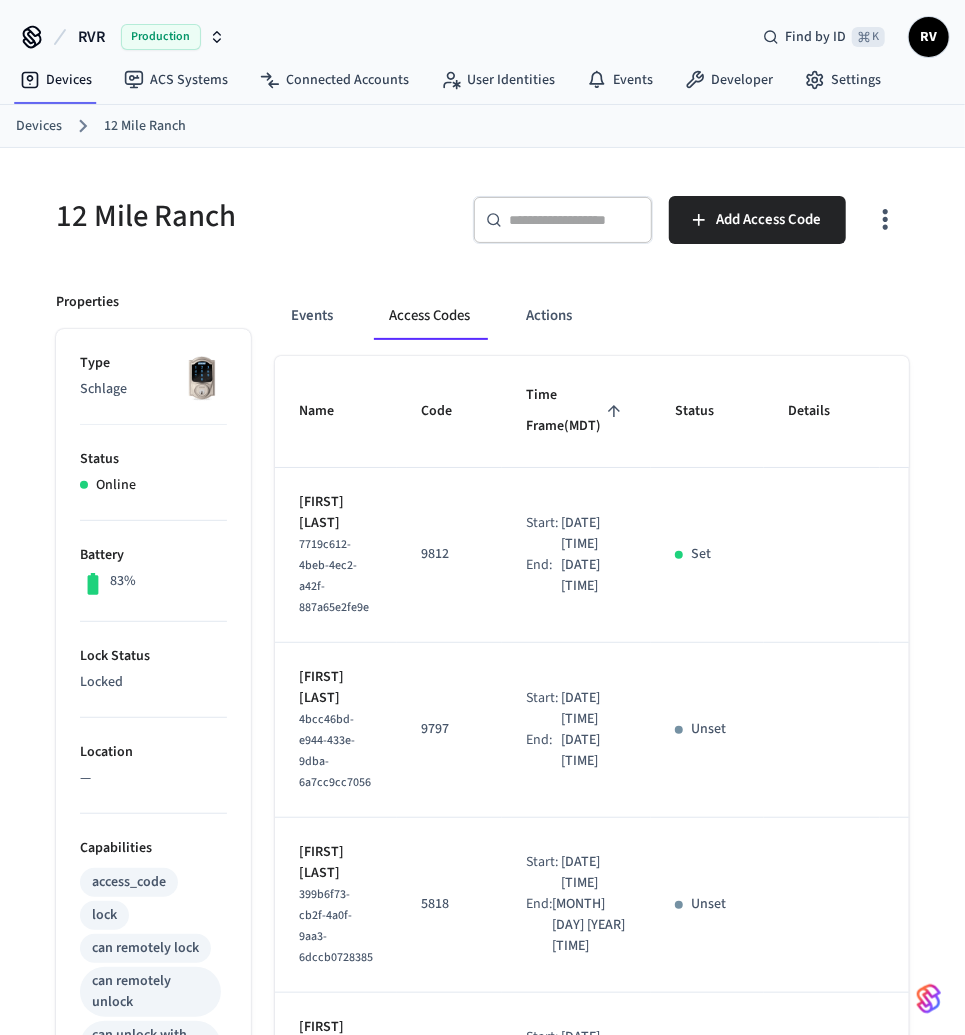 click on "Devices" at bounding box center (39, 126) 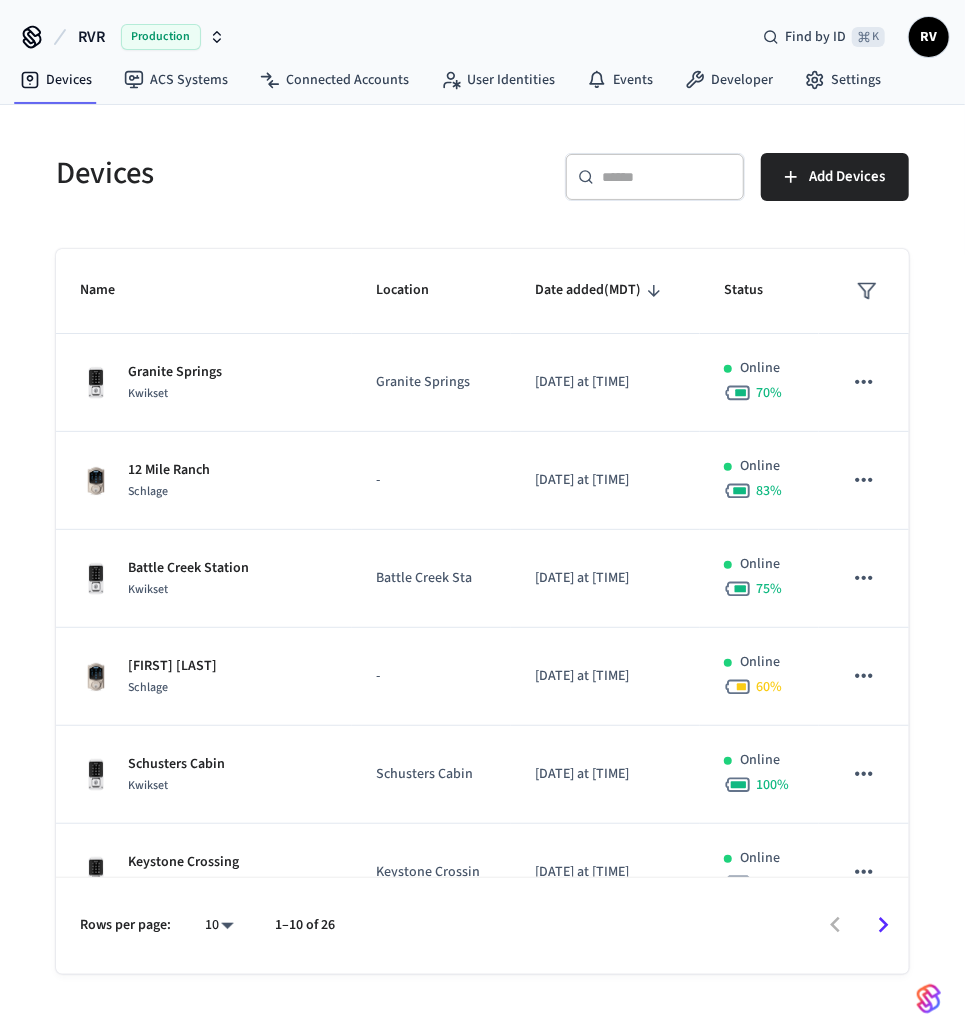 drag, startPoint x: 632, startPoint y: 158, endPoint x: 629, endPoint y: 168, distance: 10.440307 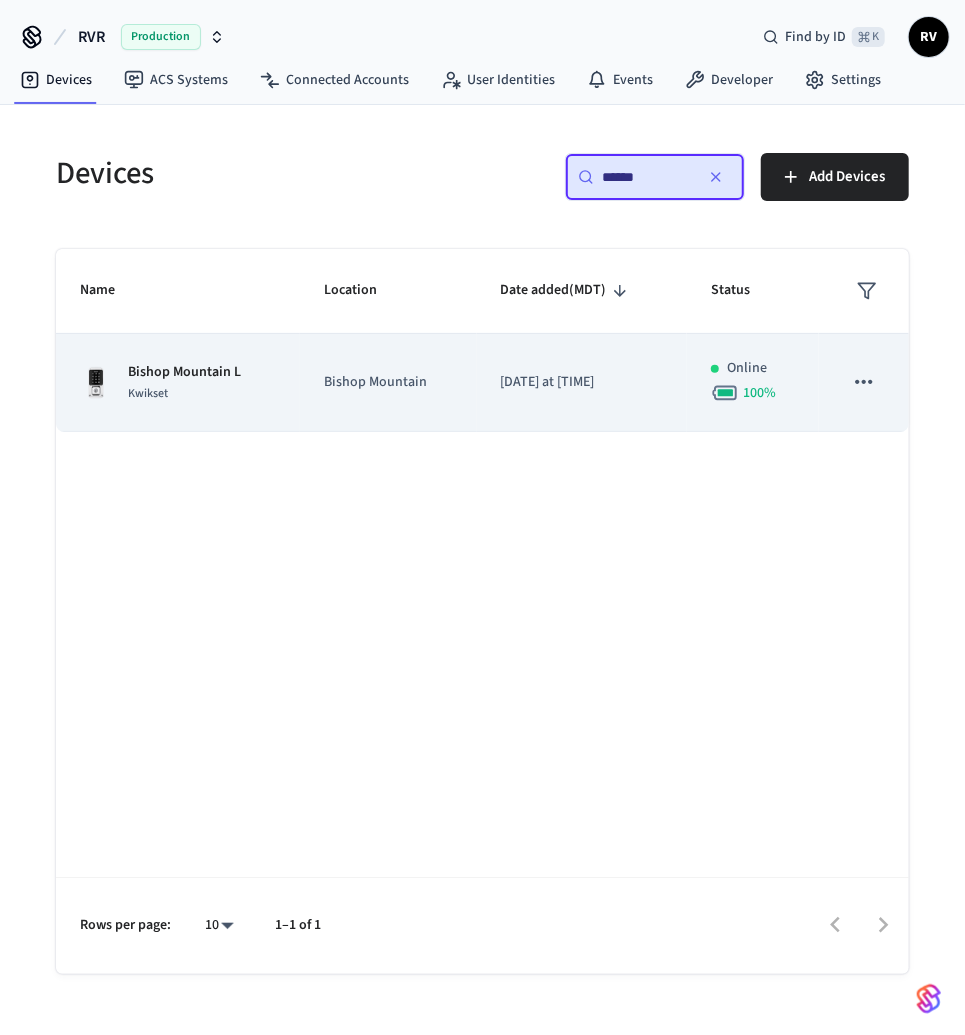 type on "******" 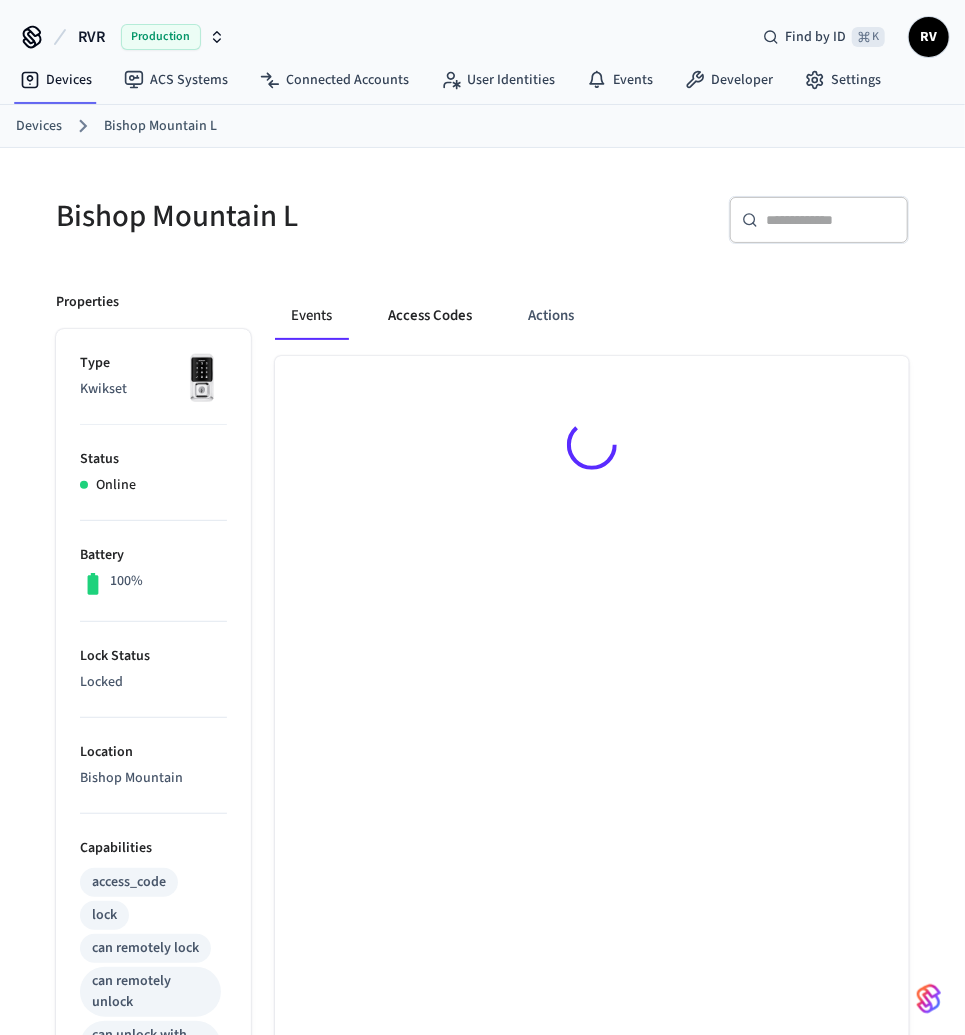 click on "Access Codes" at bounding box center (430, 316) 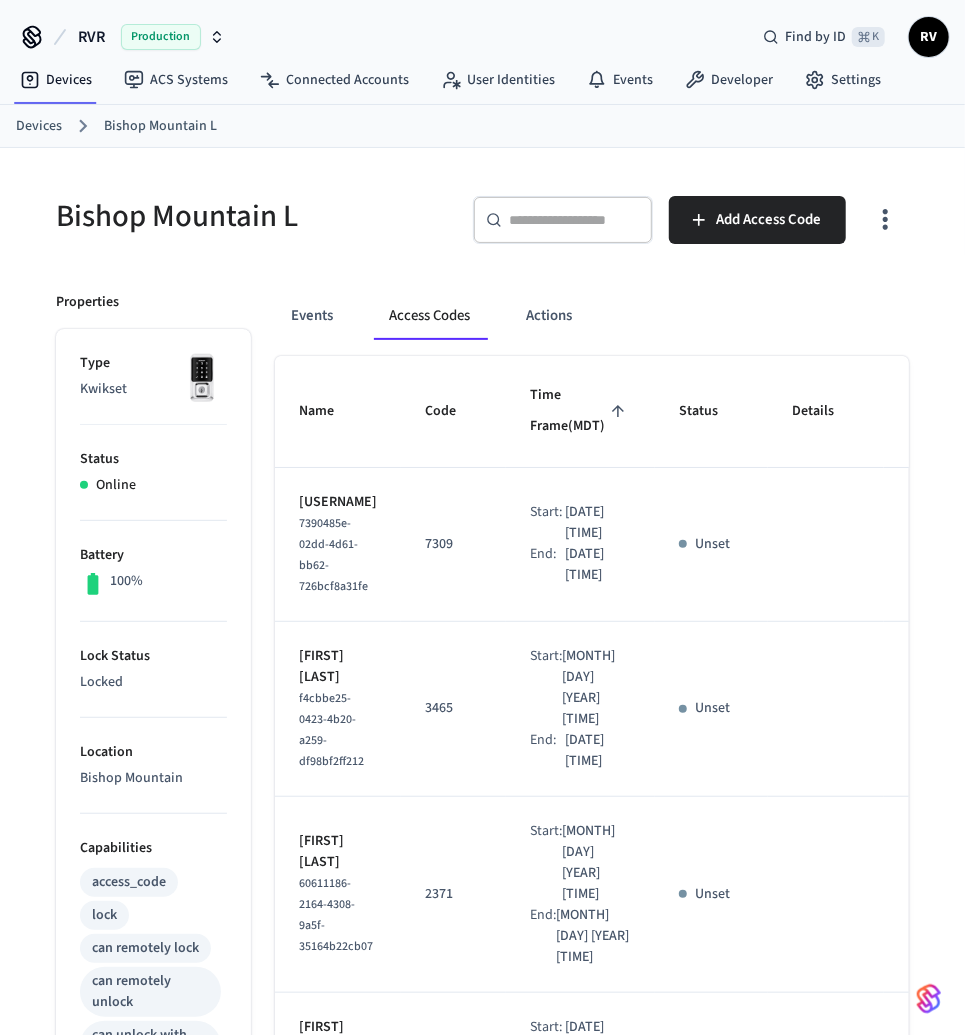 click on "Access Codes" at bounding box center [429, 316] 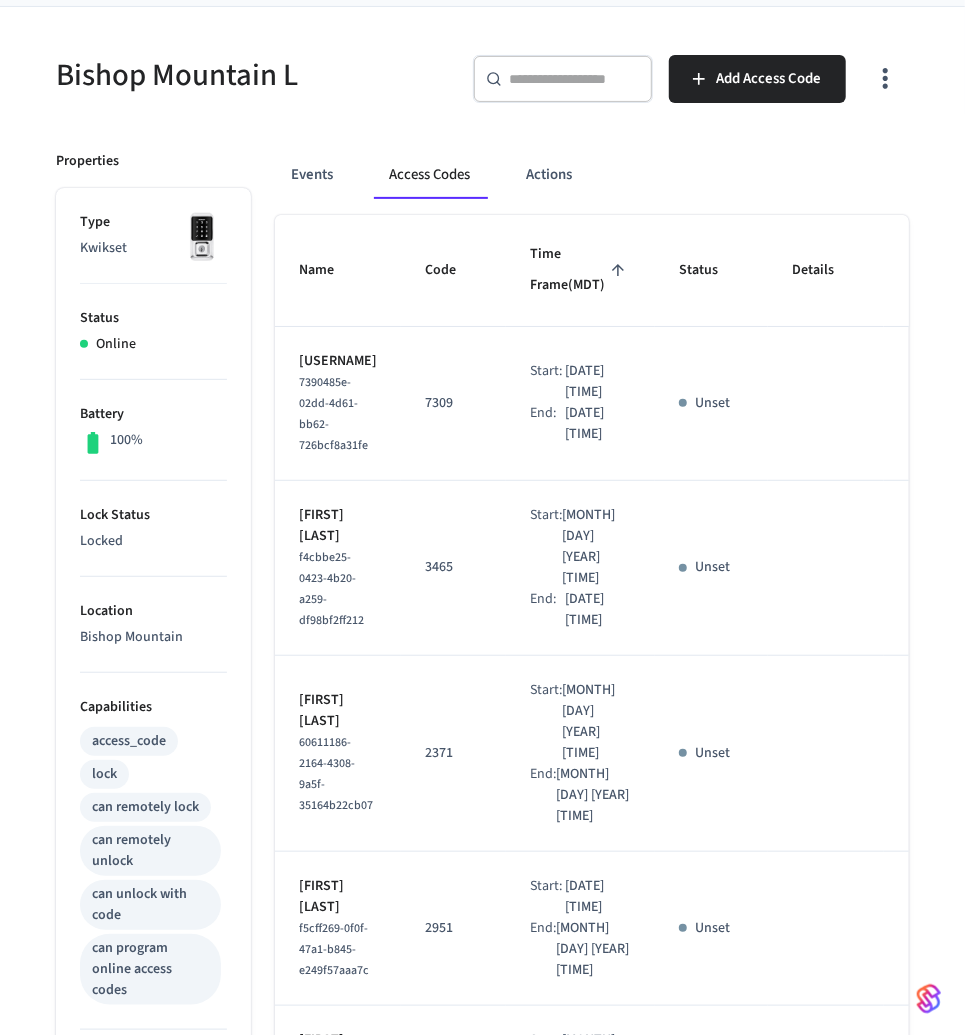 scroll, scrollTop: 0, scrollLeft: 0, axis: both 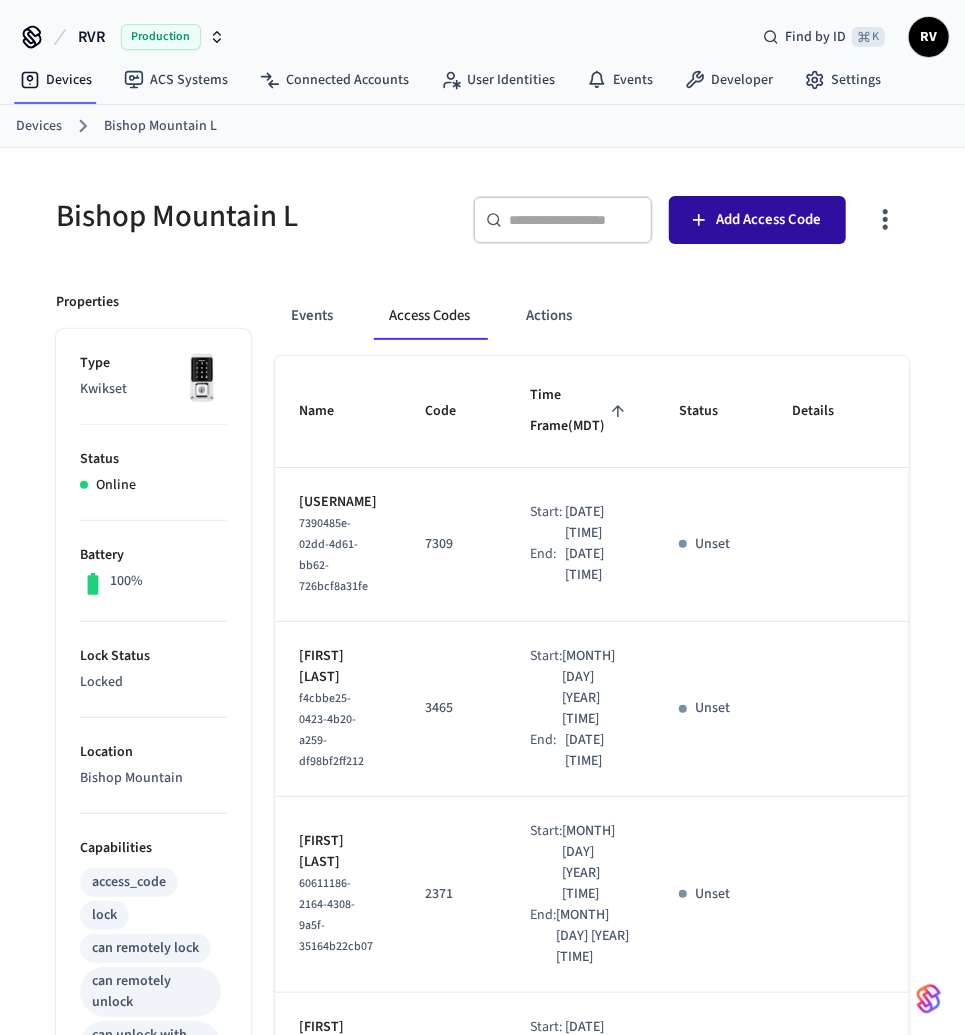 click 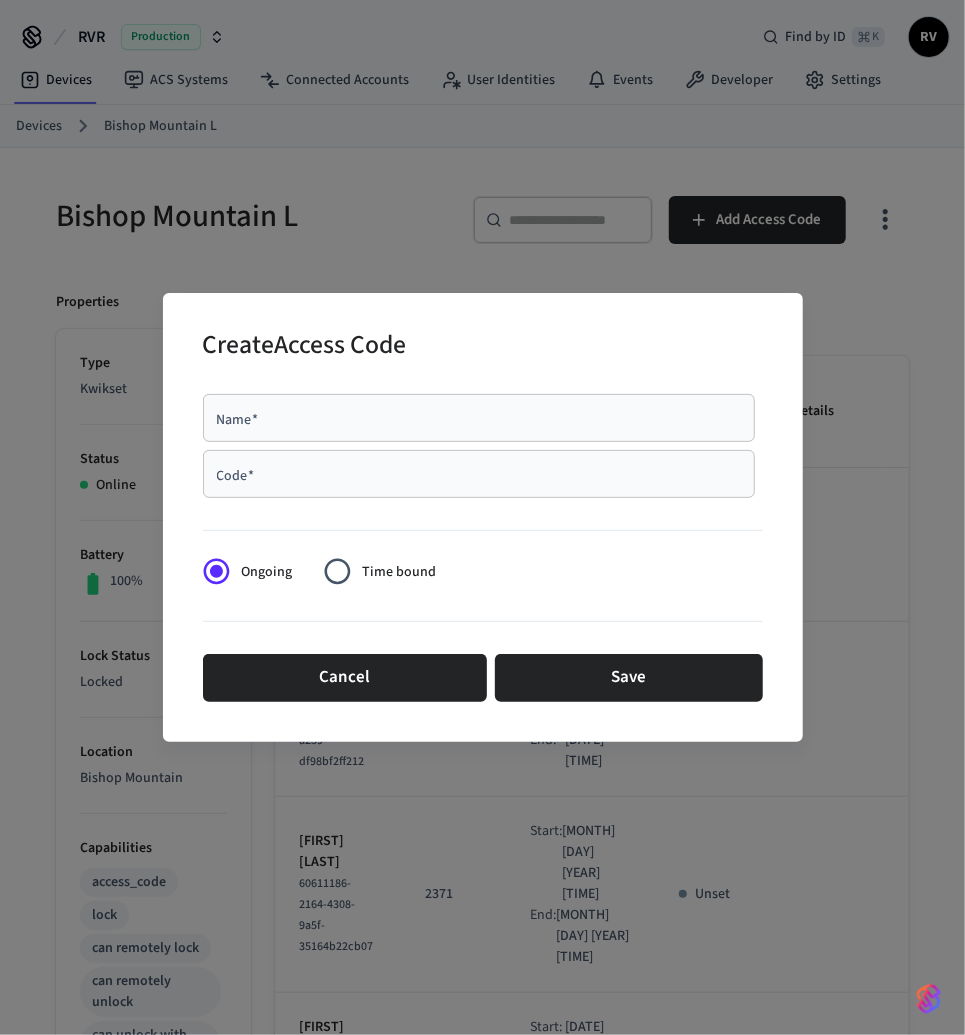 click on "Code   * Code   *" at bounding box center [483, 478] 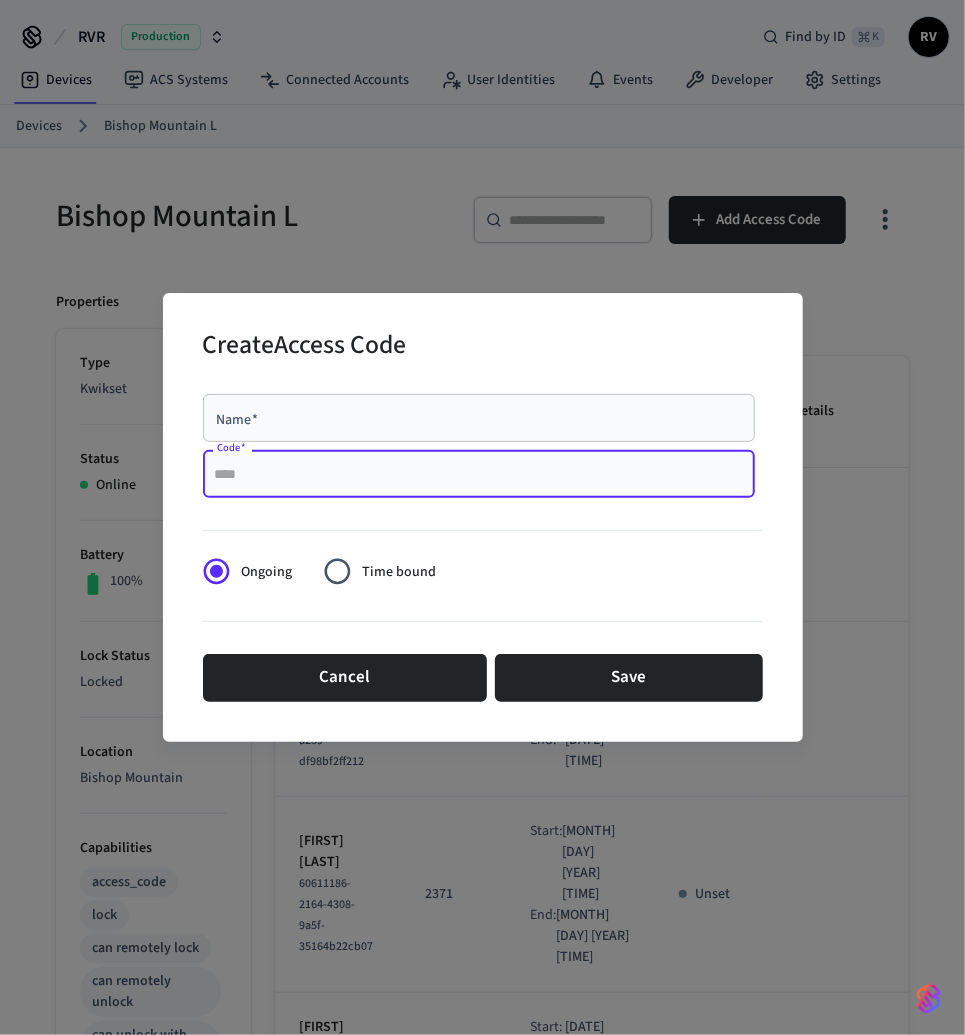 paste on "****" 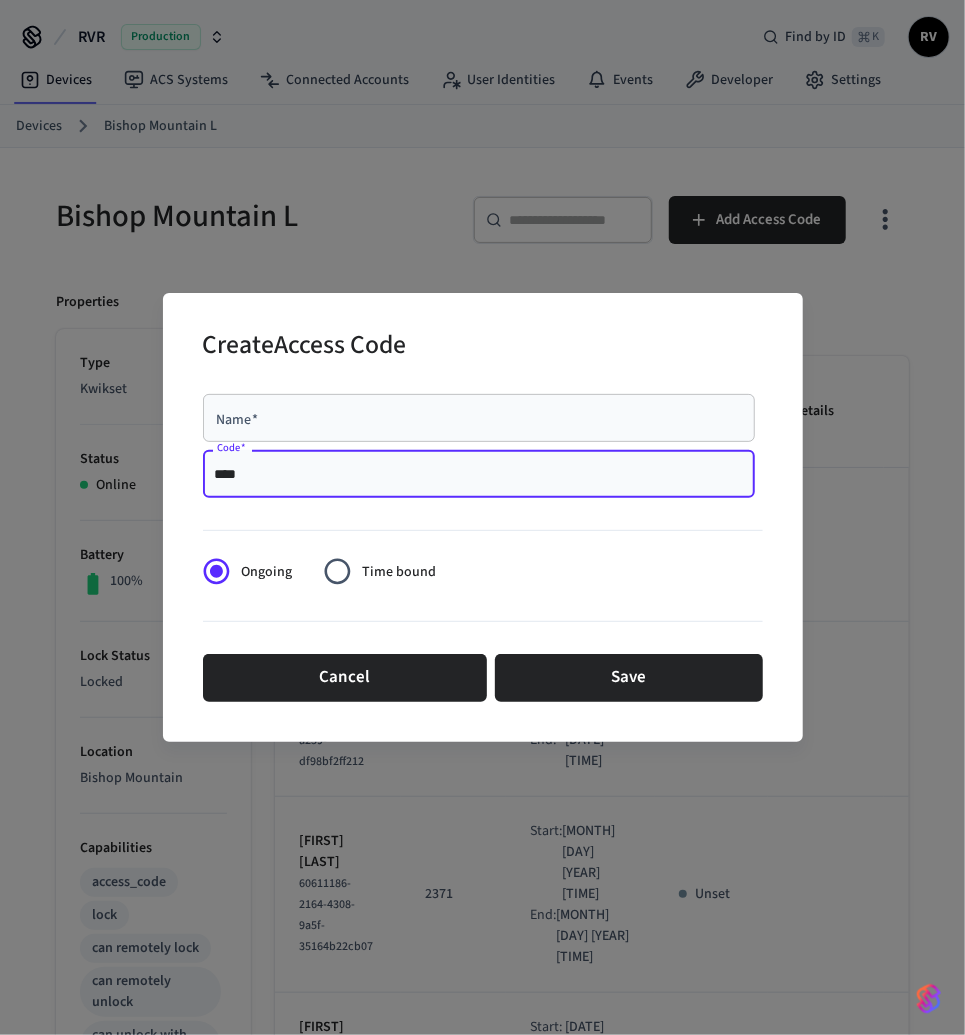 type on "****" 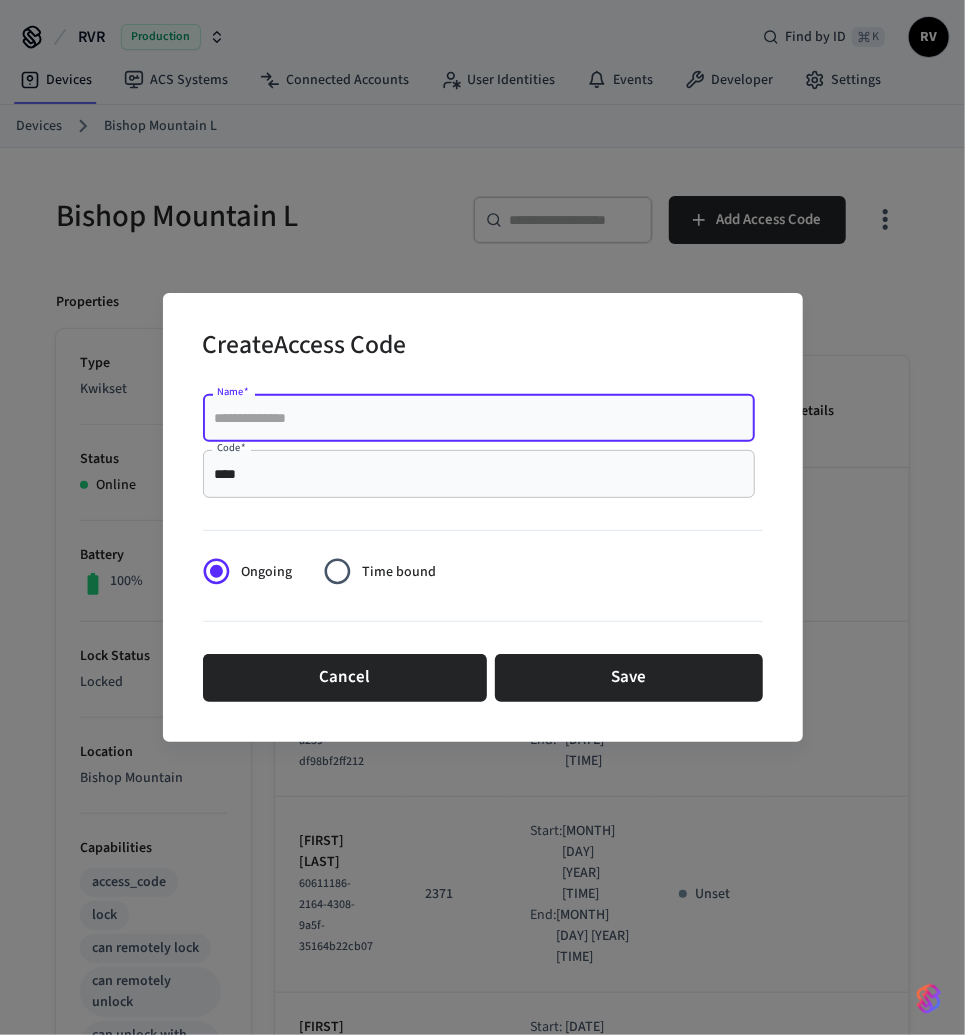 paste on "**********" 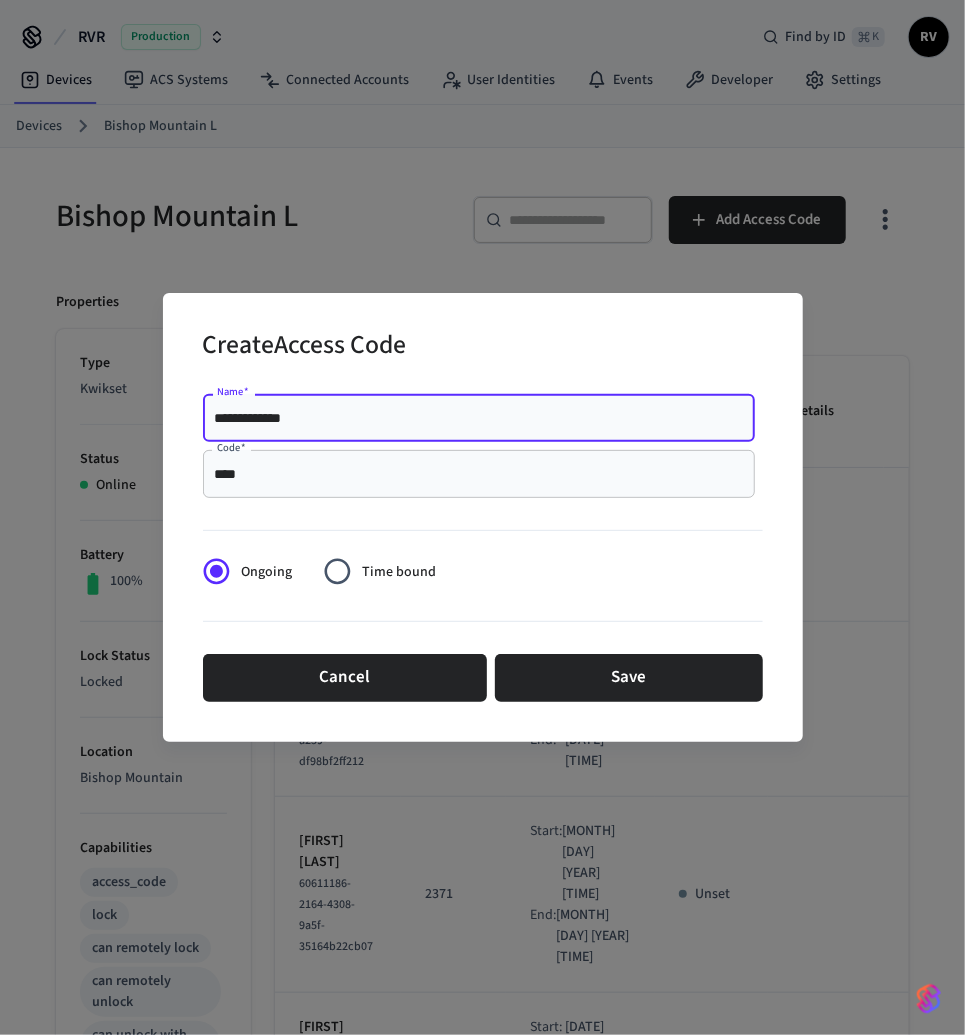 click on "**********" at bounding box center (479, 418) 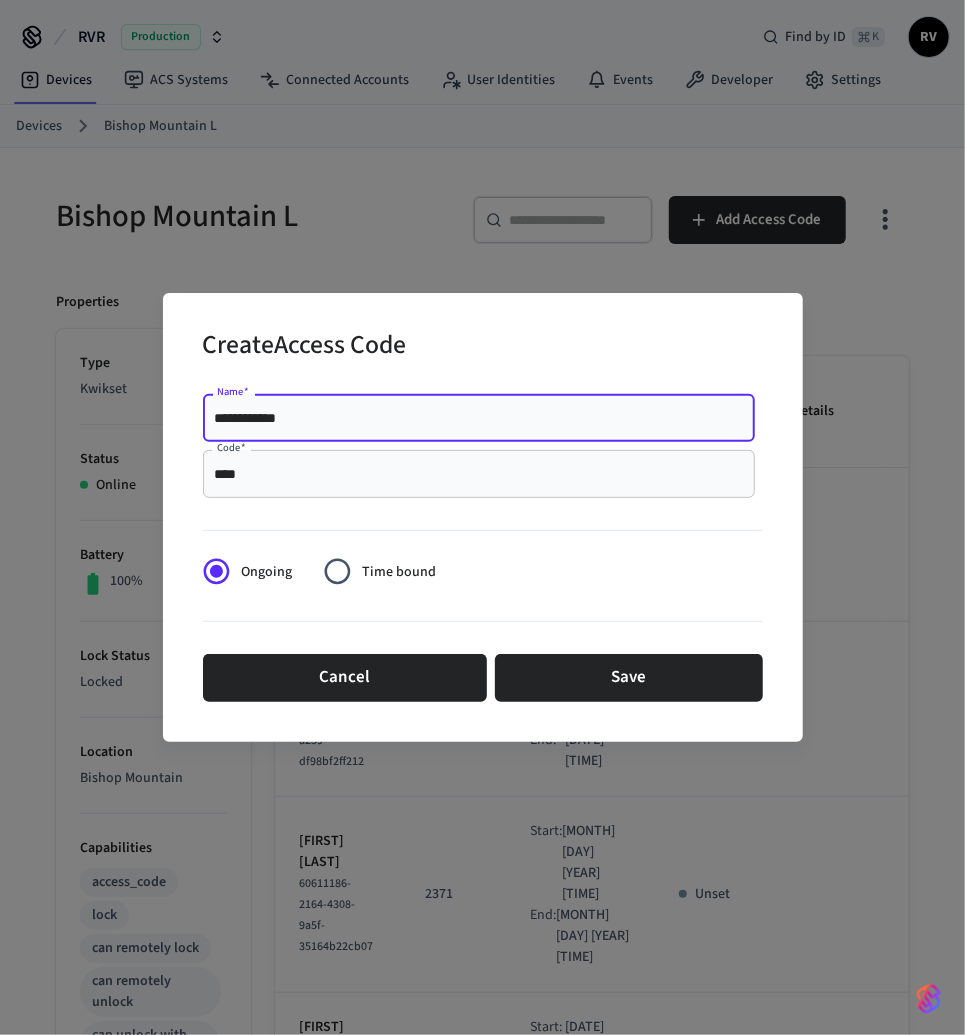type on "**********" 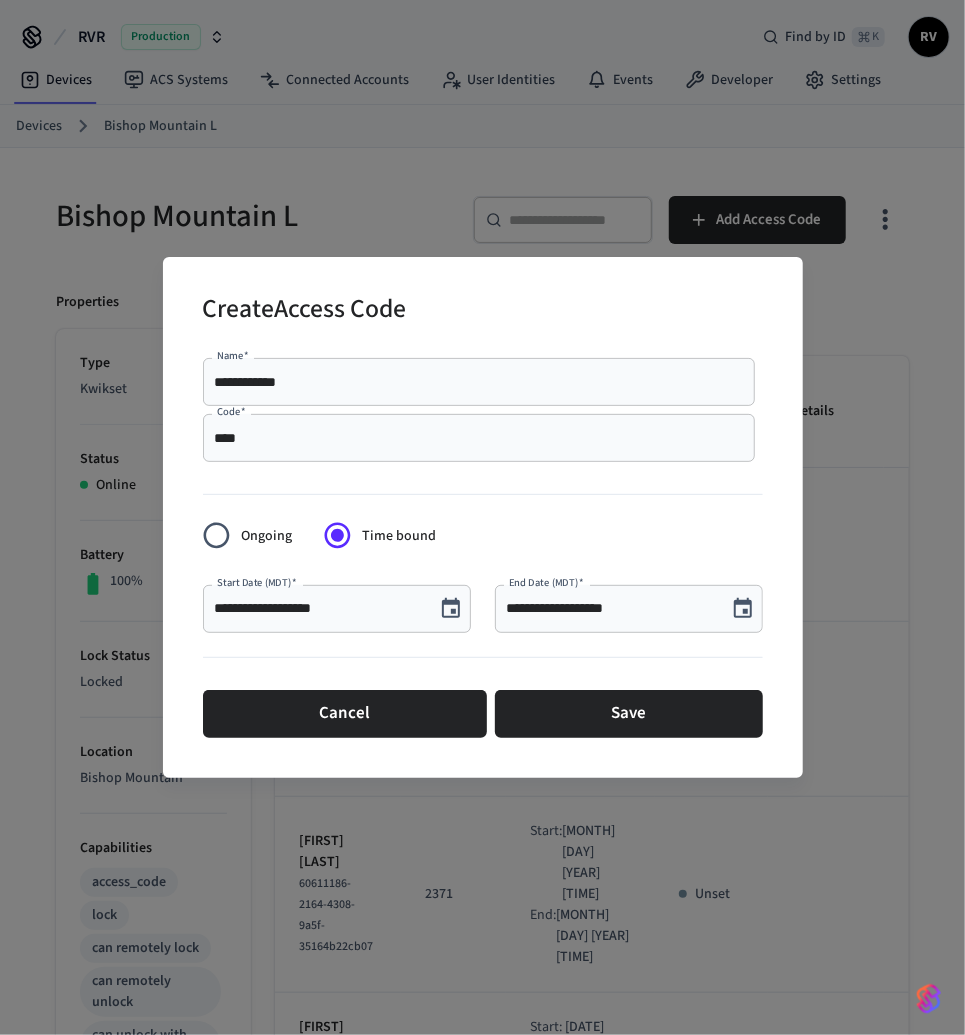 click 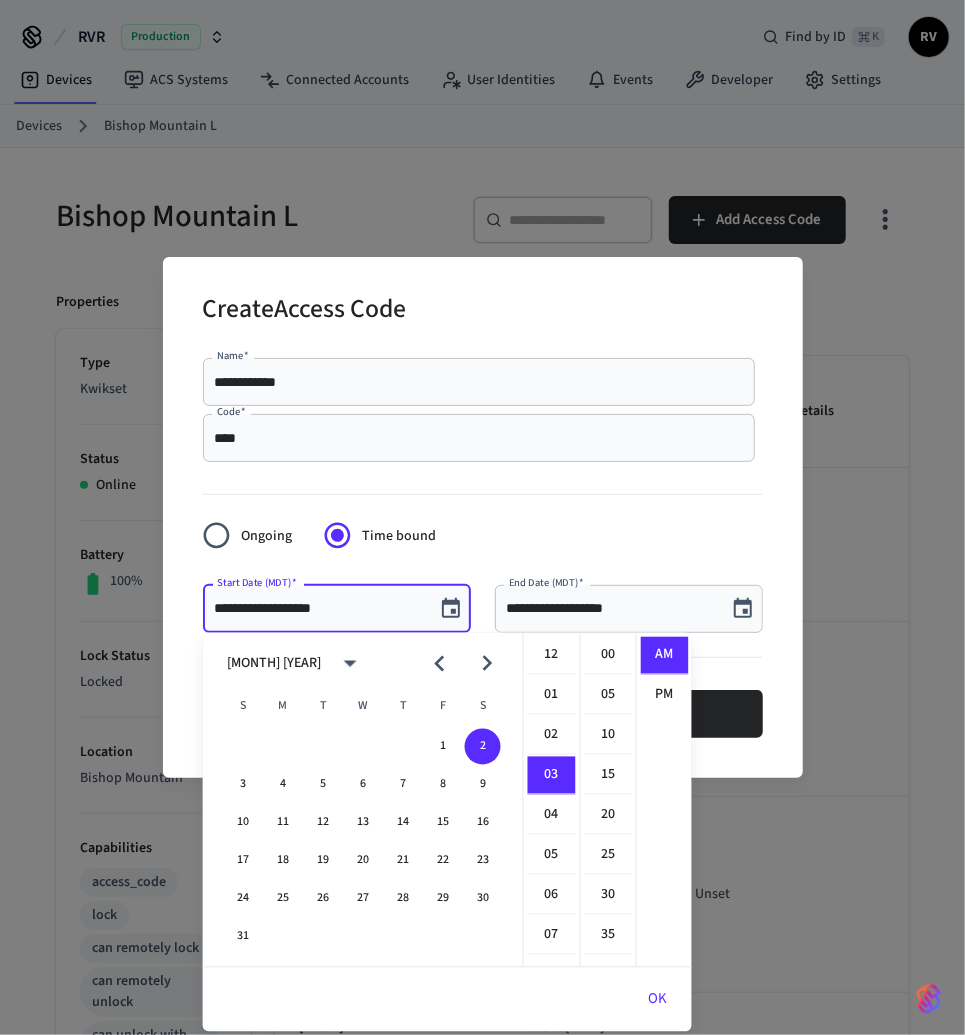 scroll, scrollTop: 119, scrollLeft: 0, axis: vertical 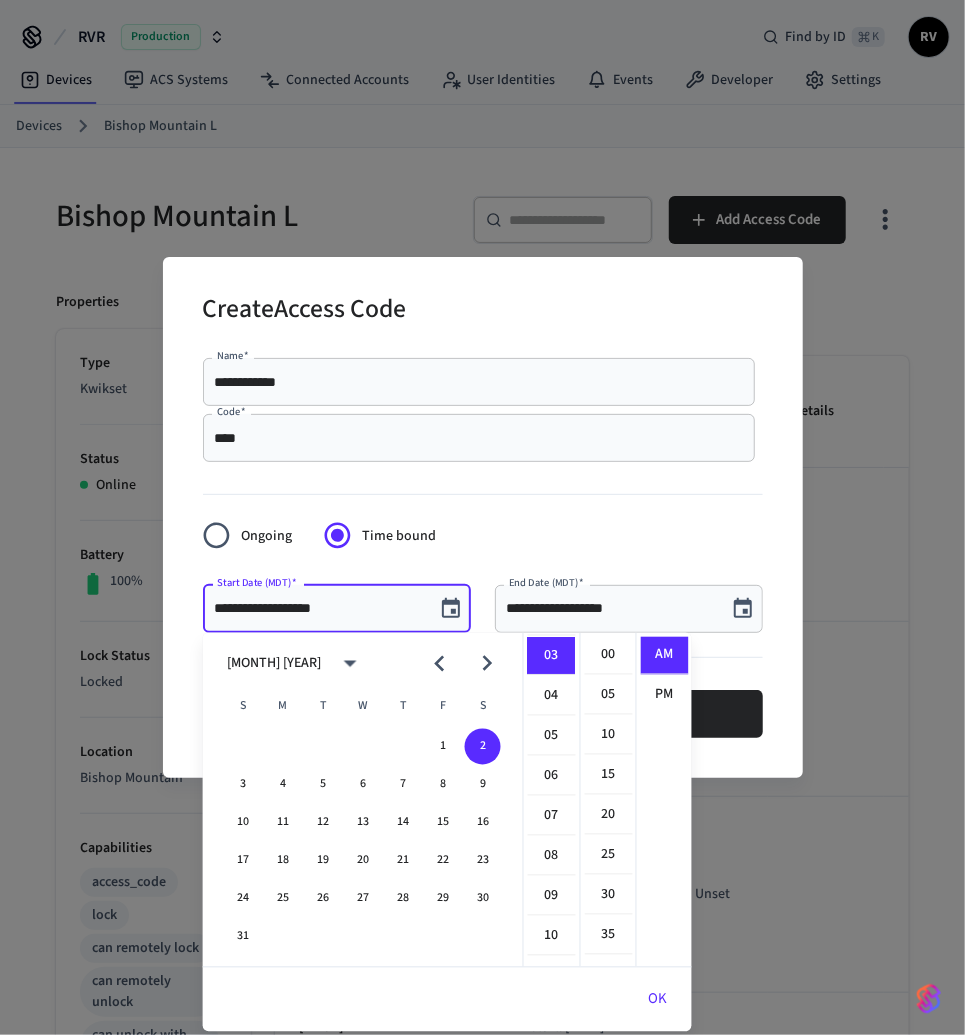 click 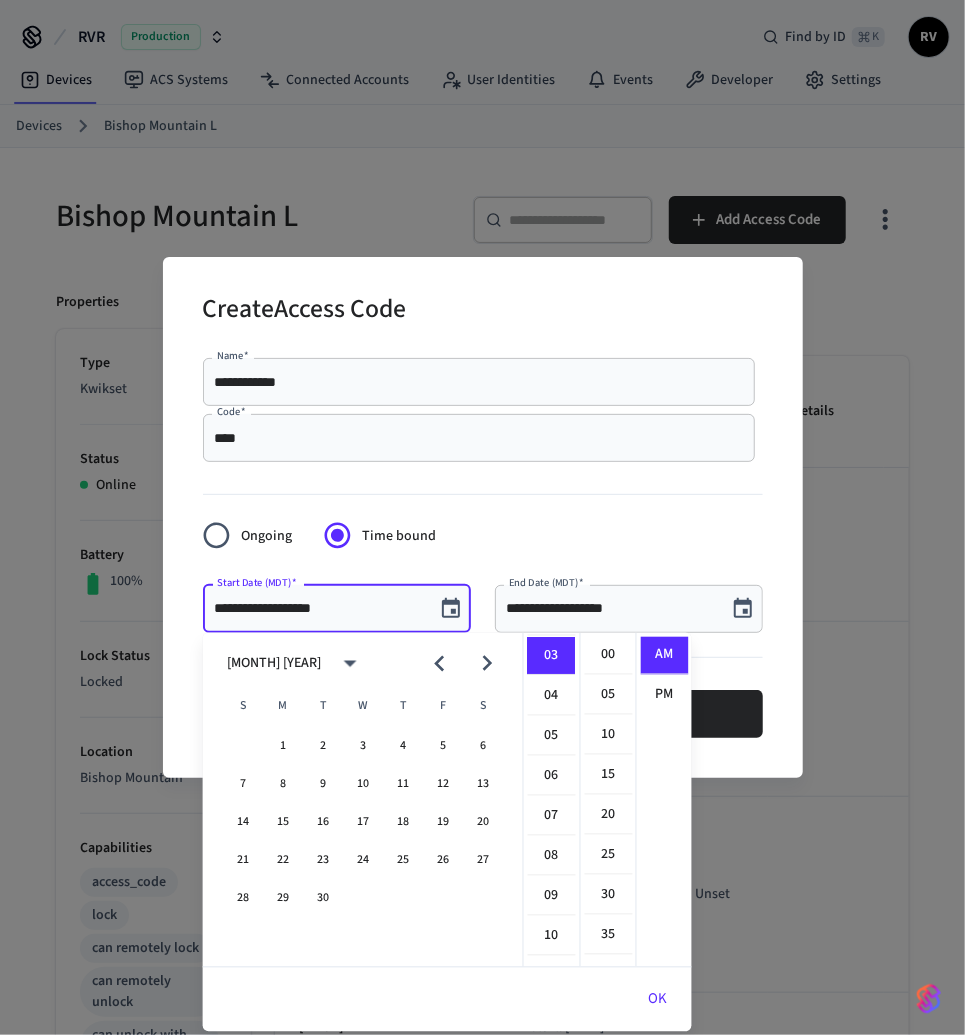 click 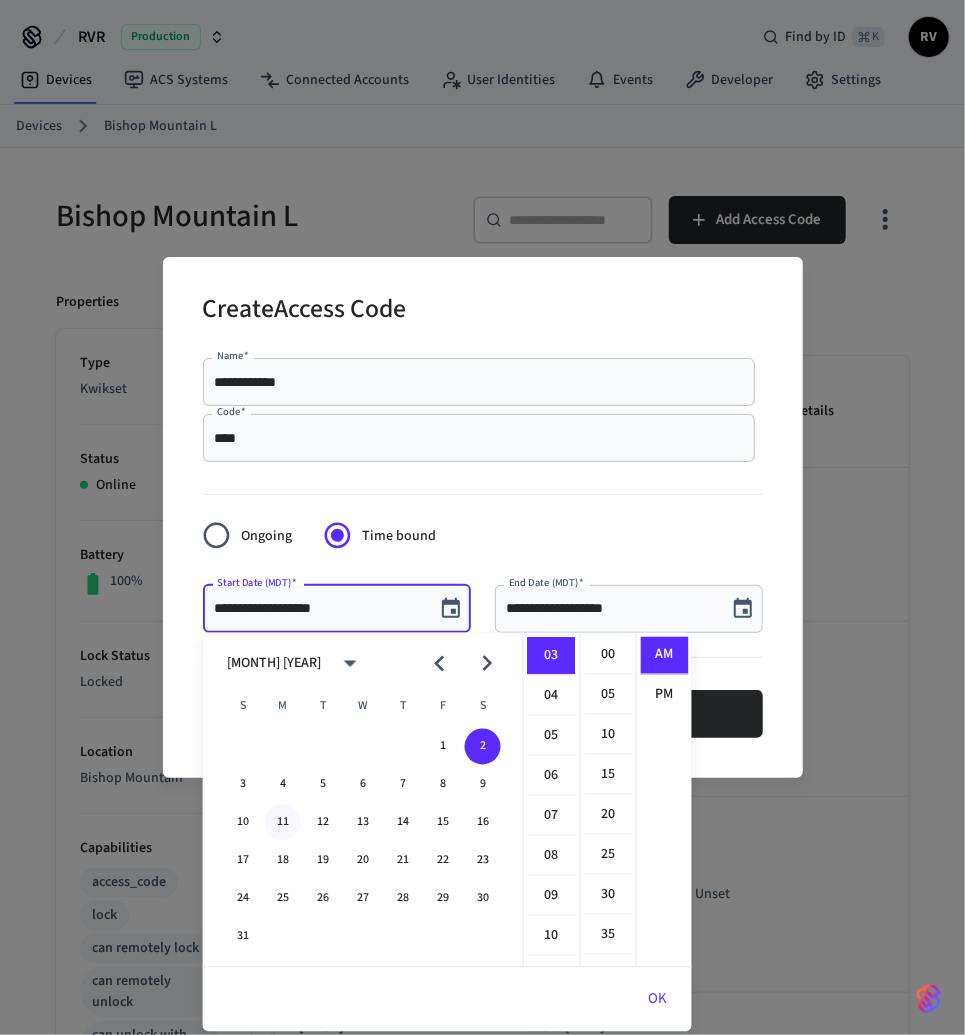 click on "11" at bounding box center [283, 823] 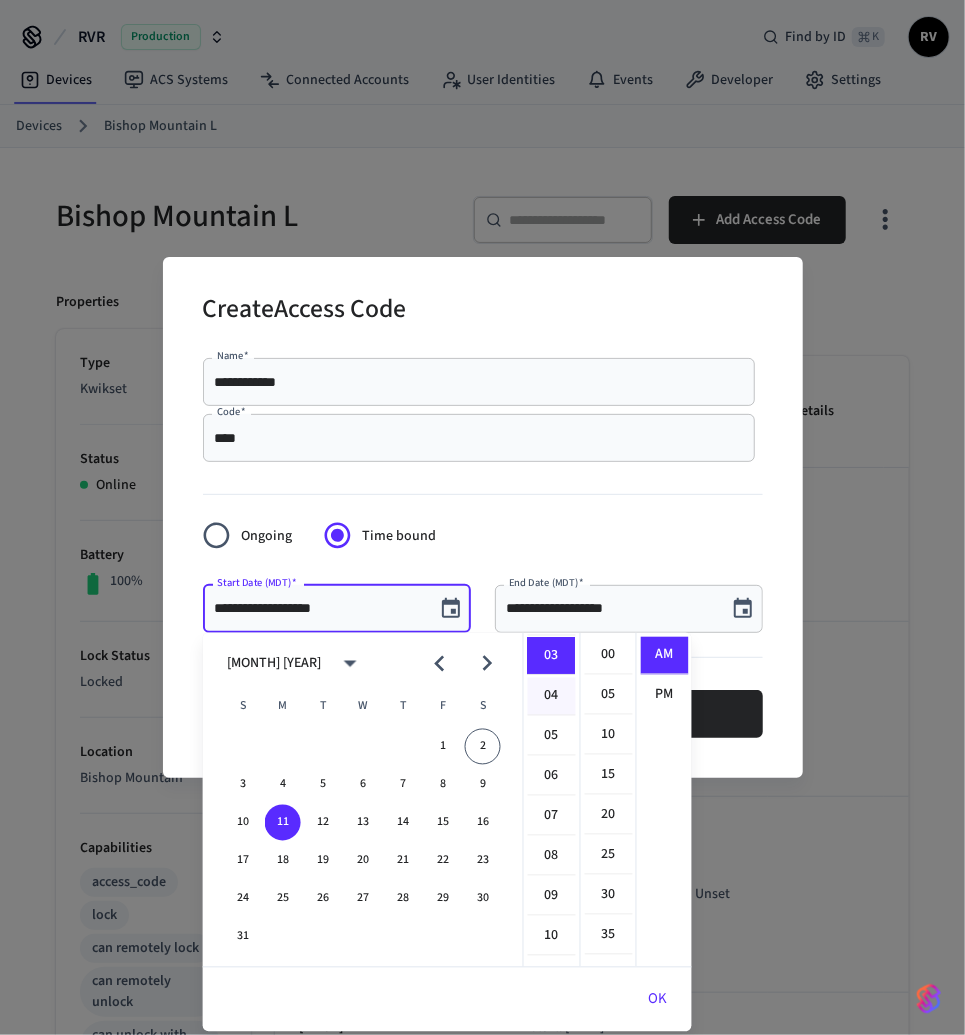 scroll, scrollTop: 0, scrollLeft: 0, axis: both 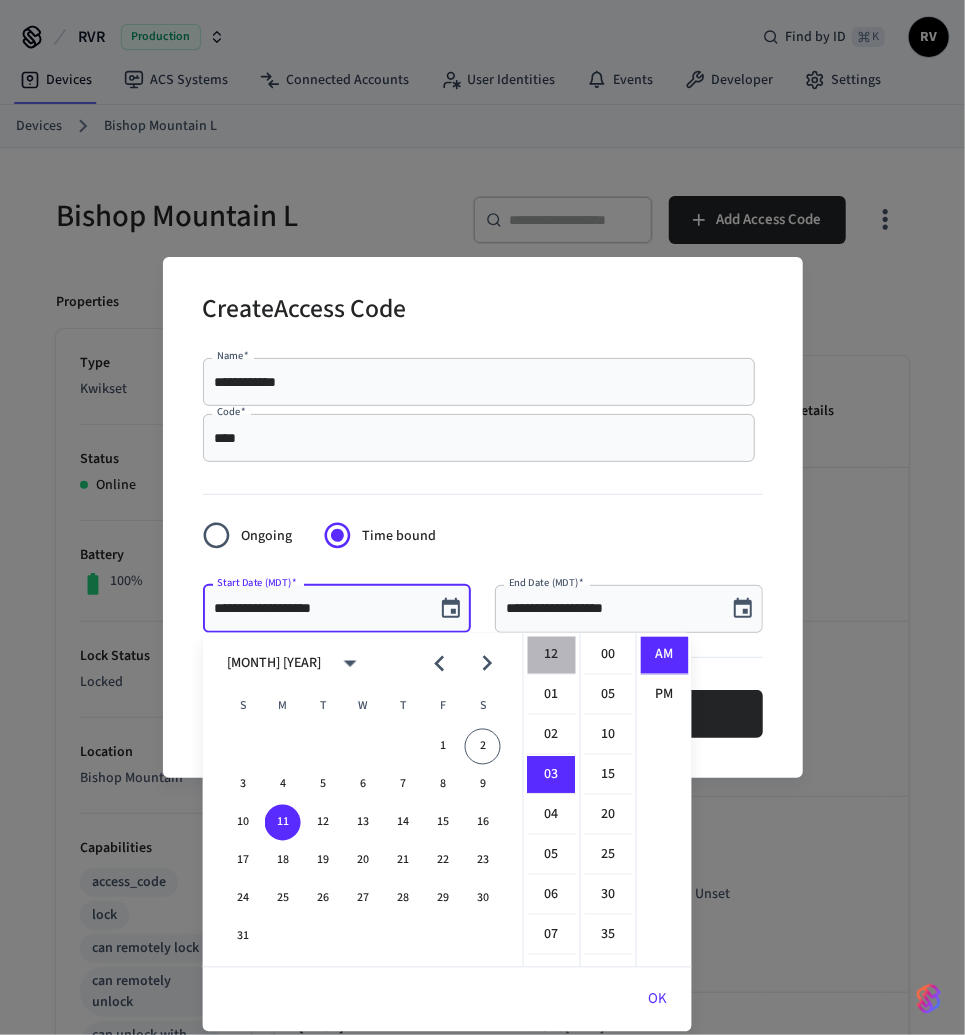 click on "12" at bounding box center (552, 656) 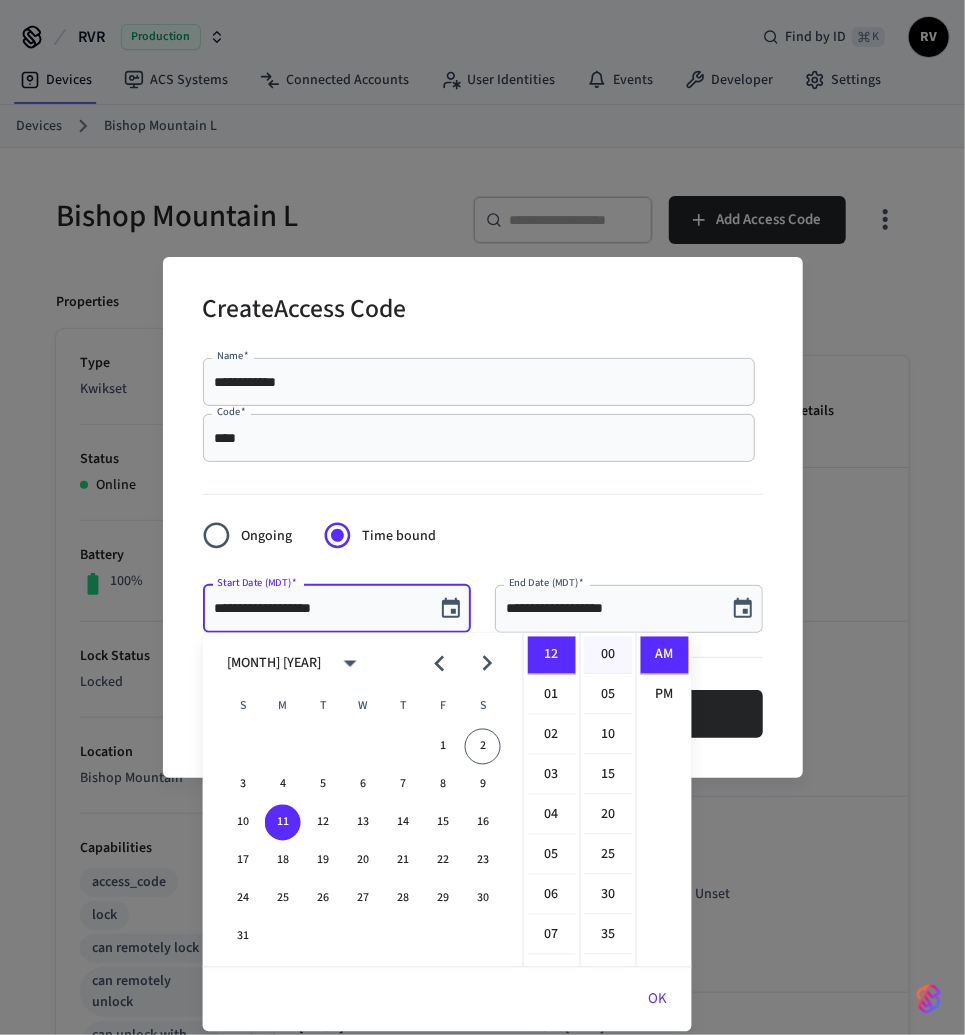 click on "00" at bounding box center (609, 656) 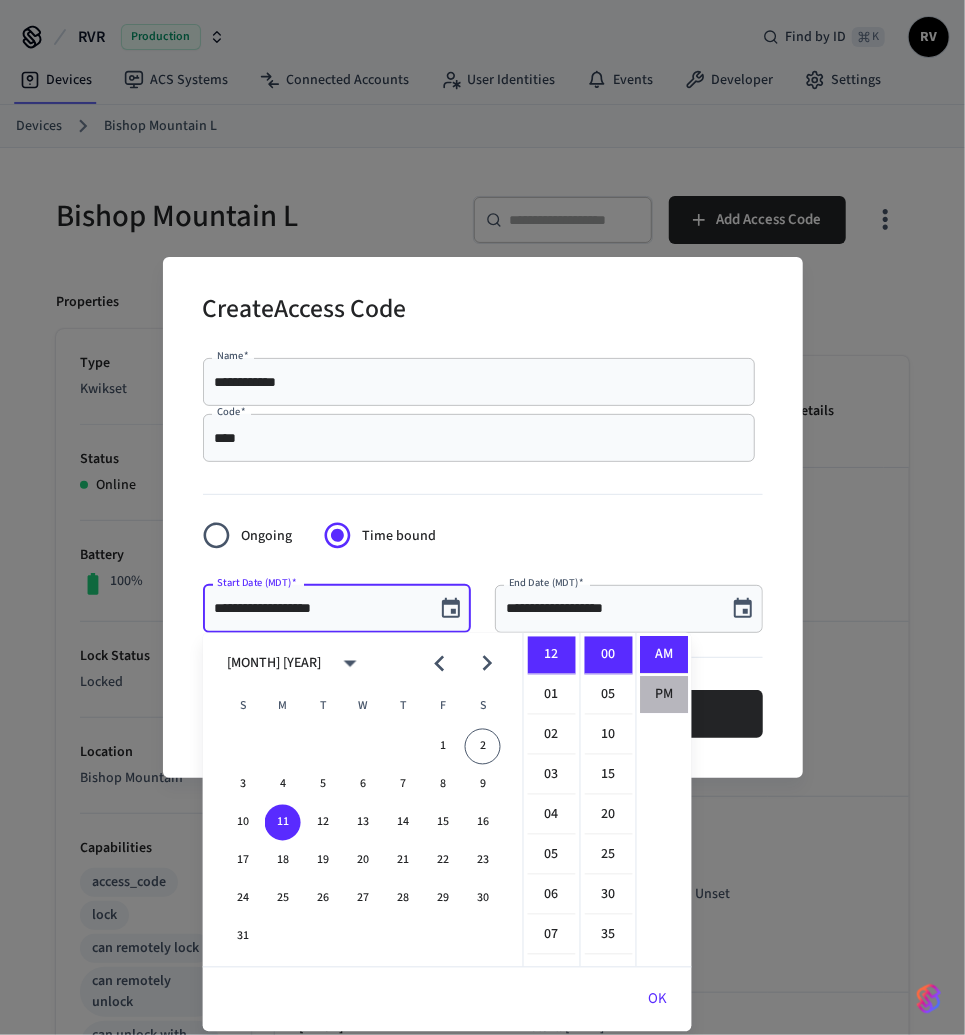 click on "PM" at bounding box center [665, 695] 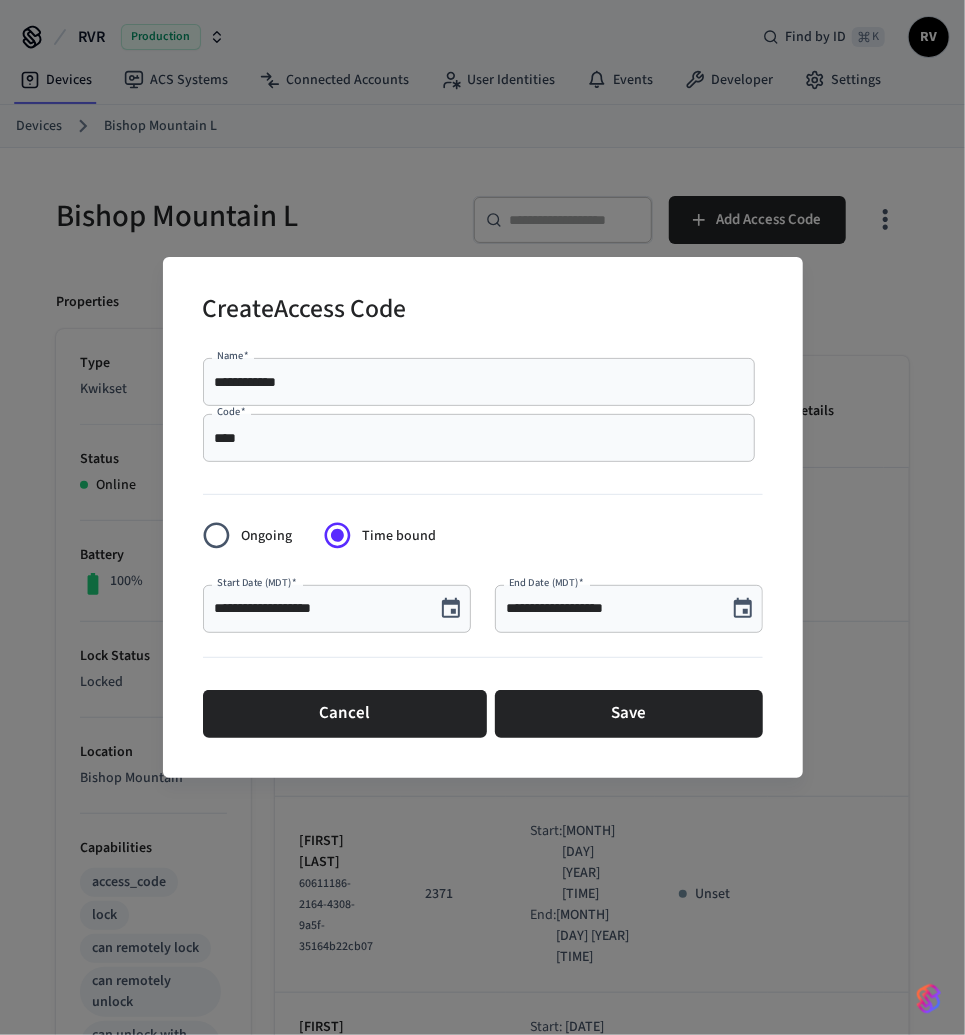 scroll, scrollTop: 36, scrollLeft: 0, axis: vertical 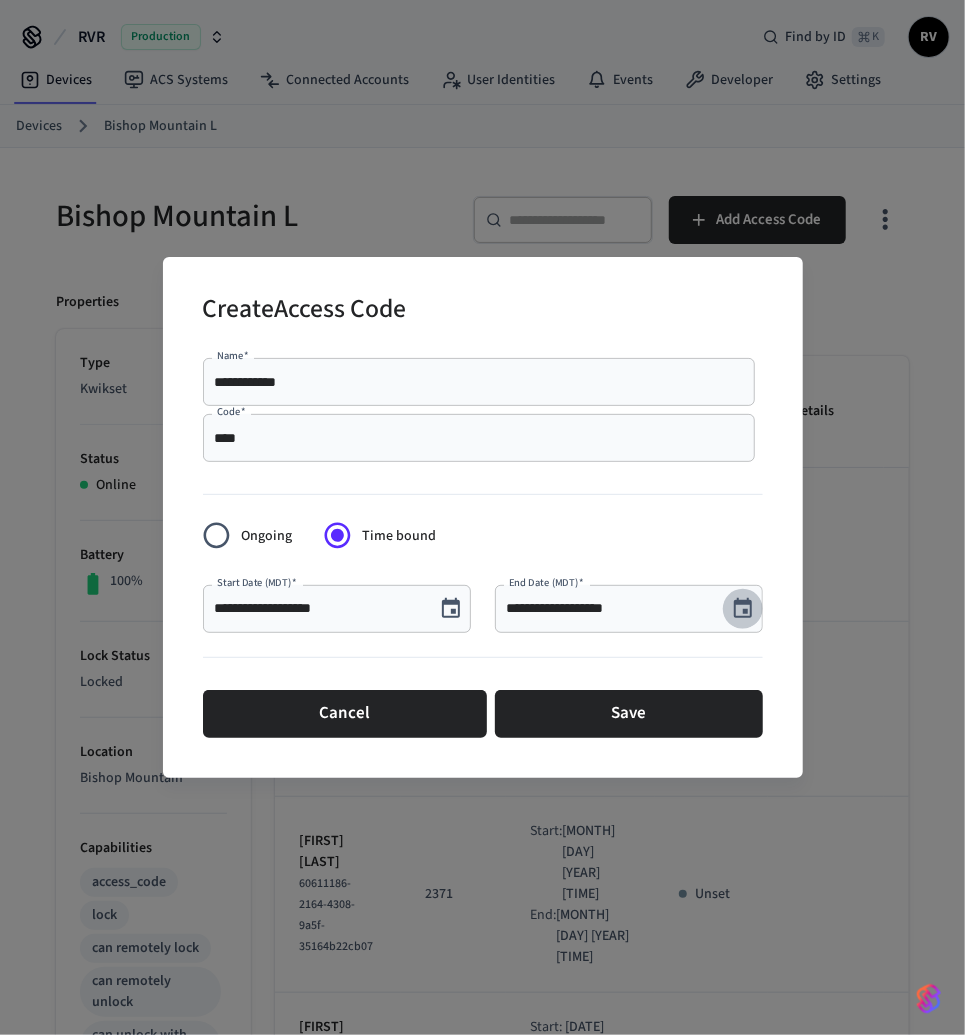 click at bounding box center [743, 609] 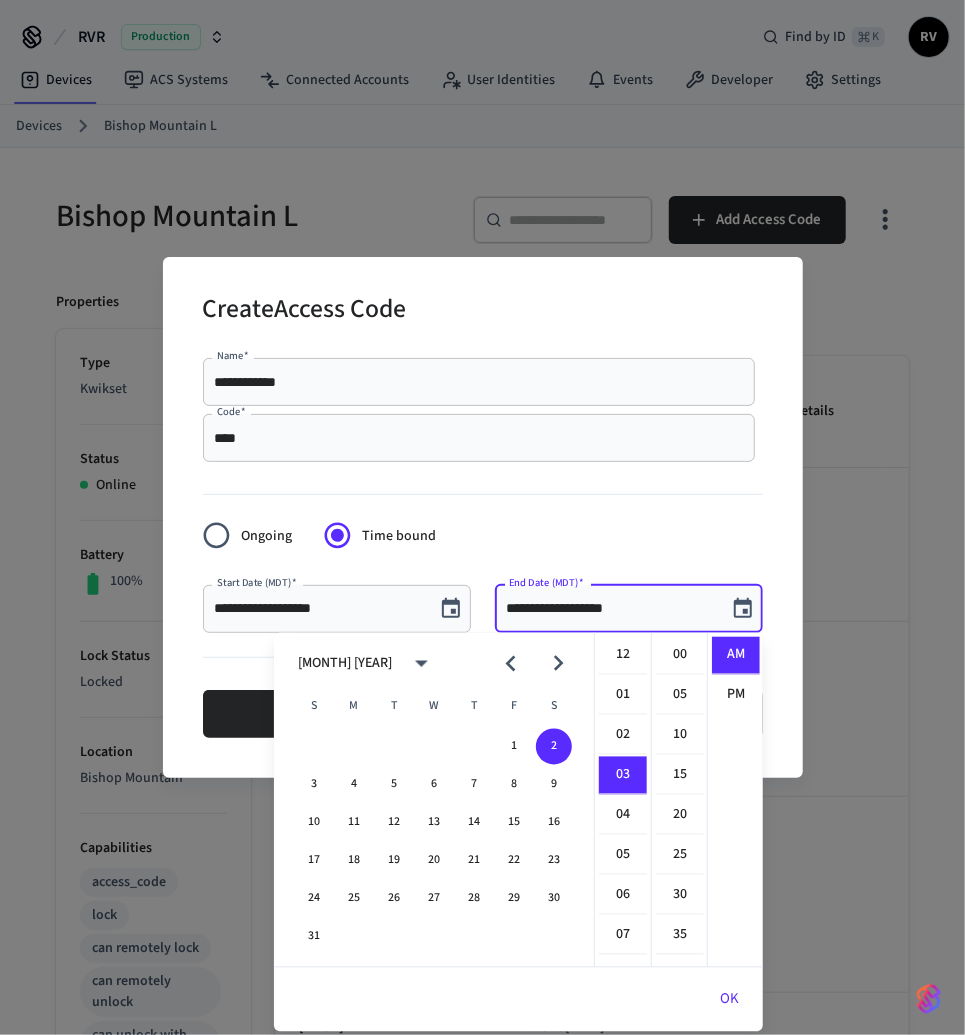 scroll, scrollTop: 119, scrollLeft: 0, axis: vertical 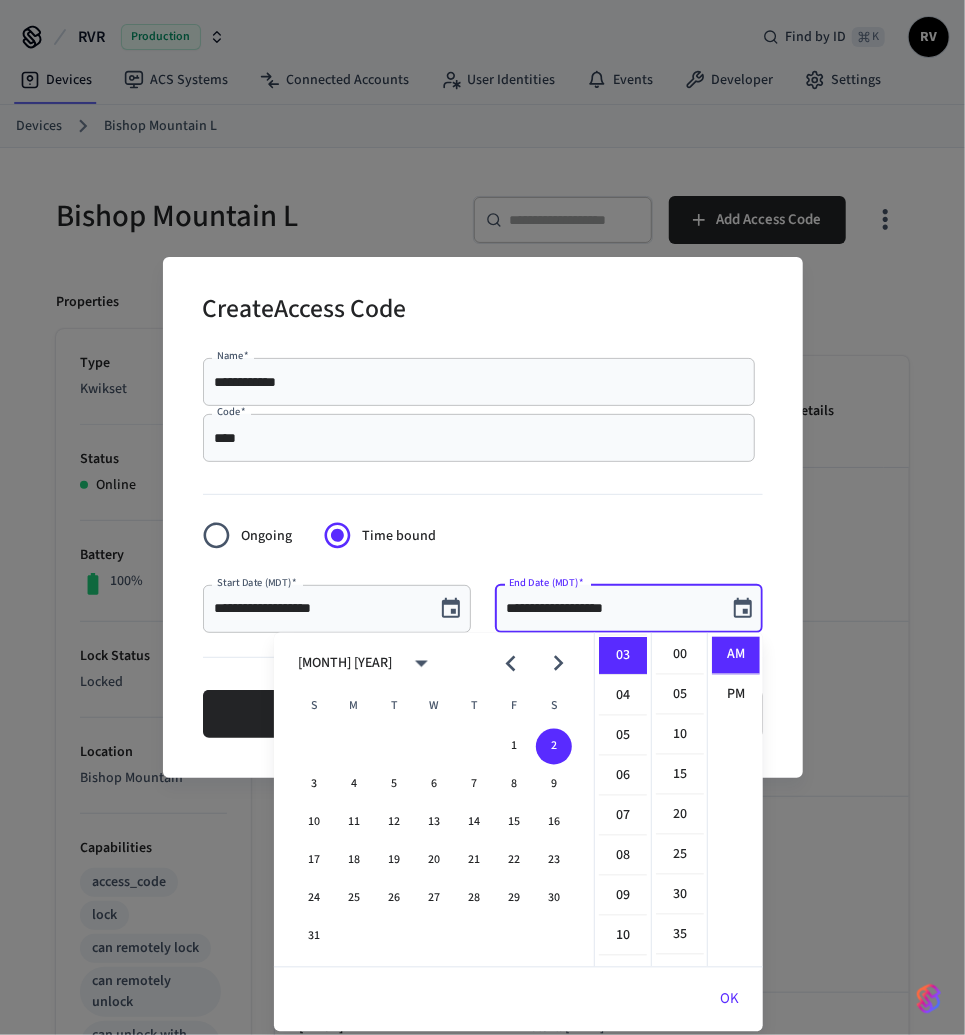 click 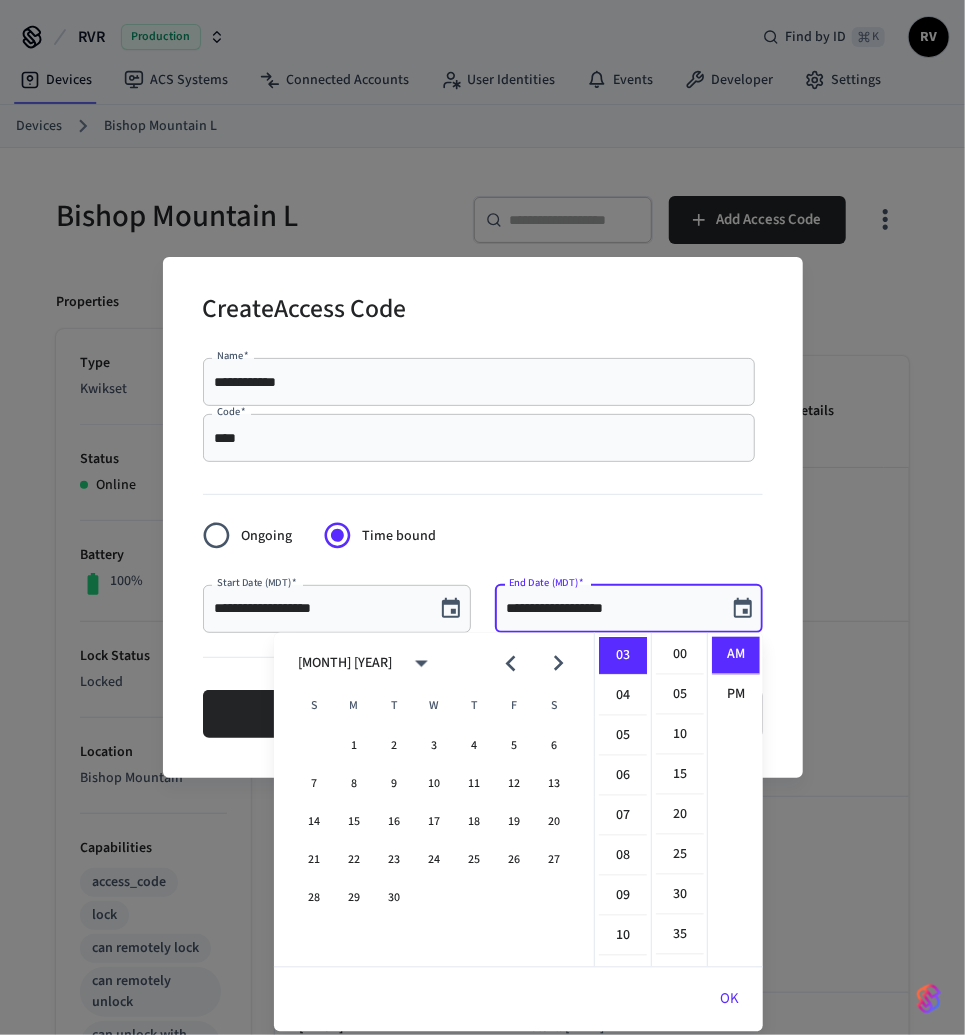 click 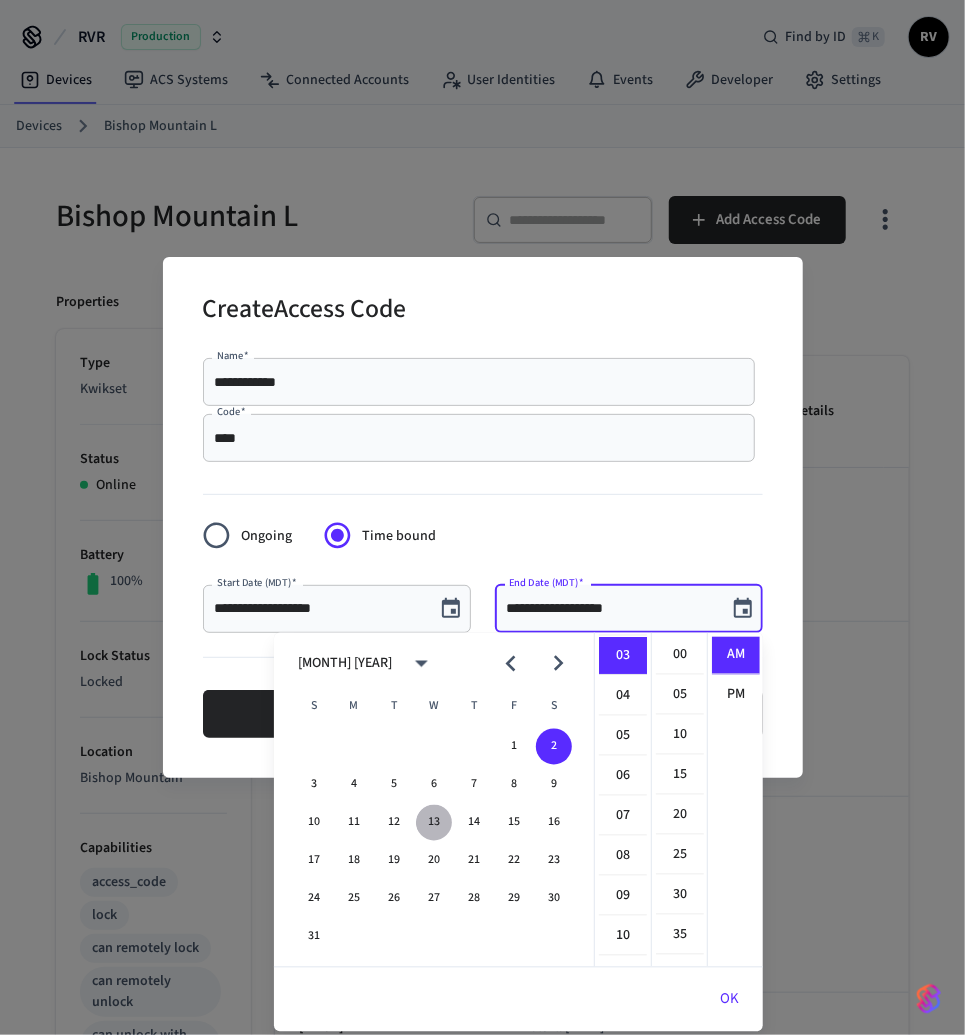 click on "13" at bounding box center (434, 823) 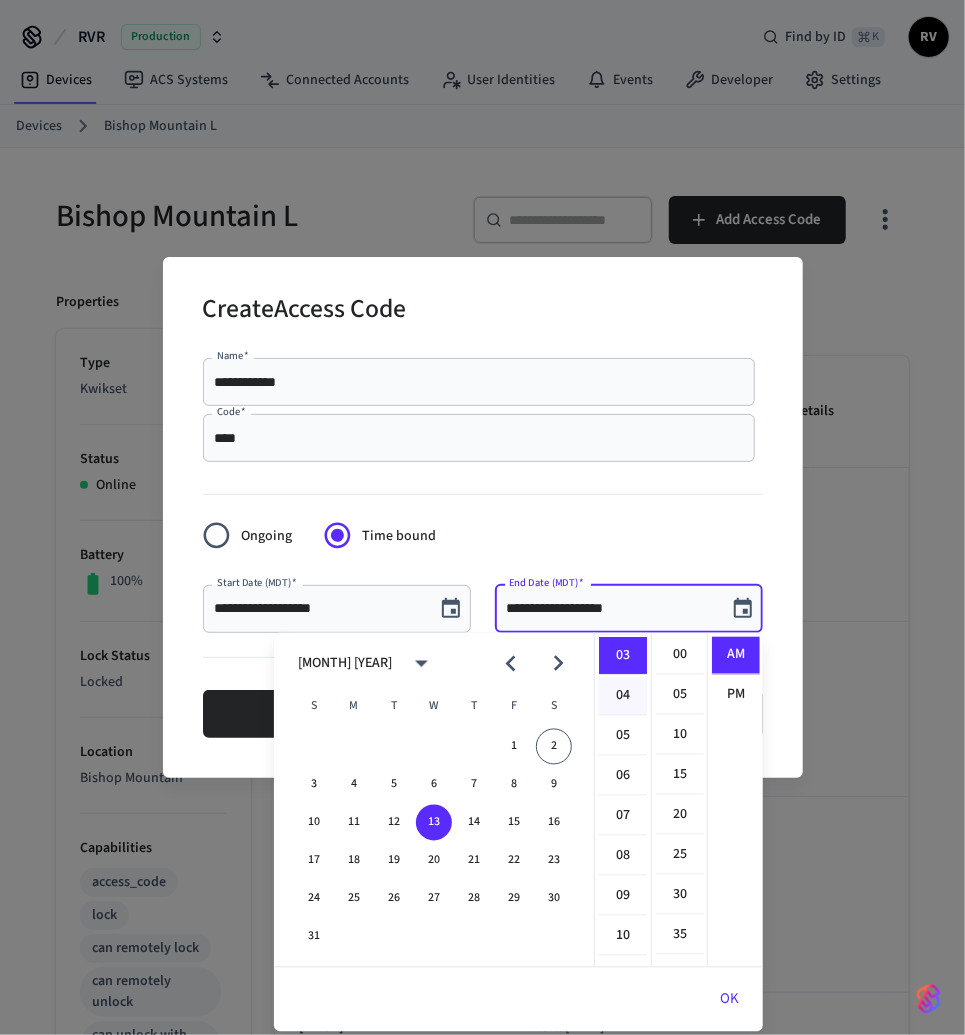 scroll, scrollTop: 0, scrollLeft: 0, axis: both 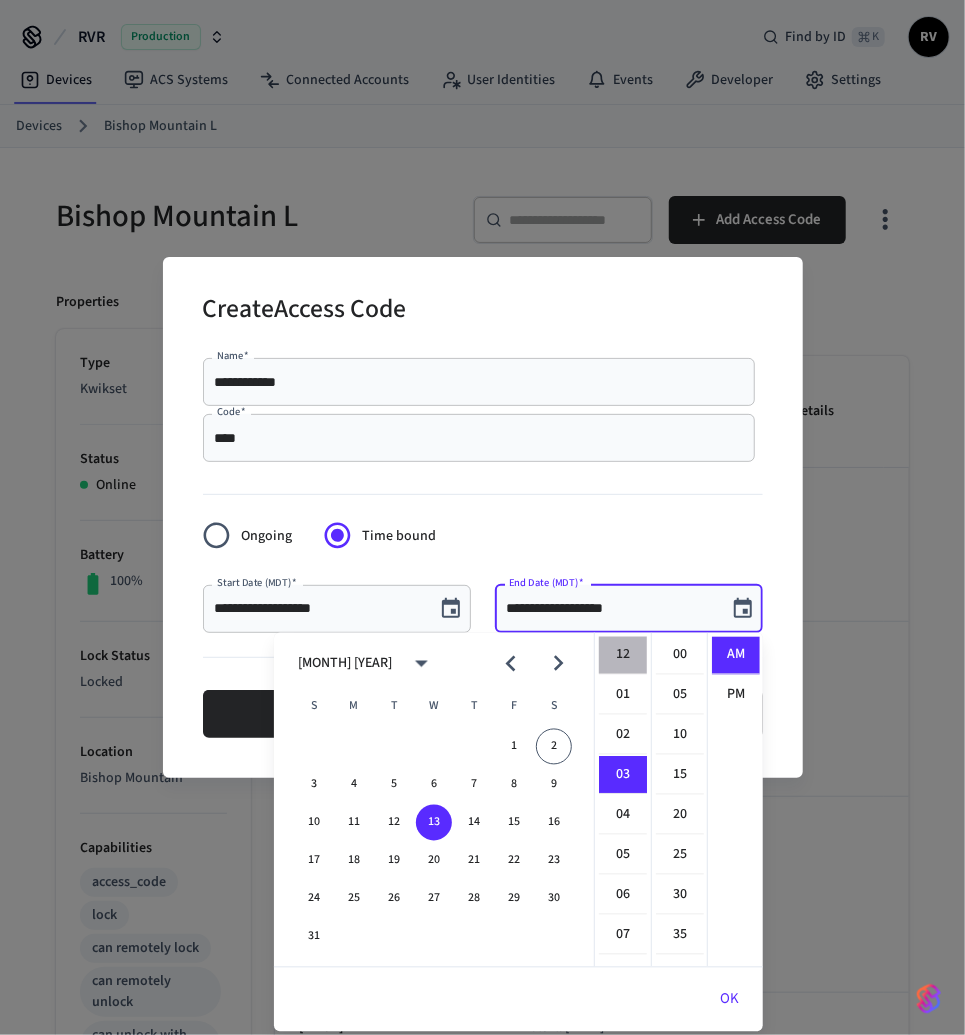 click on "12" at bounding box center (623, 656) 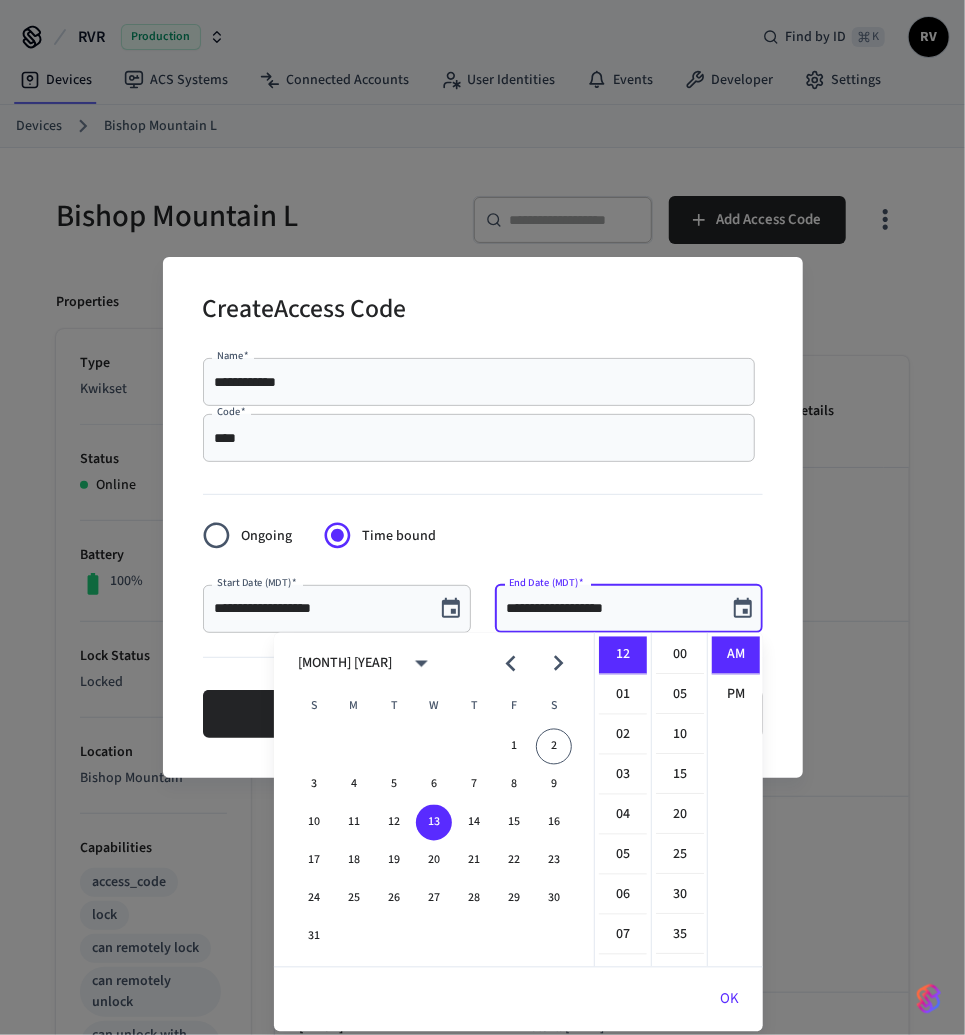 click on "00 05 10 15 20 25 30 35 40 45 50 55" at bounding box center [679, 800] 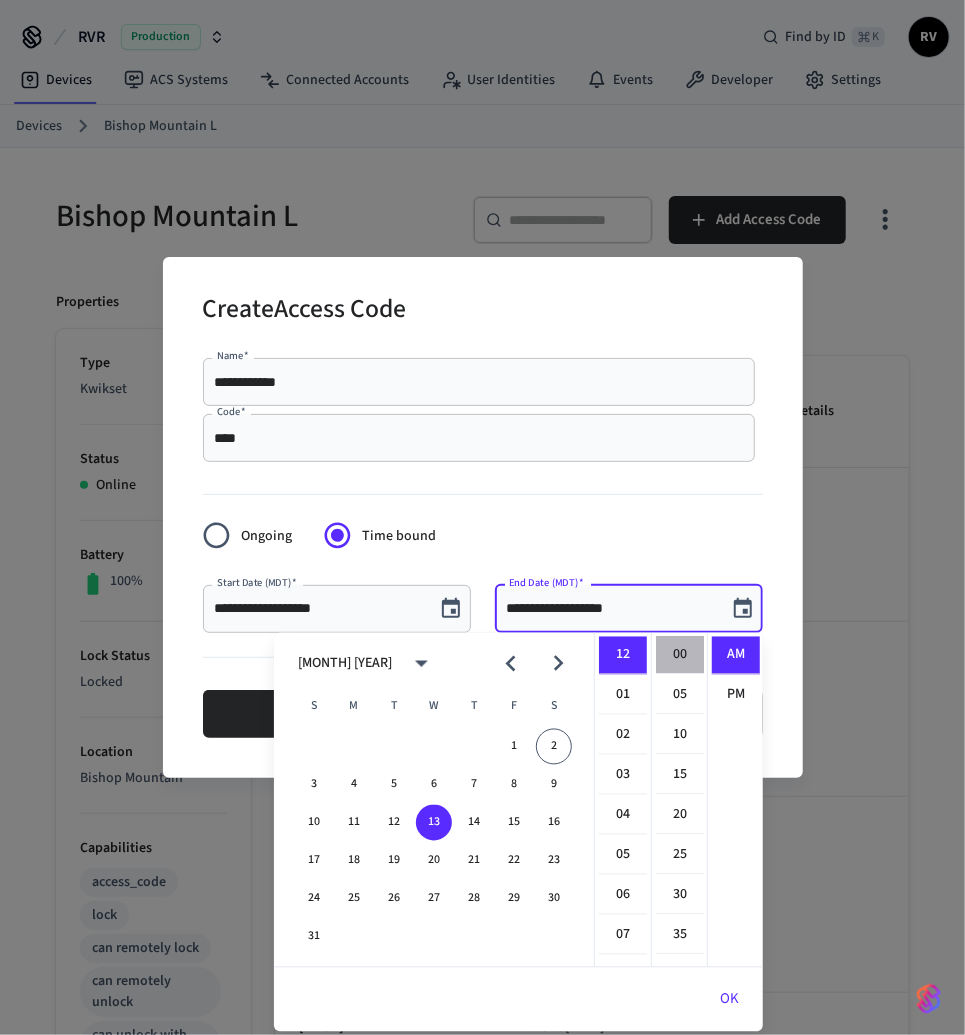 click on "00" at bounding box center [680, 656] 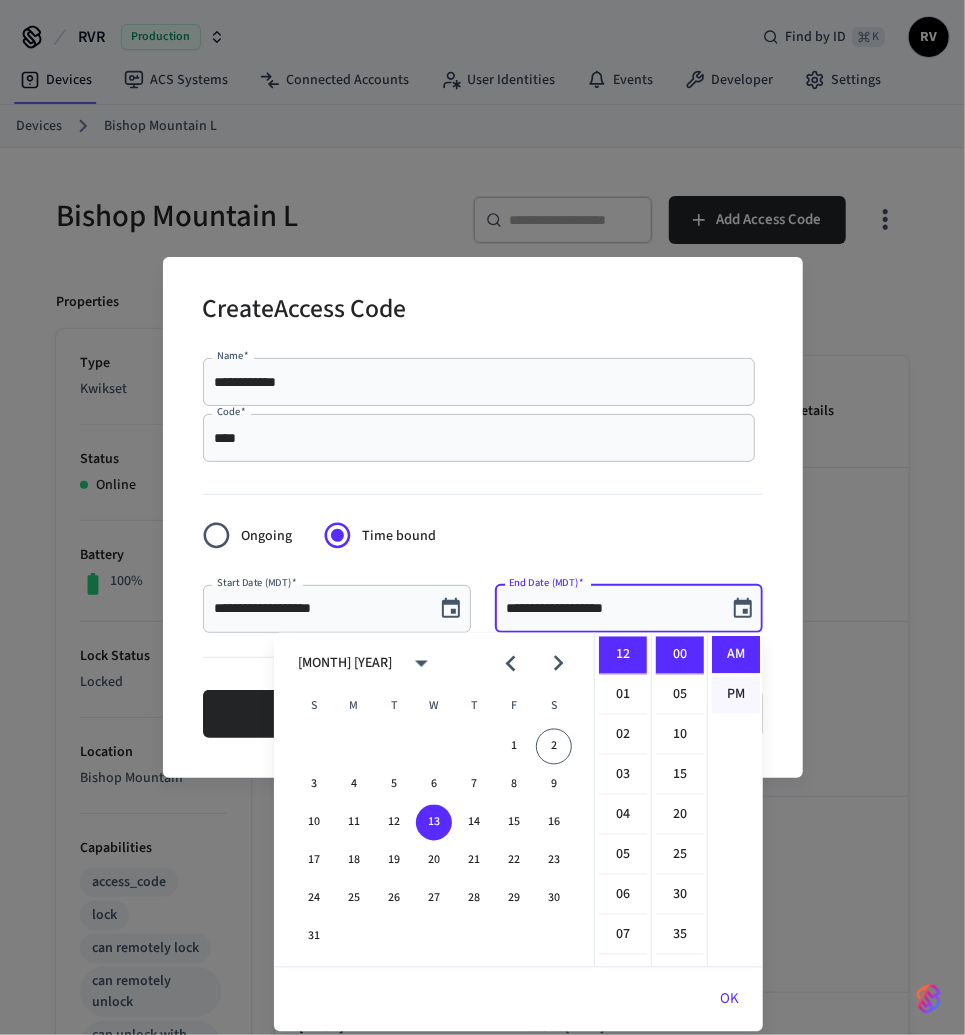 click on "PM" at bounding box center [736, 695] 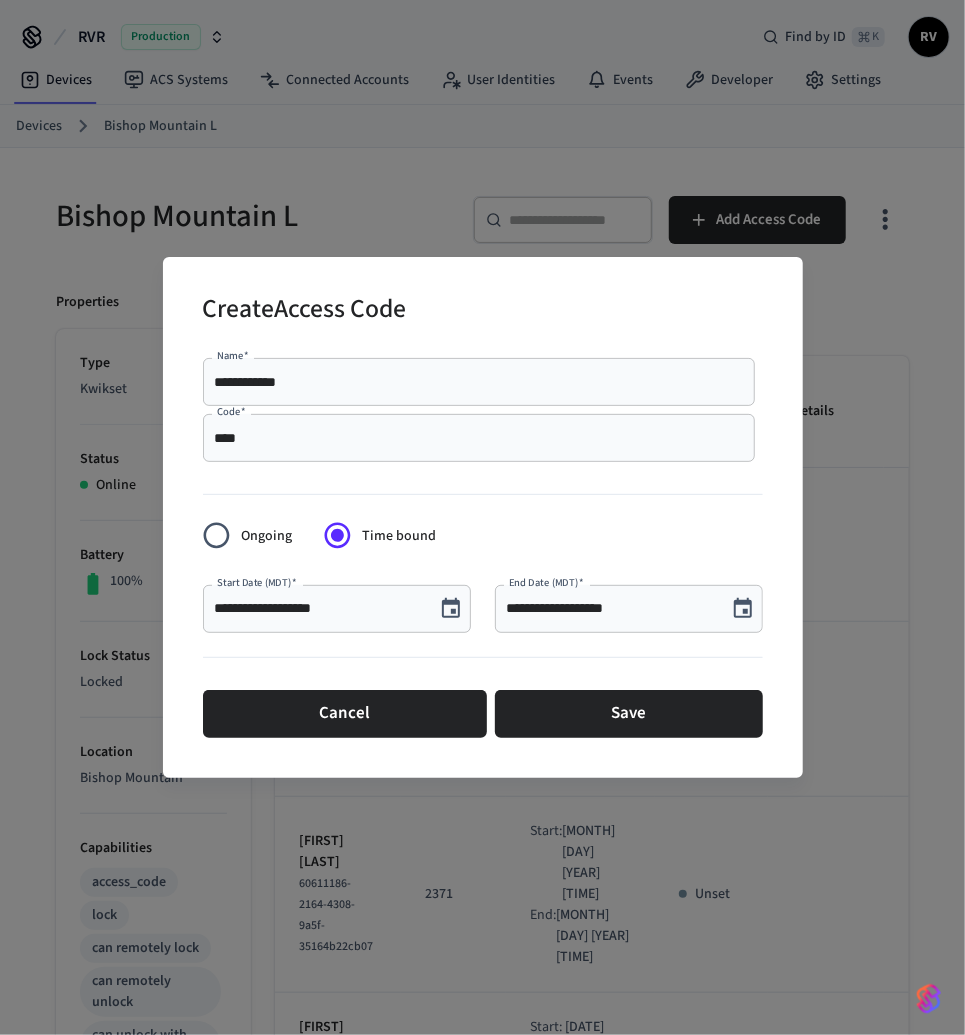 scroll, scrollTop: 36, scrollLeft: 0, axis: vertical 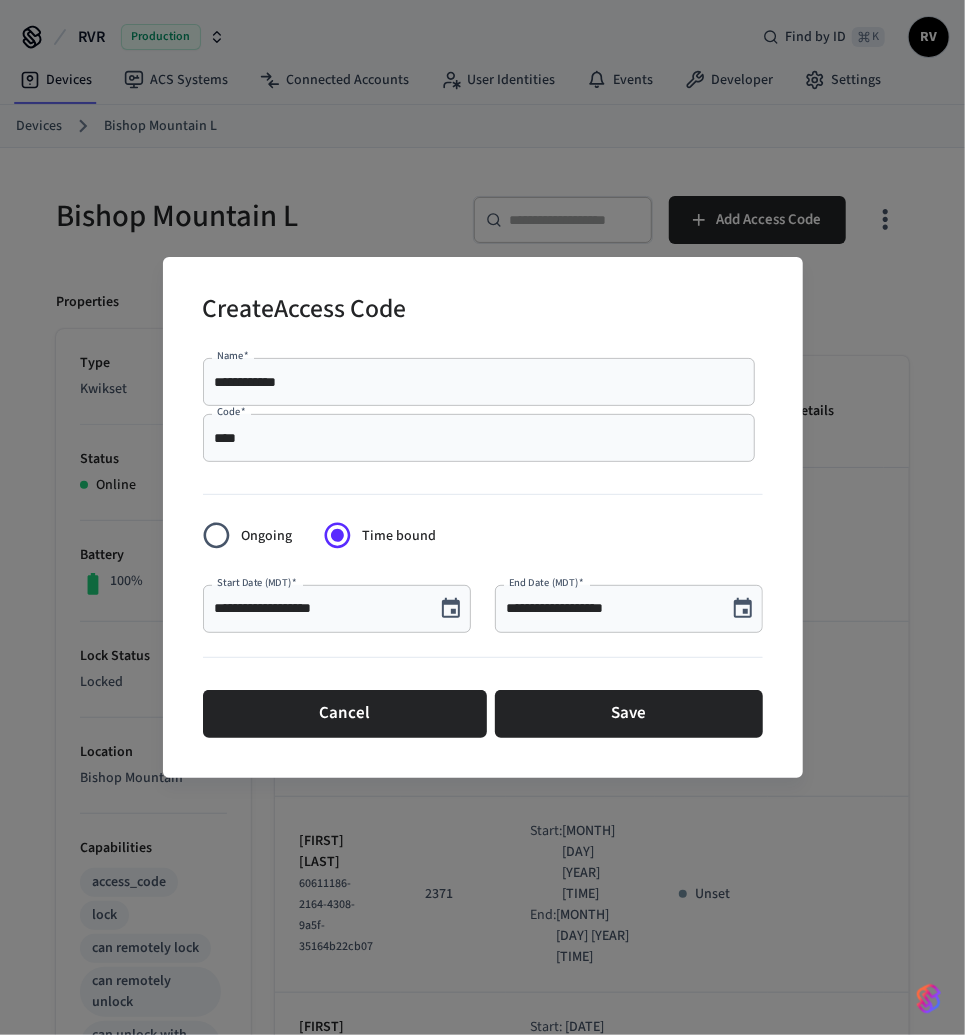 click on "Cancel Save" at bounding box center (483, 714) 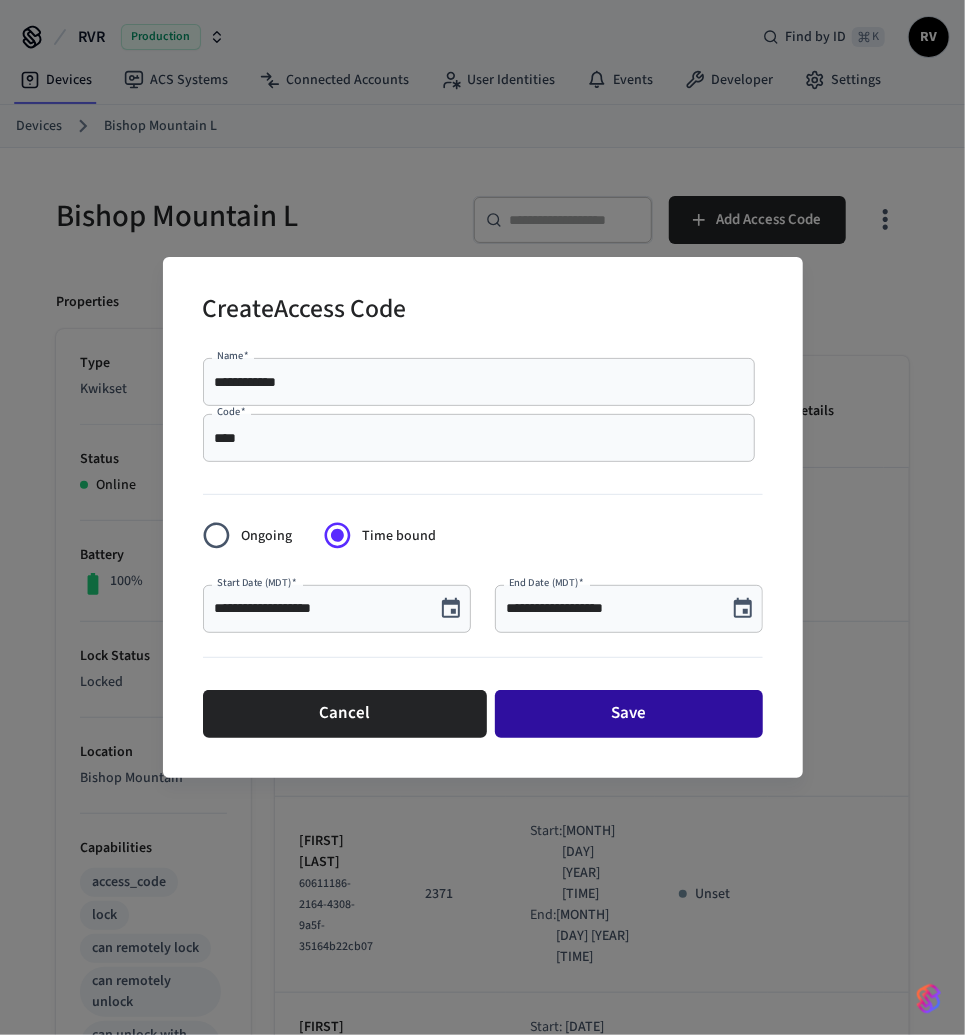 click on "Save" at bounding box center (629, 714) 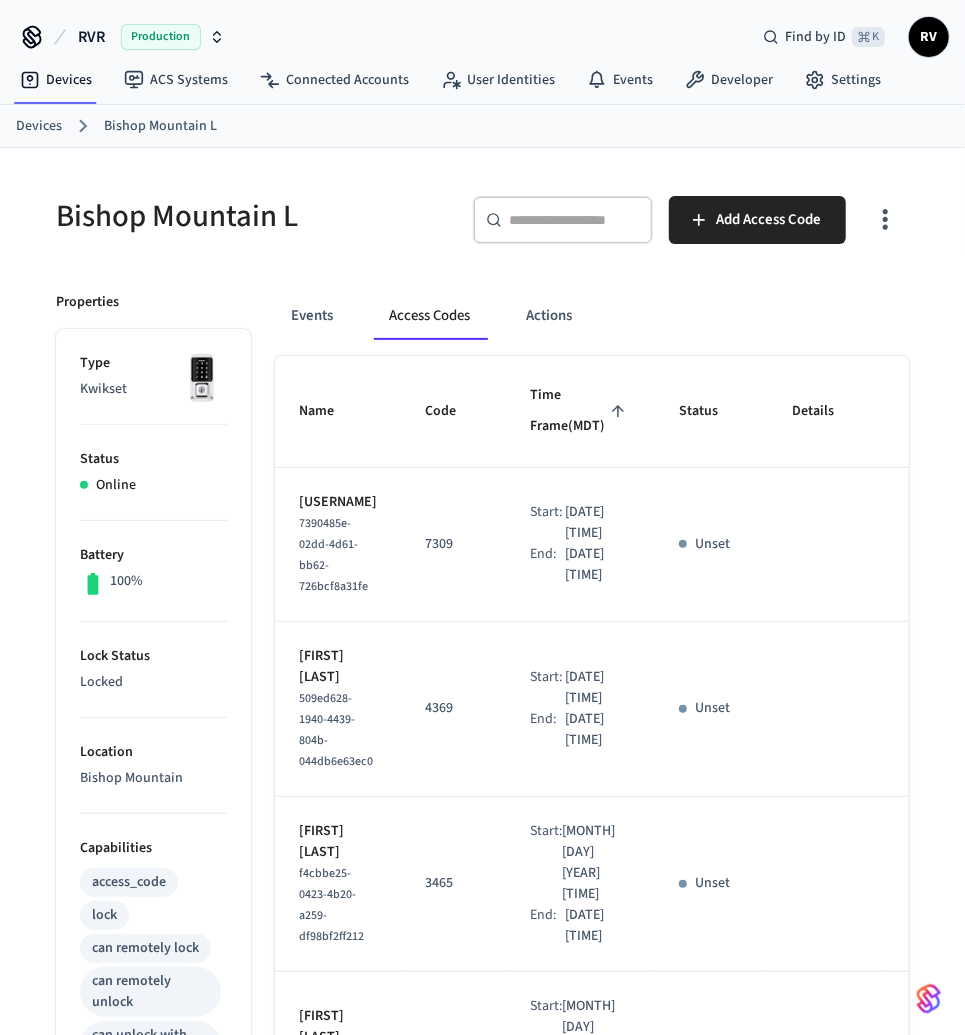 click on "Devices" at bounding box center (39, 126) 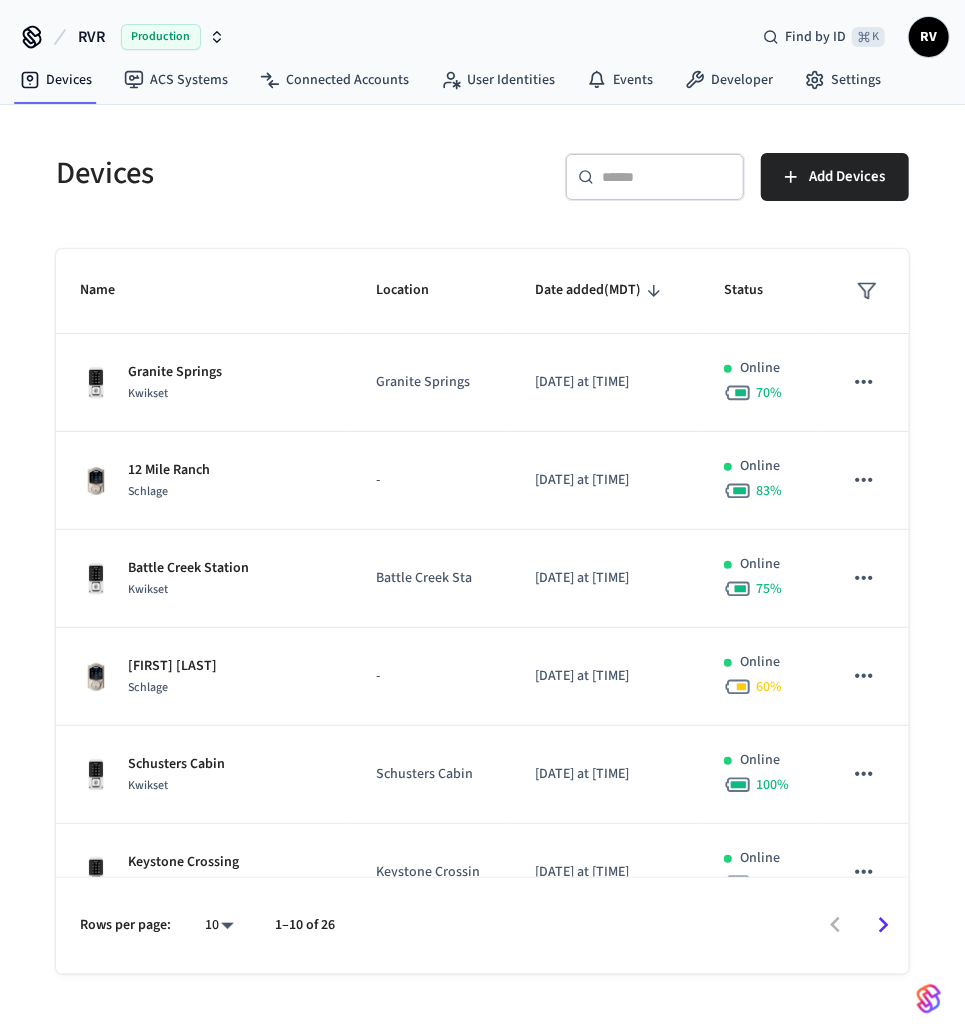 click on "​ ​" at bounding box center [655, 177] 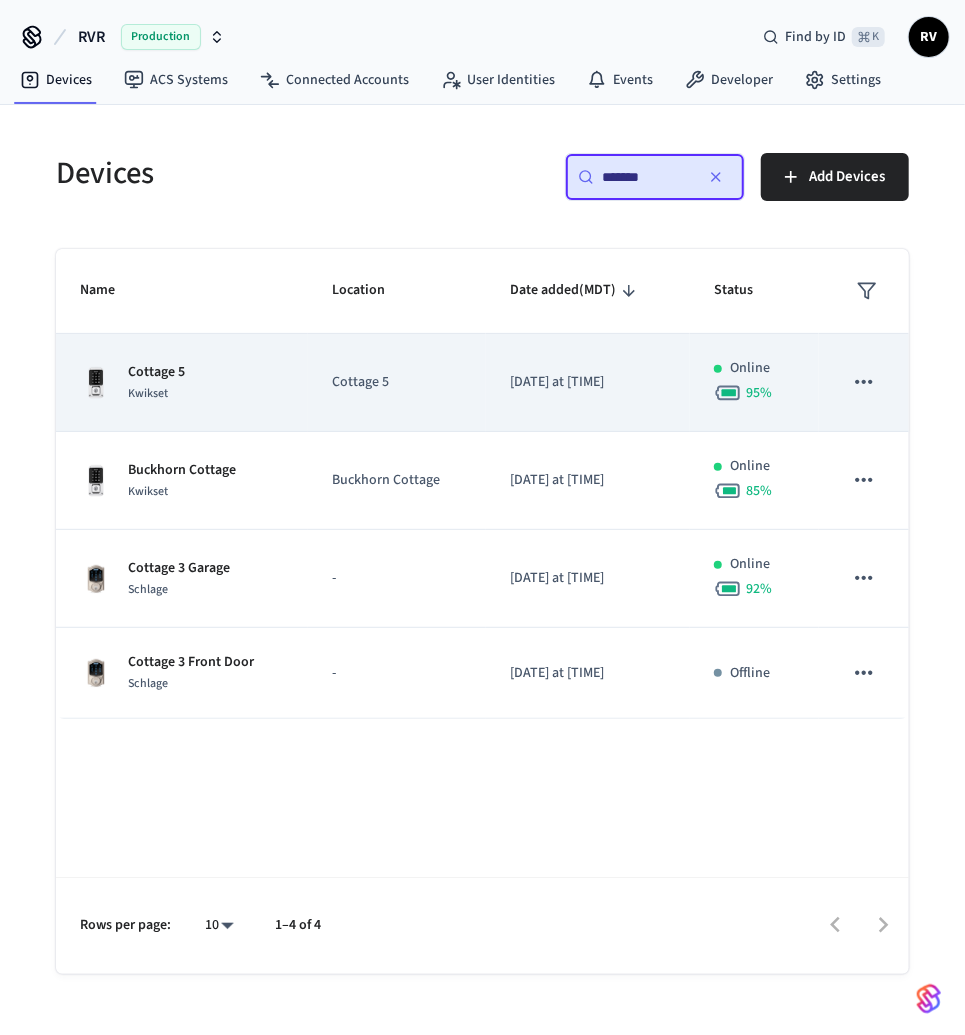 type on "*******" 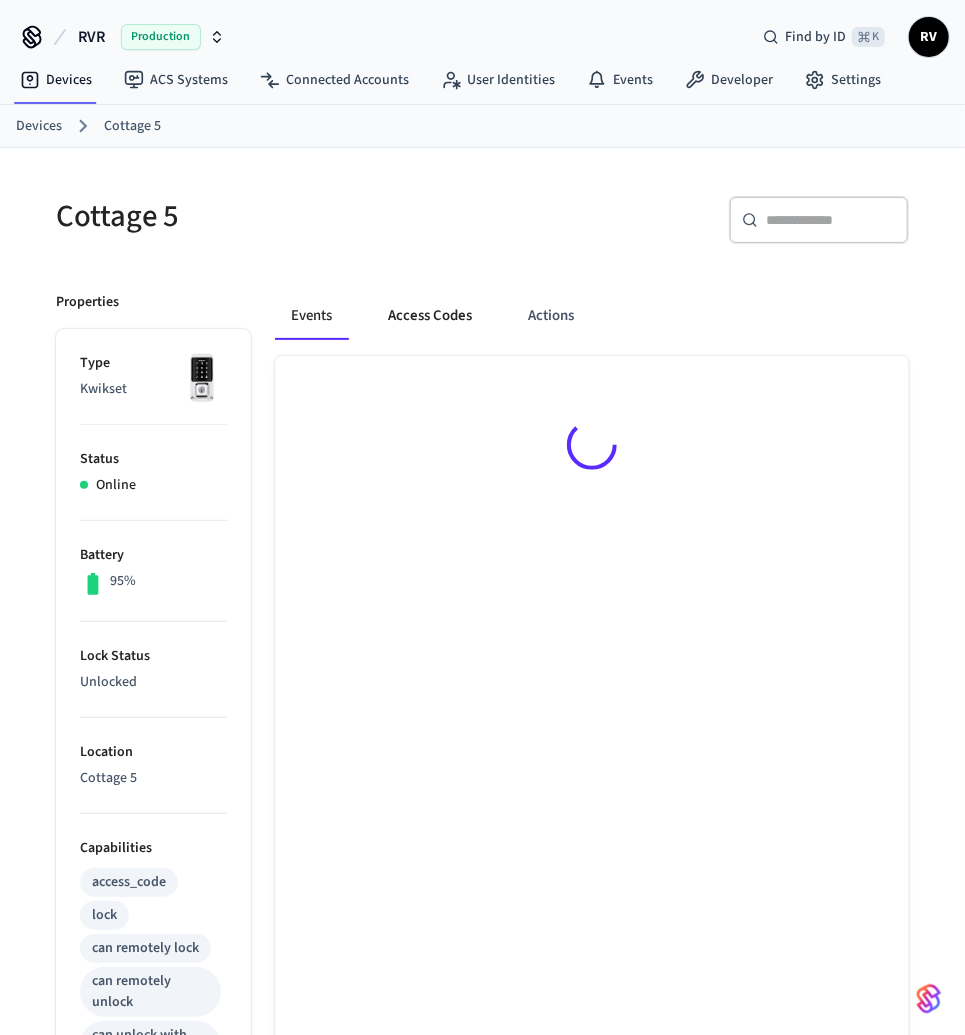 click on "Access Codes" at bounding box center (430, 316) 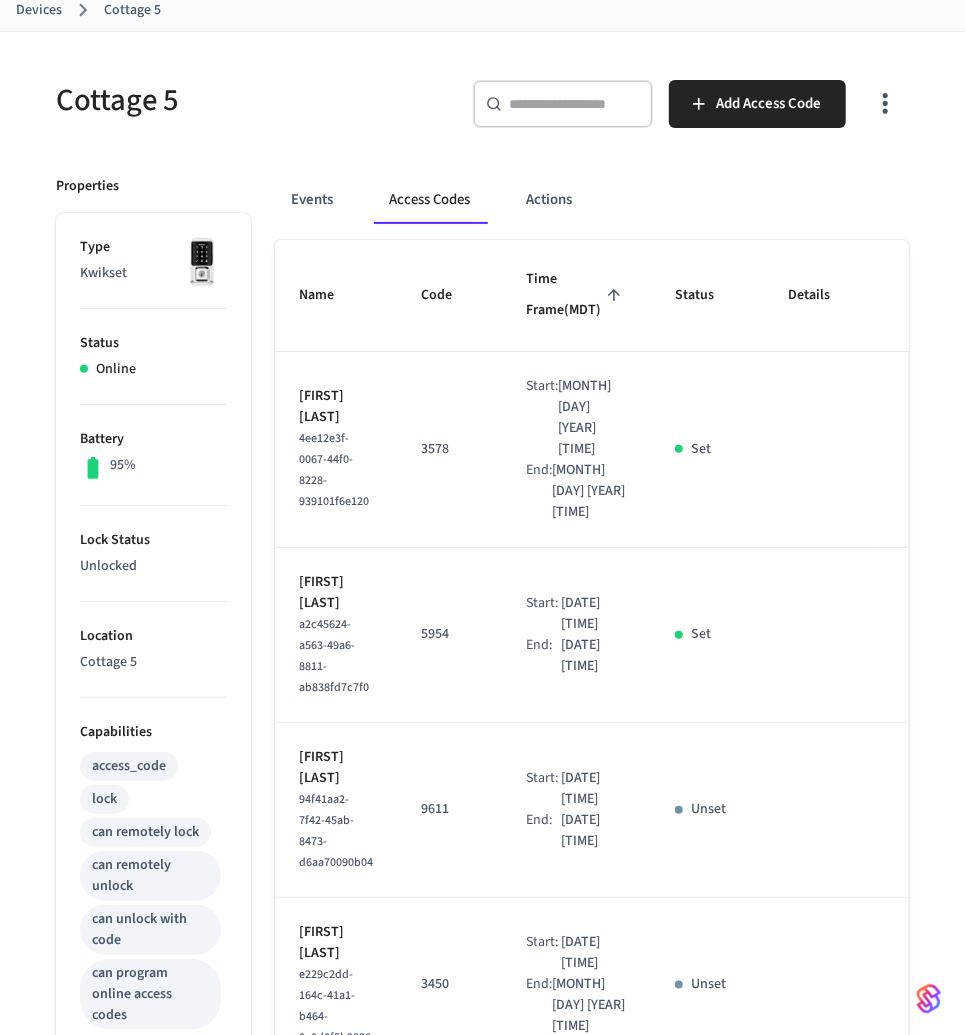scroll, scrollTop: 0, scrollLeft: 0, axis: both 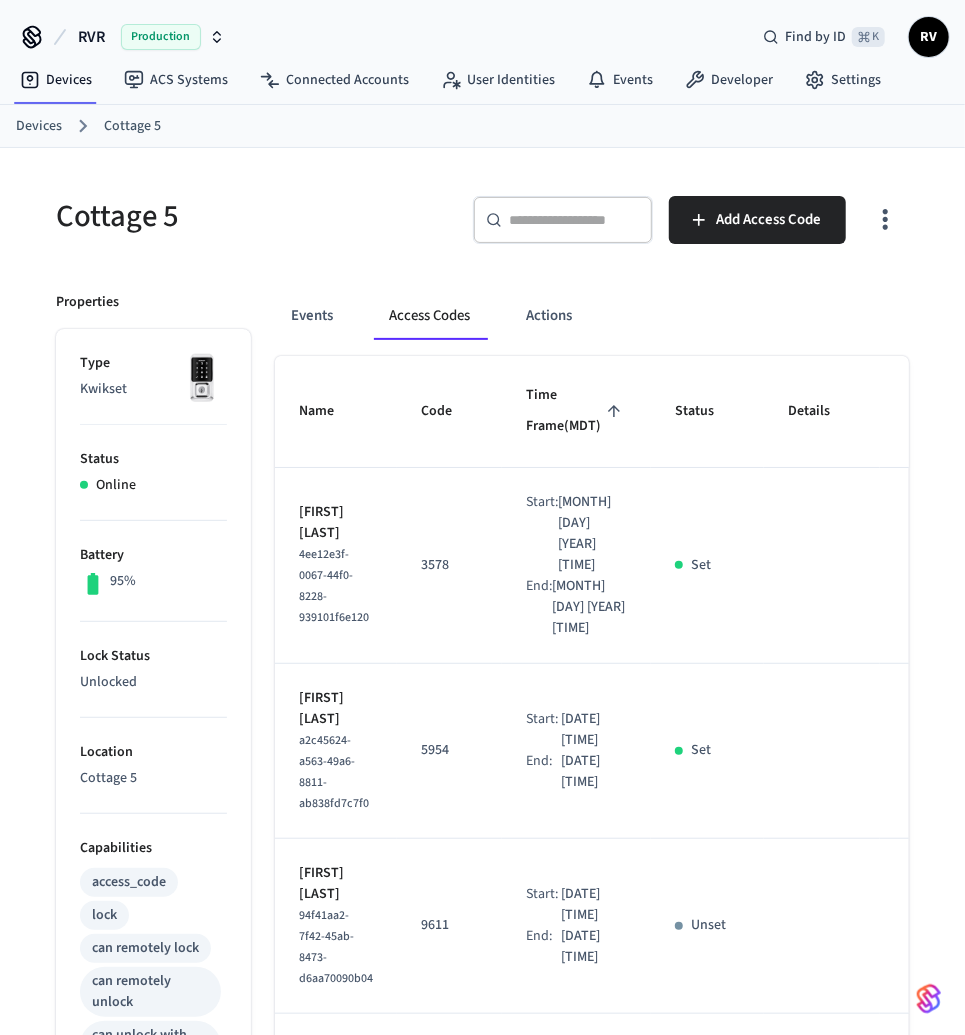 click on "Devices Cottage 5" at bounding box center [490, 126] 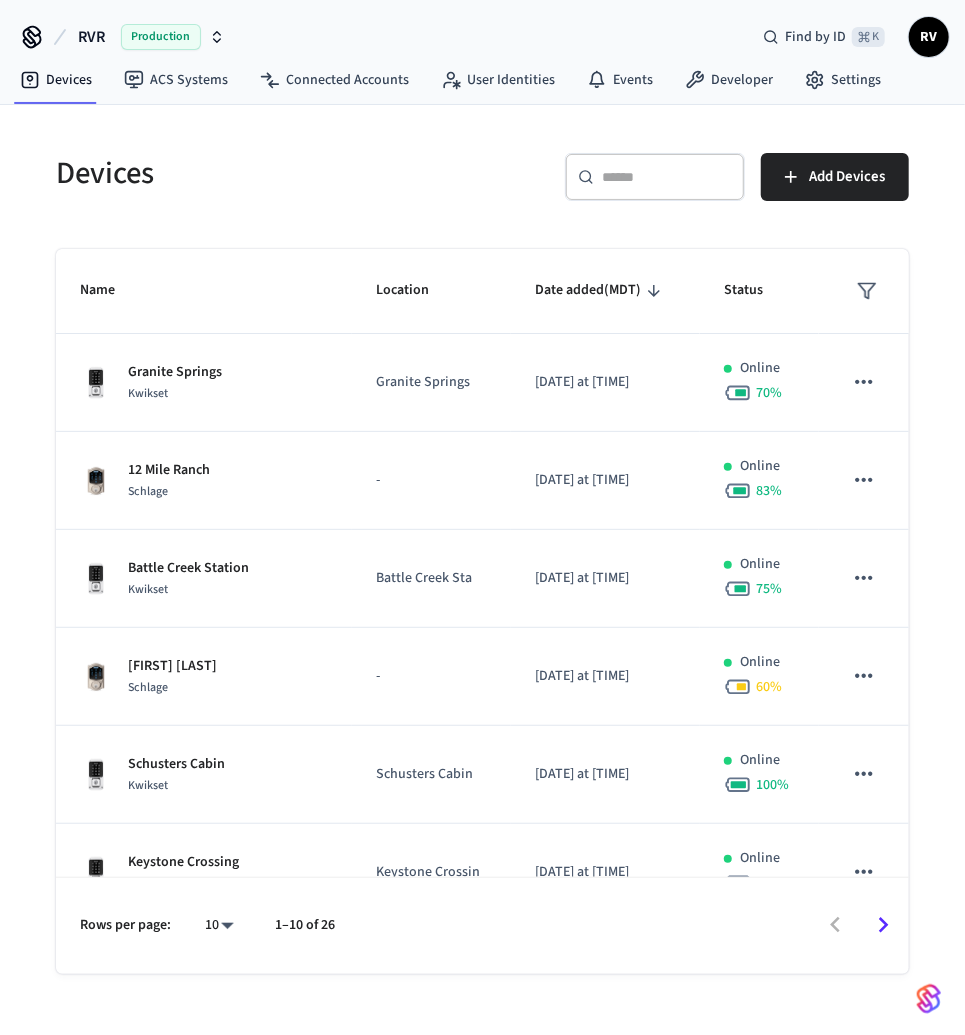 click on "​ ​" at bounding box center (655, 177) 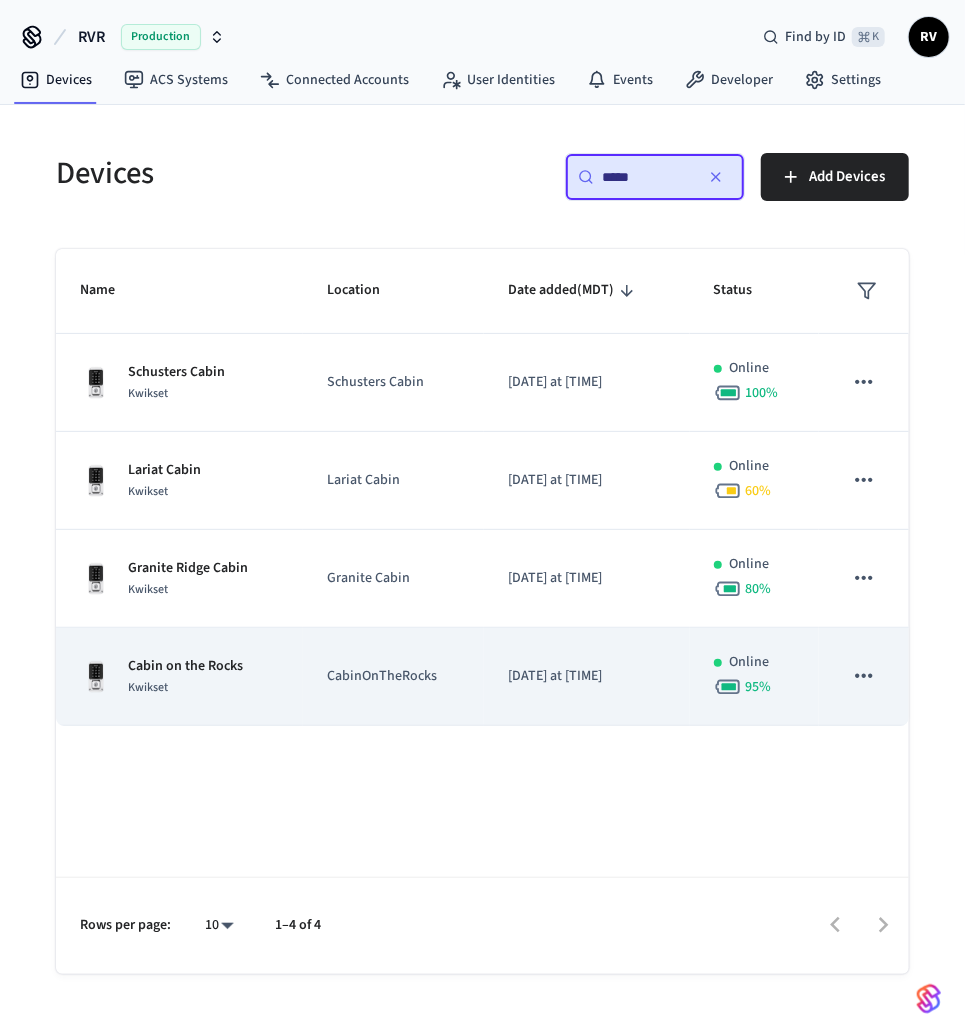type on "*****" 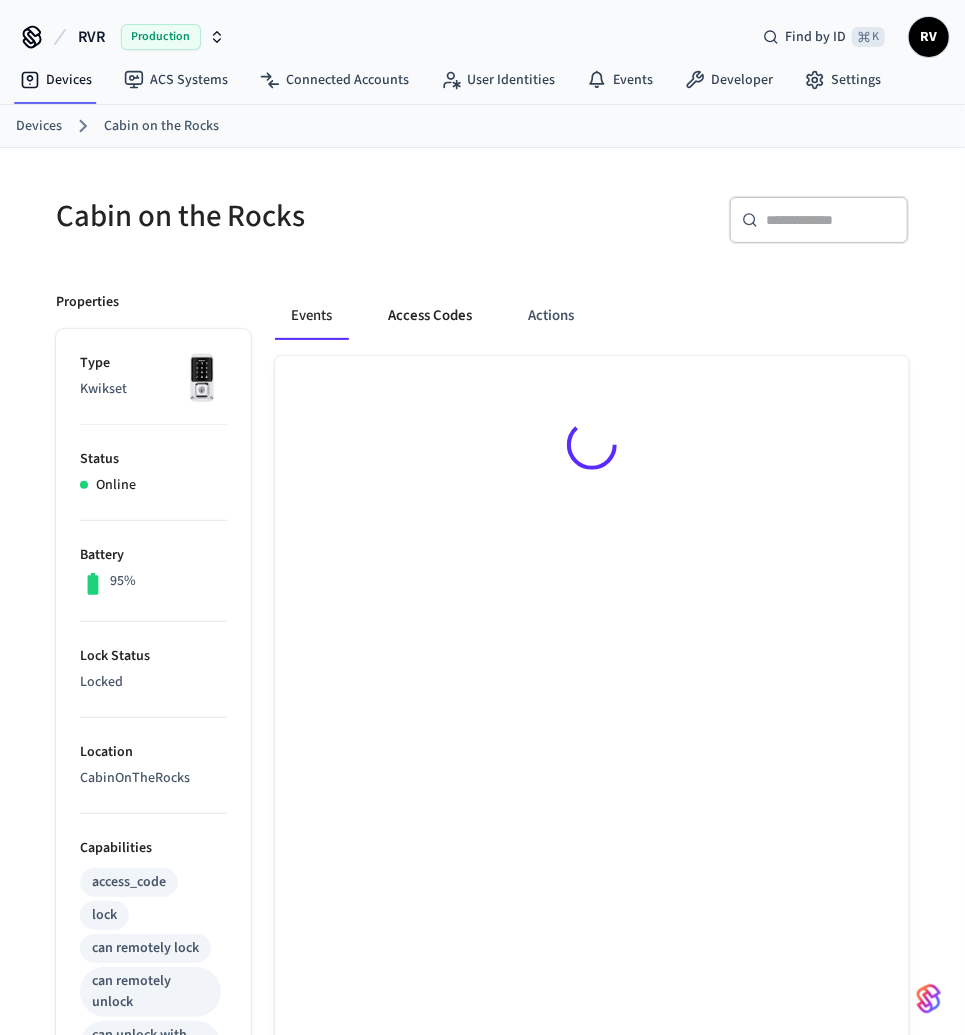 click on "Access Codes" at bounding box center [430, 316] 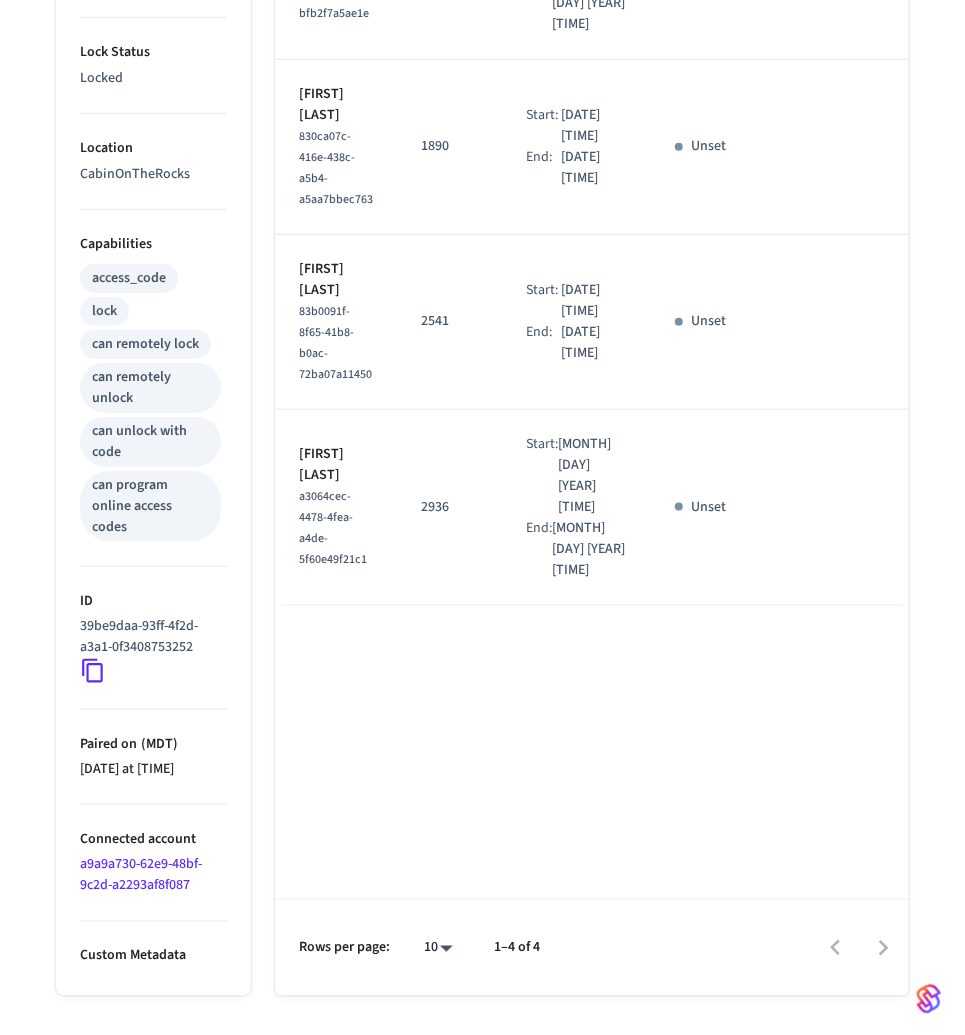 scroll, scrollTop: 0, scrollLeft: 0, axis: both 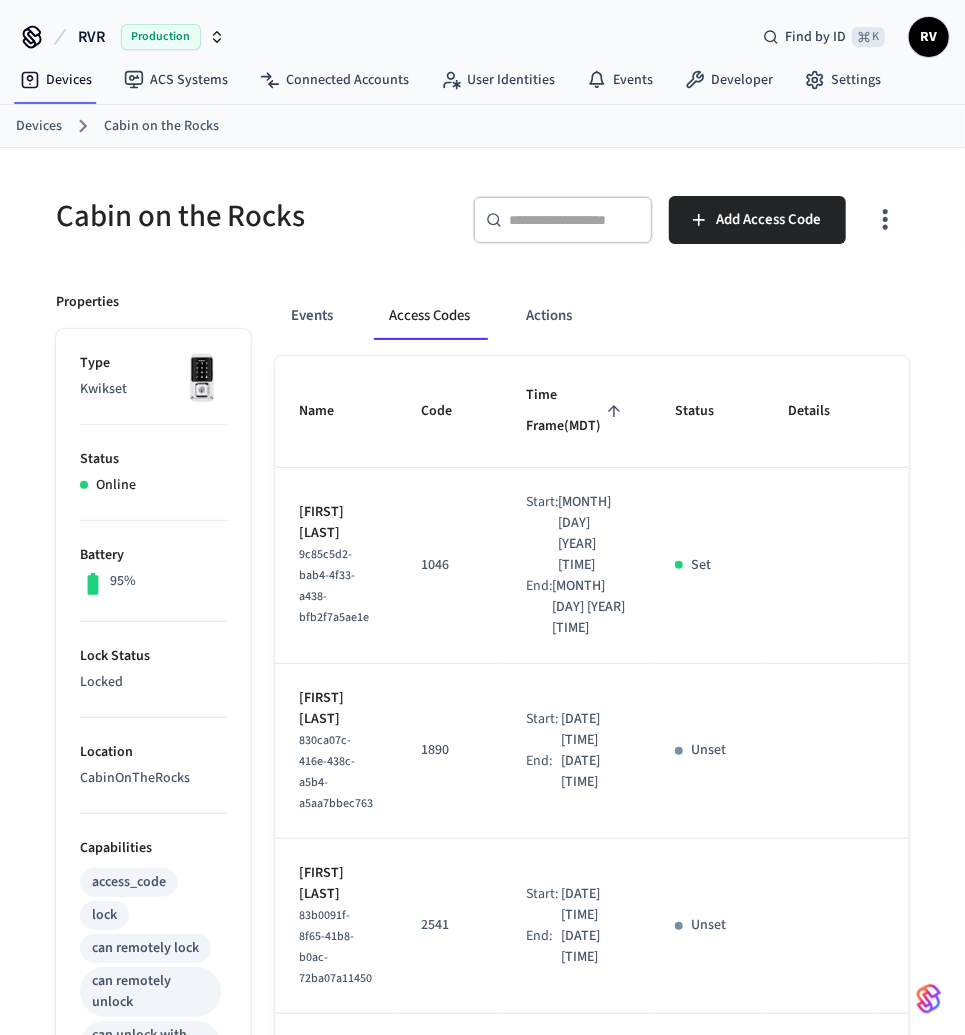 click on "Devices" at bounding box center [39, 126] 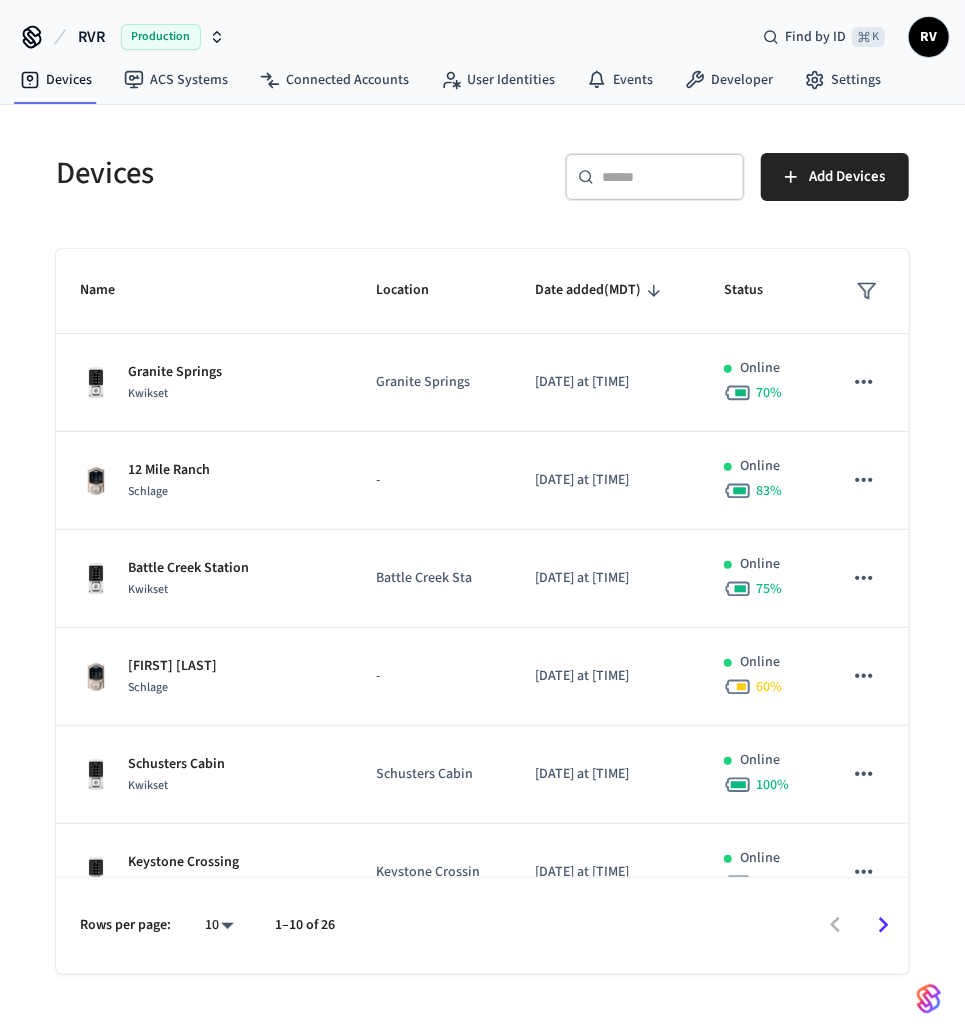 click at bounding box center (667, 177) 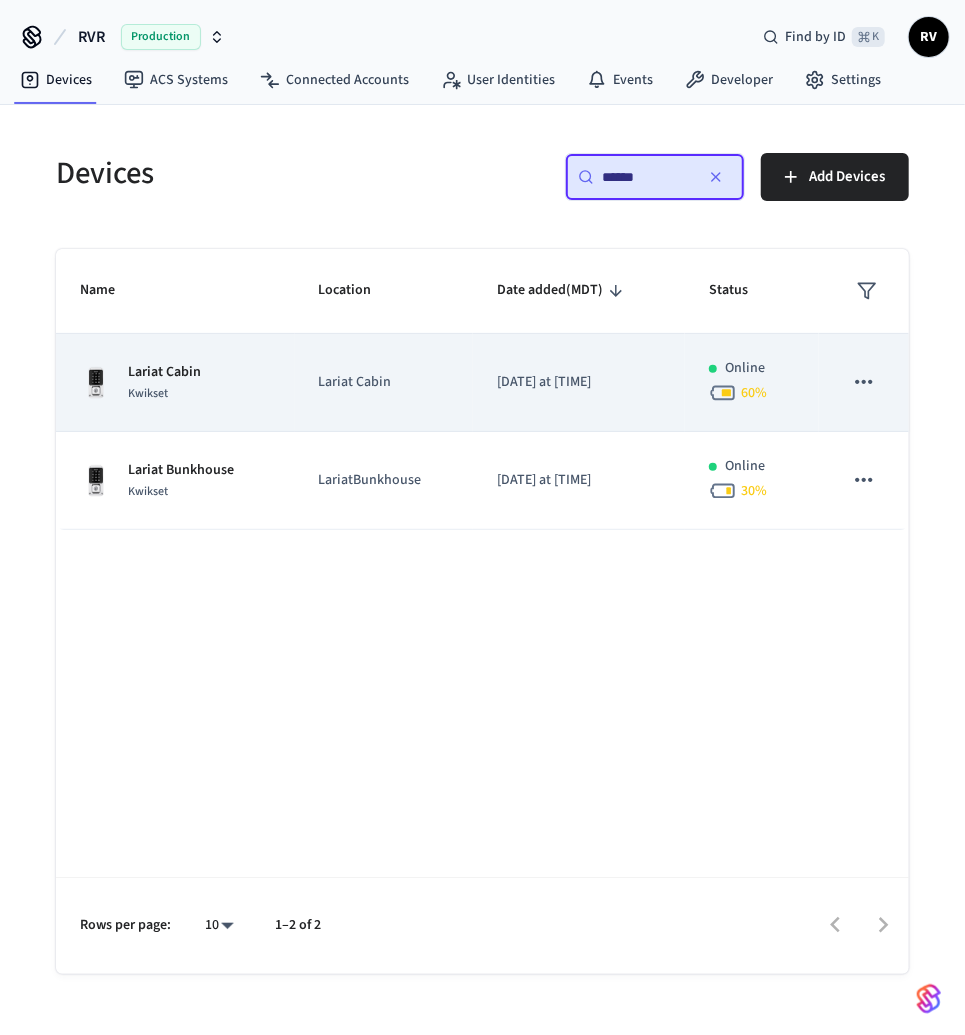 type on "******" 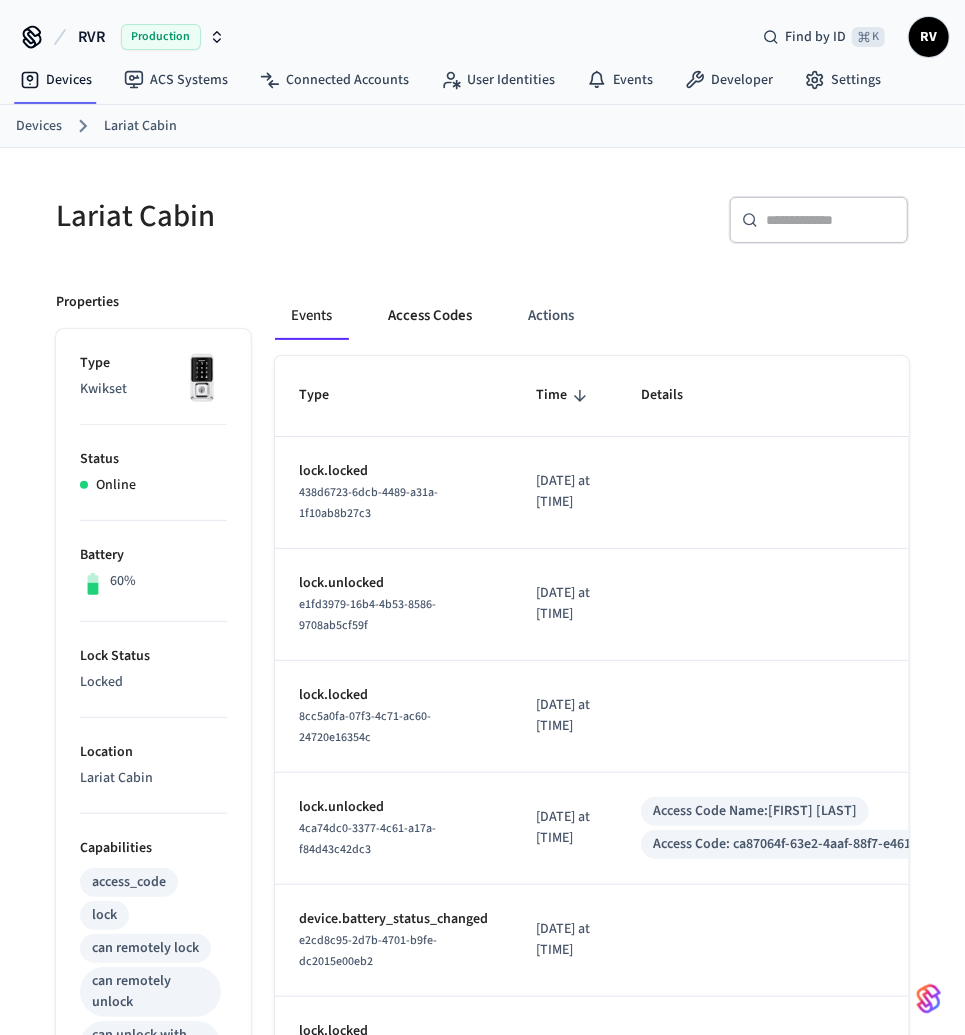 click on "Access Codes" at bounding box center [430, 316] 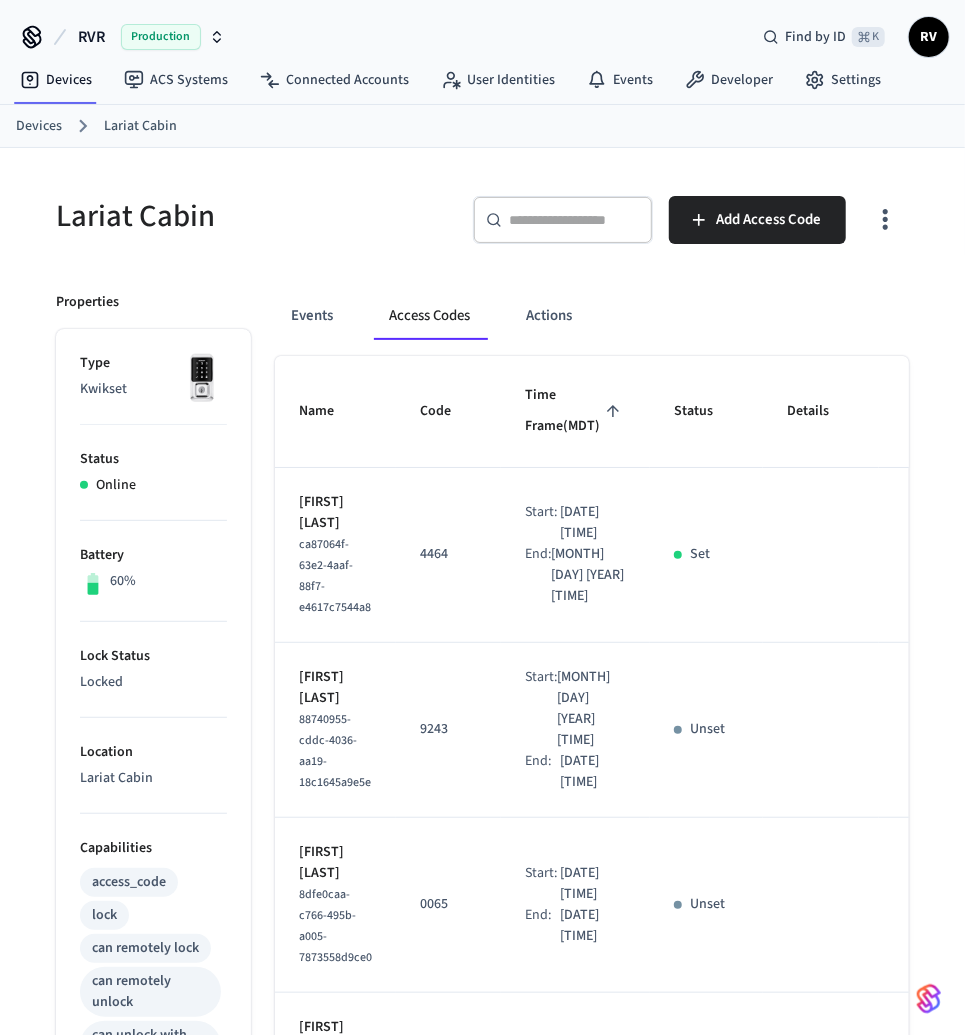 click on "Devices" at bounding box center (39, 126) 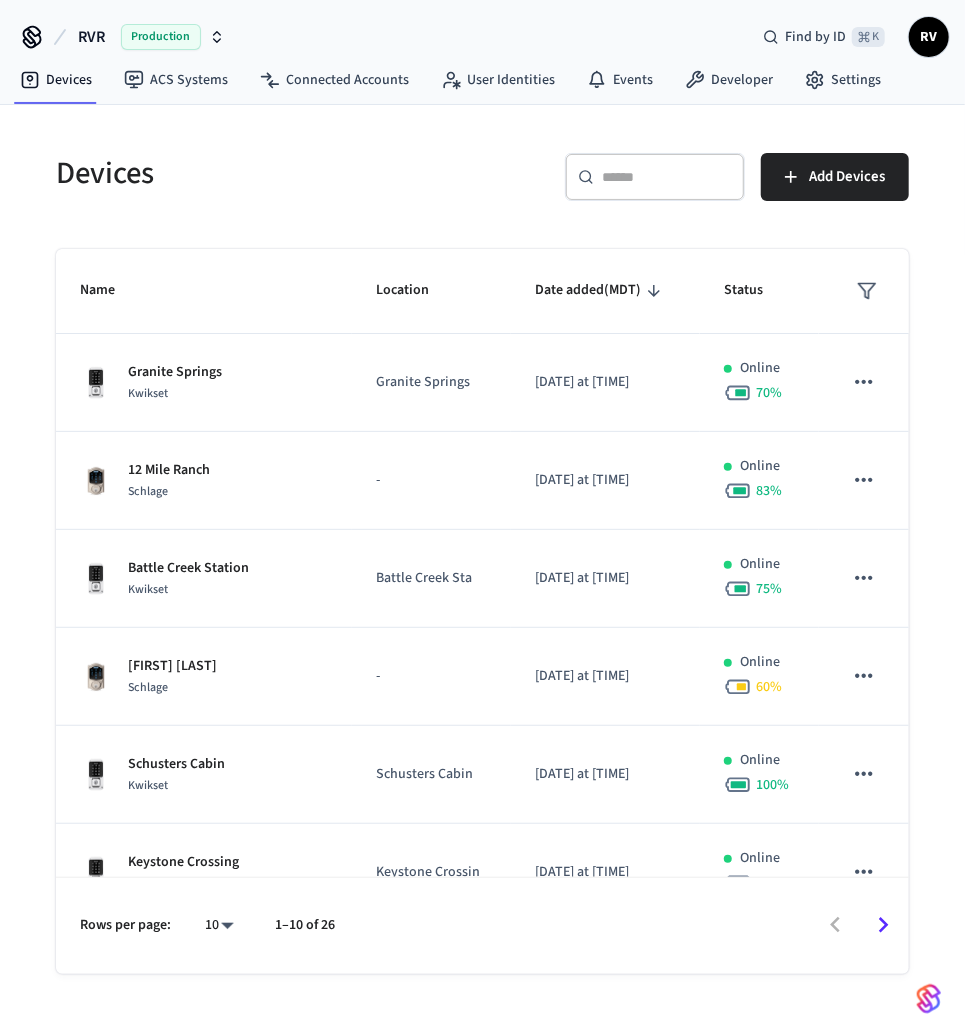 click on "​ ​" at bounding box center (655, 177) 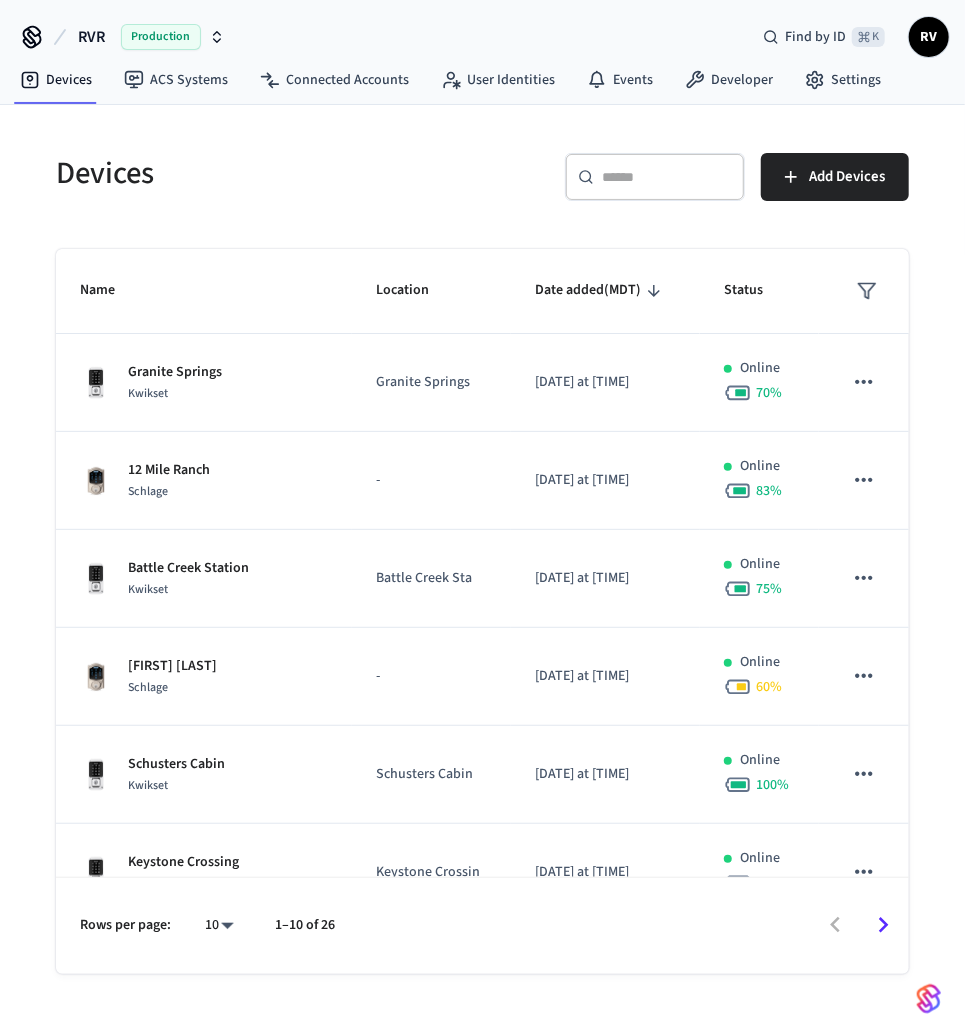 click on "​ ​" at bounding box center (655, 177) 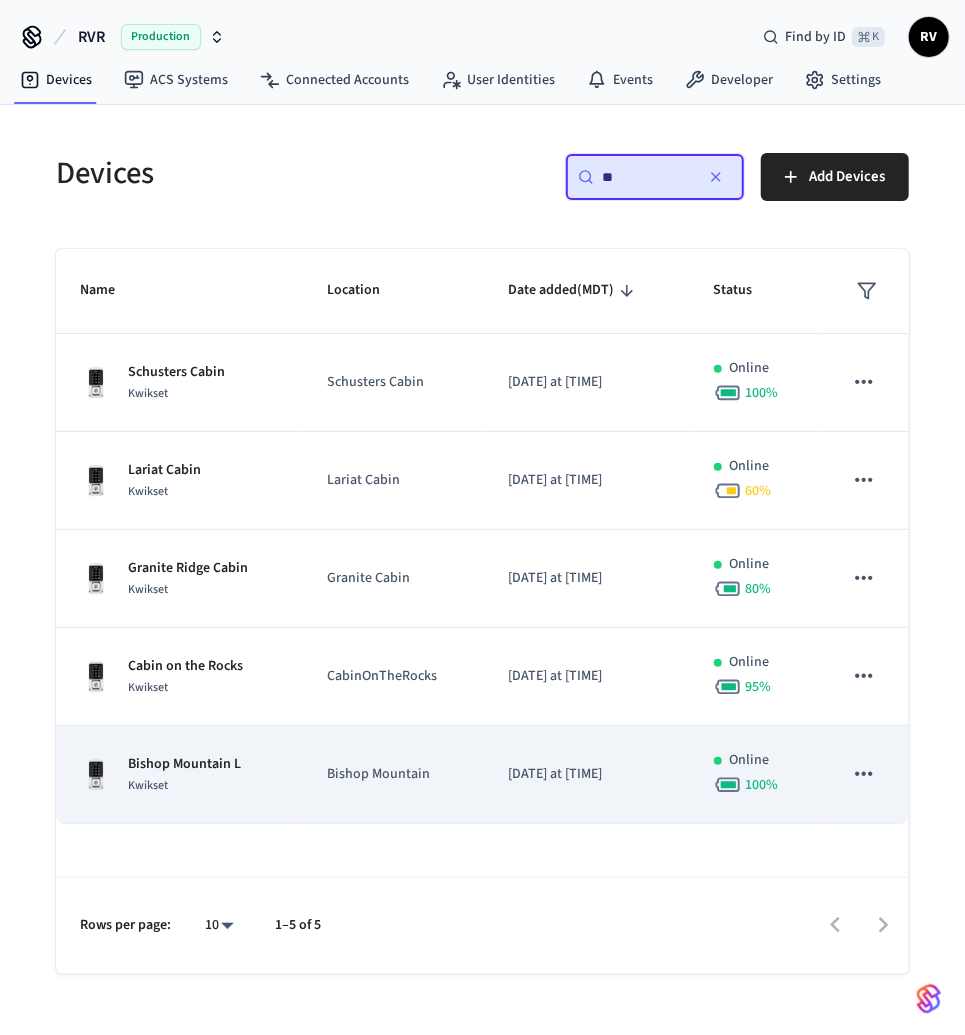 type on "**" 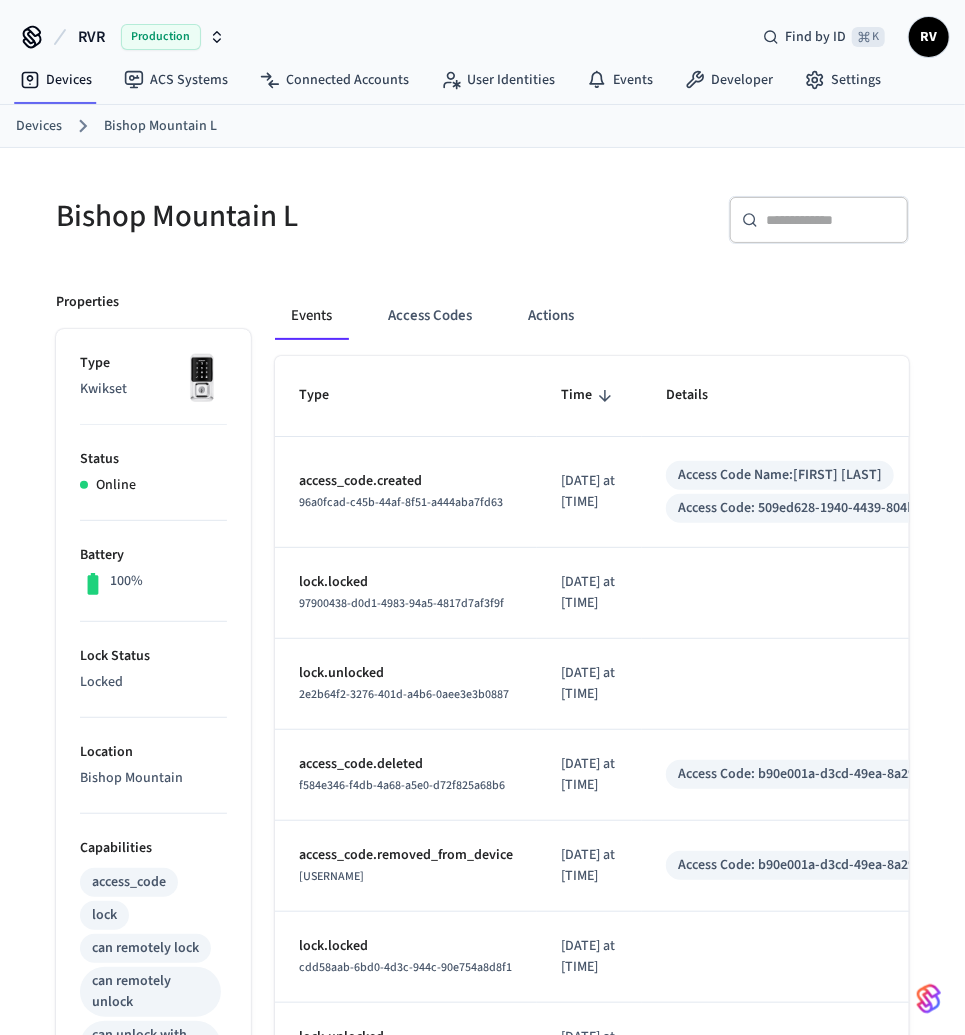 click on "[LOCATION] [PRODUCT] Status Online Battery [PERCENT] Lock Status Locked Location [LOCATION] Capabilities access_code lock can remotely lock can remotely unlock can unlock with code can program online access codes ID [UUID] Paired on ( MDT ) [DATE] at [TIME] Connected account [UUID] Custom Metadata Events Access Codes Actions Type Time Details access_code.created [UUID] [DATE] at [TIME] Access Code Name: [FIRST] [LAST] Access Code: [UUID] lock.locked [UUID] [DATE] at [TIME] lock.unlocked [UUID] [DATE] at [TIME] access_code.deleted [UUID] [DATE] at [TIME] Access Code: [UUID] access_code.removed_from_device [UUID] [DATE] at [TIME] Access Code: [UUID]" at bounding box center [482, 886] 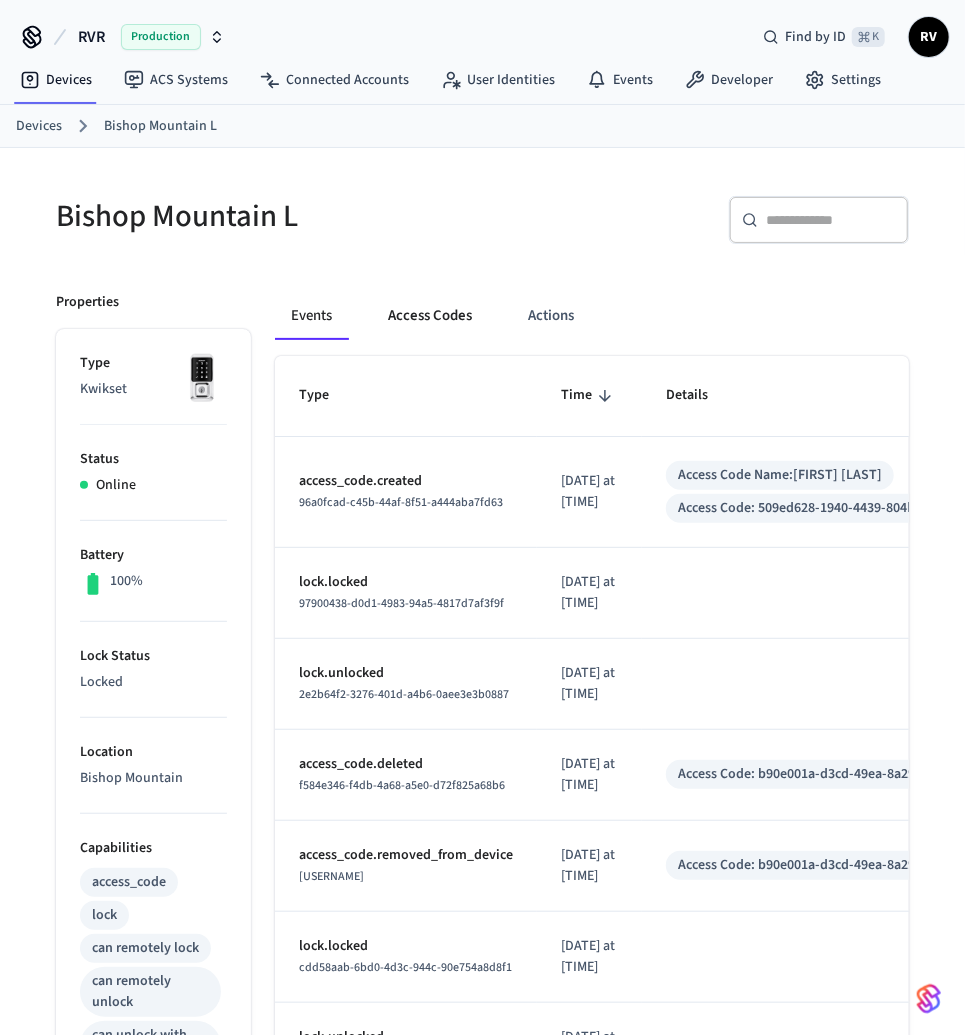 click on "Access Codes" at bounding box center [430, 316] 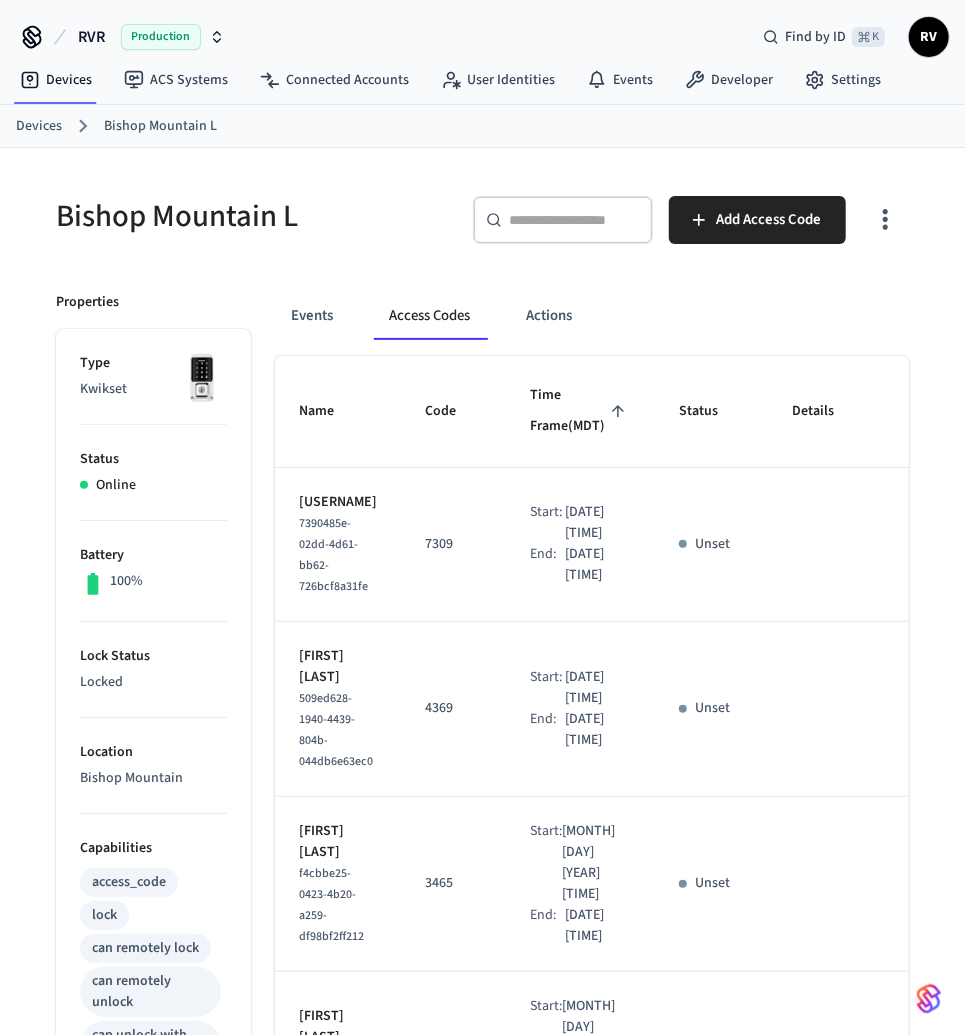 click on "Devices" at bounding box center [39, 126] 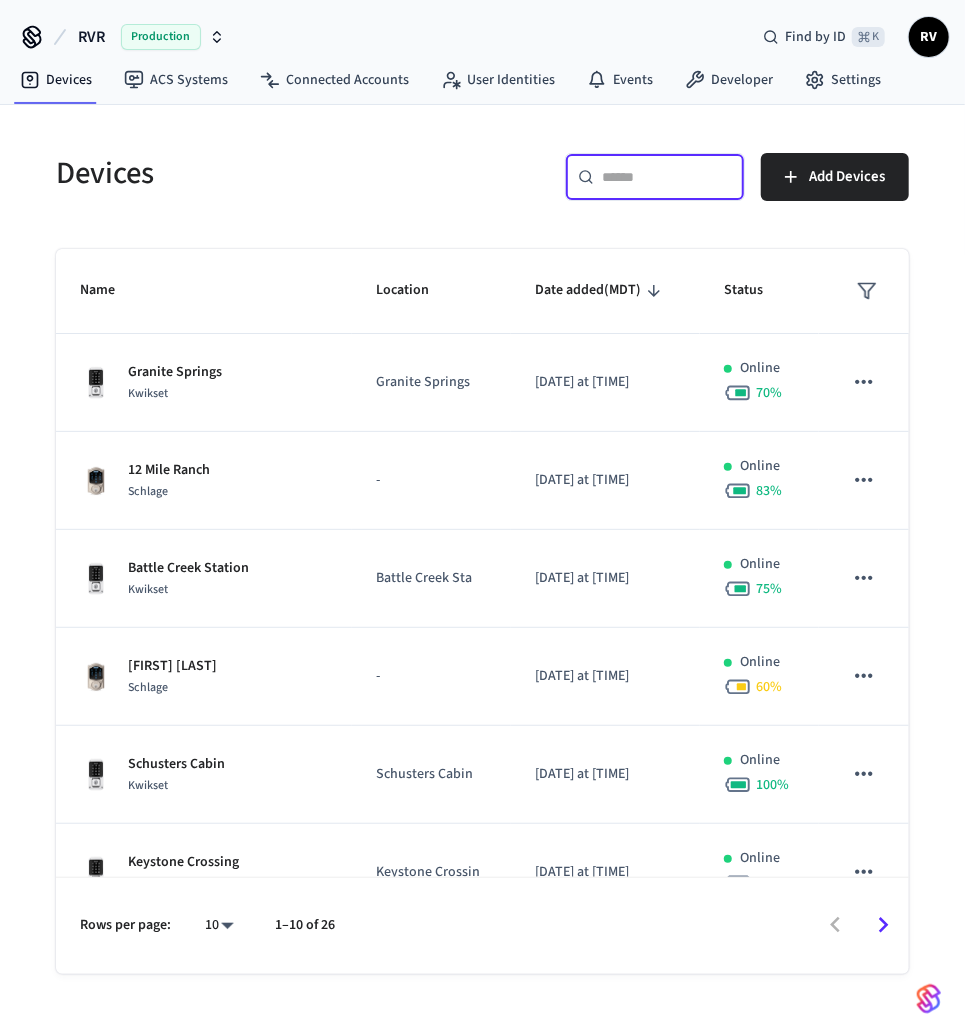 click at bounding box center (667, 177) 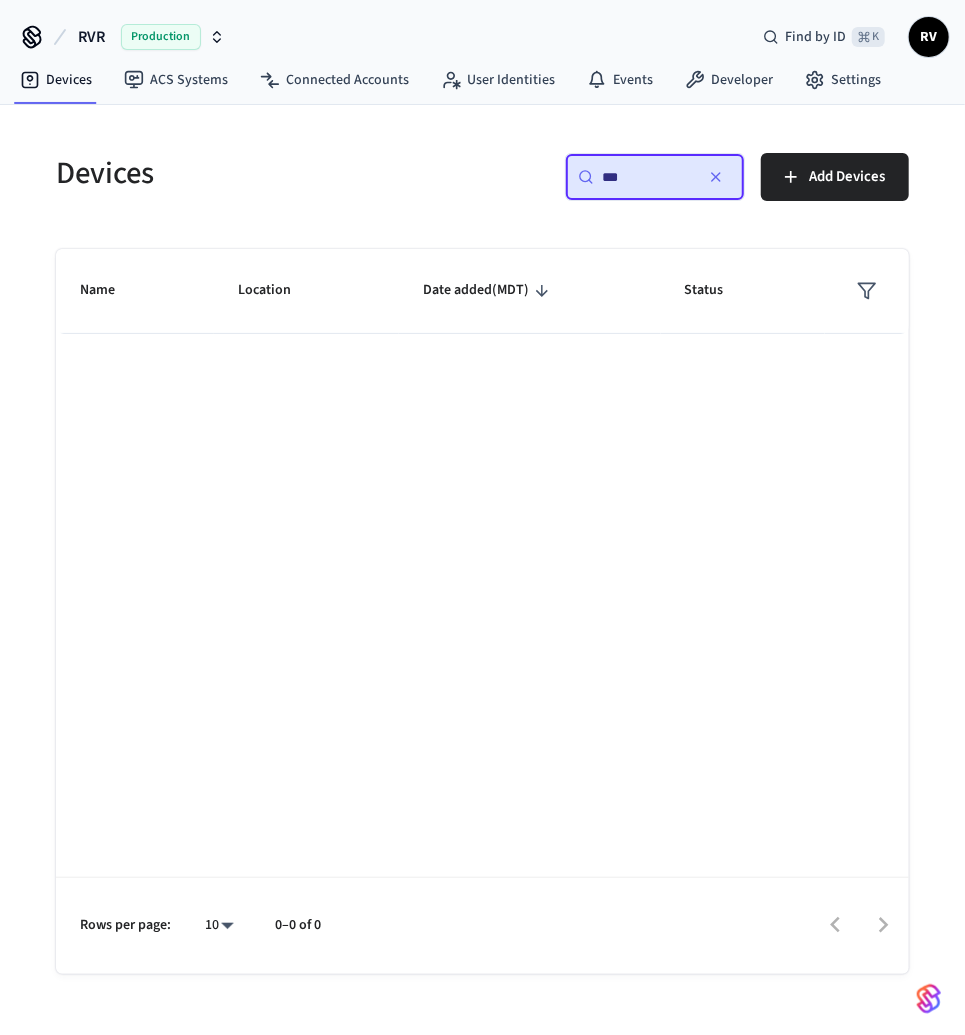 type on "***" 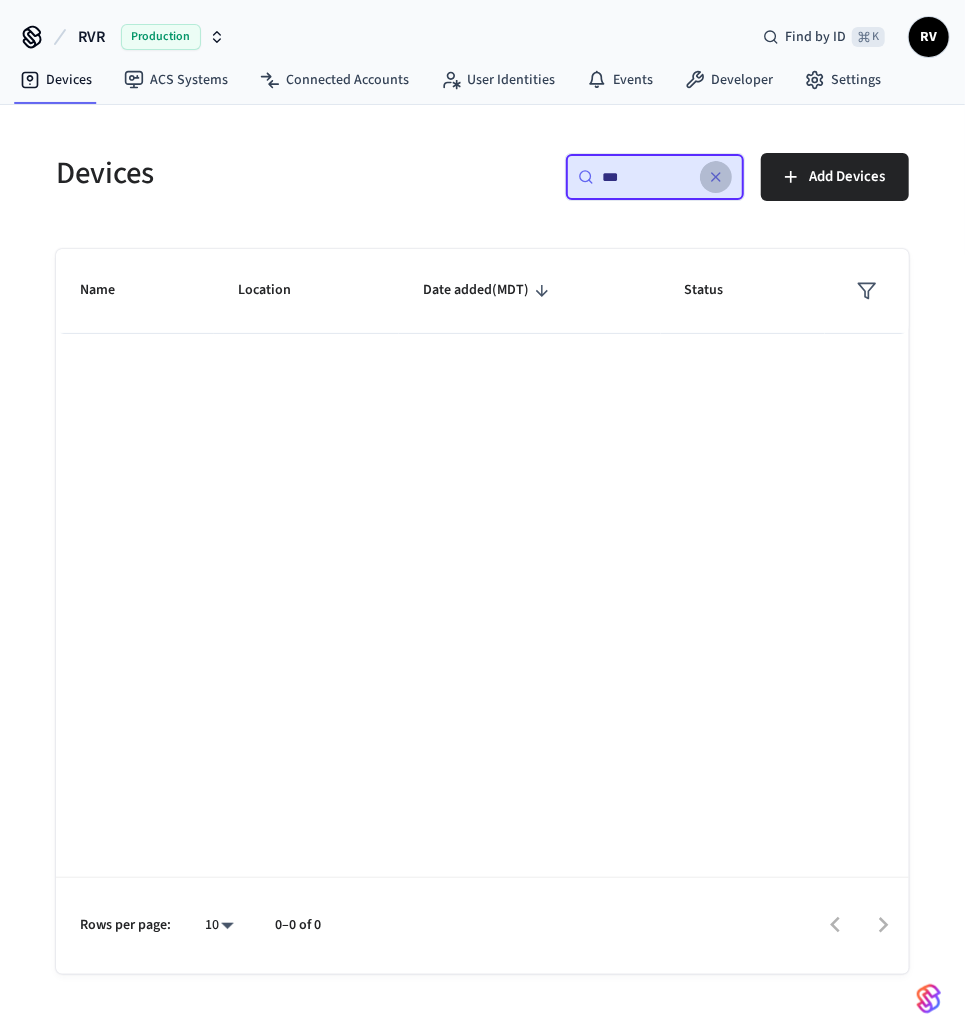 click 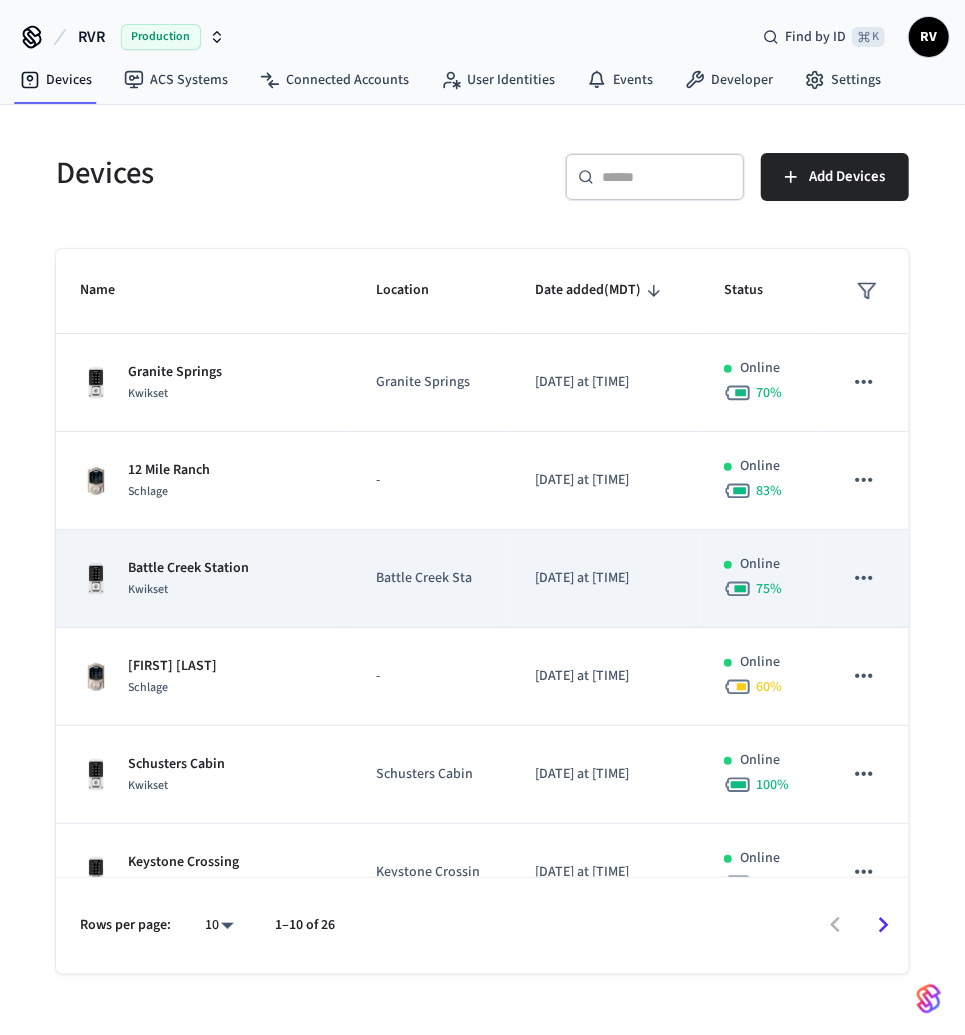 click on "Battle Creek Station Kwikset" at bounding box center [204, 579] 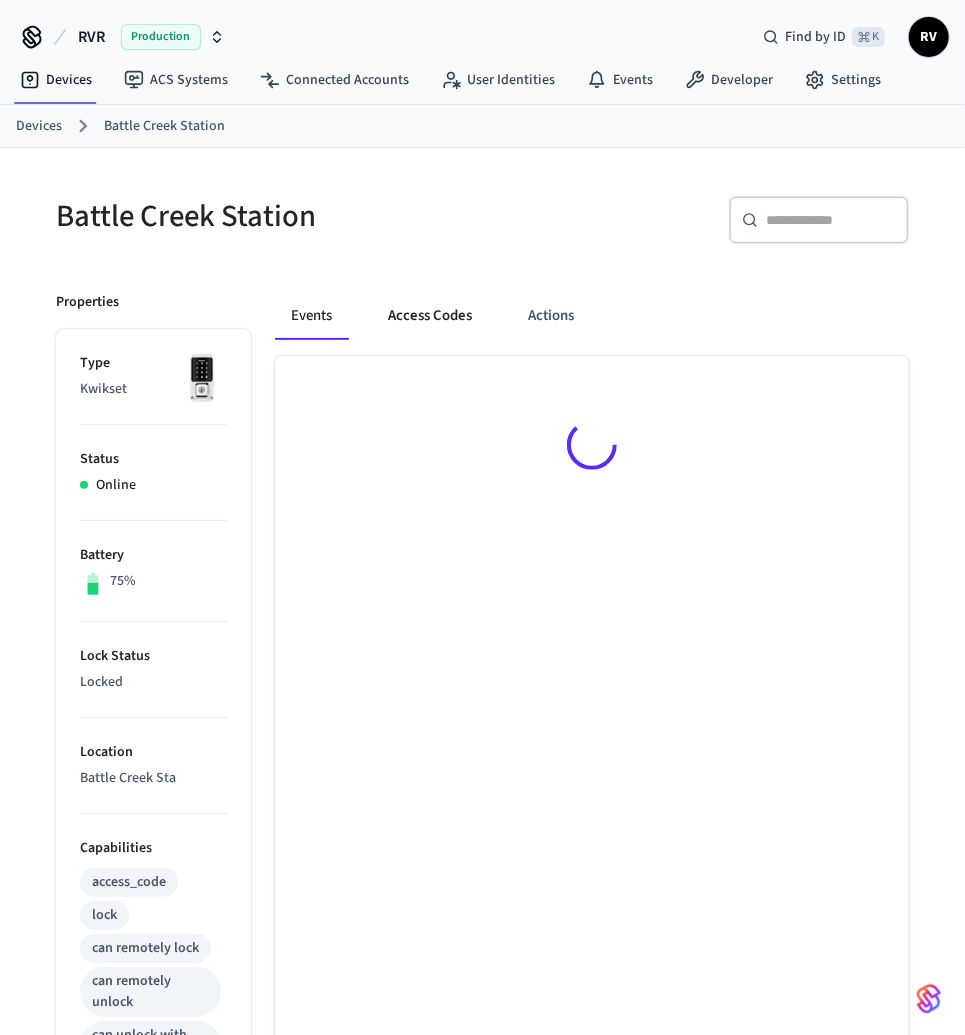 click on "Access Codes" at bounding box center [430, 316] 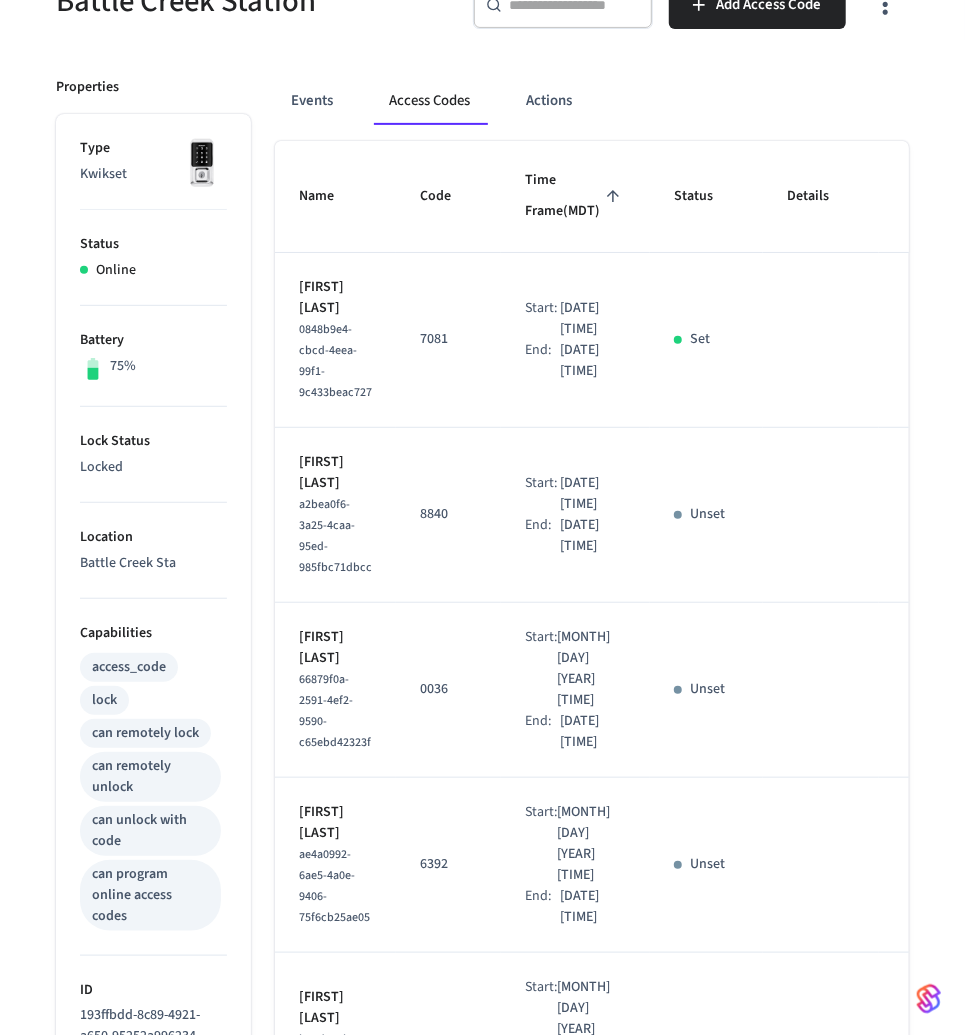 scroll, scrollTop: 0, scrollLeft: 0, axis: both 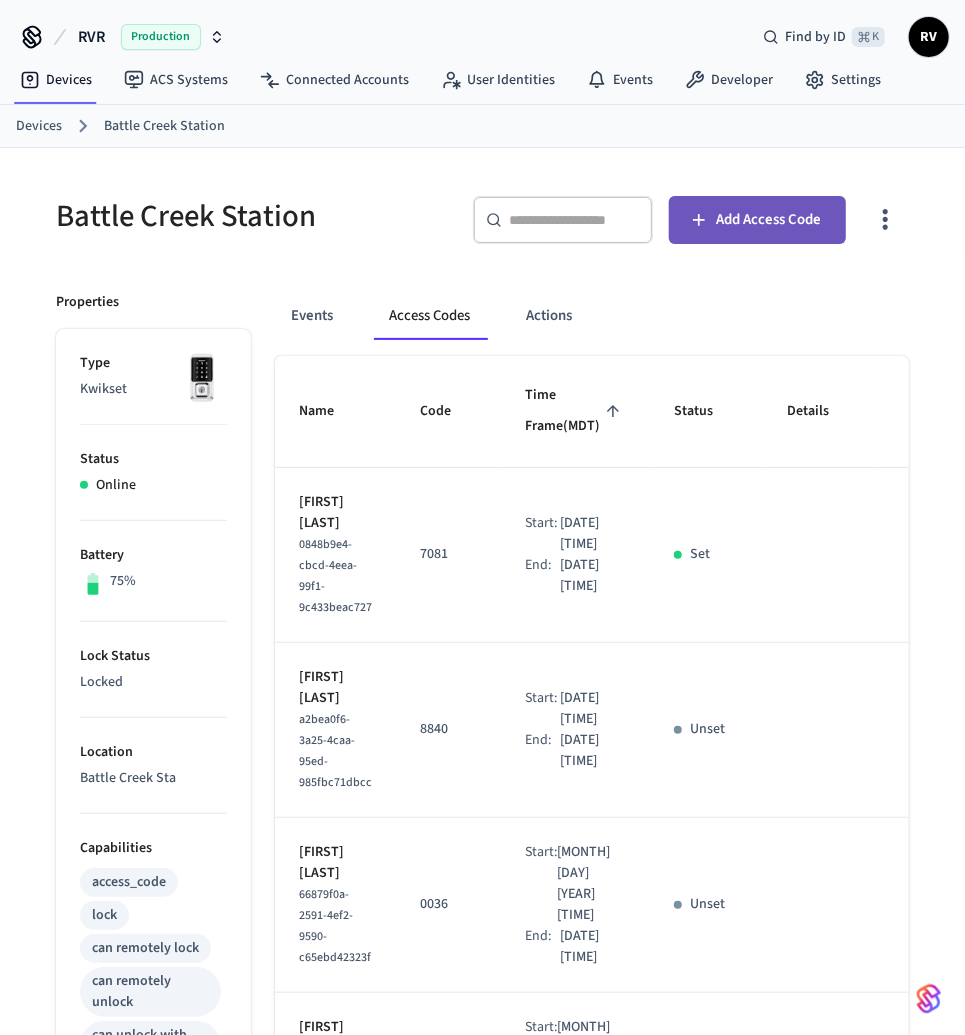 click on "Add Access Code" at bounding box center [769, 220] 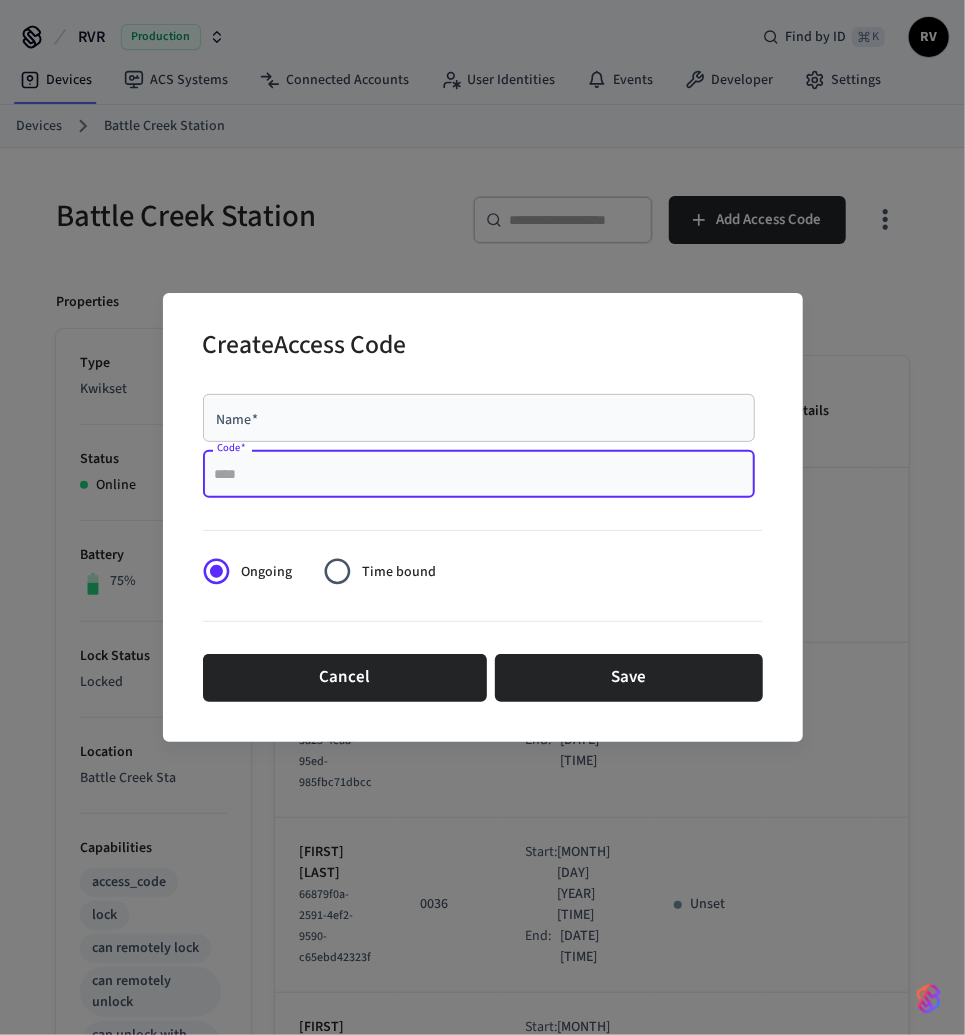 click on "Code   *" at bounding box center [479, 474] 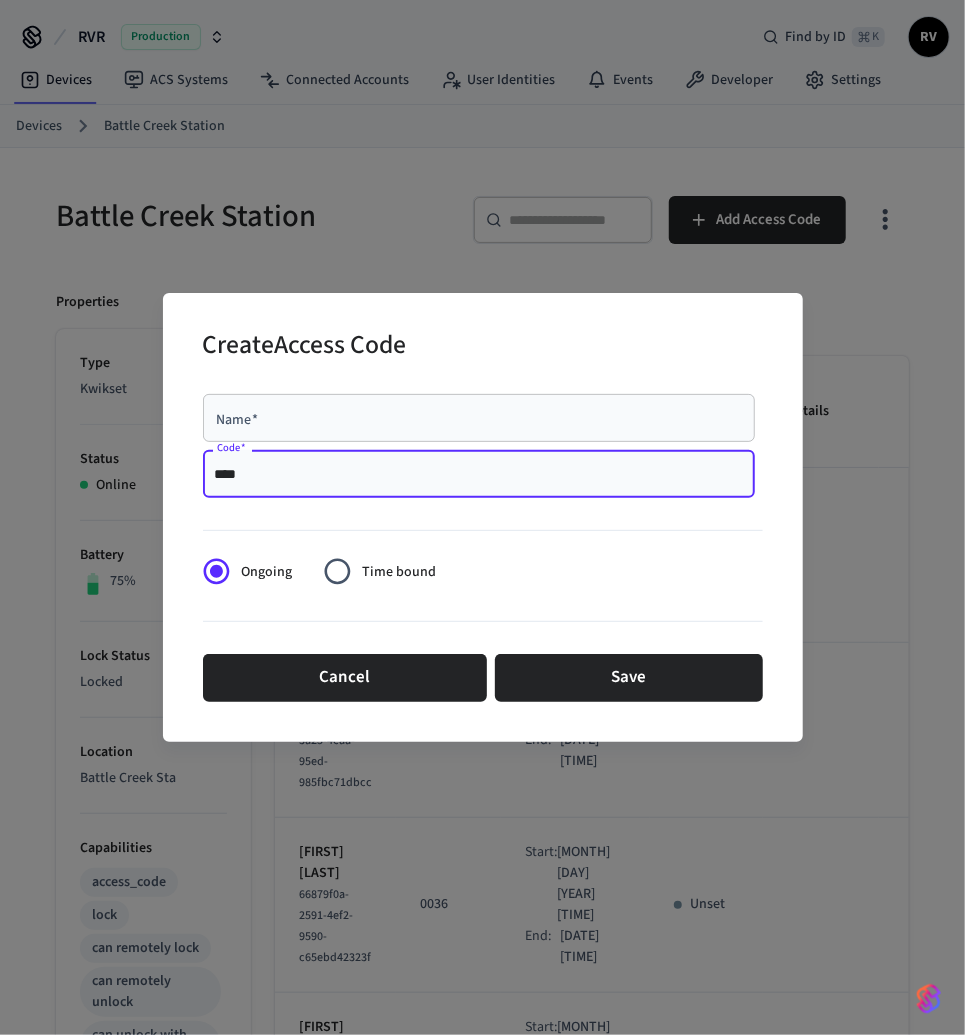 type on "****" 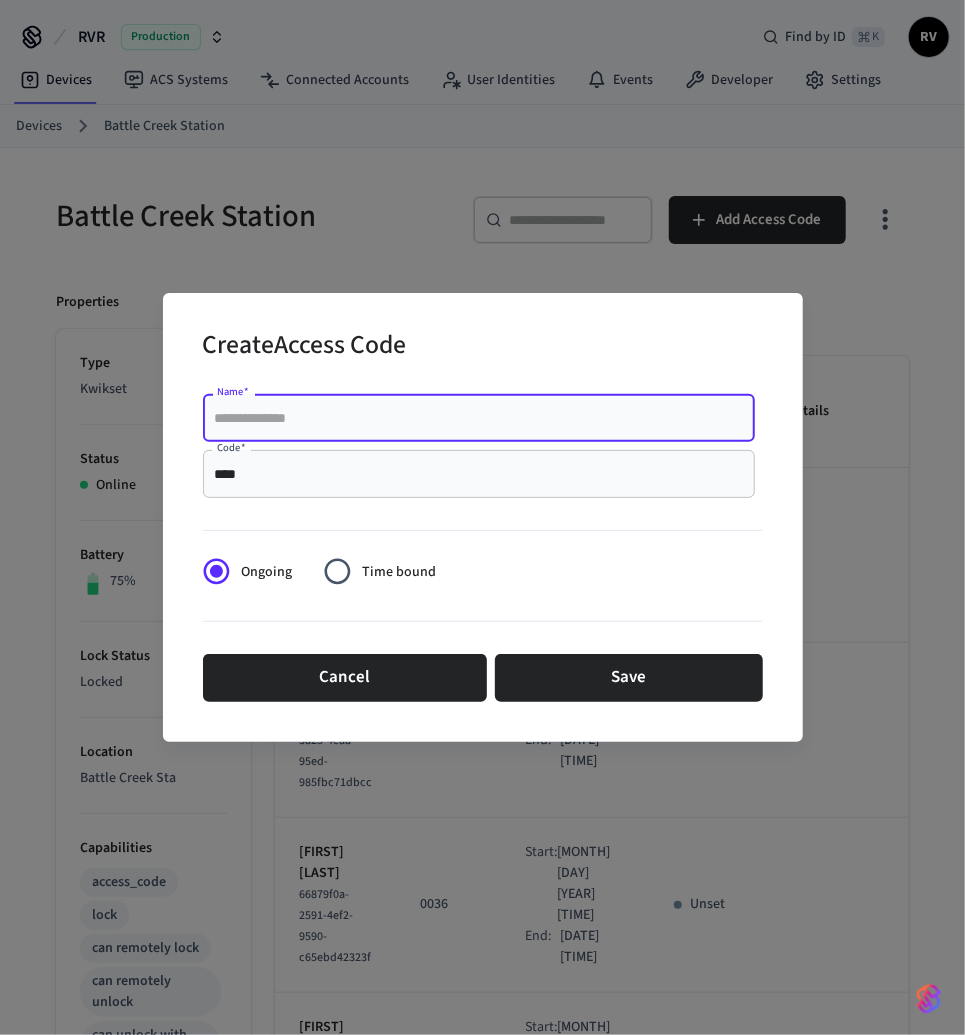 paste on "**********" 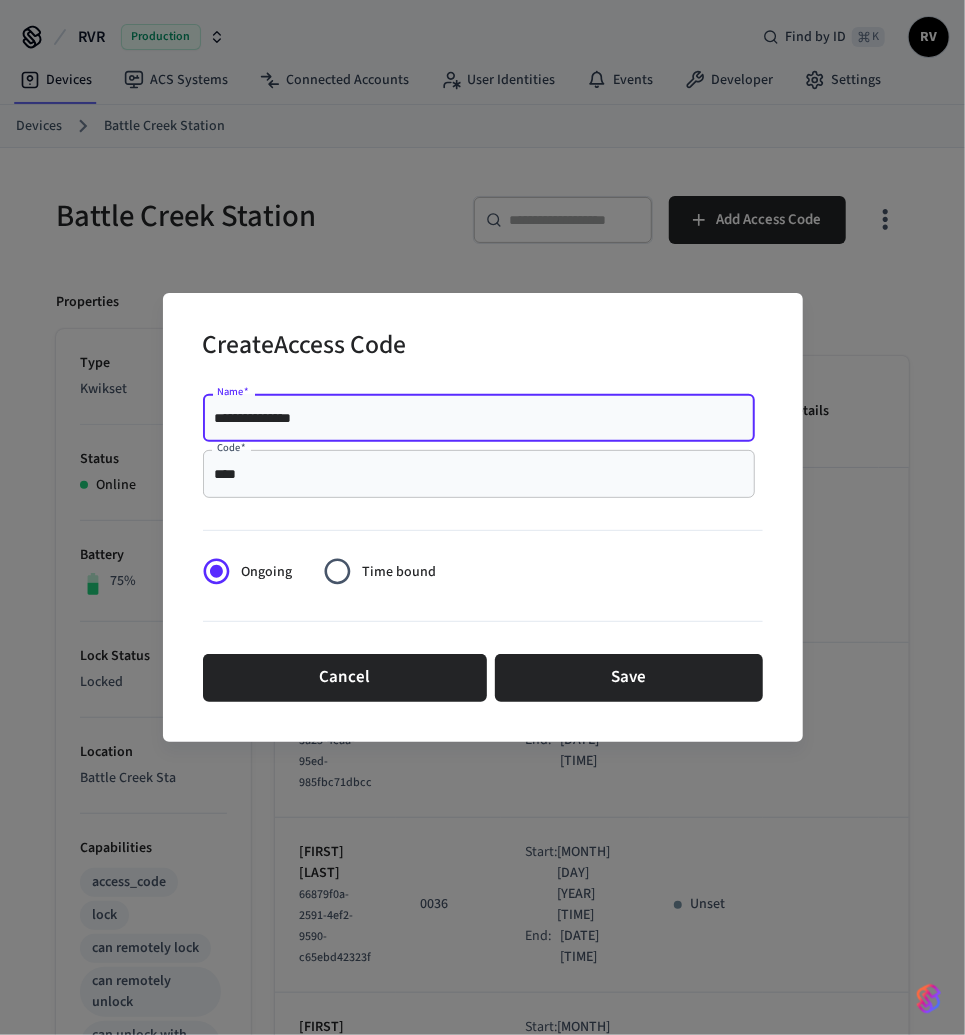 click on "**********" at bounding box center (479, 418) 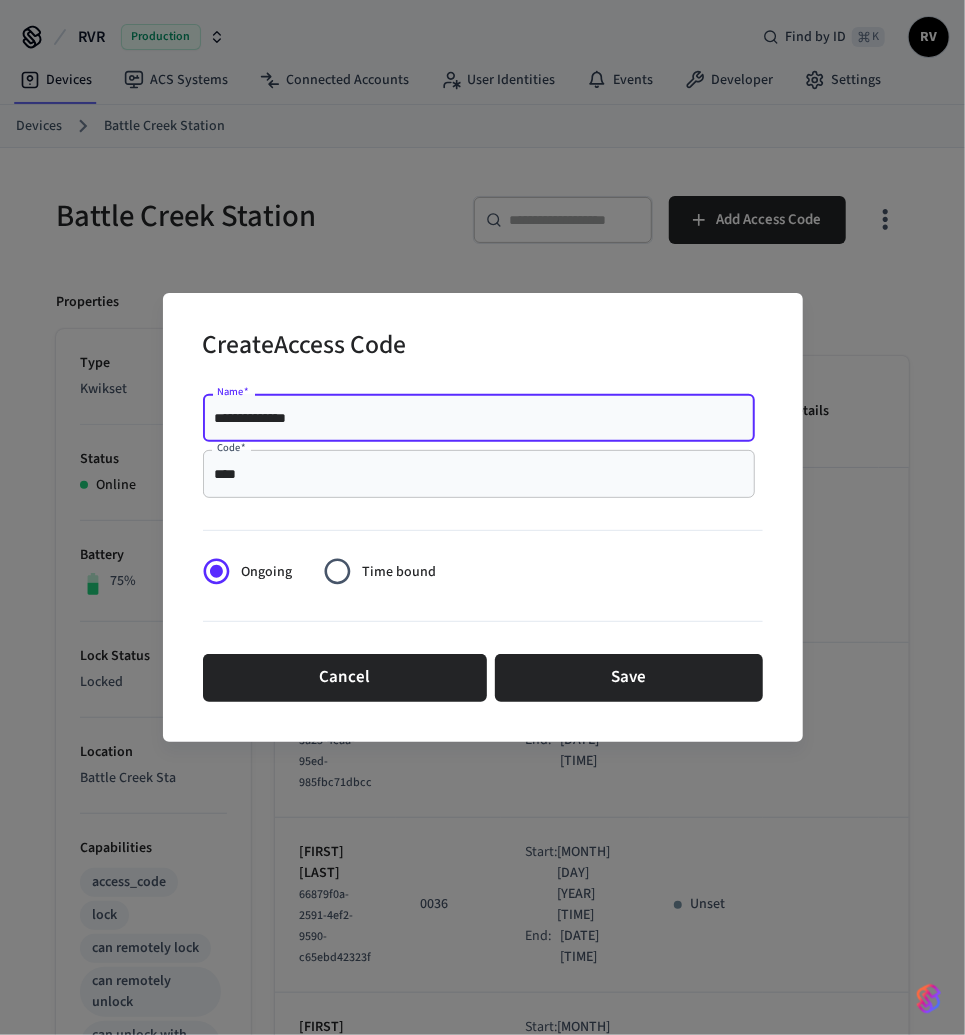 type on "**********" 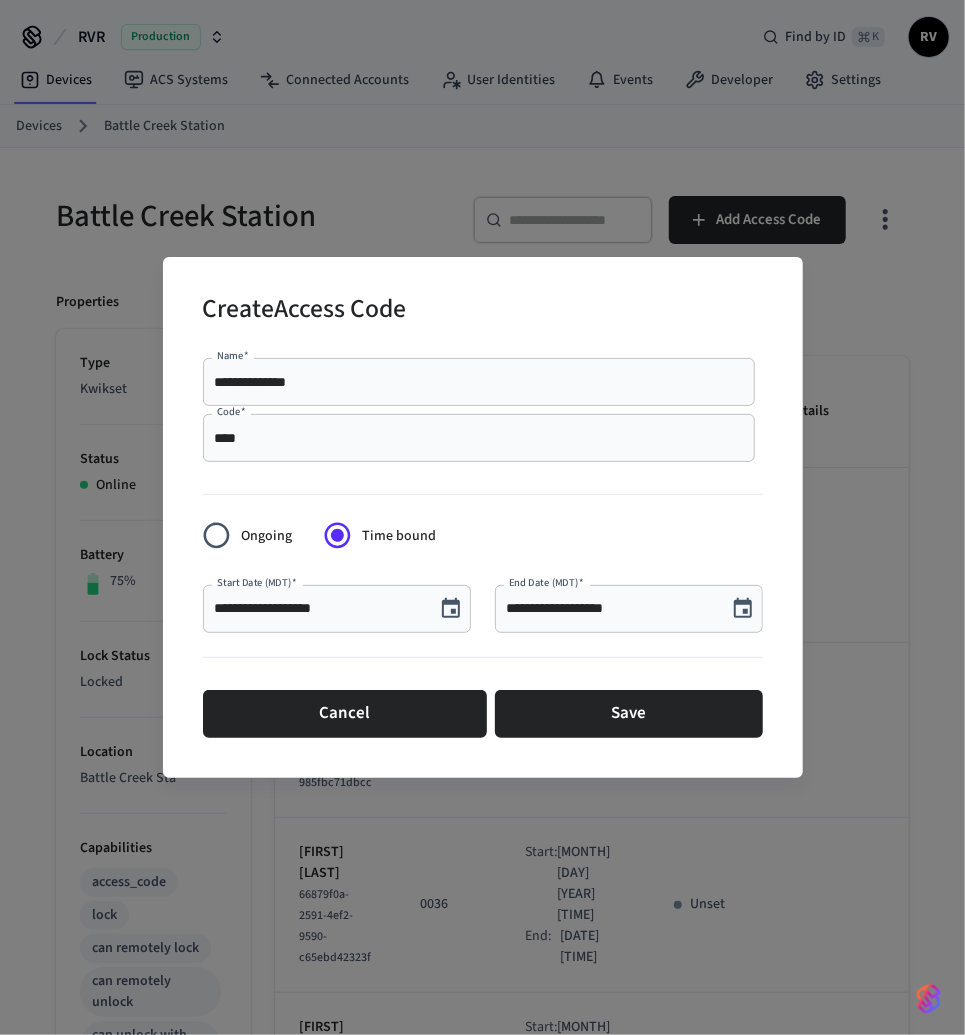 click at bounding box center [451, 609] 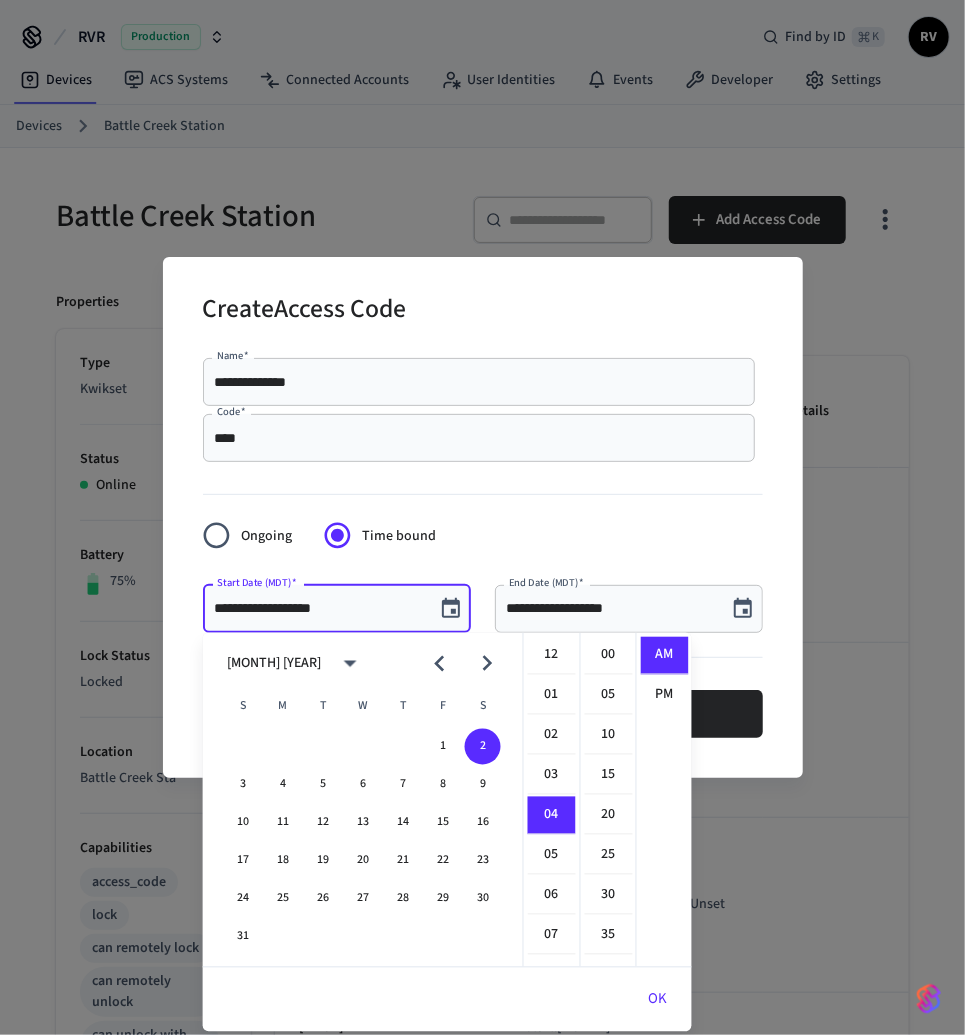 scroll, scrollTop: 159, scrollLeft: 0, axis: vertical 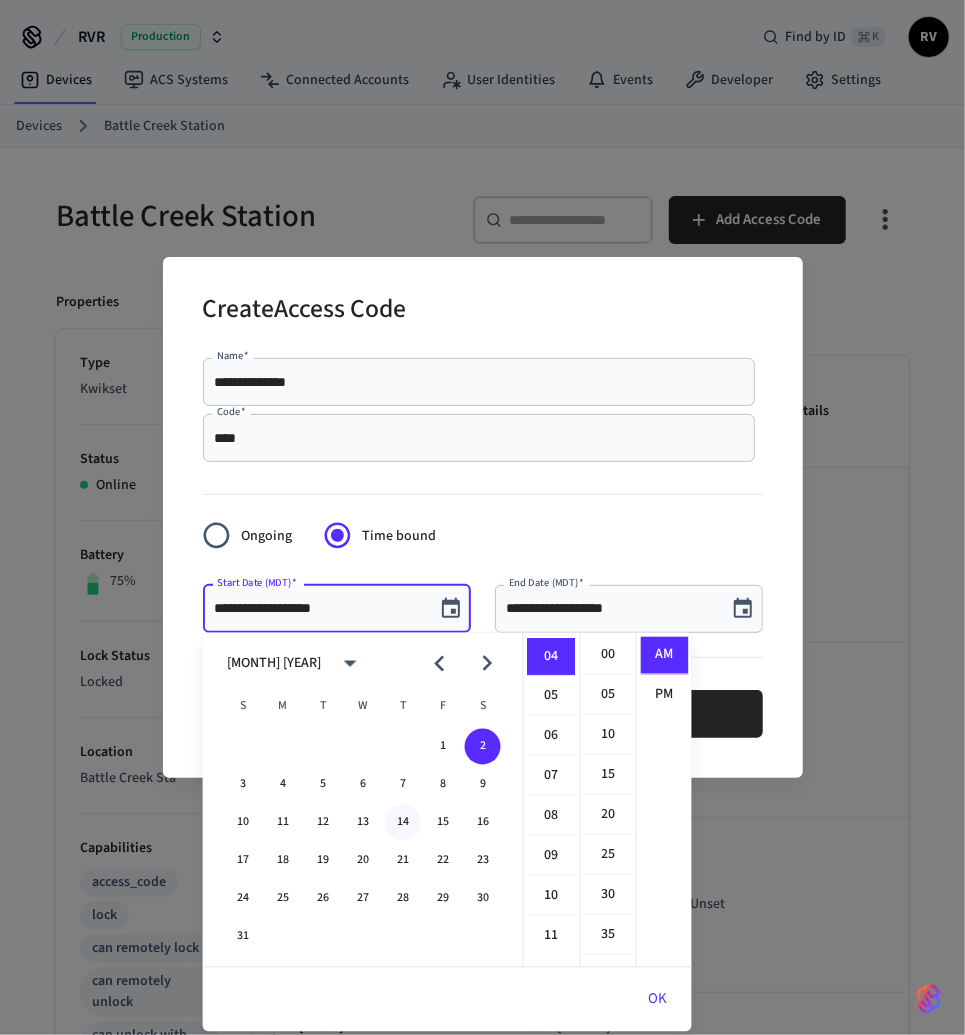 click on "14" at bounding box center (403, 823) 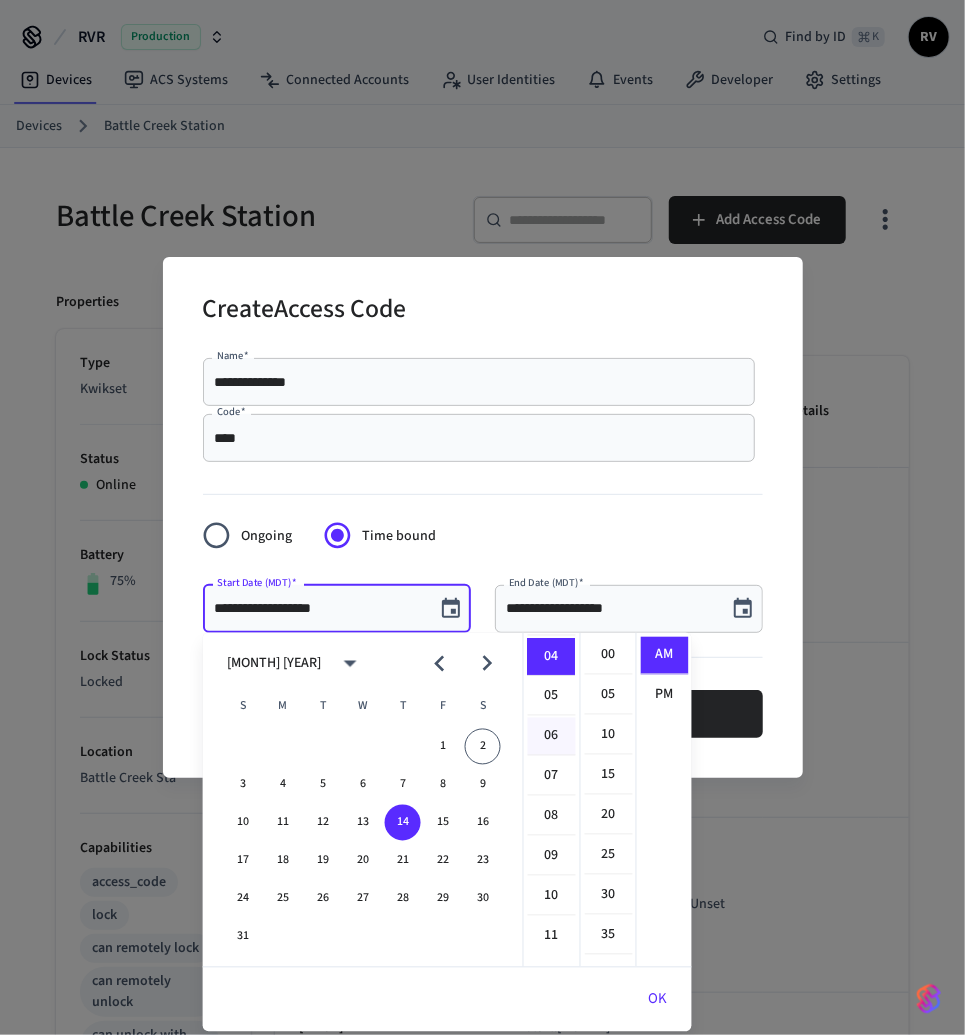 scroll, scrollTop: 0, scrollLeft: 0, axis: both 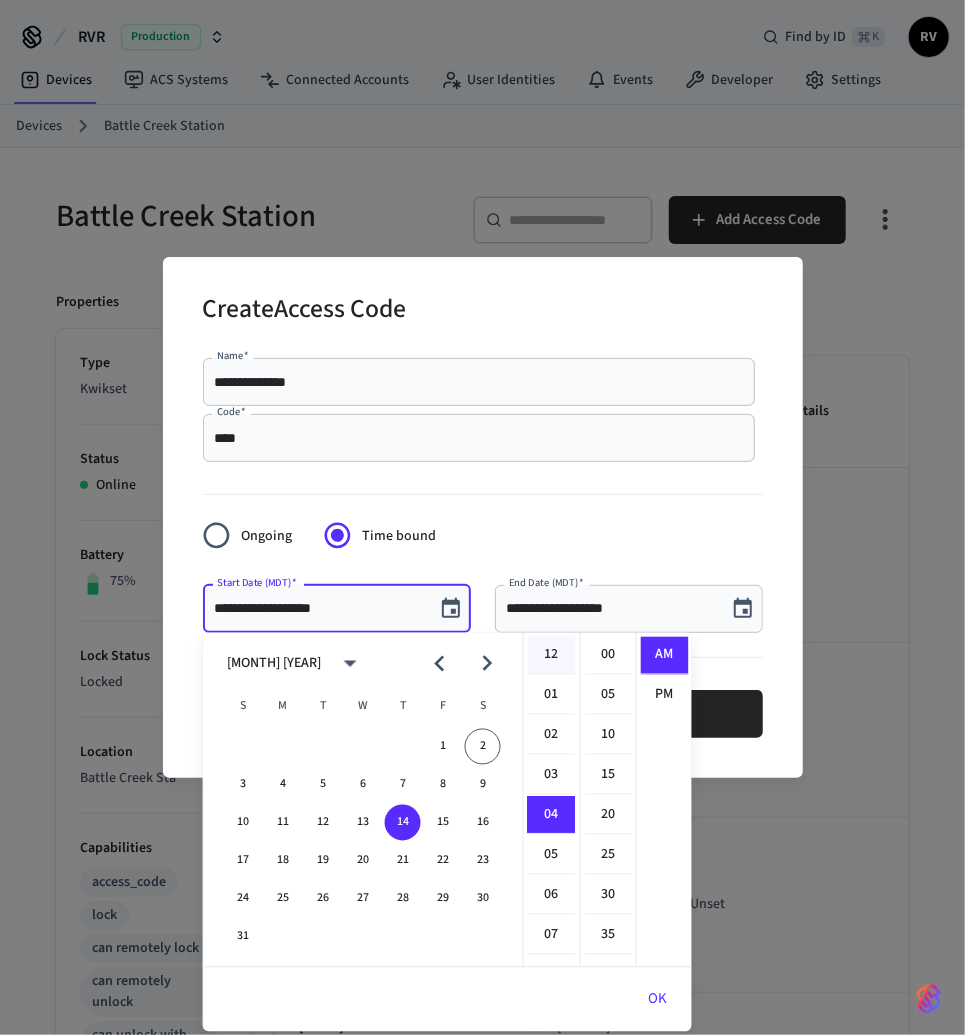 click on "12" at bounding box center (552, 656) 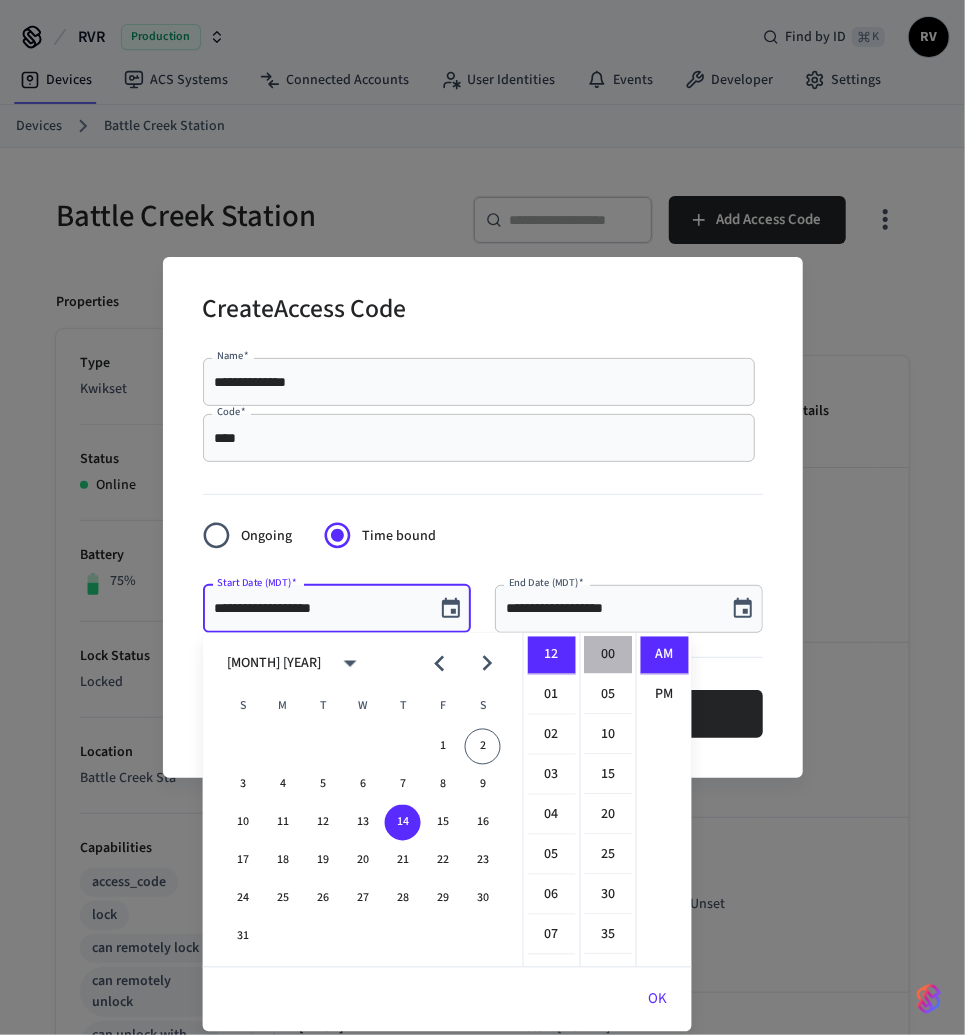 click on "00" at bounding box center (609, 656) 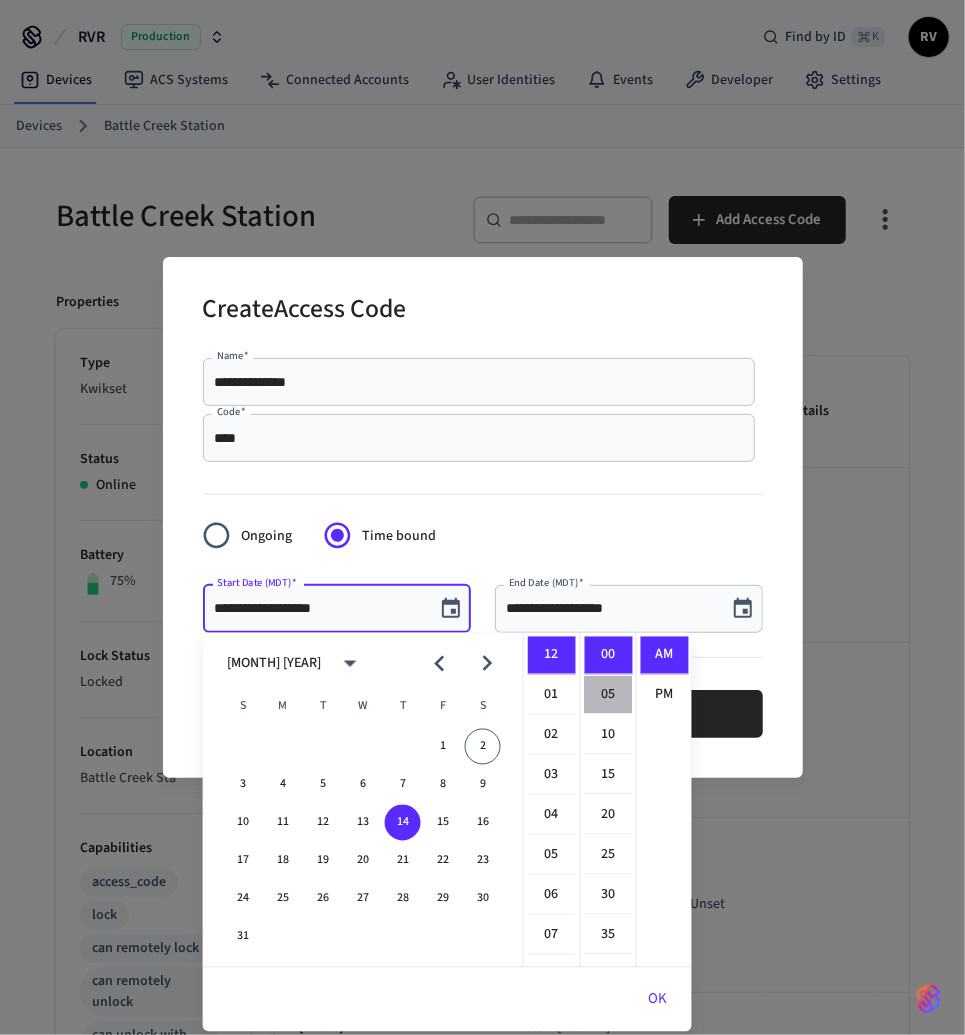 click on "05" at bounding box center [609, 696] 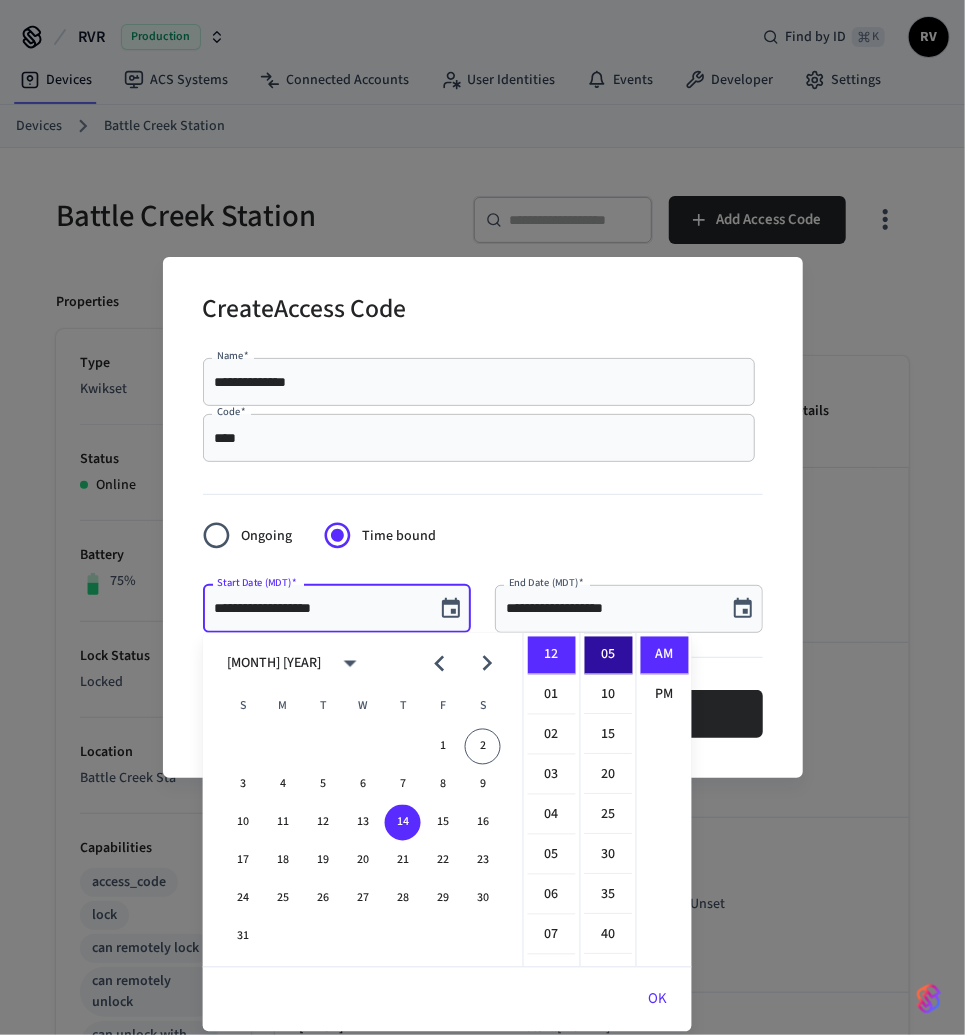 scroll, scrollTop: 0, scrollLeft: 0, axis: both 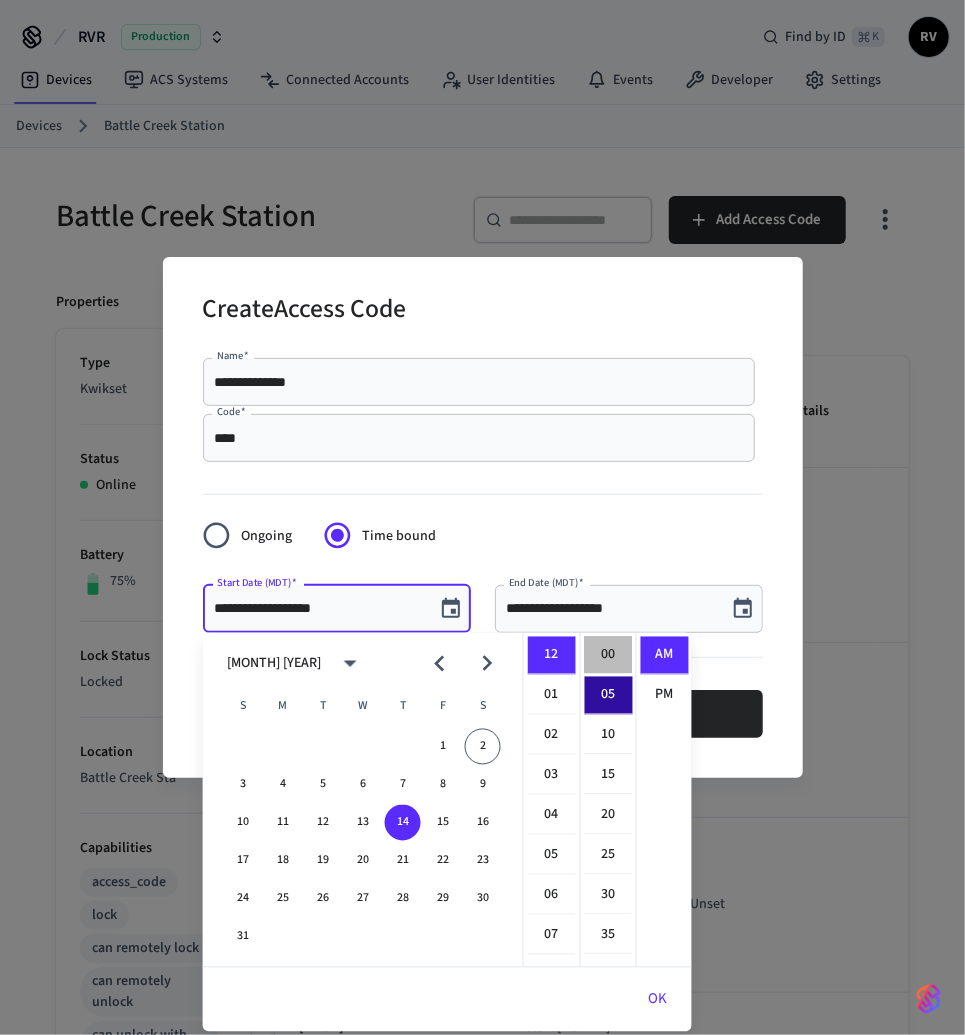 click on "00" at bounding box center (609, 656) 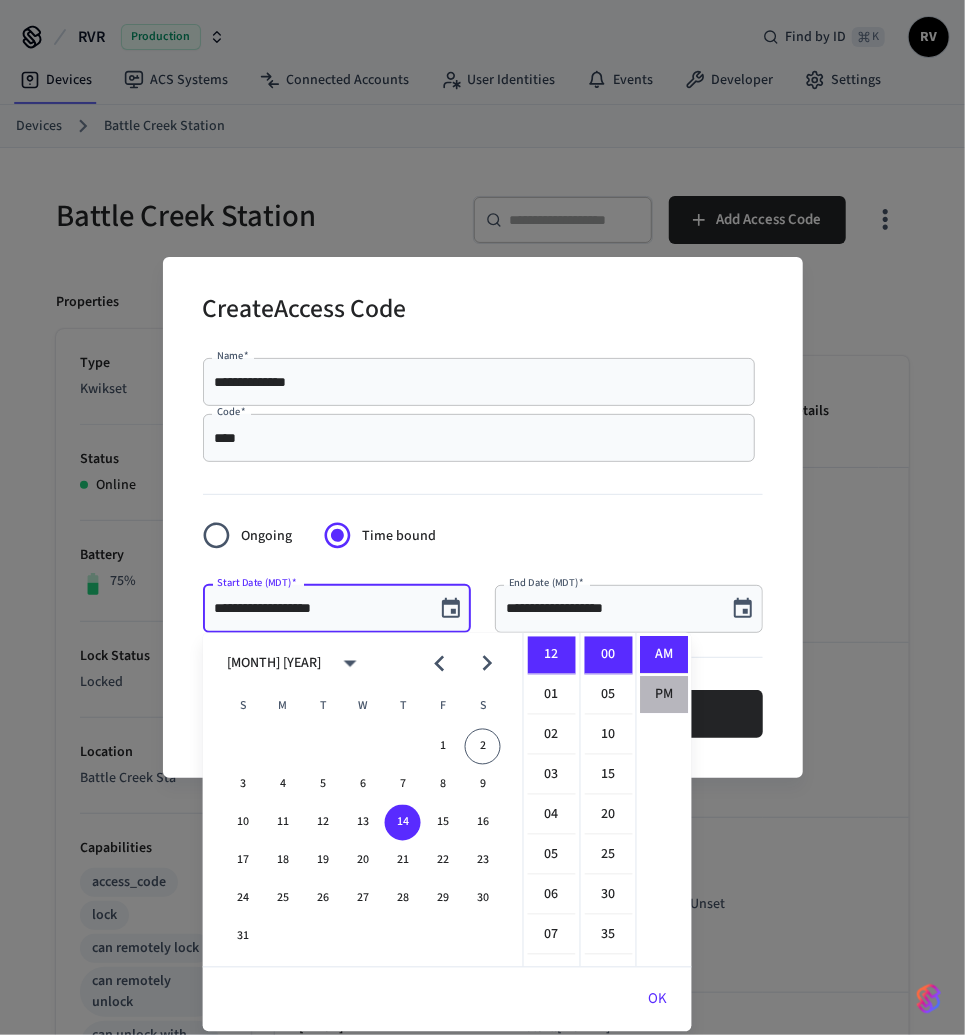 click on "PM" at bounding box center (665, 695) 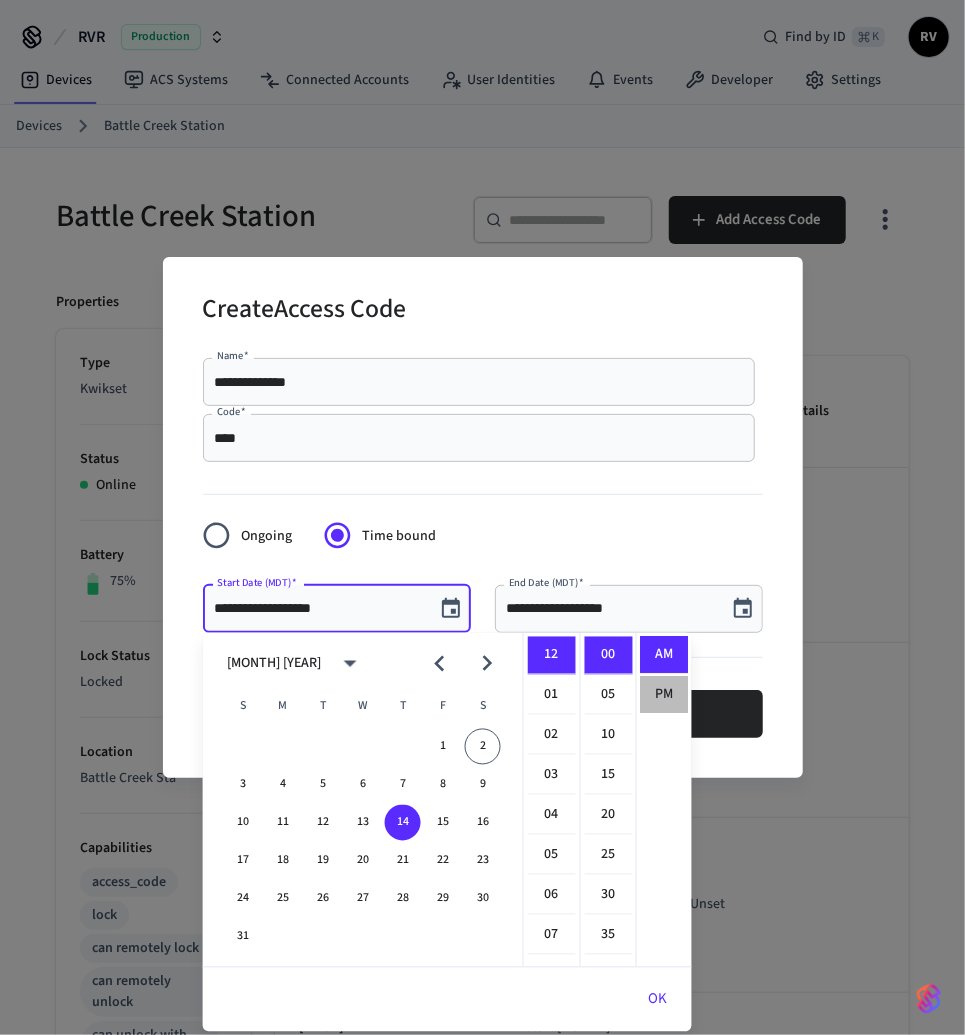 scroll, scrollTop: 36, scrollLeft: 0, axis: vertical 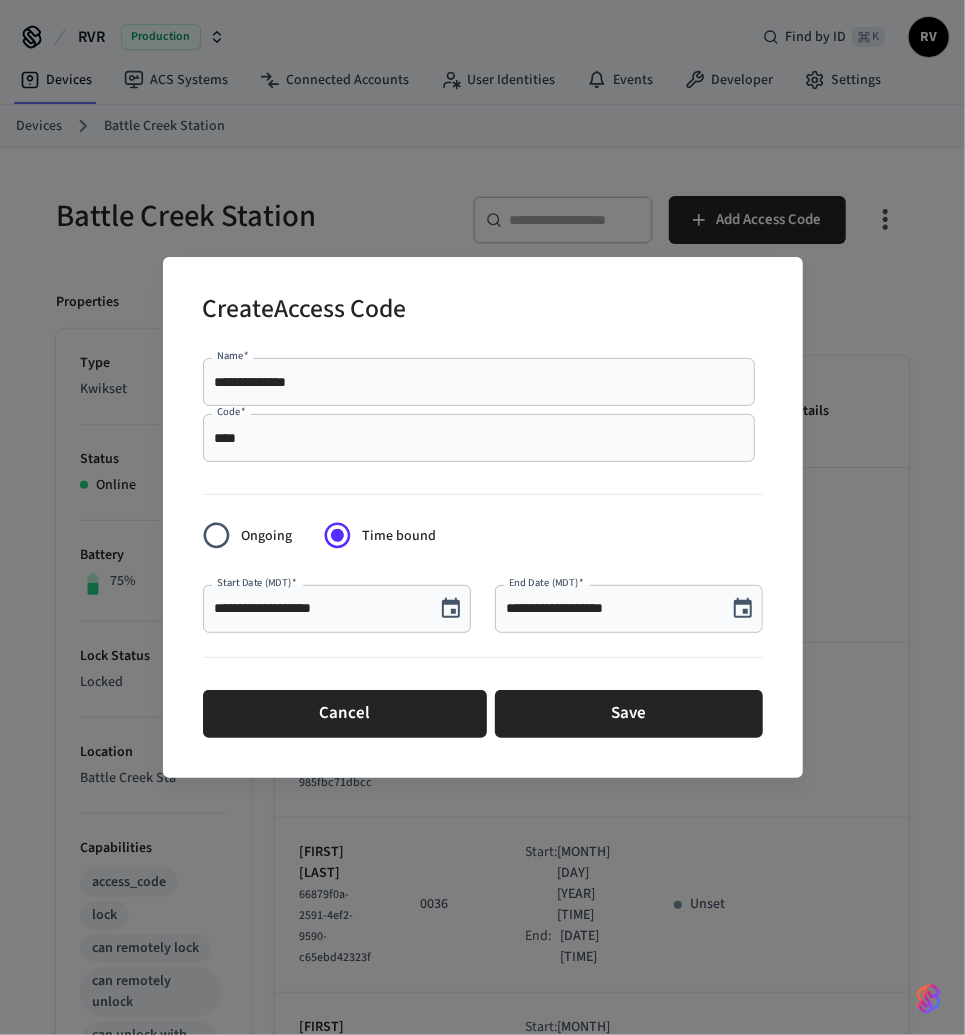 click on "**********" at bounding box center [629, 609] 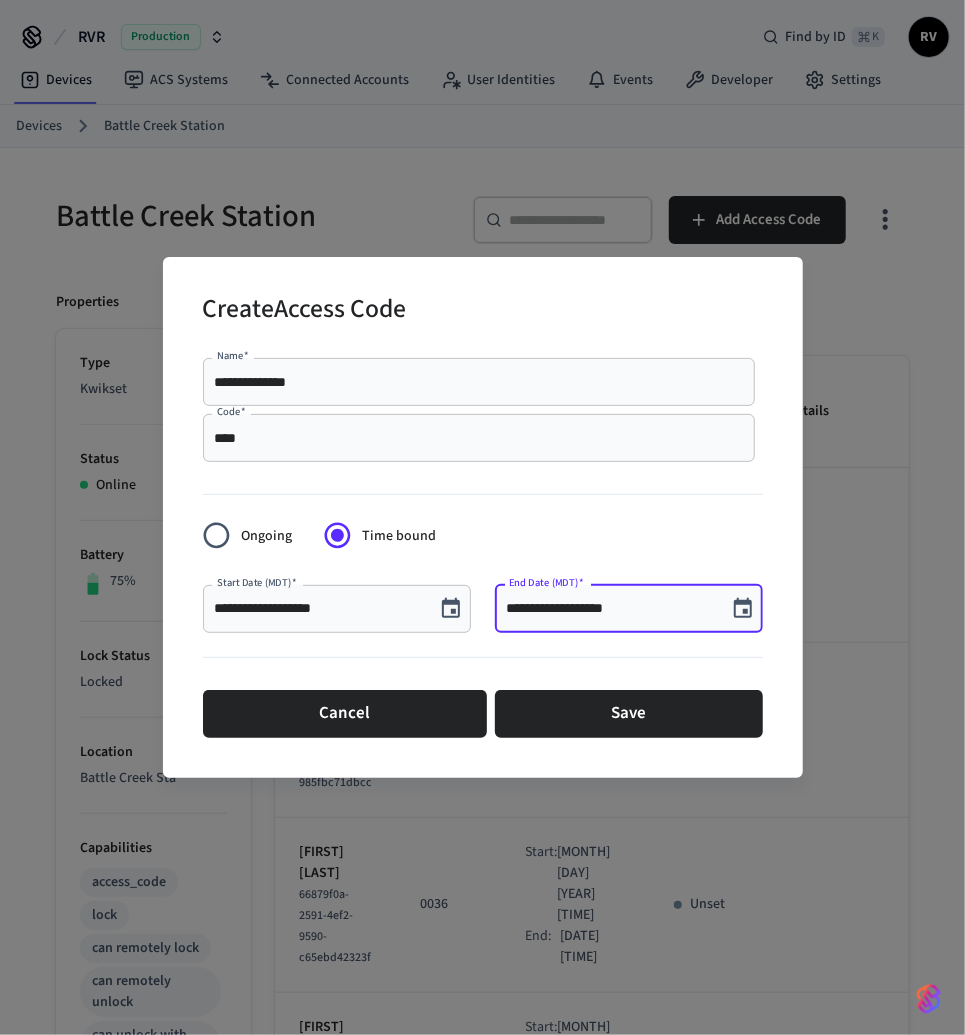 click at bounding box center (743, 609) 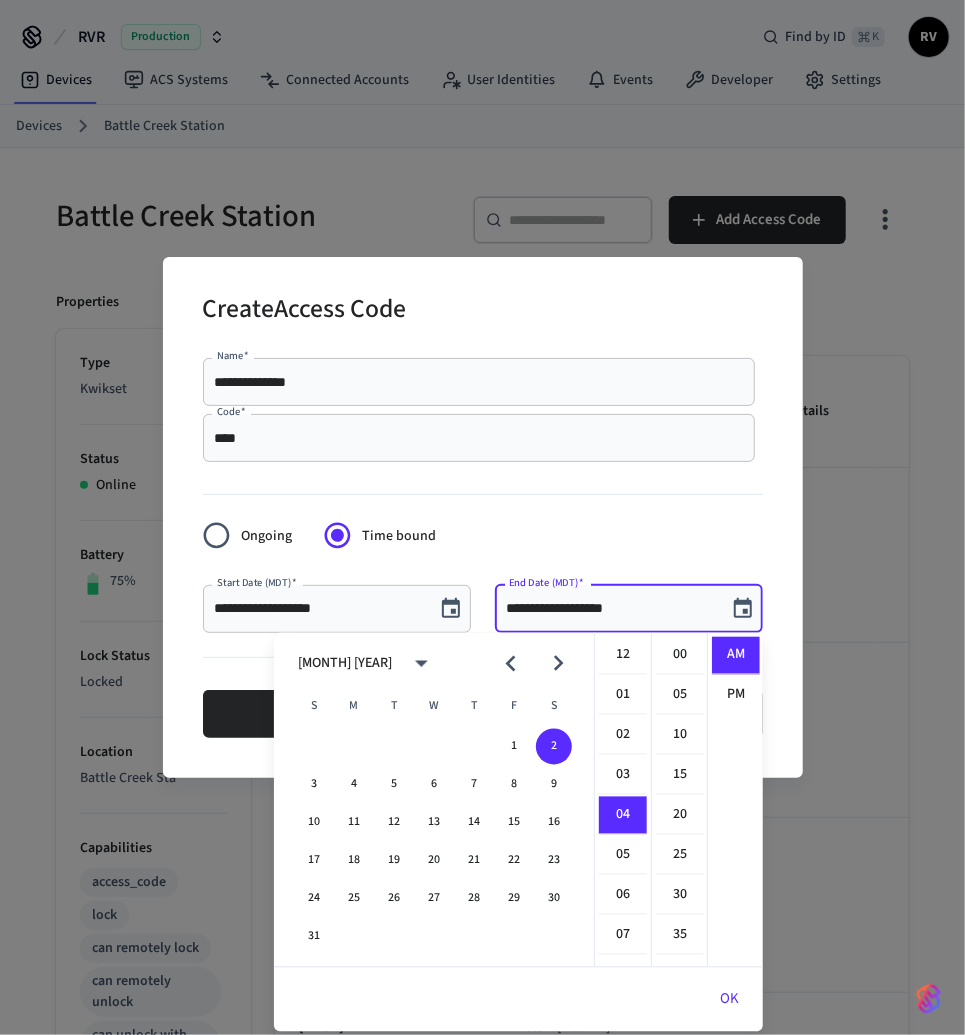 scroll, scrollTop: 159, scrollLeft: 0, axis: vertical 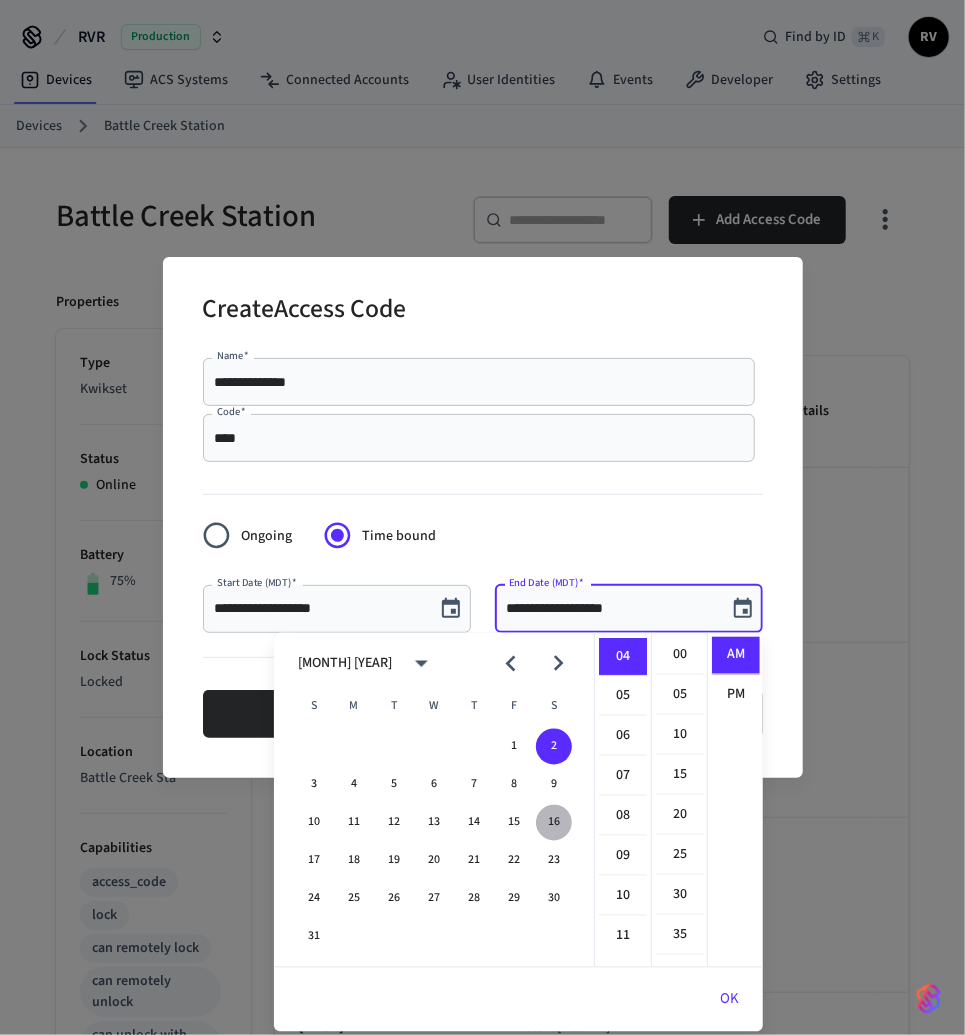 click on "16" at bounding box center [554, 823] 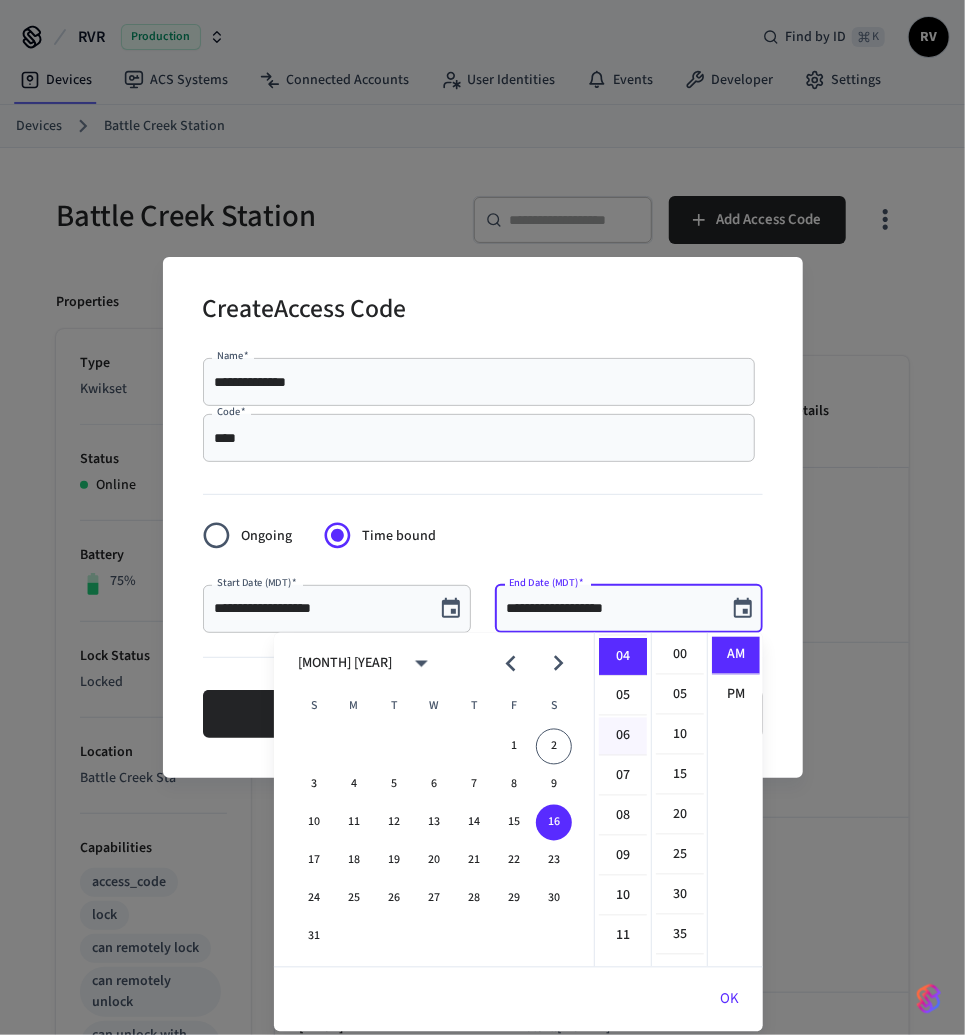 scroll, scrollTop: 0, scrollLeft: 0, axis: both 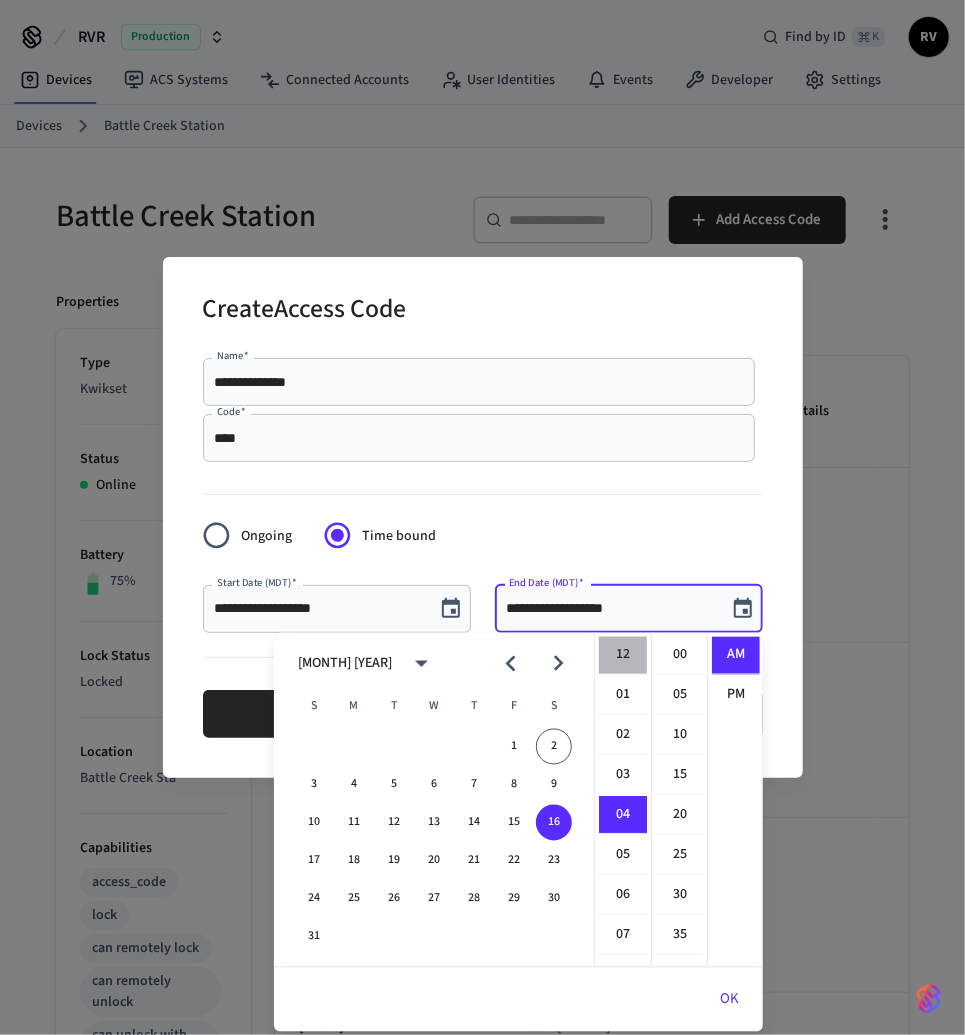 click on "12" at bounding box center [623, 656] 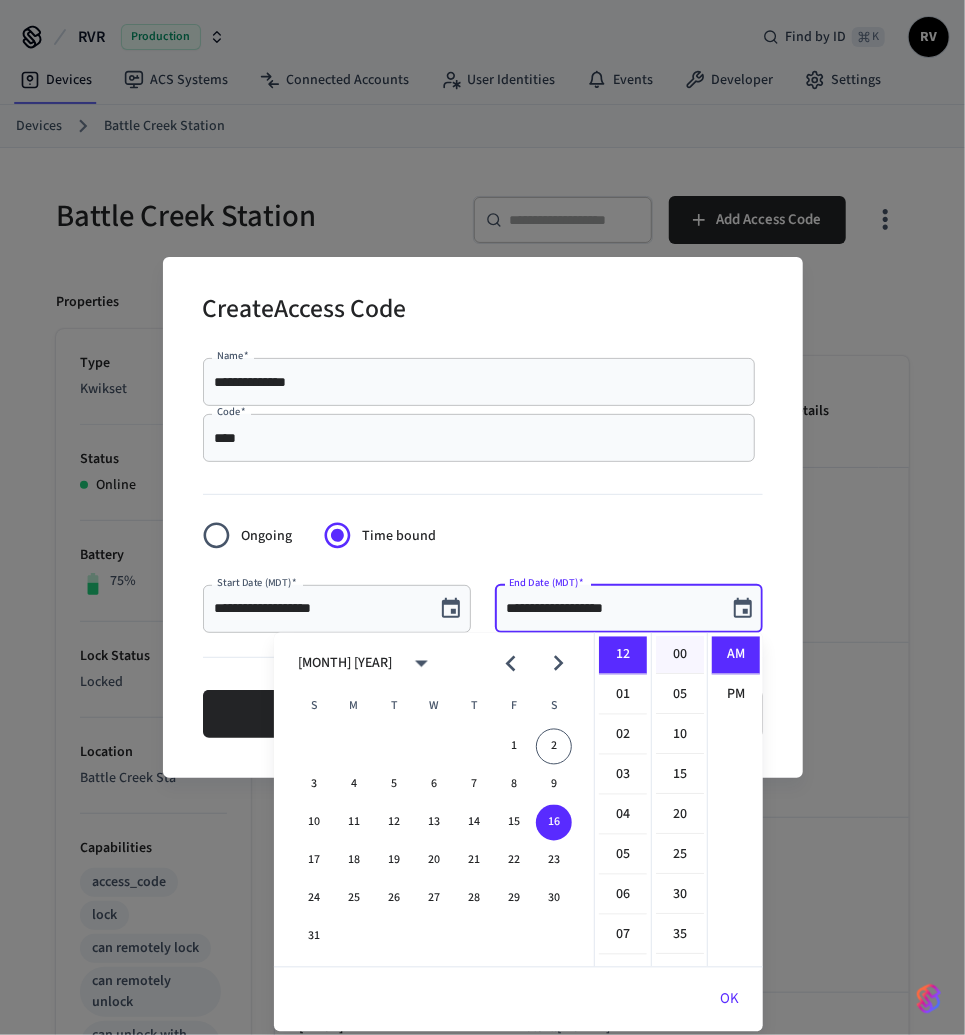 click on "00" at bounding box center (680, 656) 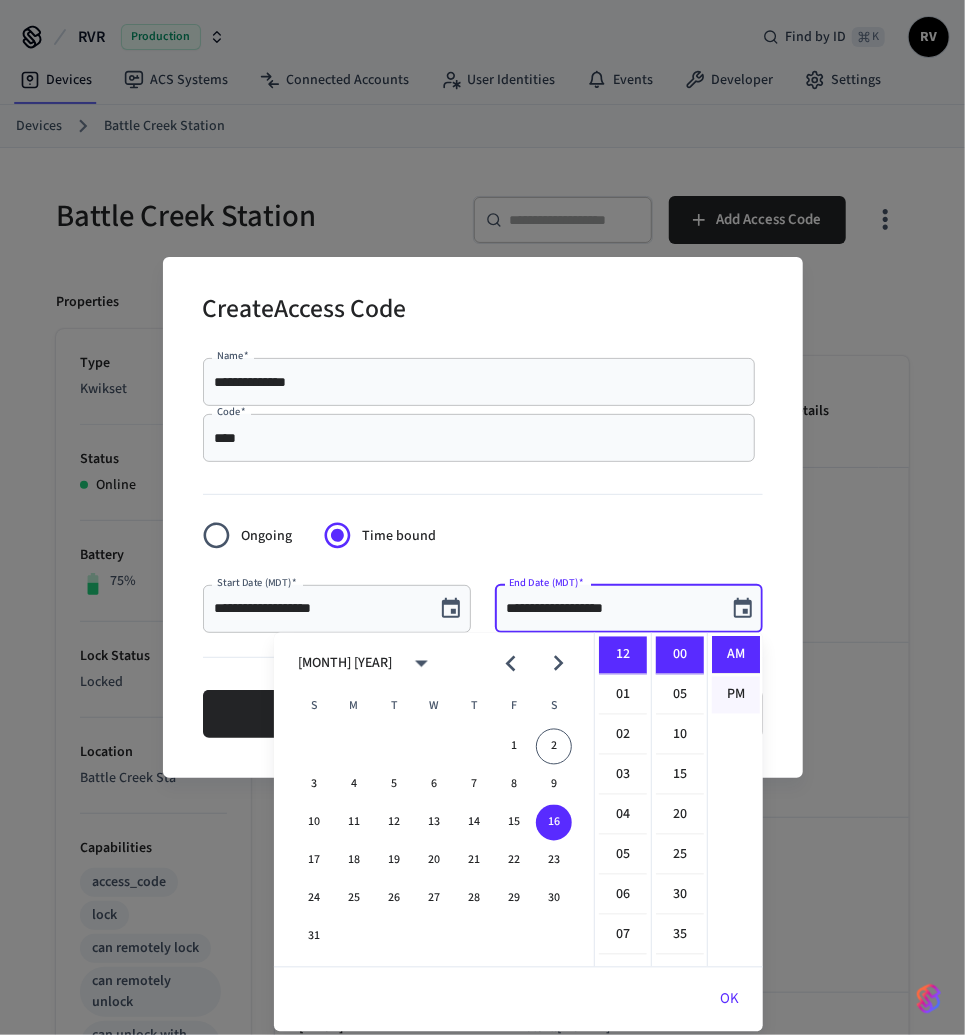 click on "PM" at bounding box center (736, 695) 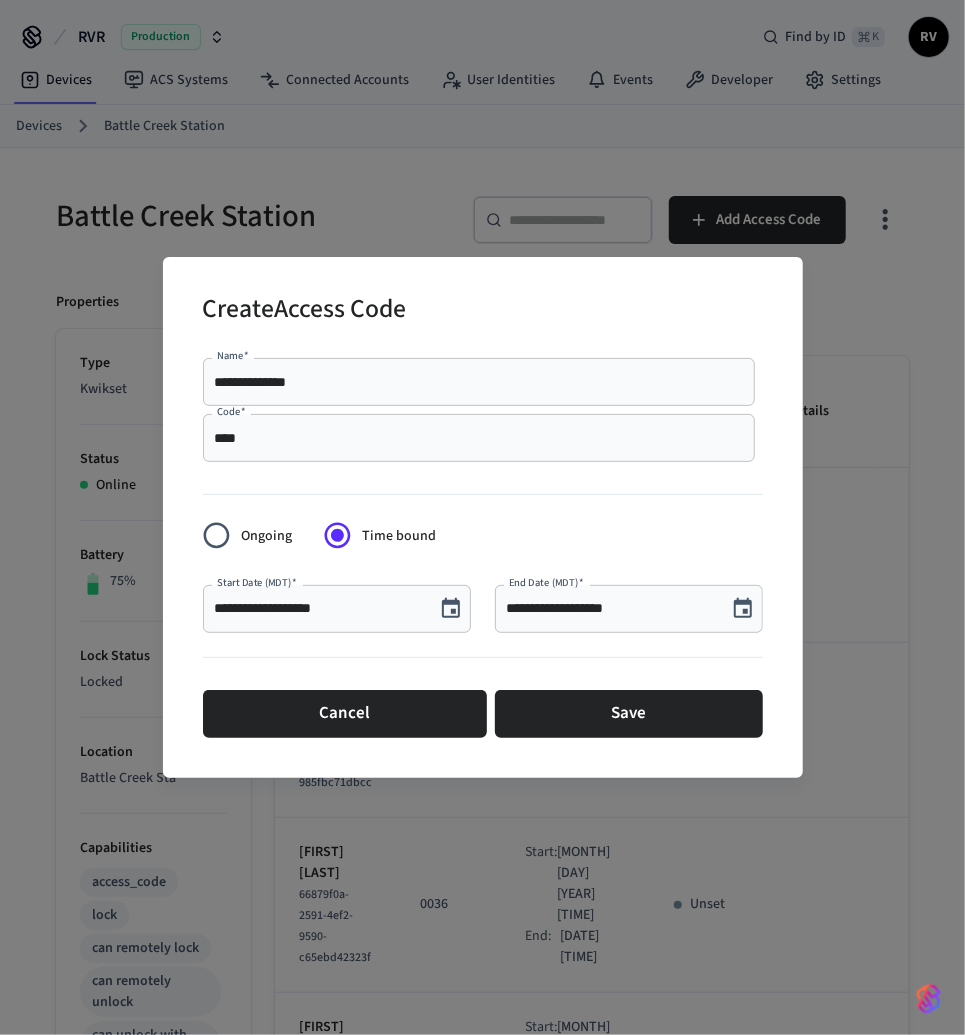 scroll, scrollTop: 5, scrollLeft: 0, axis: vertical 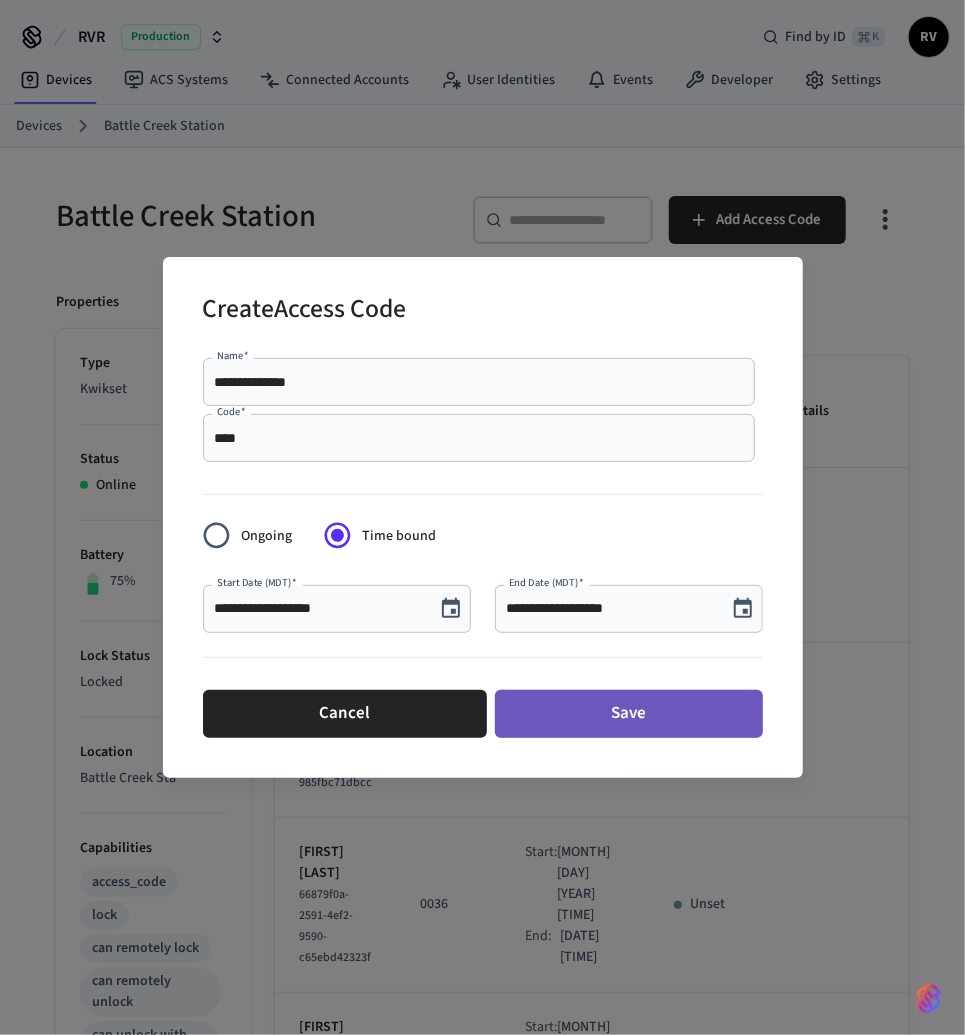 click on "Save" at bounding box center [629, 714] 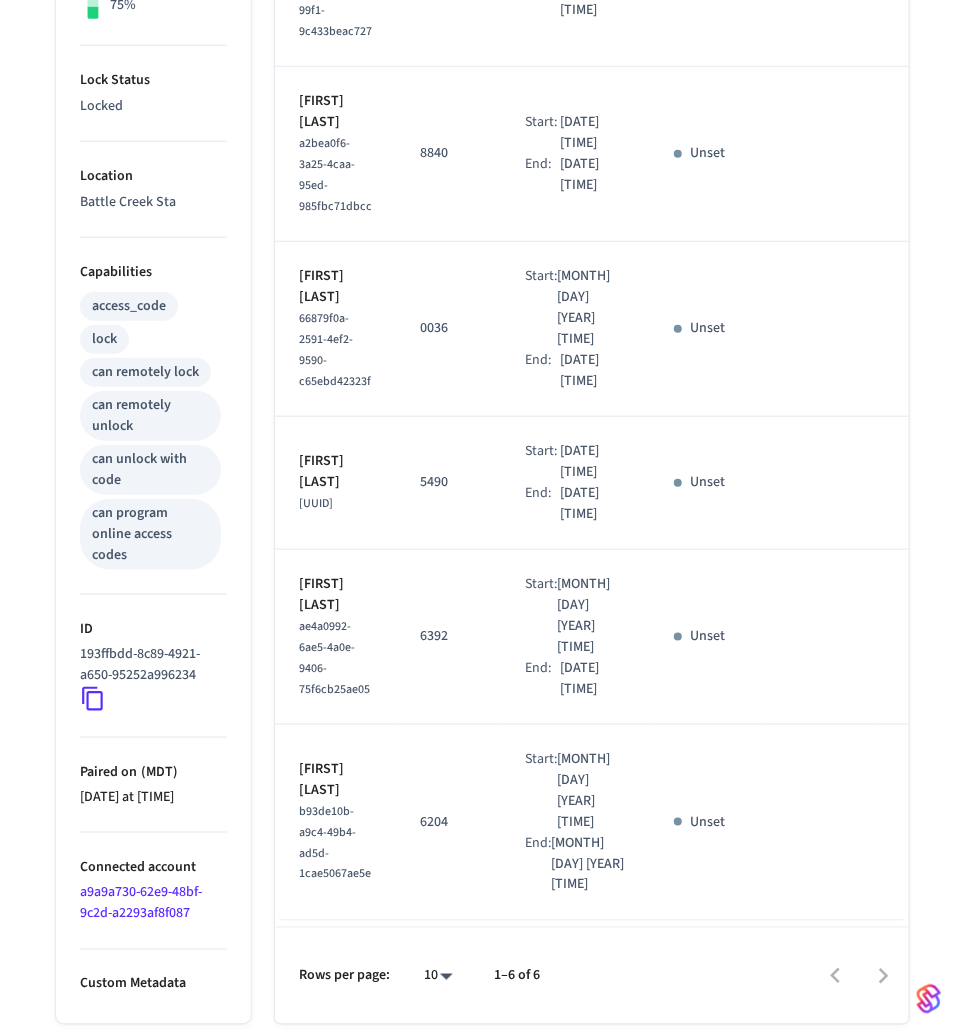 scroll, scrollTop: 0, scrollLeft: 0, axis: both 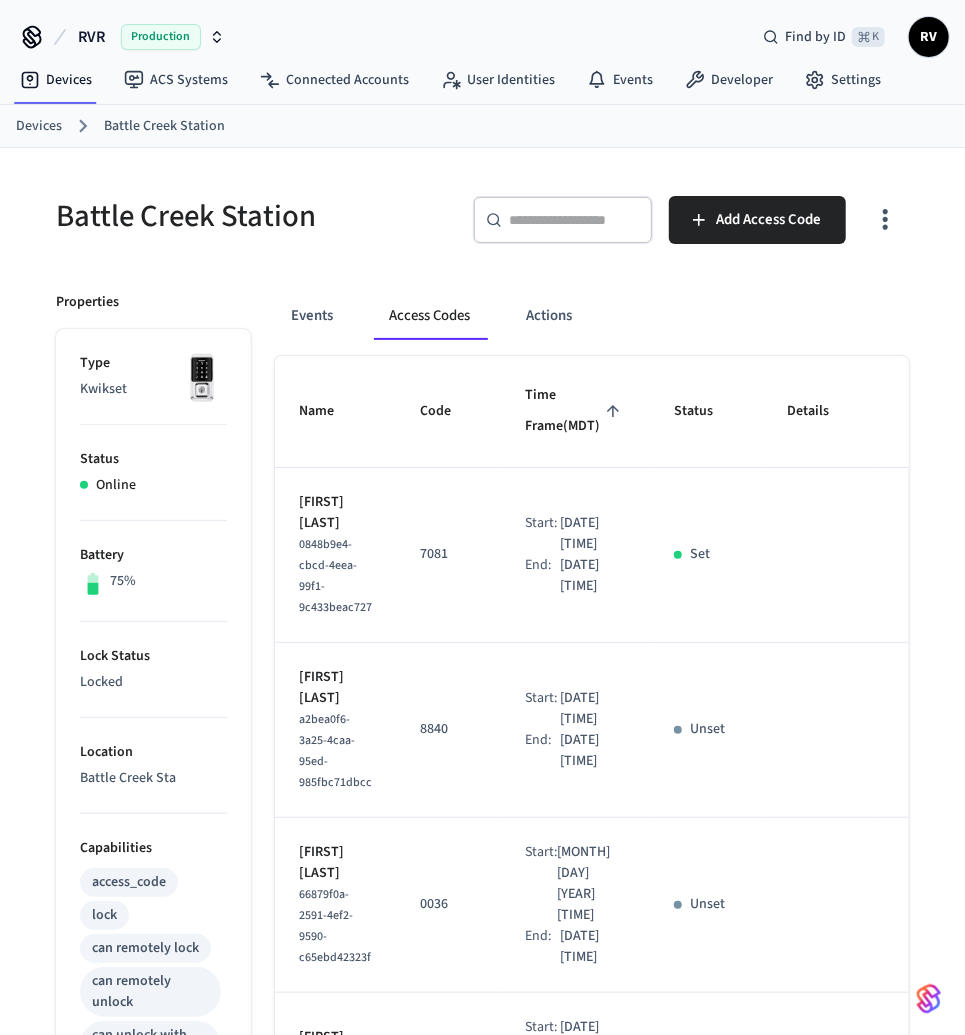 click on "Devices" at bounding box center (39, 126) 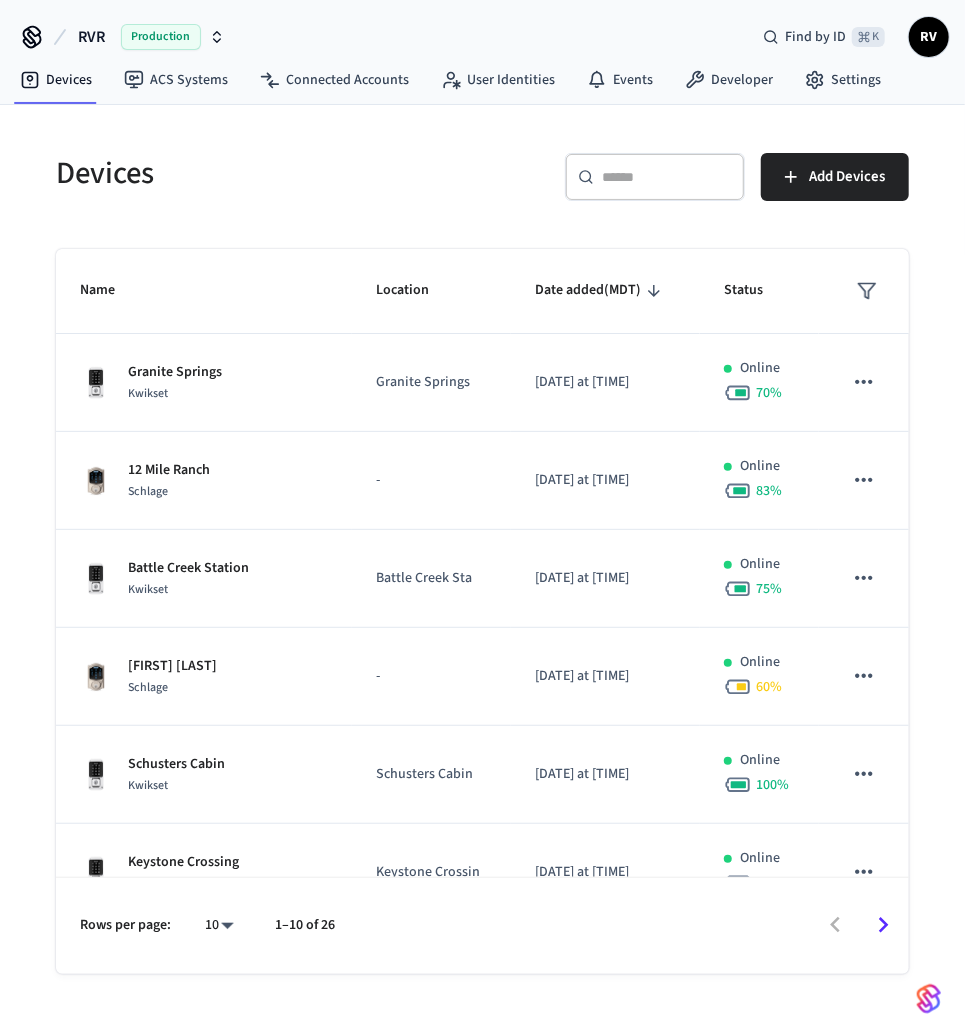 drag, startPoint x: 671, startPoint y: 224, endPoint x: 647, endPoint y: 198, distance: 35.383614 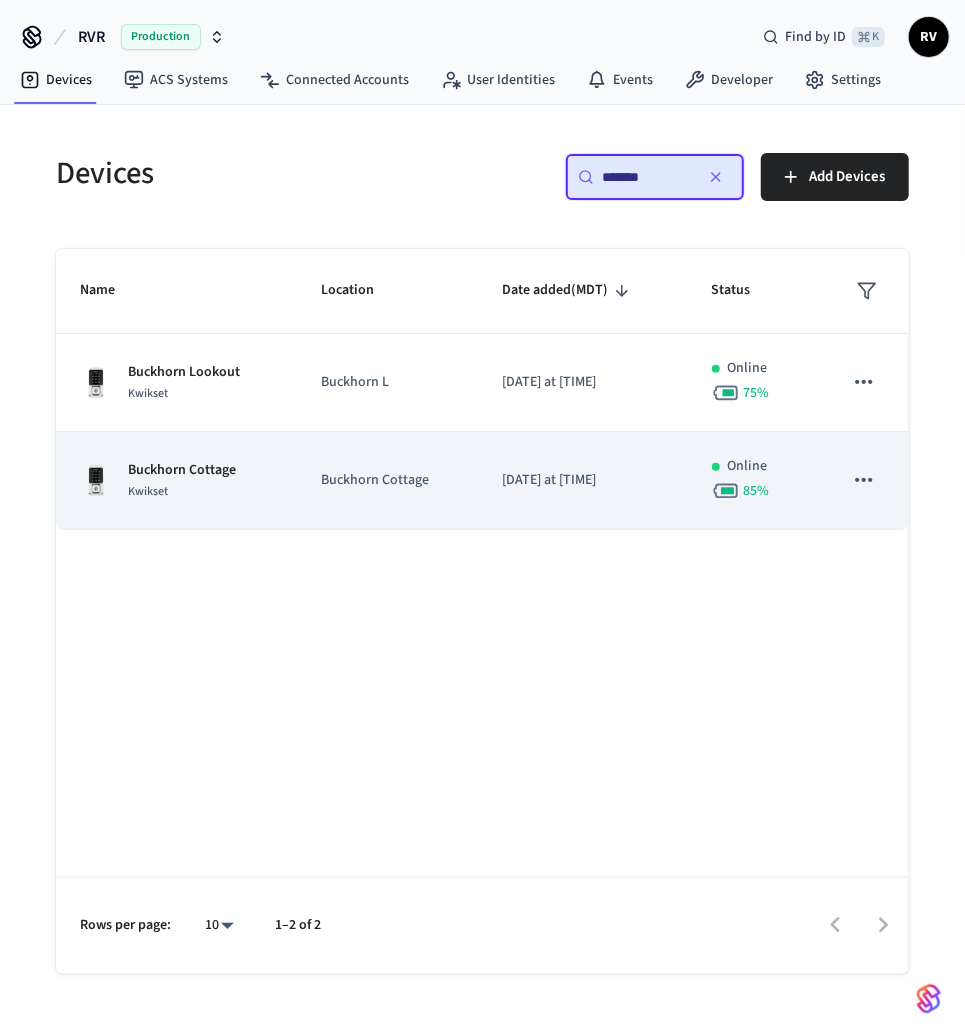 type on "*******" 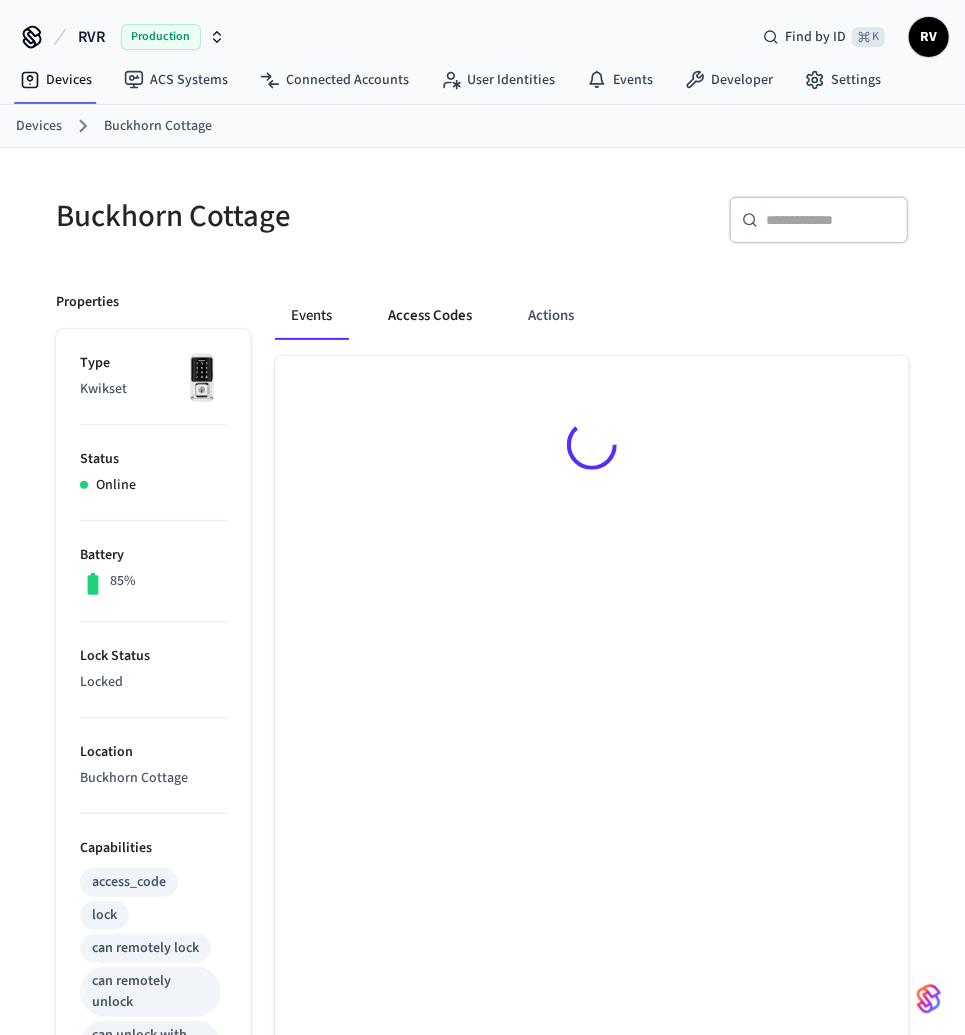 click on "Access Codes" at bounding box center (430, 316) 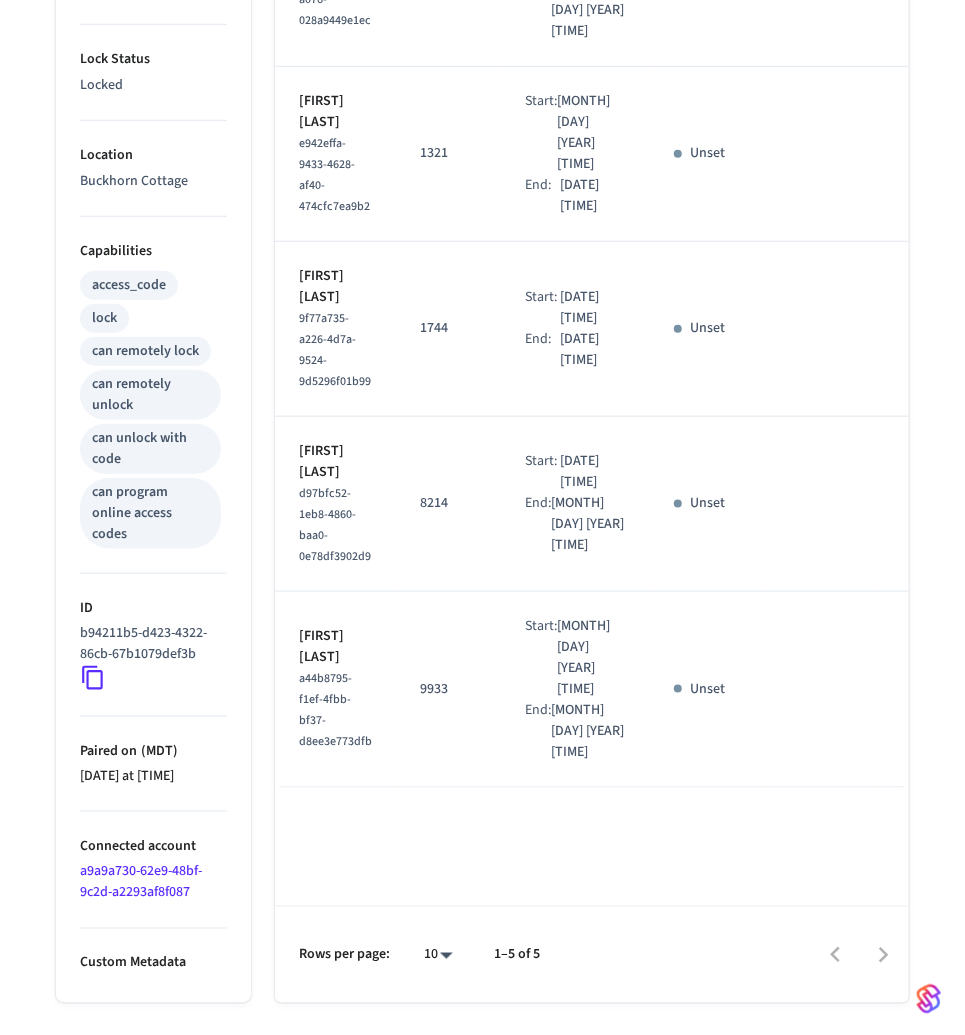 scroll, scrollTop: 0, scrollLeft: 0, axis: both 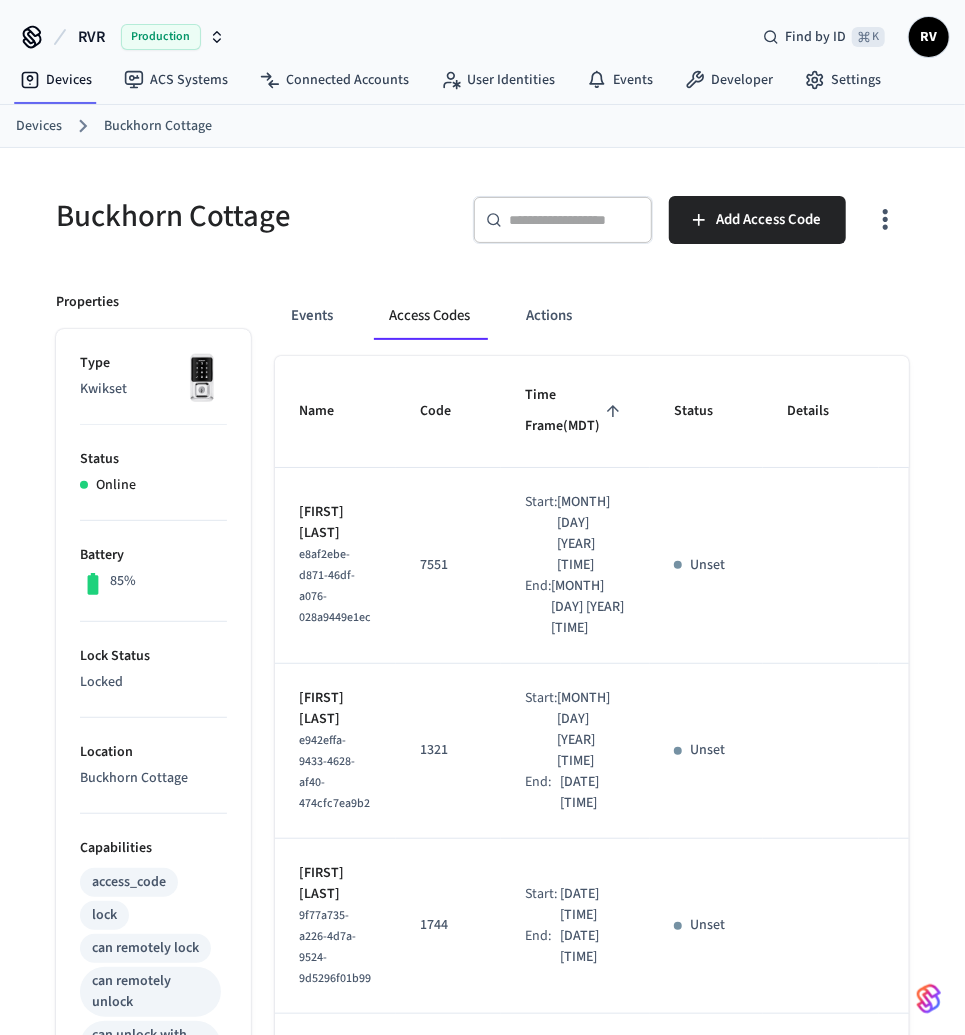 click on "Devices" at bounding box center [39, 126] 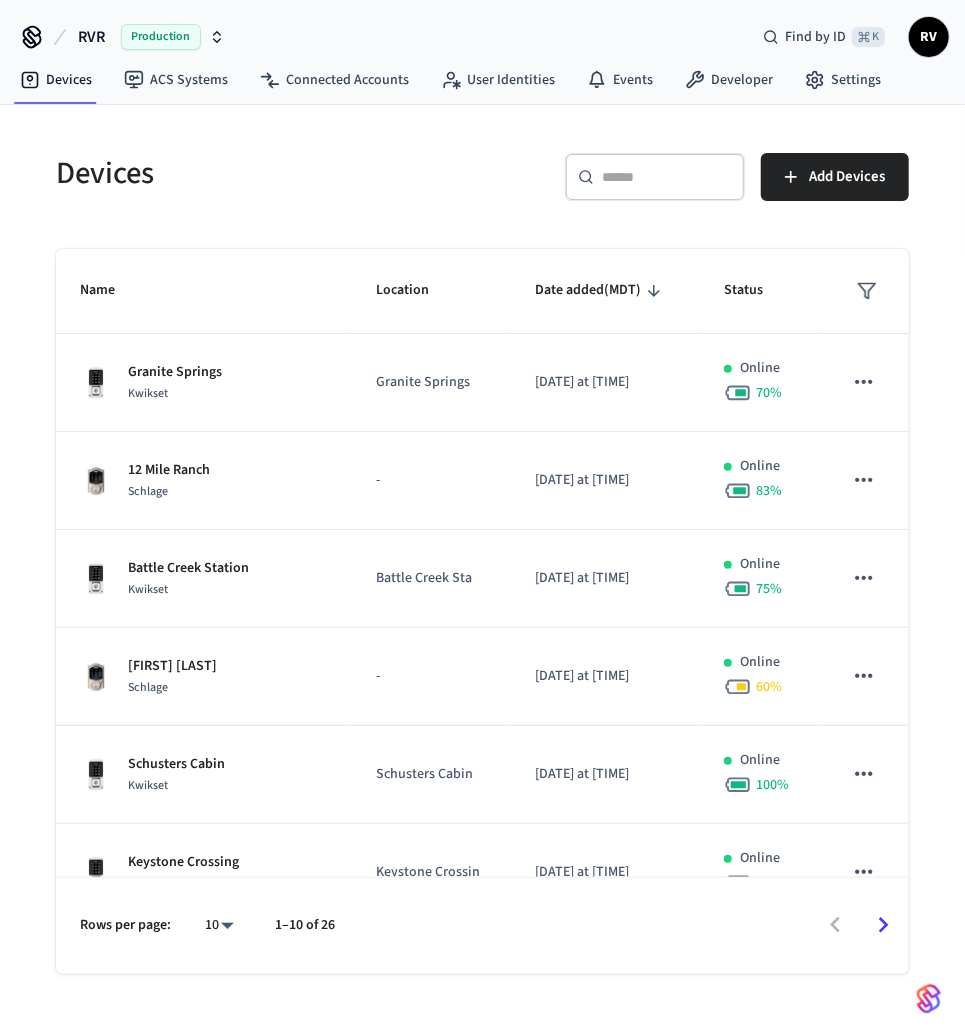 click on "Devices Add Devices Name Location Date added (MDT) Status [LOCATION] [PRODUCT] [LOCATION] [DATE] at [TIME] Online [PERCENT] [LOCATION] [PRODUCT] [LOCATION] [DATE] at [TIME] Online [PERCENT] [LOCATION] [PRODUCT] [LOCATION] [DATE] at [TIME] Online [PERCENT] [LOCATION] [PRODUCT] [LOCATION] [DATE] at [TIME] Online [PERCENT] [LOCATION] [PRODUCT] [LOCATION] [DATE] at [TIME] Online [PERCENT] [LOCATION] [PRODUCT] [LOCATION] [DATE] at [TIME] Online [PERCENT] [LOCATION] [PRODUCT] [LOCATION] [DATE] at [TIME] Online [PERCENT] [LOCATION] [PRODUCT] [LOCATION] [DATE] at [TIME] Online [PERCENT] Rows per page: 10 ** 1–10 of 26" at bounding box center (482, 587) 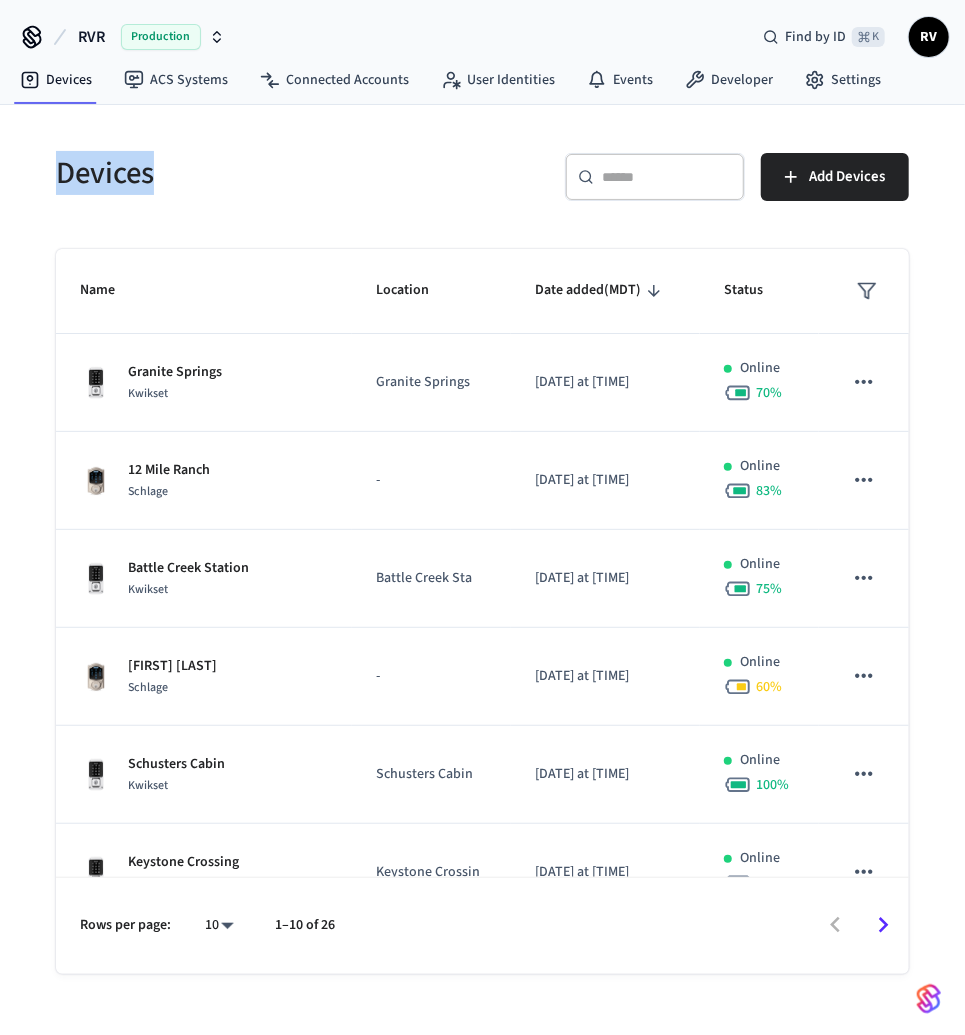 click on "Devices Add Devices Name Location Date added (MDT) Status [LOCATION] [PRODUCT] [LOCATION] [DATE] at [TIME] Online [PERCENT] [LOCATION] [PRODUCT] [LOCATION] [DATE] at [TIME] Online [PERCENT] [LOCATION] [PRODUCT] [LOCATION] [DATE] at [TIME] Online [PERCENT] [LOCATION] [PRODUCT] [LOCATION] [DATE] at [TIME] Online [PERCENT] [LOCATION] [PRODUCT] [LOCATION] [DATE] at [TIME] Online [PERCENT] [LOCATION] [PRODUCT] [LOCATION] [DATE] at [TIME] Online [PERCENT] [LOCATION] [PRODUCT] [LOCATION] [DATE] at [TIME] Online [PERCENT] [LOCATION] [PRODUCT] [LOCATION] [DATE] at [TIME] Online [PERCENT] Rows per page: 10 ** 1–10 of 26" at bounding box center (482, 587) 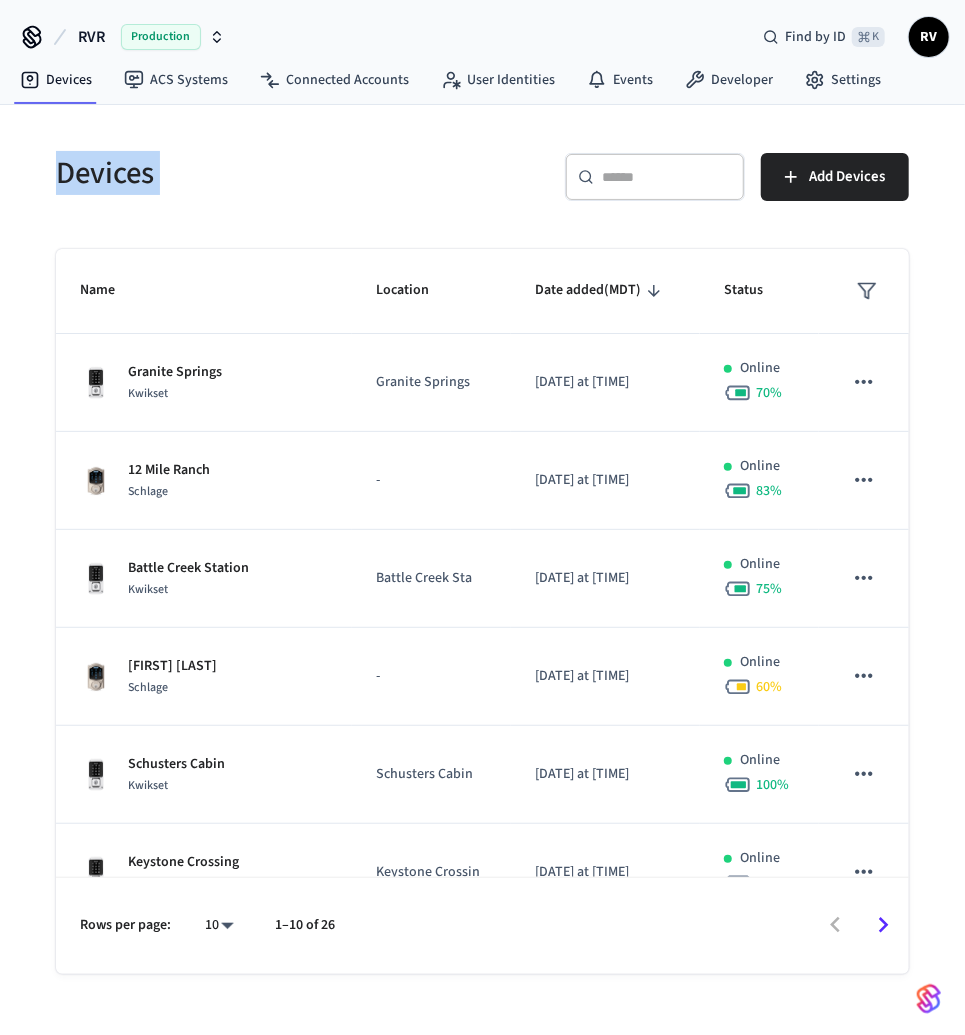 click on "Devices Add Devices Name Location Date added (MDT) Status [LOCATION] [PRODUCT] [LOCATION] [DATE] at [TIME] Online [PERCENT] [LOCATION] [PRODUCT] [LOCATION] [DATE] at [TIME] Online [PERCENT] [LOCATION] [PRODUCT] [LOCATION] [DATE] at [TIME] Online [PERCENT] [LOCATION] [PRODUCT] [LOCATION] [DATE] at [TIME] Online [PERCENT] [LOCATION] [PRODUCT] [LOCATION] [DATE] at [TIME] Online [PERCENT] [LOCATION] [PRODUCT] [LOCATION] [DATE] at [TIME] Online [PERCENT] [LOCATION] [PRODUCT] [LOCATION] [DATE] at [TIME] Online [PERCENT] [LOCATION] [PRODUCT] [LOCATION] [DATE] at [TIME] Online [PERCENT] Rows per page: 10 ** 1–10 of 26" at bounding box center [482, 587] 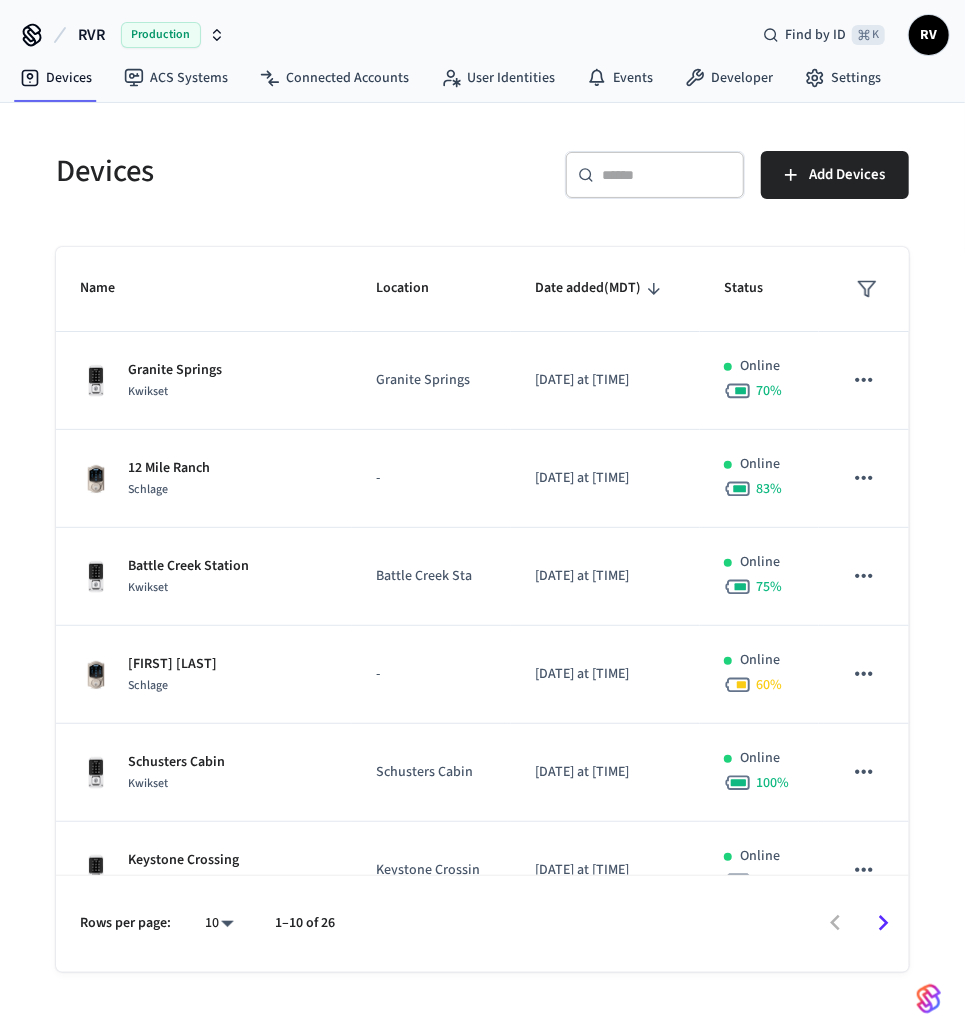 click on "​ ​" at bounding box center [655, 175] 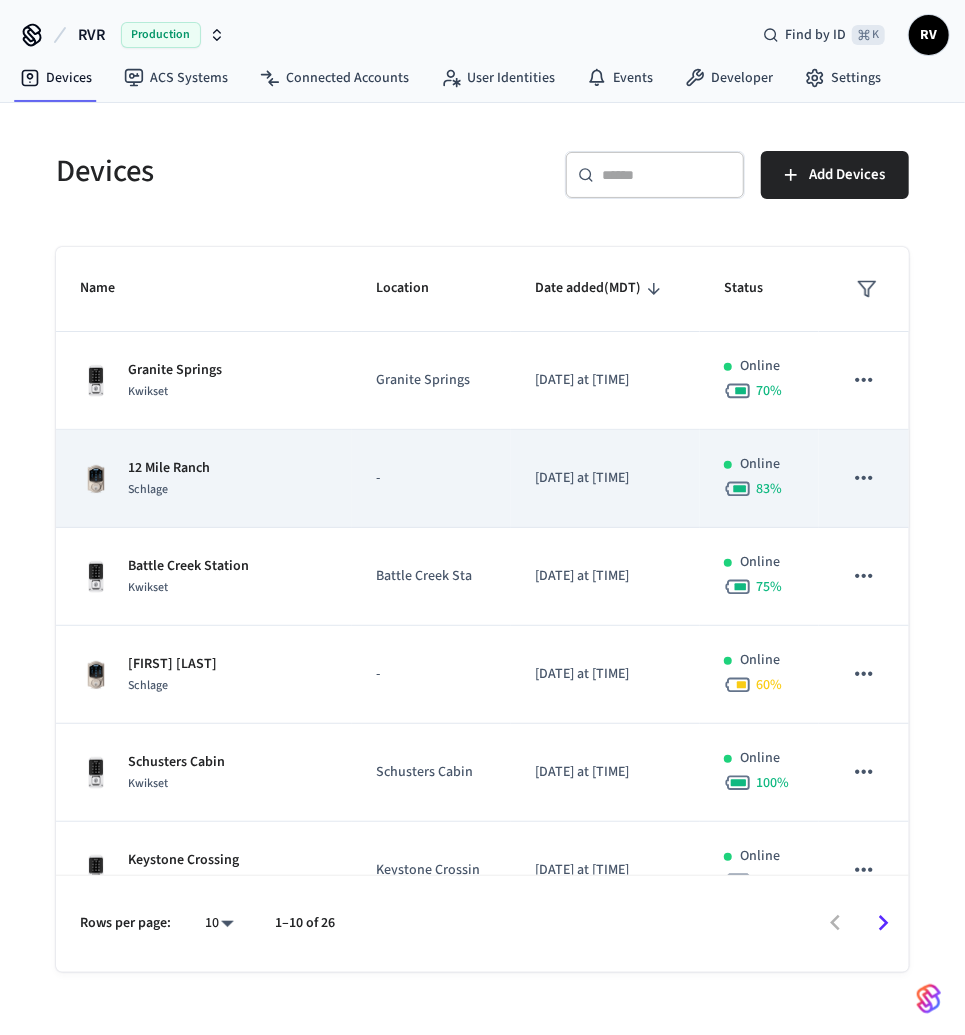 click on "[LOCATION] [BRAND]" at bounding box center [204, 479] 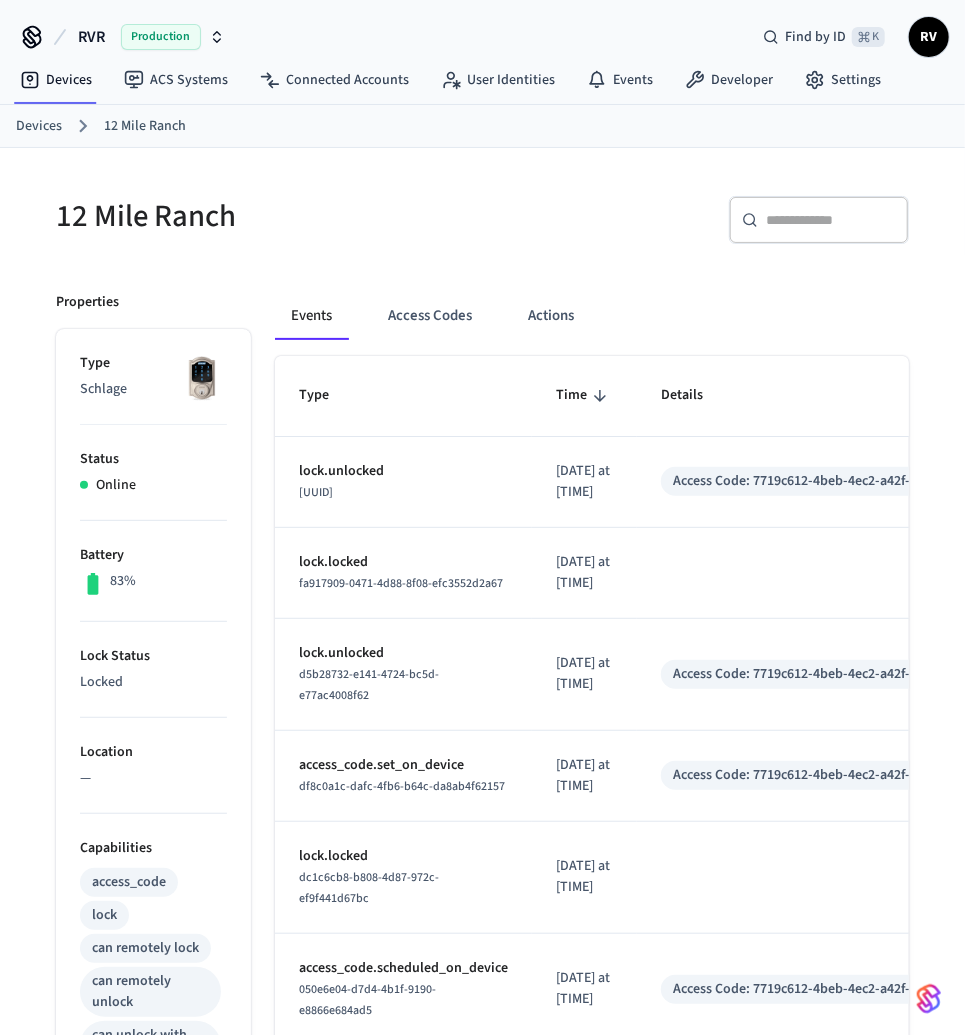 click on "Events Access Codes Actions Type Time Details lock.unlocked [UUID] [DATE] at [TIME] Access Code:   [UUID] lock.locked [UUID] [DATE] at [TIME] access_code.set_on_device [UUID] [DATE] at [TIME] Access Code:   [UUID] access_code.scheduled_on_device [UUID] [DATE] at [TIME] Access Code:   [UUID] lock.unlocked [UUID] [DATE] at [TIME] lock.locked [UUID] [DATE] at [TIME] lock.unlocked [UUID] [DATE] at [TIME] lock.unlocked [UUID] [DATE] at [TIME] 10 **" at bounding box center [580, 934] 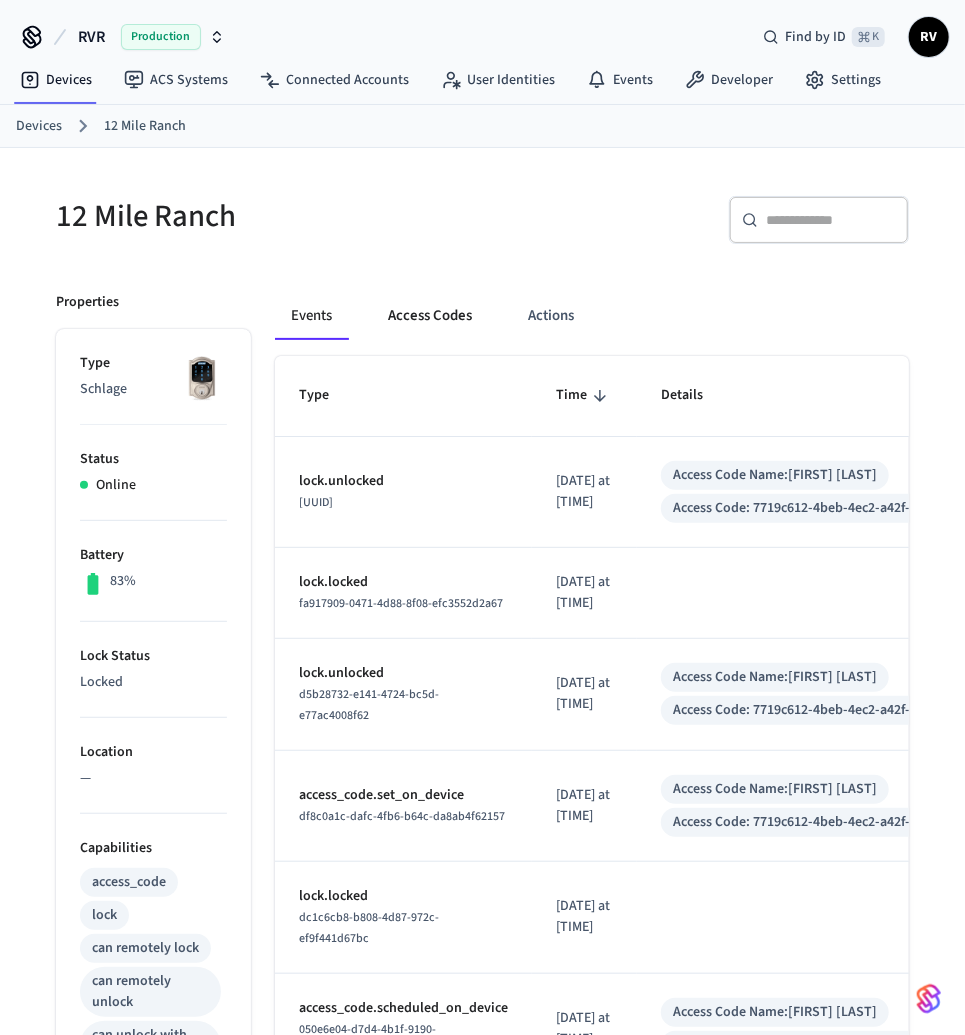 click on "Access Codes" at bounding box center [430, 316] 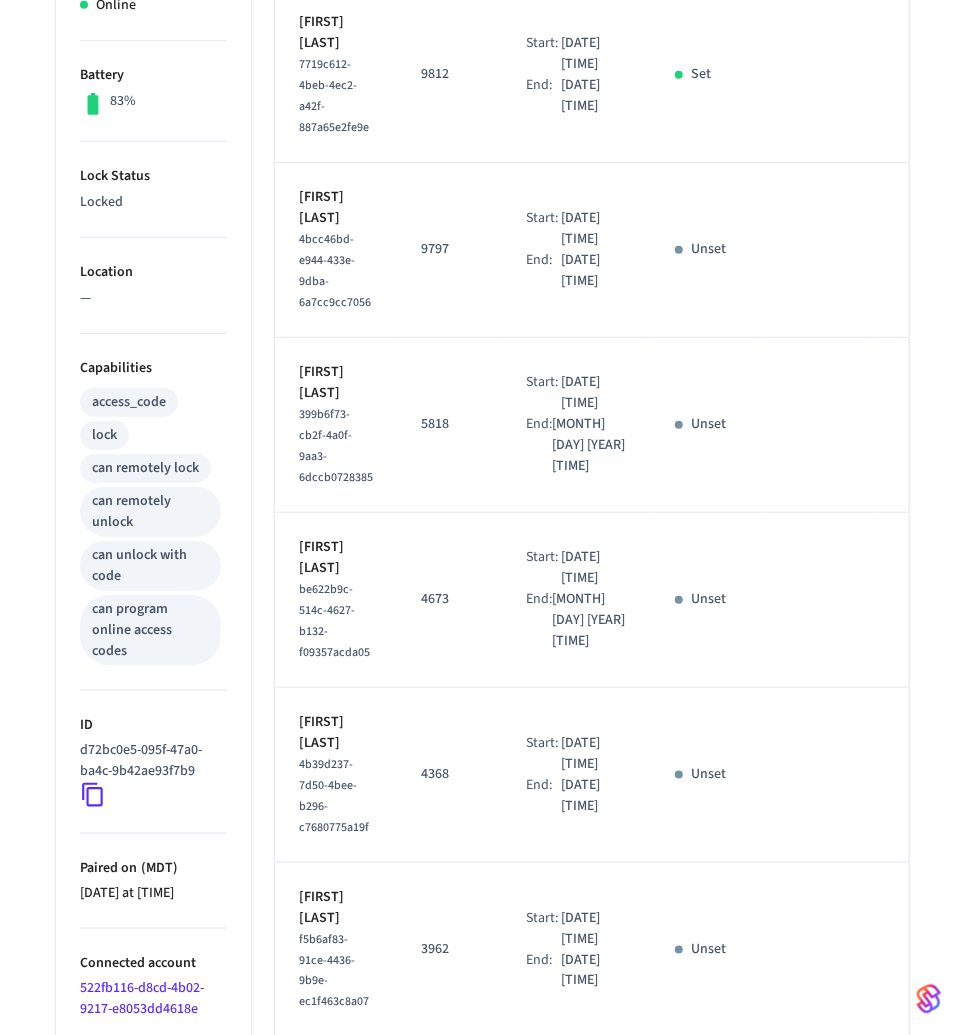 scroll, scrollTop: 0, scrollLeft: 0, axis: both 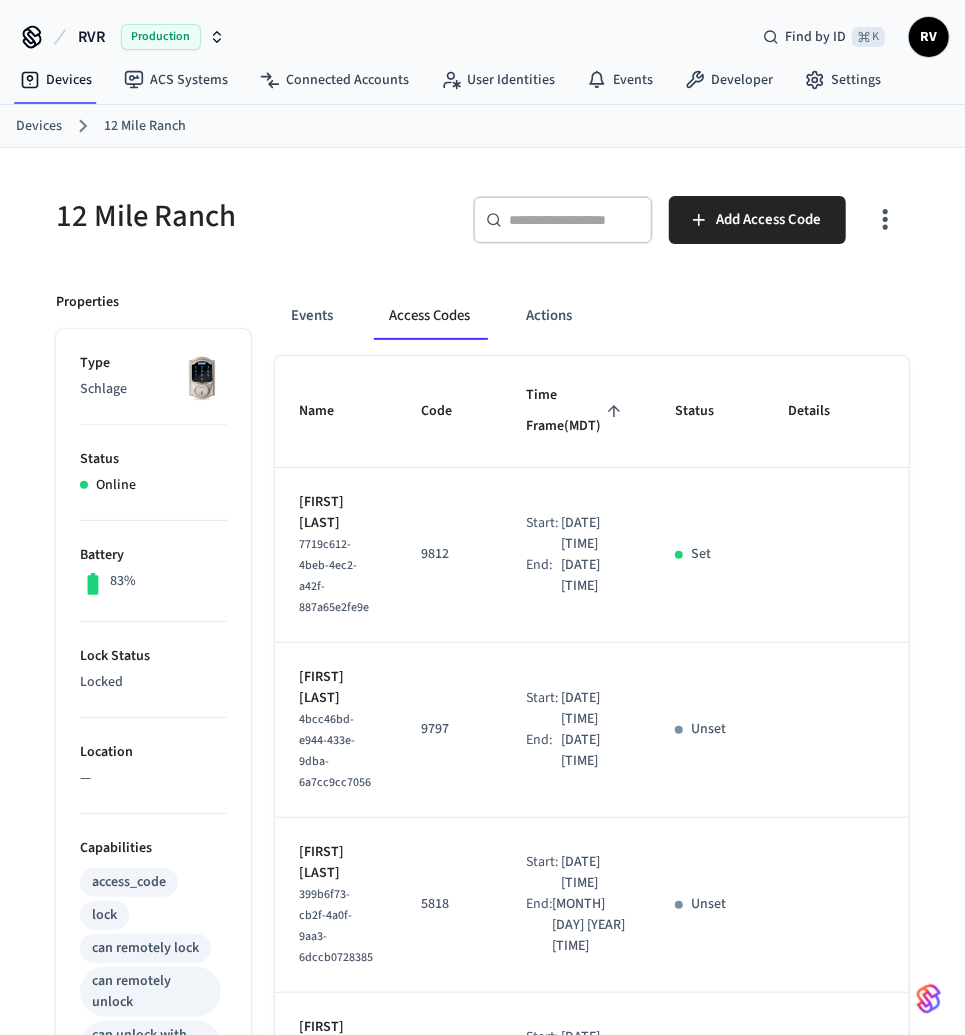 click on "Devices 12 Mile Ranch" at bounding box center [482, 126] 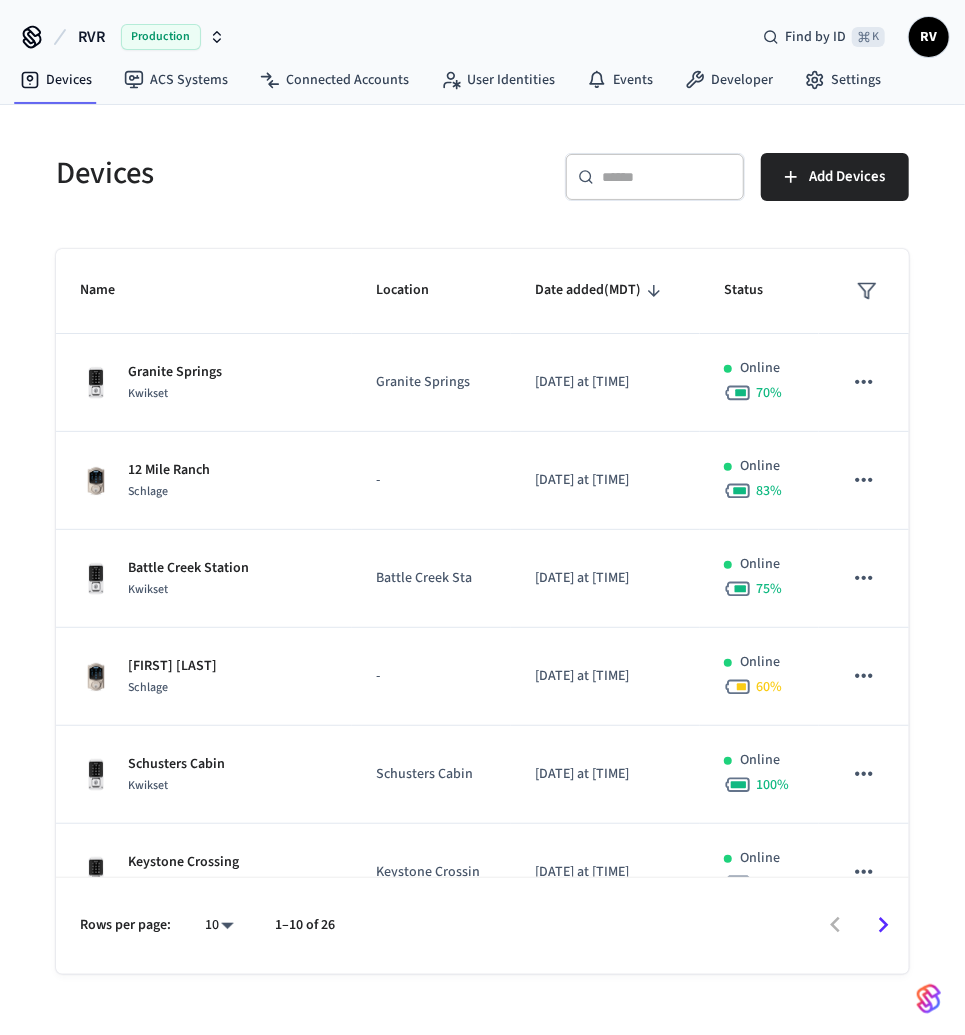 click on "​ ​" at bounding box center [655, 181] 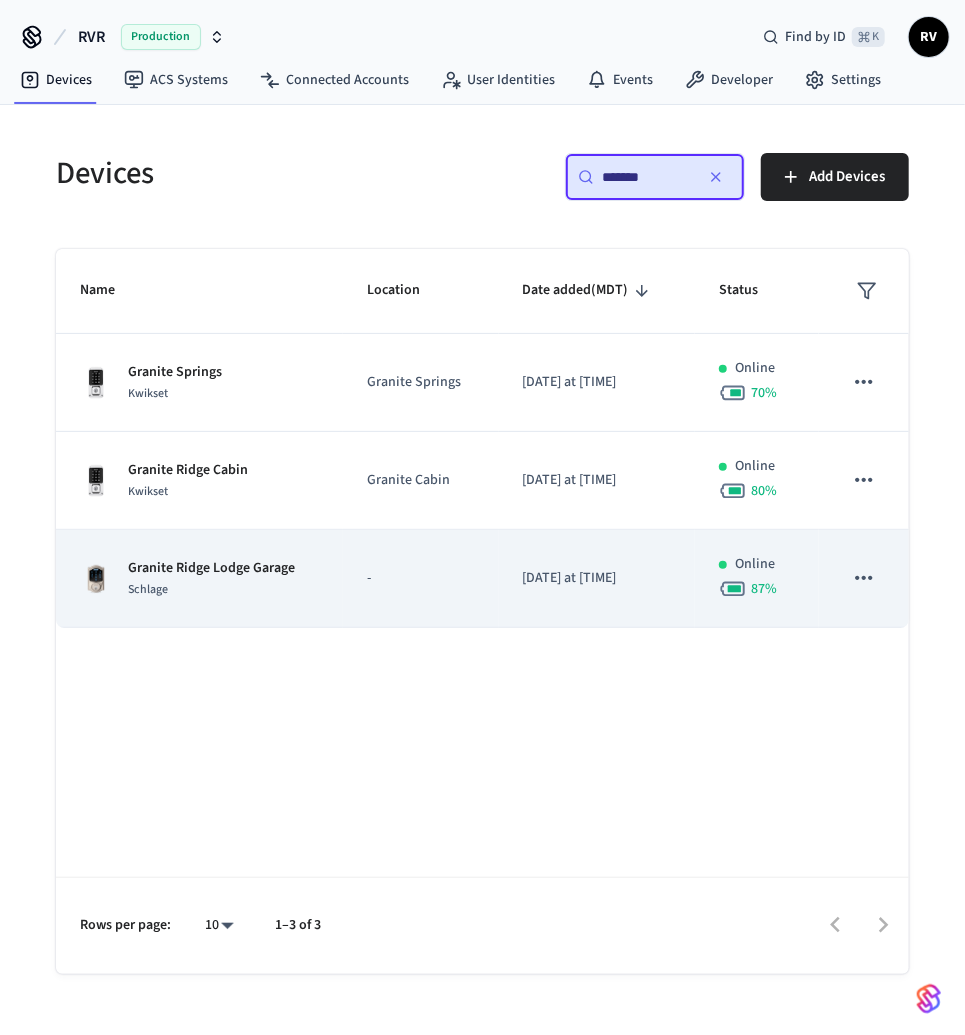 type on "*******" 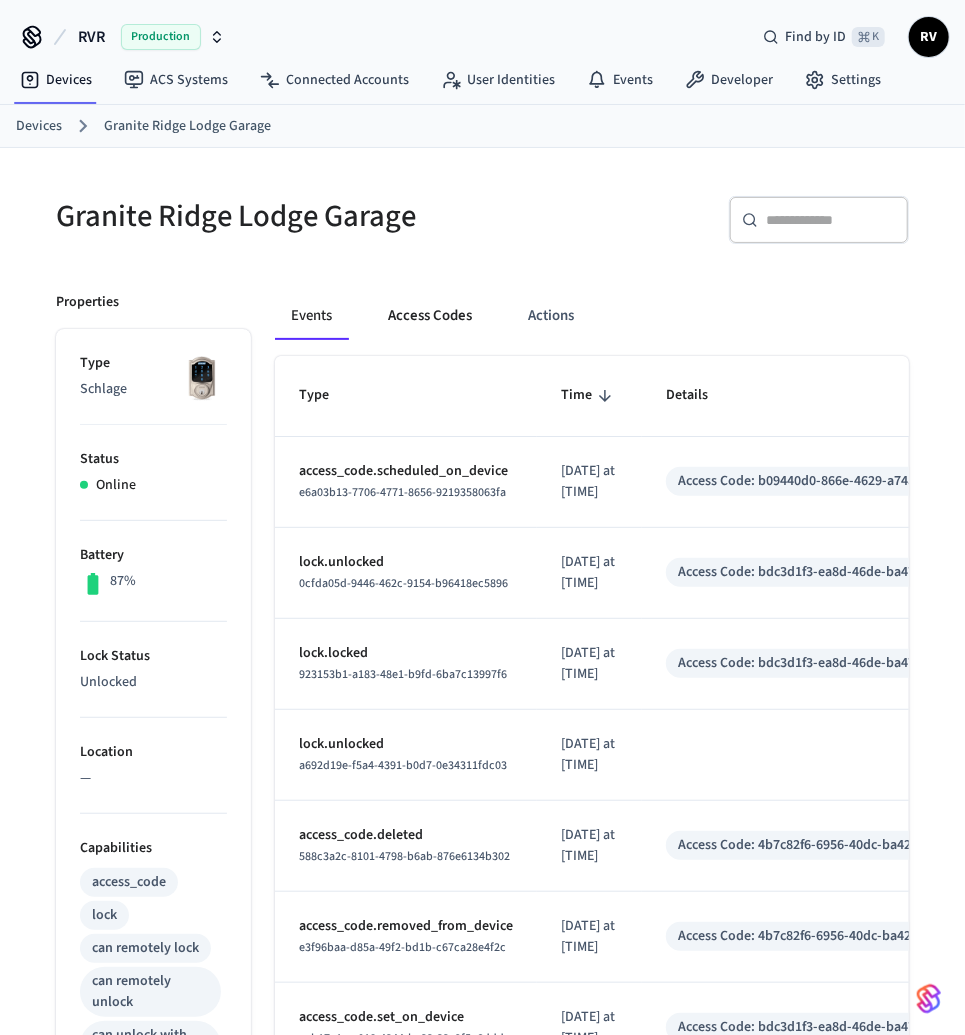 click on "Access Codes" at bounding box center (430, 316) 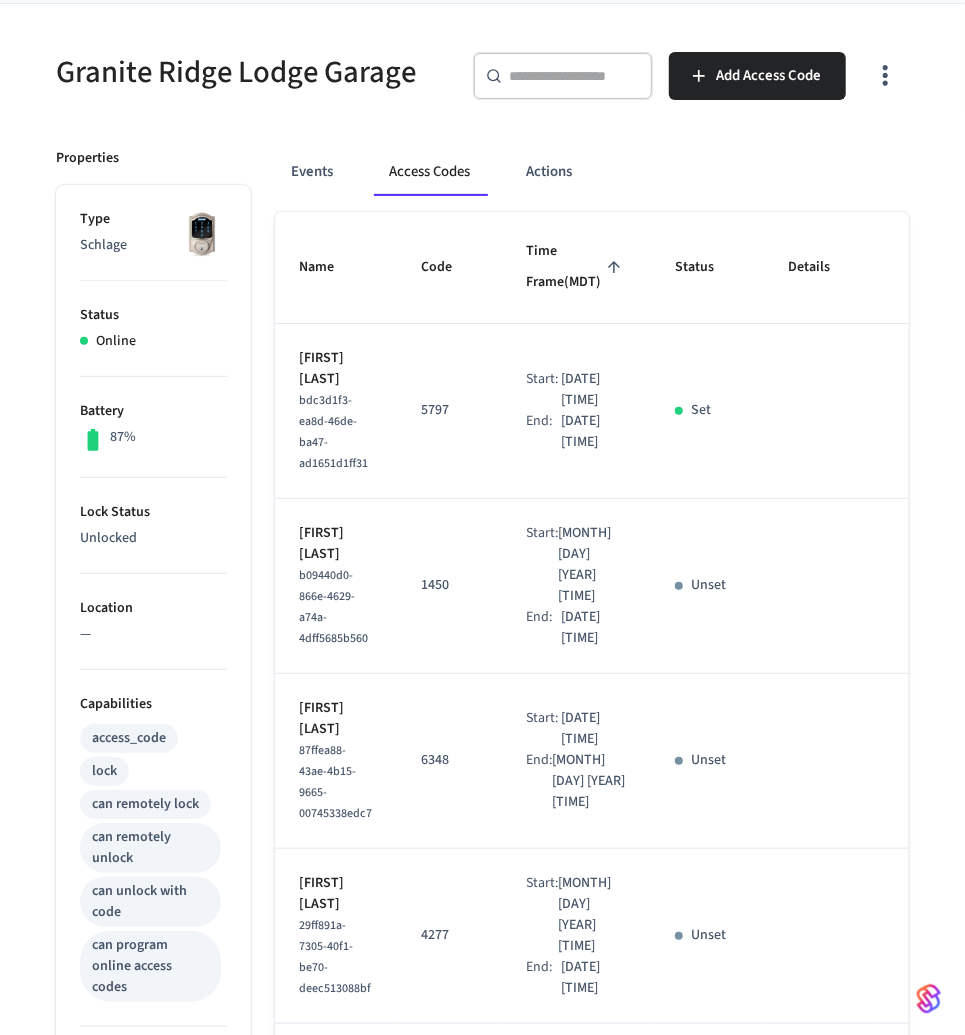 scroll, scrollTop: 0, scrollLeft: 0, axis: both 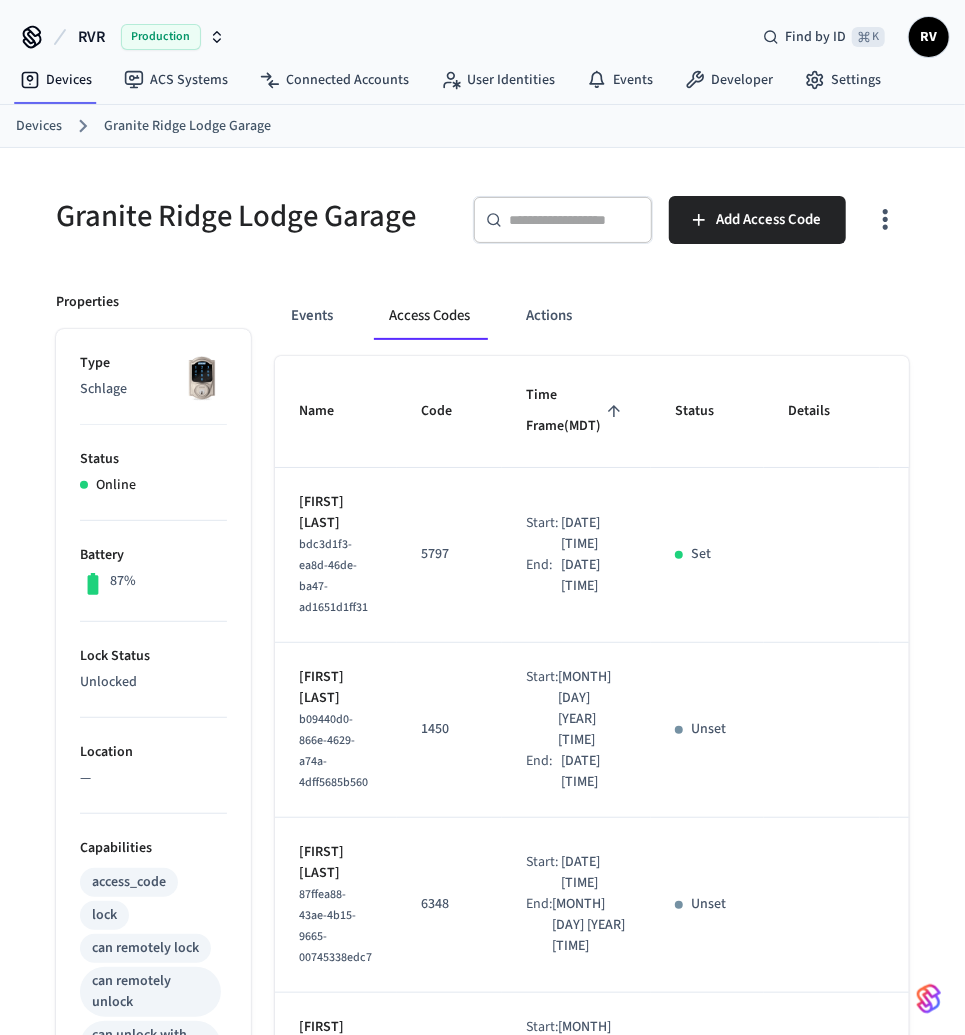 click on "Devices" at bounding box center (39, 126) 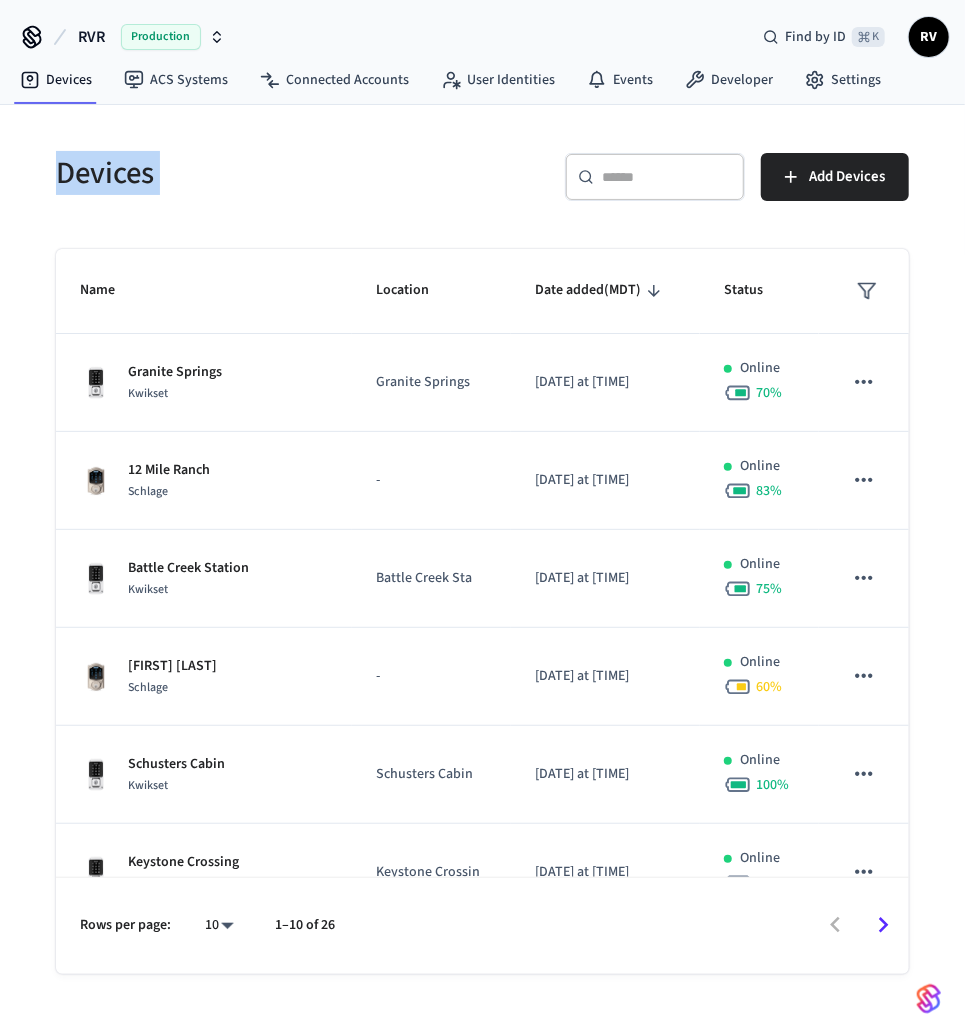 drag, startPoint x: 693, startPoint y: 106, endPoint x: 678, endPoint y: 130, distance: 28.301943 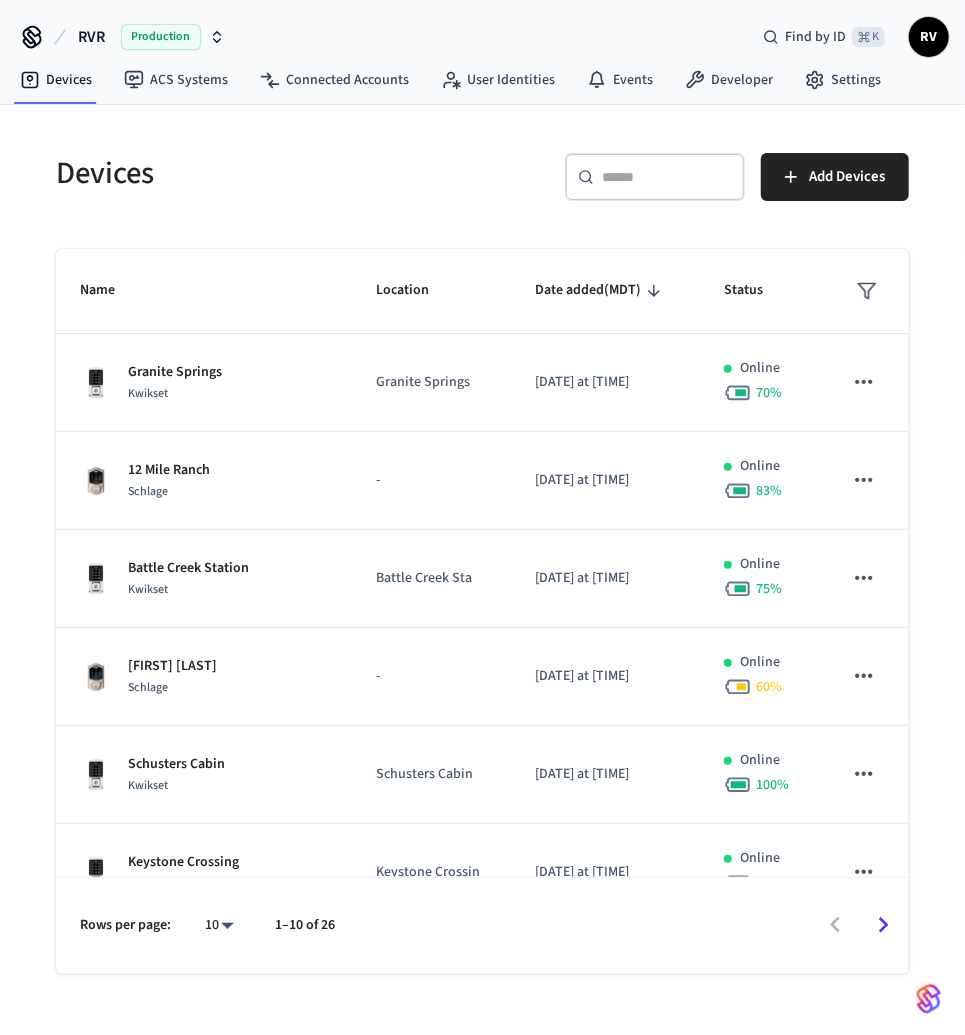 click on "​ ​" at bounding box center [655, 177] 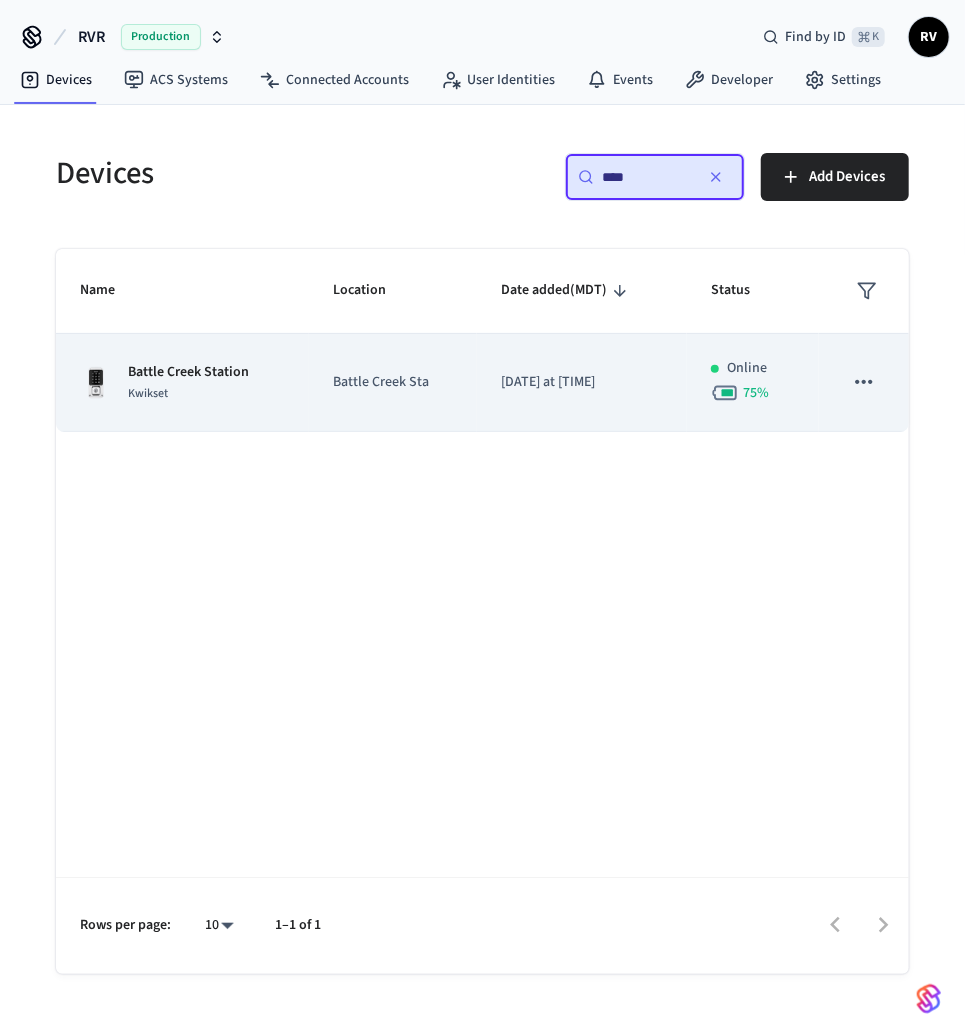 type on "****" 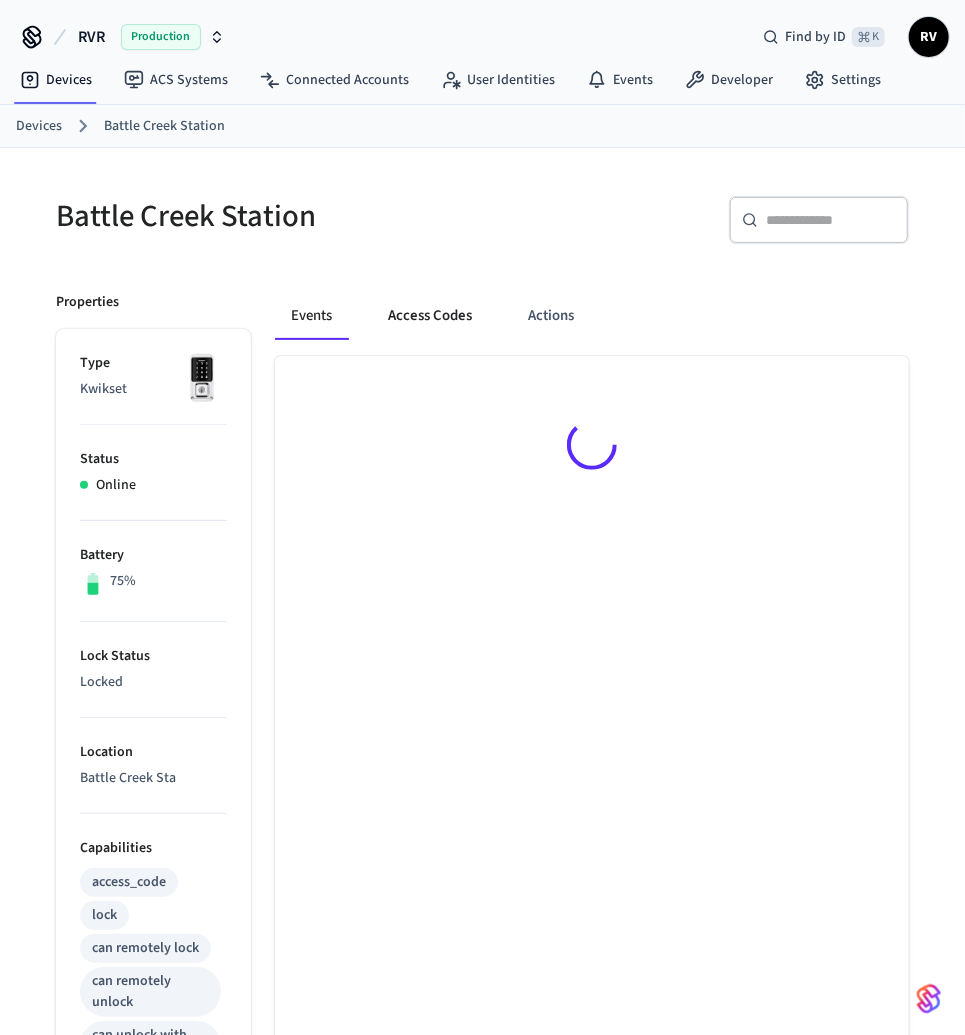 click on "Access Codes" at bounding box center (430, 316) 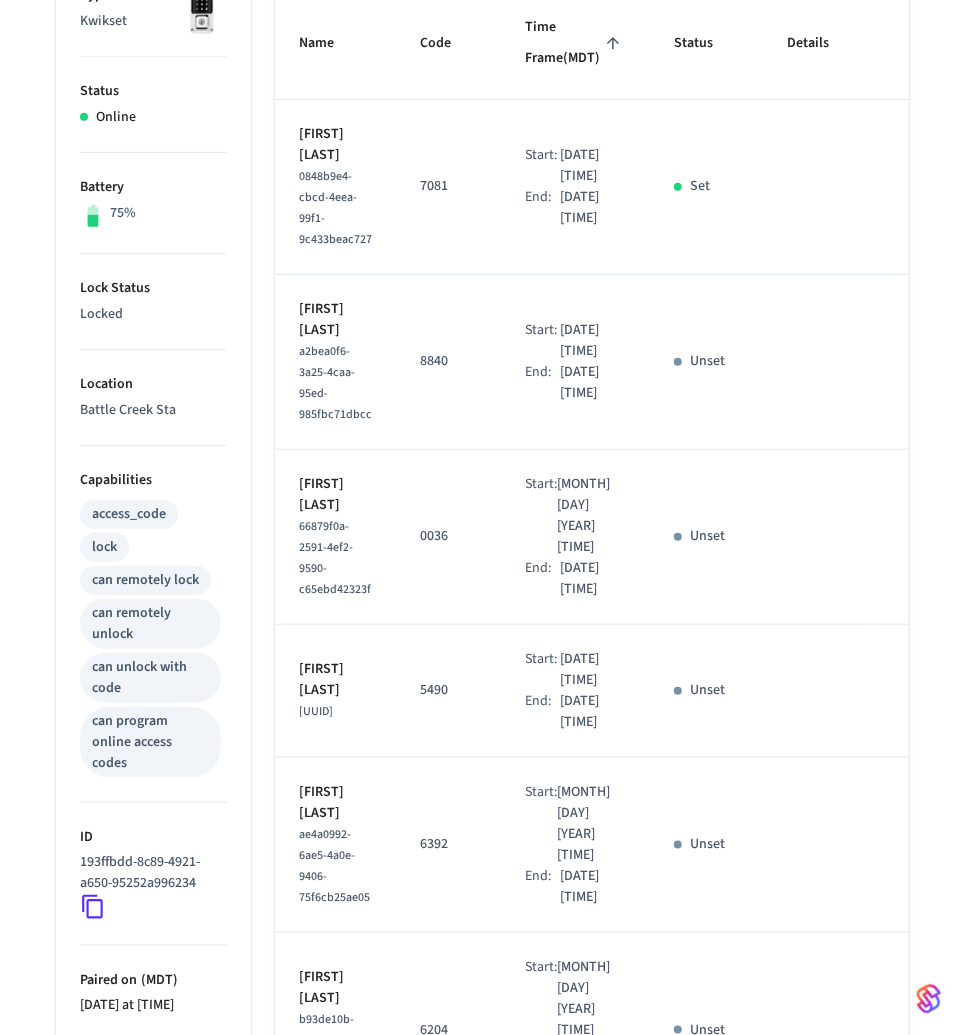 scroll, scrollTop: 0, scrollLeft: 0, axis: both 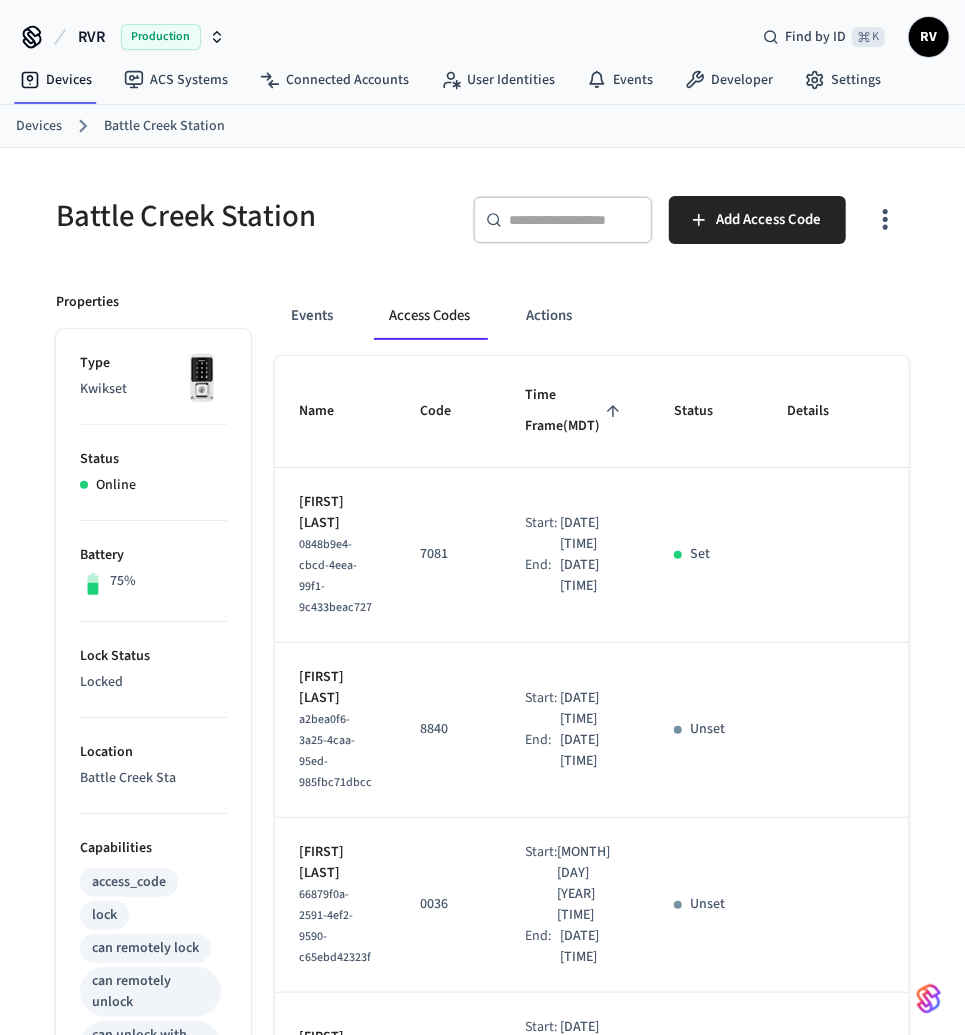 click on "Devices" at bounding box center [39, 126] 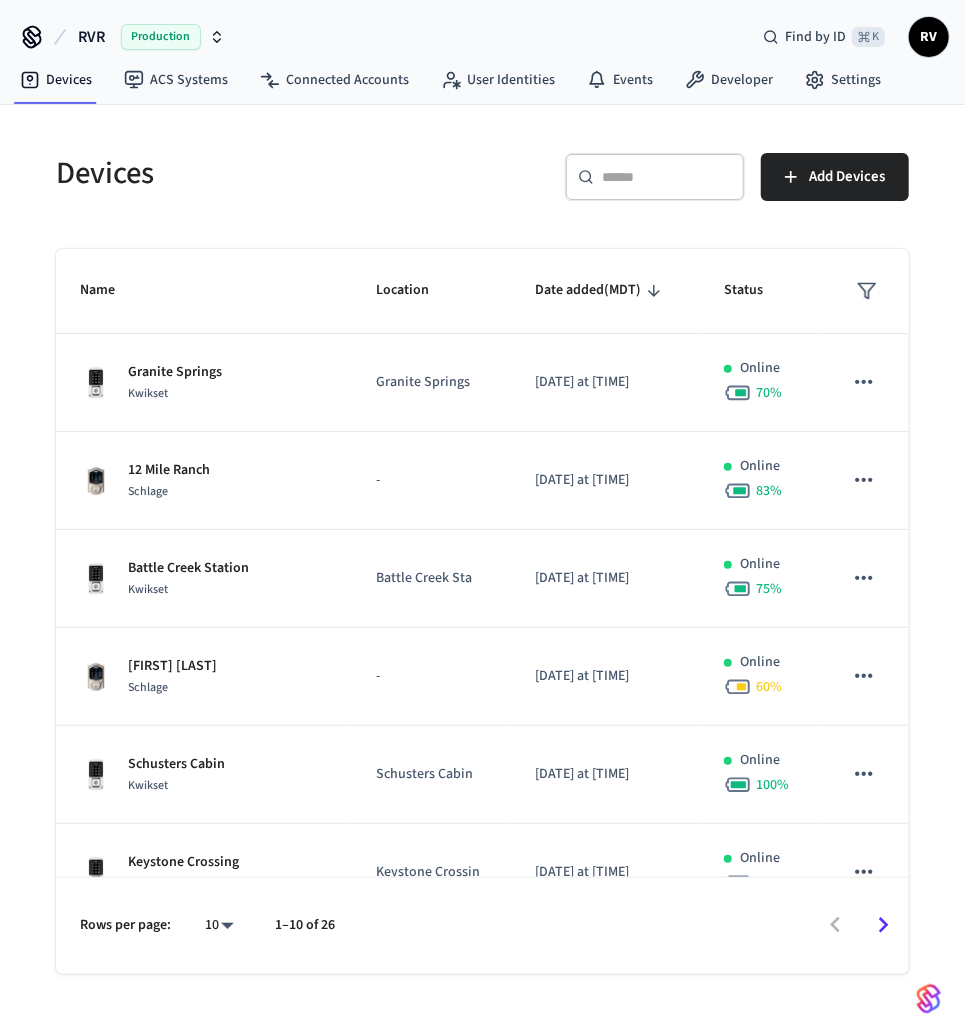 scroll, scrollTop: 4, scrollLeft: 0, axis: vertical 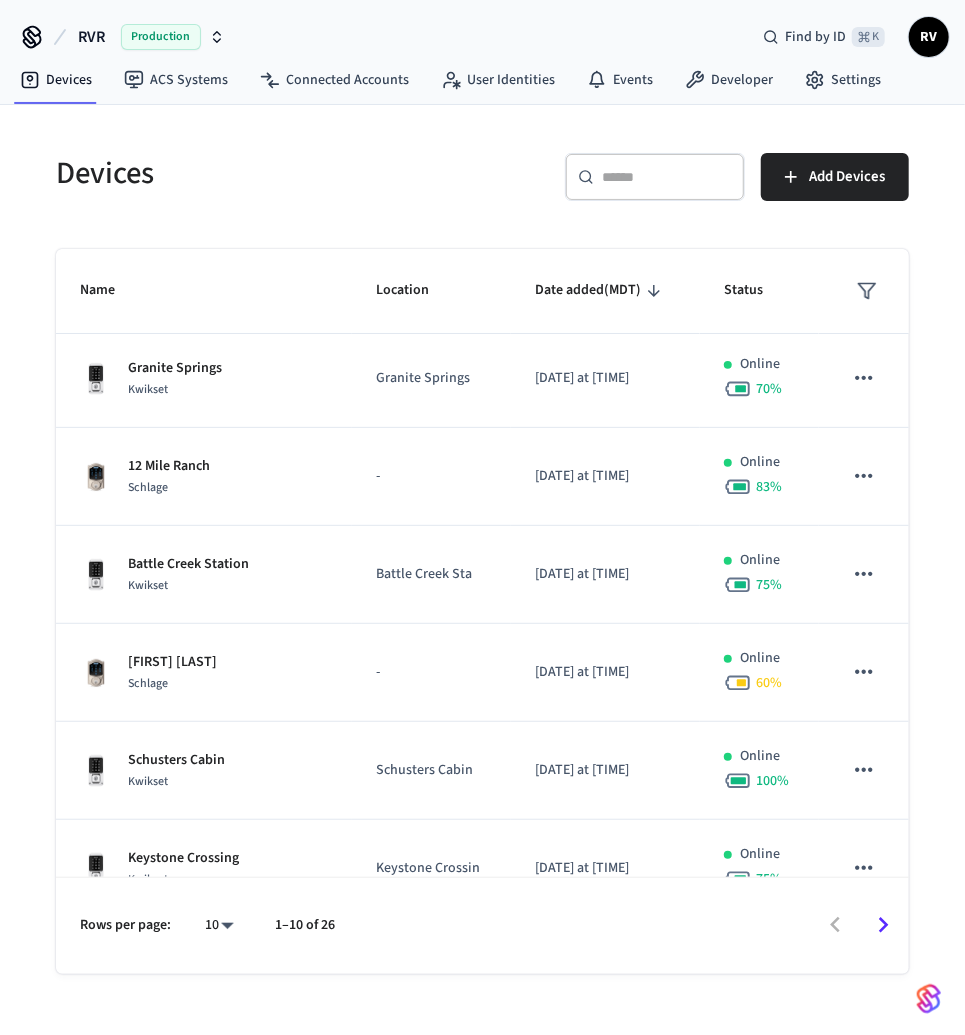 click on "​ ​" at bounding box center [655, 177] 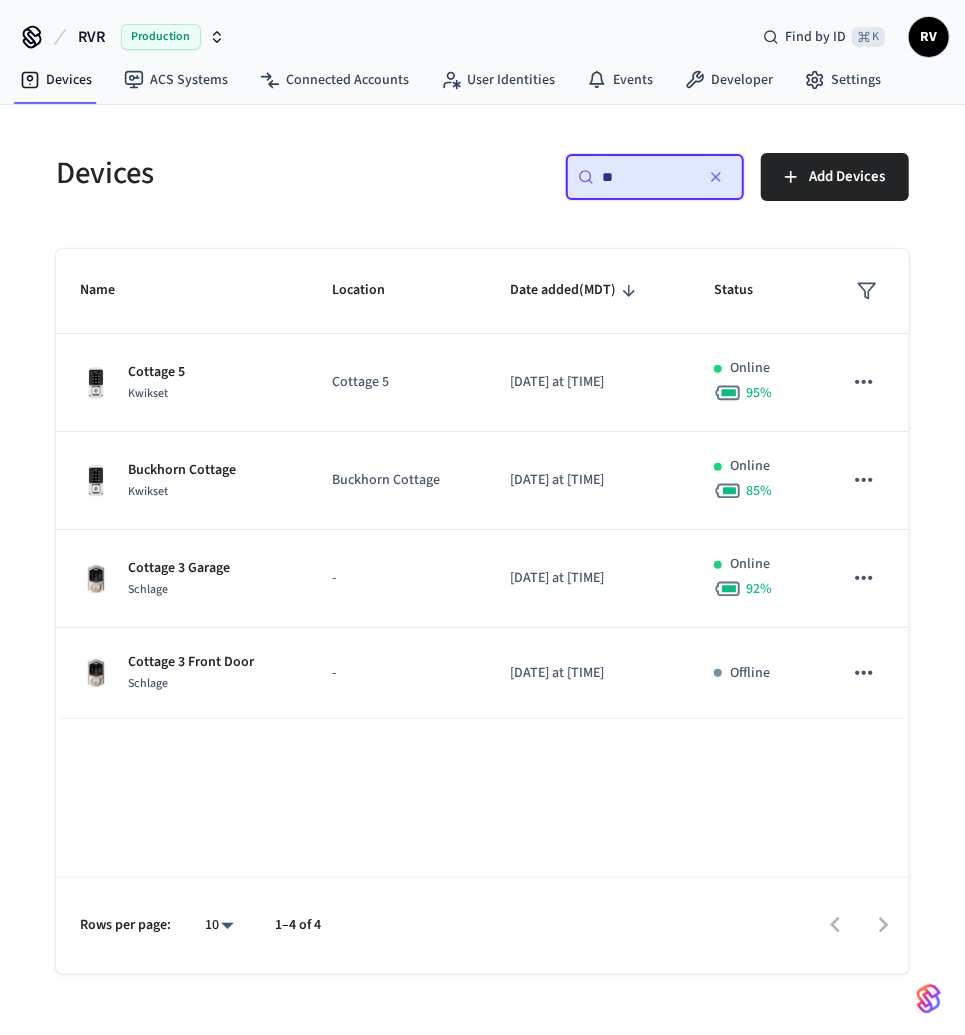 scroll, scrollTop: 0, scrollLeft: 0, axis: both 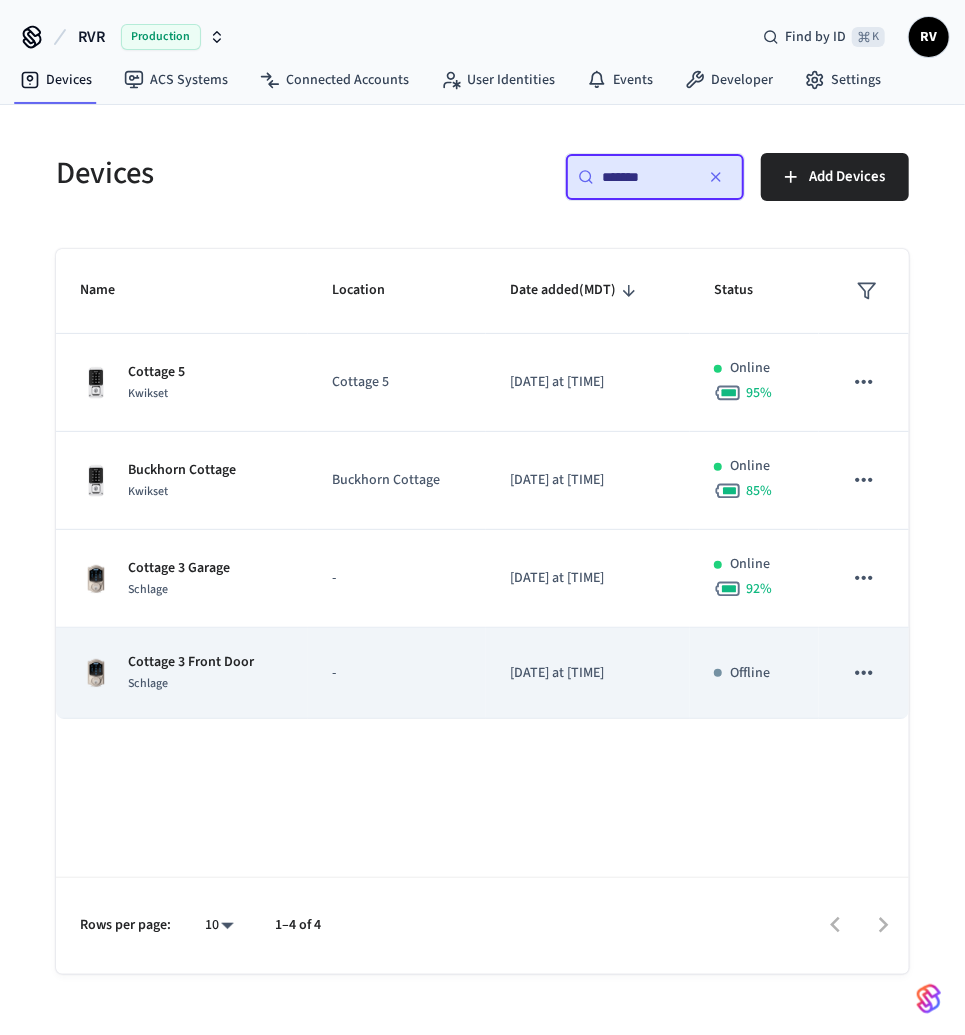 type on "*******" 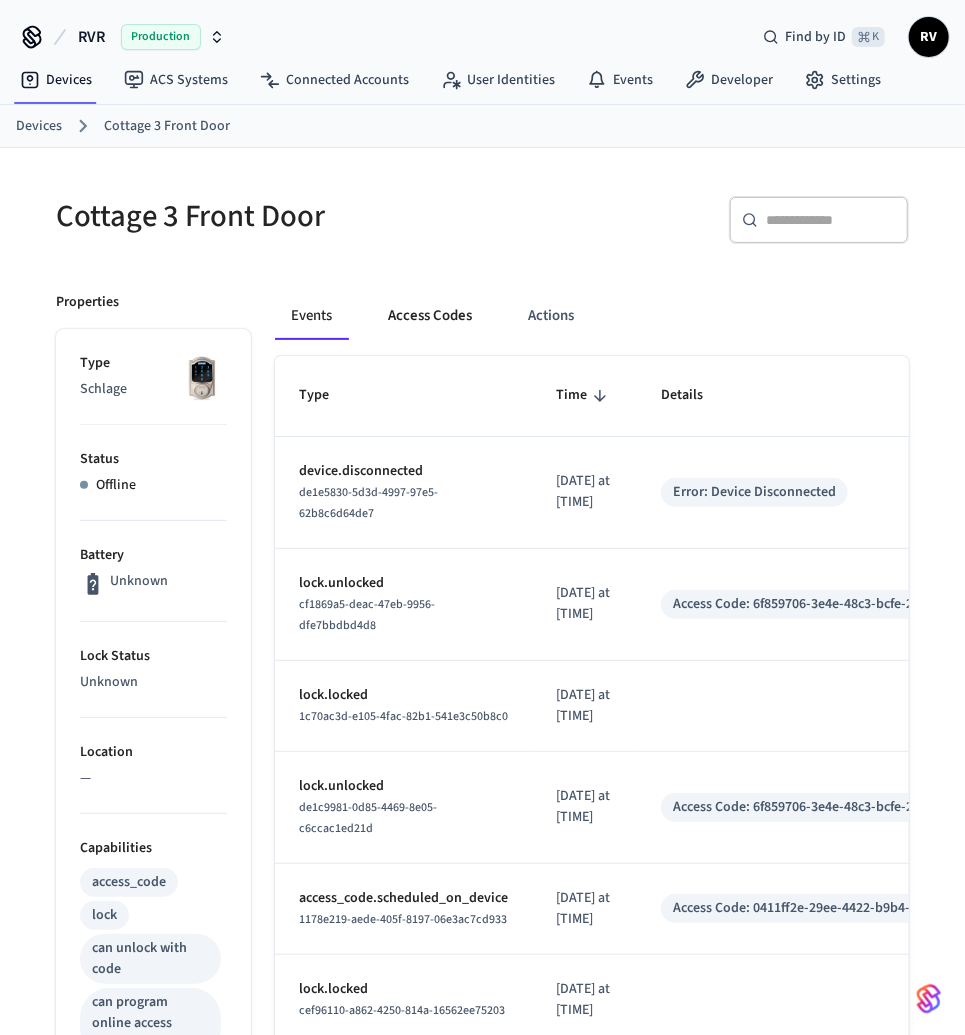 click on "Access Codes" at bounding box center [430, 316] 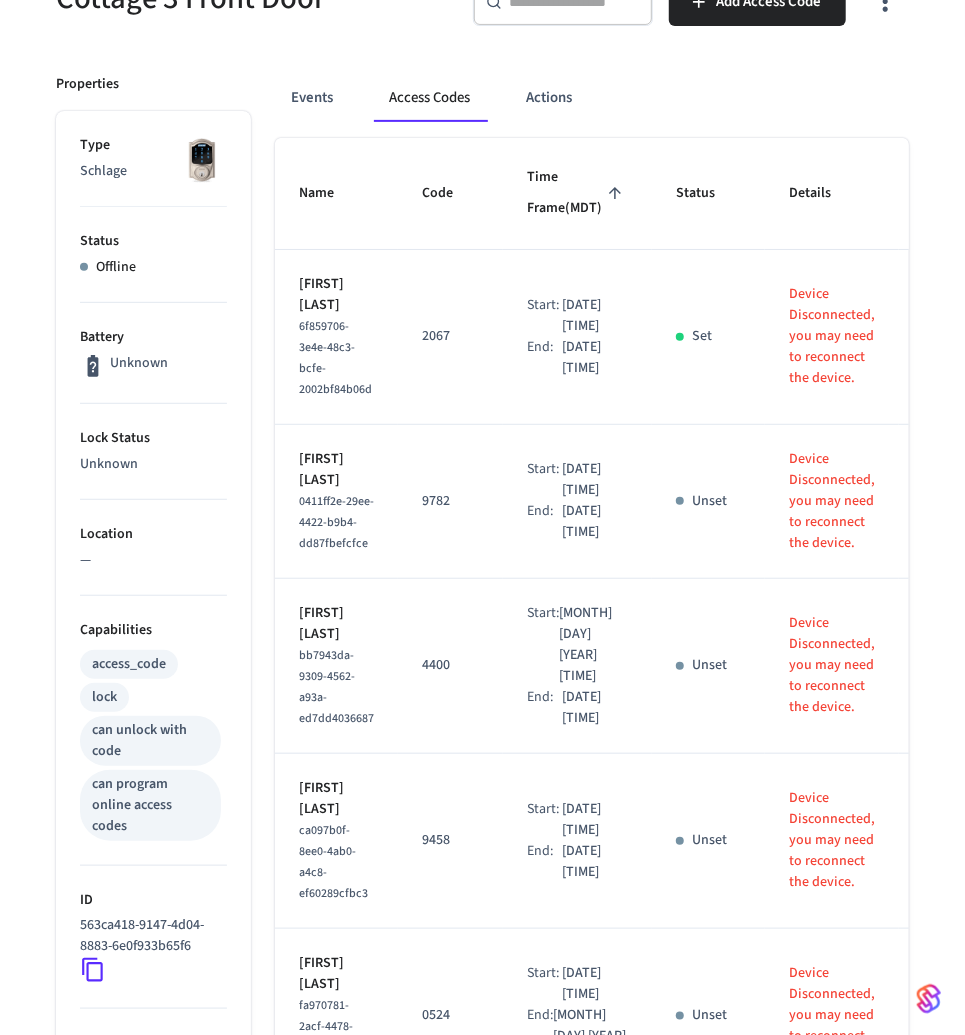 scroll, scrollTop: 0, scrollLeft: 0, axis: both 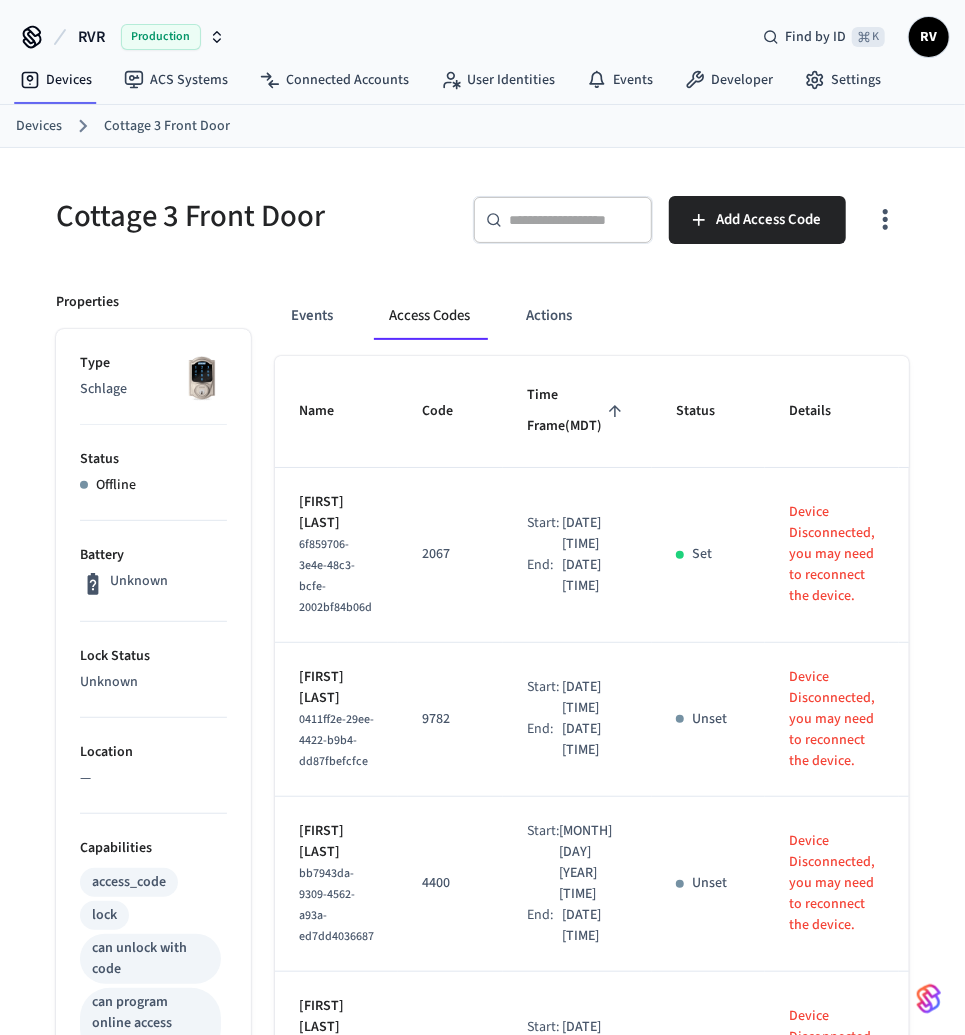 click on "Devices Cottage 3 Front Door" at bounding box center (482, 126) 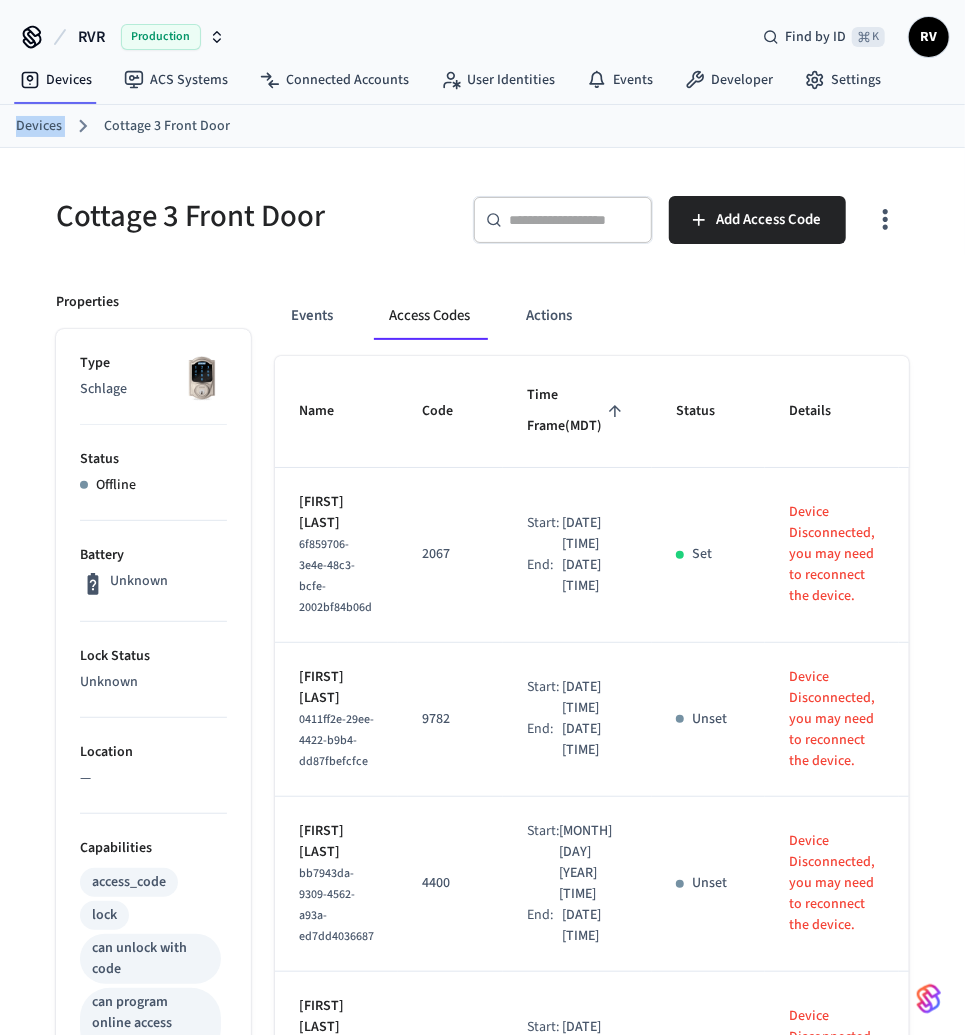 click on "Devices Cottage 3 Front Door" at bounding box center [482, 126] 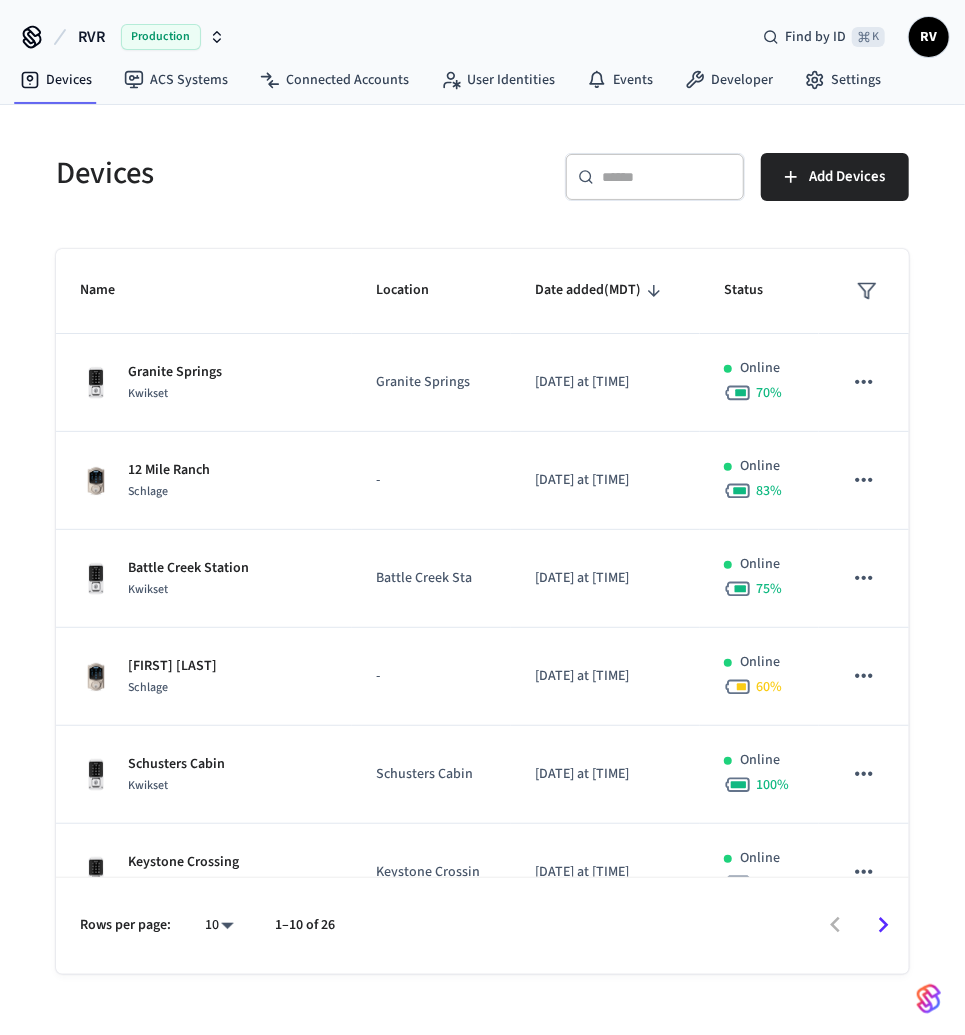 click on "​ ​" at bounding box center (655, 177) 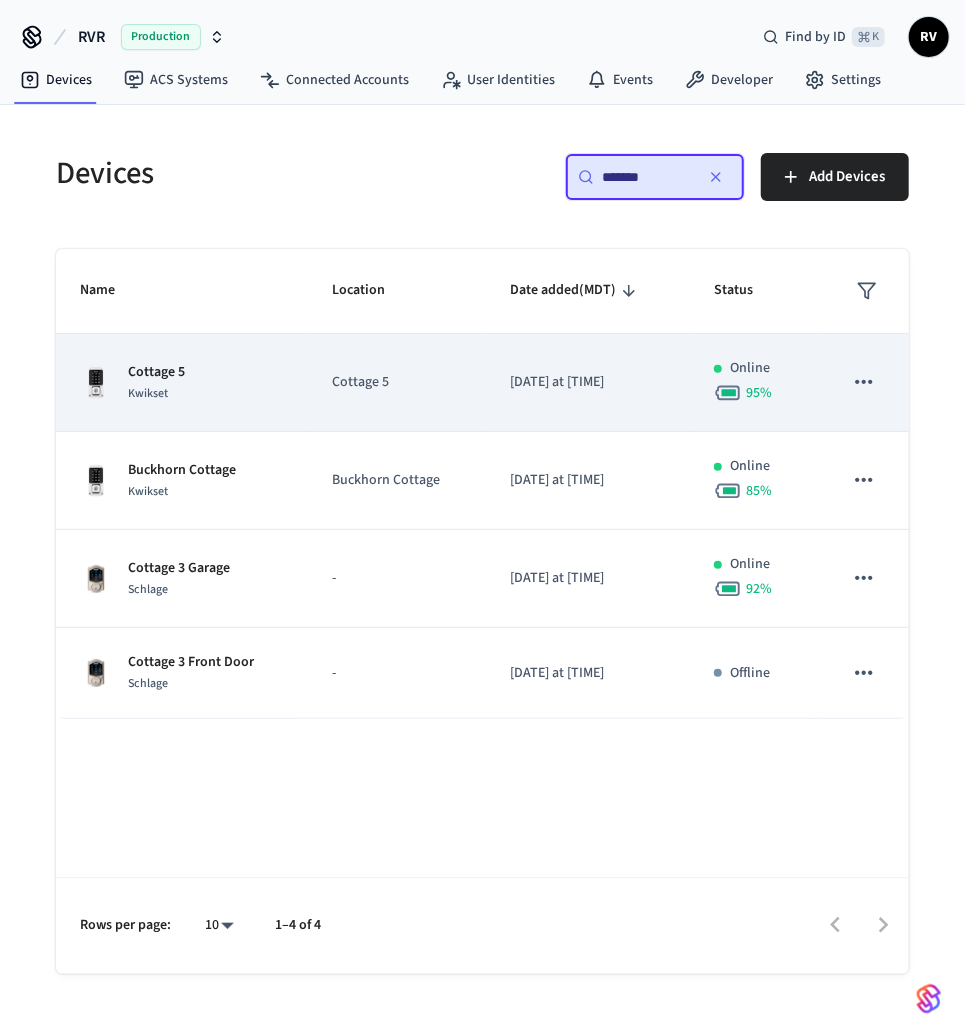 type on "*******" 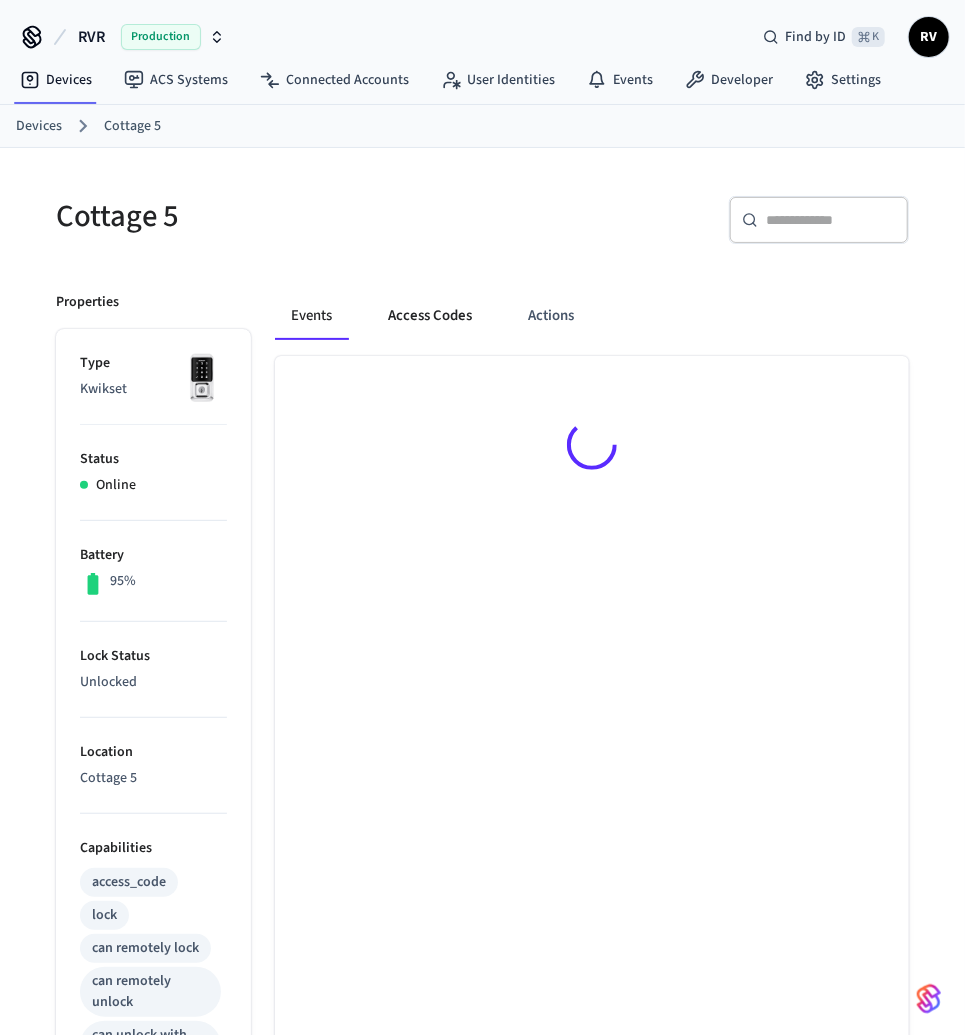 click on "Access Codes" at bounding box center (430, 316) 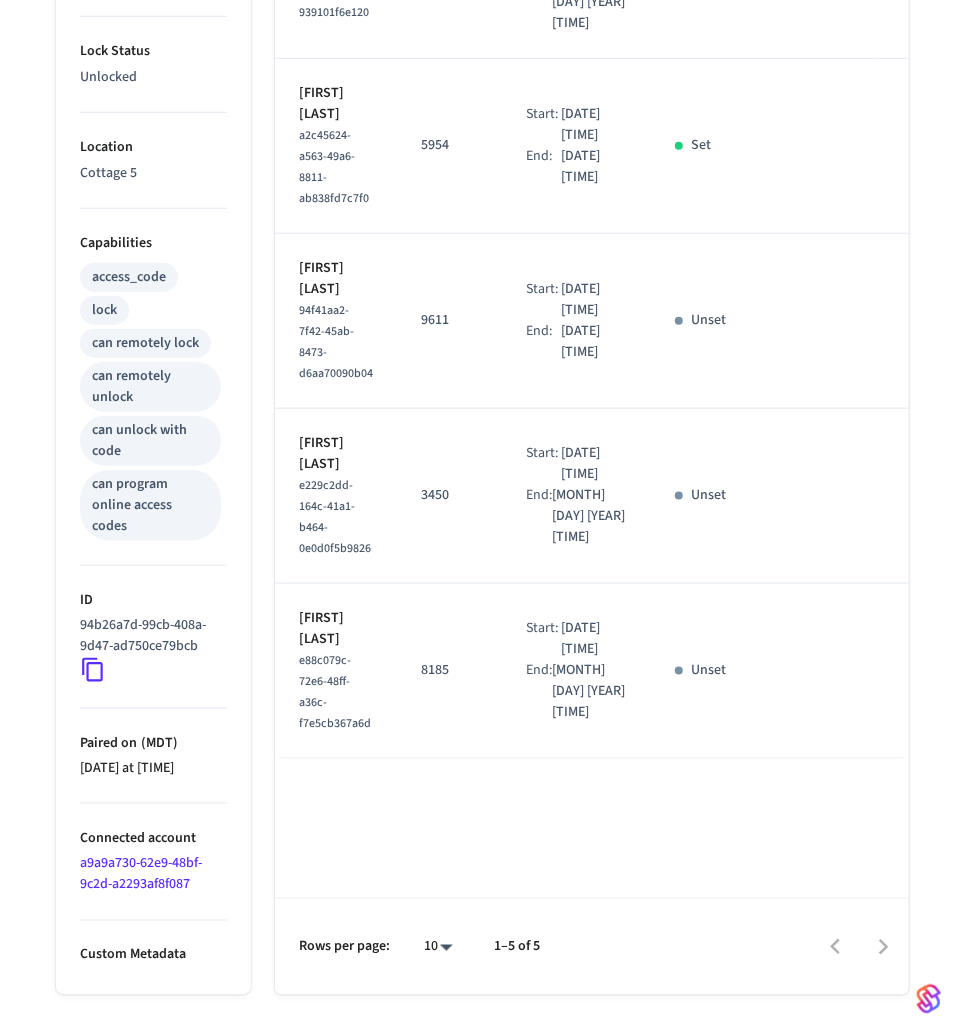 scroll, scrollTop: 0, scrollLeft: 0, axis: both 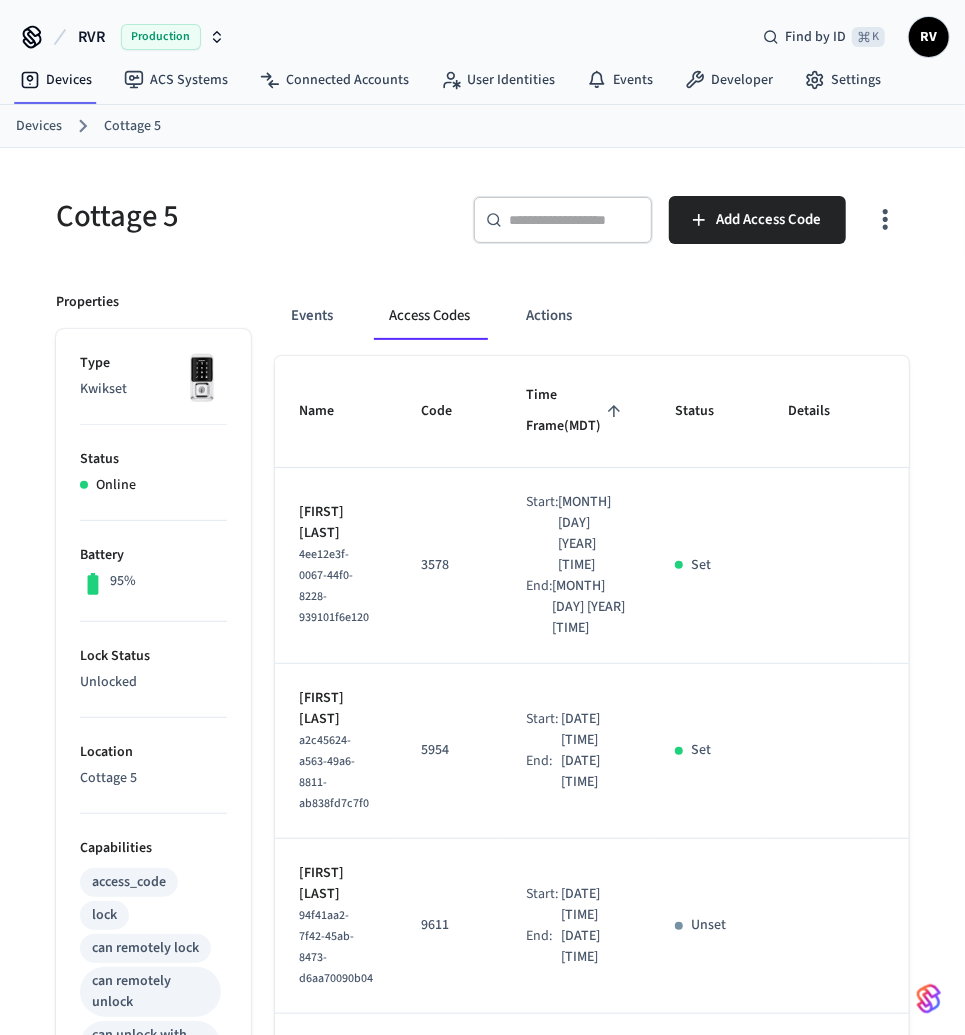 click on "Devices" at bounding box center (39, 126) 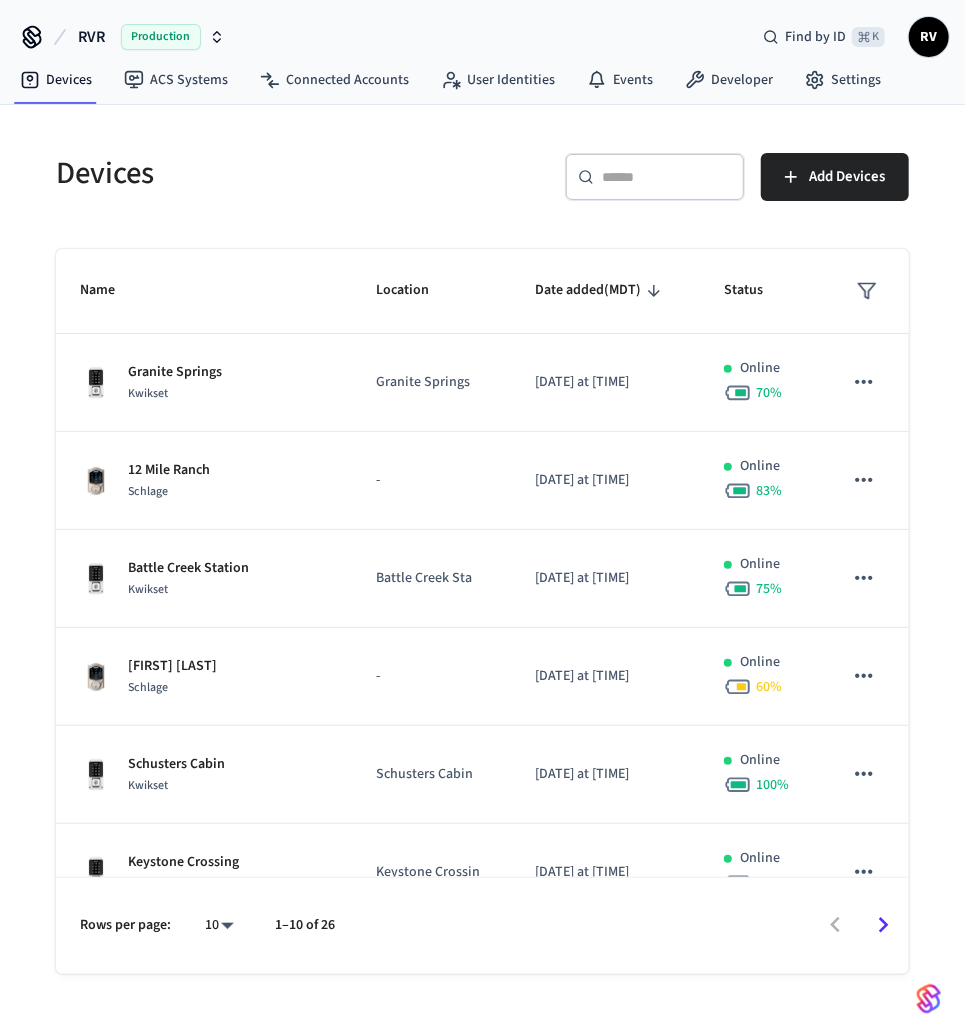 click at bounding box center [667, 177] 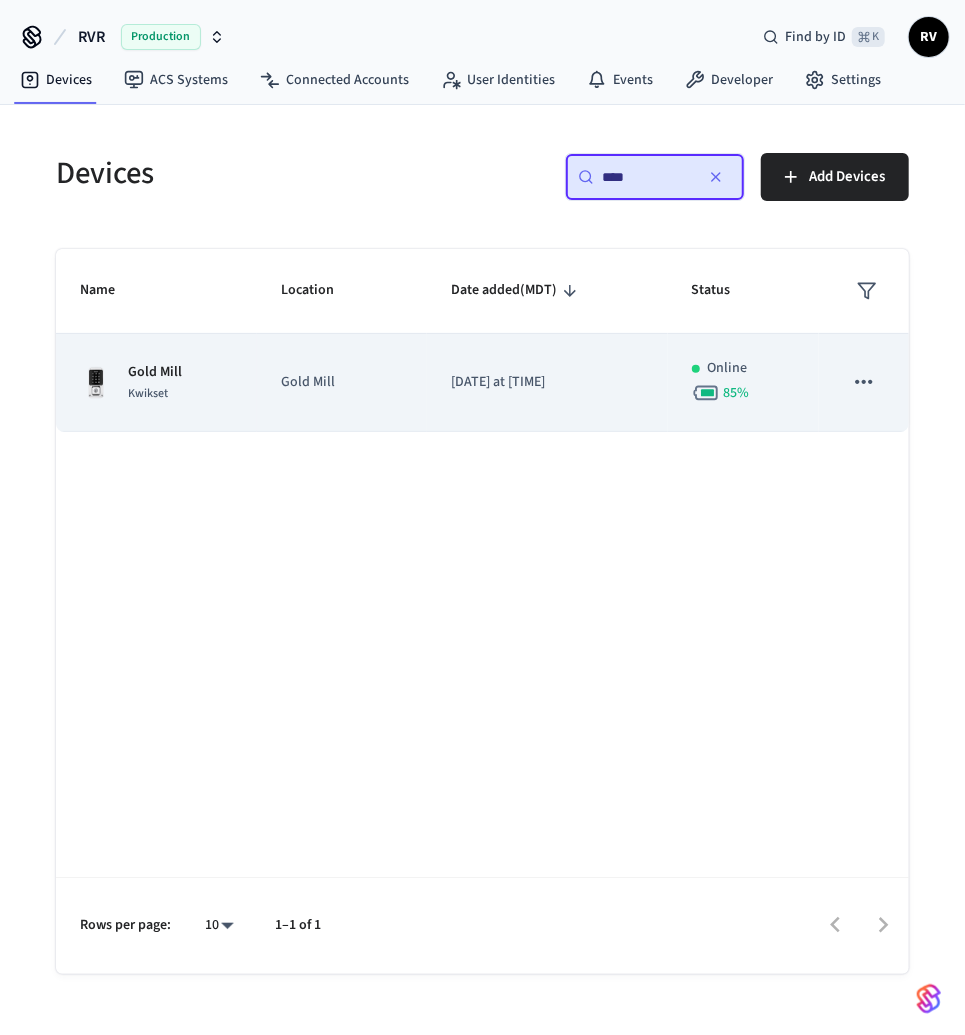 type on "****" 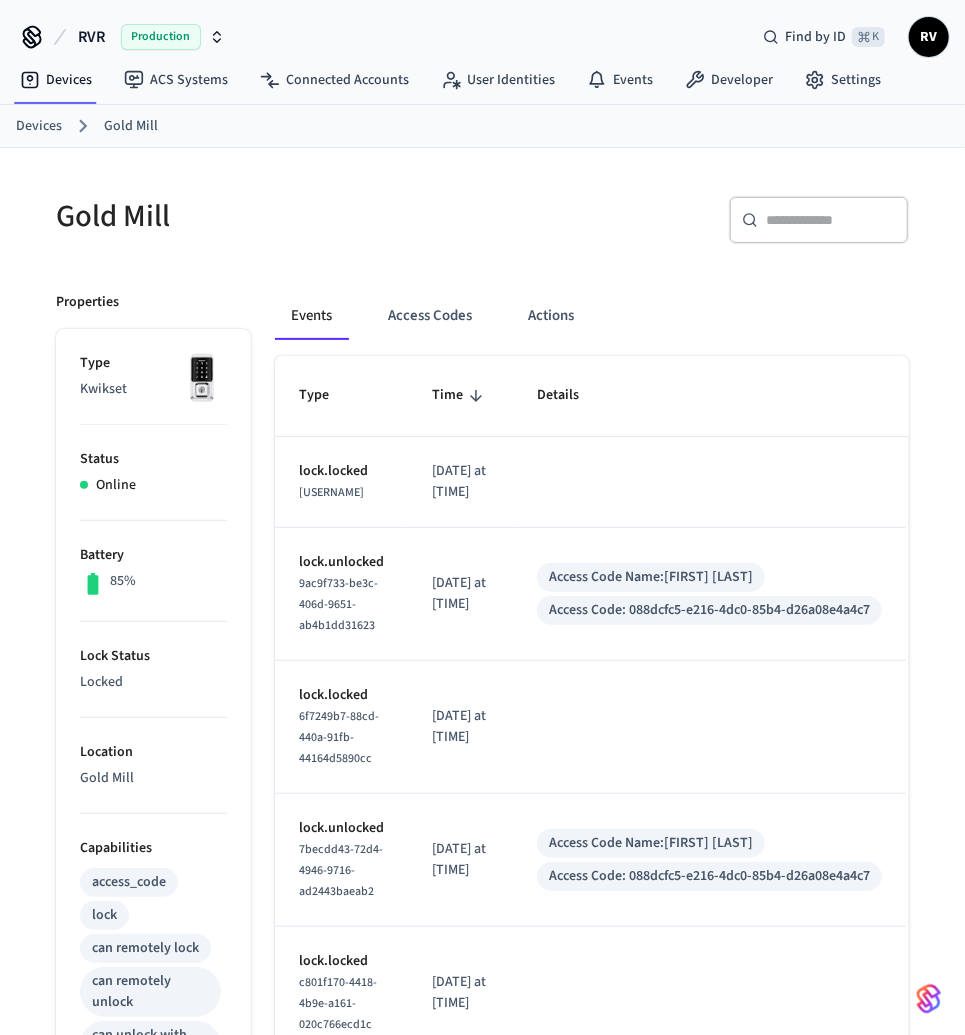 click on "Type" at bounding box center (153, 363) 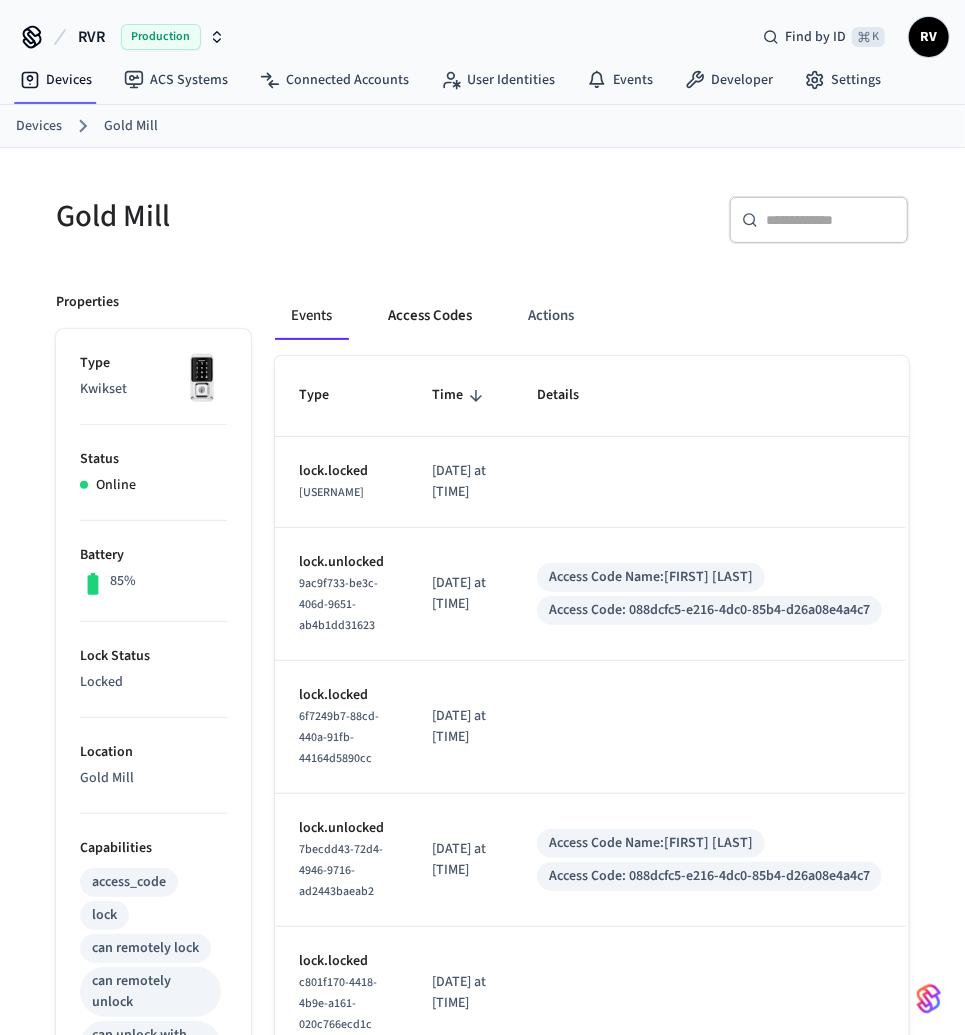 click on "Access Codes" at bounding box center (430, 316) 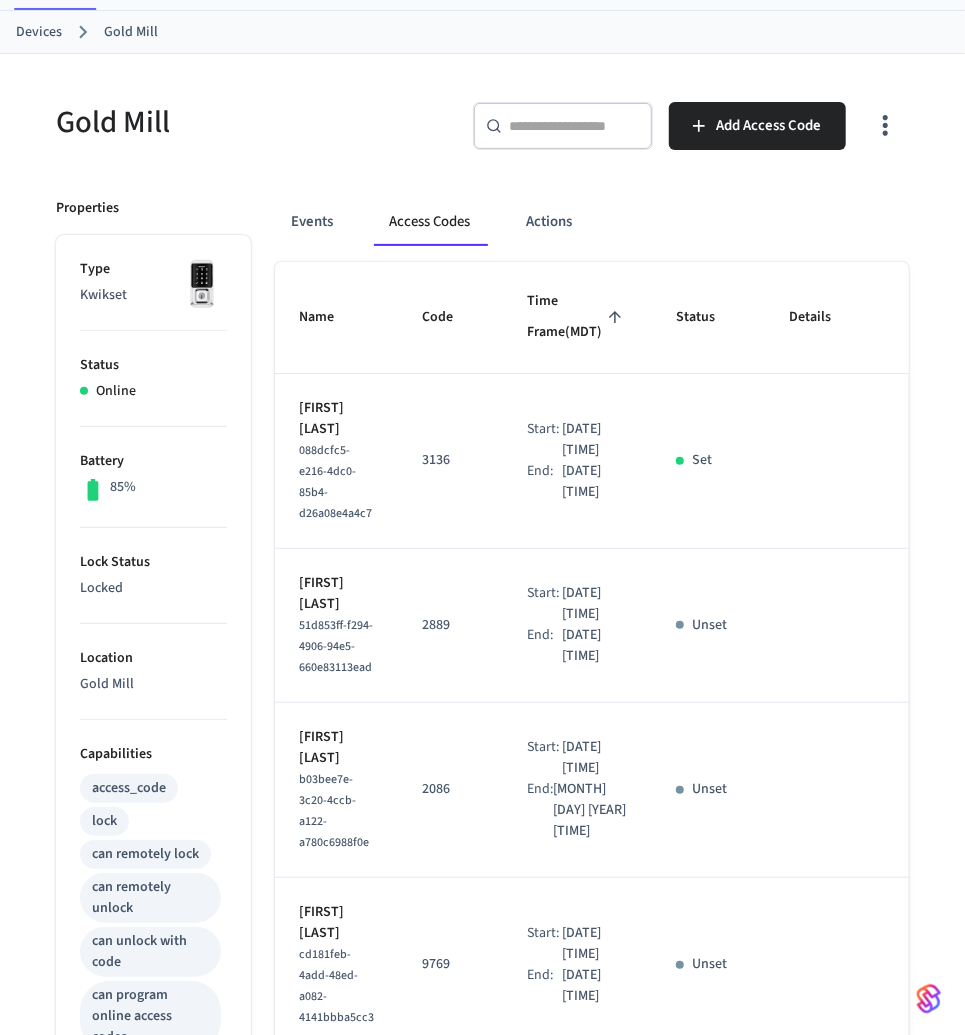 scroll, scrollTop: 0, scrollLeft: 0, axis: both 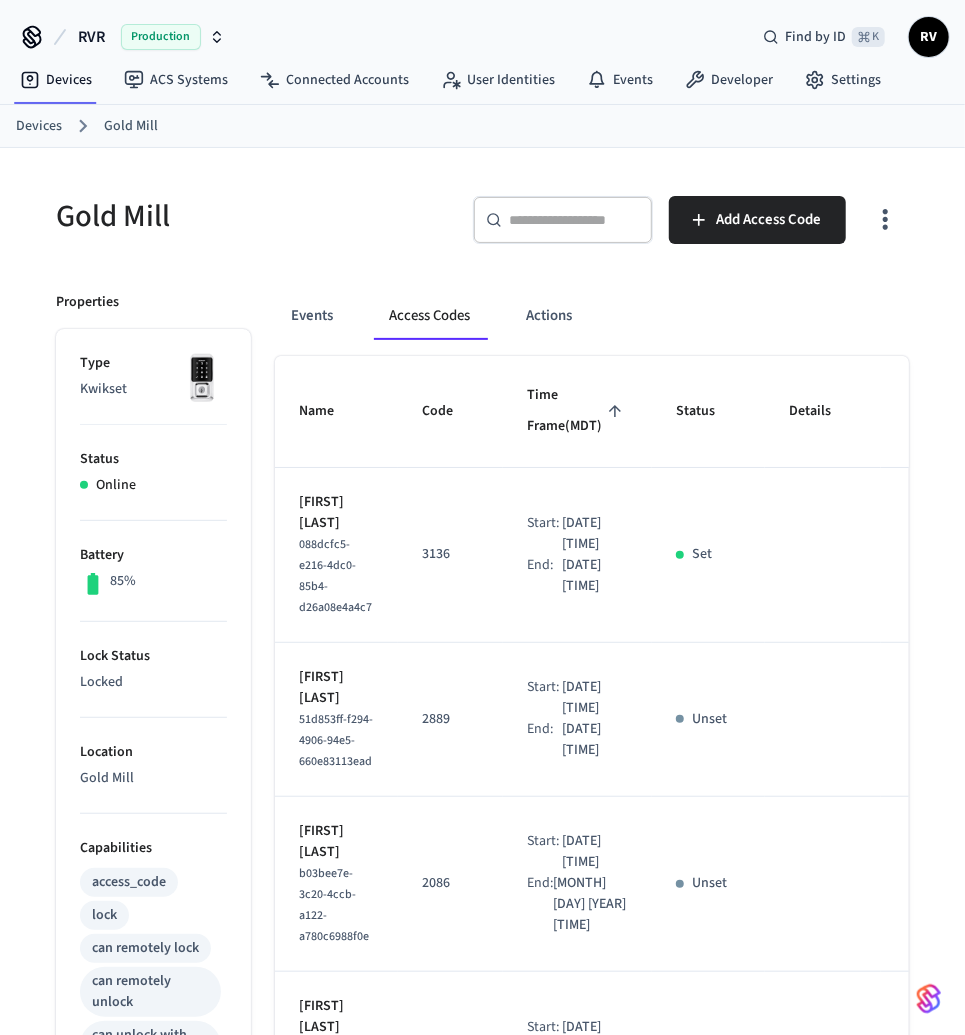 click on "Devices Gold Mill" at bounding box center [482, 126] 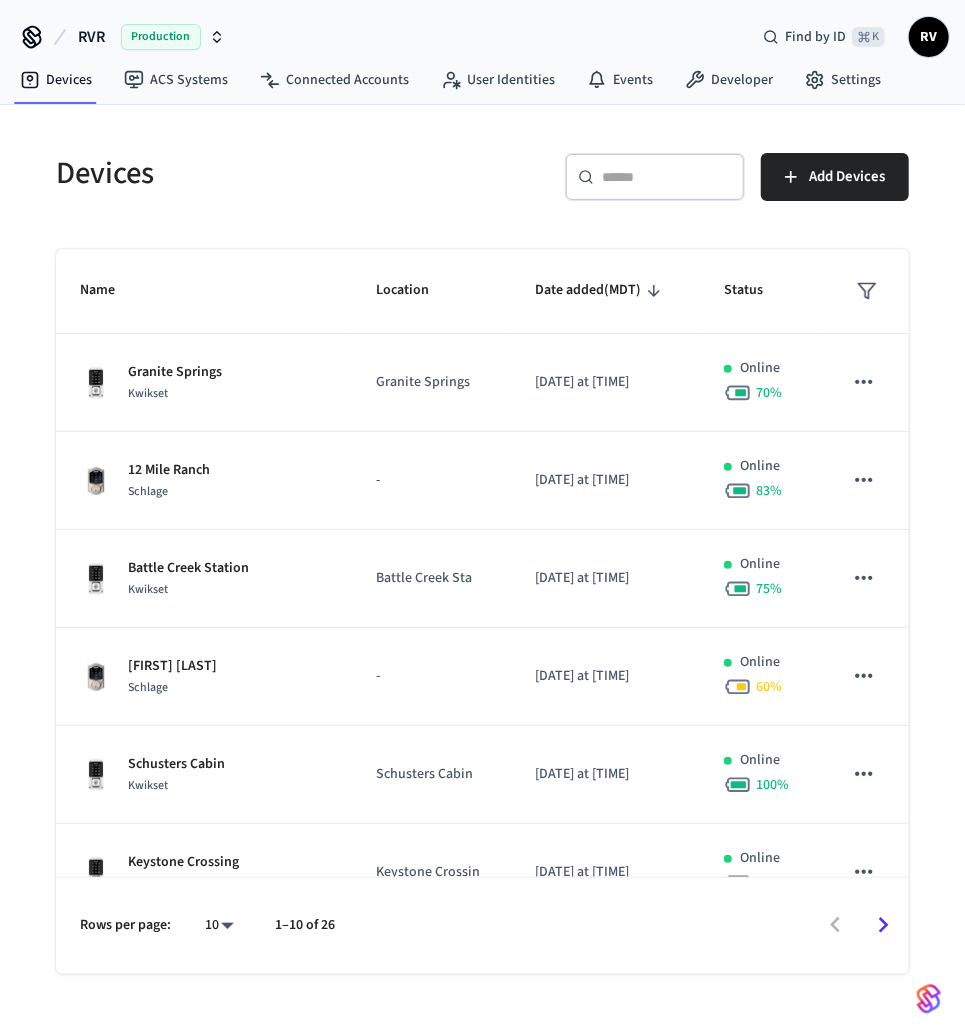 click on "​ ​" at bounding box center (655, 177) 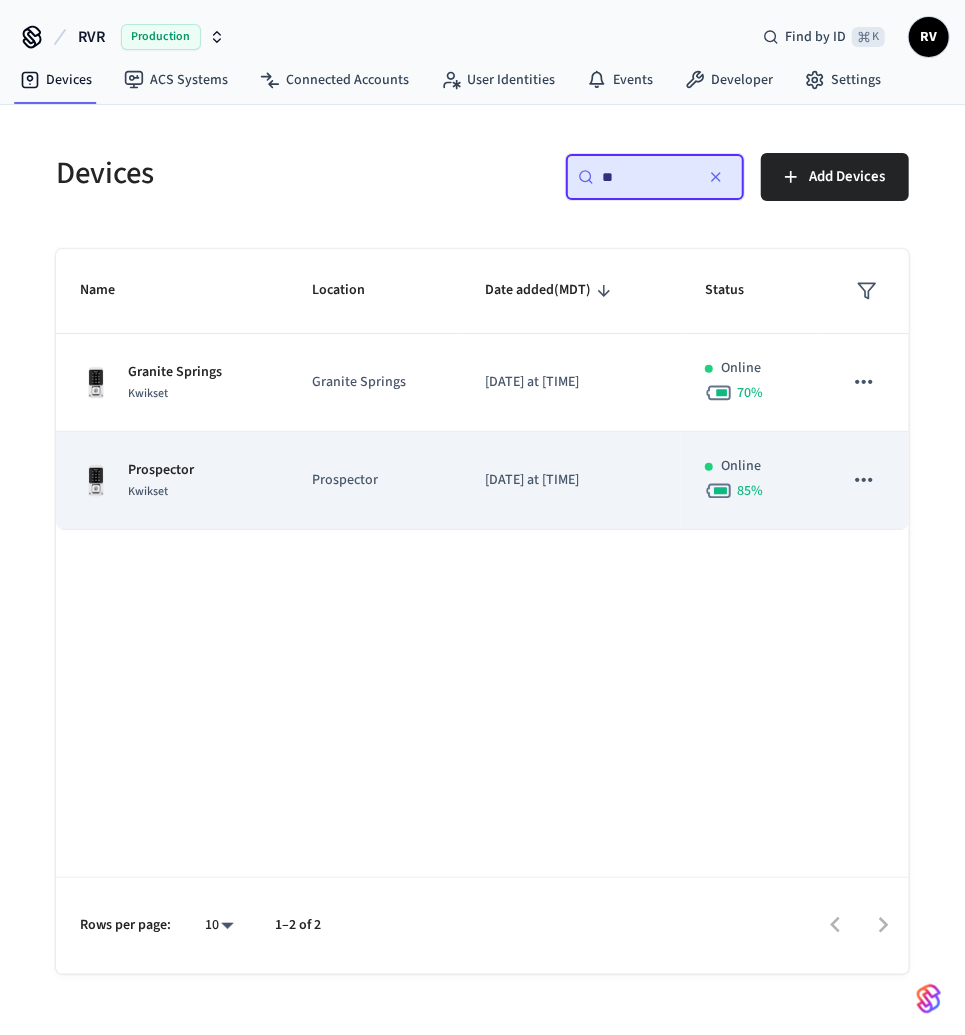 type on "**" 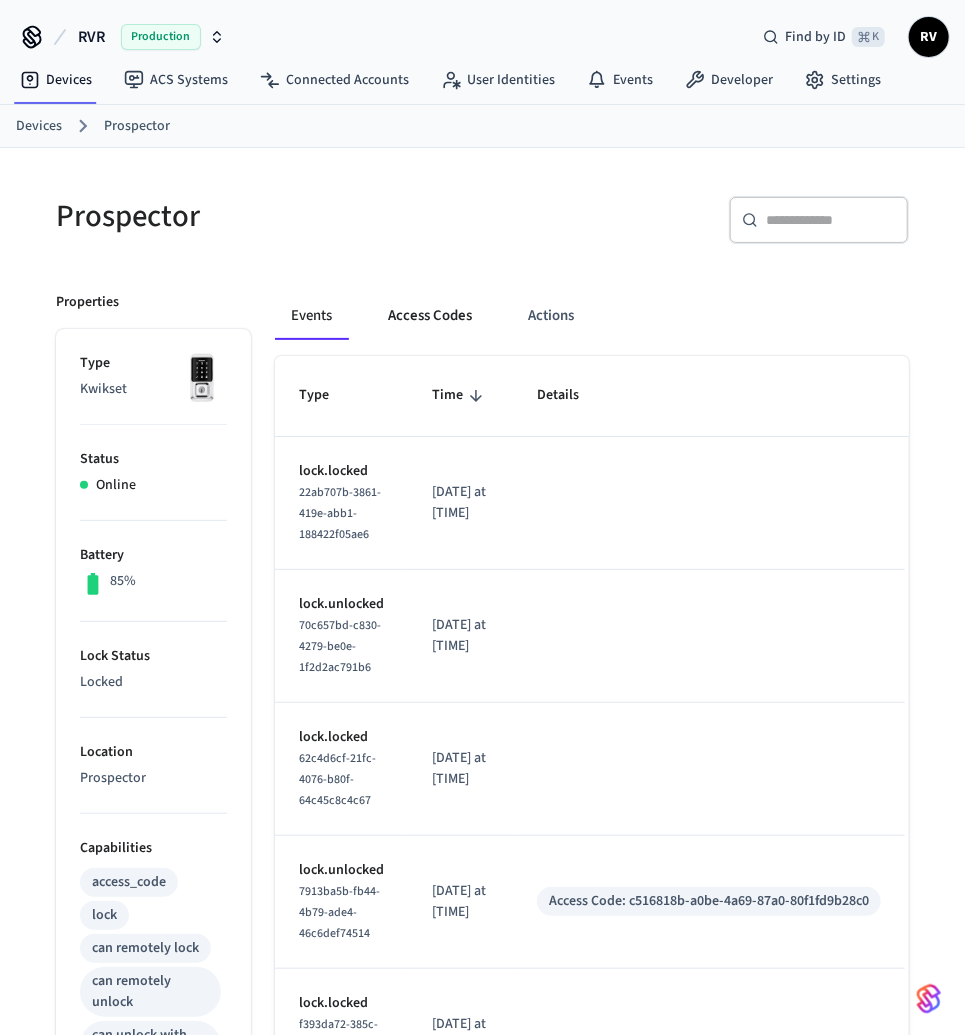 drag, startPoint x: 462, startPoint y: 348, endPoint x: 453, endPoint y: 334, distance: 16.643316 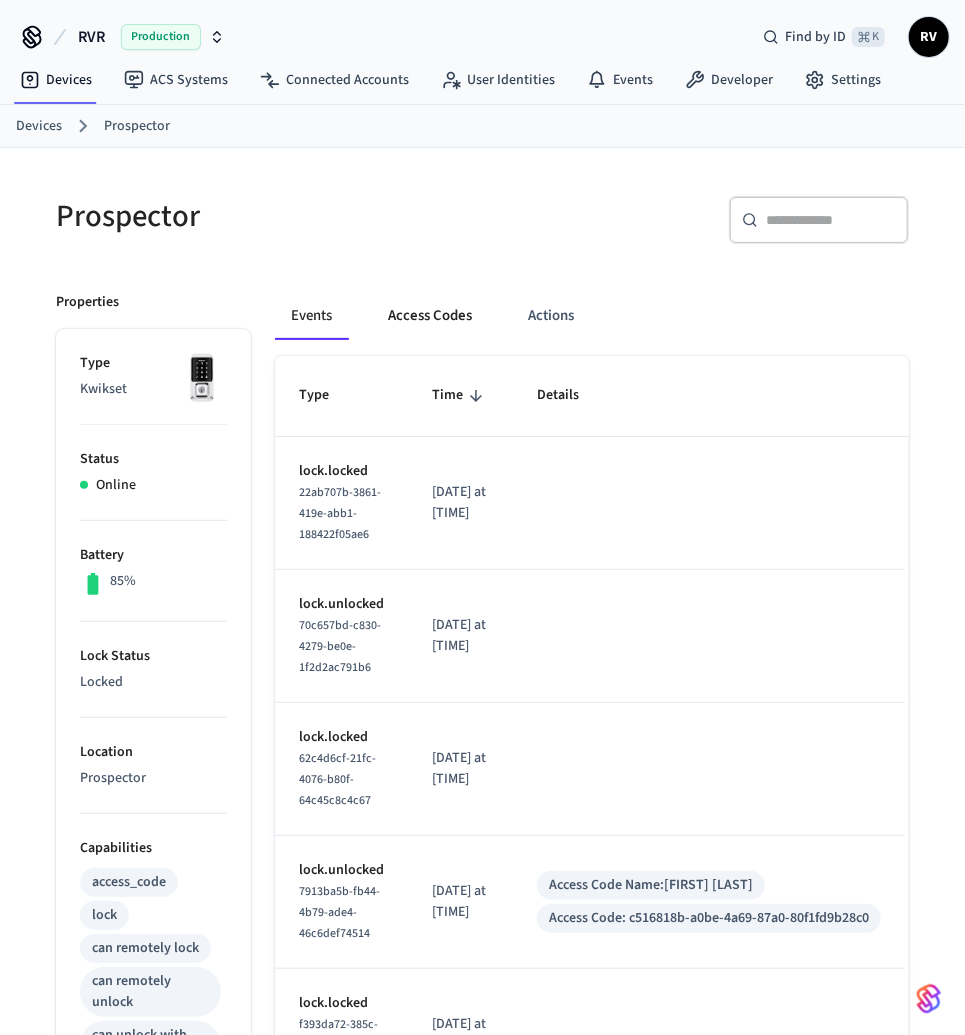 click on "Access Codes" at bounding box center [430, 316] 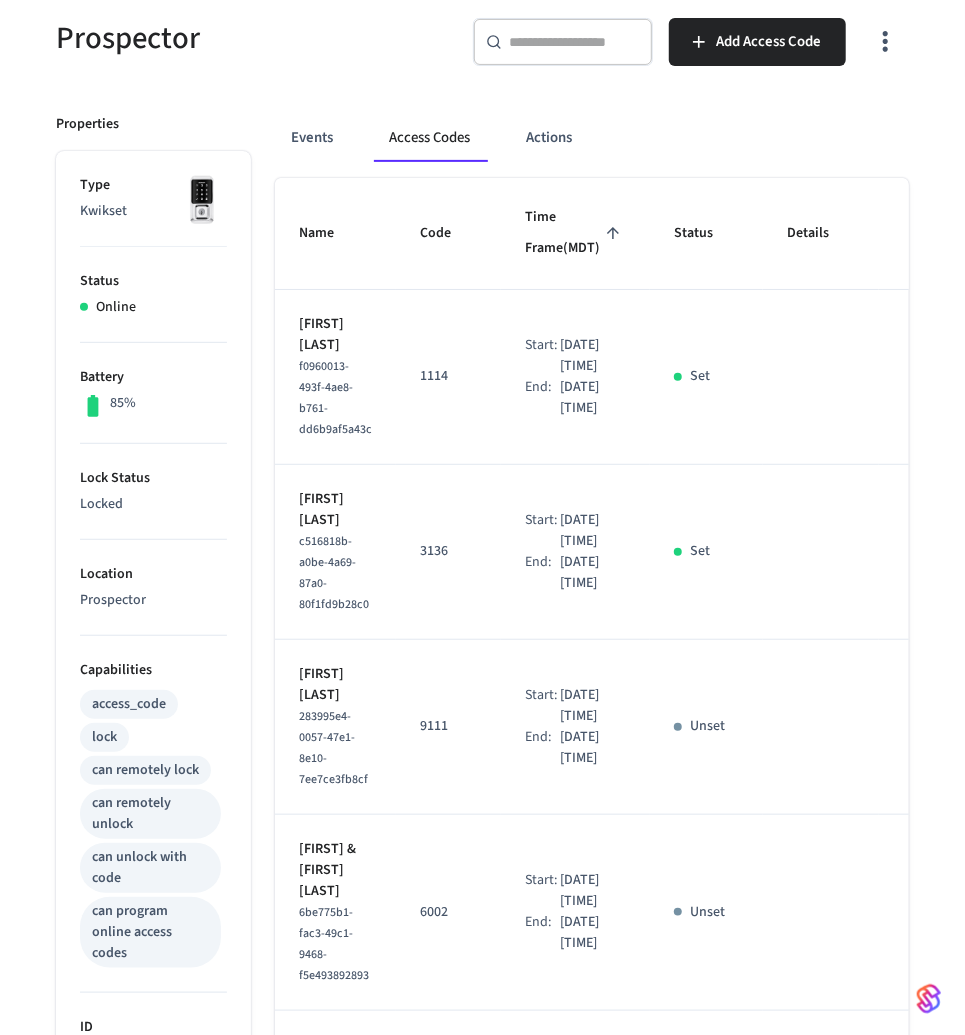 scroll, scrollTop: 25, scrollLeft: 0, axis: vertical 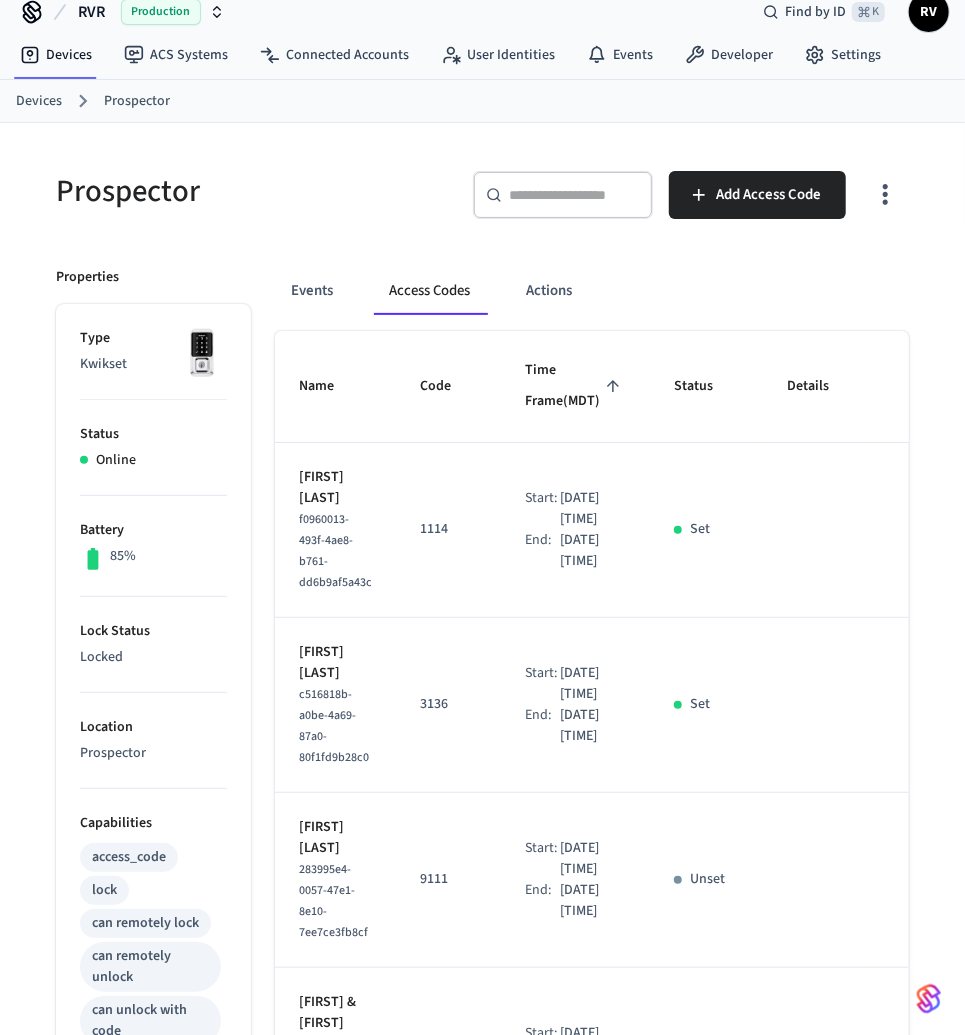click on "Devices" at bounding box center [39, 101] 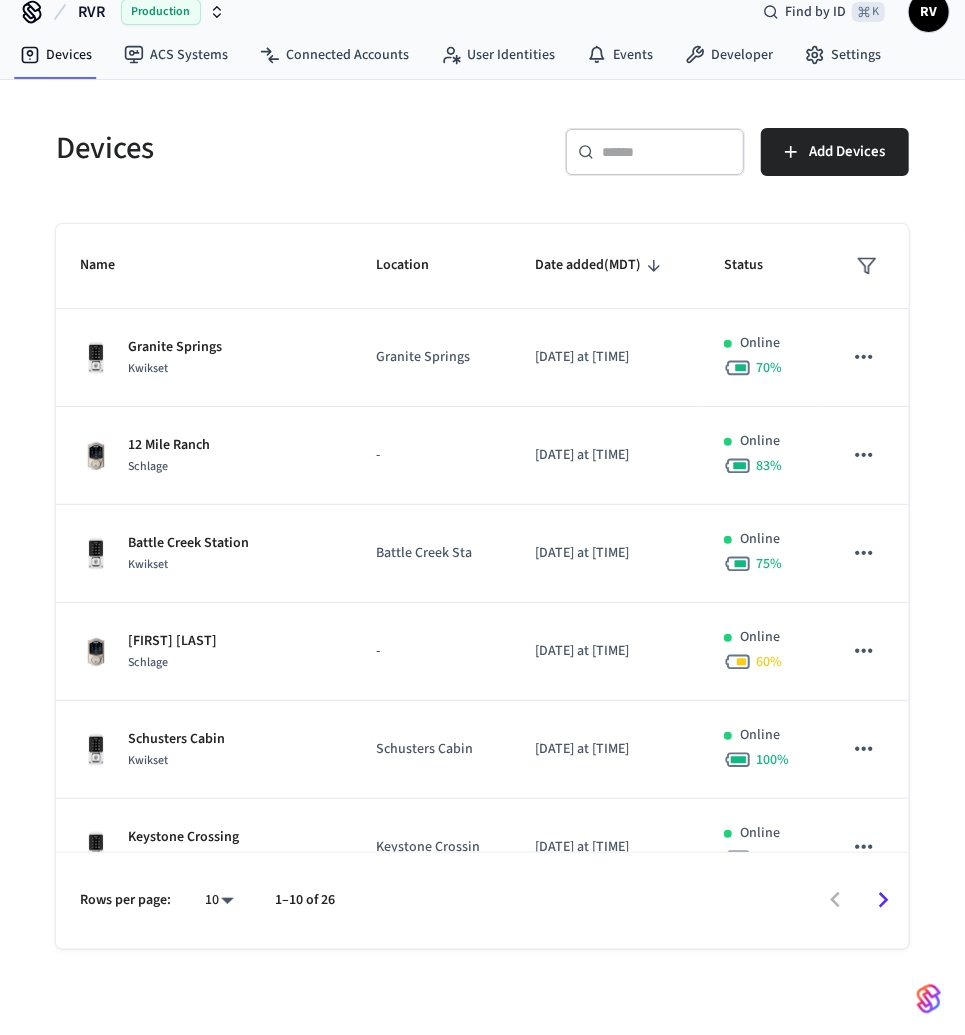 scroll, scrollTop: 0, scrollLeft: 0, axis: both 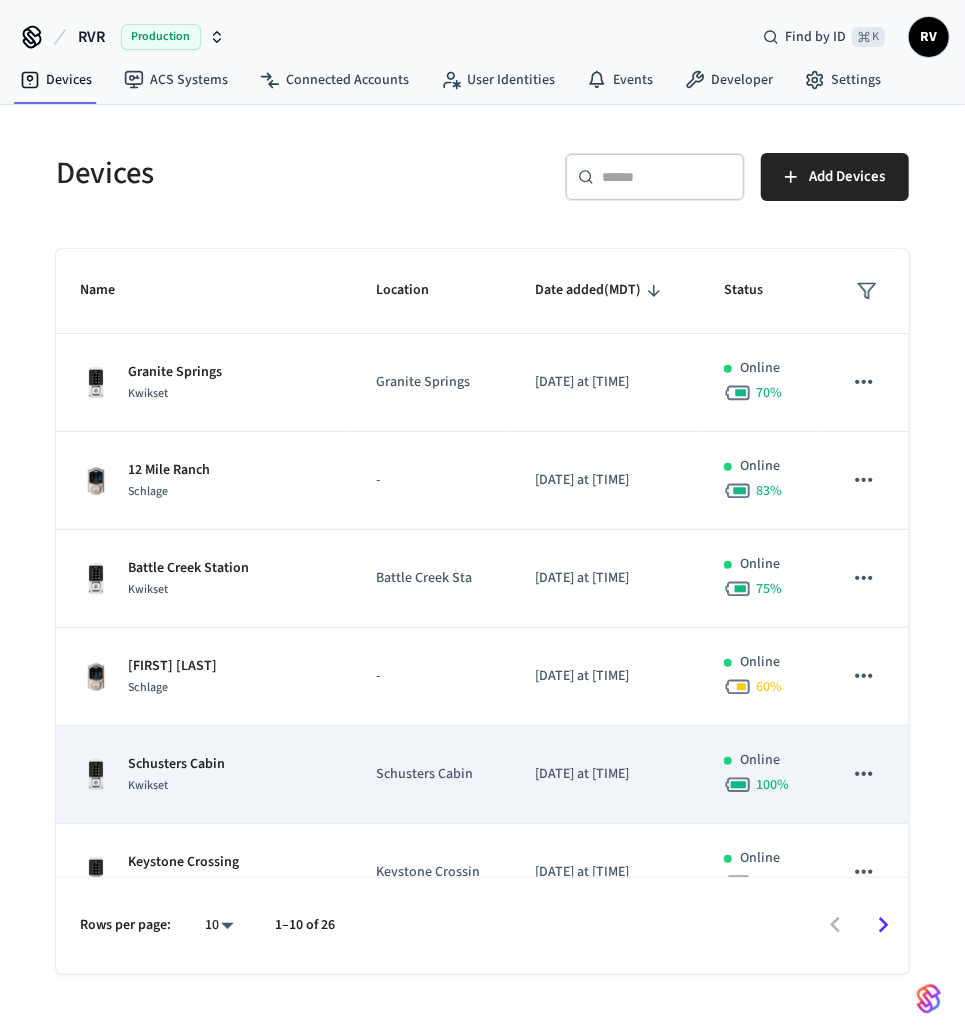 click on "Schusters Cabin Kwikset" at bounding box center (204, 775) 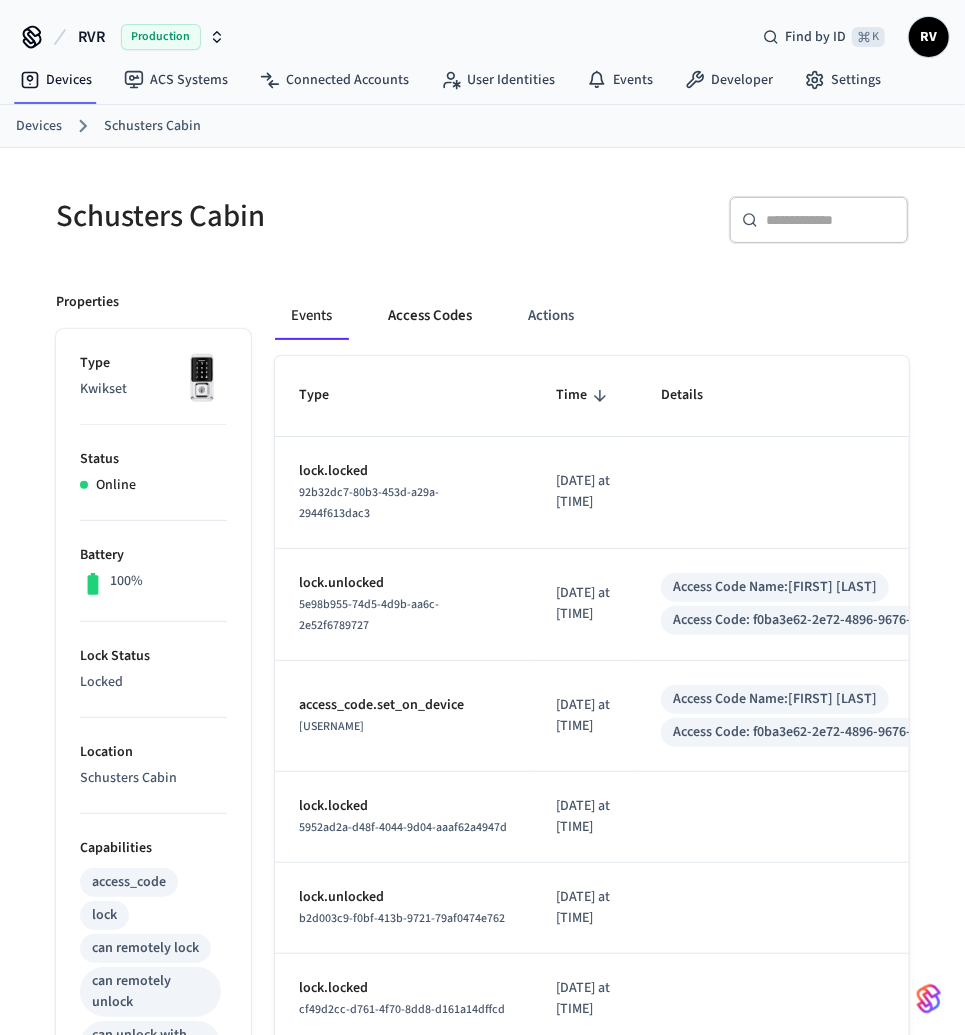 click on "Access Codes" at bounding box center (430, 316) 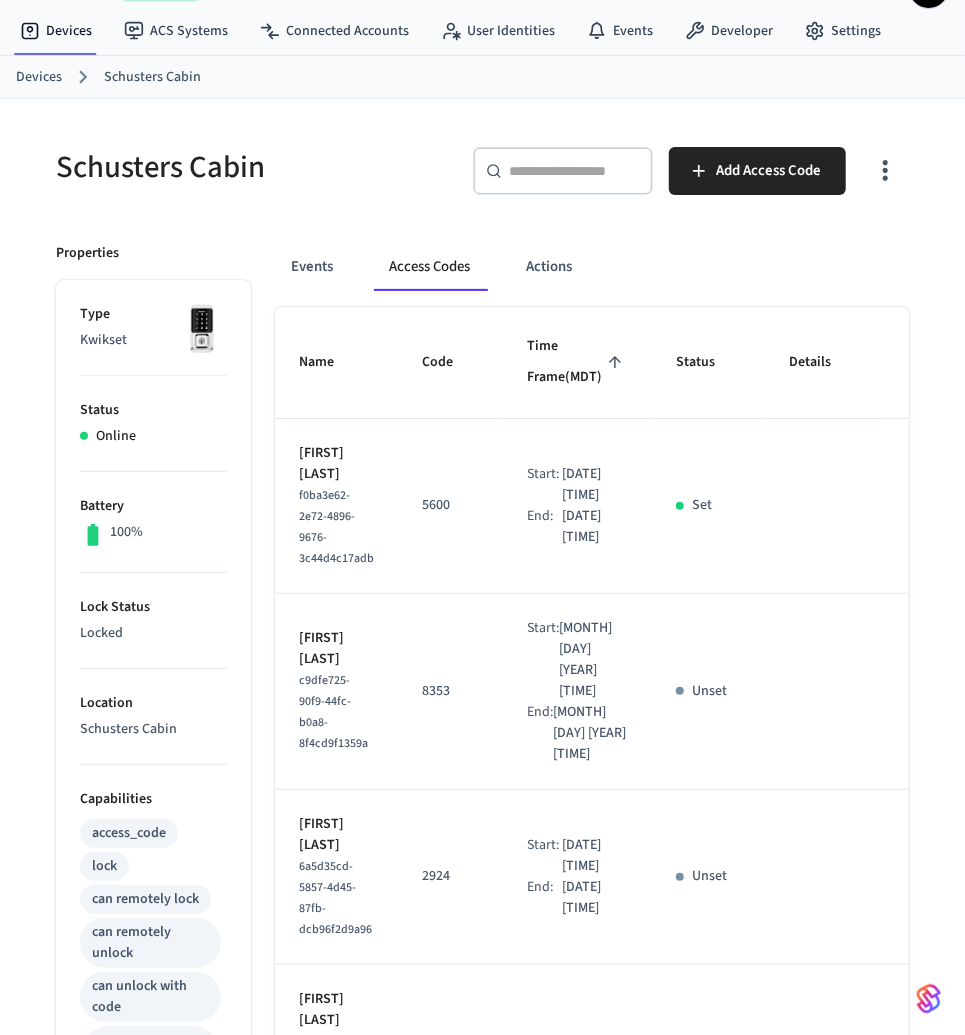 scroll, scrollTop: 0, scrollLeft: 0, axis: both 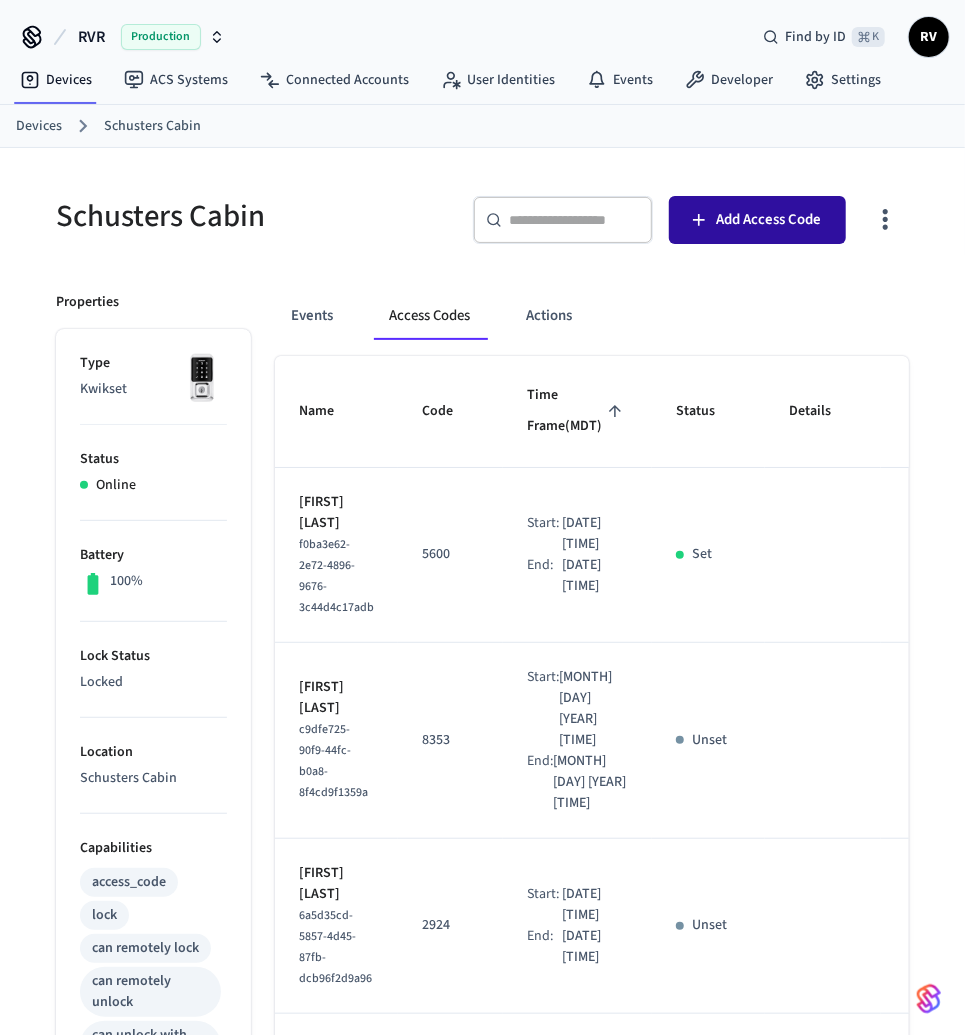 click on "Add Access Code" at bounding box center (757, 220) 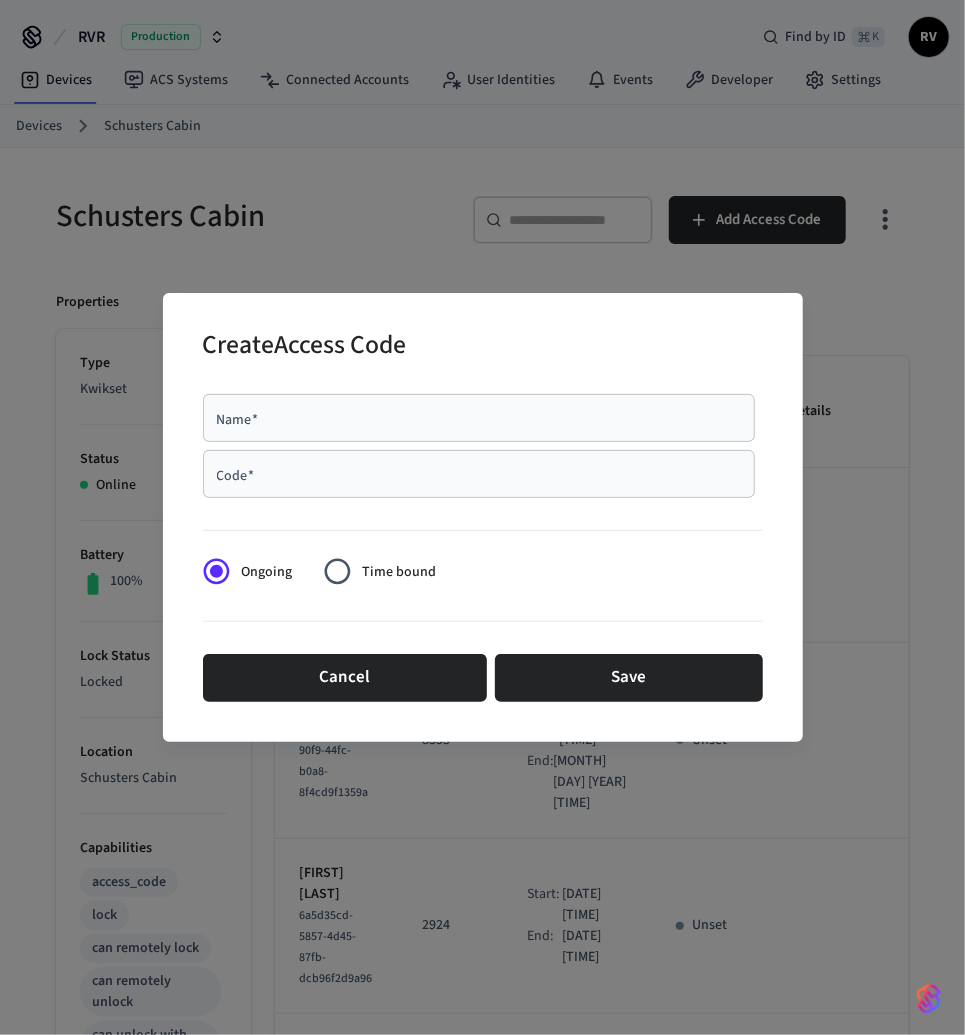 click on "Code   *" at bounding box center (479, 474) 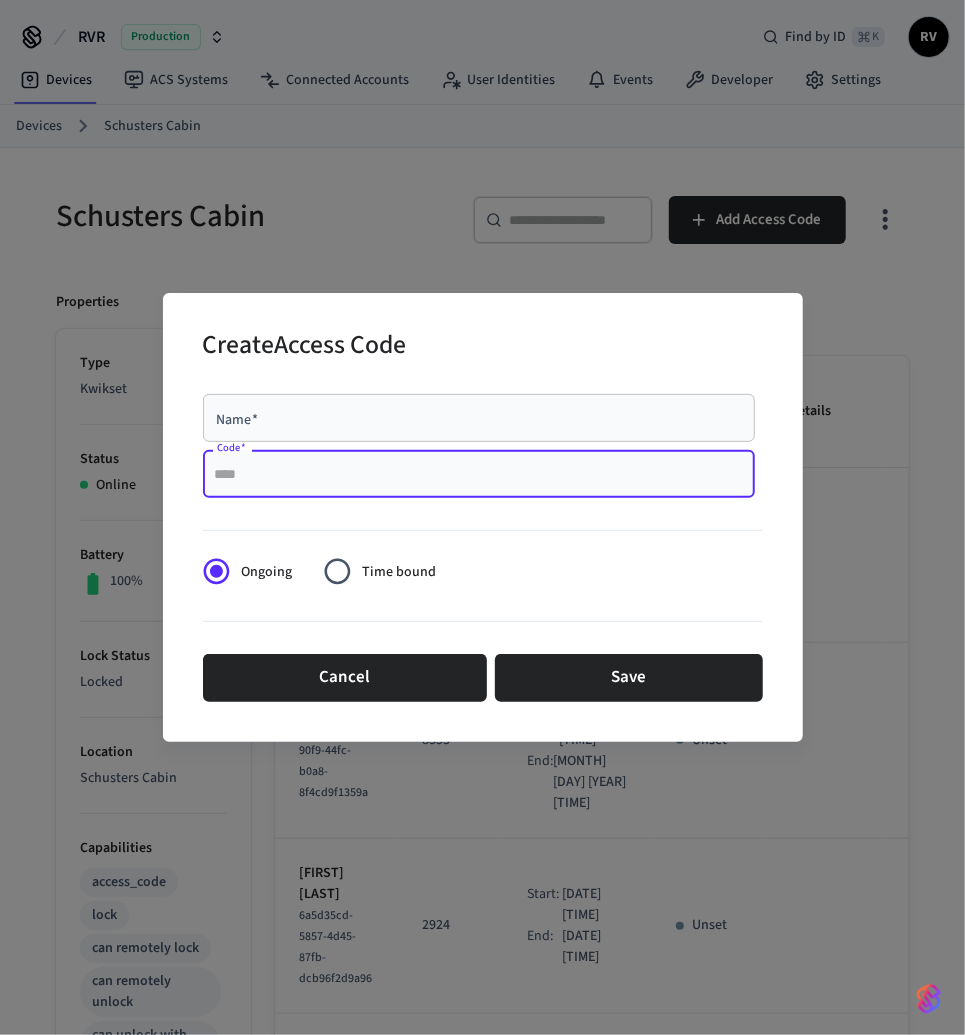 paste on "****" 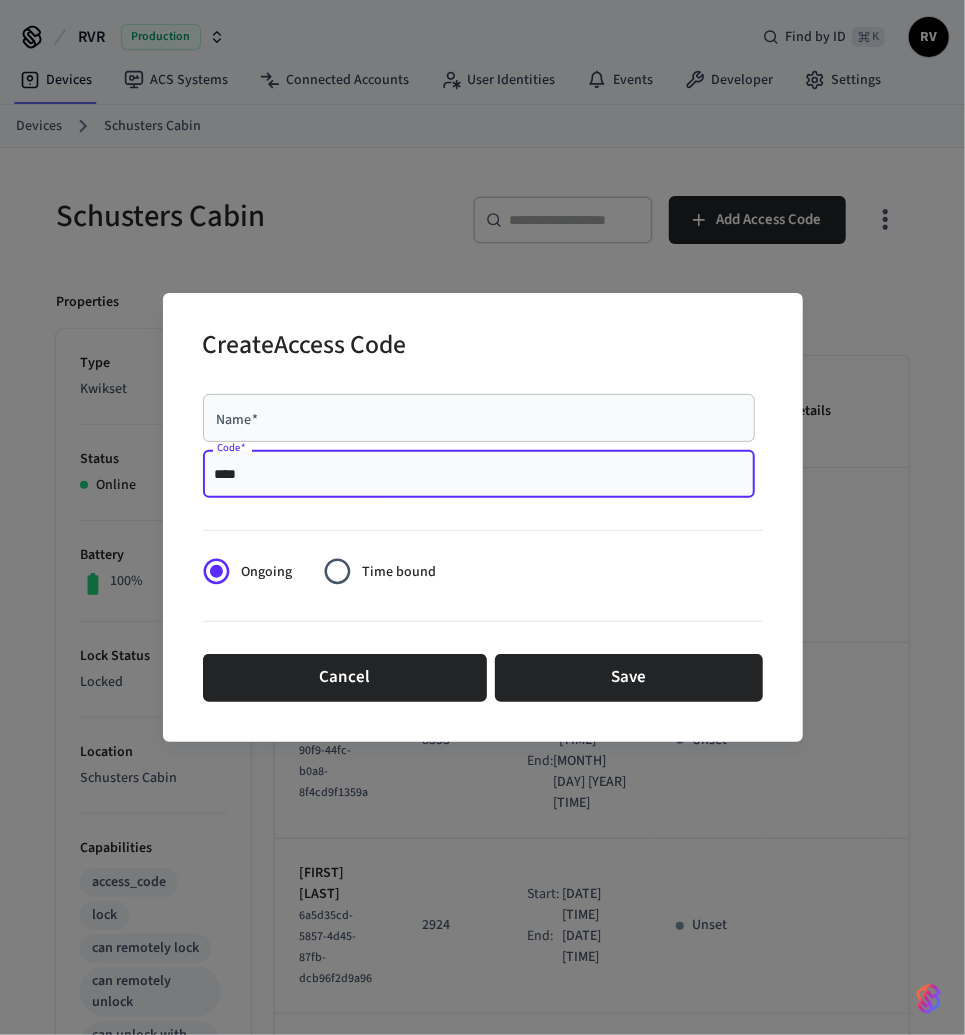 type on "****" 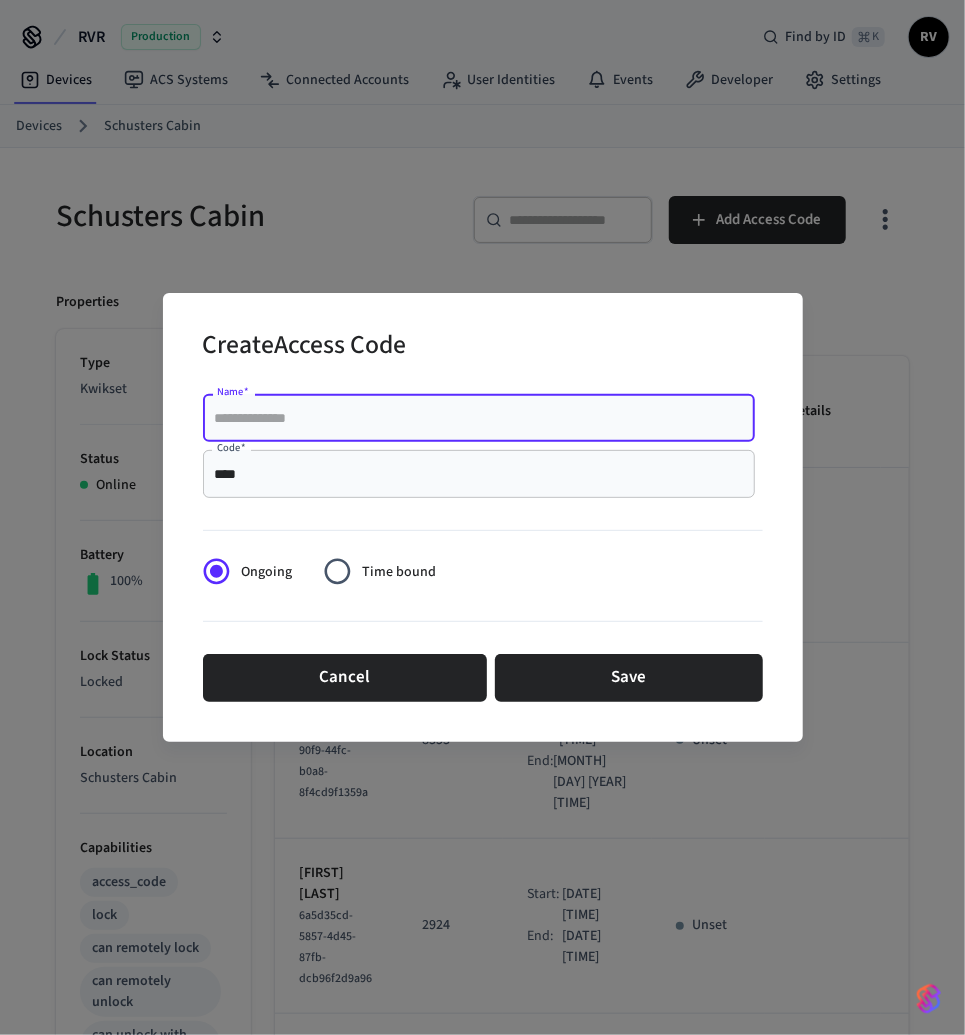 paste on "**********" 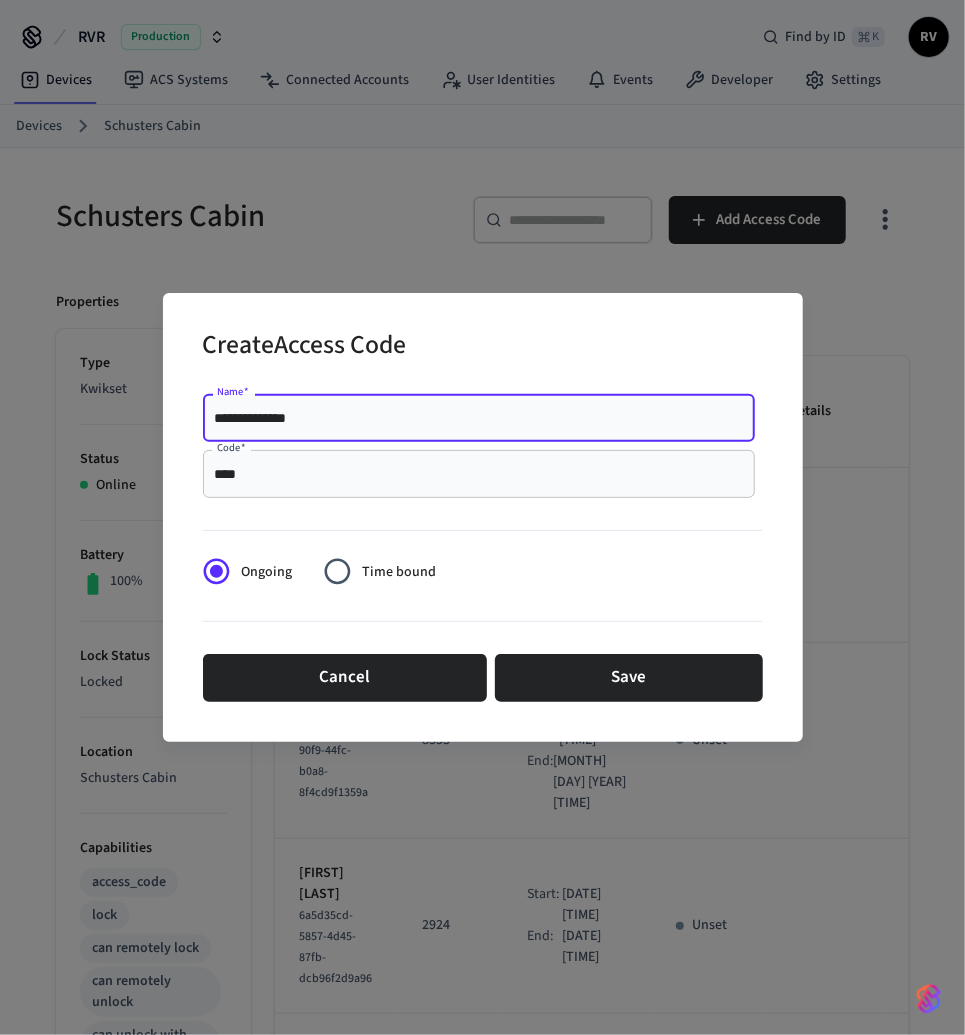 click on "**********" at bounding box center [479, 418] 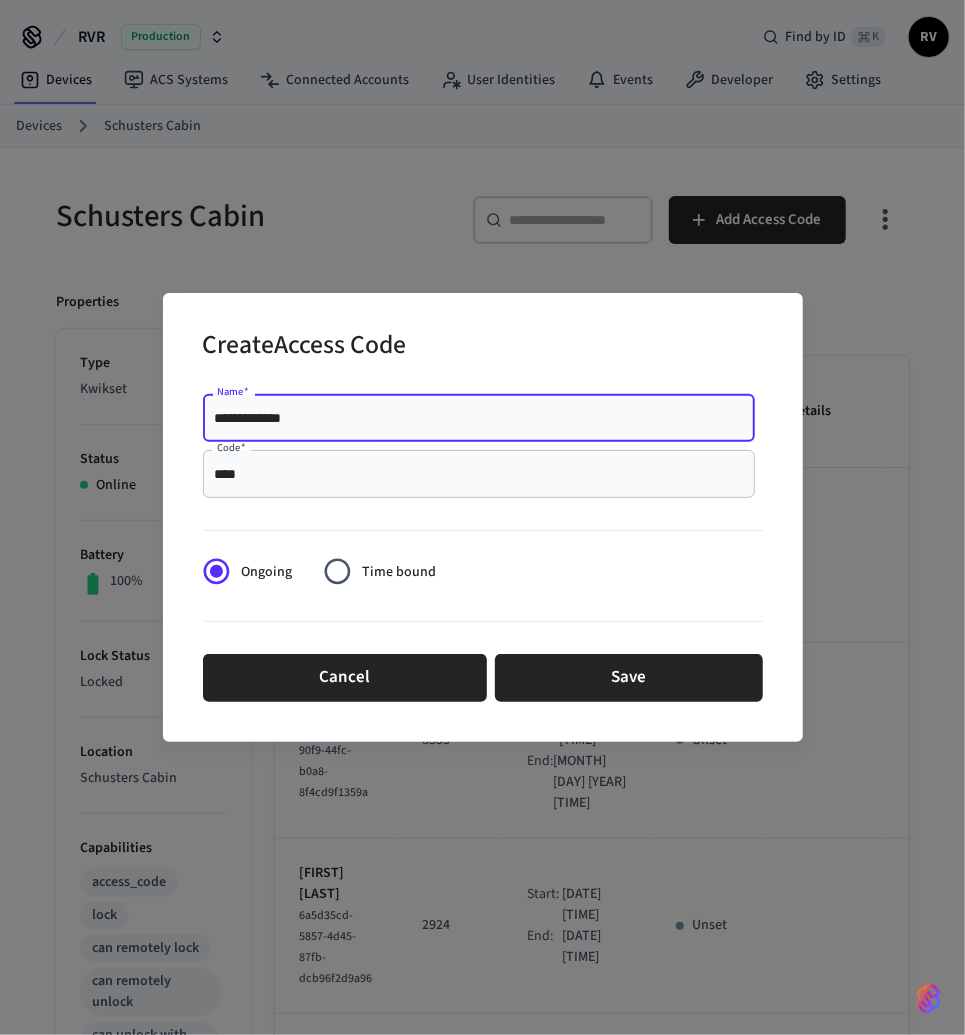 type on "**********" 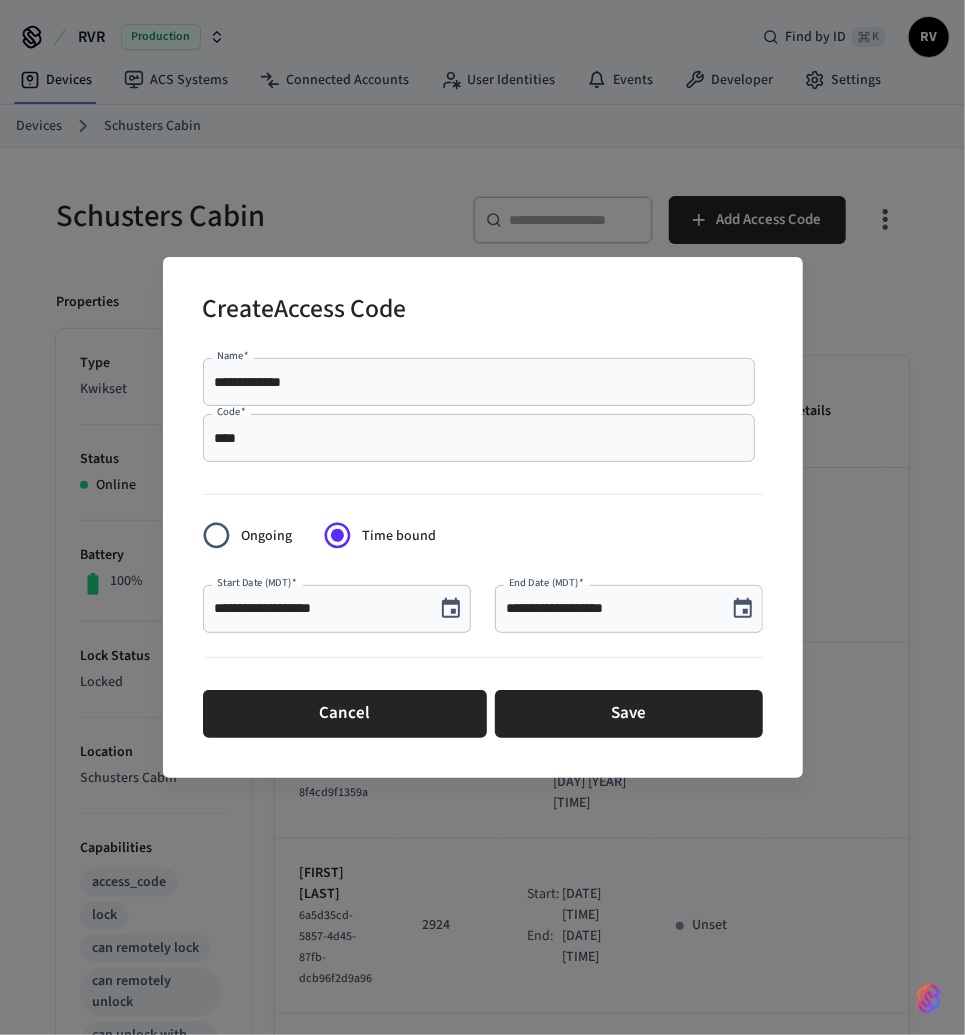 click 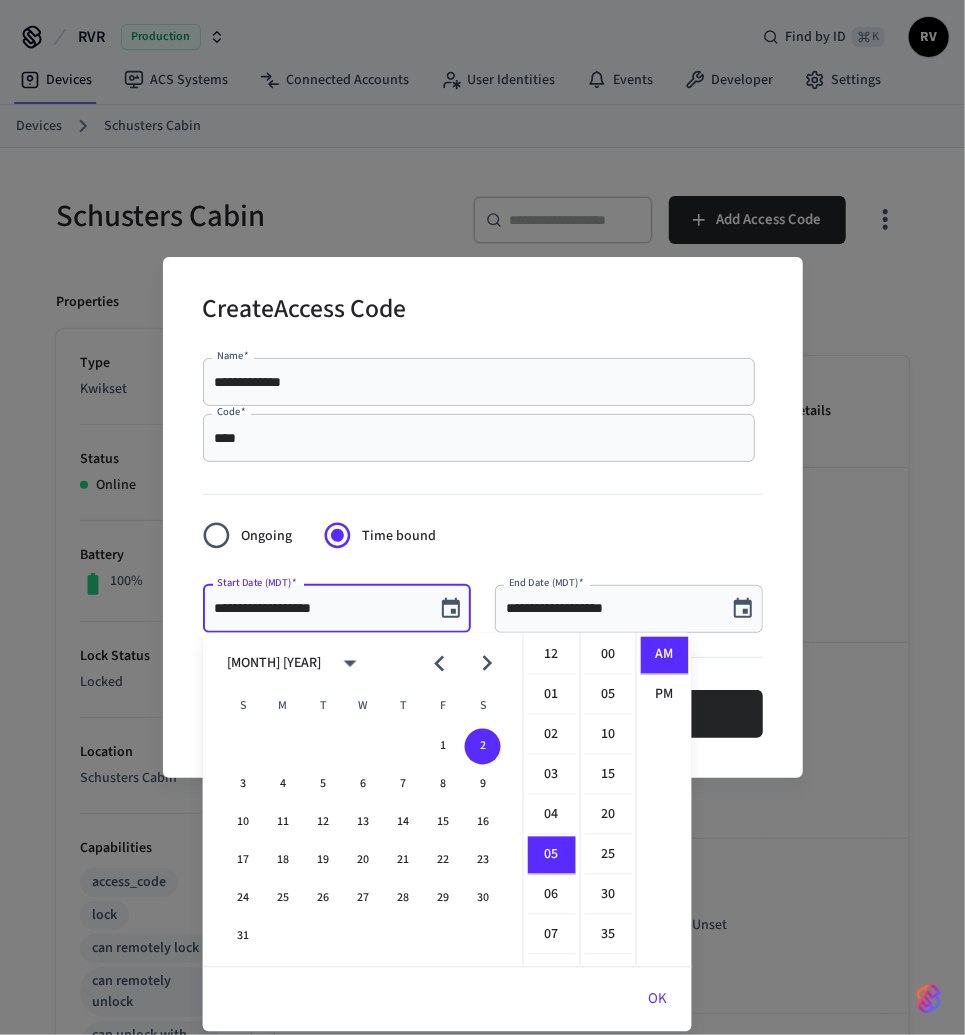 scroll, scrollTop: 198, scrollLeft: 0, axis: vertical 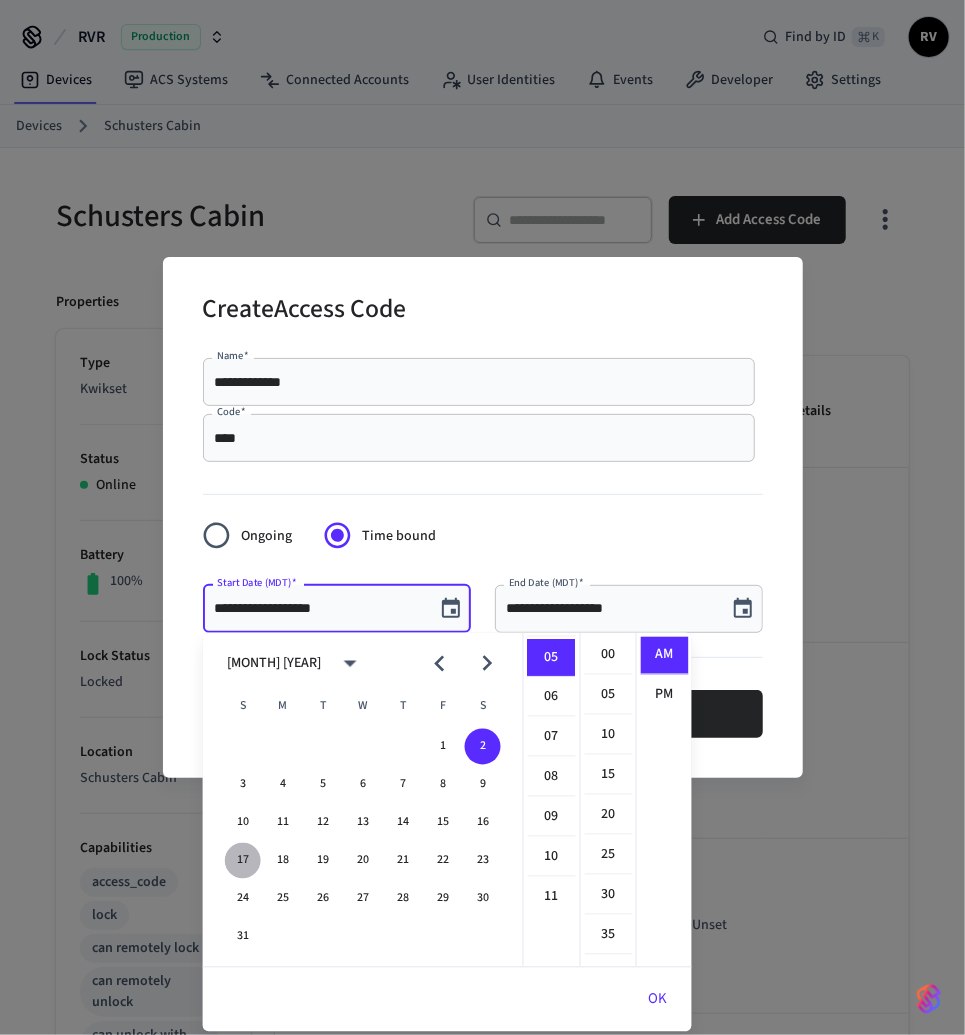 click on "17" at bounding box center [243, 861] 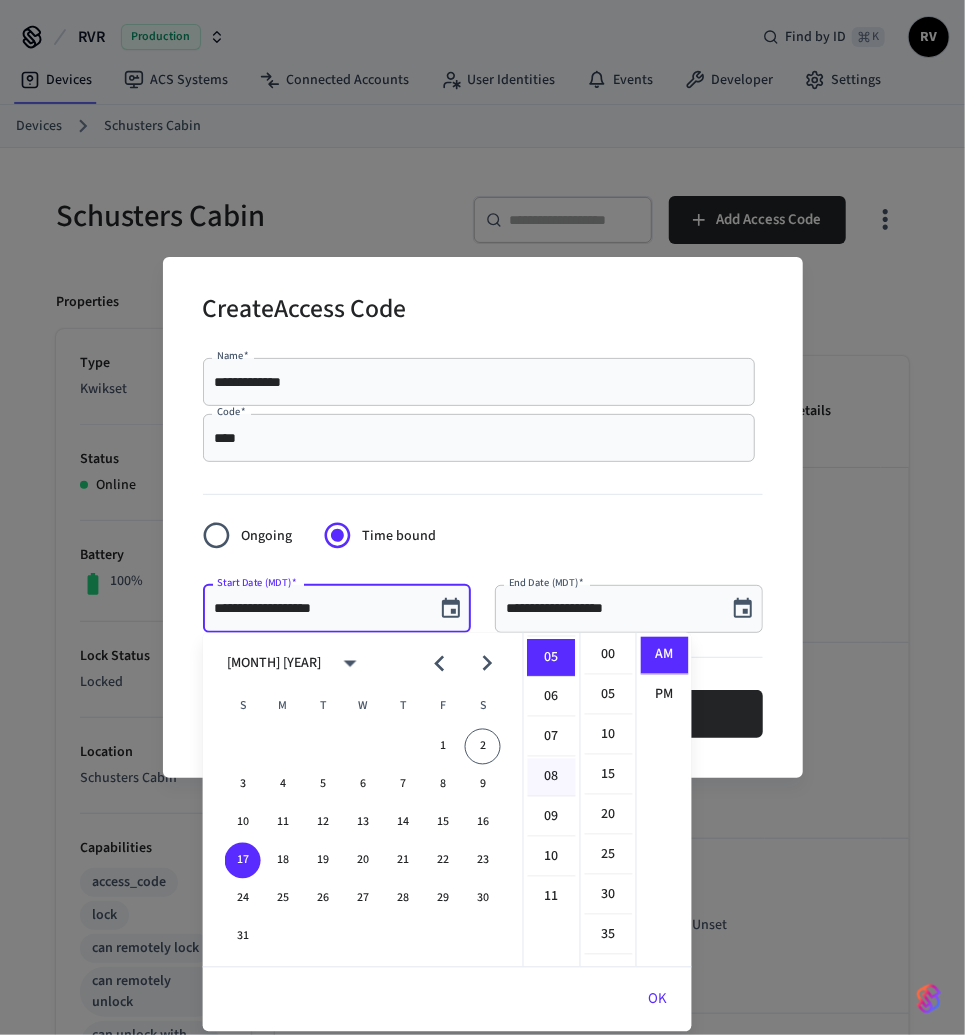 scroll, scrollTop: 0, scrollLeft: 0, axis: both 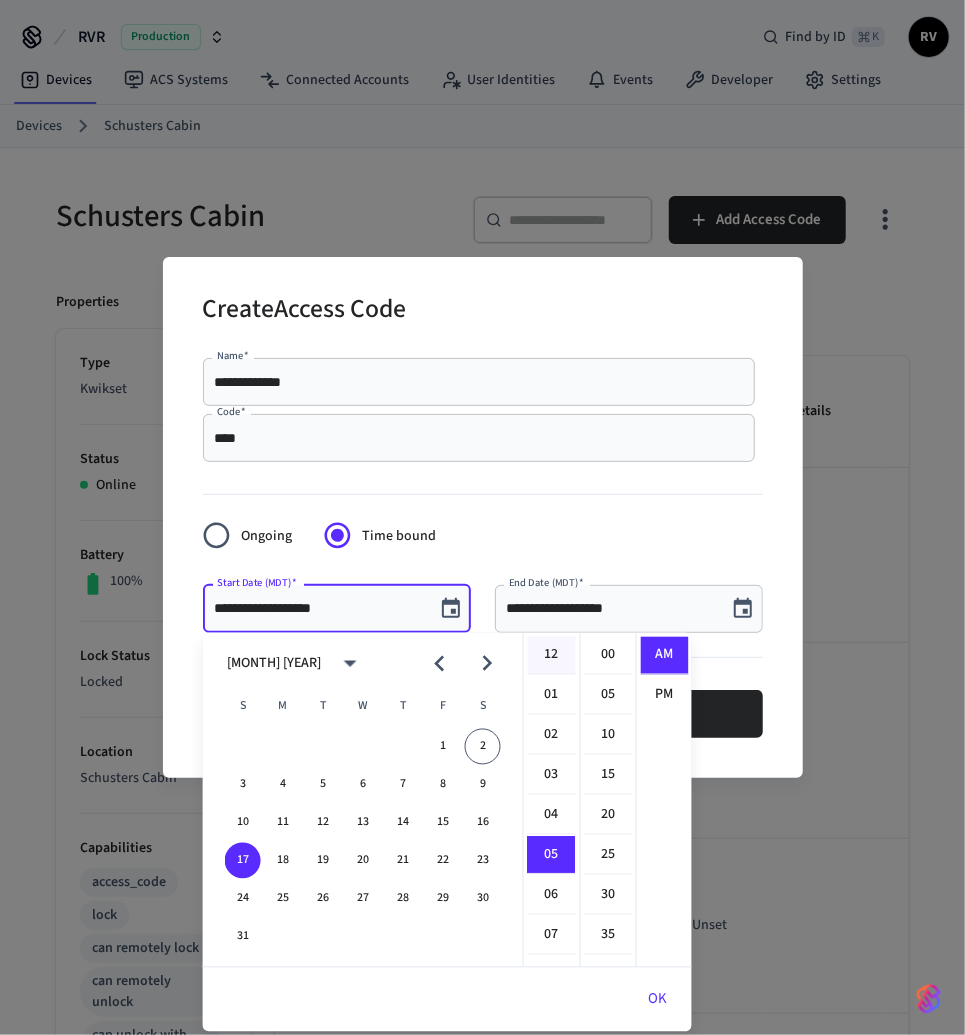 click on "12" at bounding box center [552, 656] 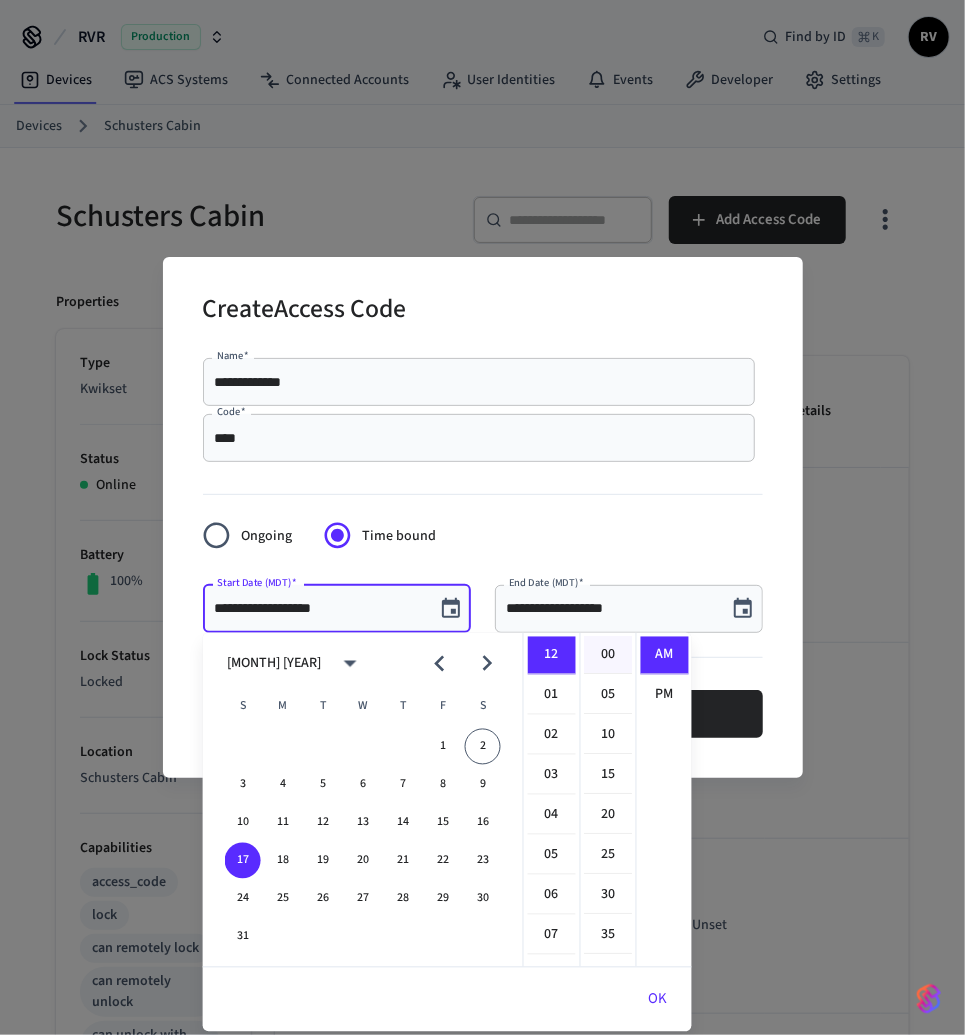 click on "00" at bounding box center [609, 656] 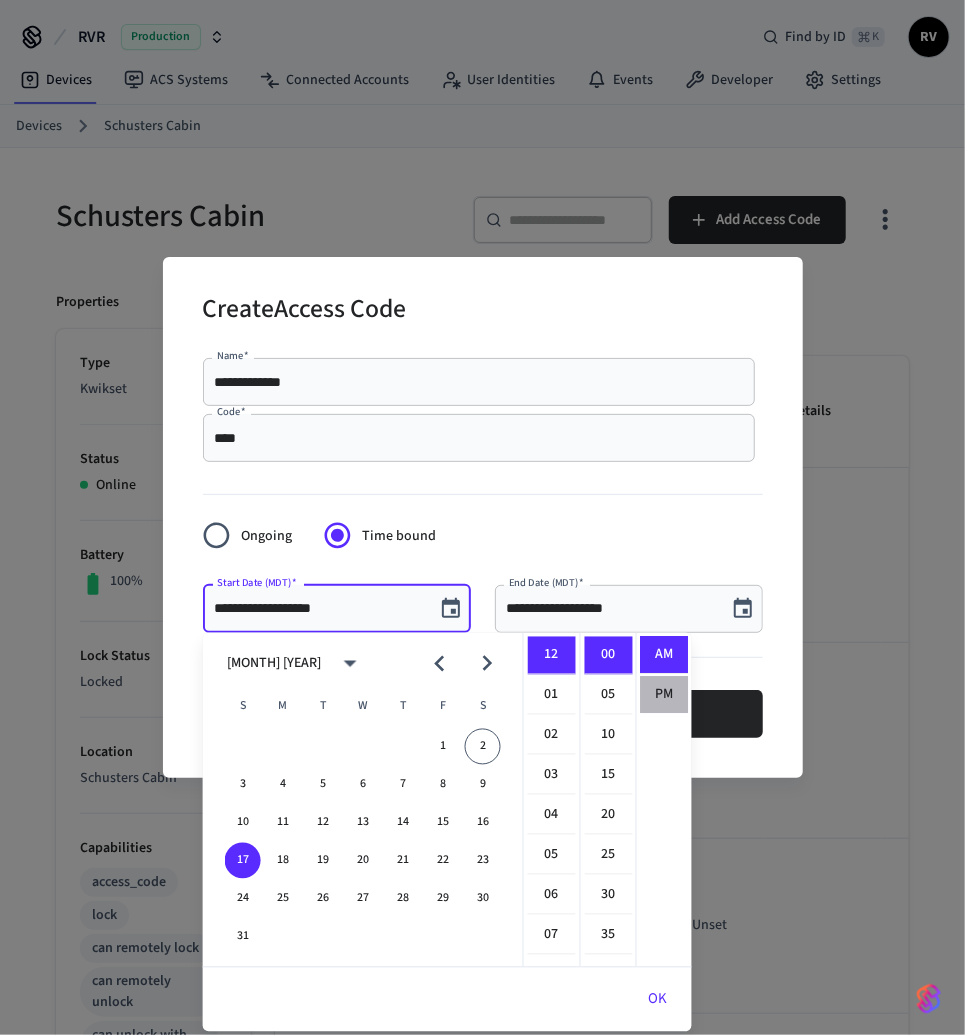 click on "PM" at bounding box center [665, 695] 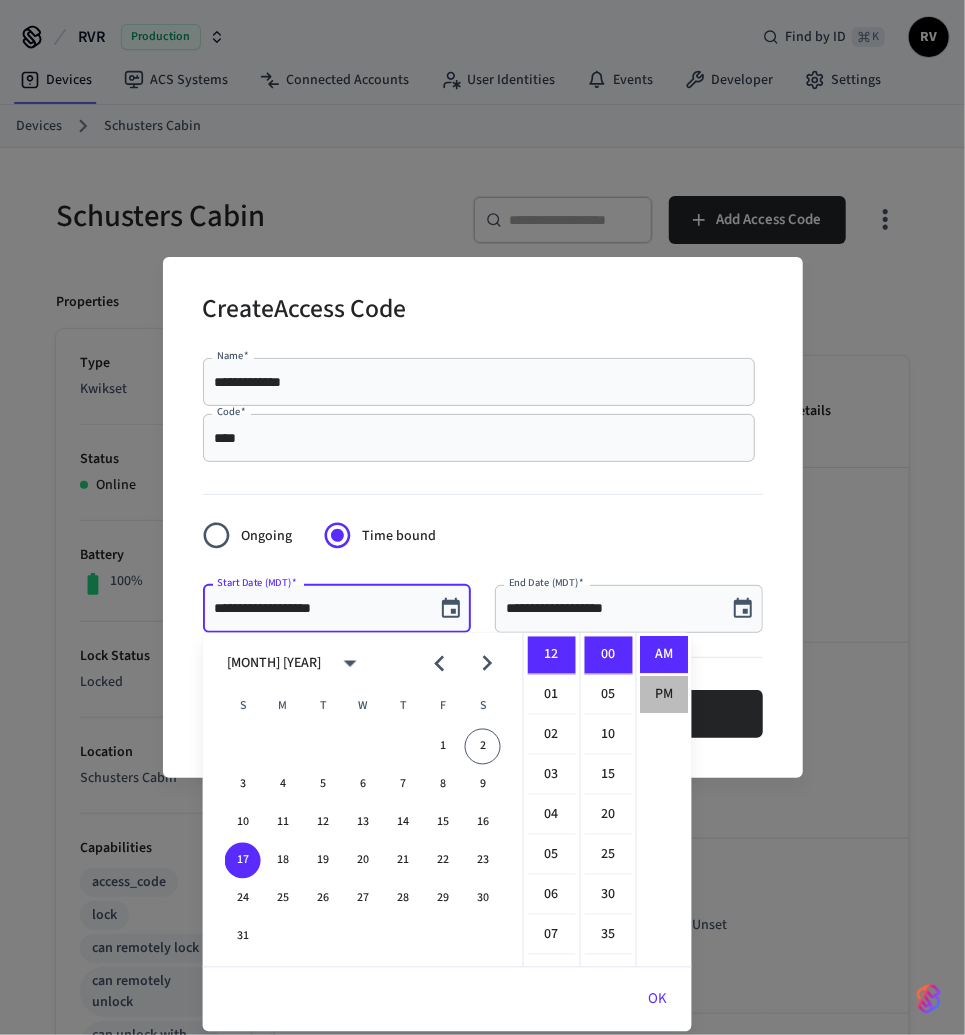 scroll, scrollTop: 36, scrollLeft: 0, axis: vertical 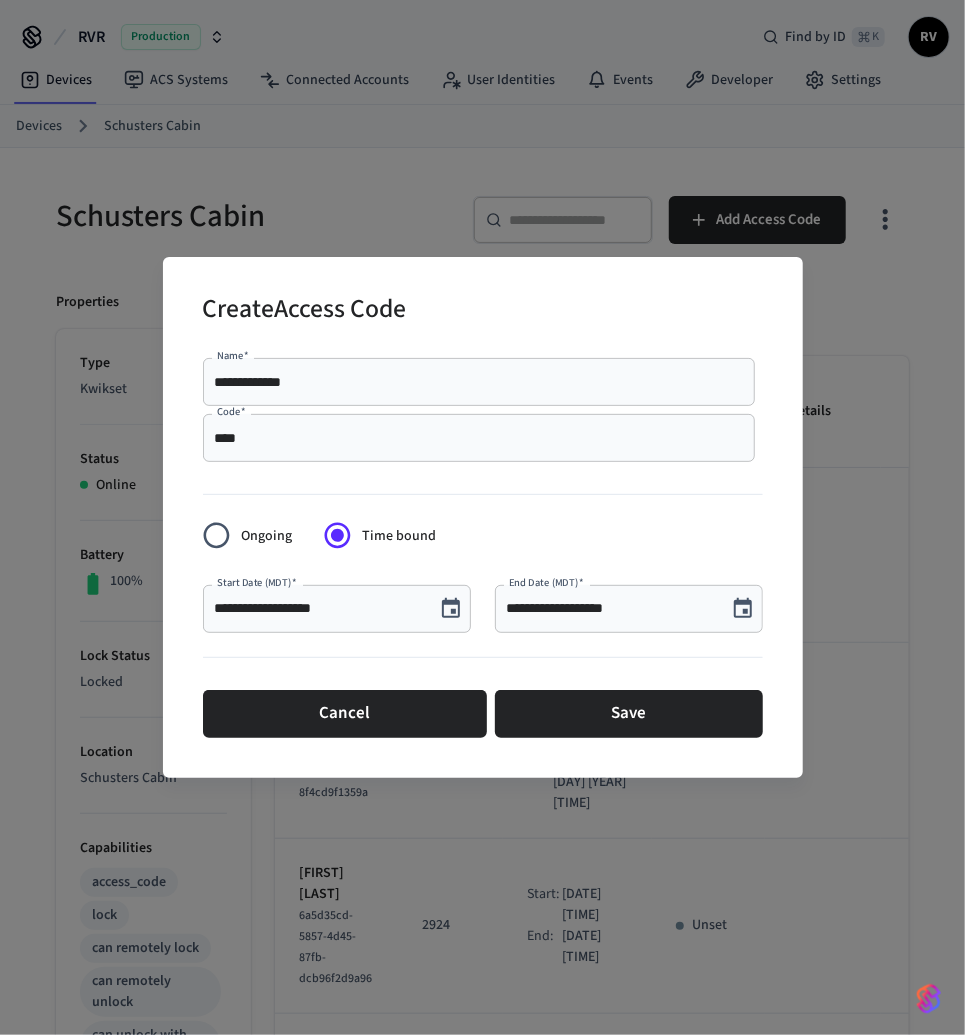 click 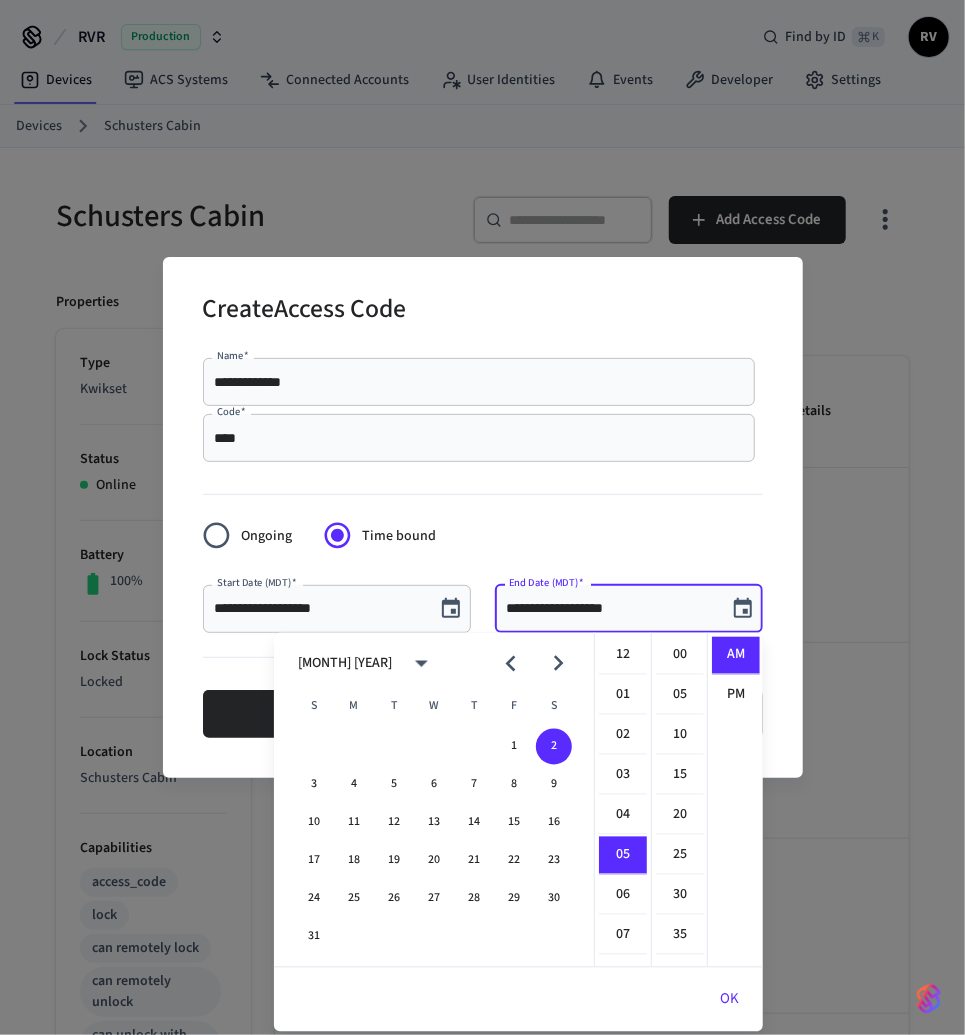 scroll, scrollTop: 198, scrollLeft: 0, axis: vertical 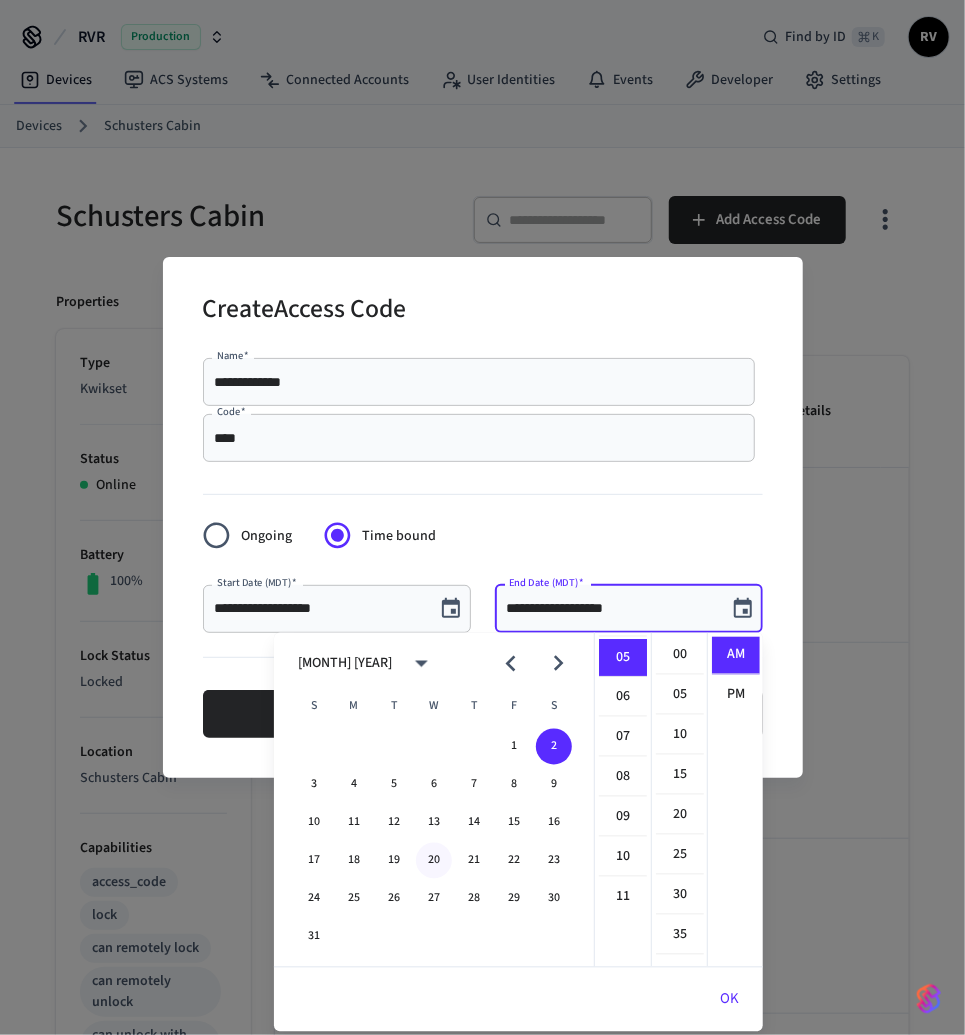 click on "20" at bounding box center (434, 861) 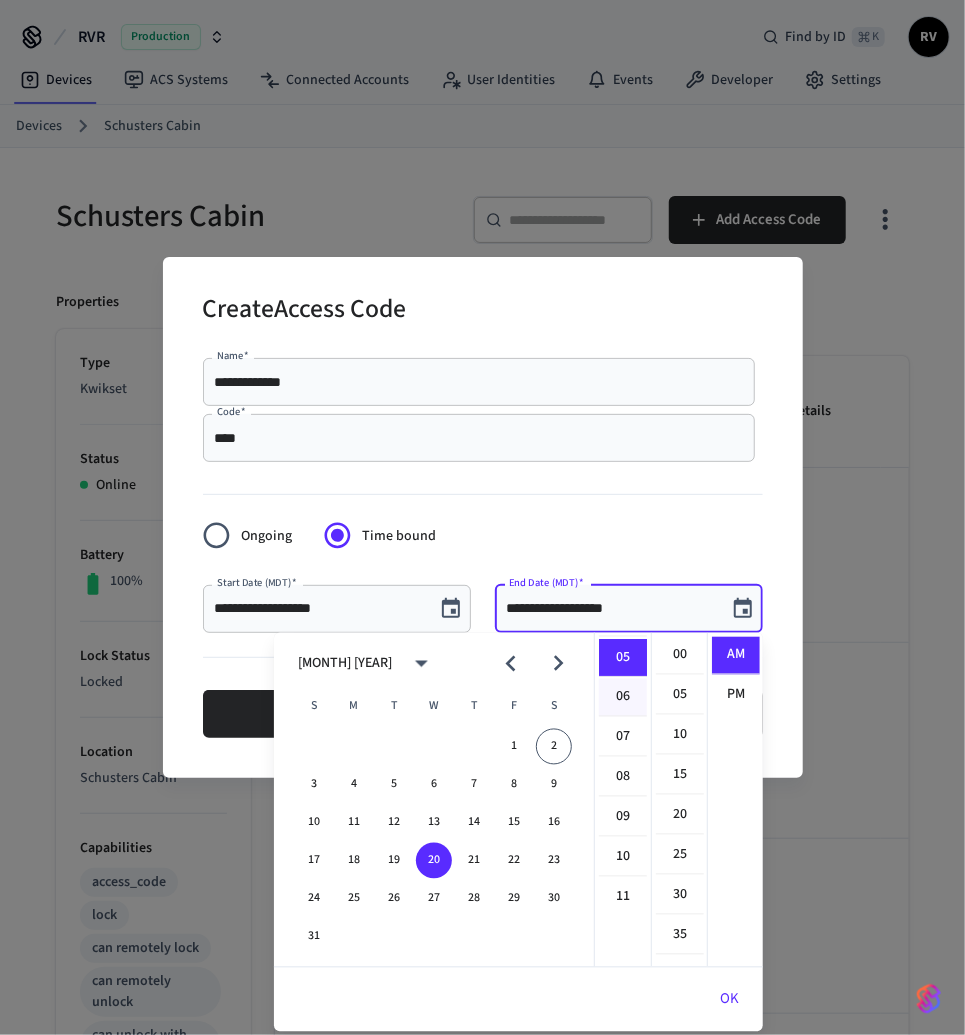 scroll, scrollTop: 0, scrollLeft: 0, axis: both 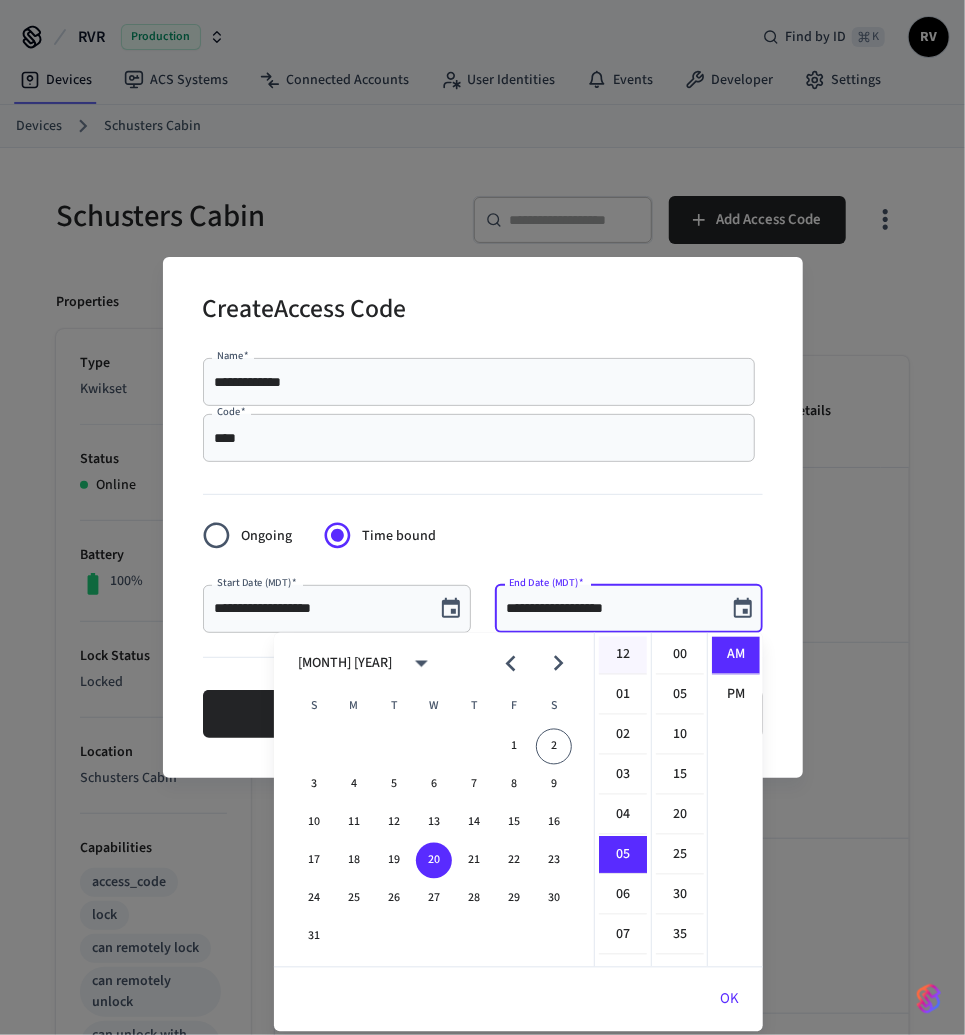 click on "12" at bounding box center (623, 656) 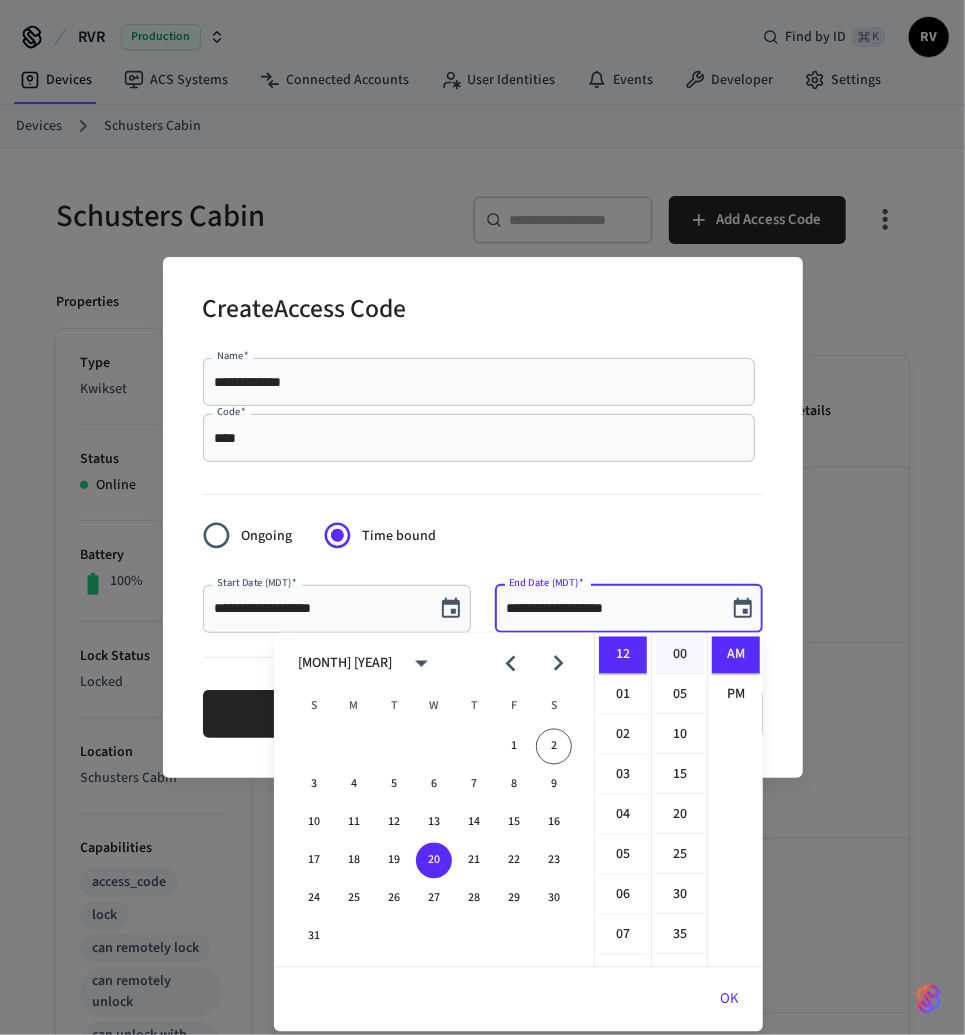 click on "00" at bounding box center [680, 656] 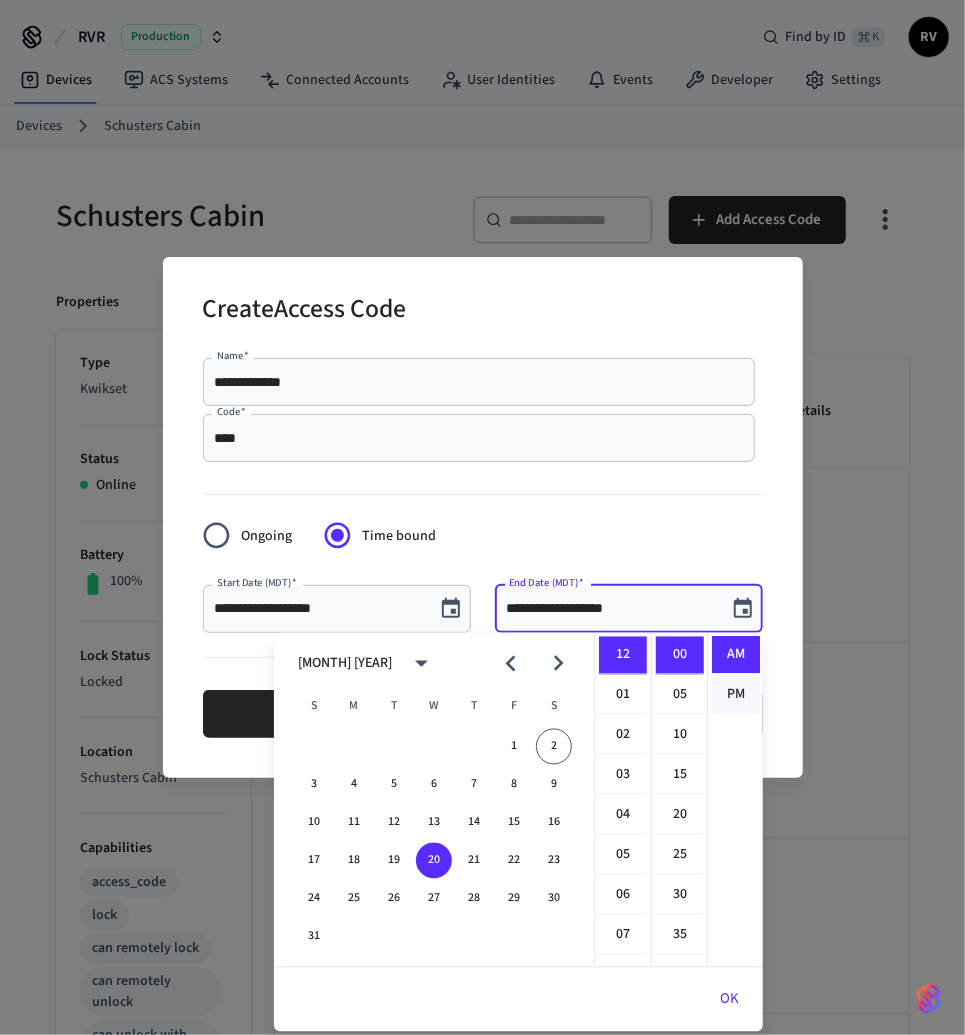 click on "PM" at bounding box center (736, 695) 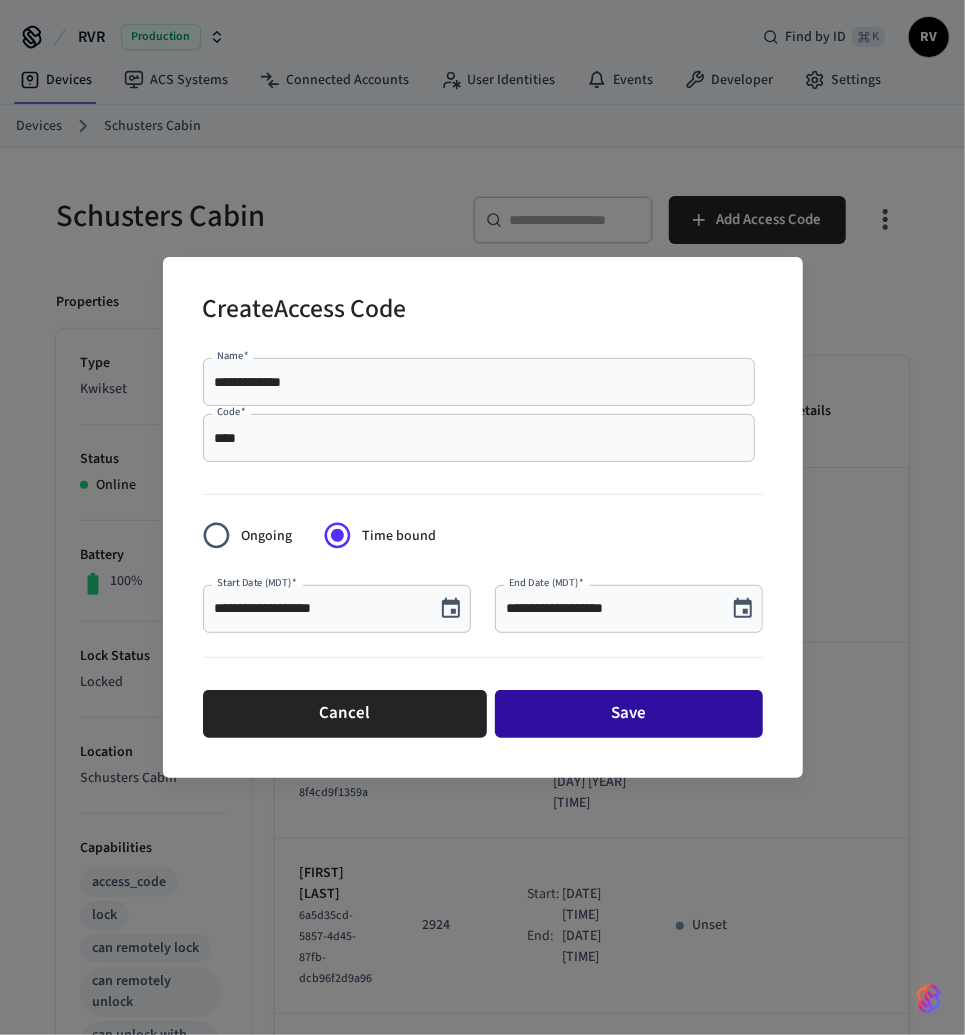 click on "Save" at bounding box center [629, 714] 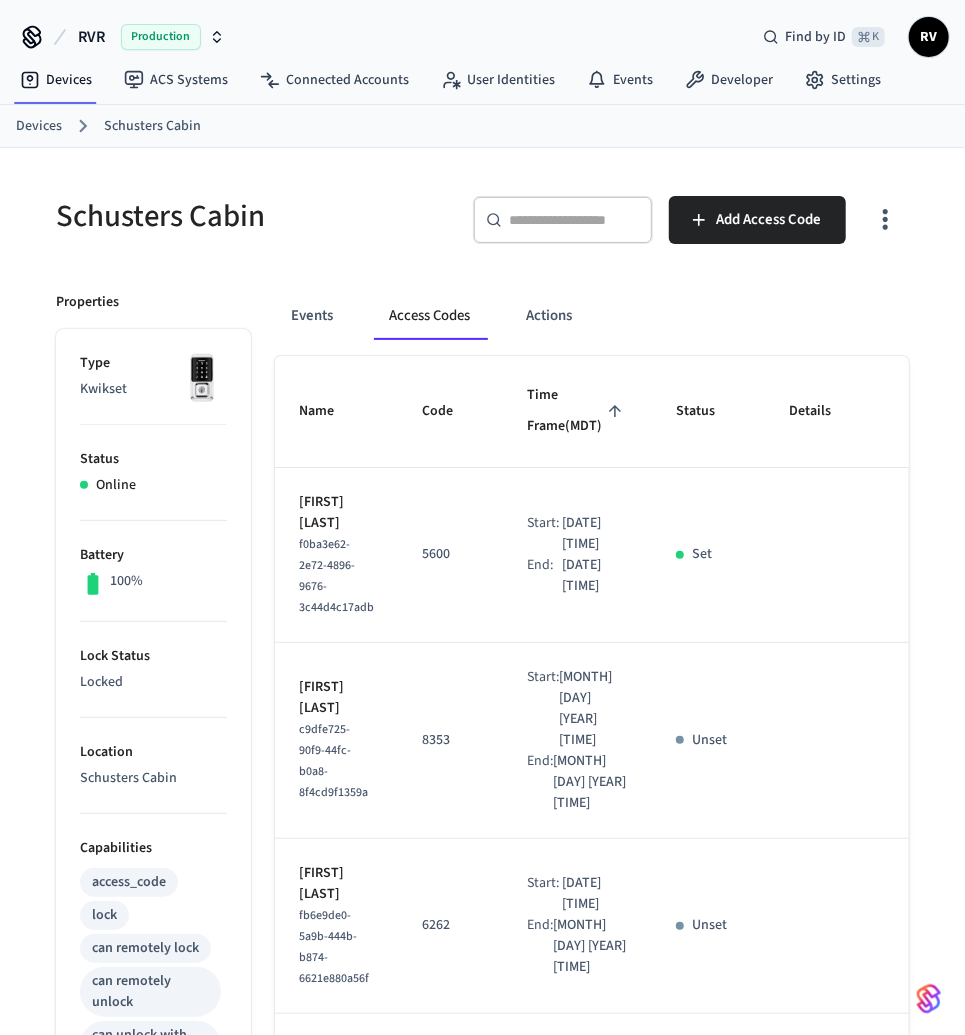 scroll, scrollTop: 0, scrollLeft: 2, axis: horizontal 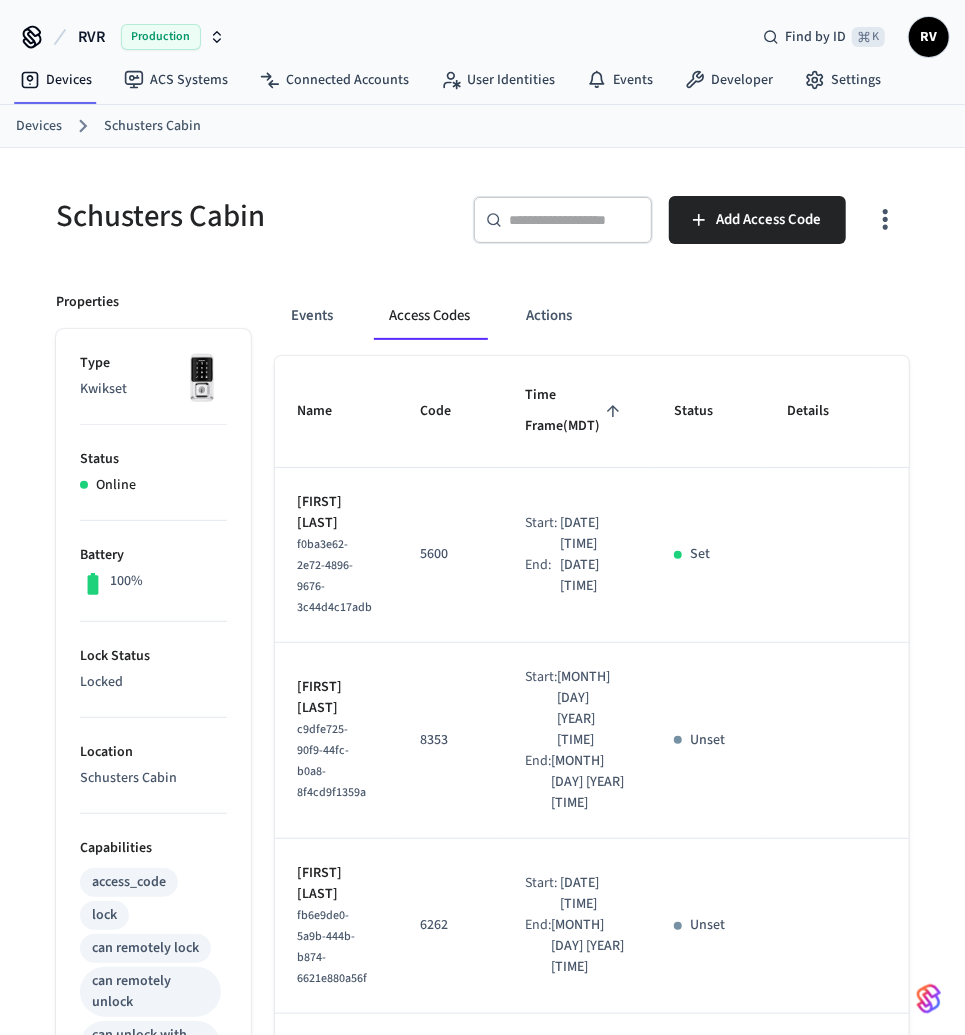click on "Devices" at bounding box center [39, 126] 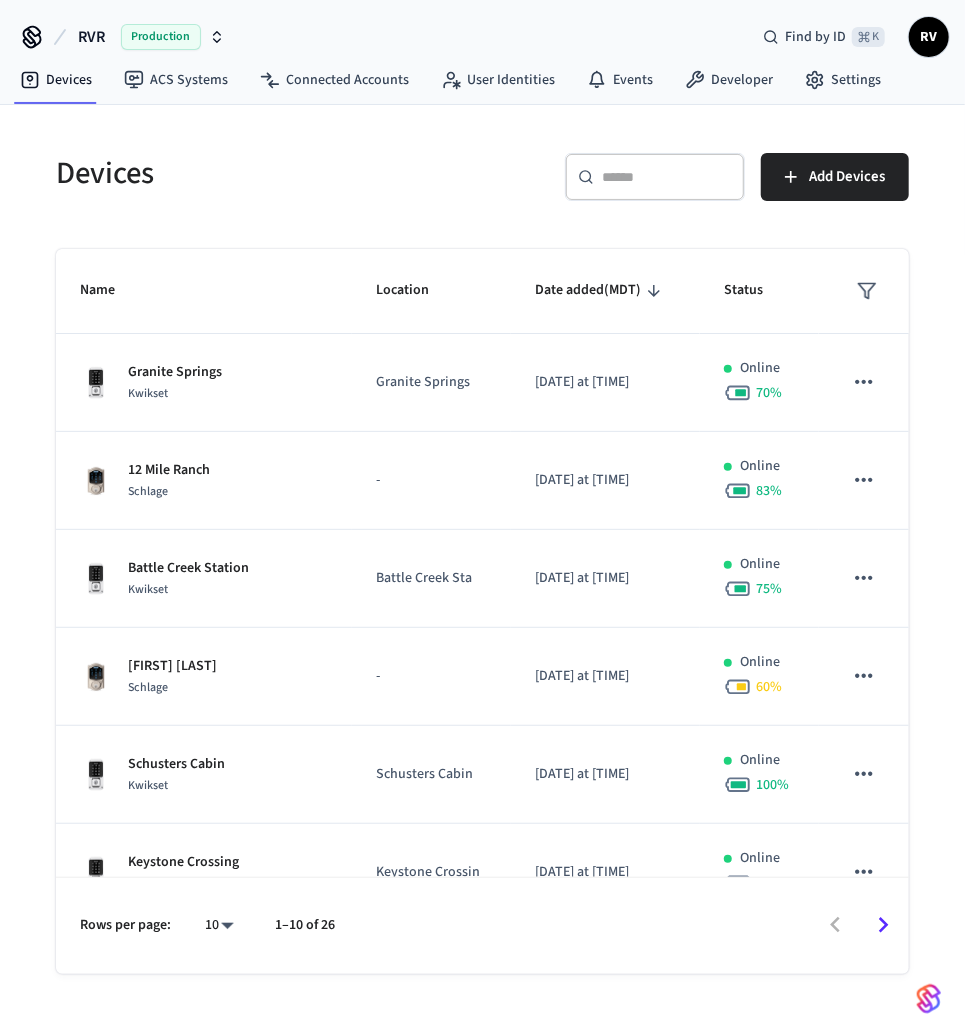 click on "​ ​" at bounding box center [655, 177] 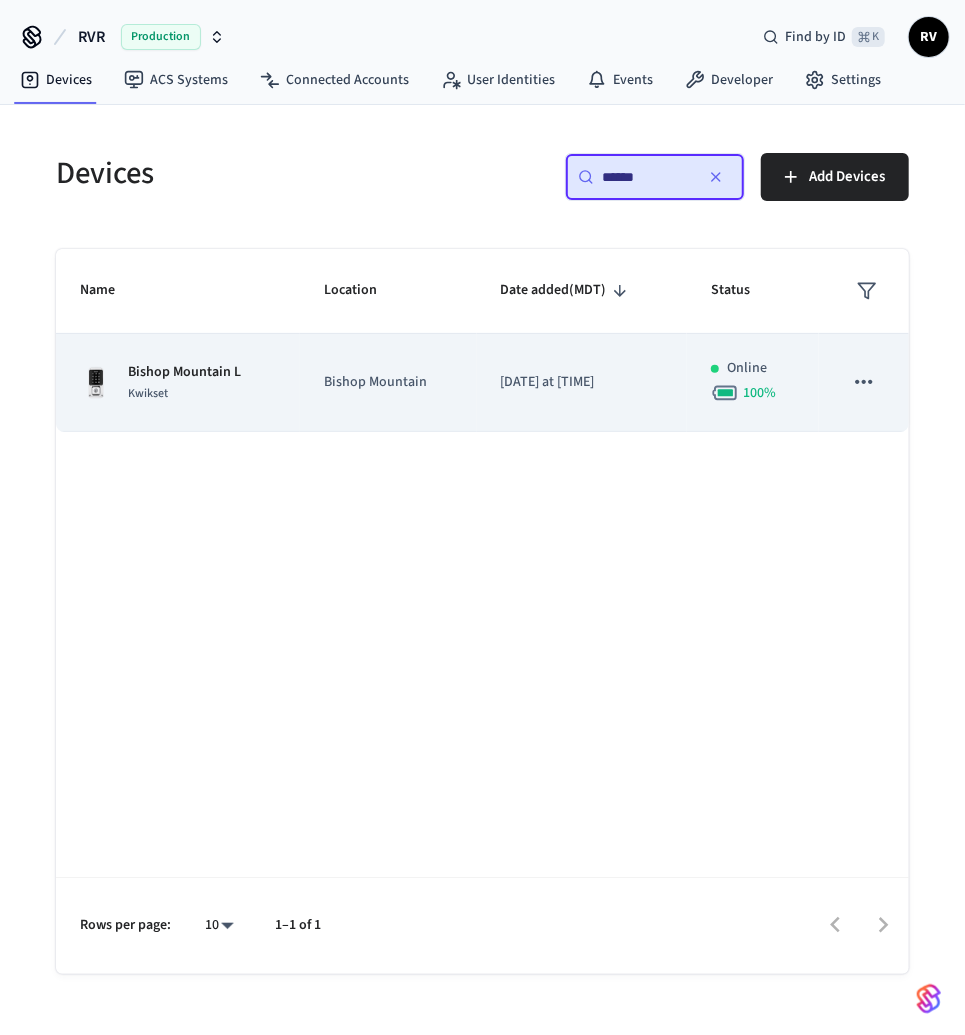 type on "******" 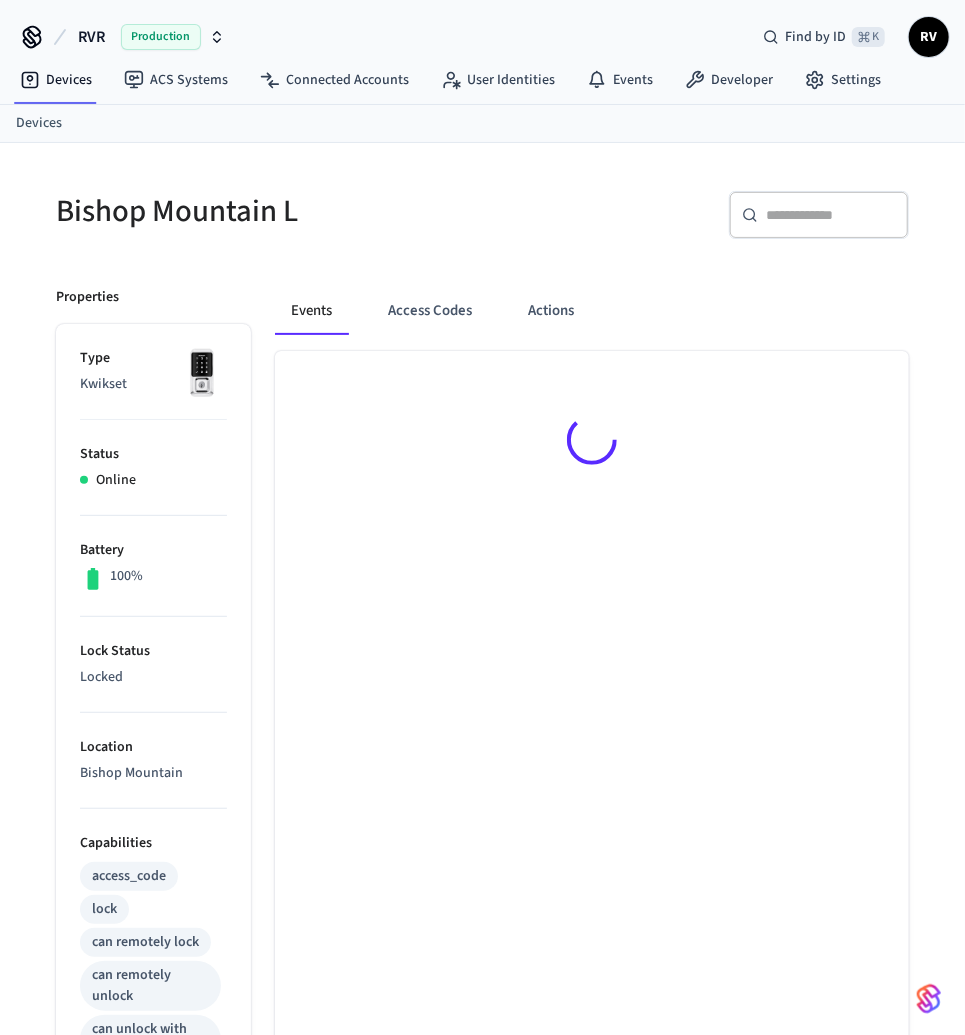 click at bounding box center (592, 443) 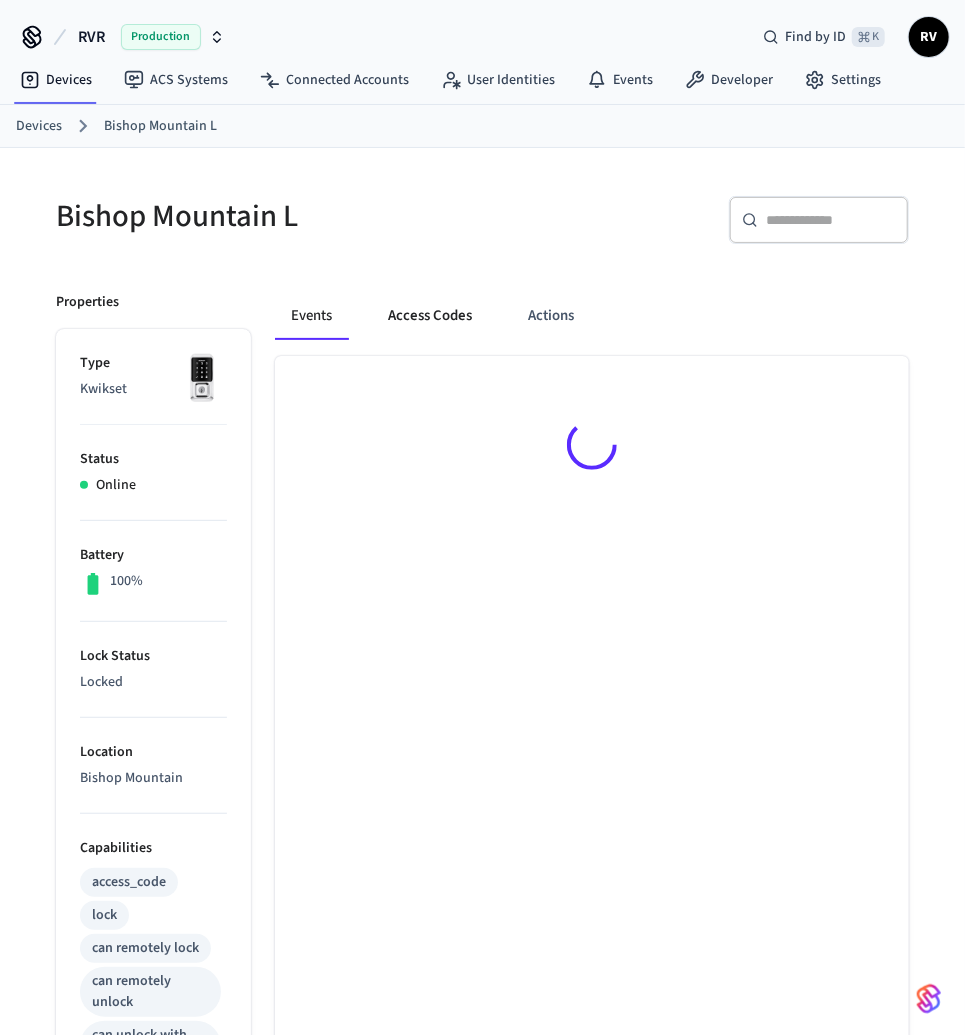 drag, startPoint x: 427, startPoint y: 288, endPoint x: 410, endPoint y: 302, distance: 22.022715 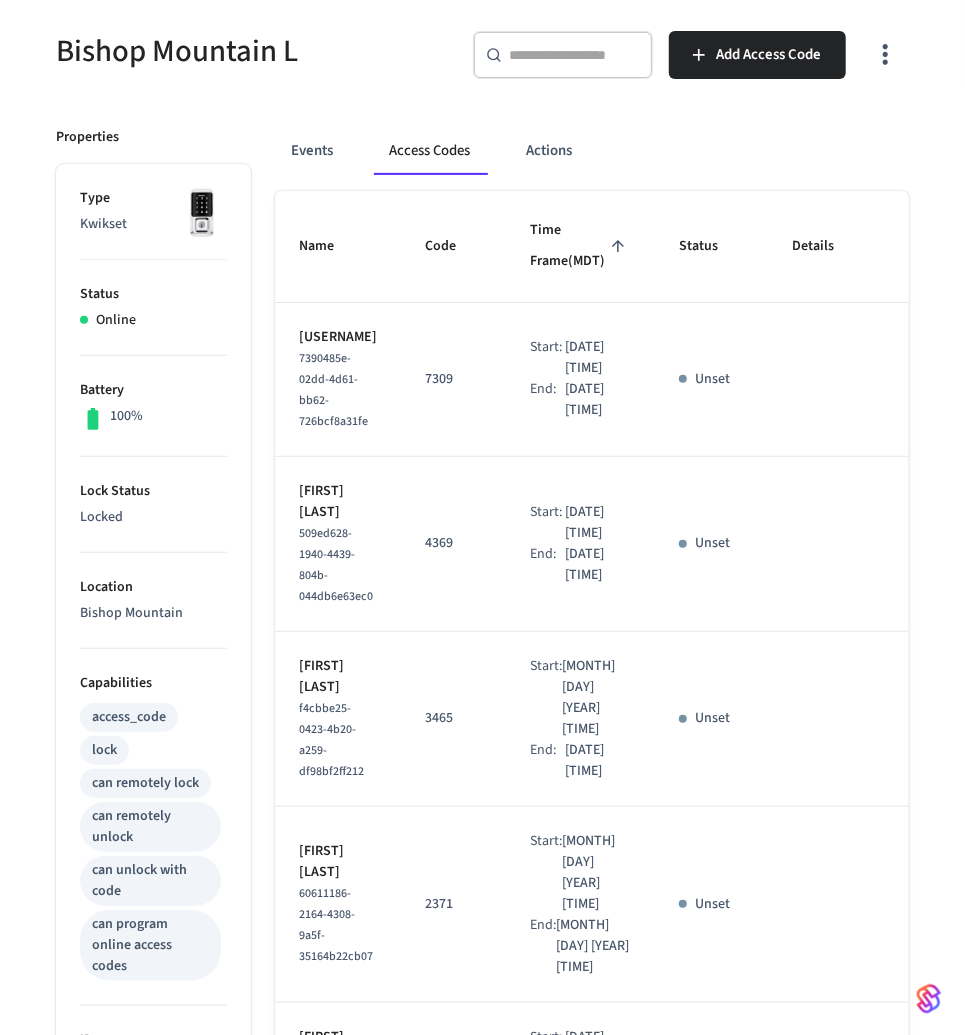scroll, scrollTop: 0, scrollLeft: 0, axis: both 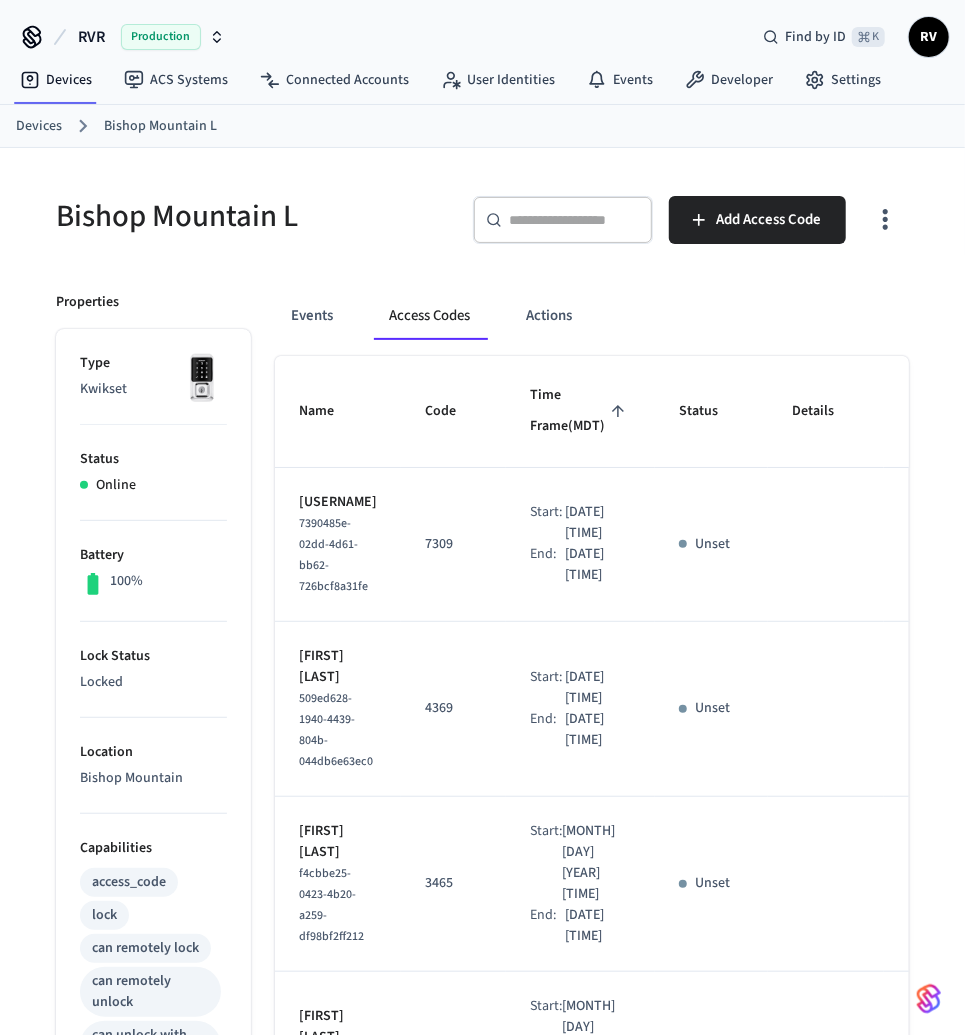 click on "Devices" at bounding box center (39, 126) 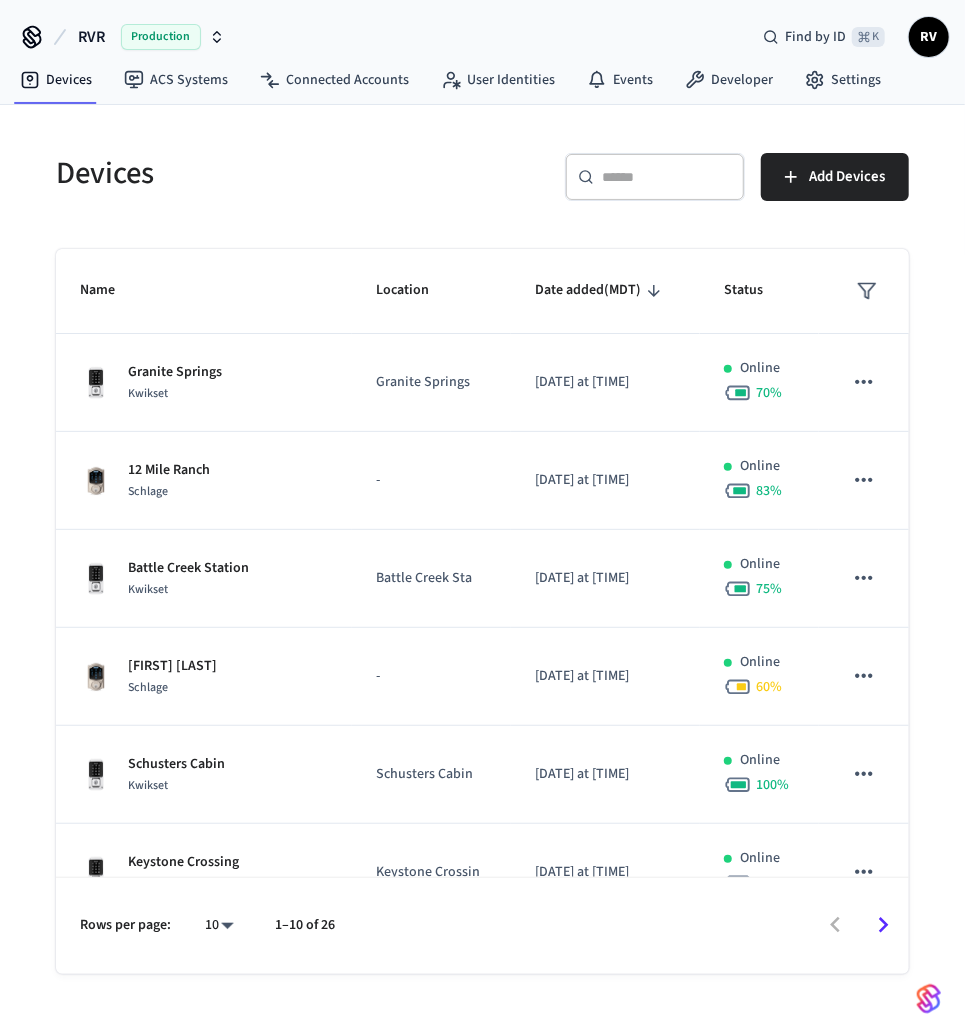 click at bounding box center (667, 177) 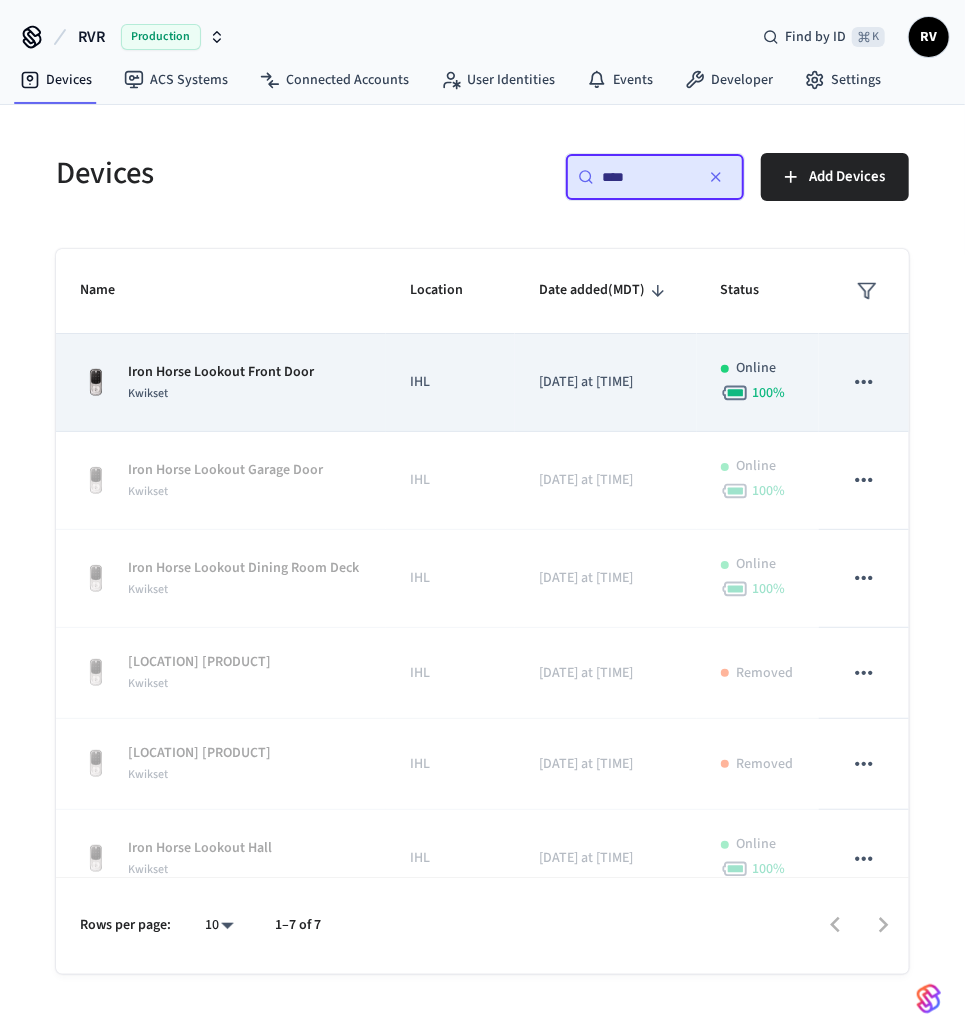 type on "****" 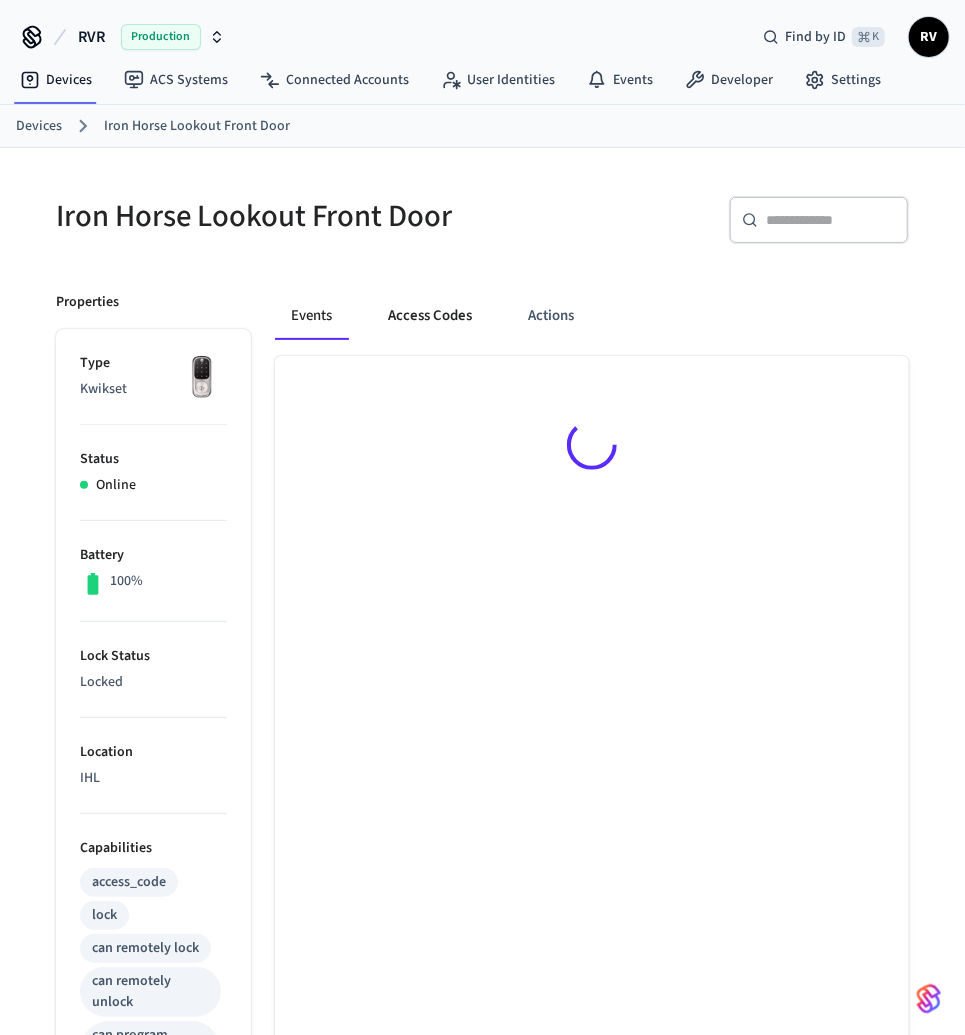 click on "Access Codes" at bounding box center (430, 316) 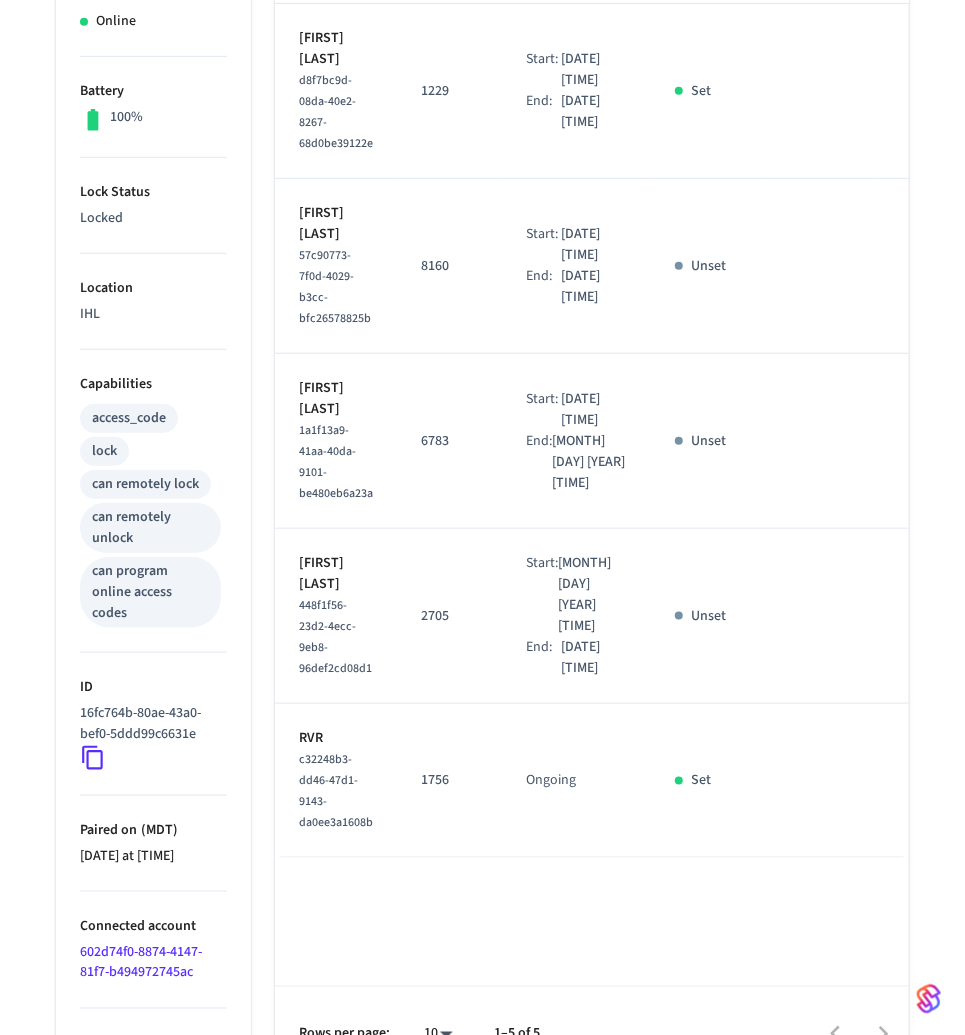 scroll, scrollTop: 0, scrollLeft: 0, axis: both 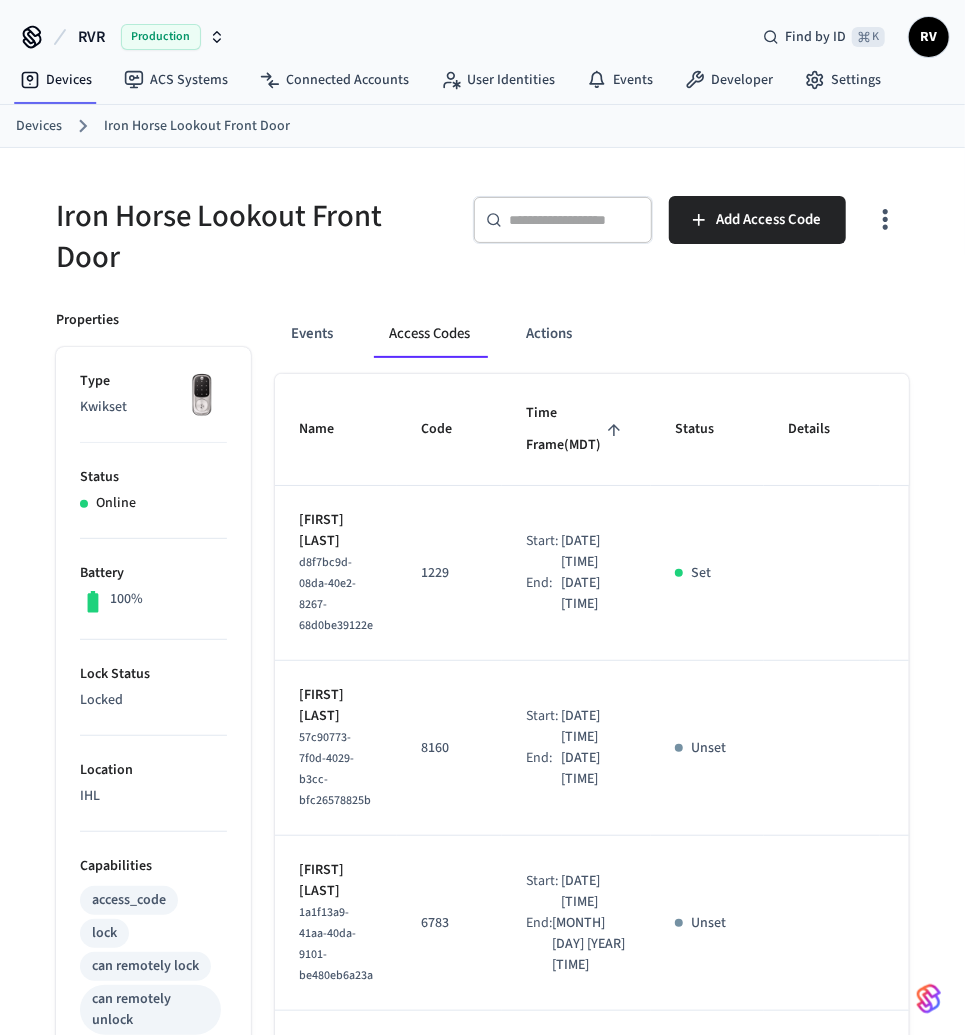 click on "Devices" at bounding box center [39, 126] 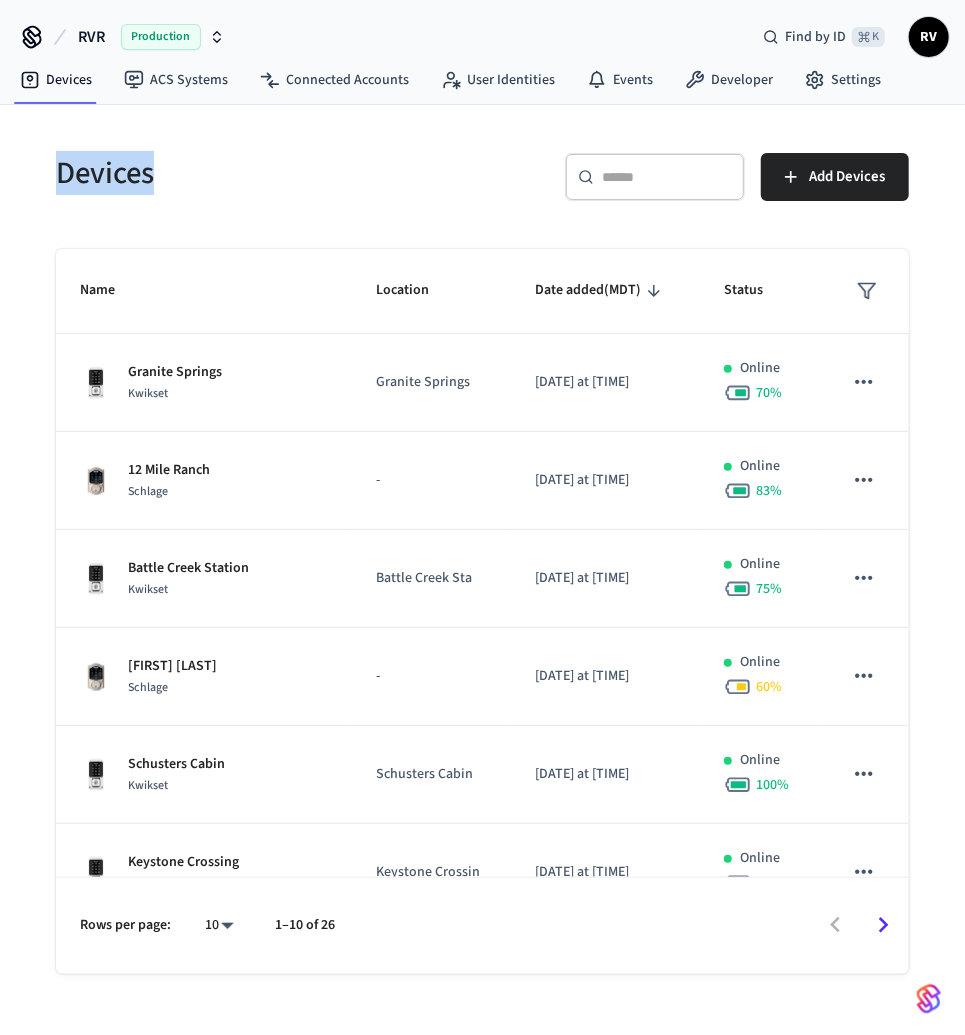 click on "Devices Add Devices Name Location Date added (MDT) Status [LOCATION] [PRODUCT] [LOCATION] [DATE] at [TIME] Online [PERCENT] [LOCATION] [PRODUCT] [LOCATION] [DATE] at [TIME] Online [PERCENT] [LOCATION] [PRODUCT] [LOCATION] [DATE] at [TIME] Online [PERCENT] [LOCATION] [PRODUCT] [LOCATION] [DATE] at [TIME] Online [PERCENT] [LOCATION] [PRODUCT] [LOCATION] [DATE] at [TIME] Online [PERCENT] [LOCATION] [PRODUCT] [LOCATION] [DATE] at [TIME] Online [PERCENT] [LOCATION] [PRODUCT] [LOCATION] [DATE] at [TIME] Online [PERCENT] [LOCATION] [PRODUCT] [LOCATION] [DATE] at [TIME] Online [PERCENT] Rows per page: 10 ** 1–10 of 26" at bounding box center (482, 539) 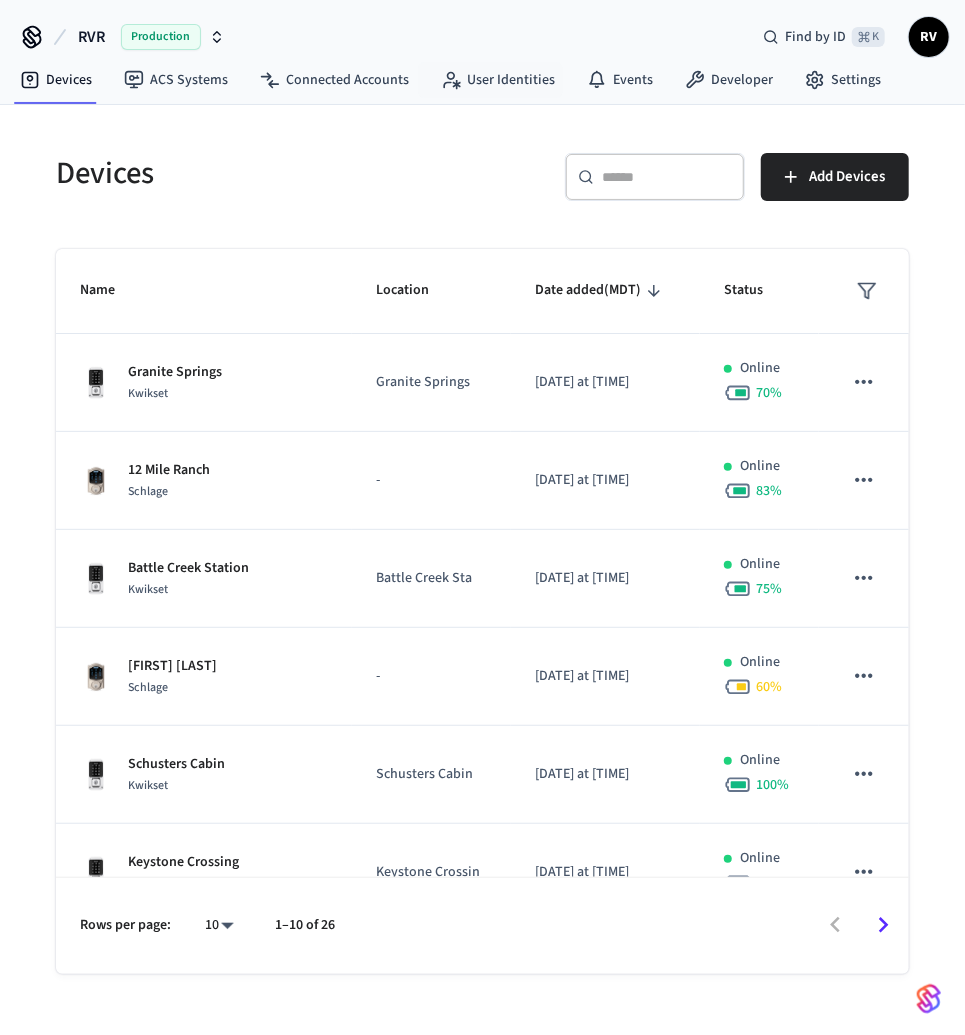 click on "​ ​" at bounding box center [655, 177] 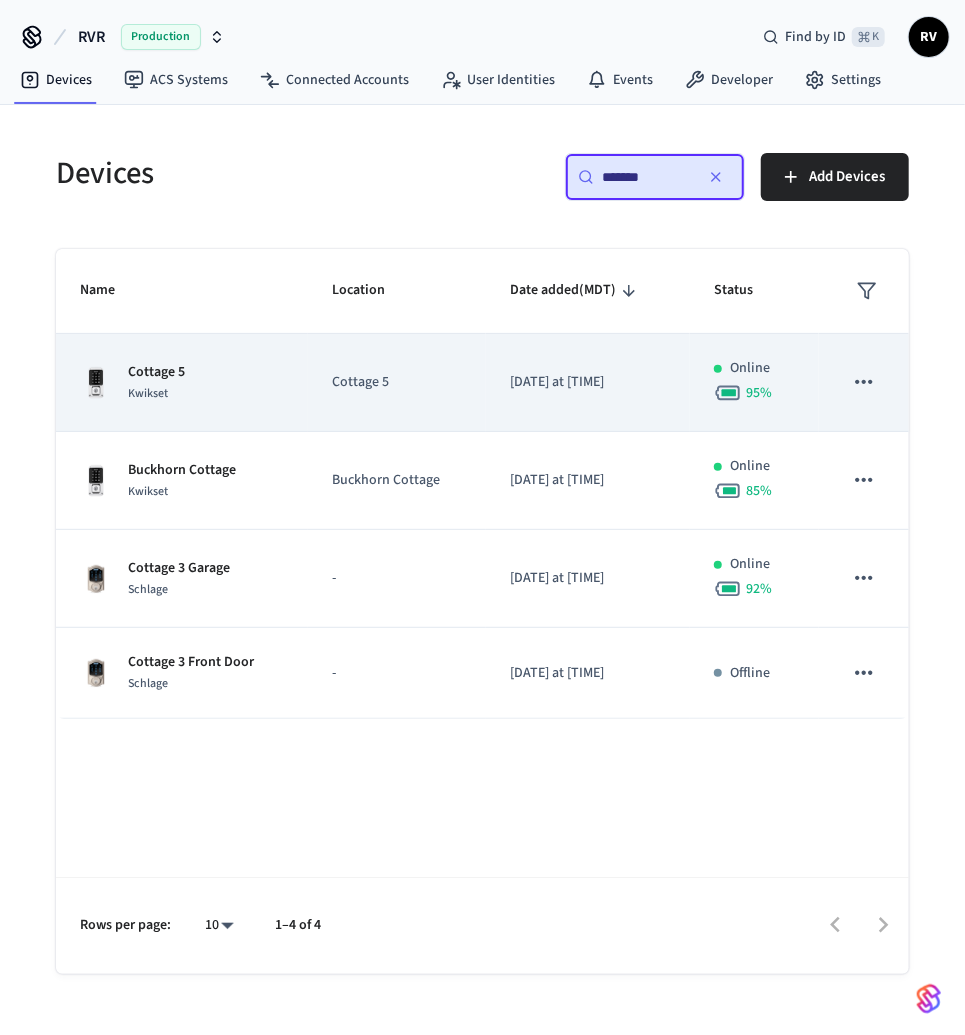 type on "*******" 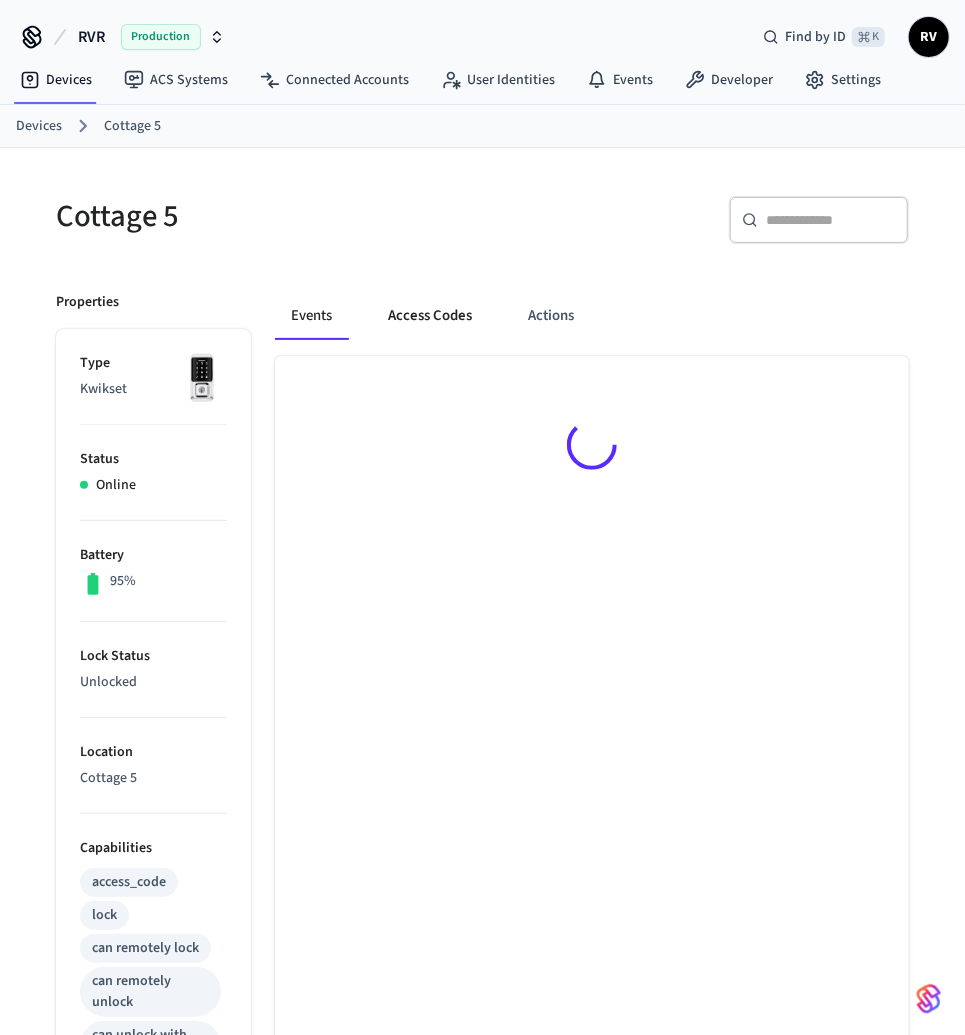 click on "Access Codes" at bounding box center [430, 316] 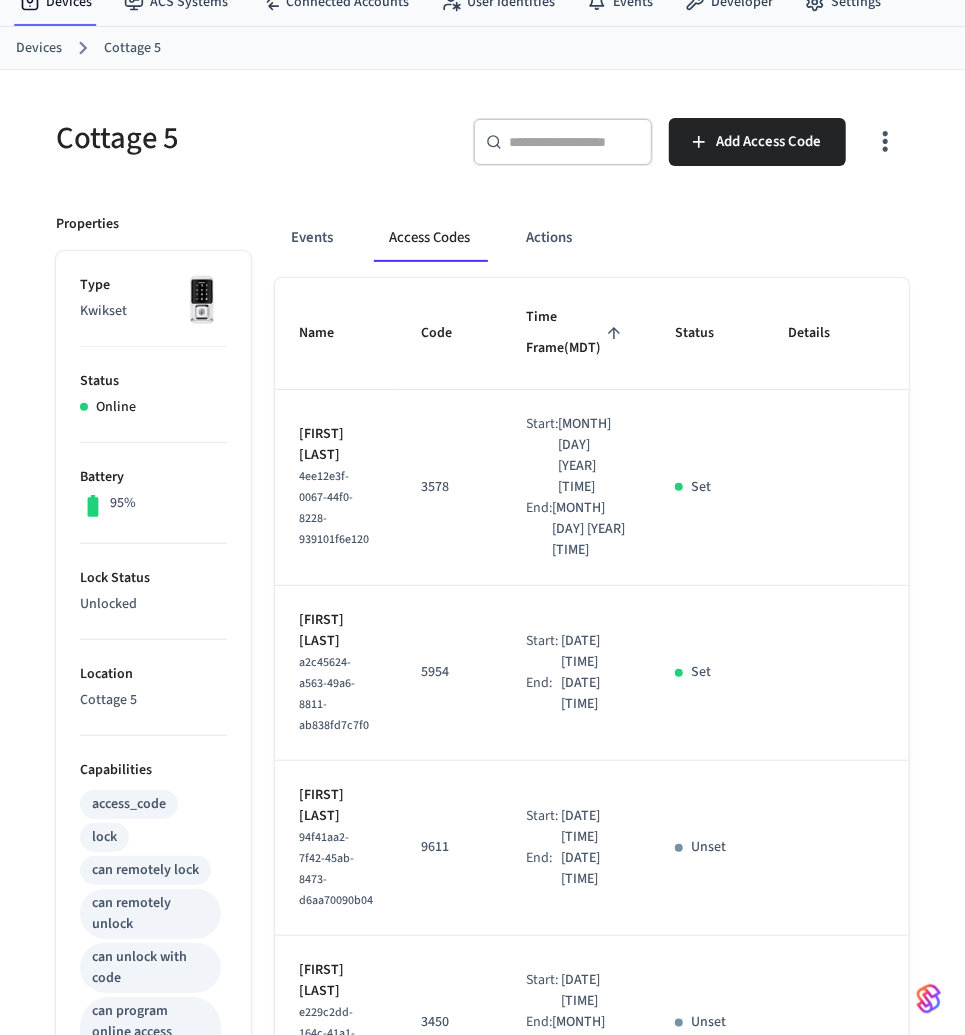 scroll, scrollTop: 0, scrollLeft: 0, axis: both 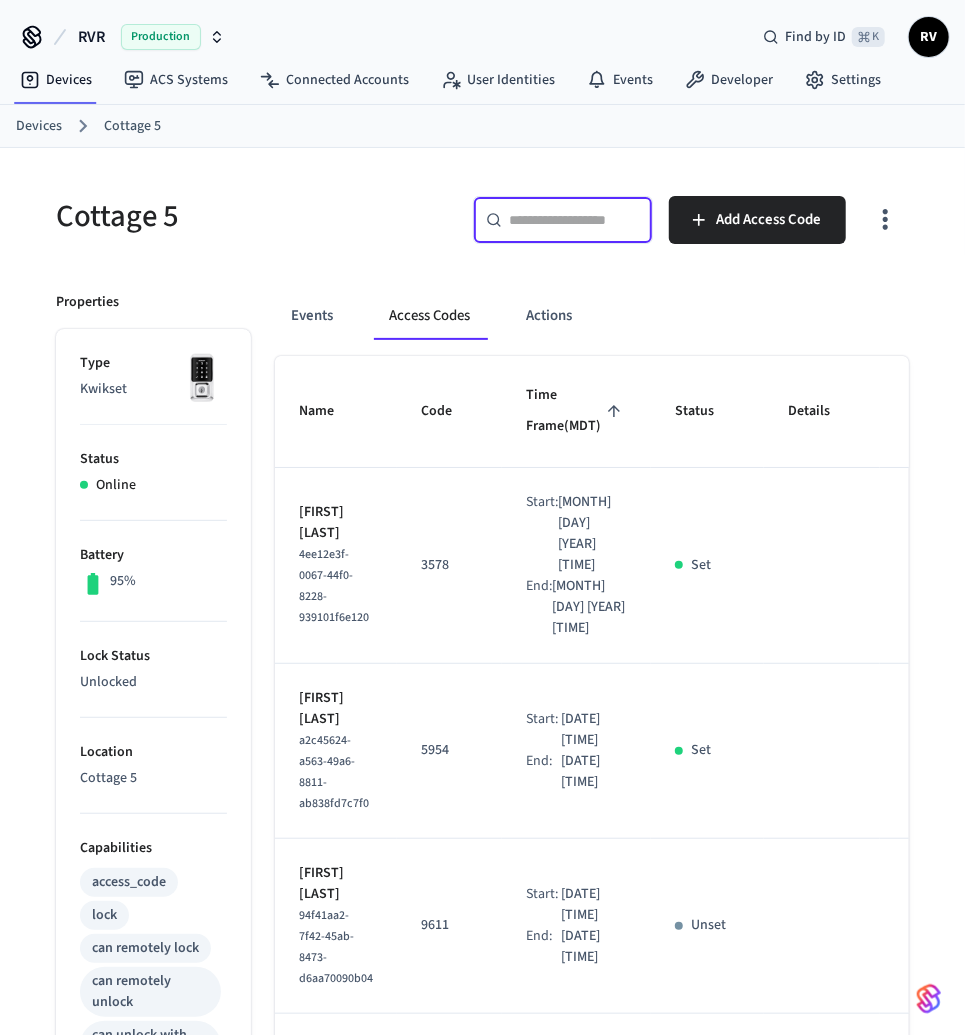 click at bounding box center (575, 220) 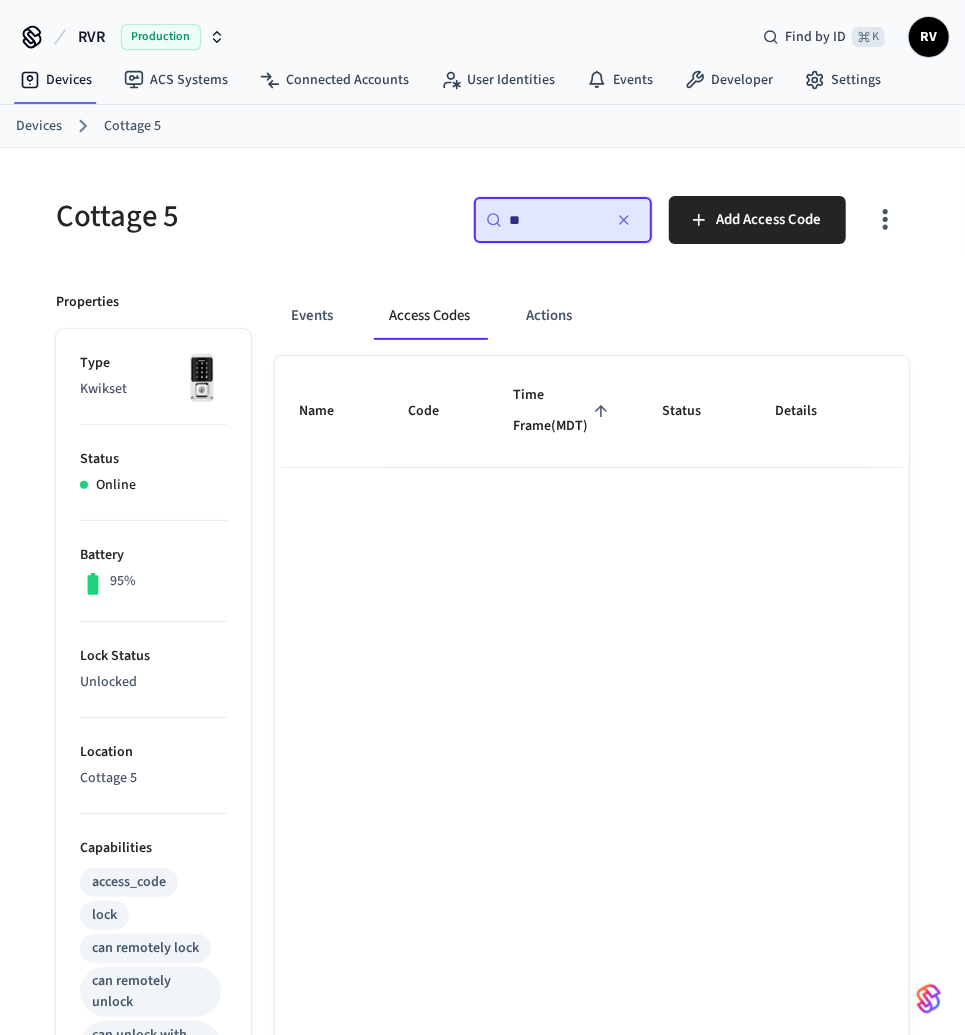 type on "*" 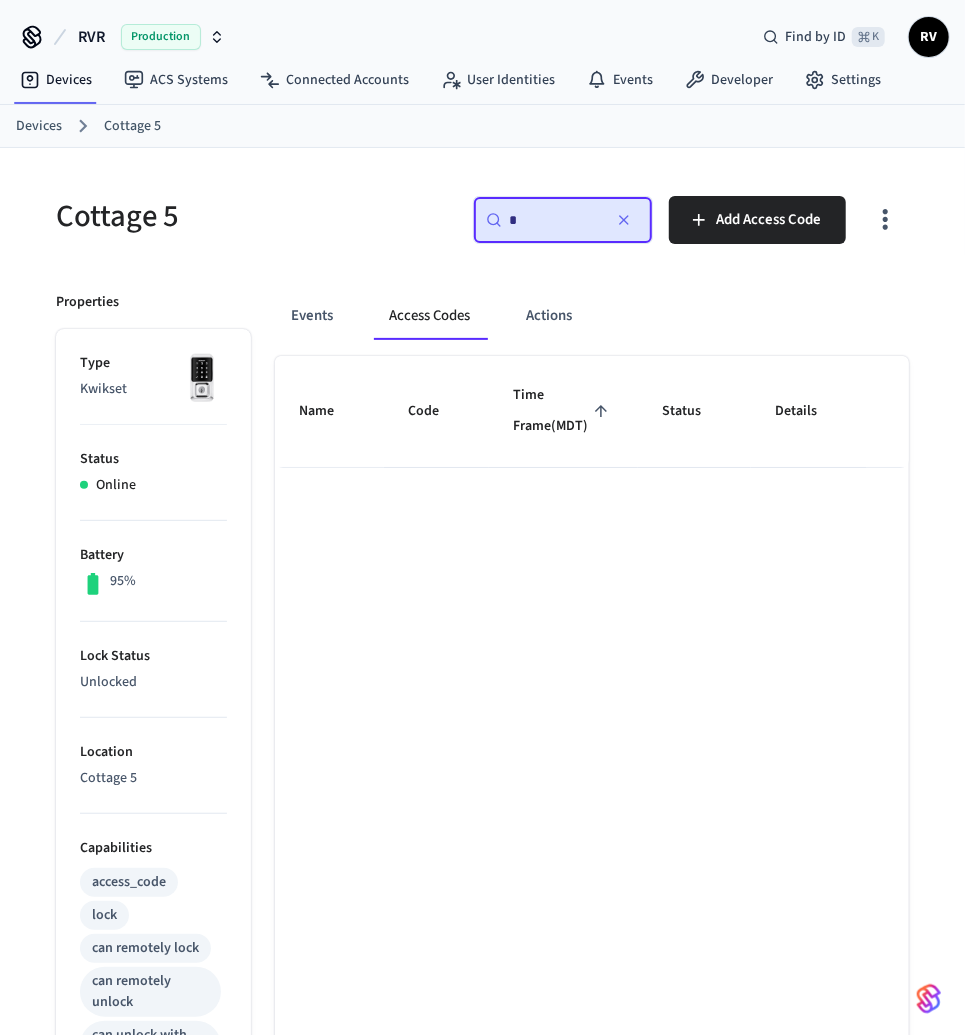 type 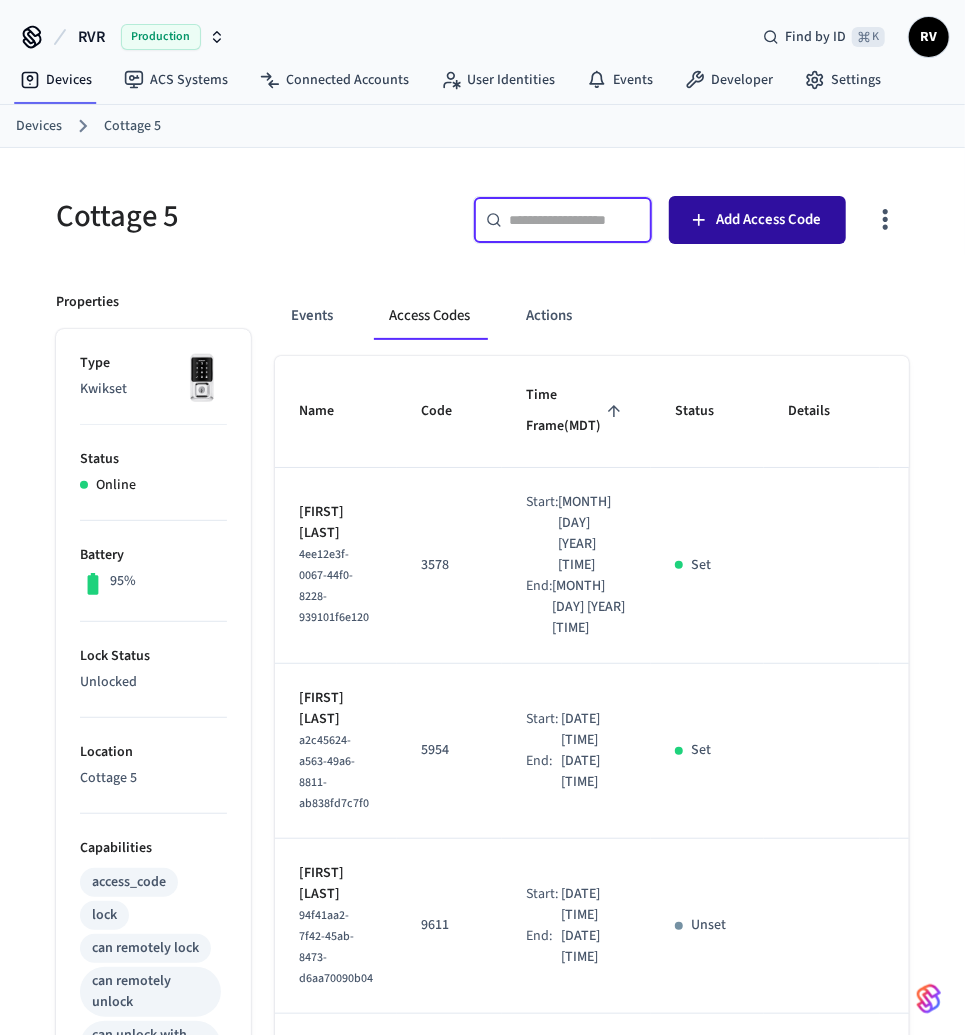 click on "Add Access Code" at bounding box center (757, 220) 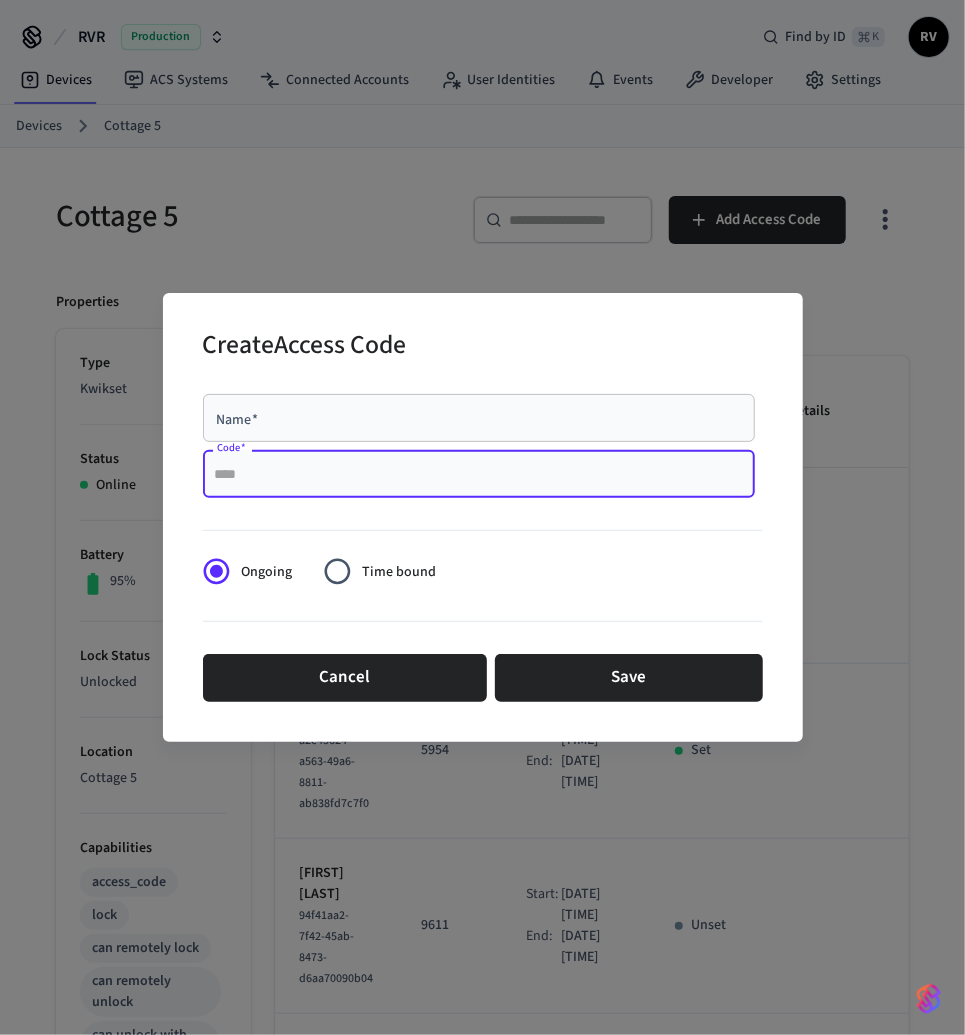 click on "Code   *" at bounding box center (479, 474) 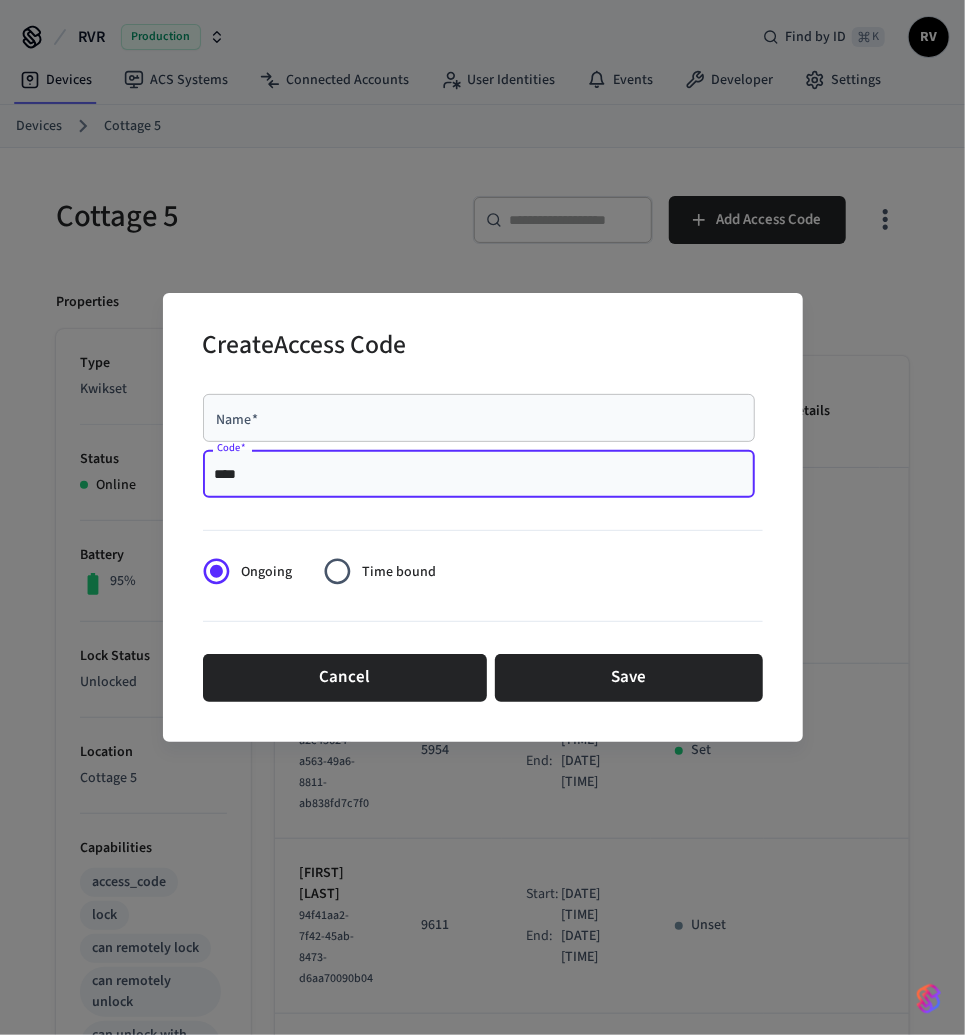 type on "****" 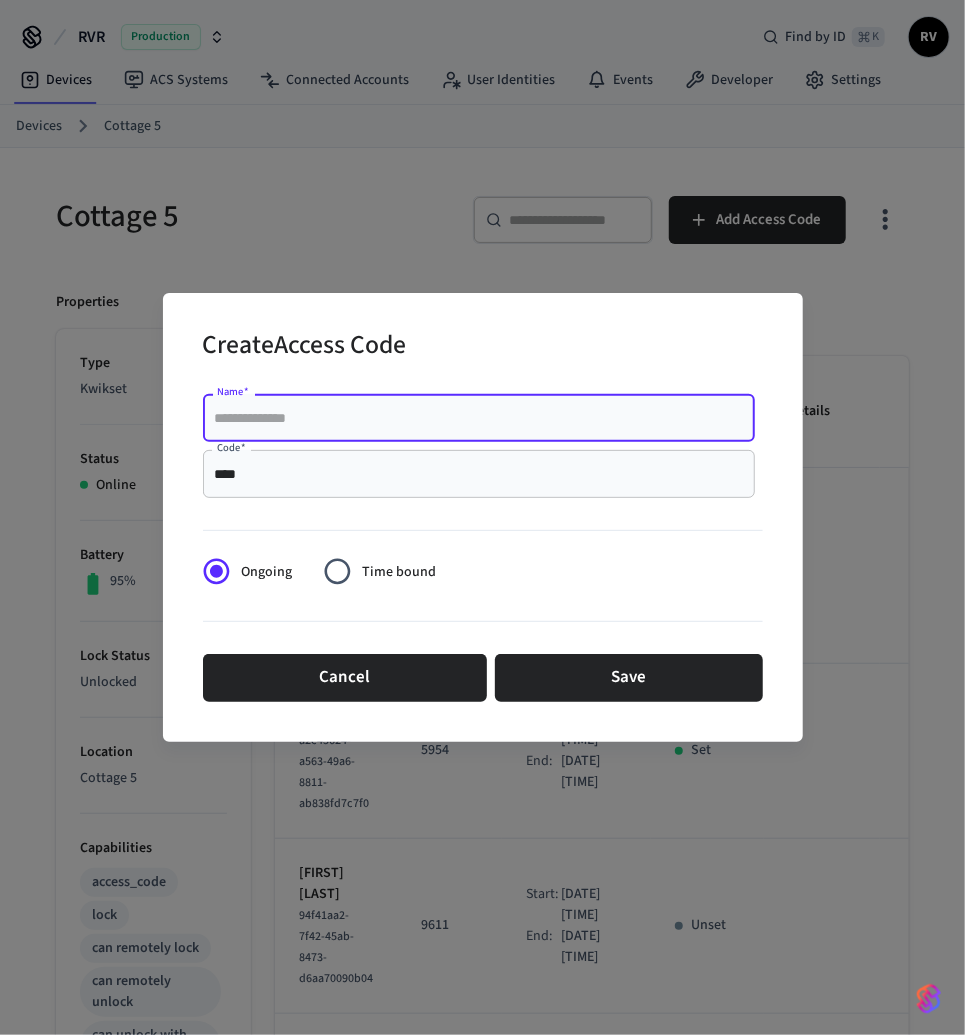 paste on "**********" 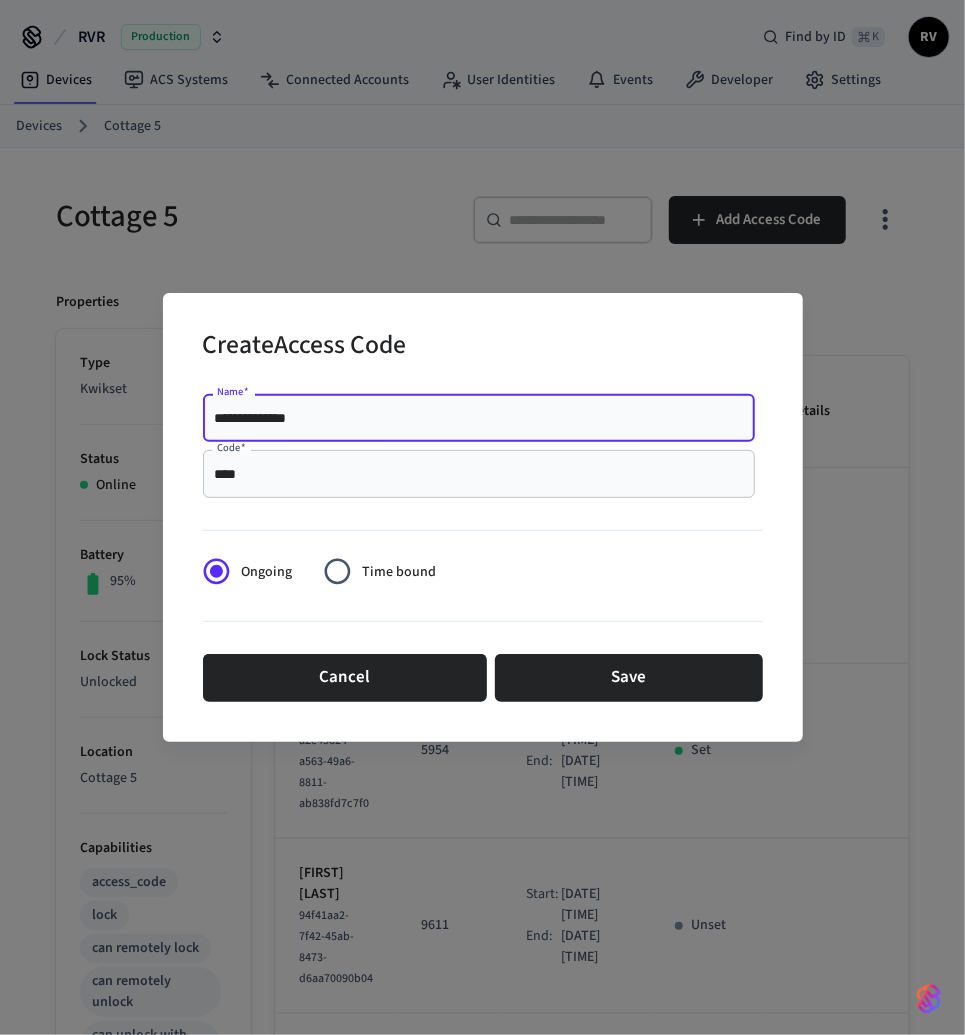 click on "**********" at bounding box center [479, 418] 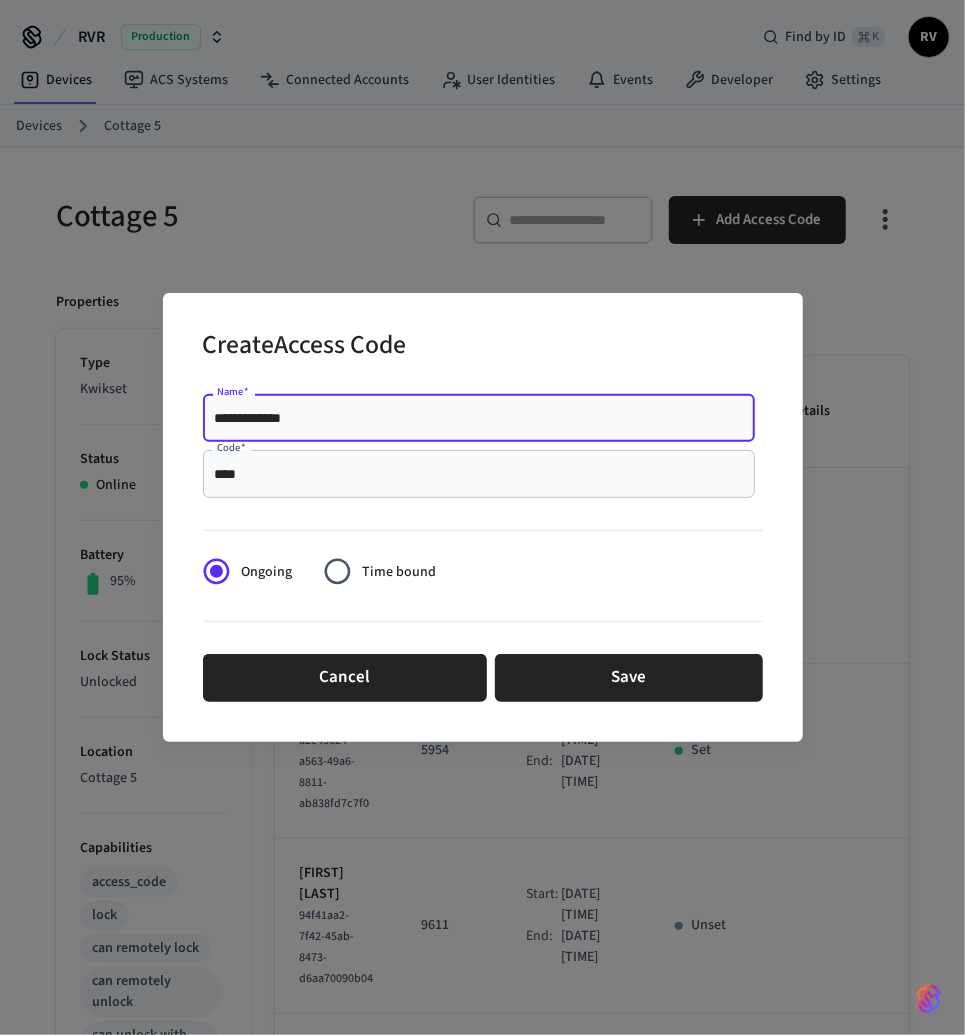 type on "**********" 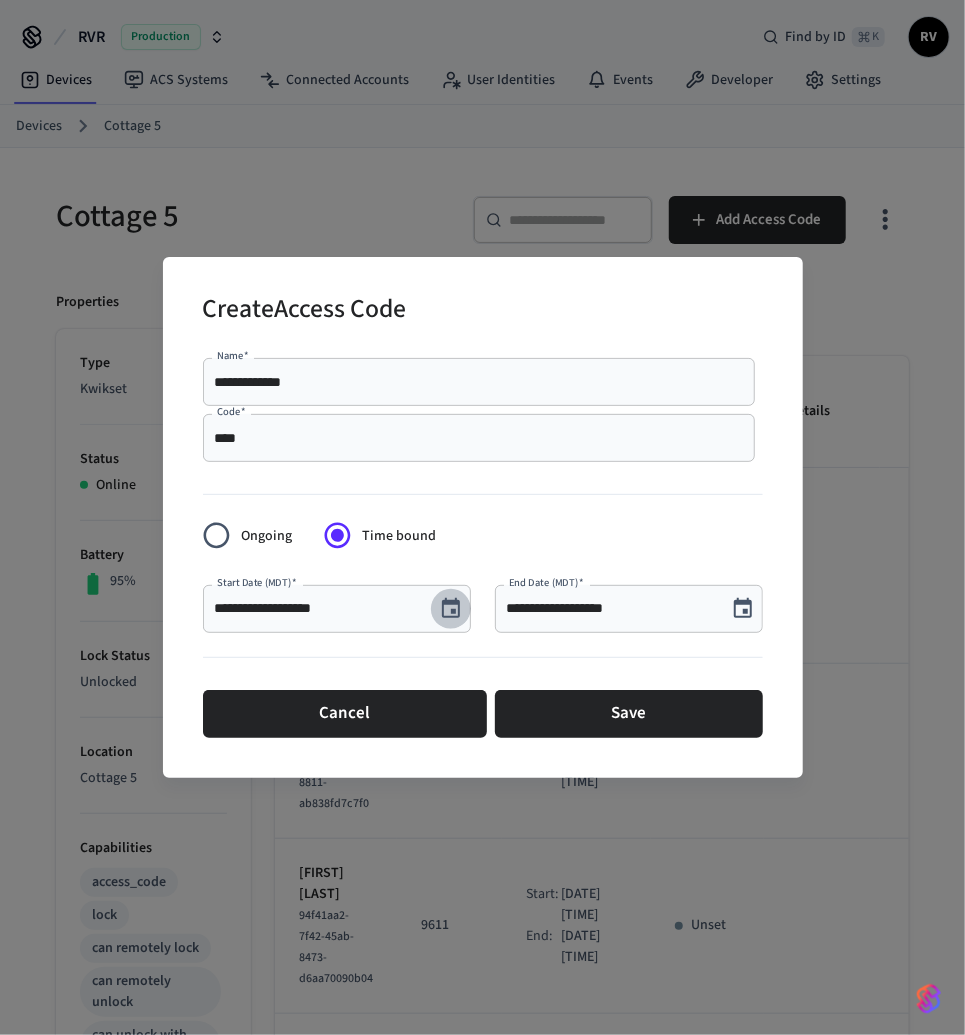 click at bounding box center (451, 609) 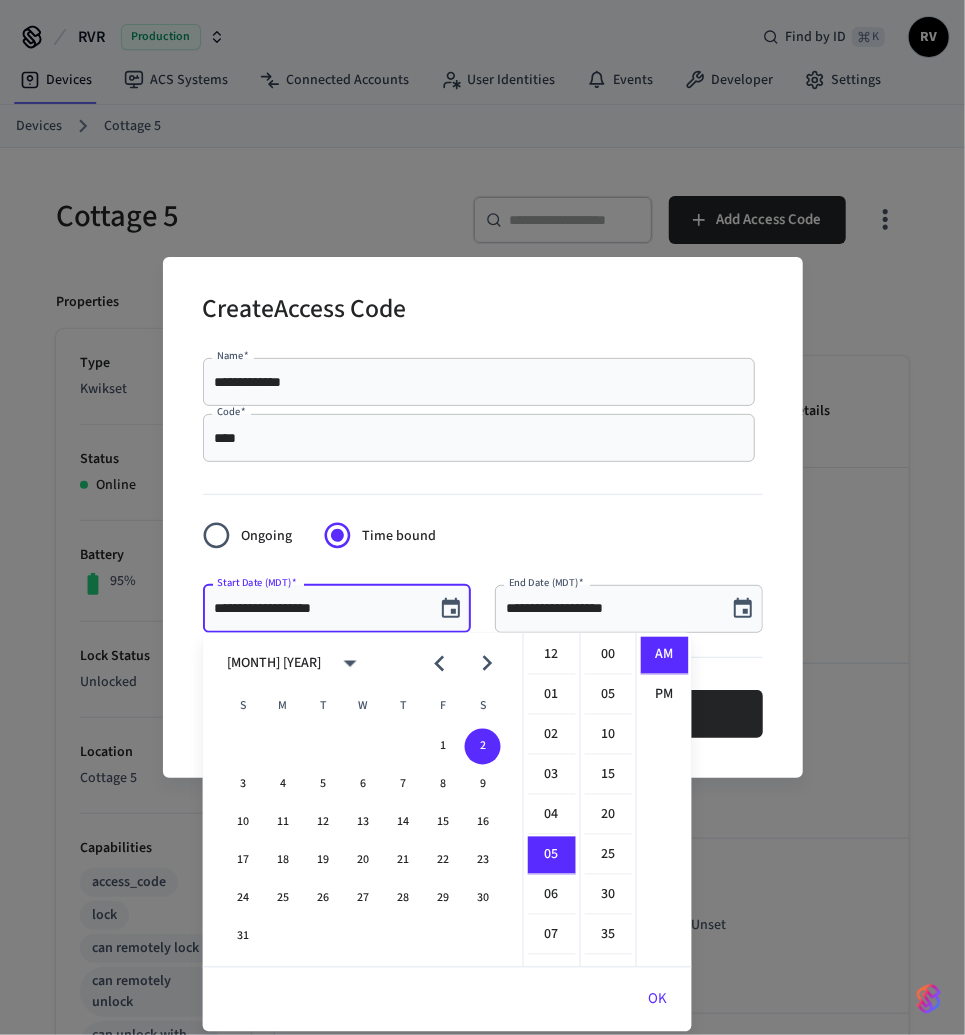 scroll, scrollTop: 198, scrollLeft: 0, axis: vertical 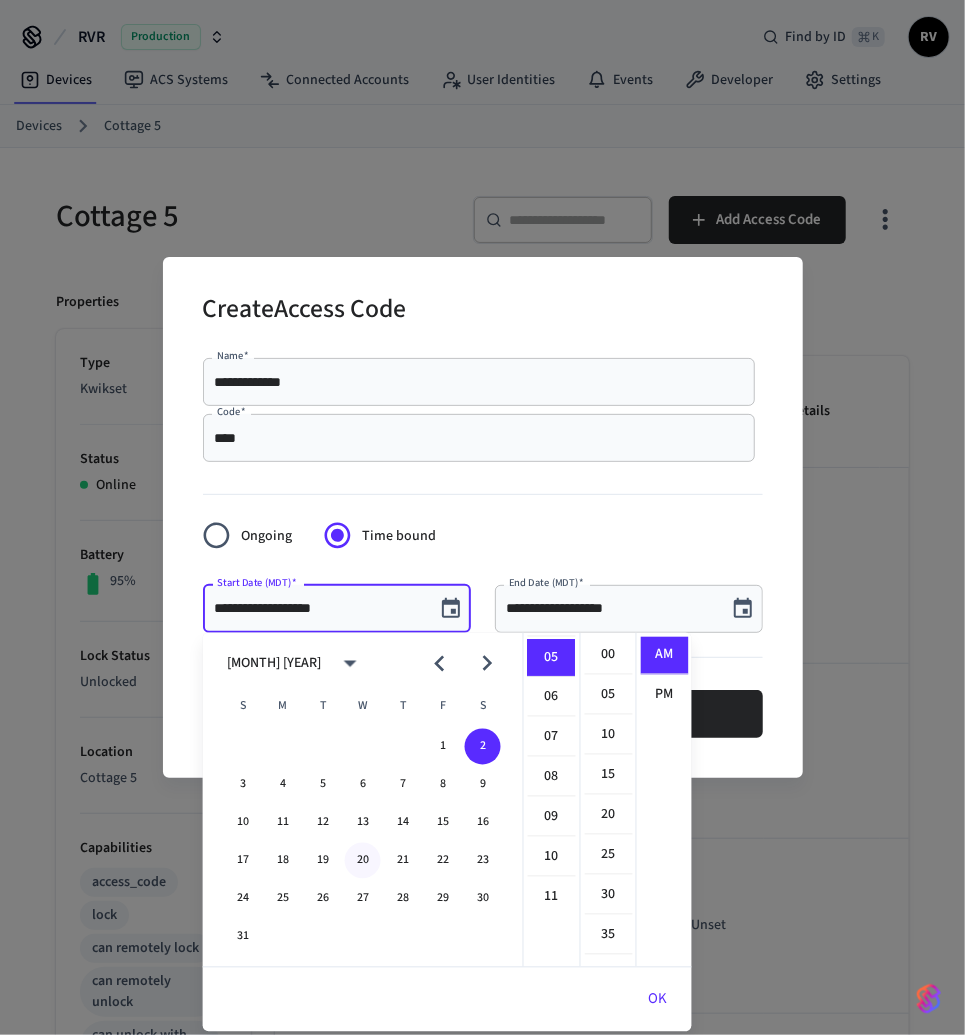 click on "20" at bounding box center (363, 861) 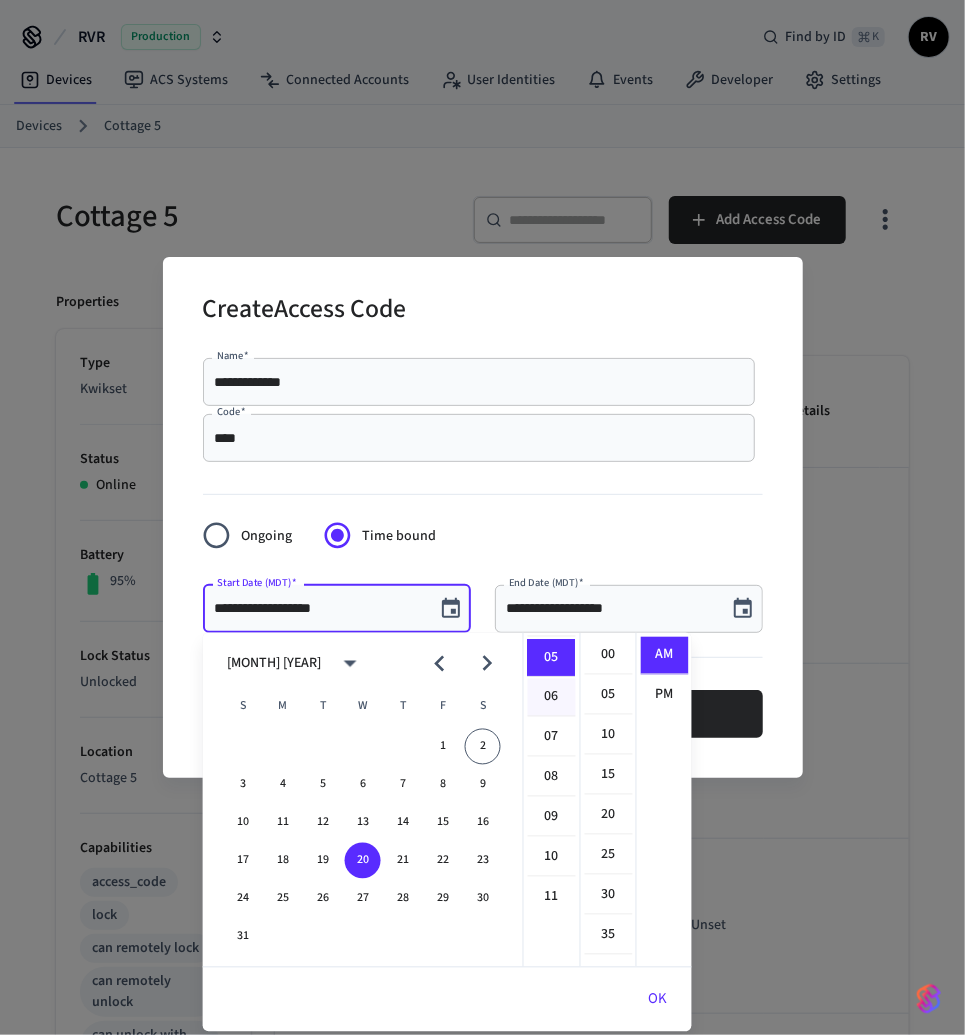 scroll, scrollTop: 0, scrollLeft: 0, axis: both 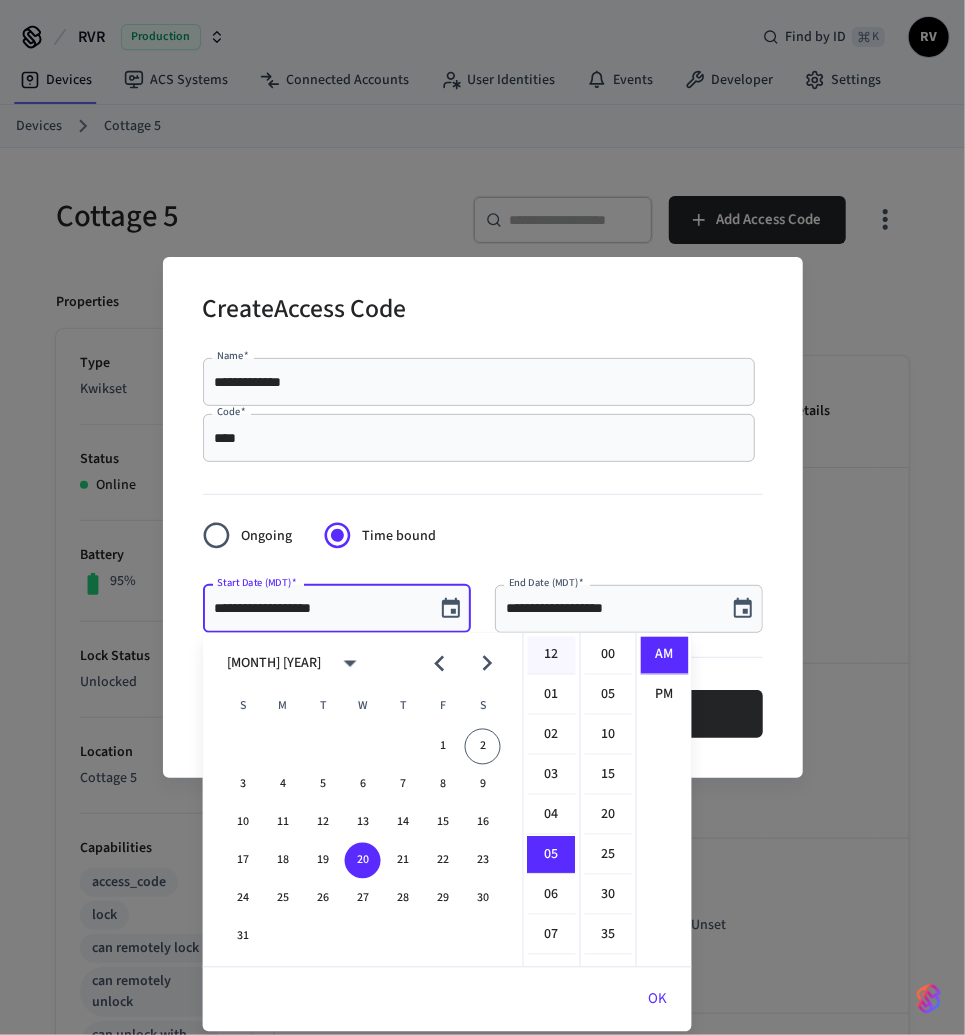 click on "12" at bounding box center [552, 656] 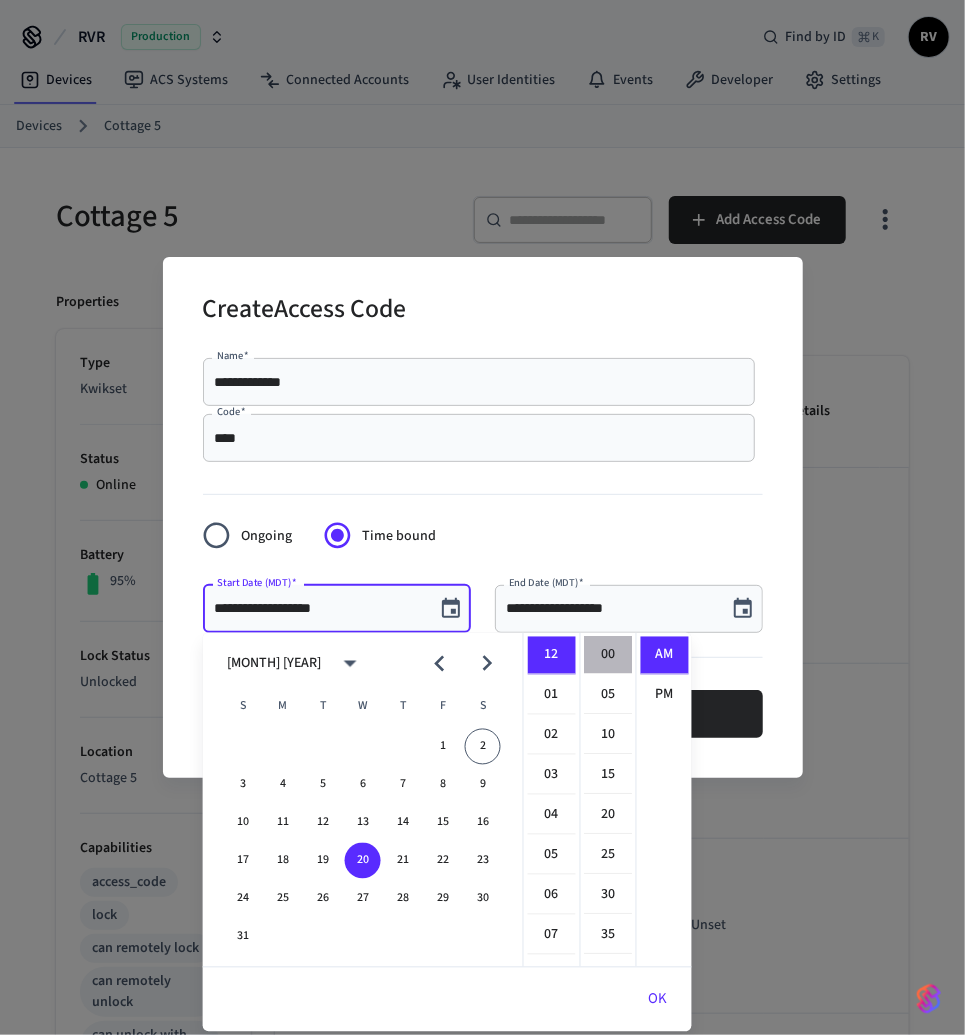 click on "00" at bounding box center [609, 656] 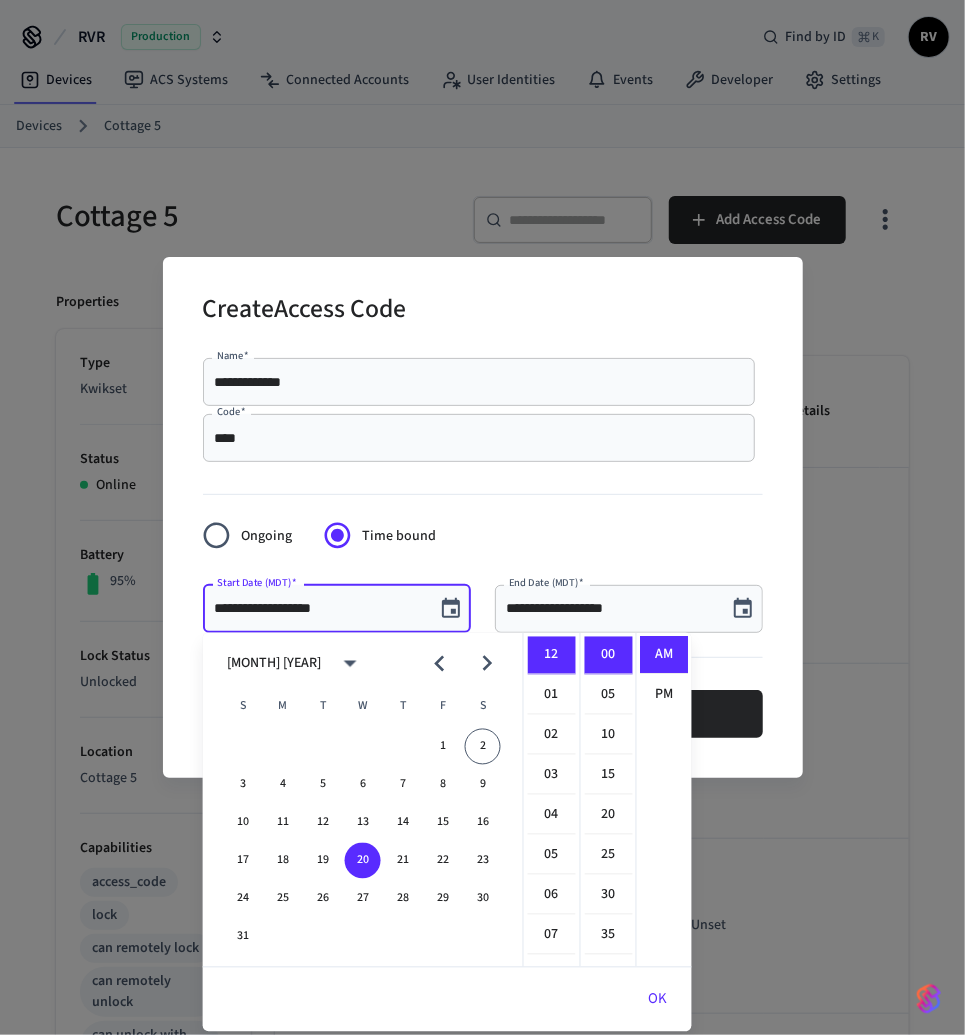 click on "AM PM" at bounding box center [664, 800] 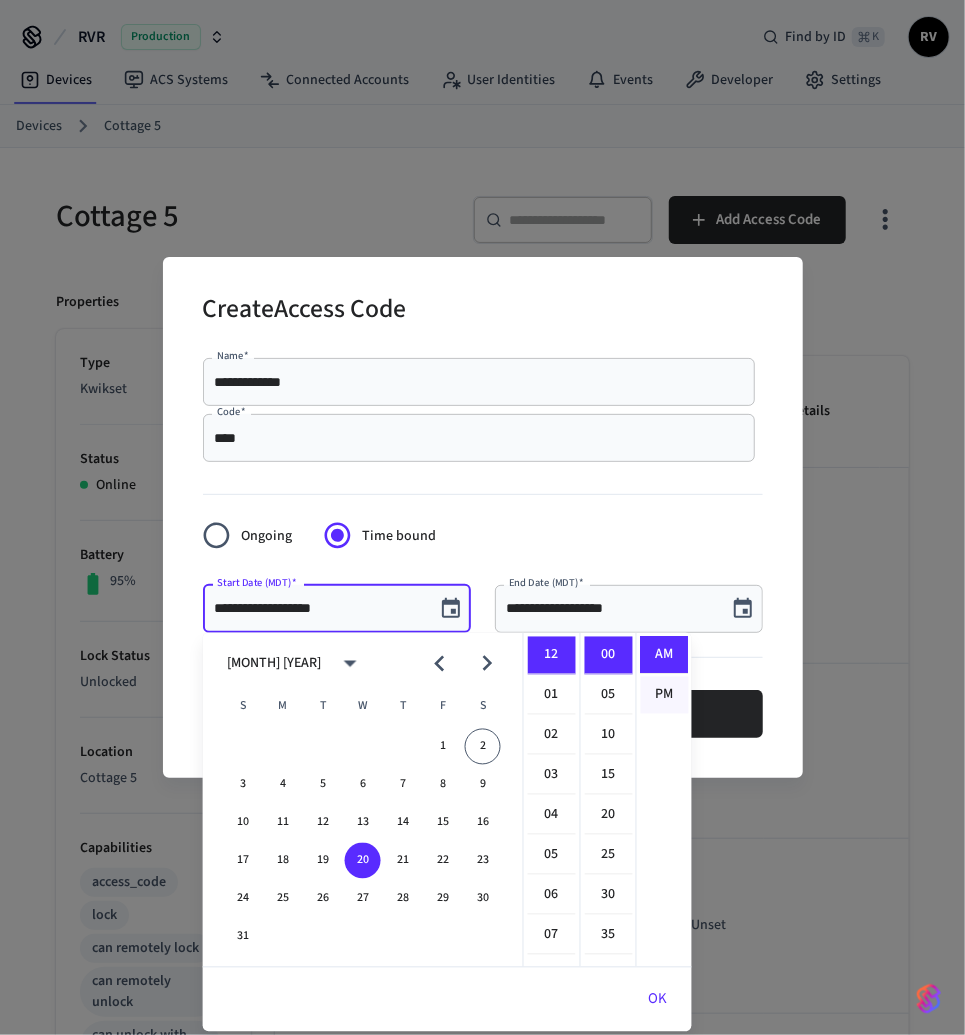 click on "PM" at bounding box center [665, 695] 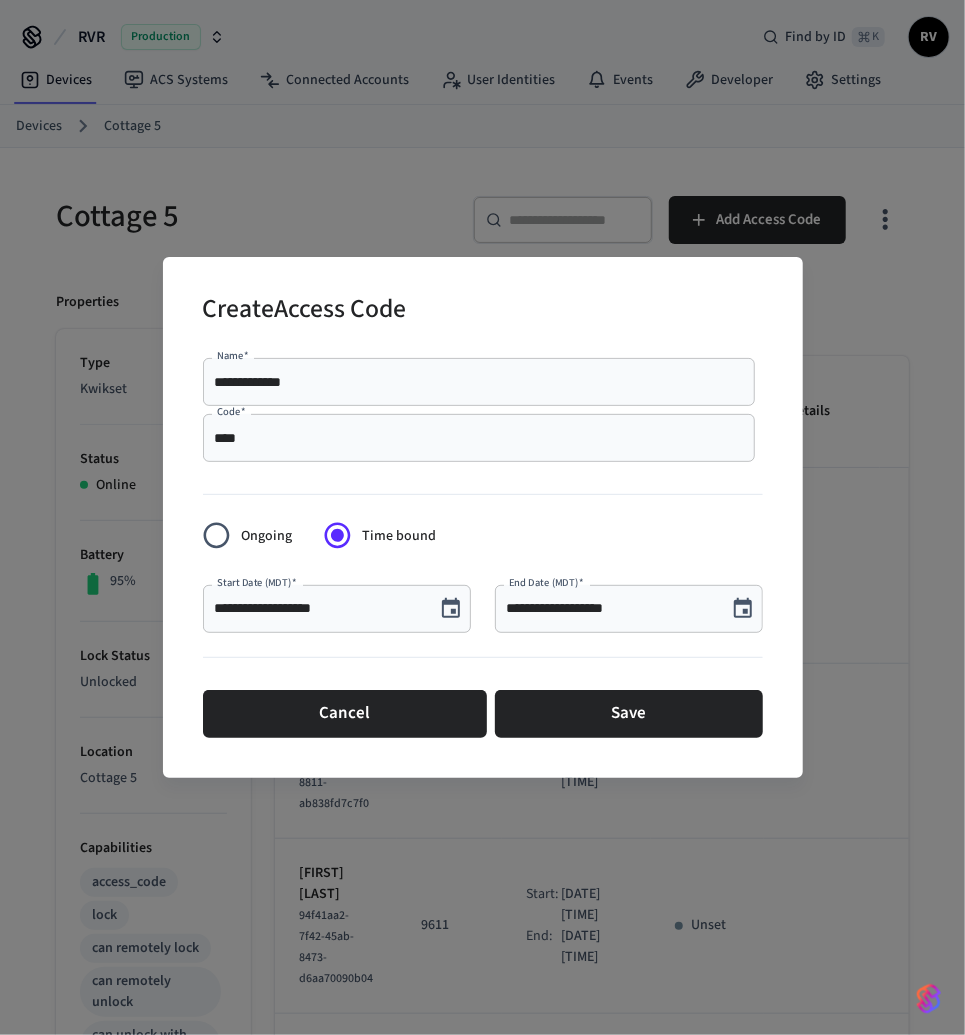 scroll, scrollTop: 36, scrollLeft: 0, axis: vertical 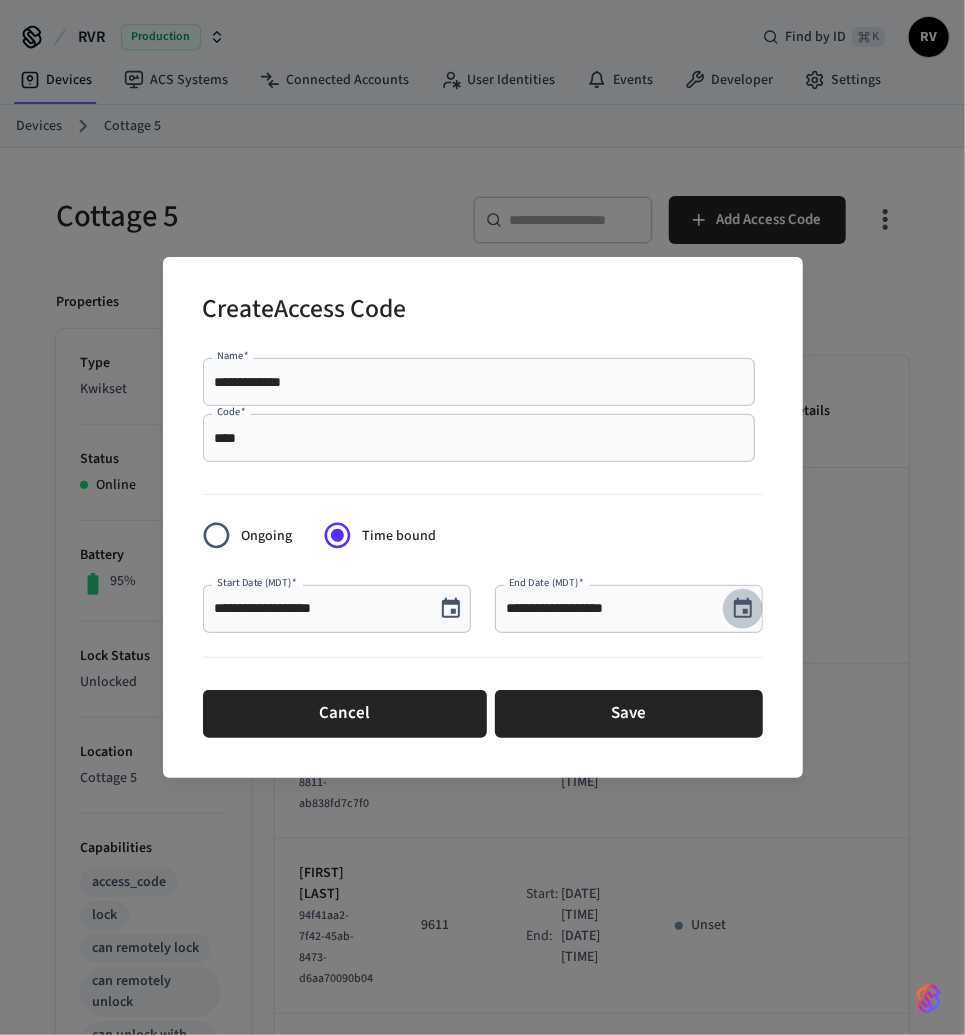 click at bounding box center (743, 609) 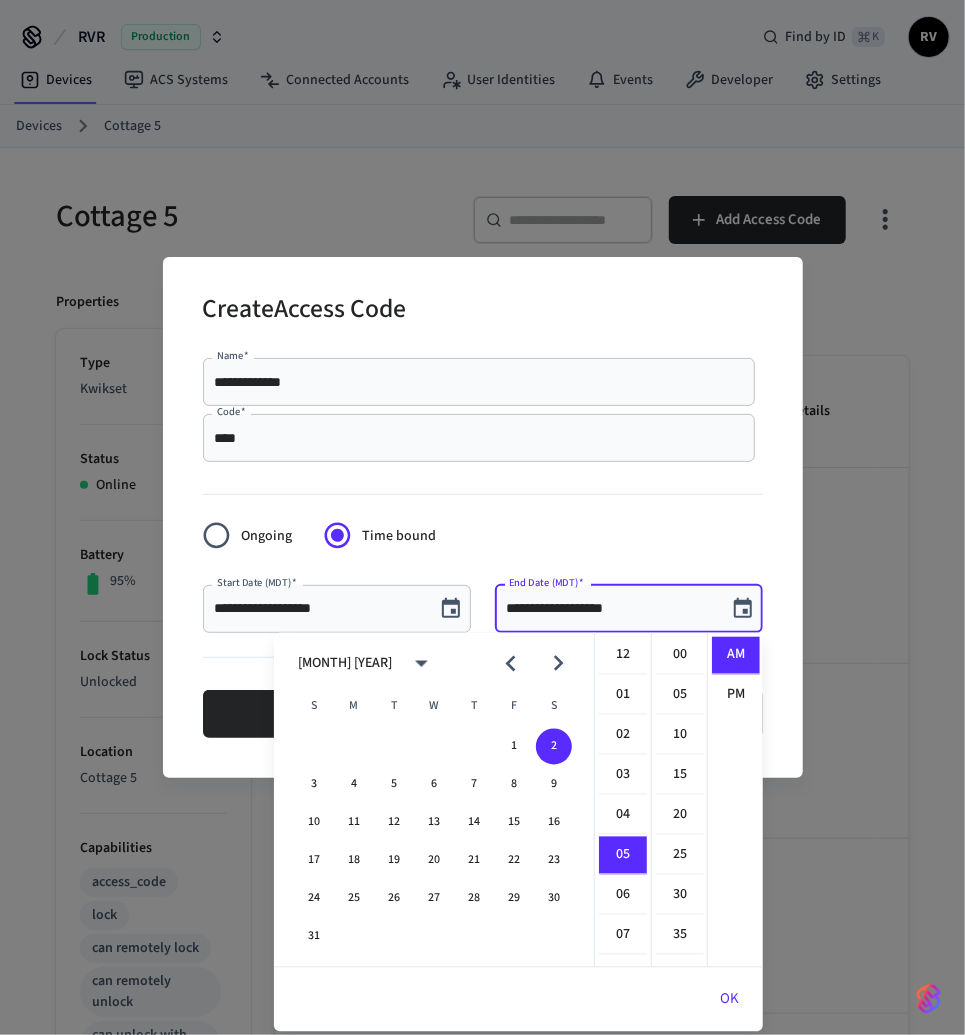 scroll, scrollTop: 198, scrollLeft: 0, axis: vertical 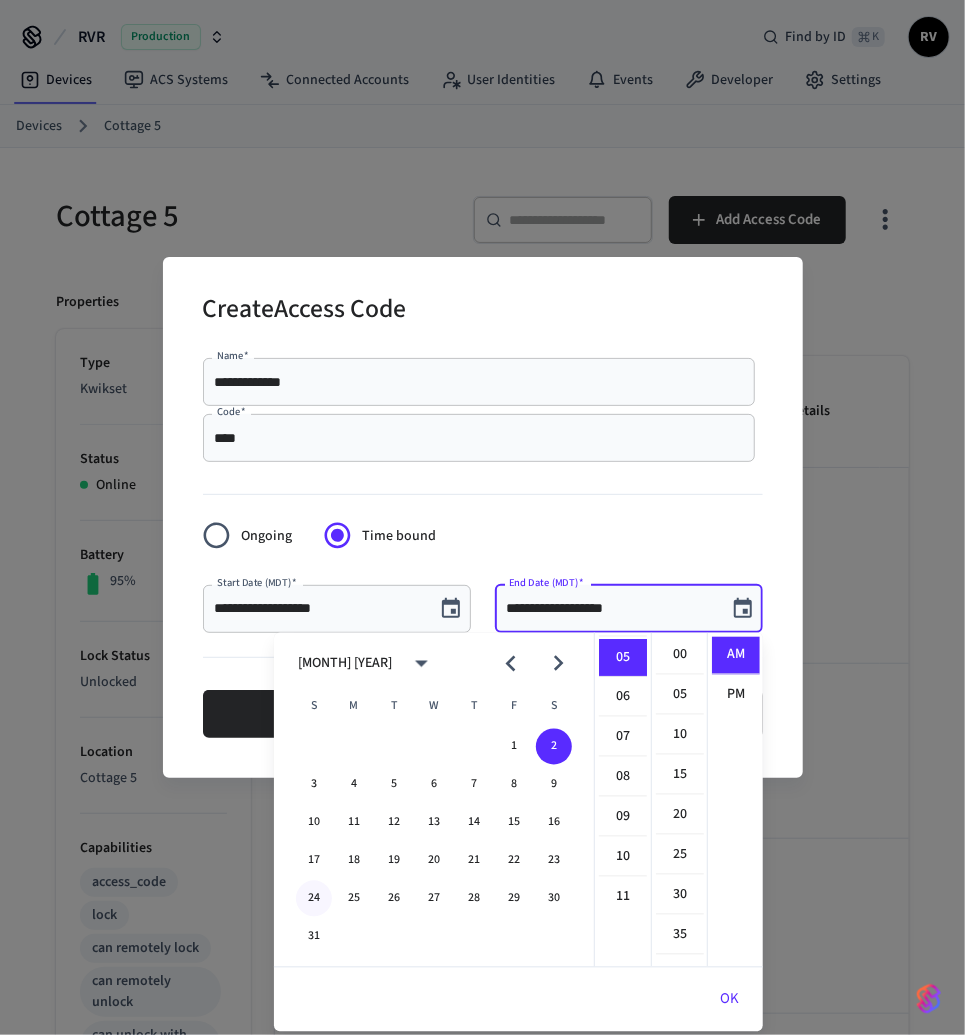 click on "24" at bounding box center [314, 899] 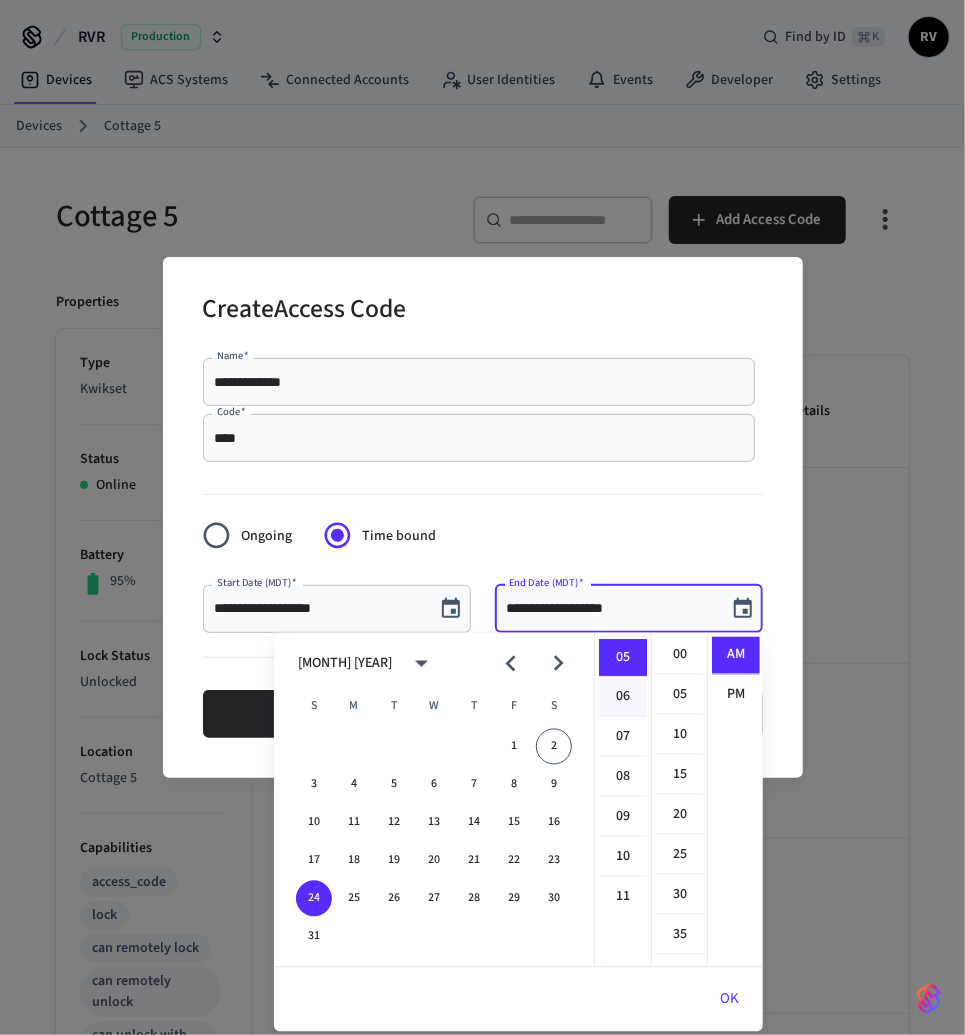 scroll, scrollTop: 0, scrollLeft: 0, axis: both 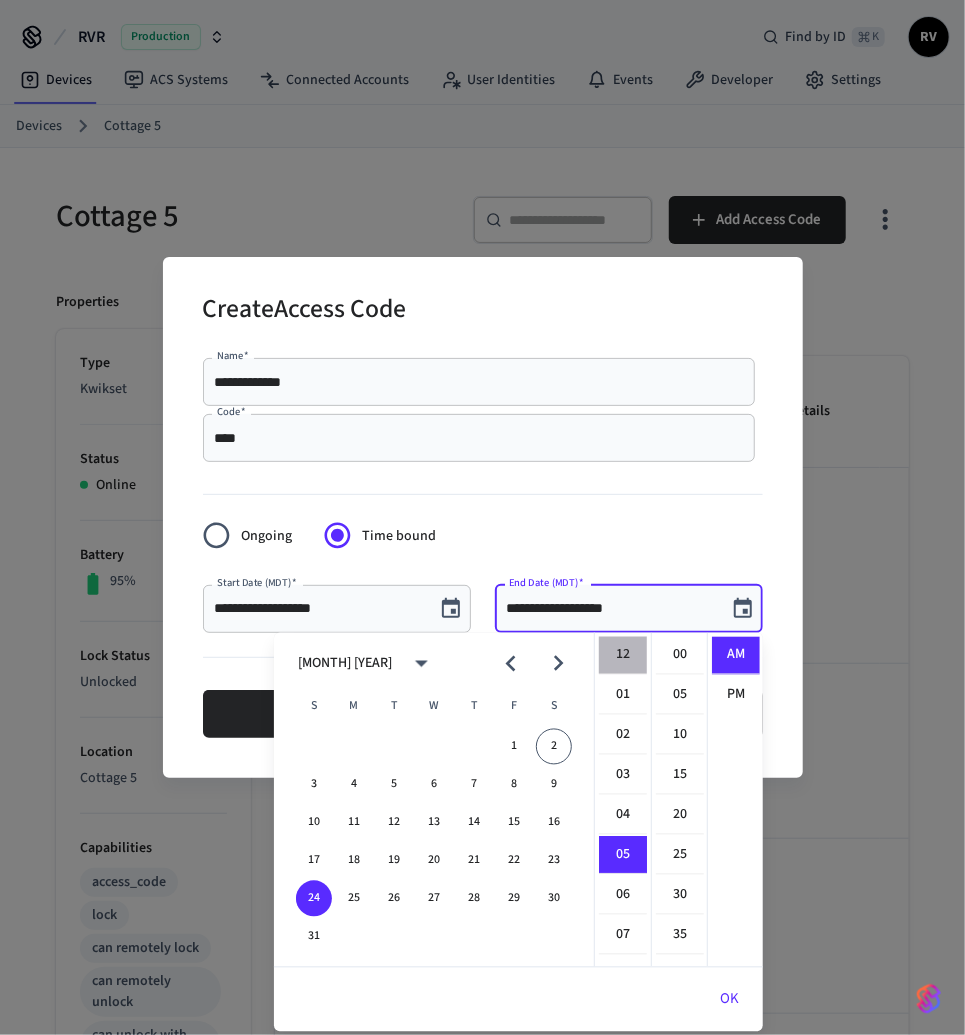 click on "12" at bounding box center (623, 656) 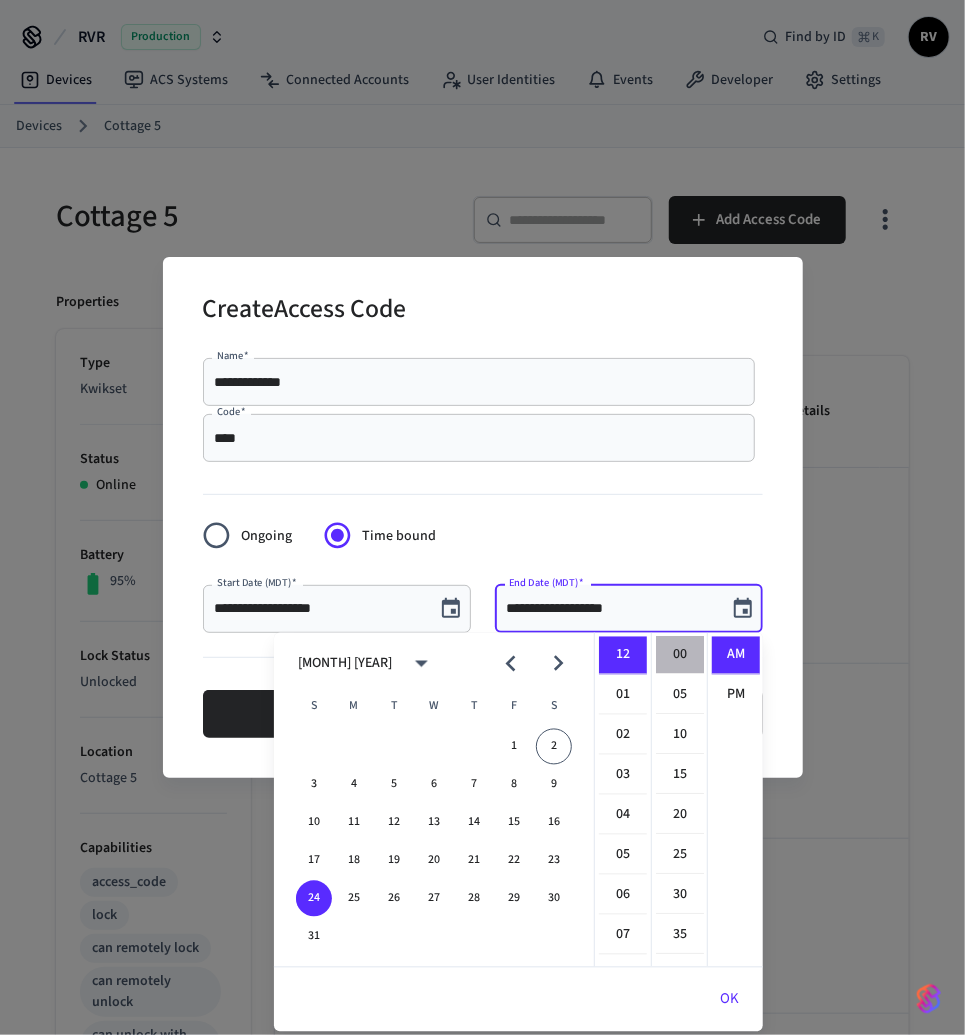 click on "00" at bounding box center [680, 656] 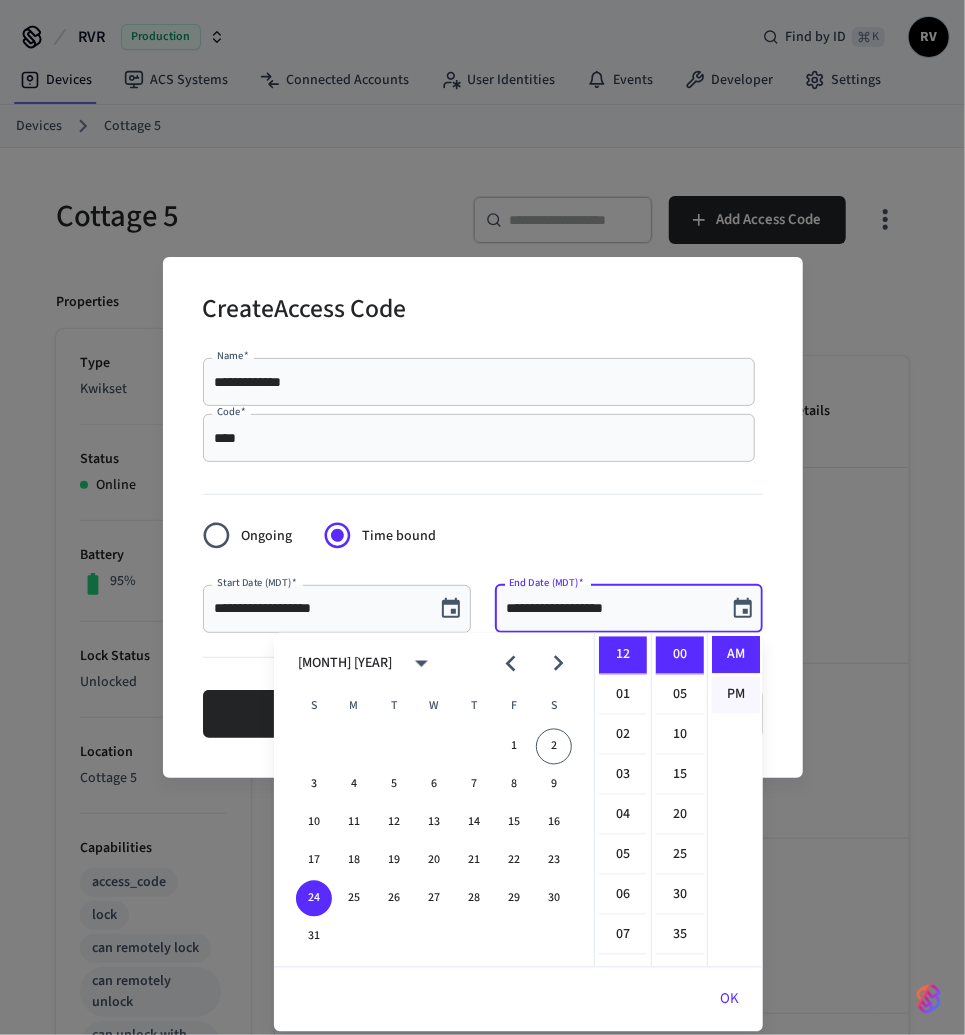 click on "PM" at bounding box center [736, 695] 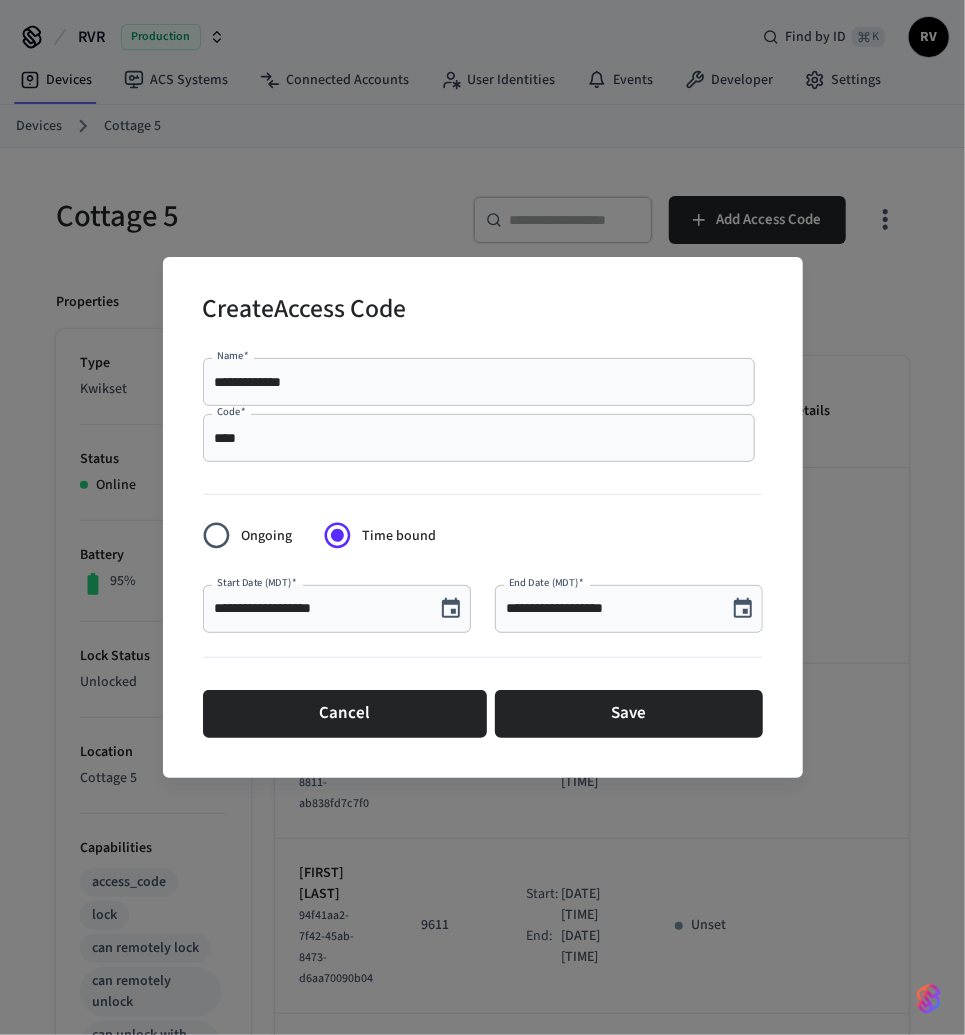 scroll, scrollTop: 36, scrollLeft: 0, axis: vertical 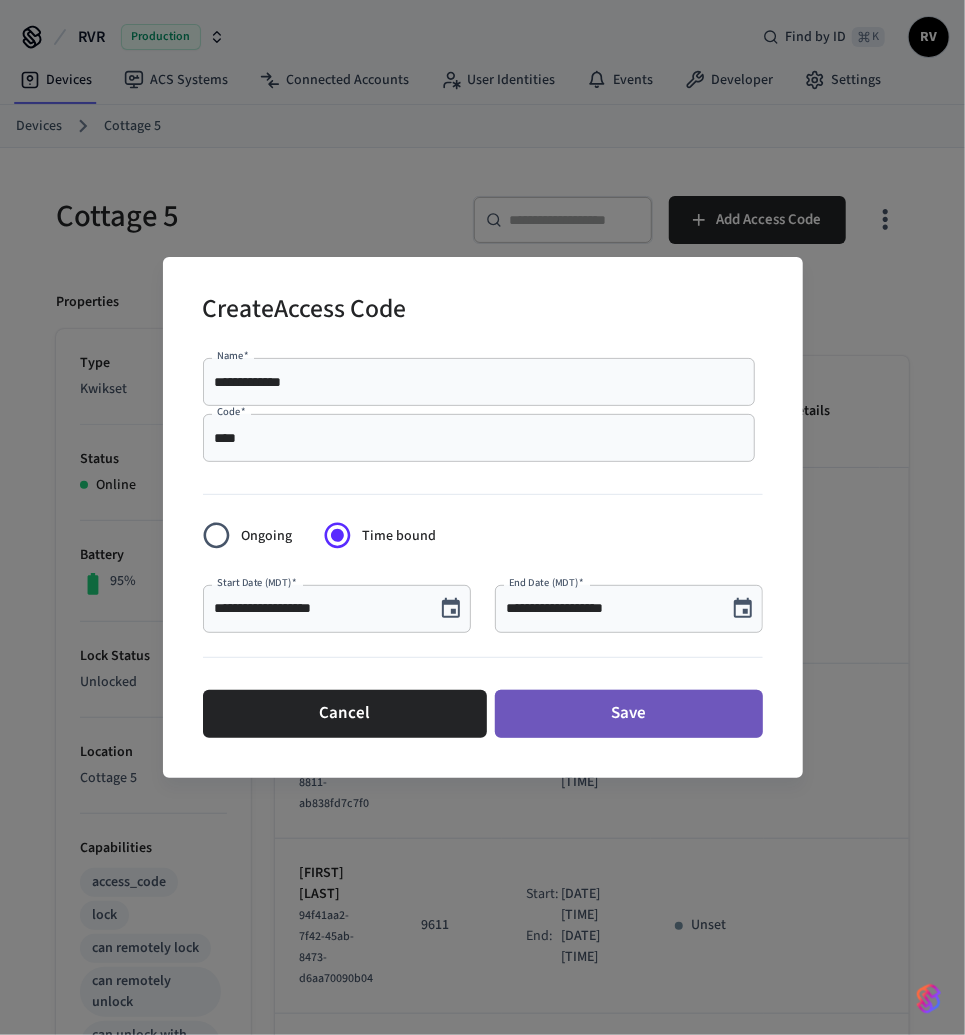 click on "Save" at bounding box center [629, 714] 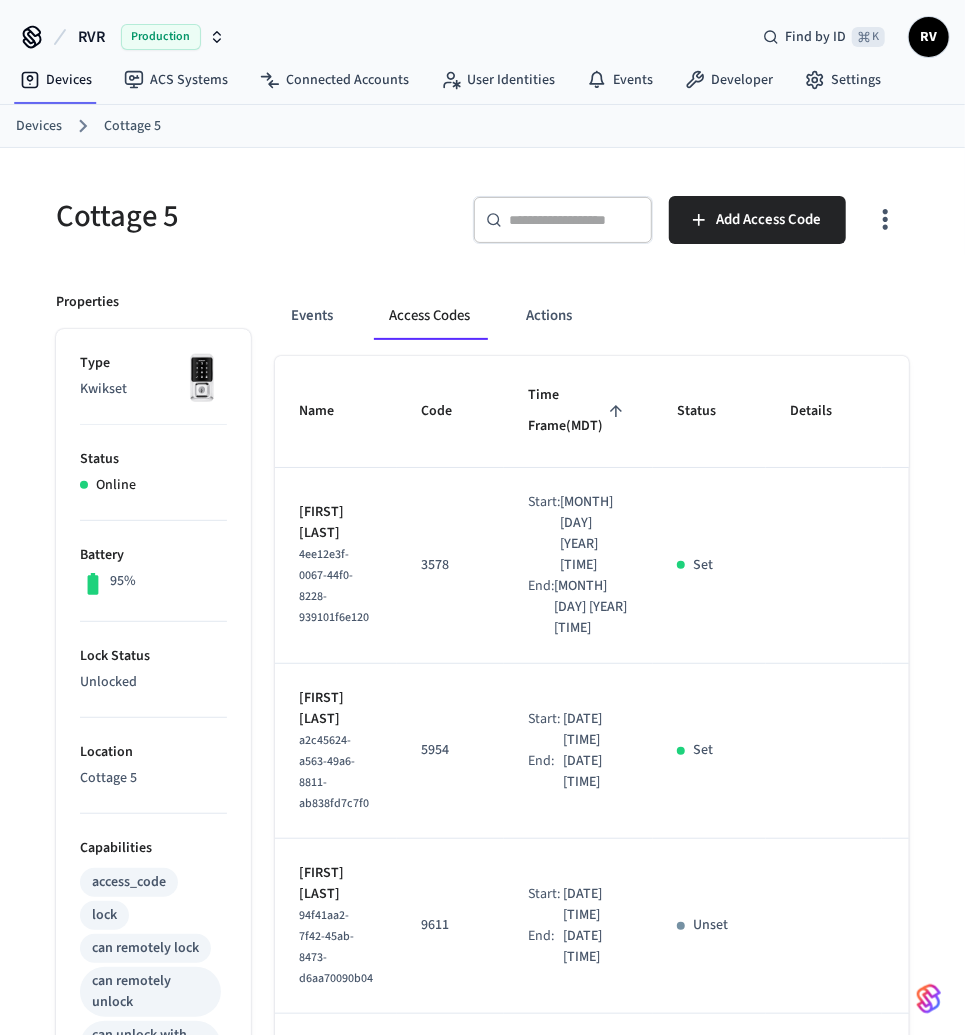 click on "Devices" at bounding box center (39, 126) 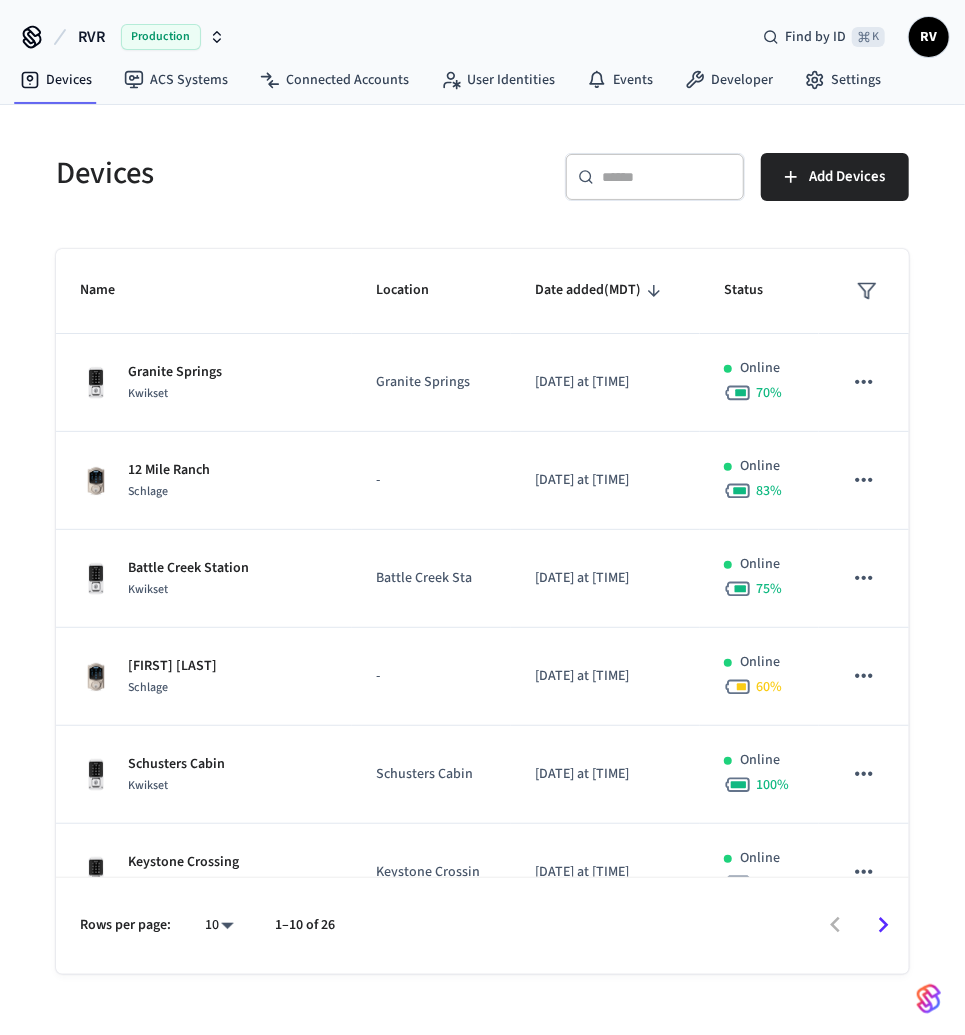 click at bounding box center (667, 177) 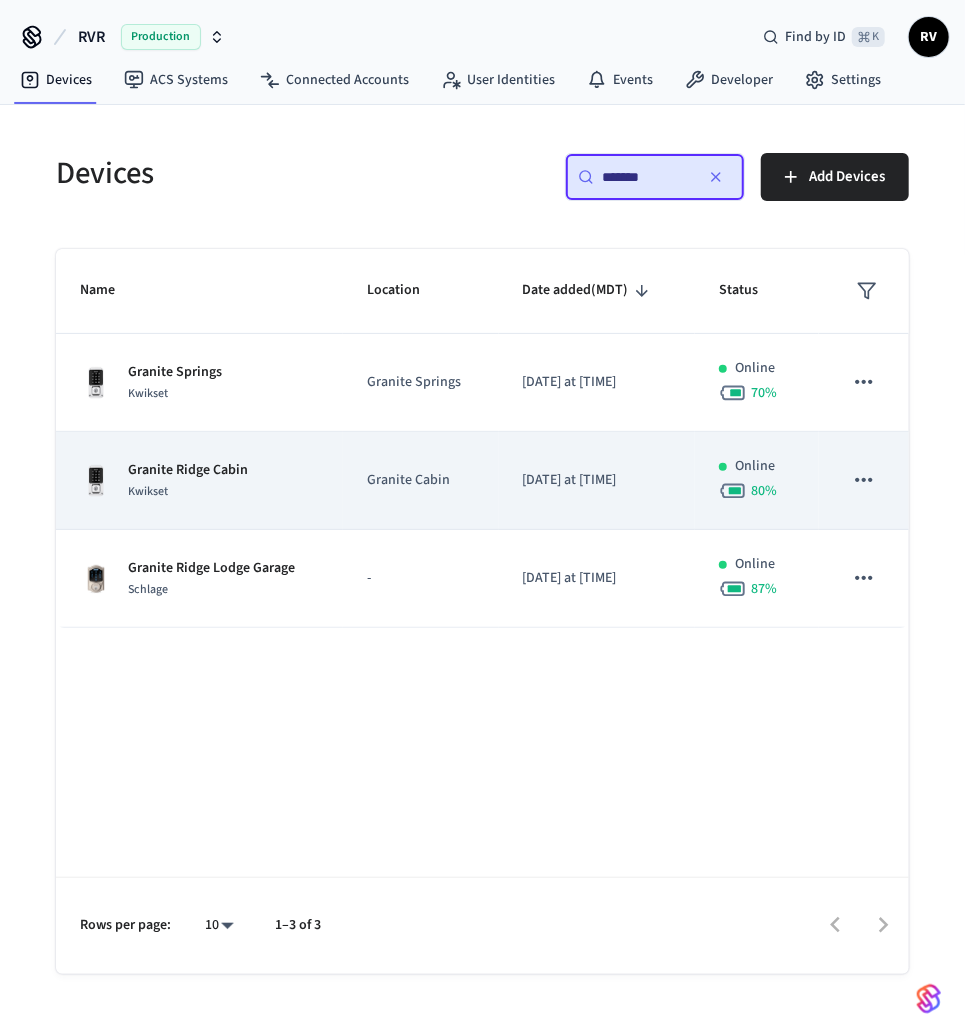 type on "*******" 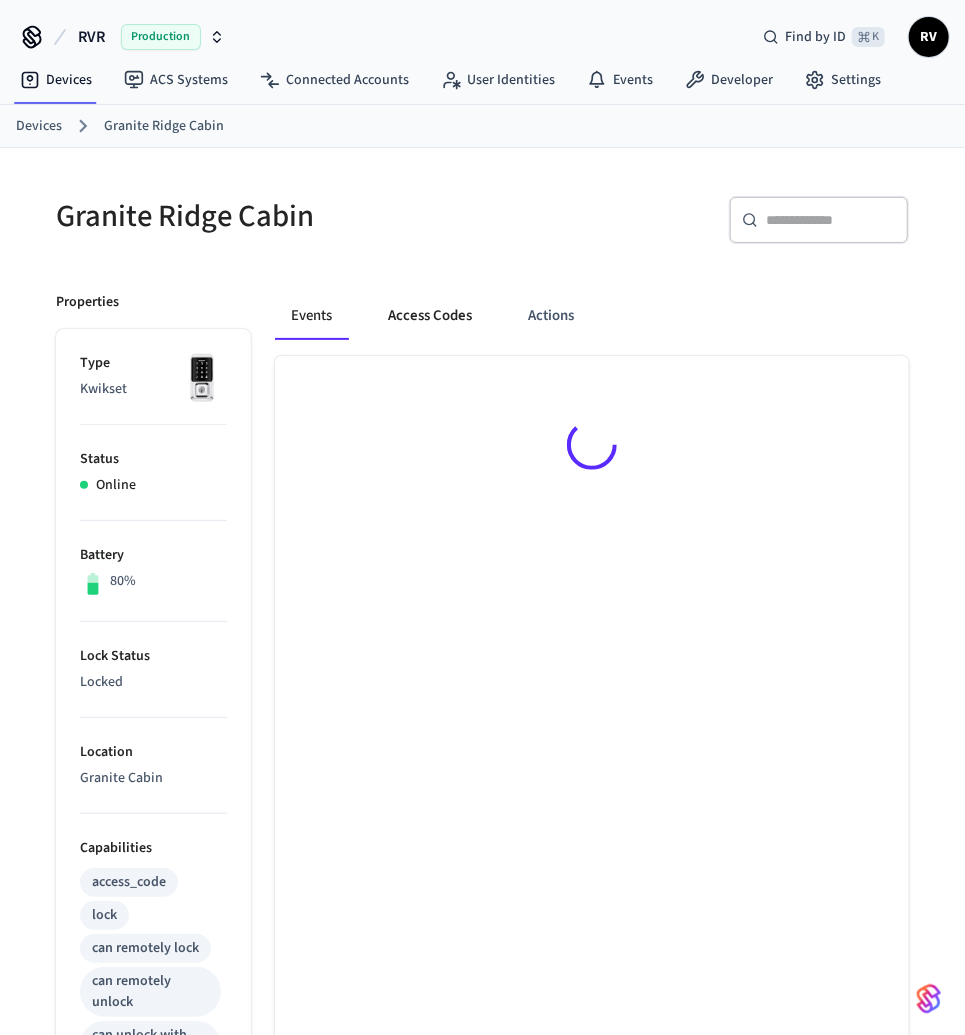 click on "Access Codes" at bounding box center (430, 316) 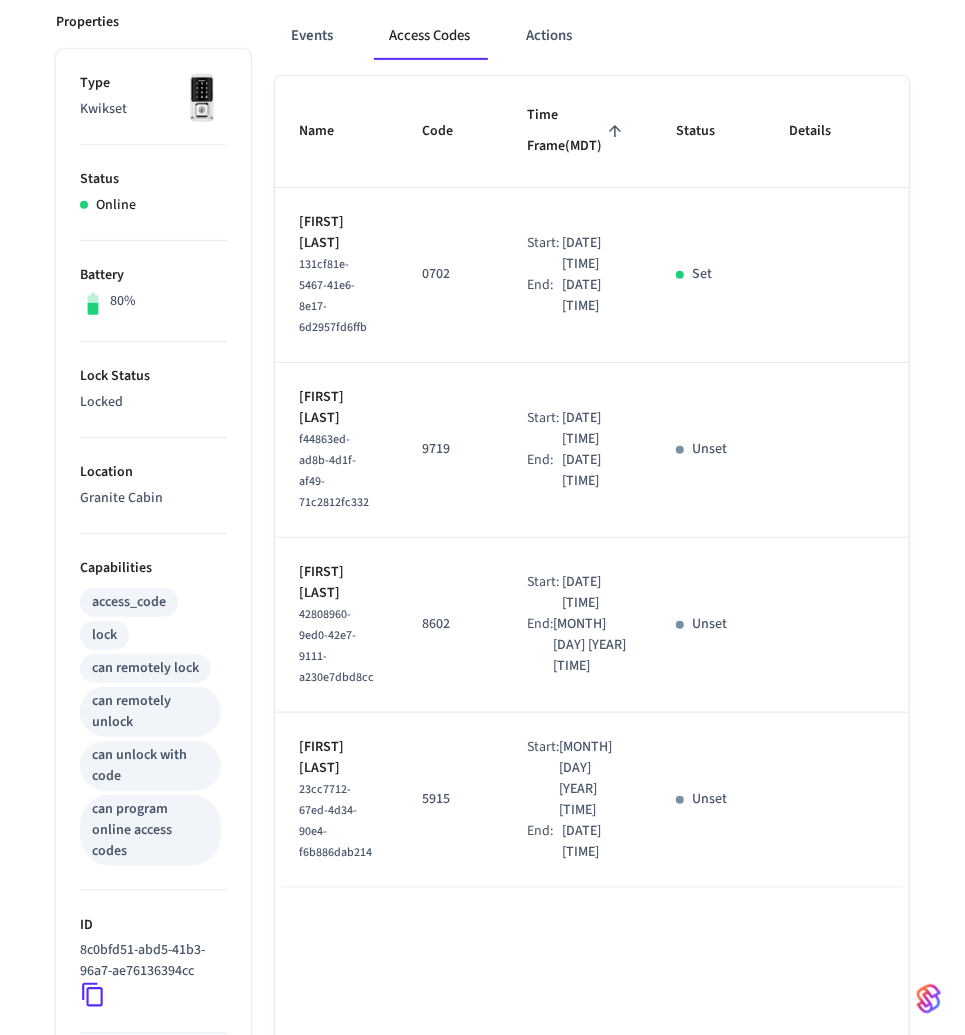 scroll, scrollTop: 341, scrollLeft: 0, axis: vertical 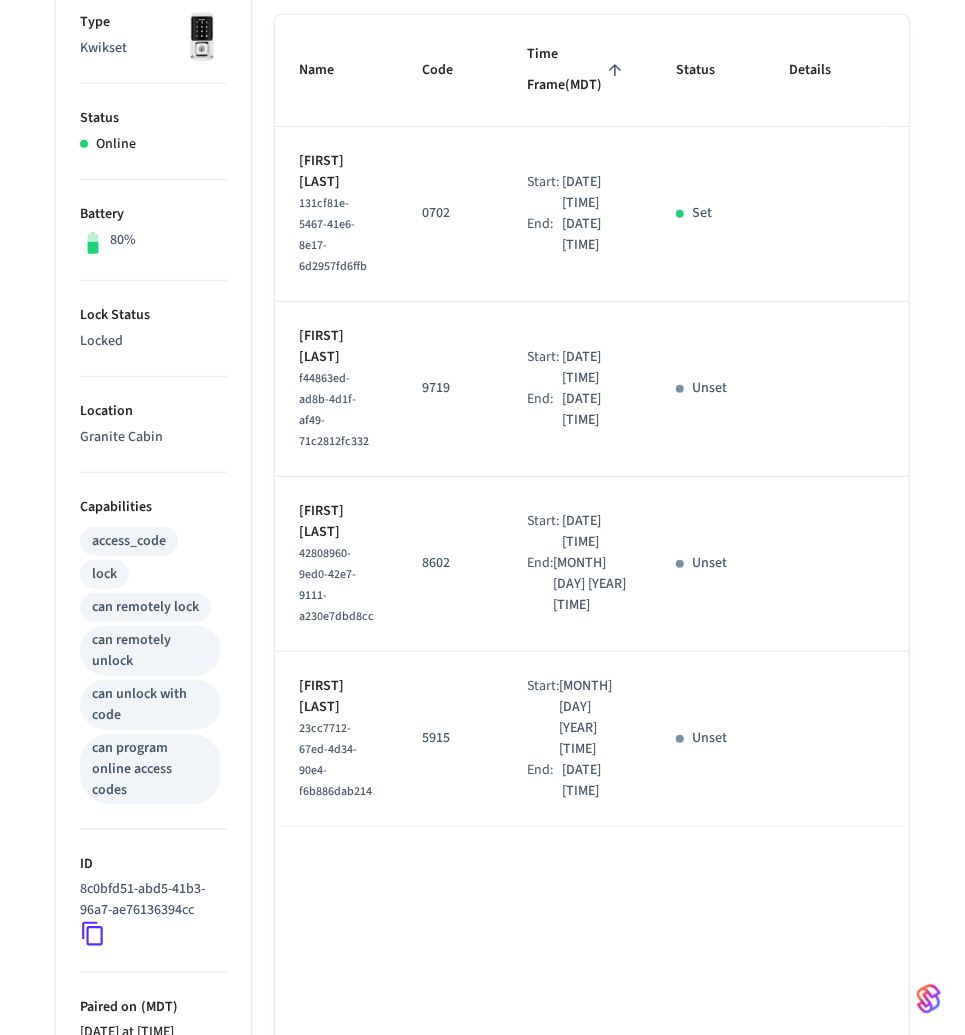 click on "5915" at bounding box center (450, 738) 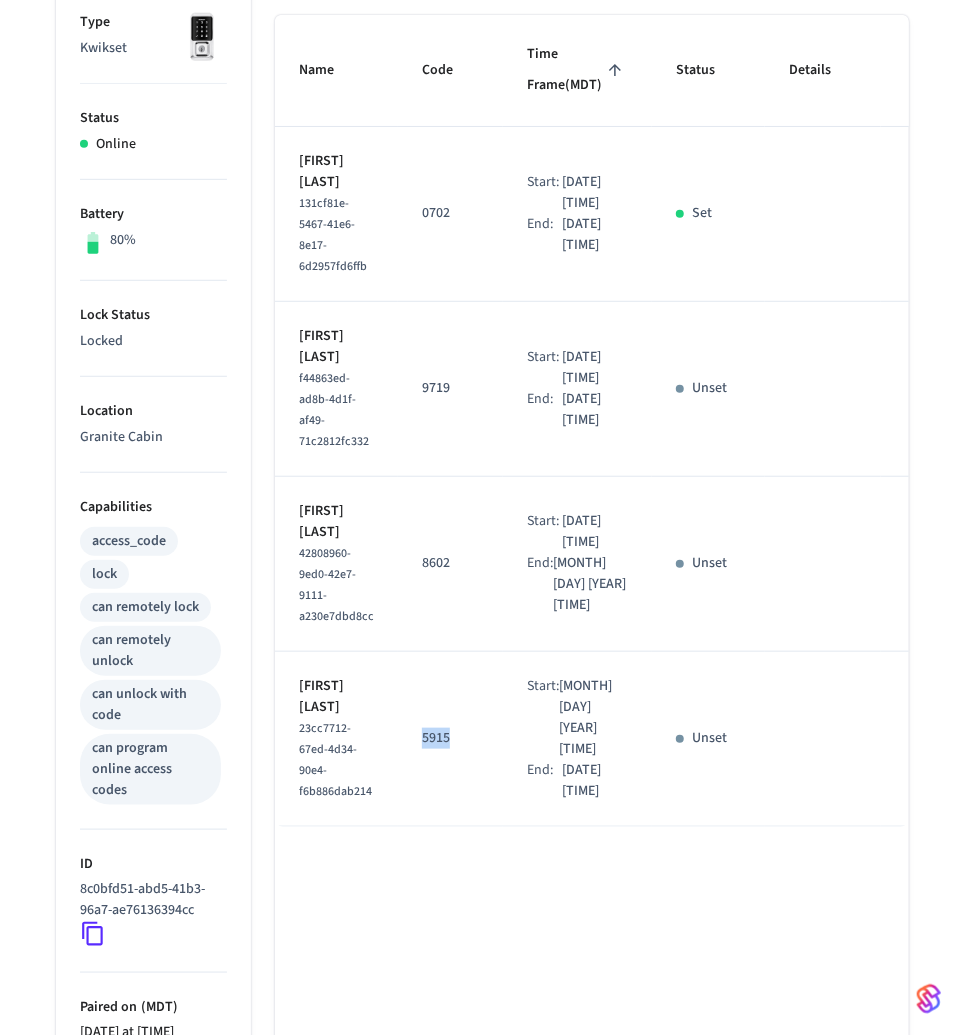 drag, startPoint x: 476, startPoint y: 779, endPoint x: 416, endPoint y: 778, distance: 60.00833 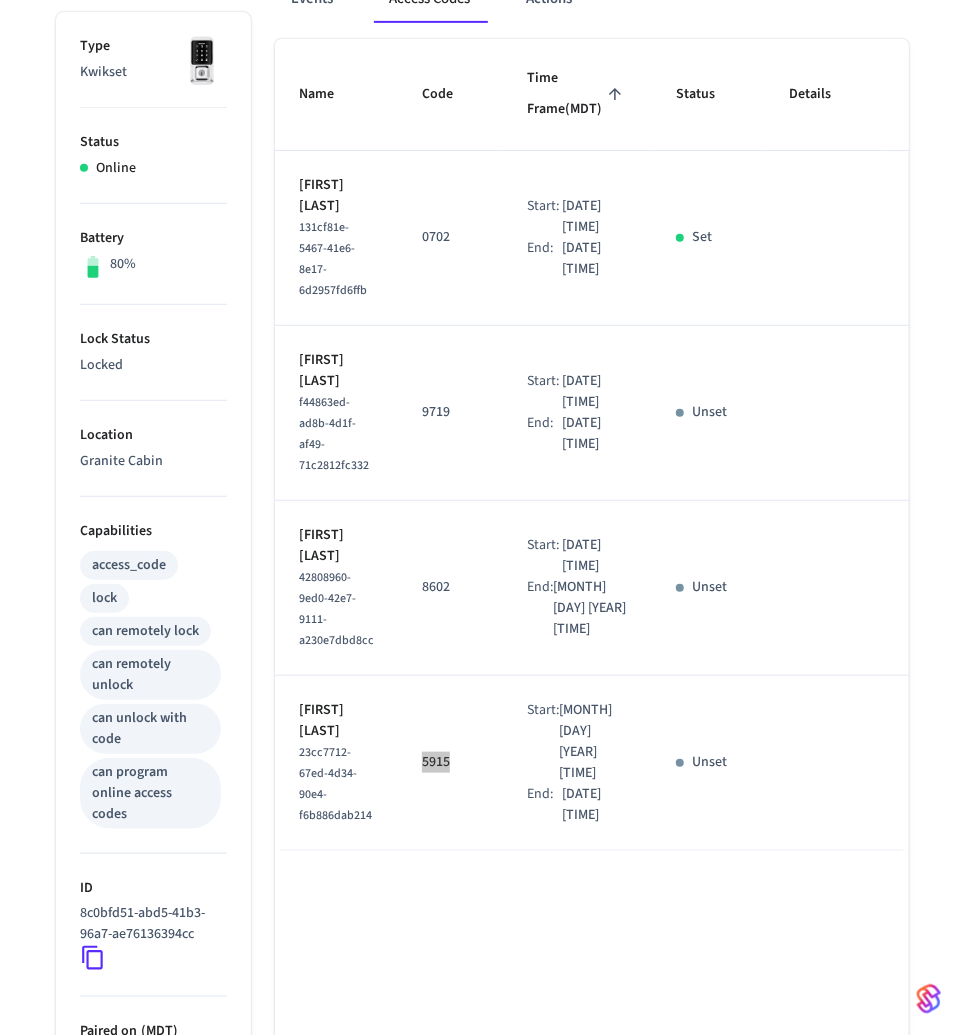 scroll, scrollTop: 0, scrollLeft: 0, axis: both 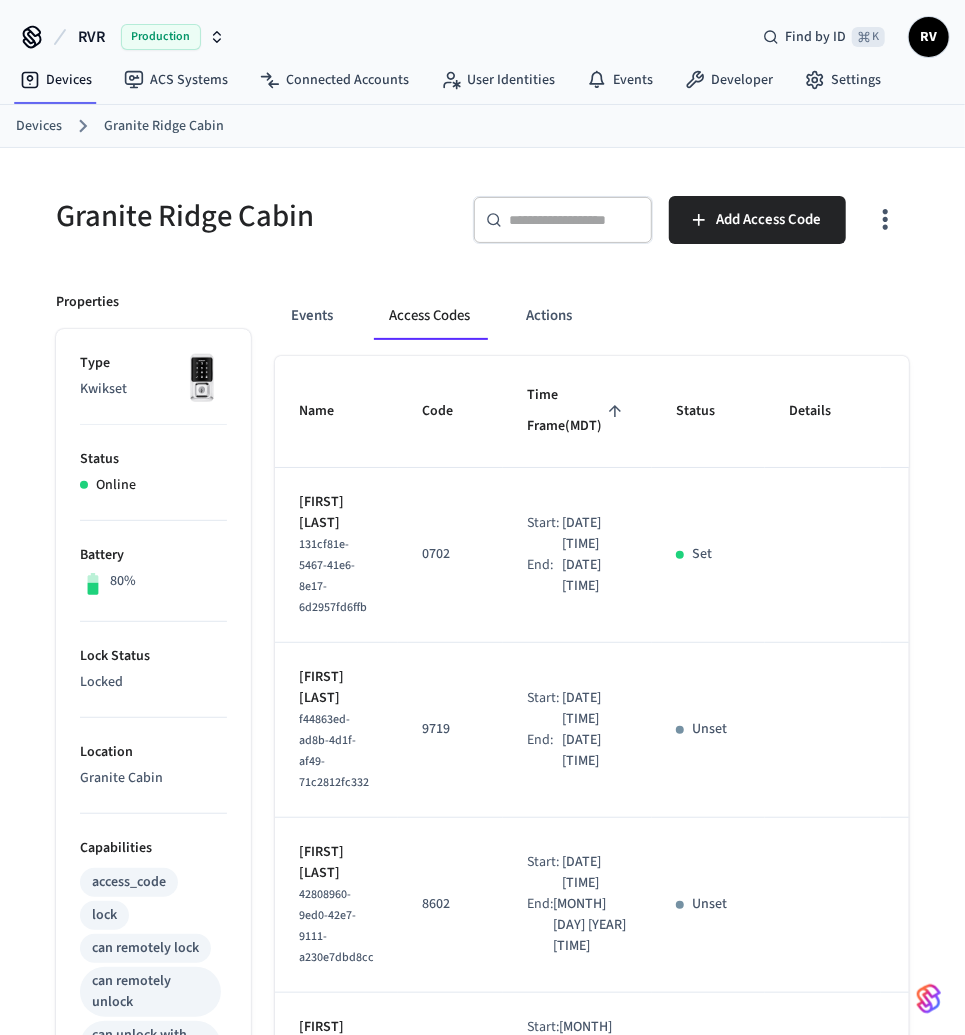 click on "Devices" at bounding box center (39, 126) 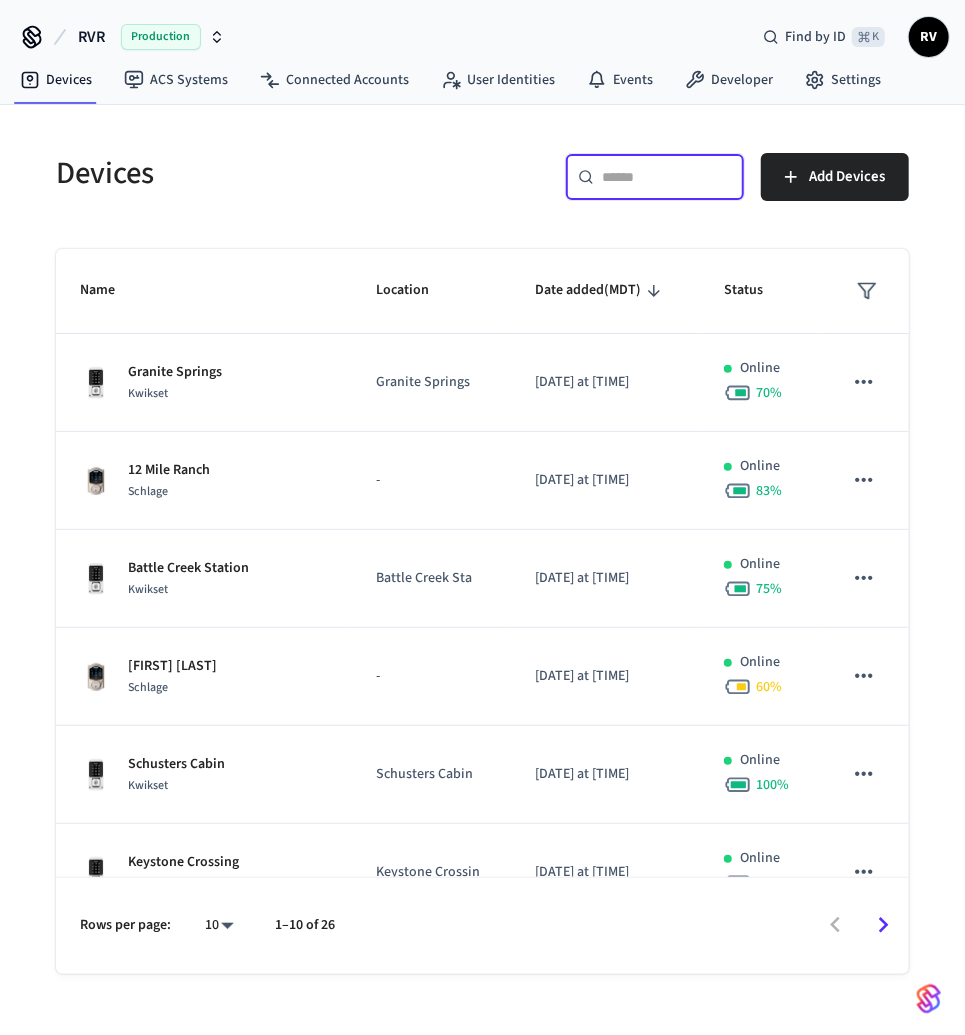 click at bounding box center (667, 177) 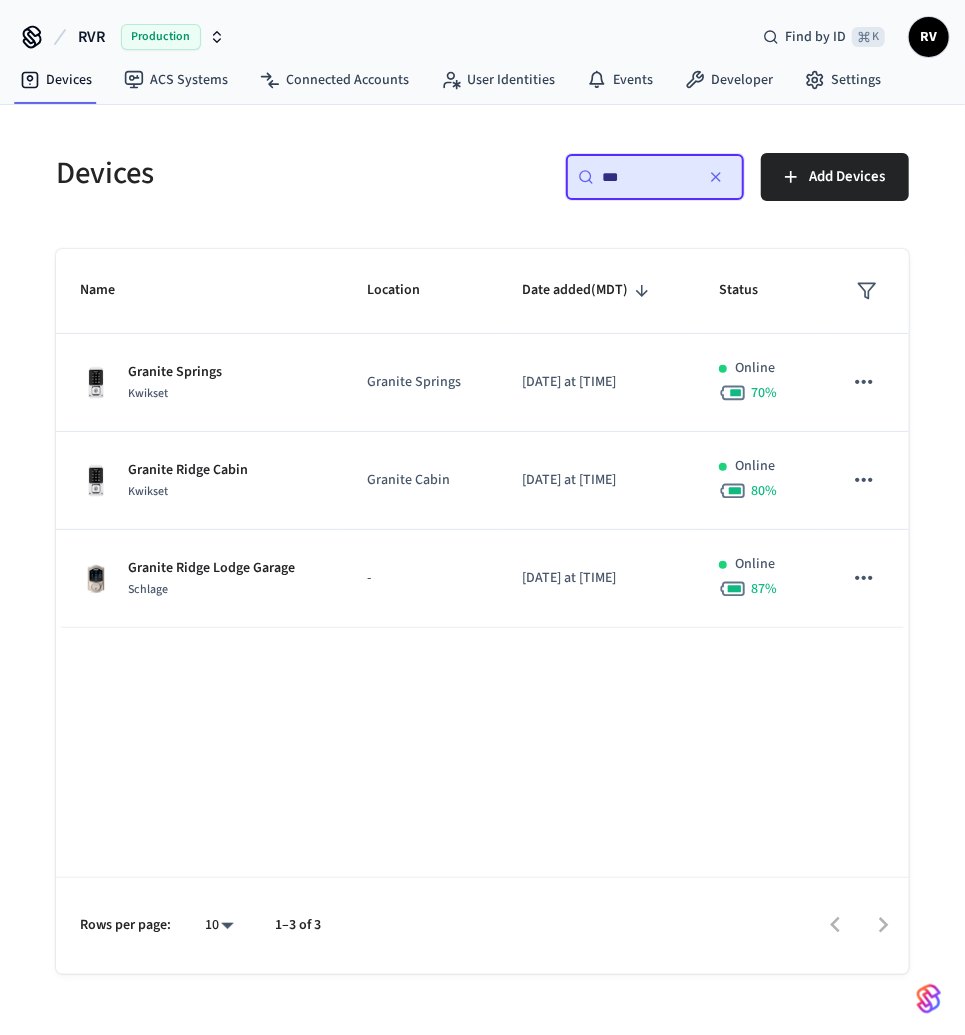 type on "***" 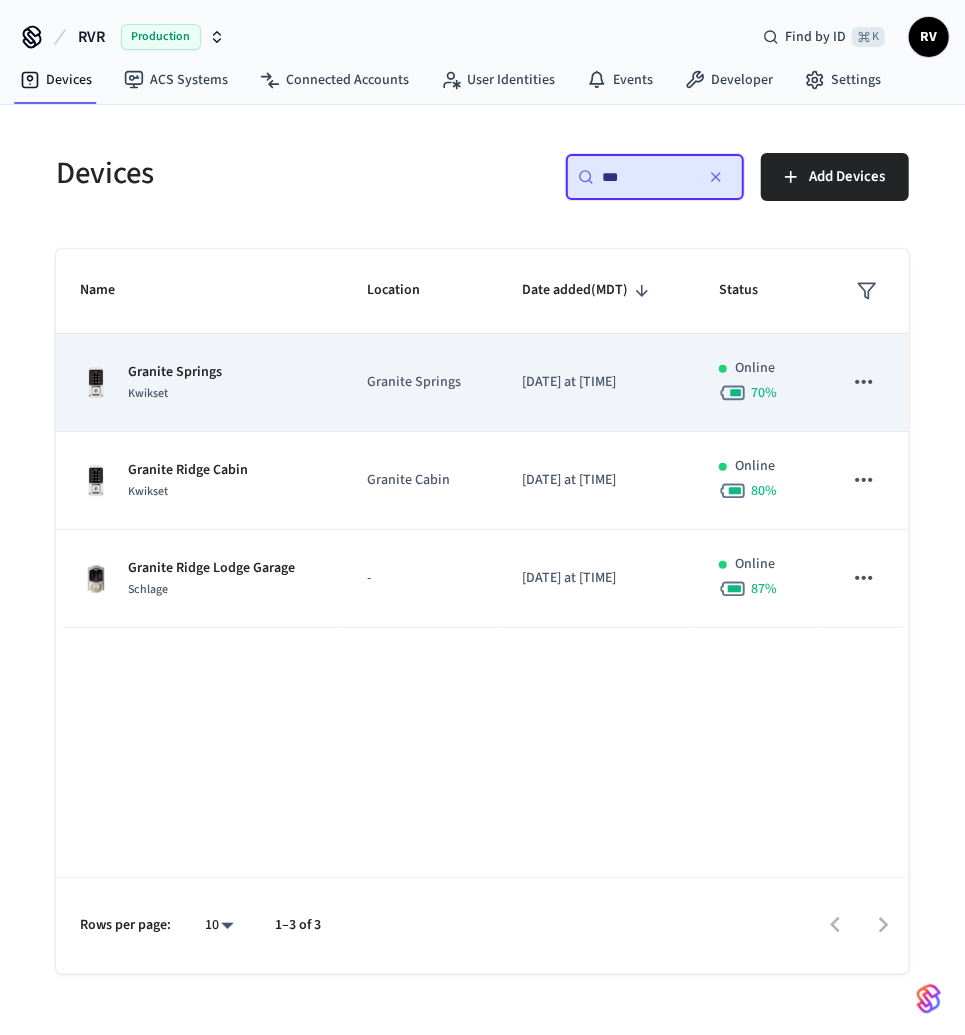 drag, startPoint x: 366, startPoint y: 328, endPoint x: 362, endPoint y: 338, distance: 10.770329 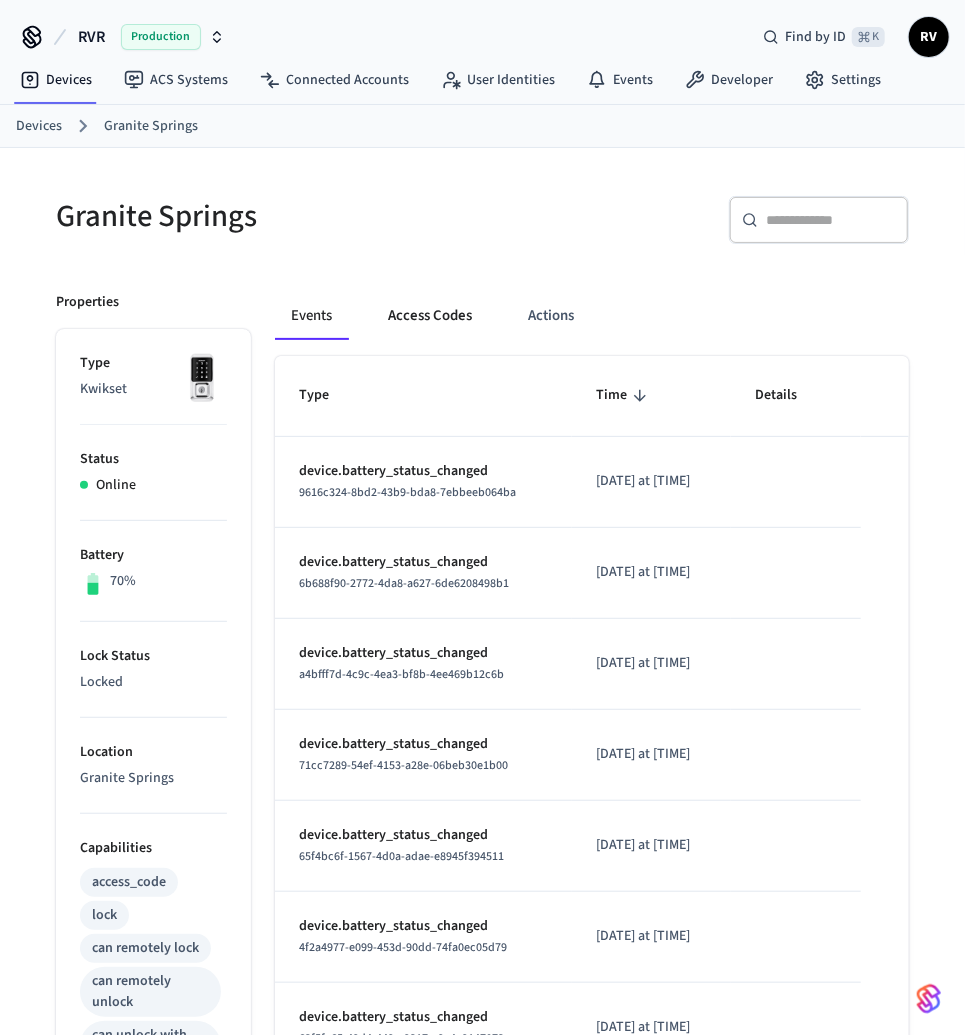 click on "Access Codes" at bounding box center [430, 316] 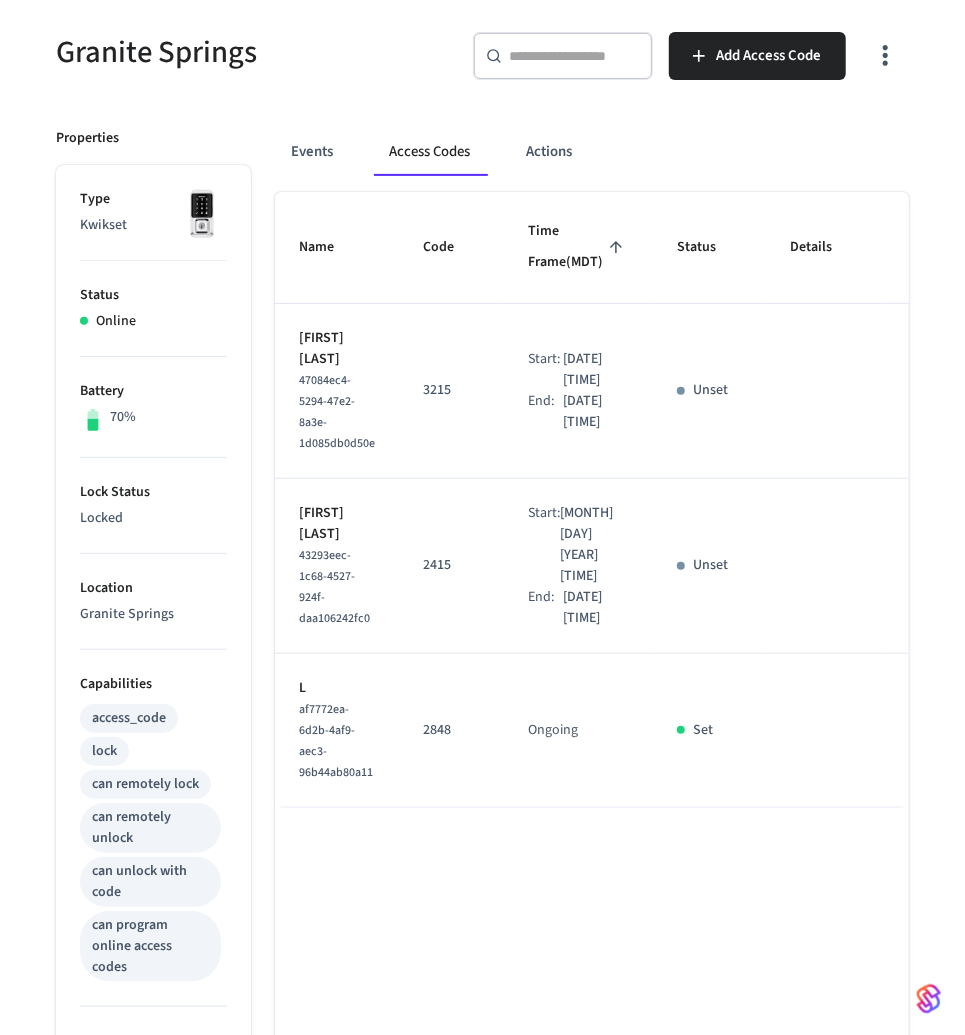 scroll, scrollTop: 173, scrollLeft: 0, axis: vertical 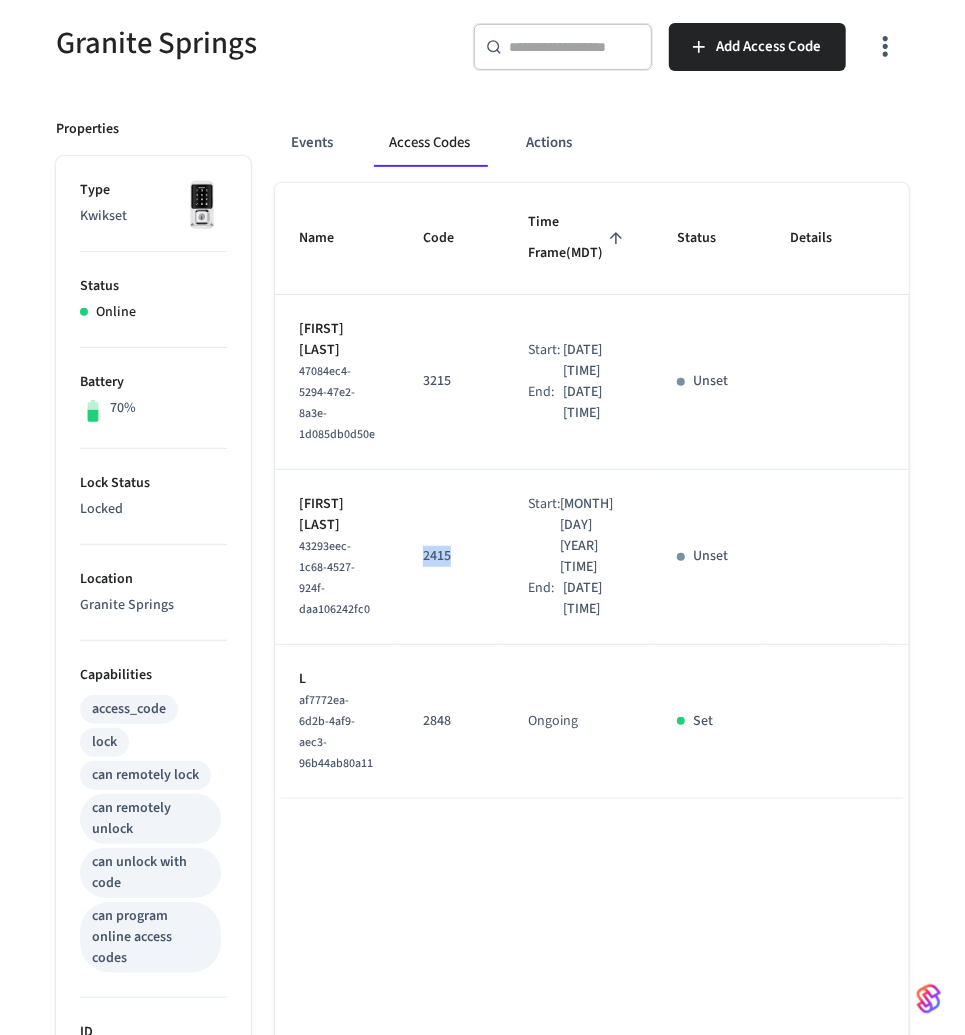 drag, startPoint x: 462, startPoint y: 597, endPoint x: 420, endPoint y: 587, distance: 43.174065 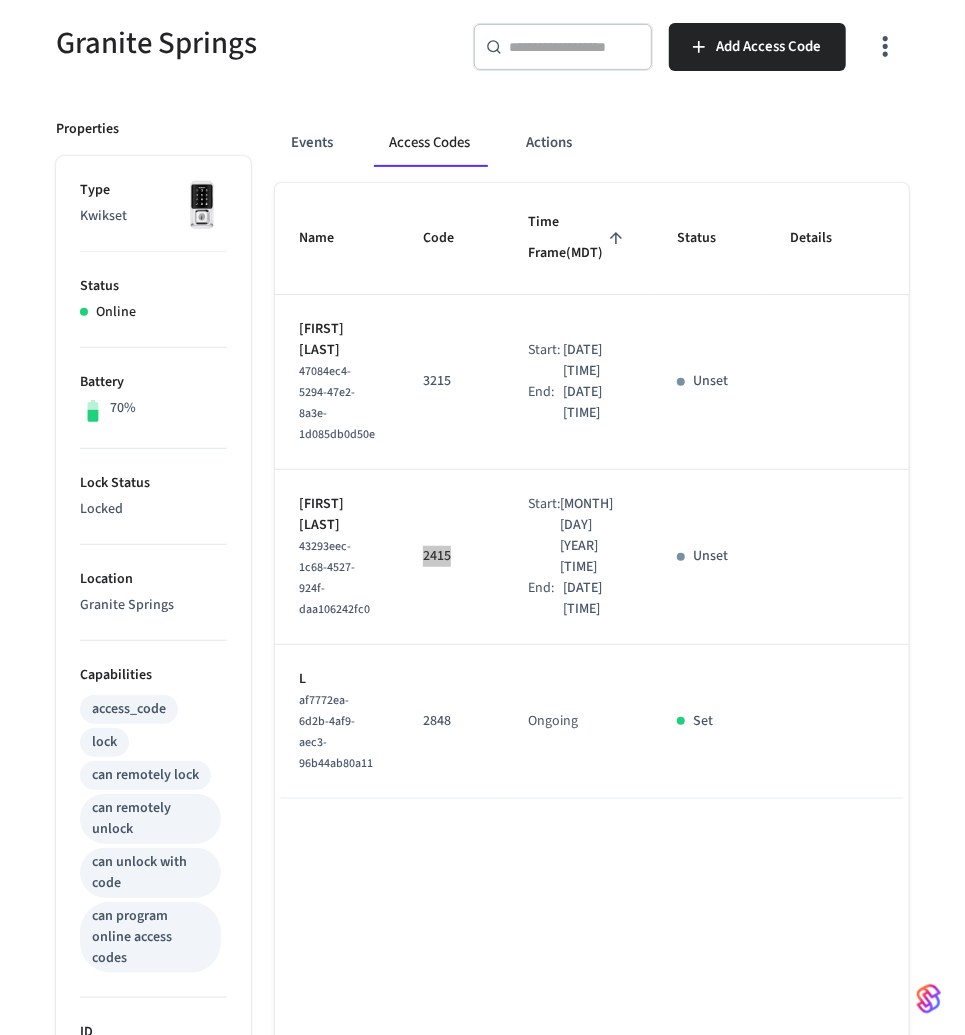 scroll, scrollTop: 0, scrollLeft: 0, axis: both 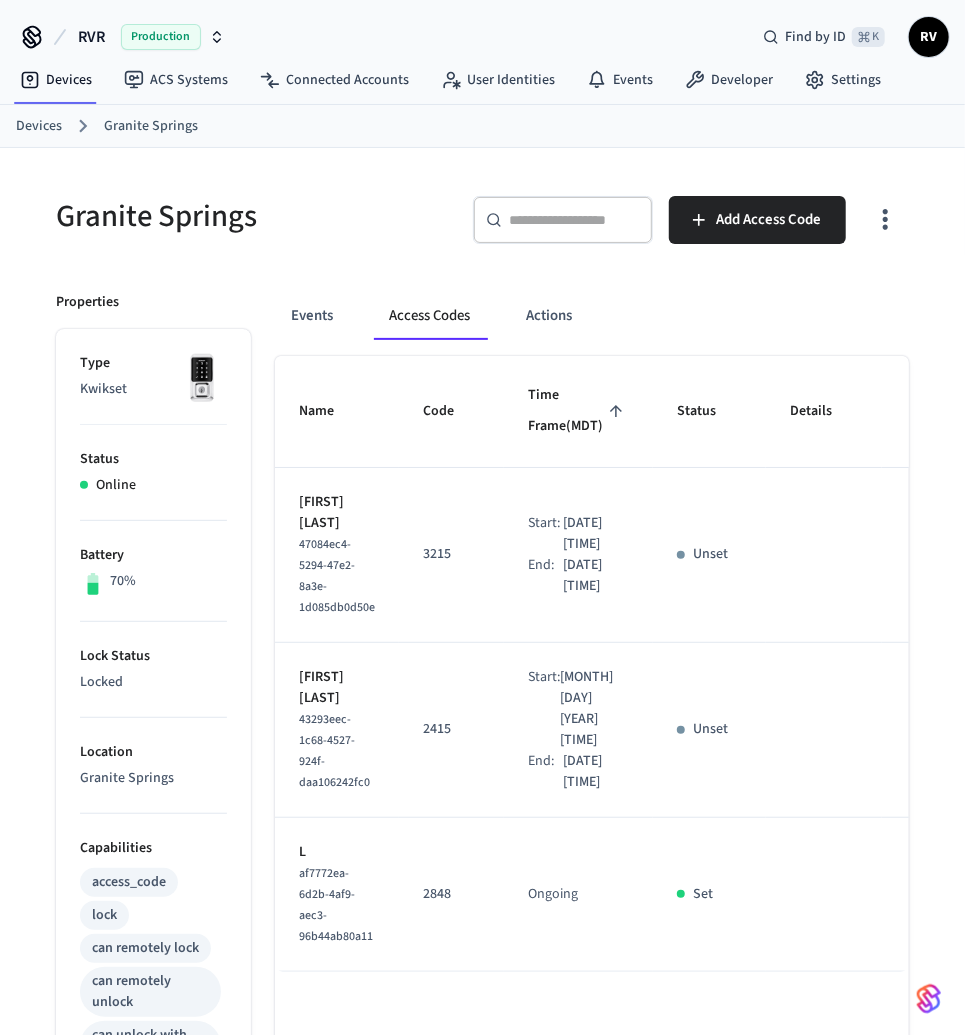 click on "Devices Granite Springs" at bounding box center (482, 126) 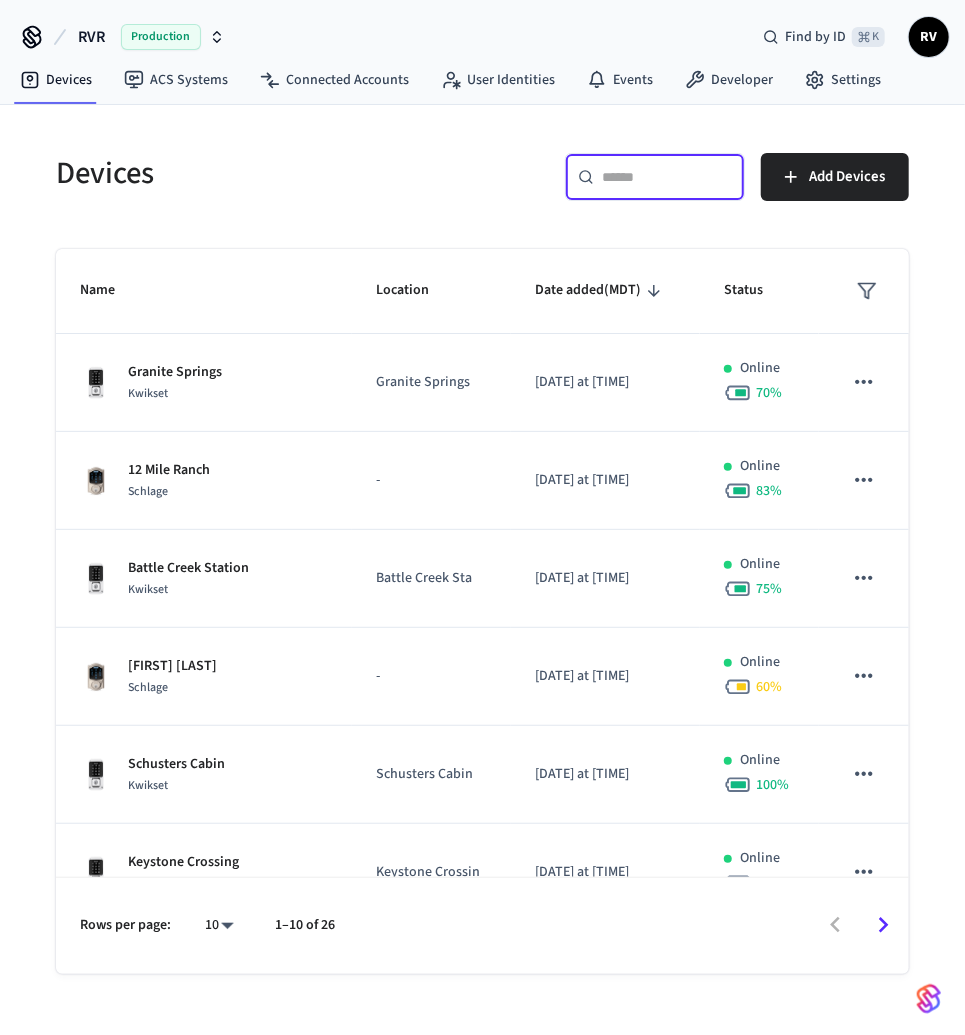 click at bounding box center [667, 177] 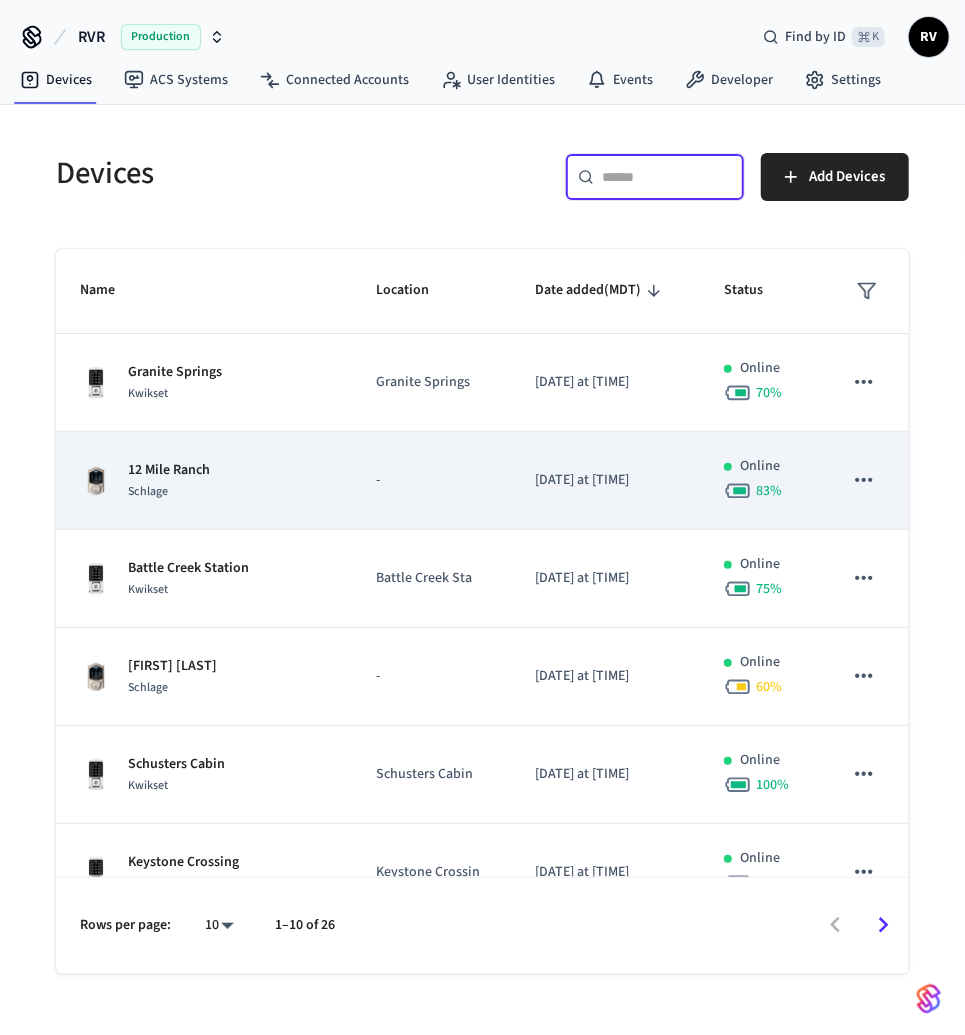 click on "12 Mile Ranch" at bounding box center [169, 470] 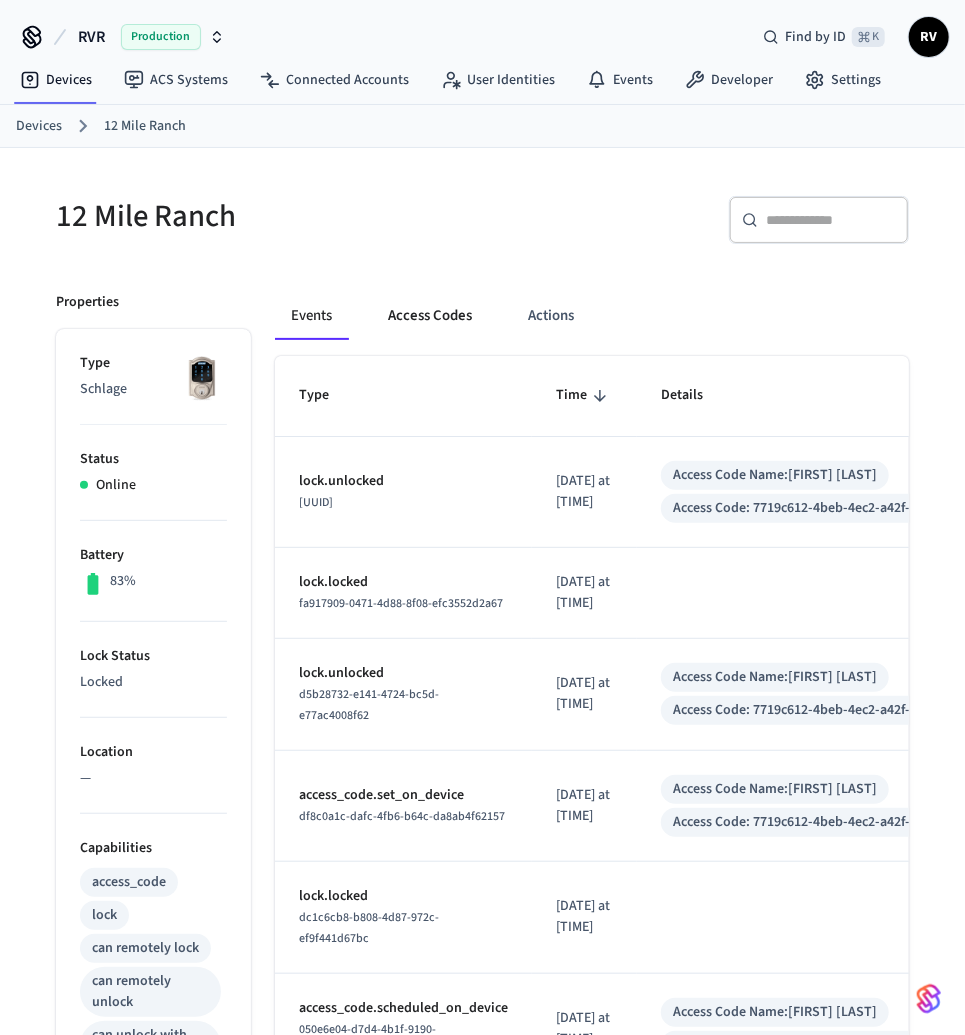 click on "Access Codes" at bounding box center [430, 316] 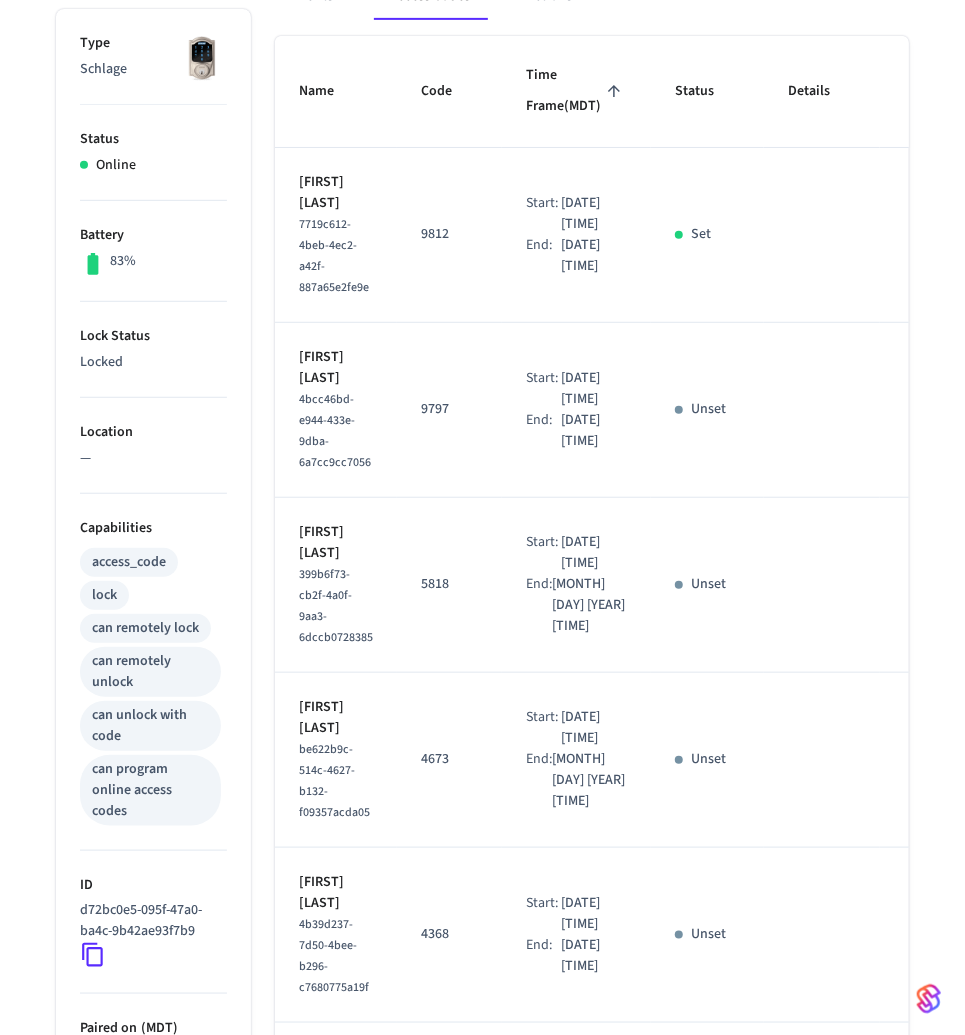 scroll, scrollTop: 0, scrollLeft: 0, axis: both 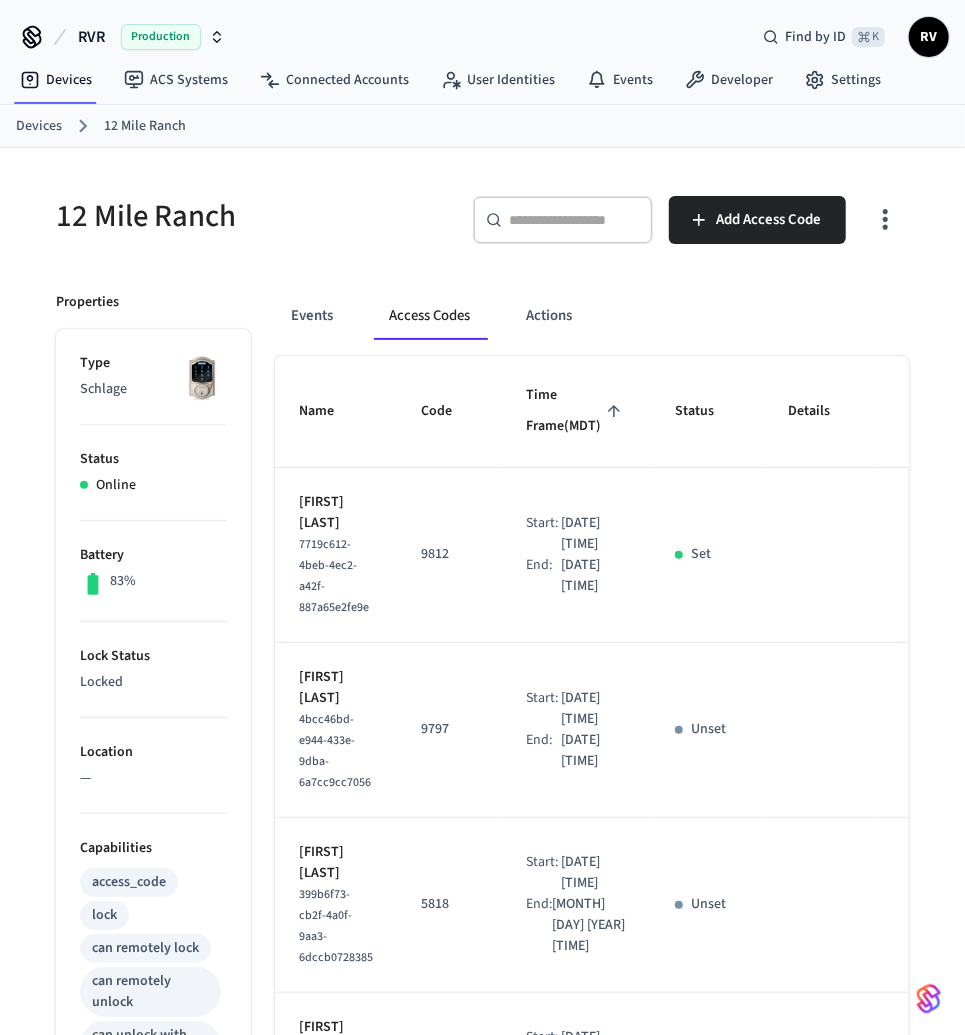 click on "Devices" at bounding box center (39, 126) 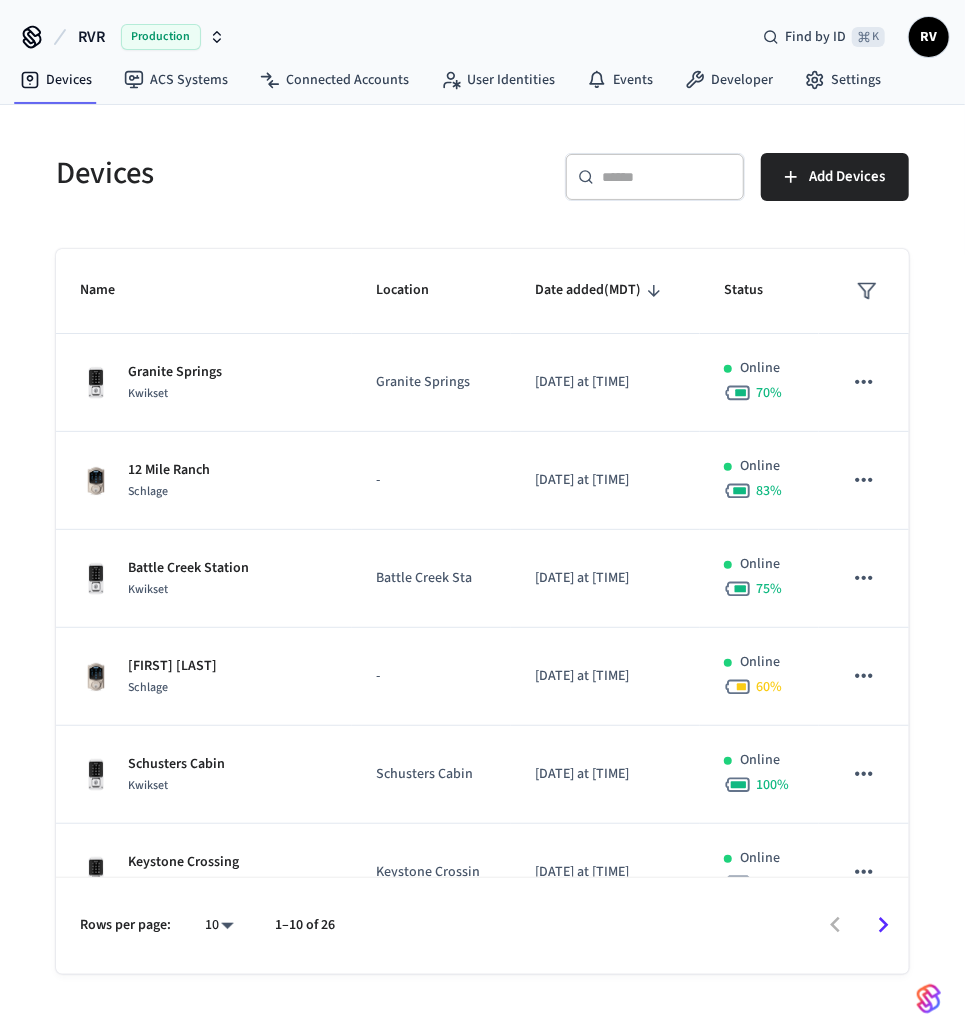 click on "​ ​" at bounding box center (655, 177) 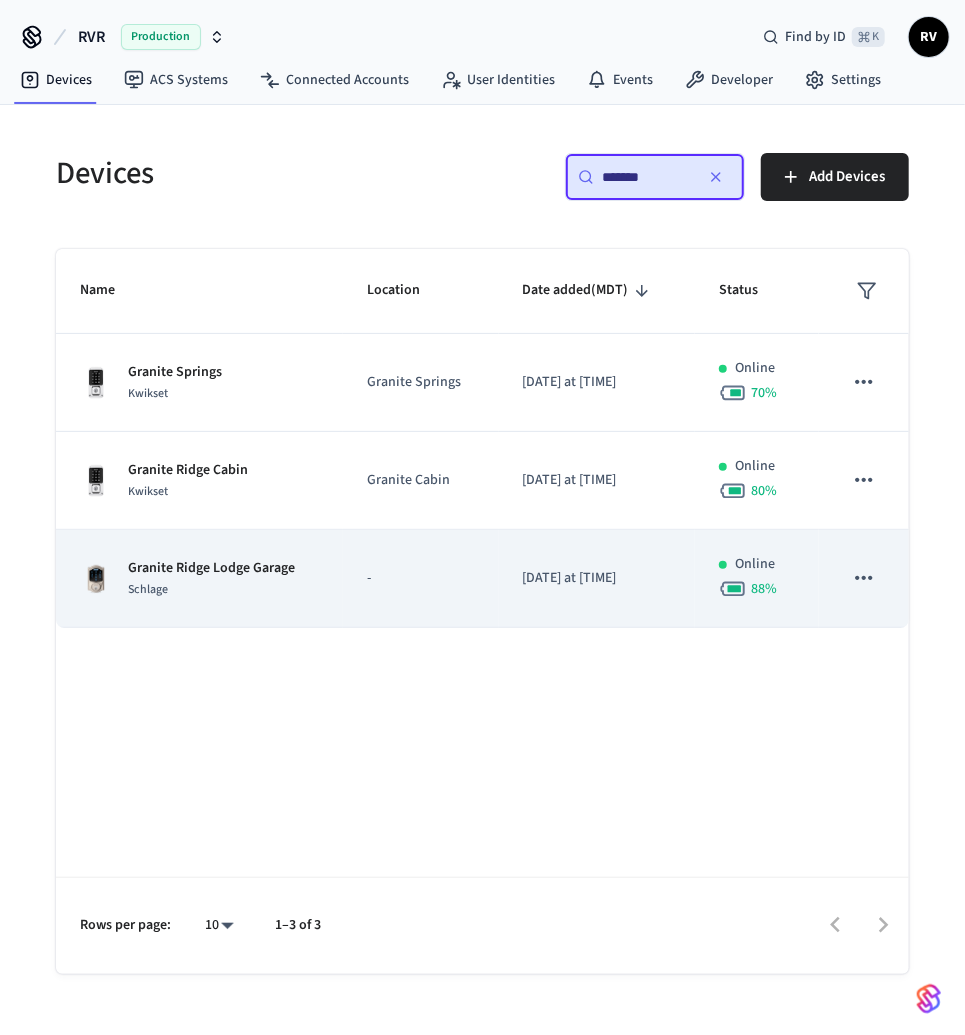 type on "*******" 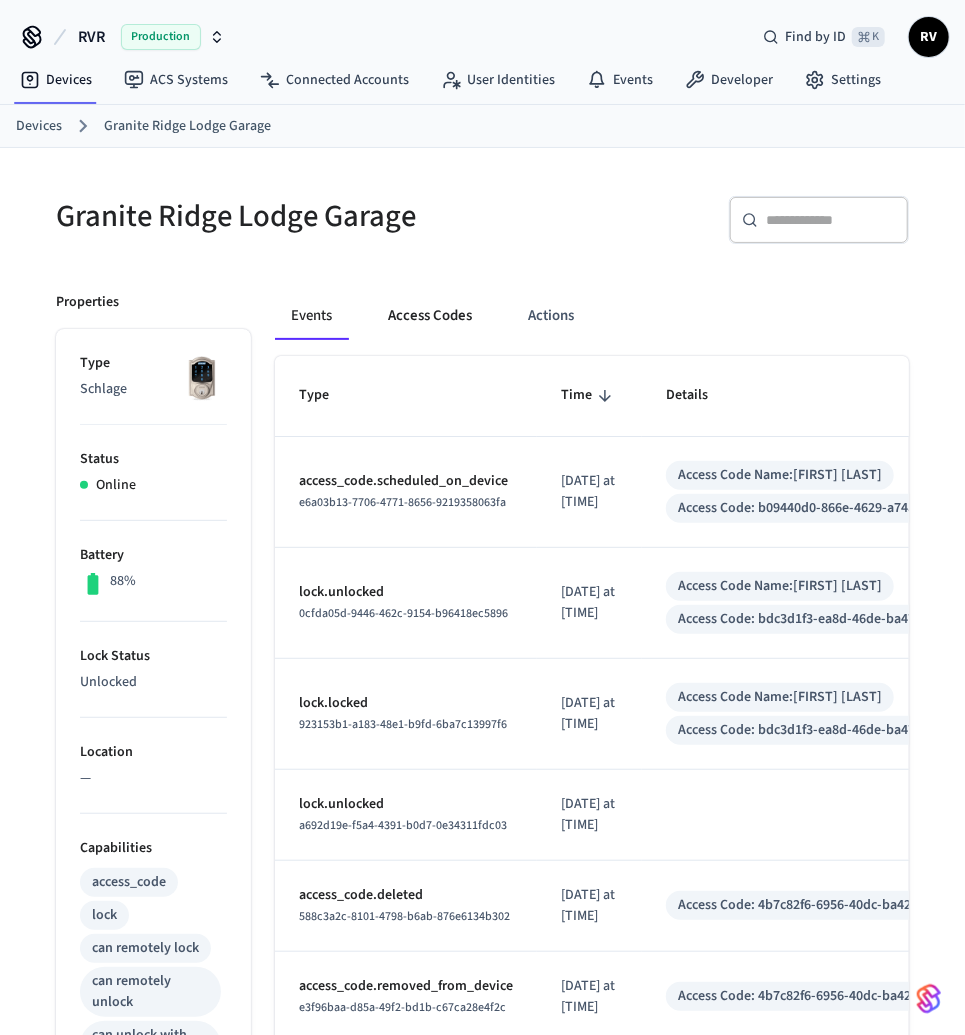 click on "Access Codes" at bounding box center (430, 316) 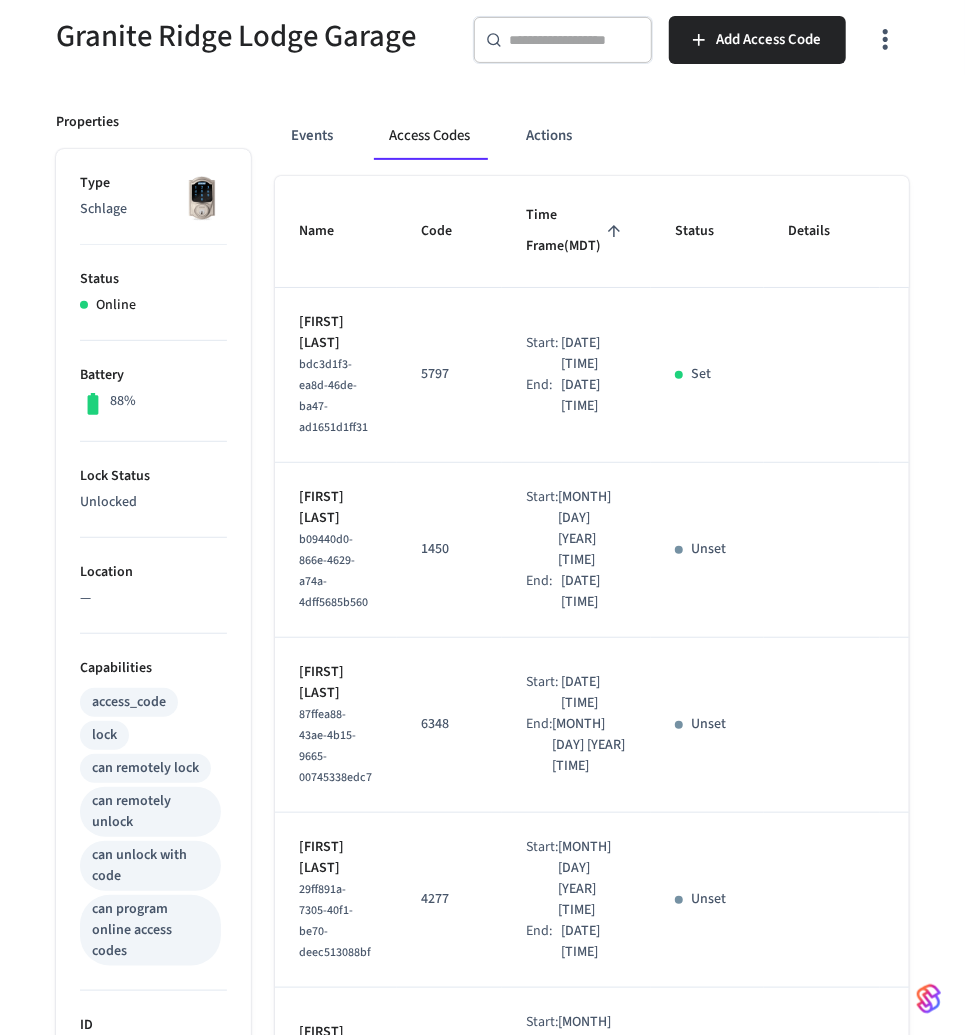 scroll, scrollTop: 0, scrollLeft: 0, axis: both 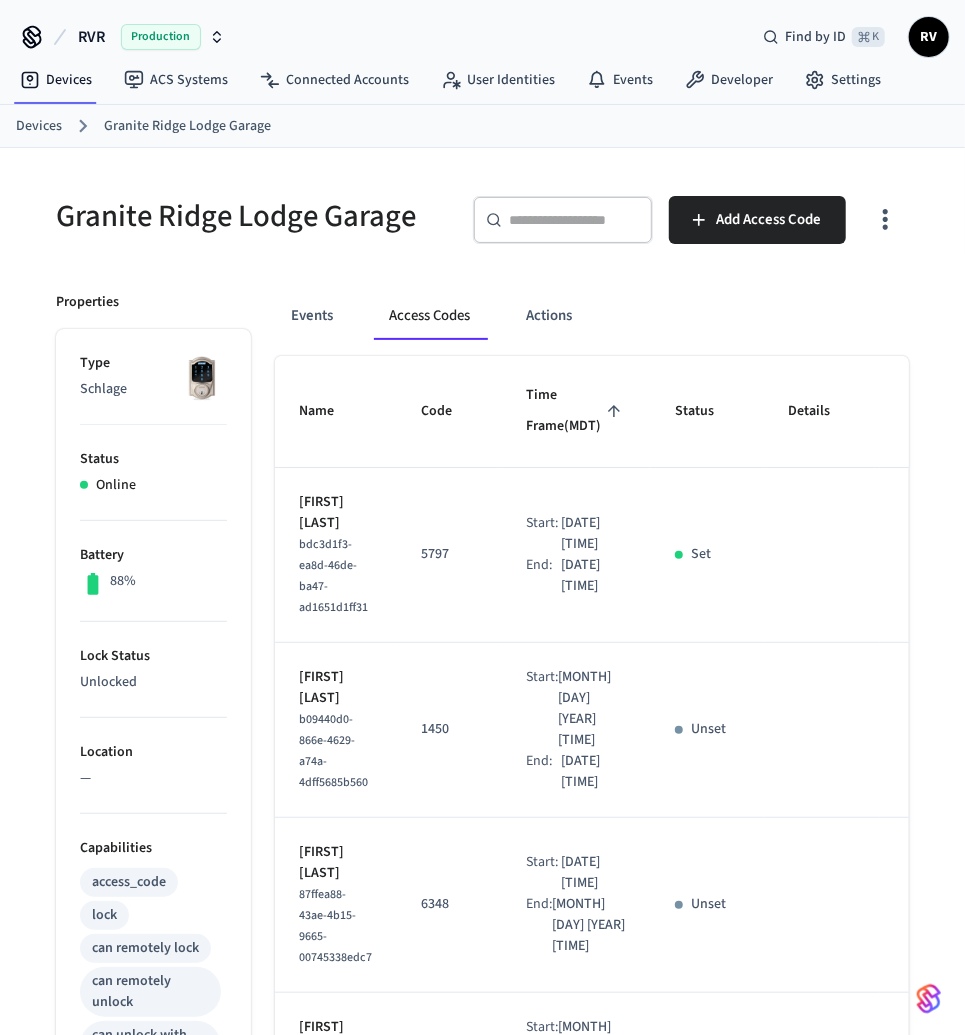 click on "Devices" at bounding box center [39, 126] 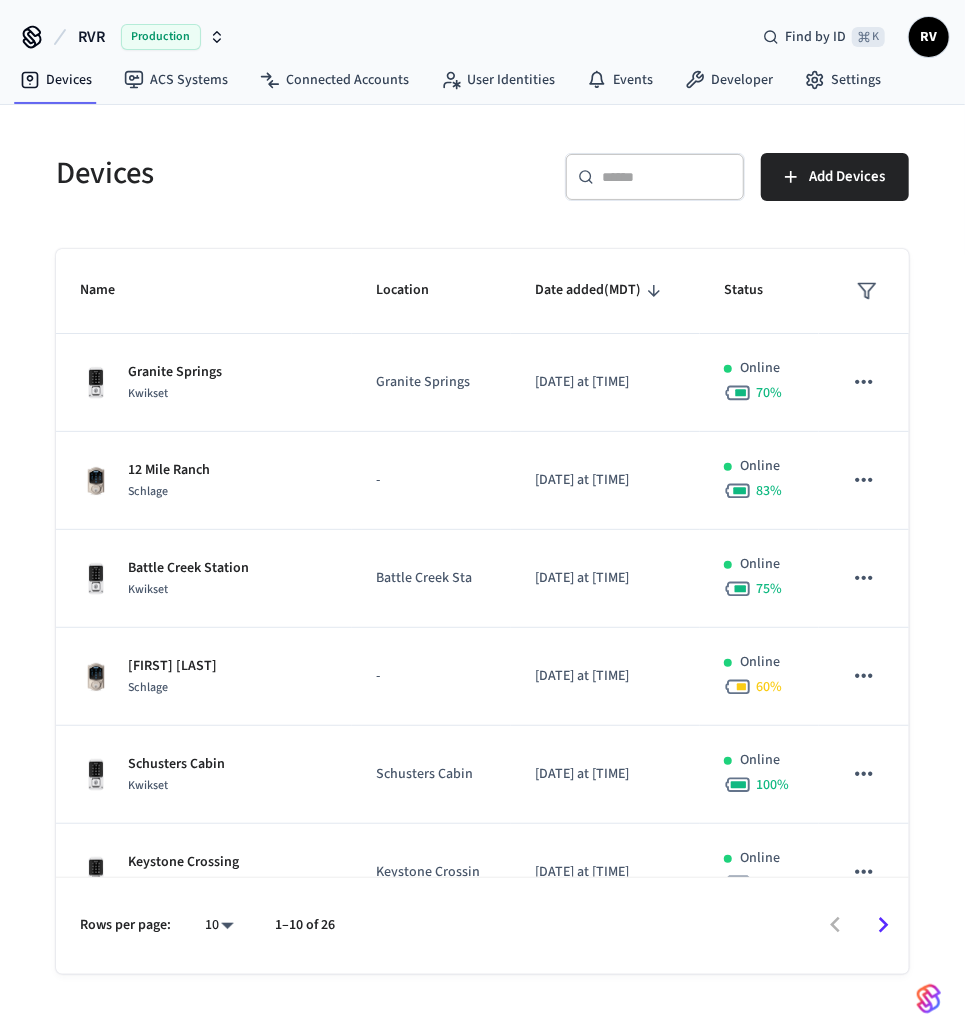 click on "​ ​" at bounding box center [655, 177] 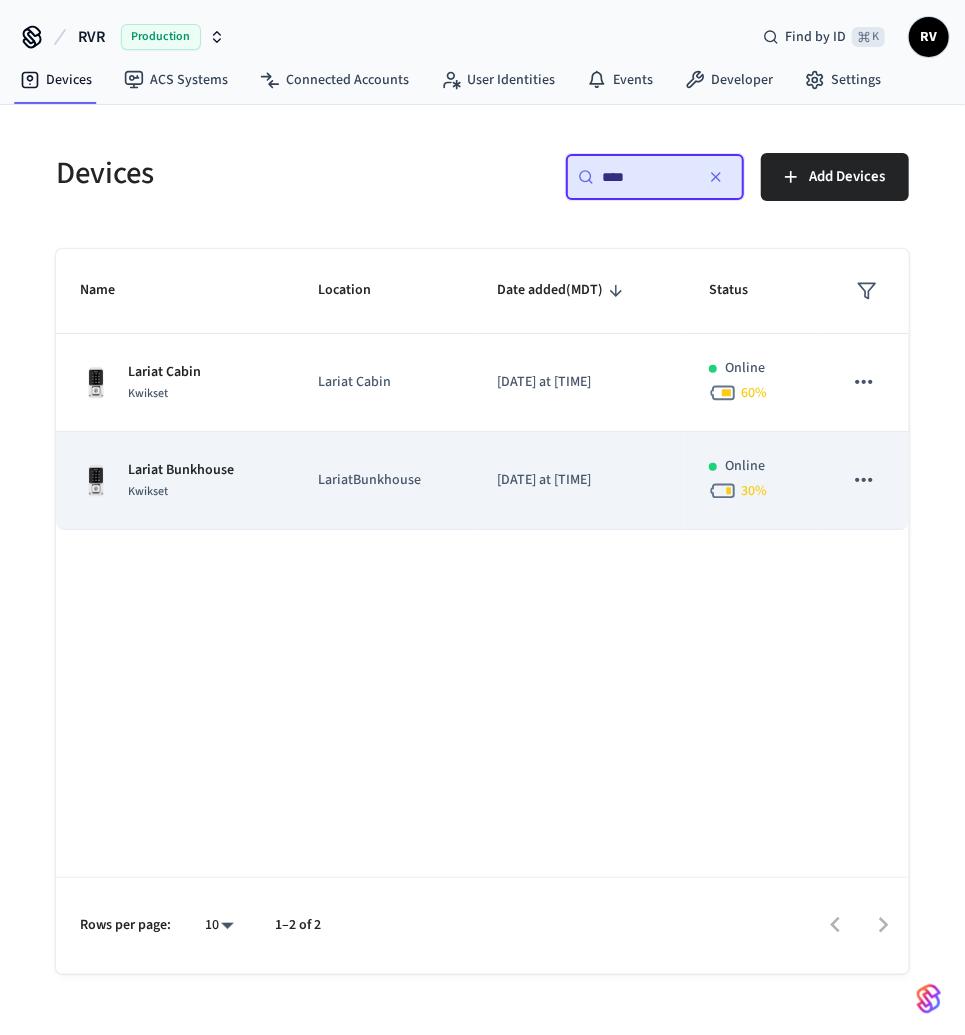 type on "****" 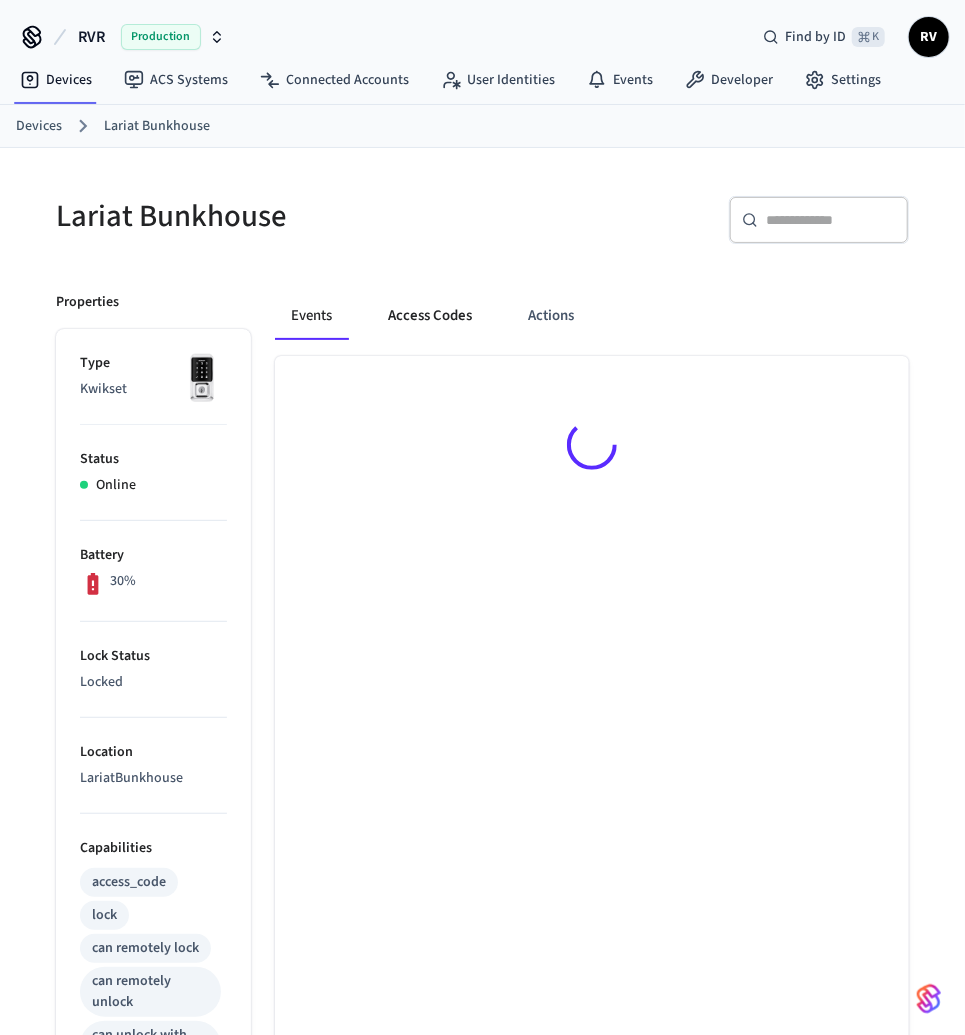 click on "Access Codes" at bounding box center (430, 316) 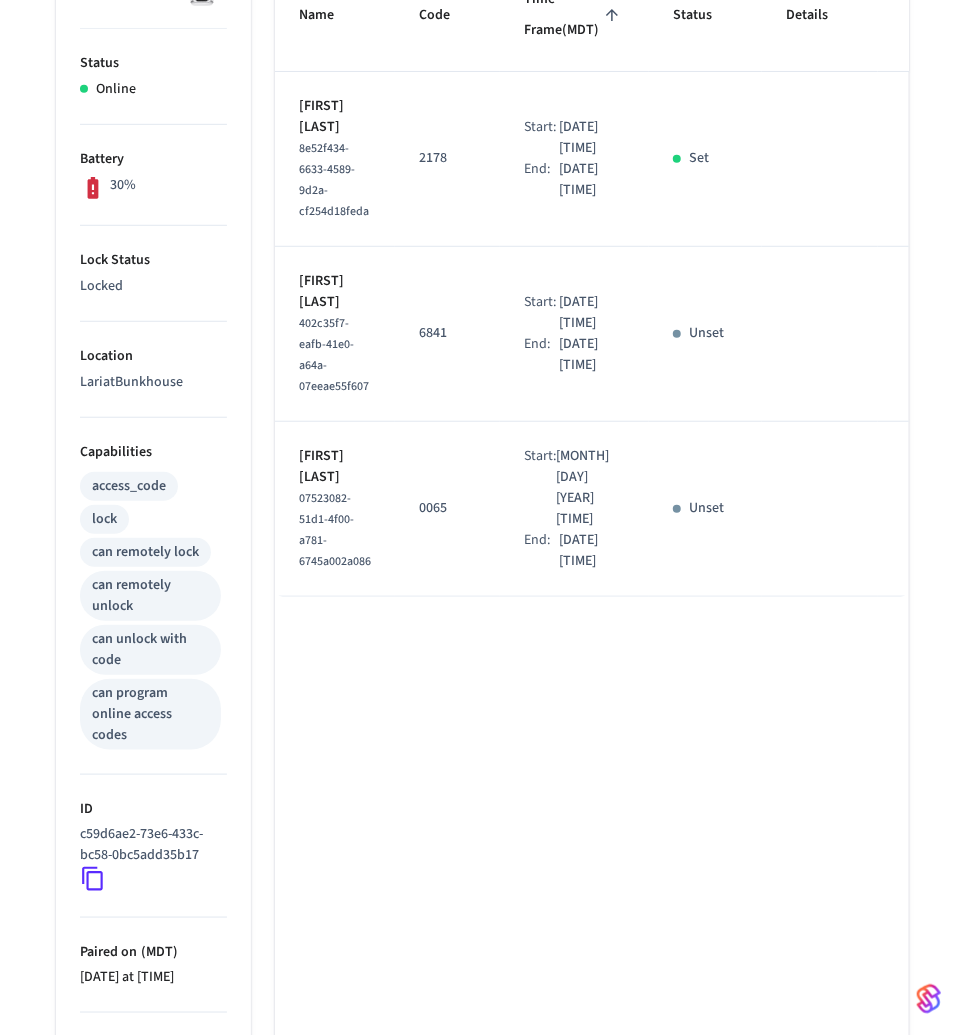 scroll, scrollTop: 0, scrollLeft: 0, axis: both 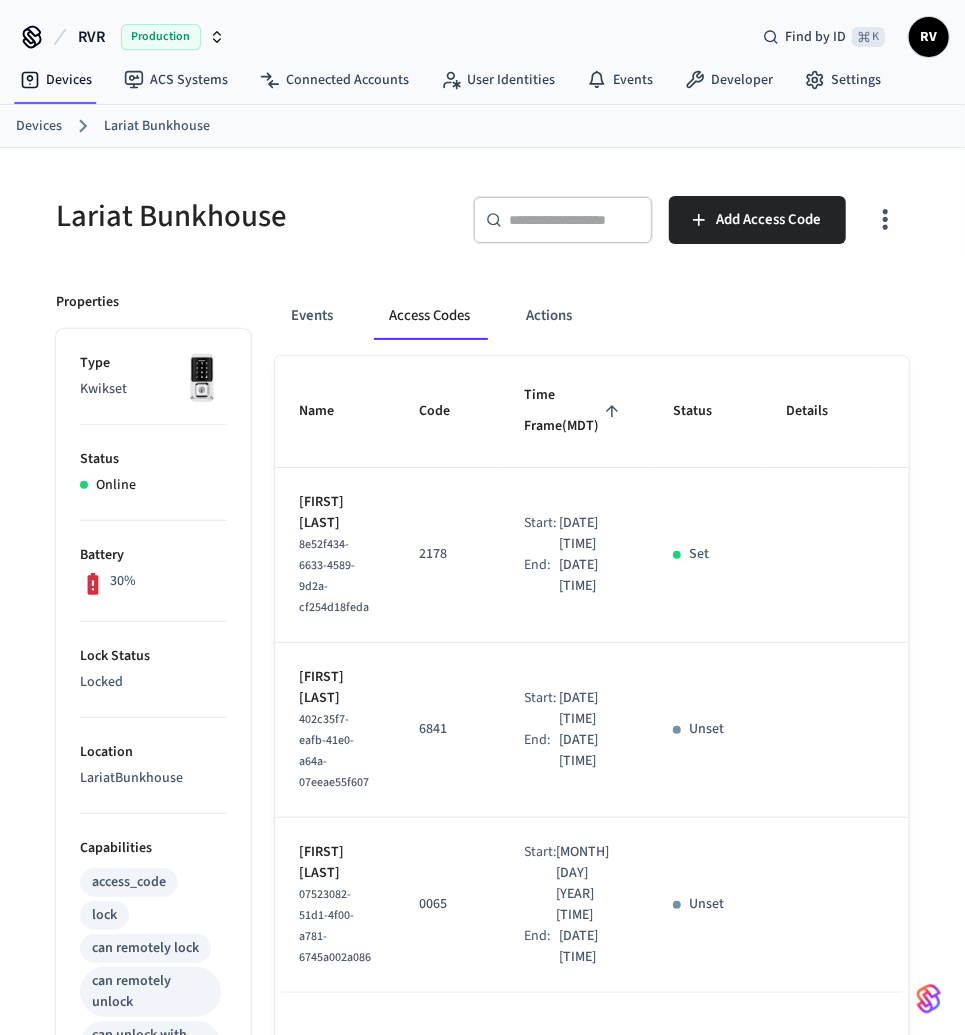 click on "Devices" at bounding box center (39, 126) 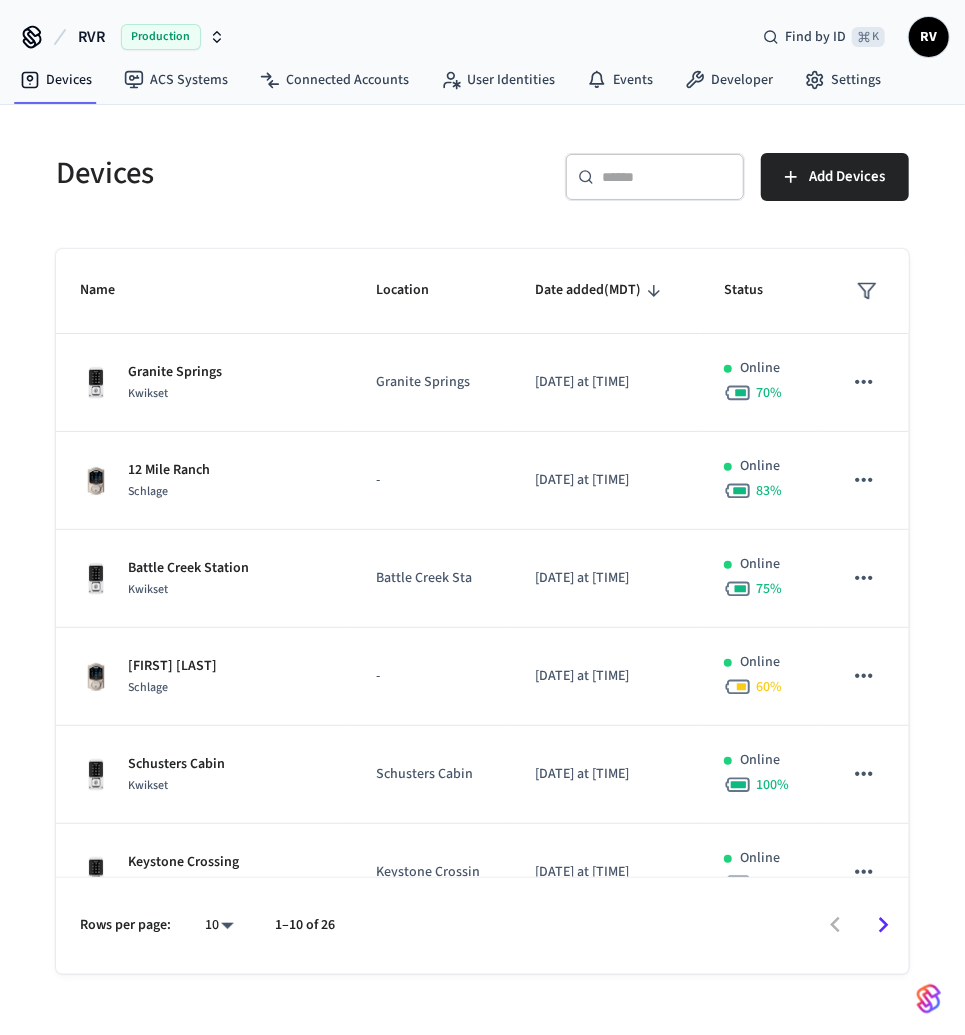 click on "​ ​" at bounding box center [655, 177] 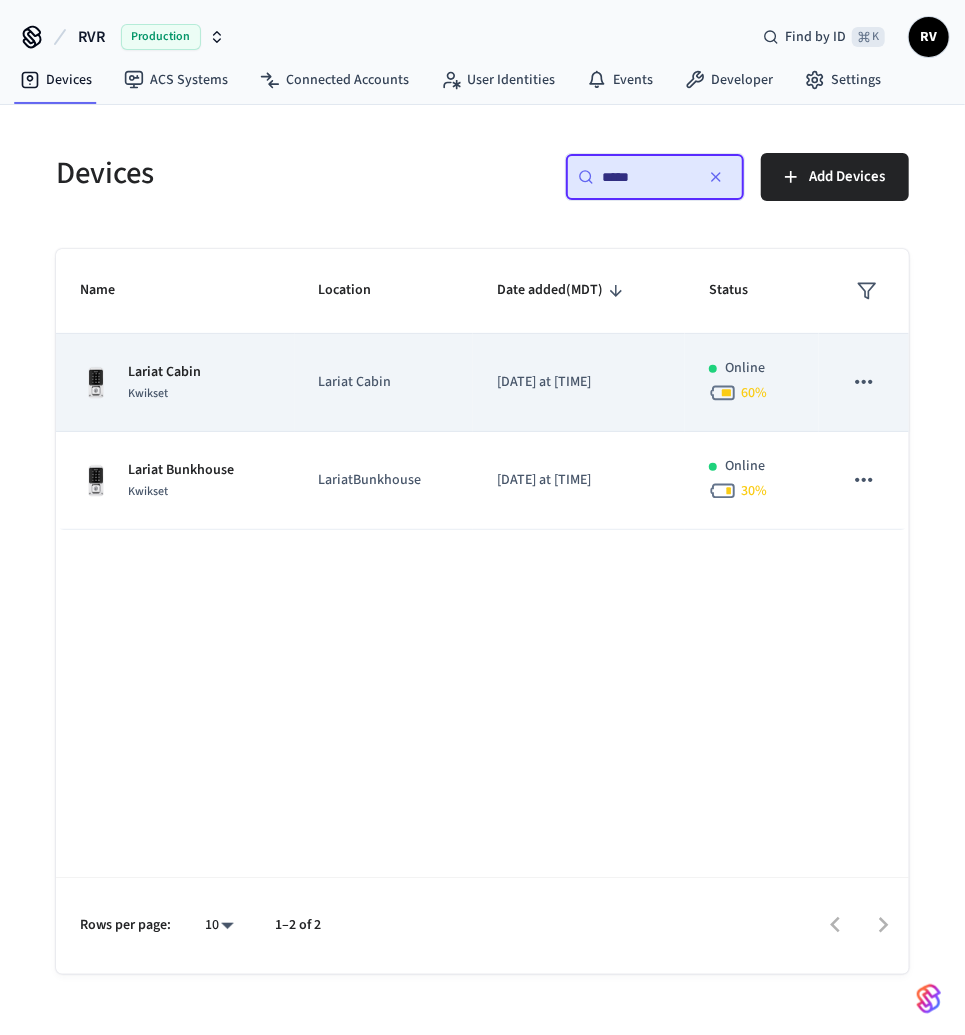 type on "*****" 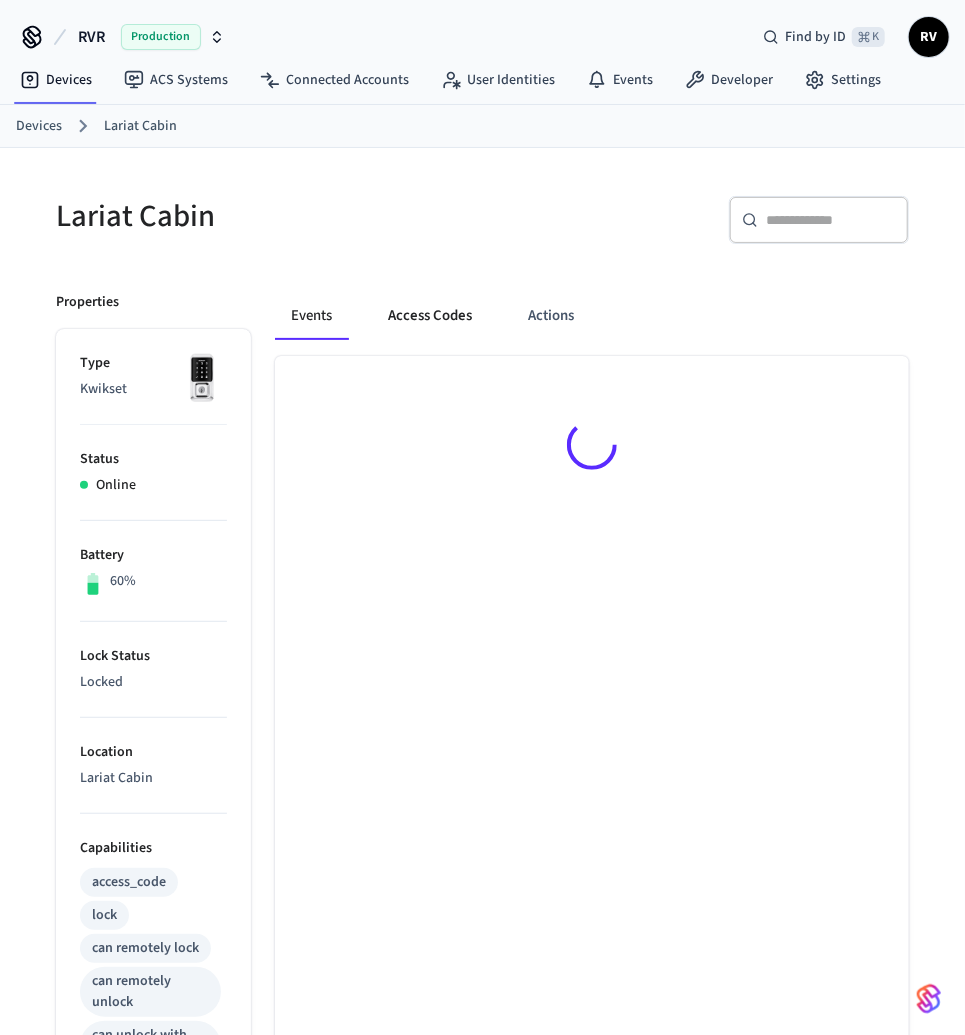 click on "Access Codes" at bounding box center [430, 316] 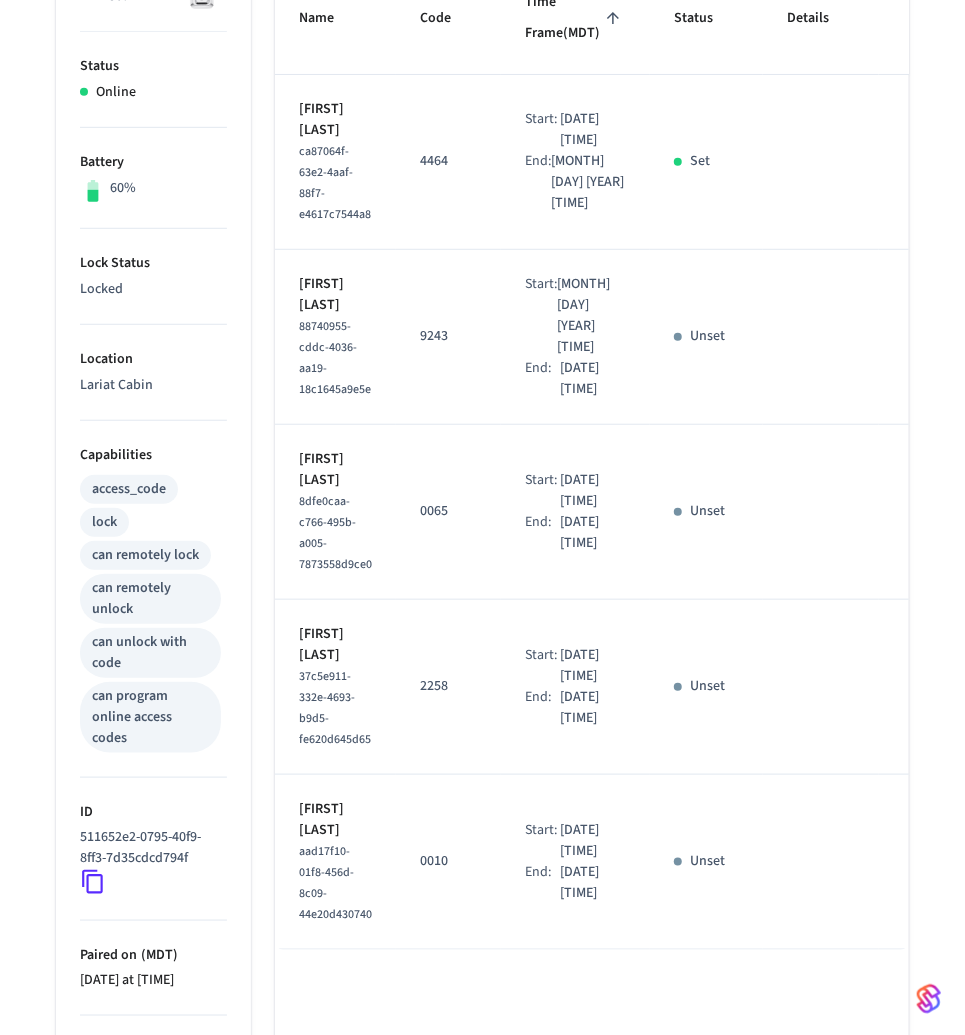 scroll, scrollTop: 0, scrollLeft: 0, axis: both 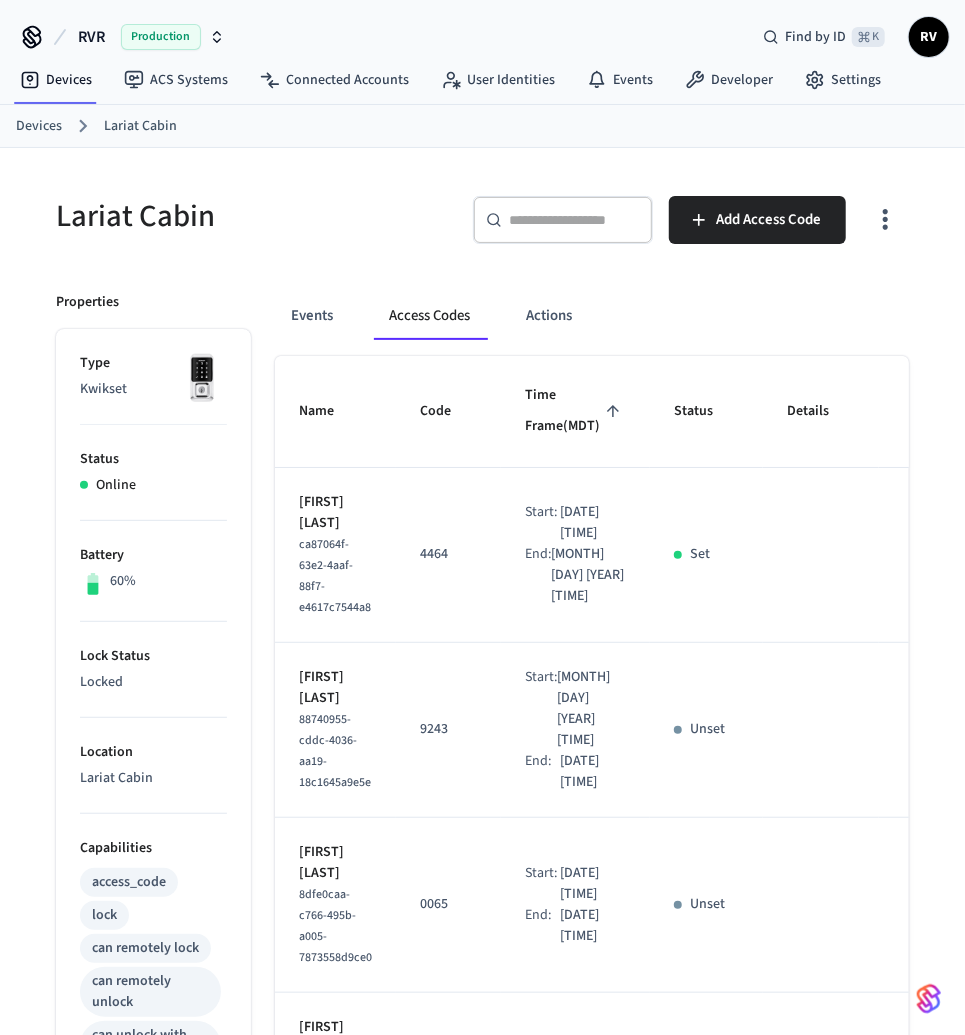 click on "Devices" at bounding box center (39, 126) 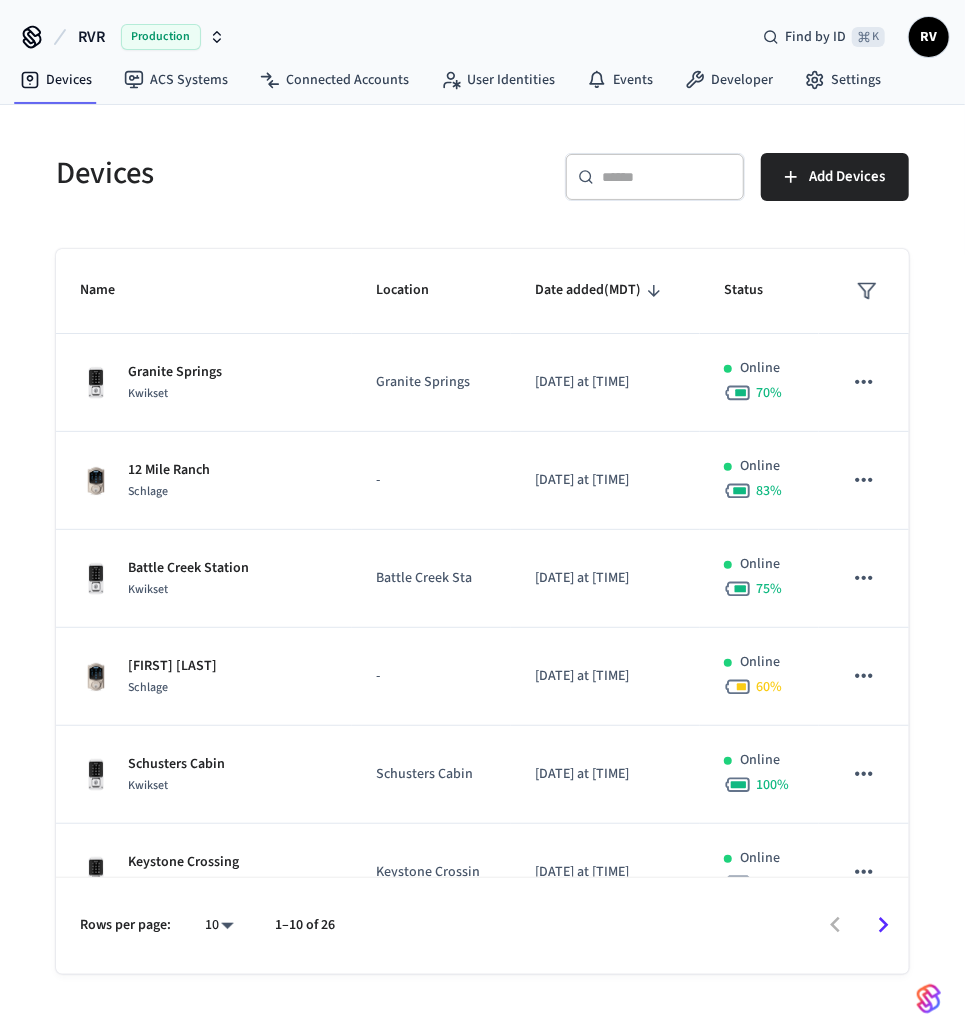 click on "​ ​" at bounding box center (655, 177) 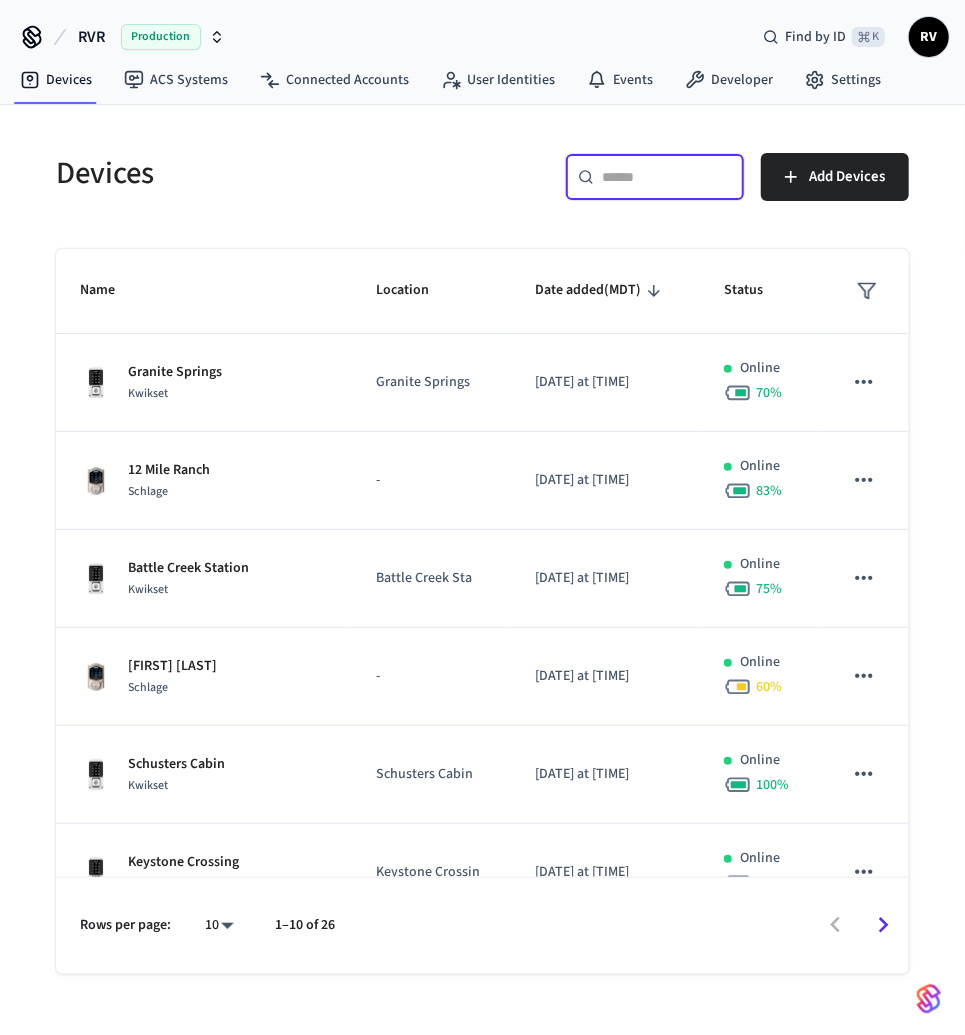 type on "*" 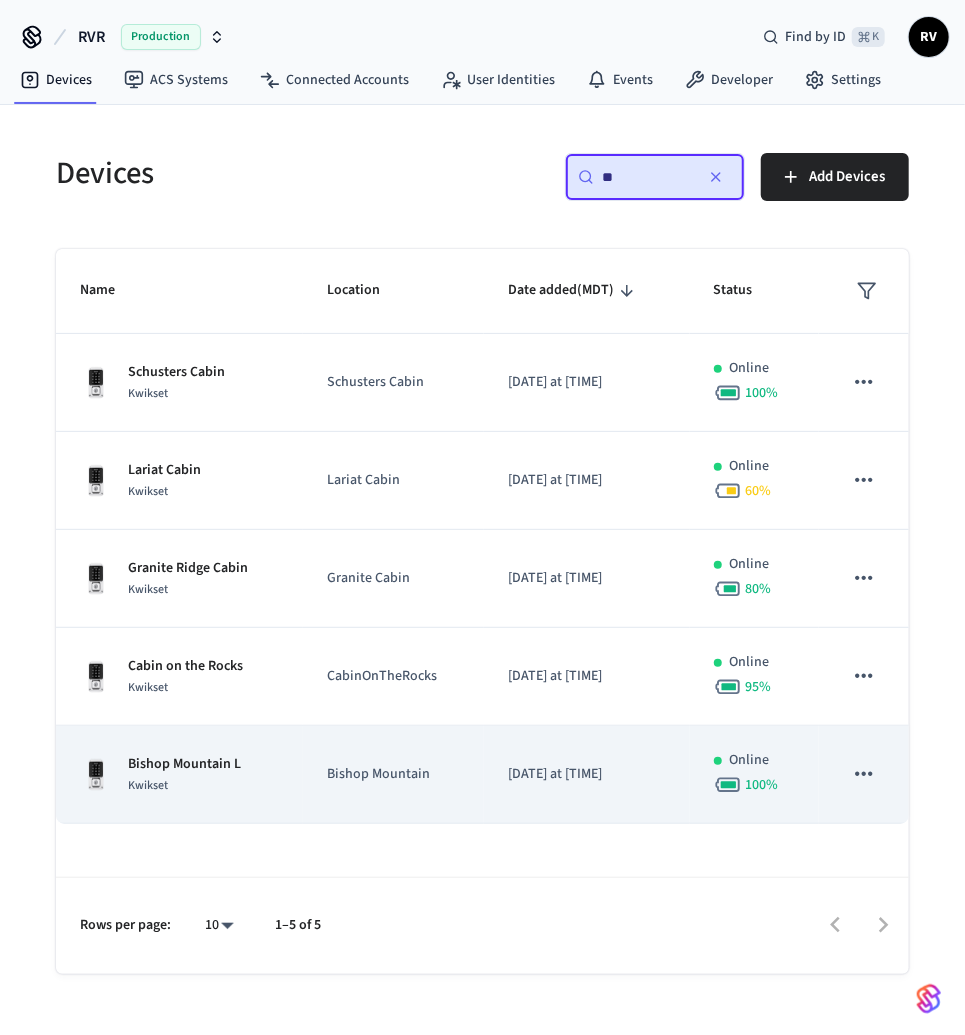 type on "**" 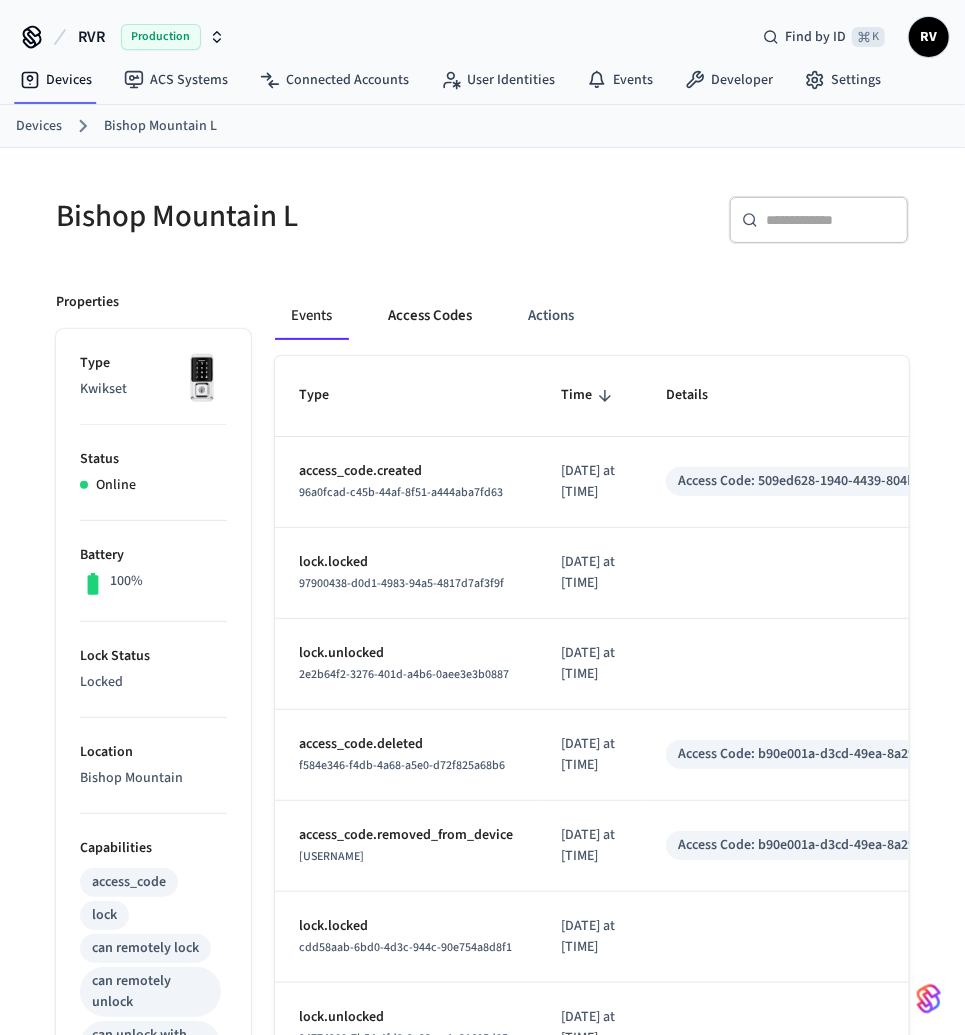 click on "Access Codes" at bounding box center [430, 316] 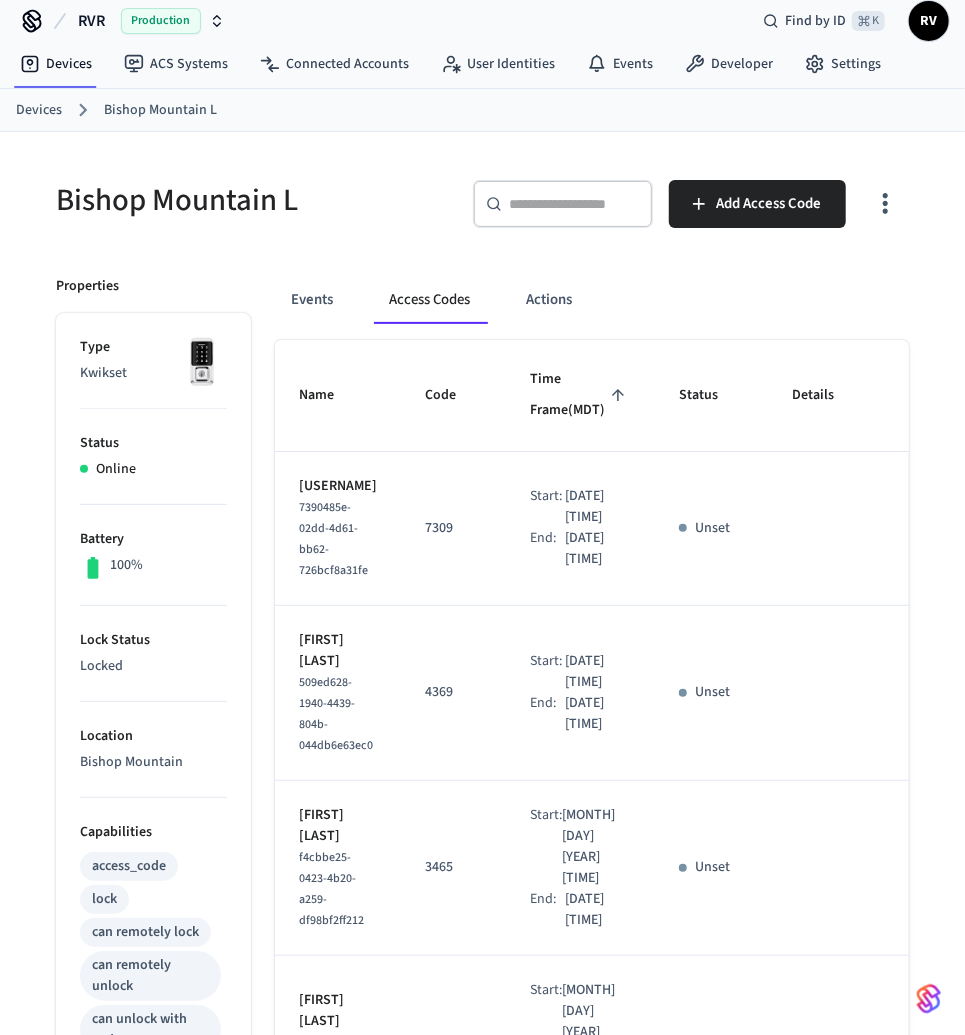 scroll, scrollTop: 0, scrollLeft: 0, axis: both 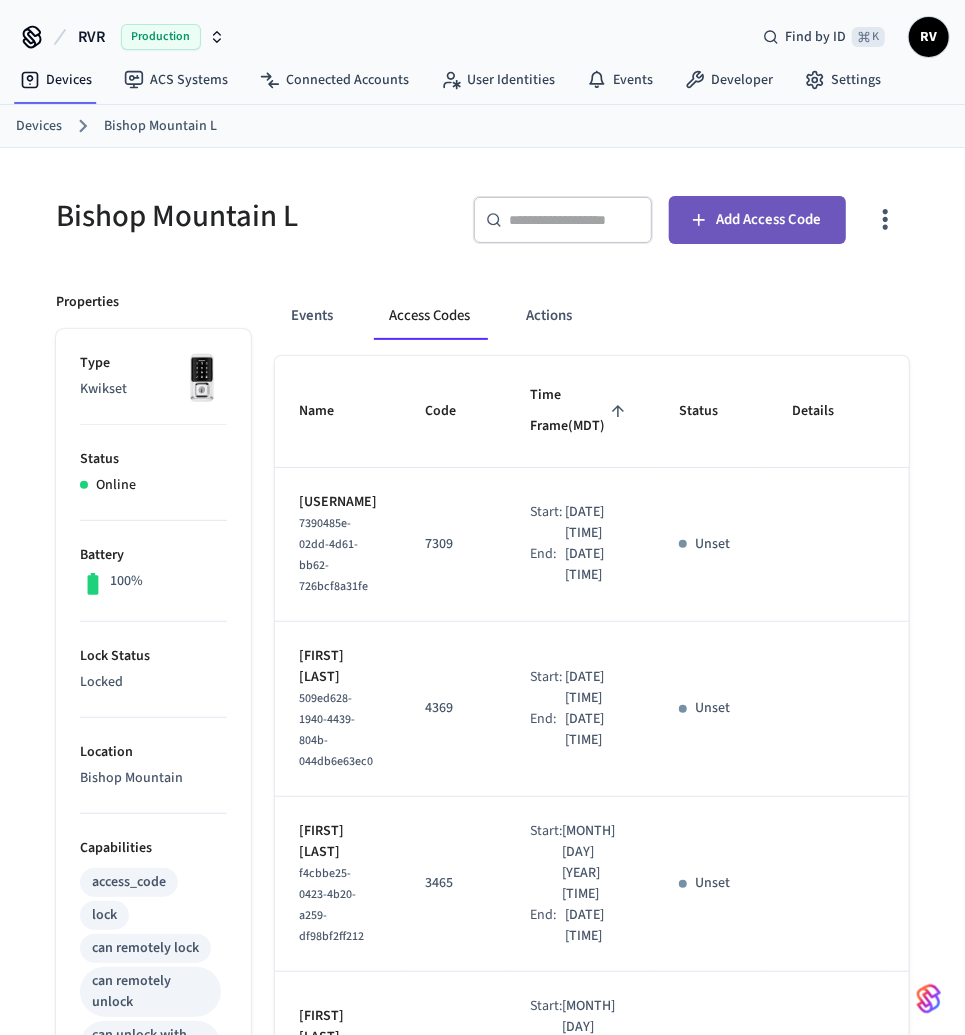 click on "Add Access Code" at bounding box center (757, 220) 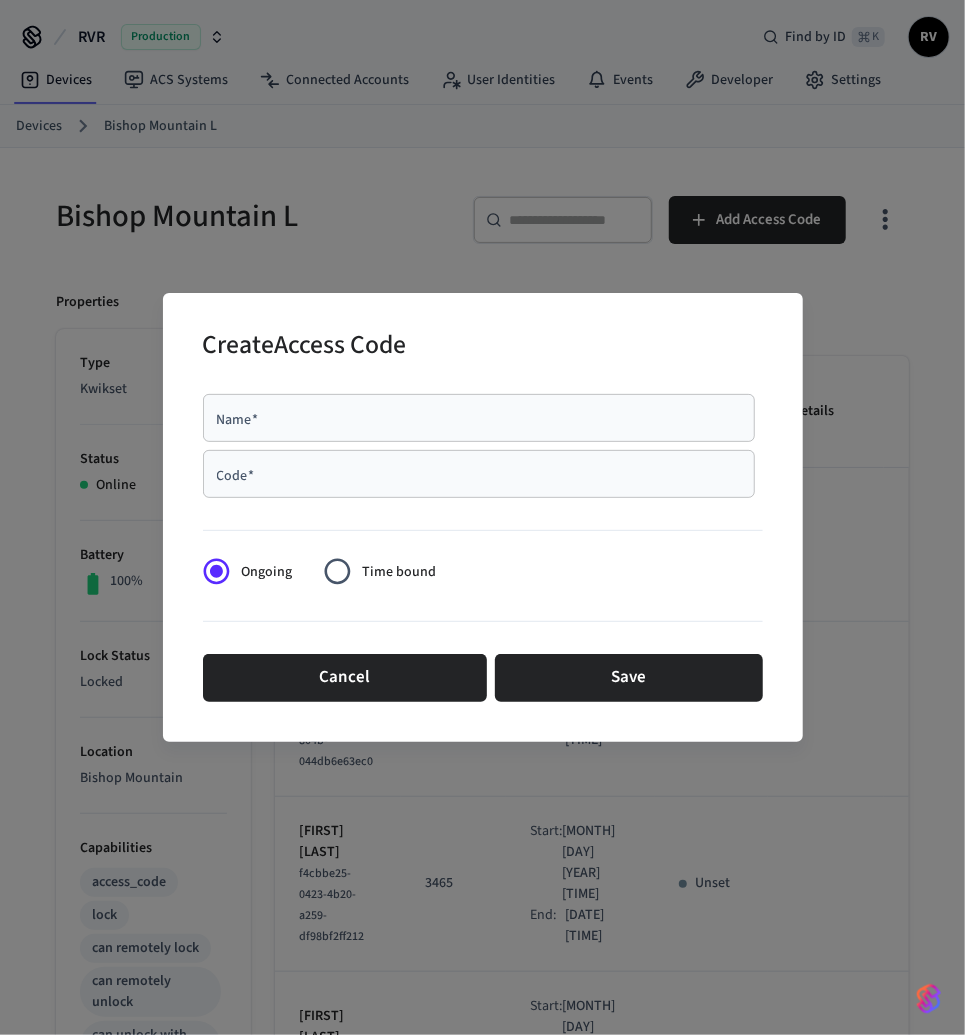 click on "Code   *" at bounding box center (479, 474) 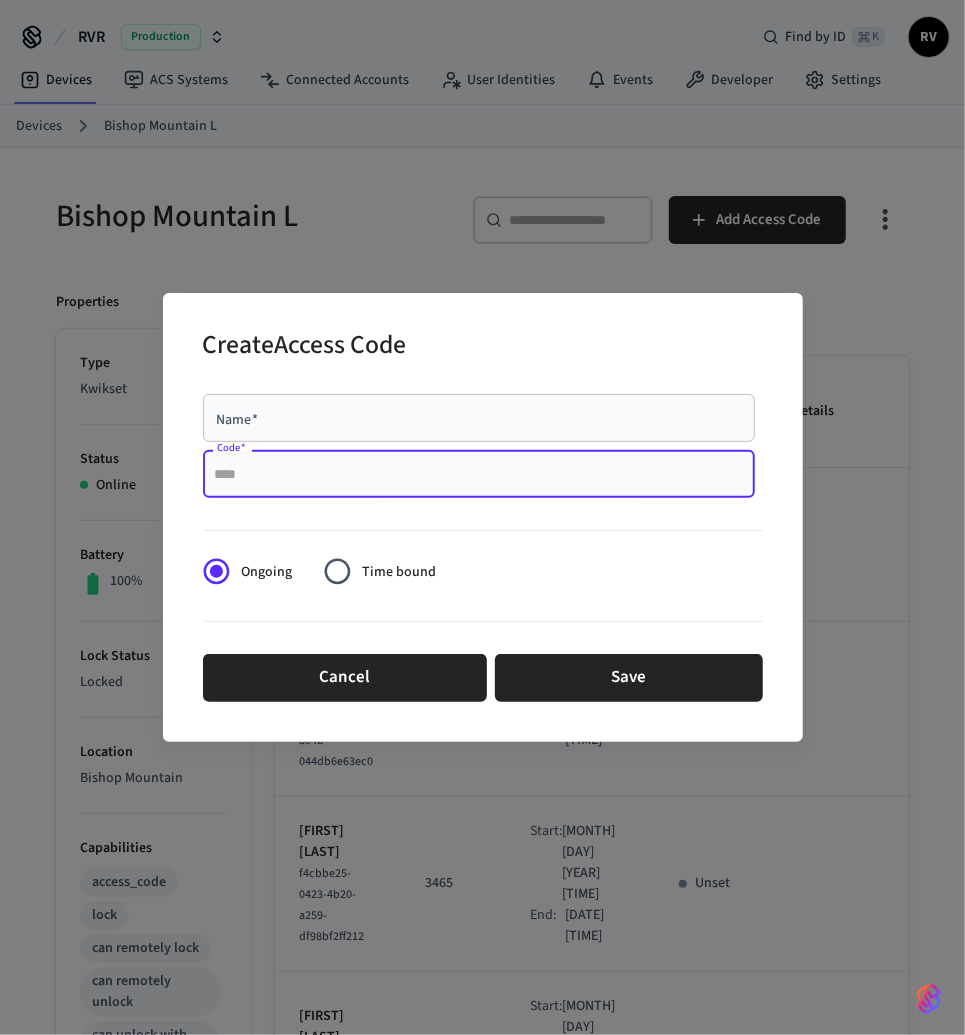 paste on "****" 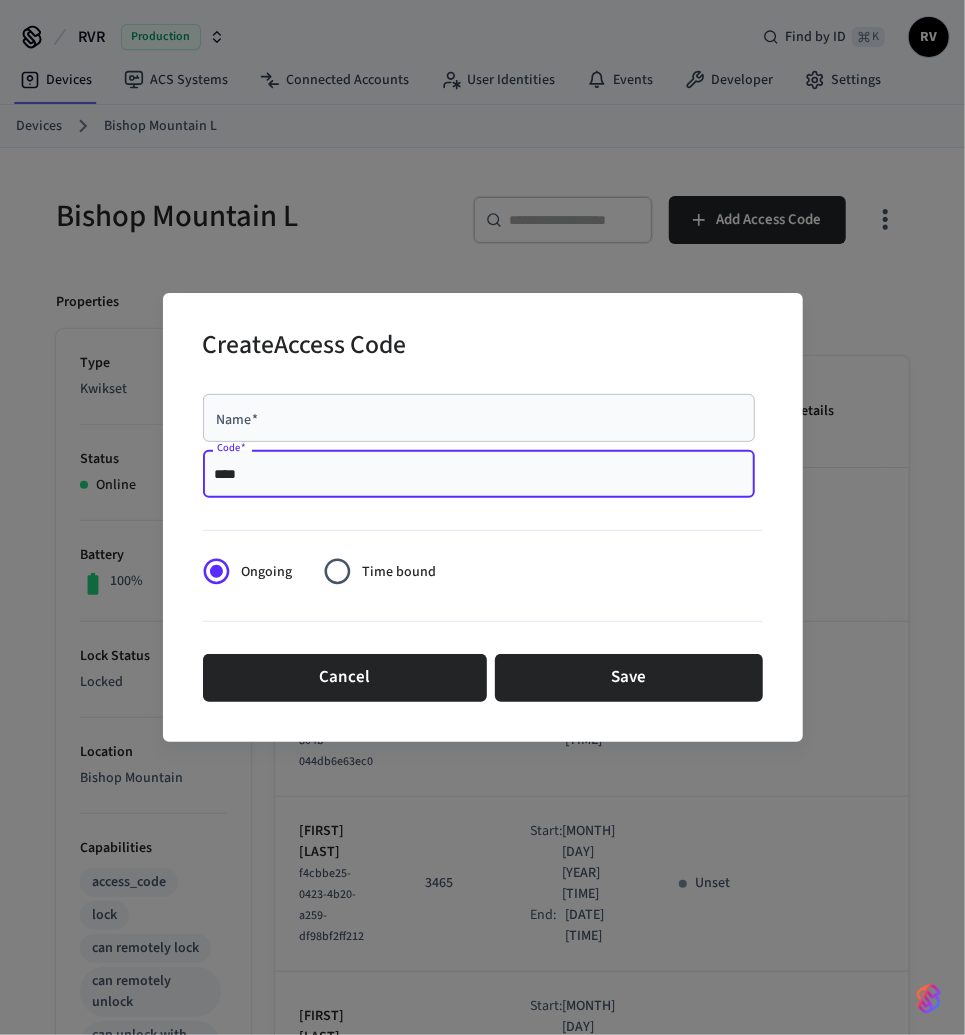 type on "****" 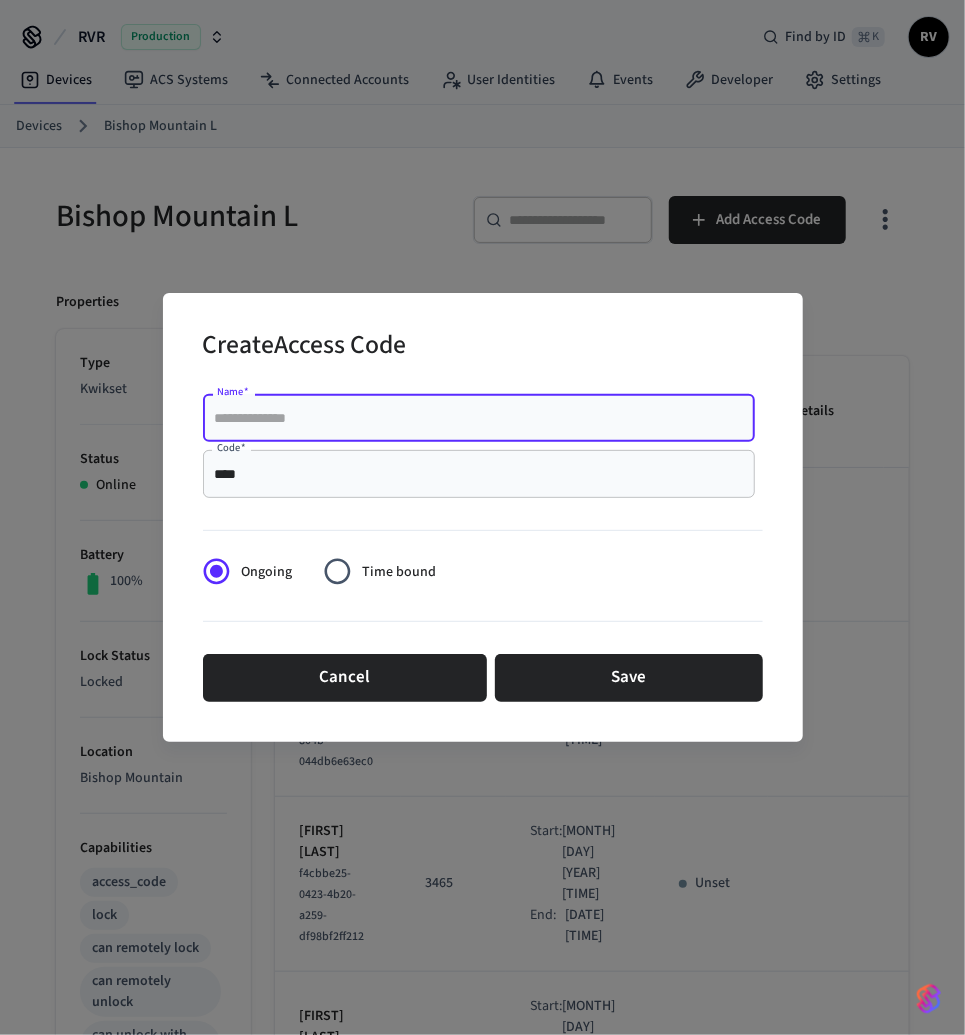 paste on "**********" 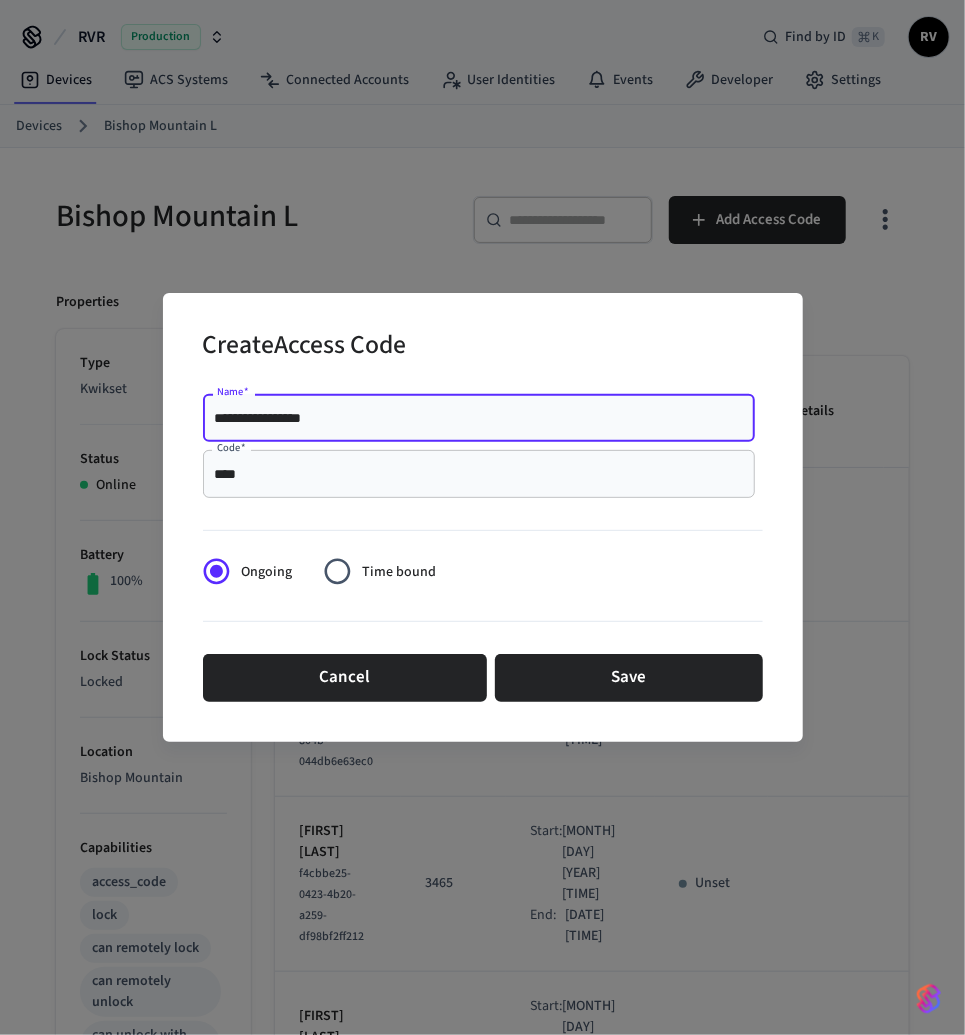 click on "**********" at bounding box center [479, 418] 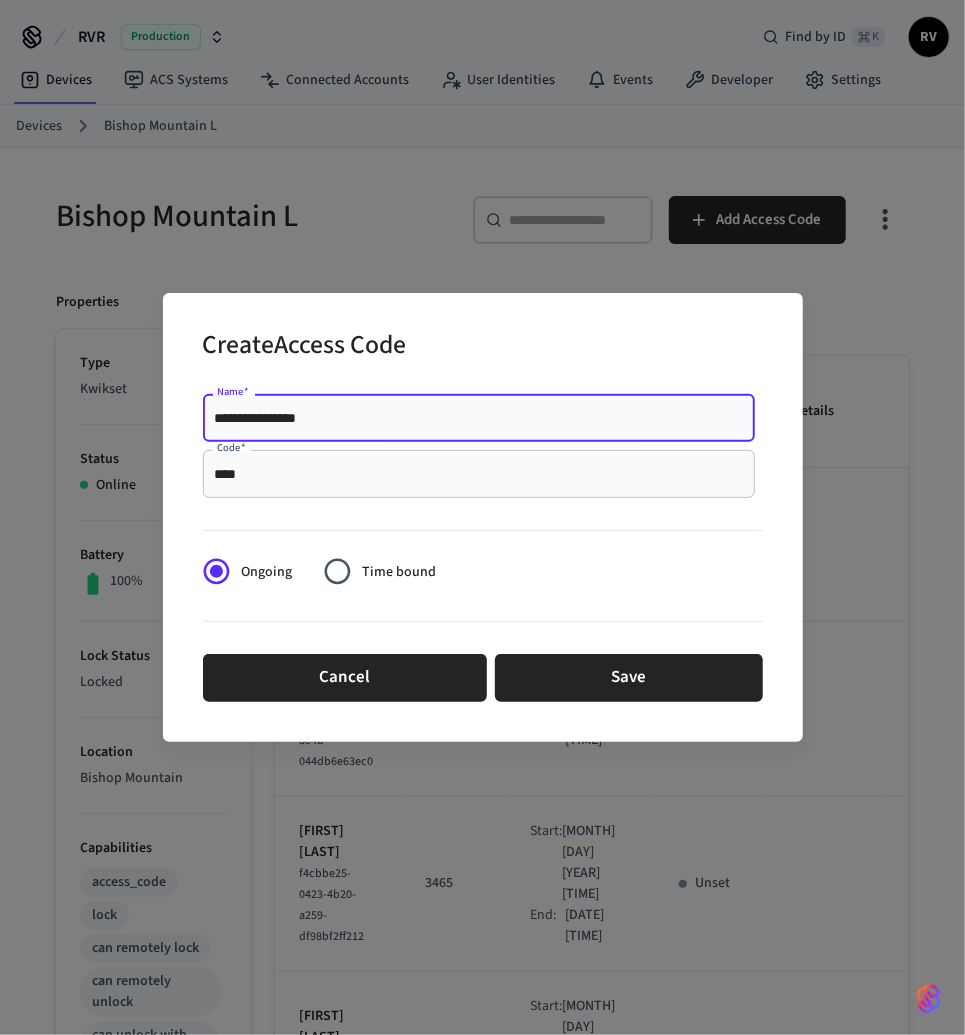 type on "**********" 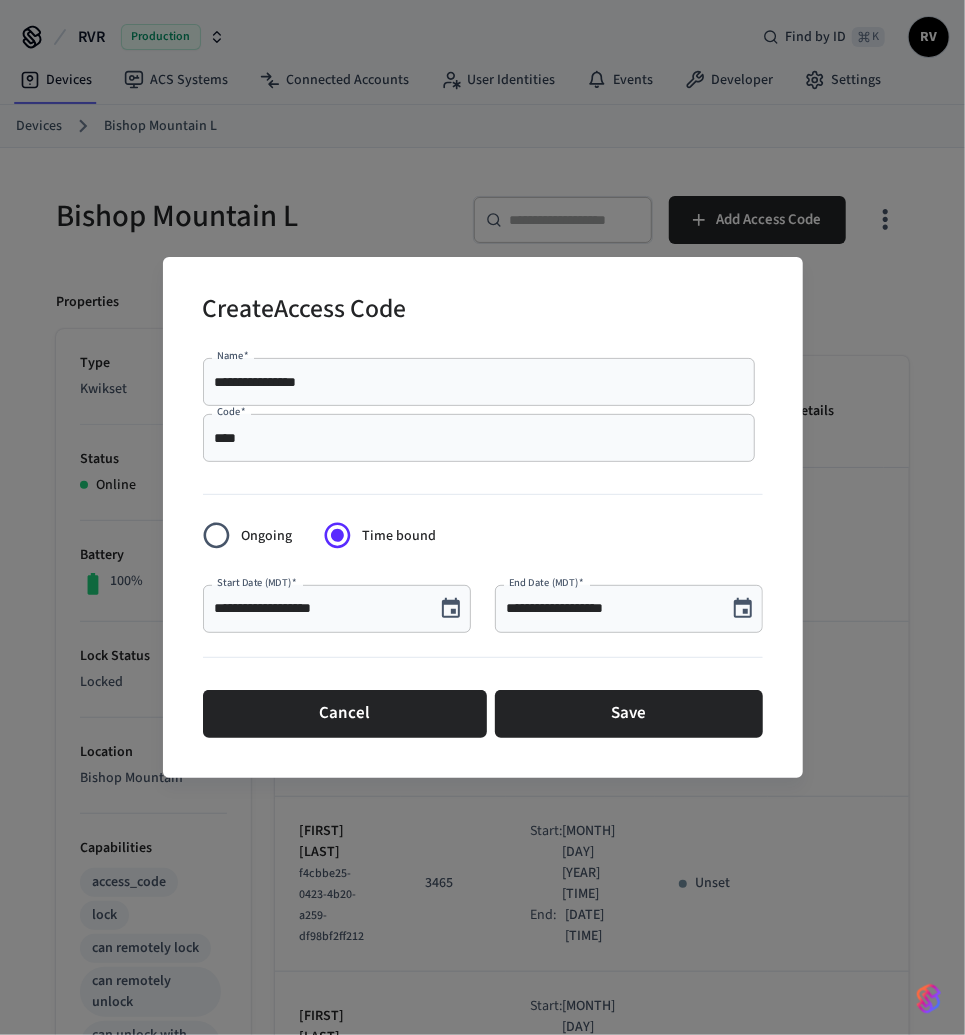 click on "**********" at bounding box center [337, 609] 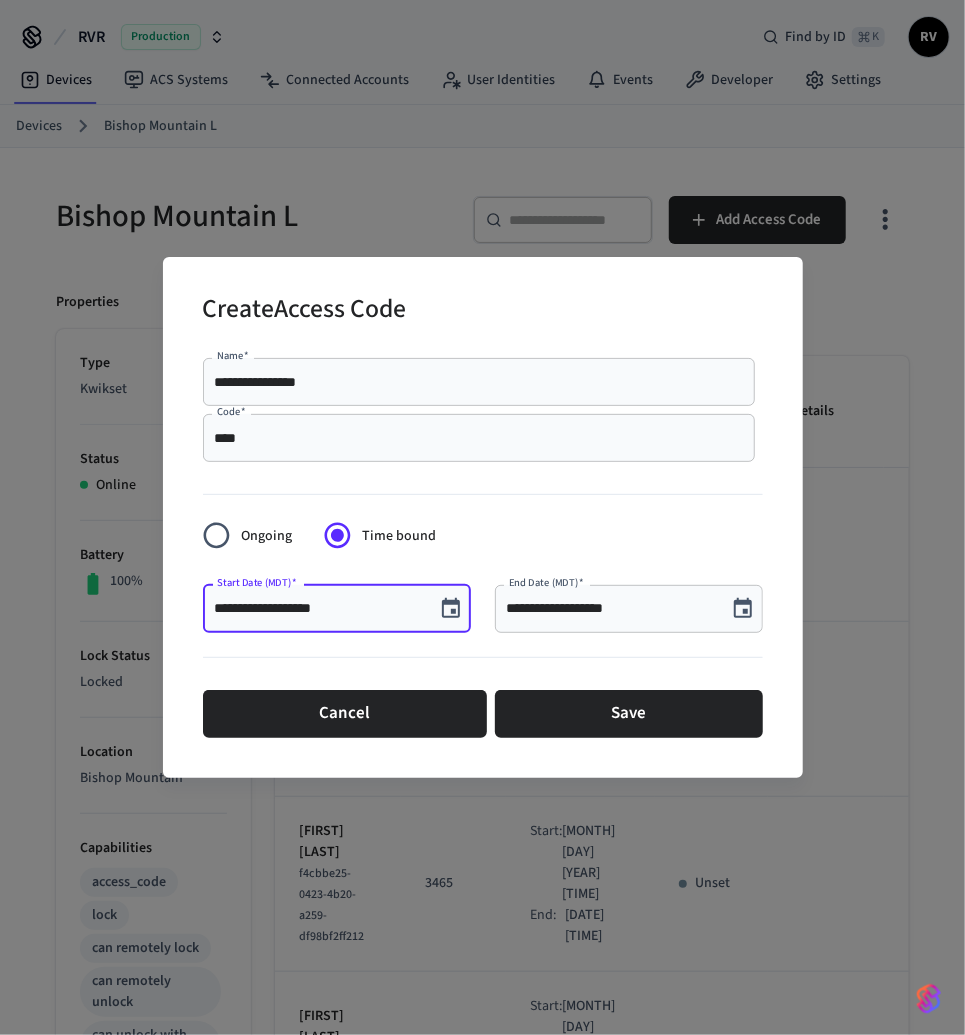 click 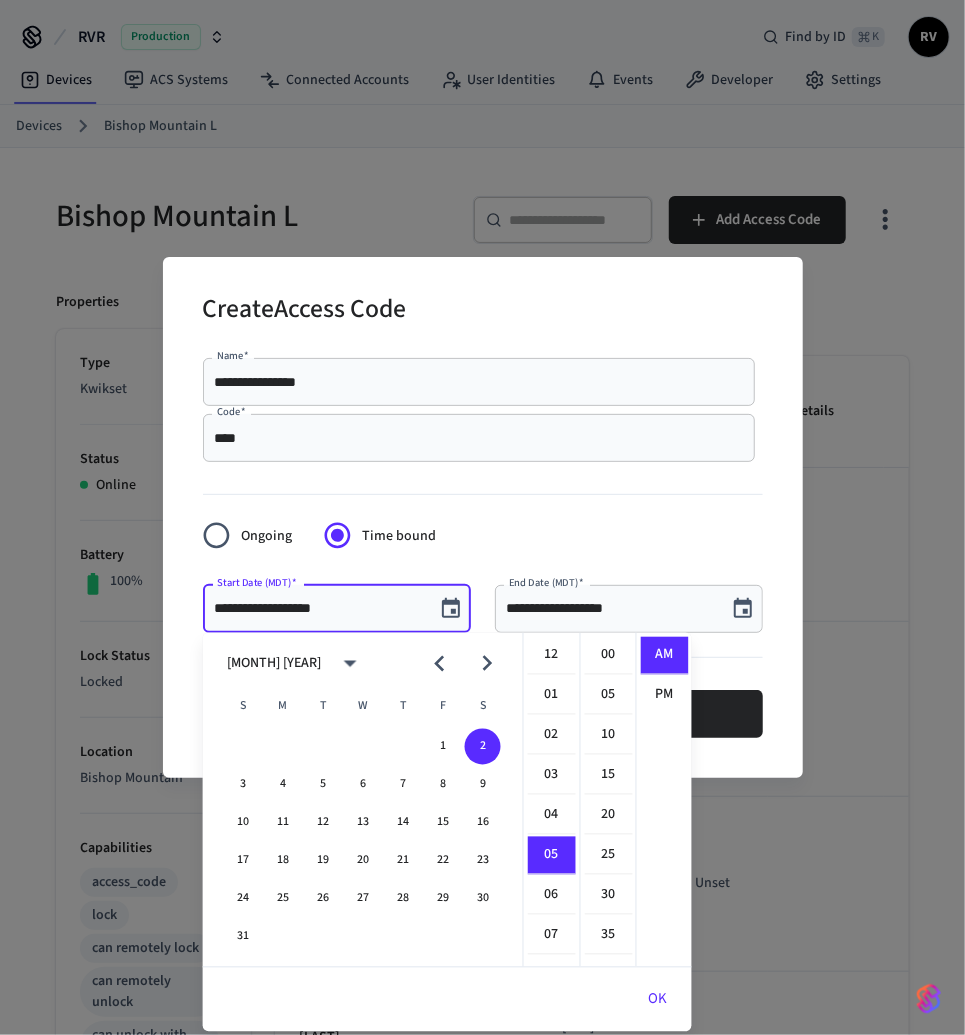 scroll, scrollTop: 198, scrollLeft: 0, axis: vertical 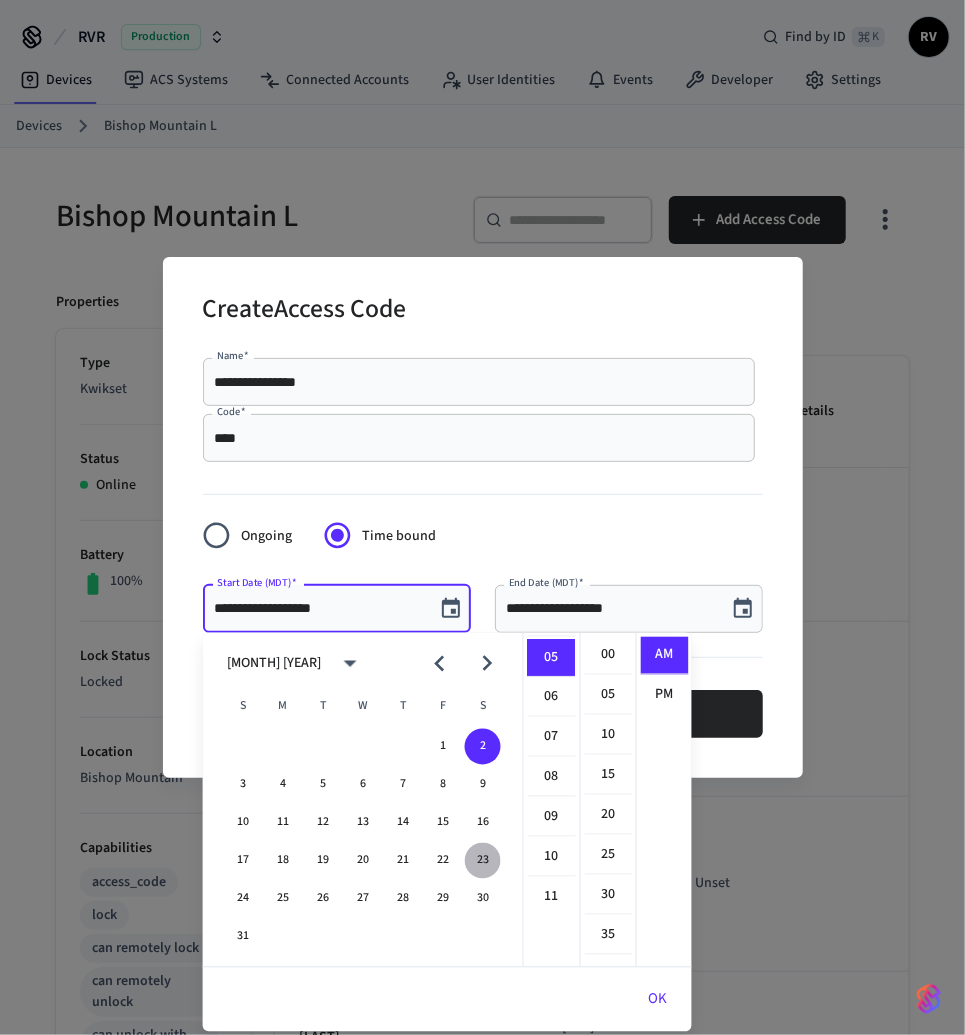 click on "23" at bounding box center [483, 861] 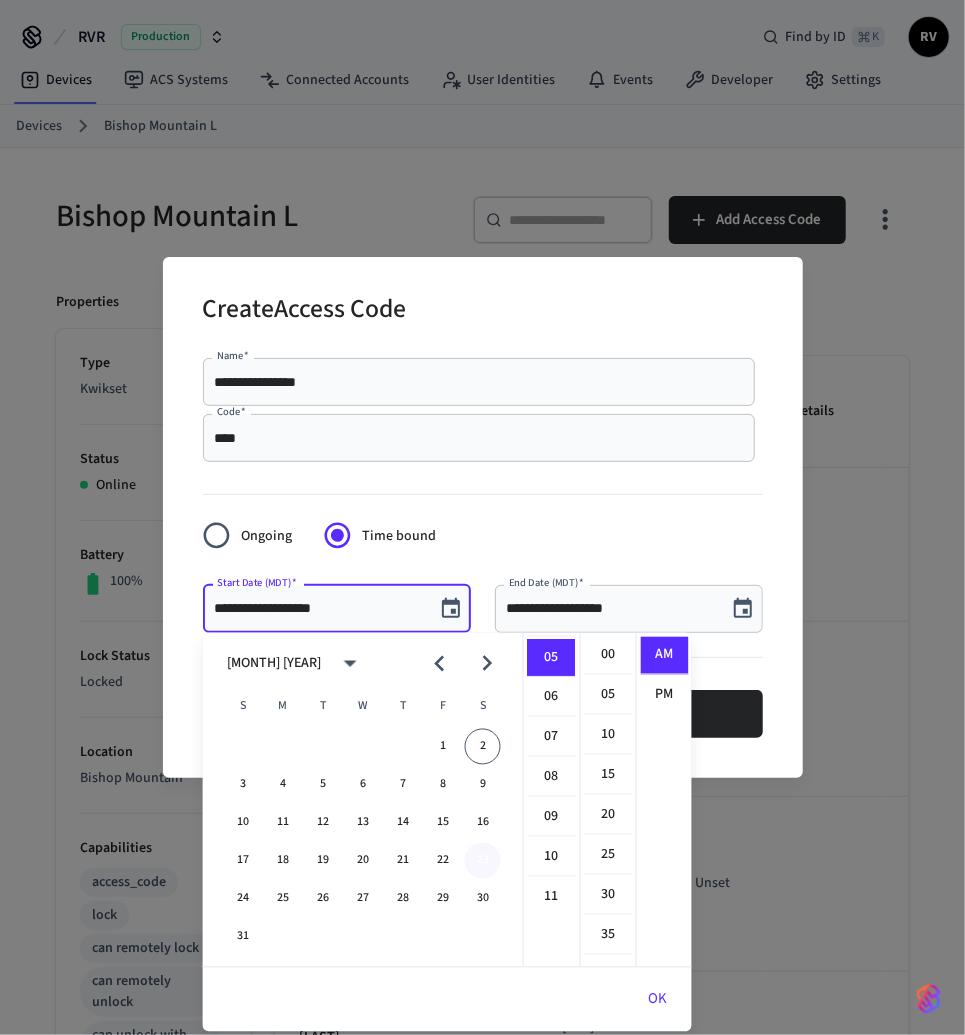 click on "23" at bounding box center [483, 861] 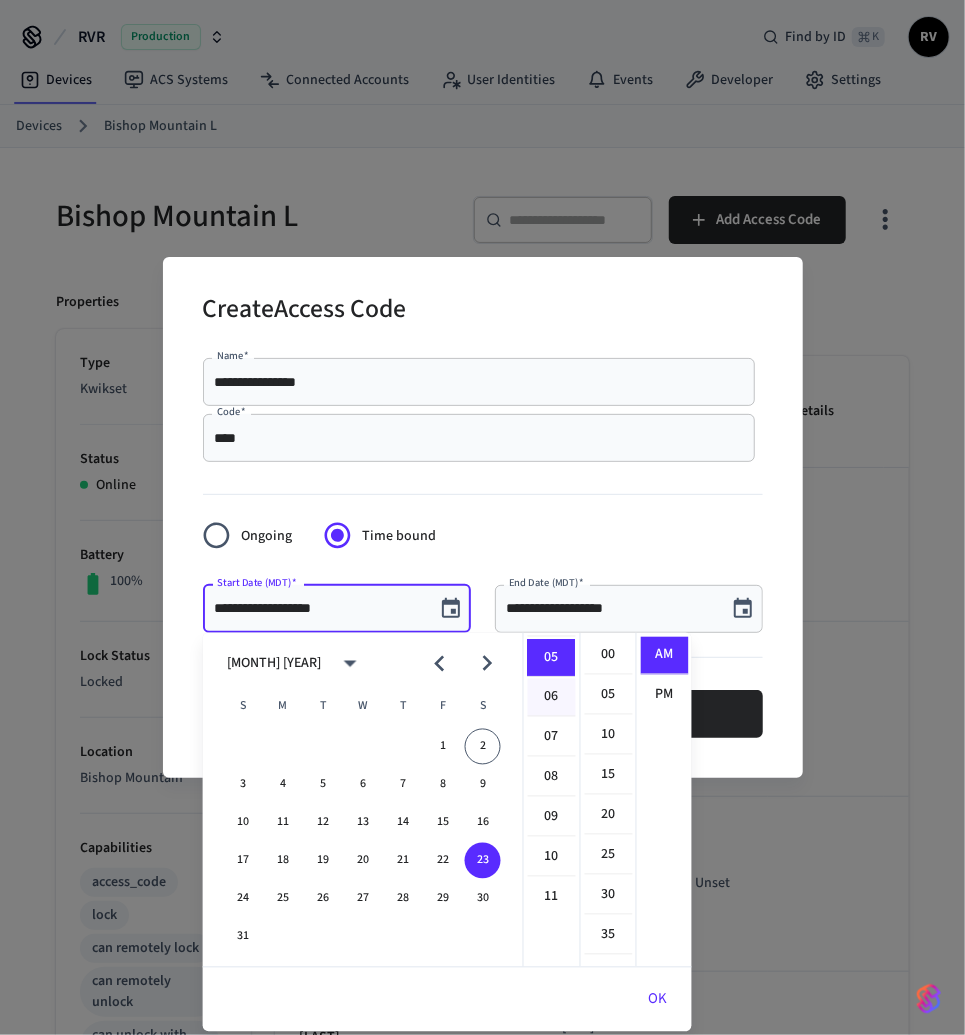 scroll, scrollTop: 0, scrollLeft: 0, axis: both 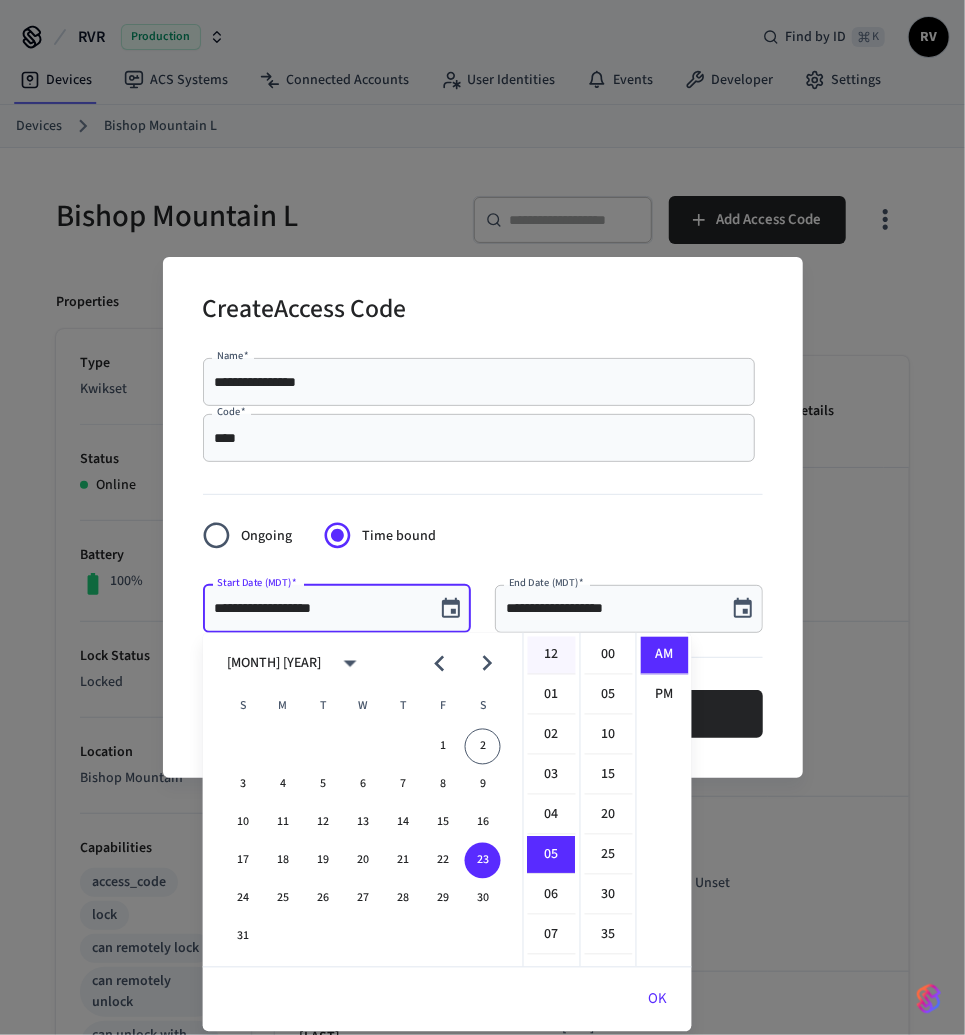 click on "12" at bounding box center [552, 656] 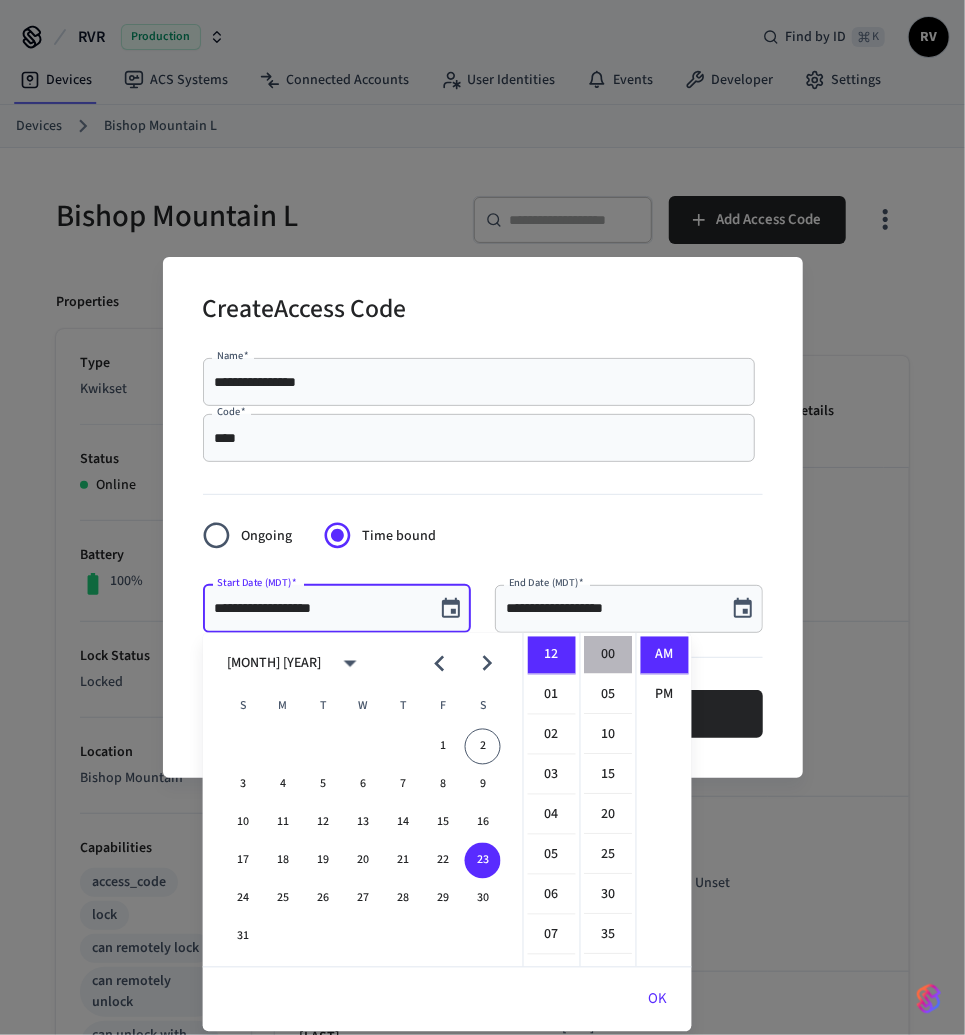 click on "00" at bounding box center [609, 656] 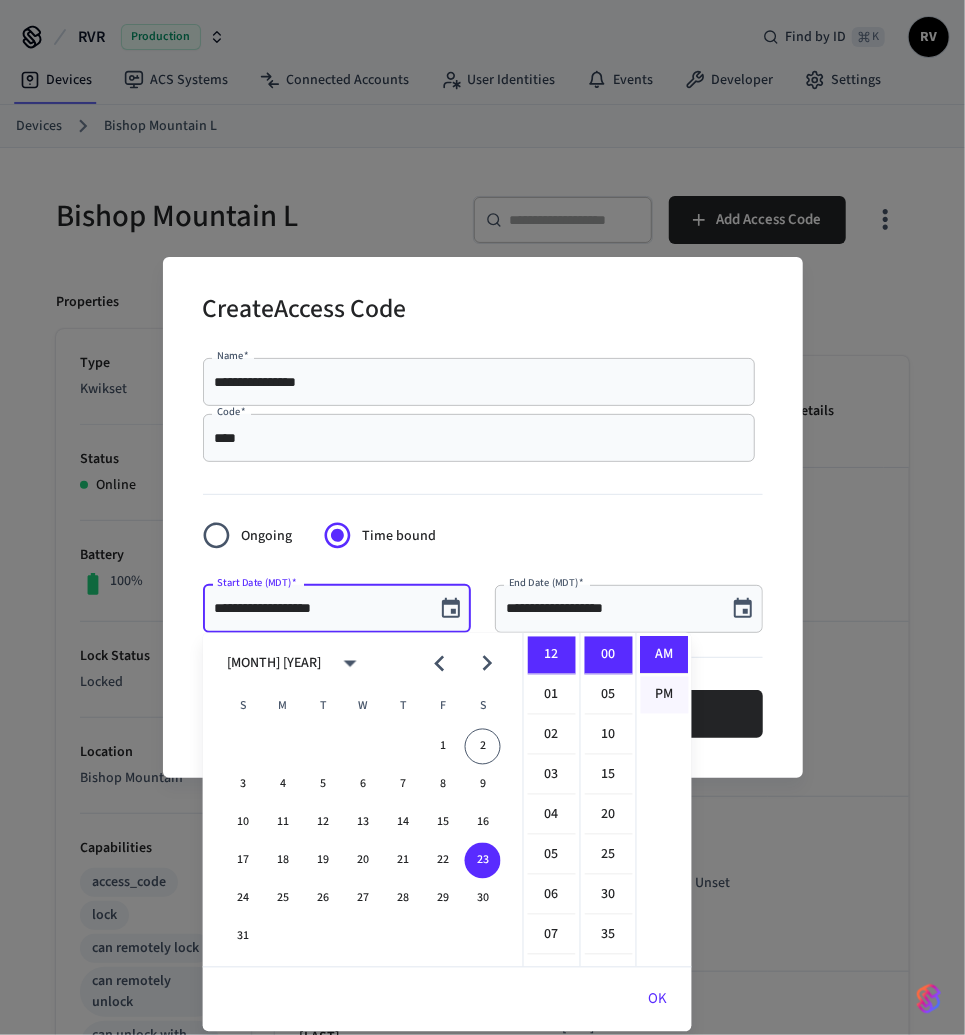 click on "PM" at bounding box center [665, 695] 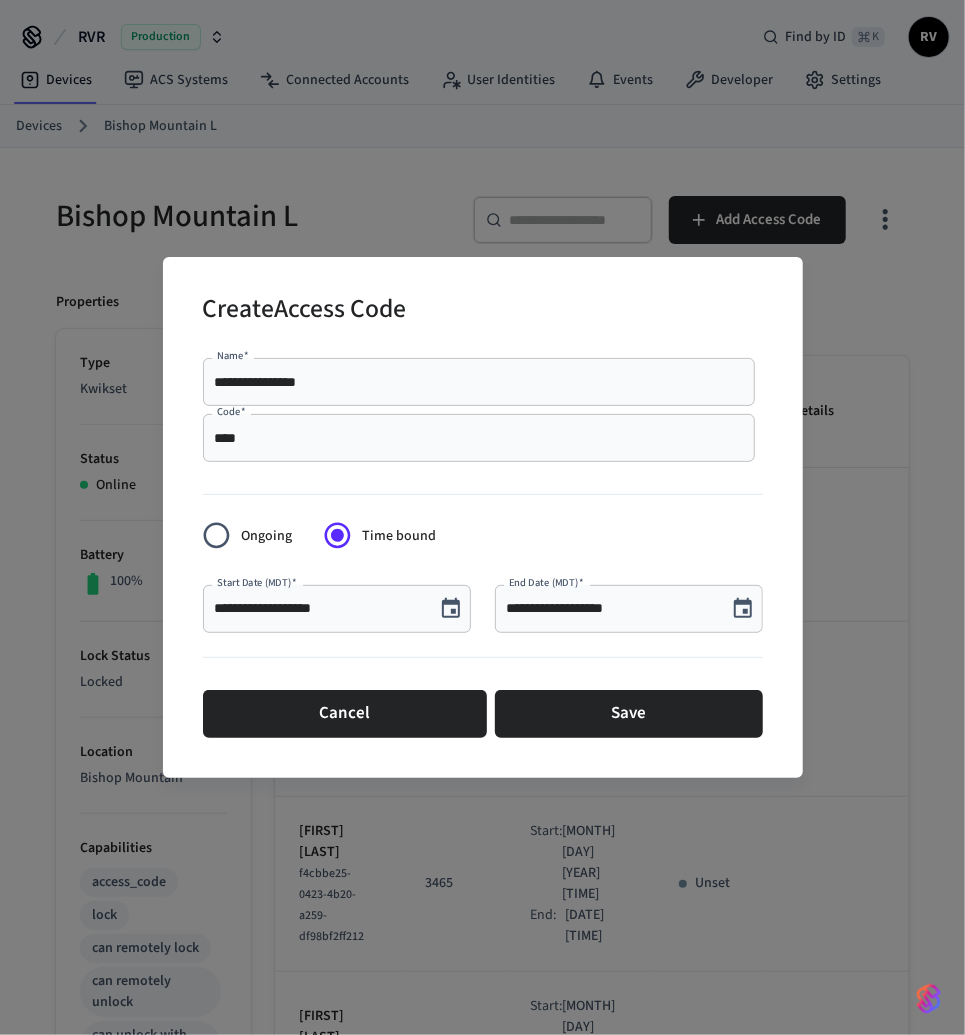 scroll, scrollTop: 36, scrollLeft: 0, axis: vertical 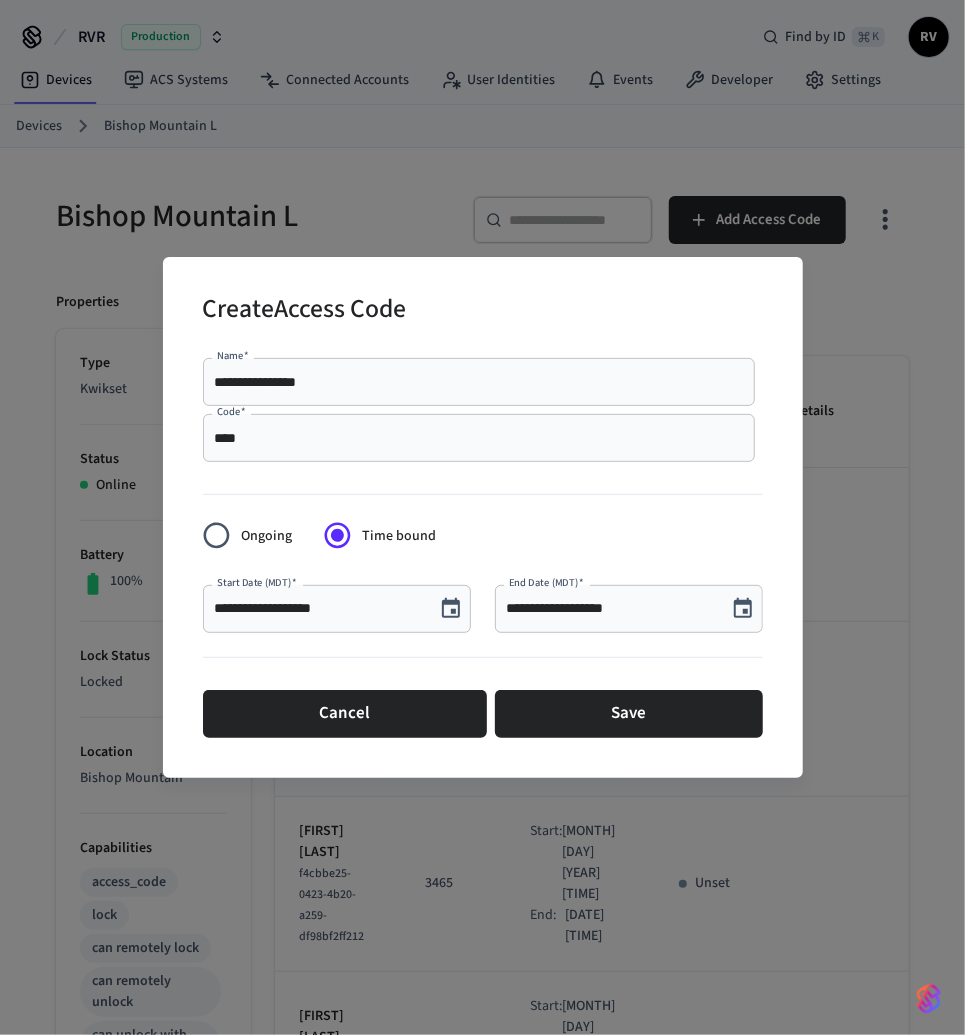 click 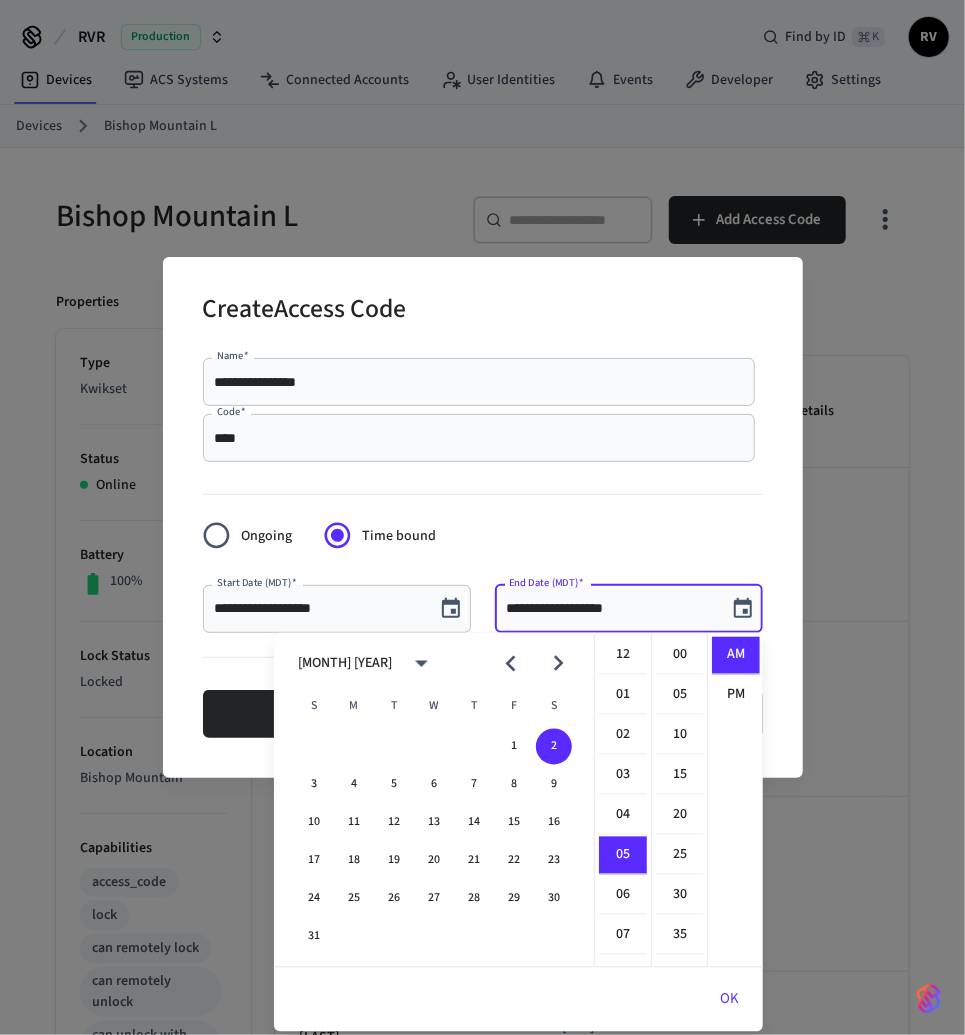 scroll, scrollTop: 198, scrollLeft: 0, axis: vertical 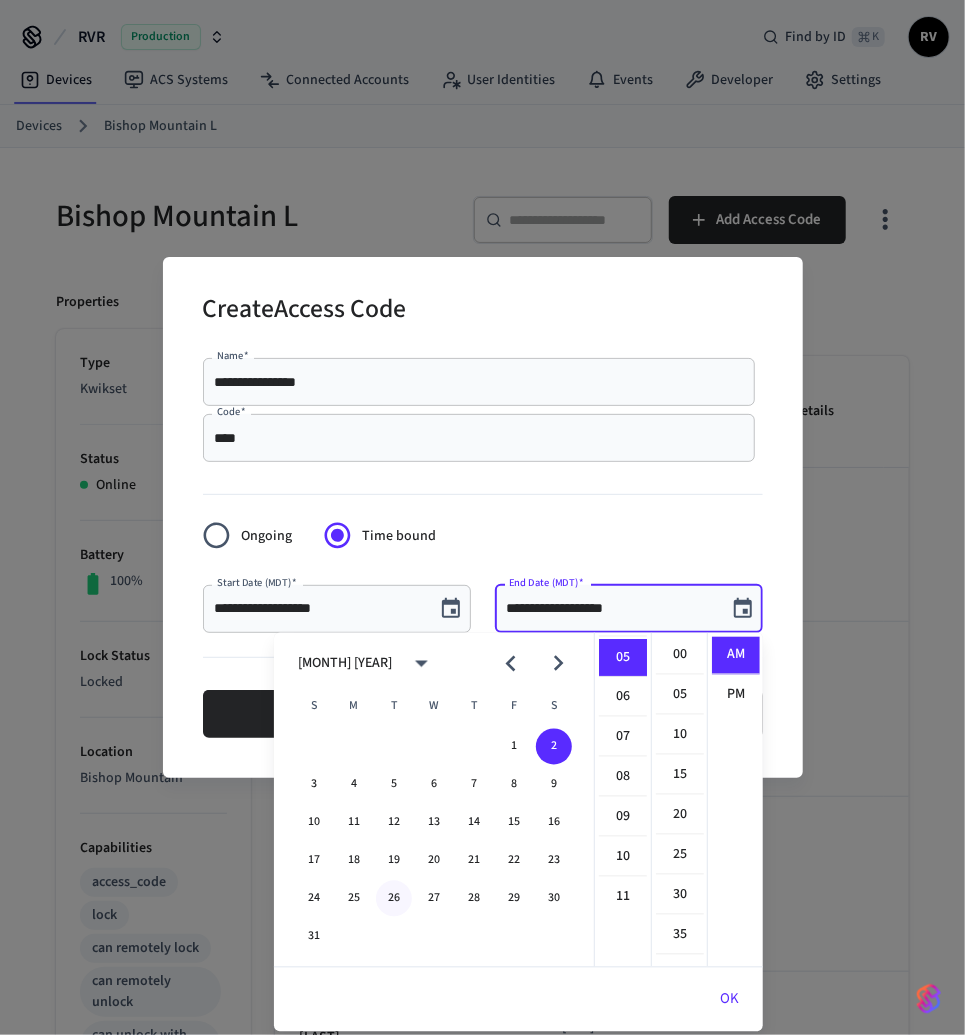 click on "26" at bounding box center (394, 899) 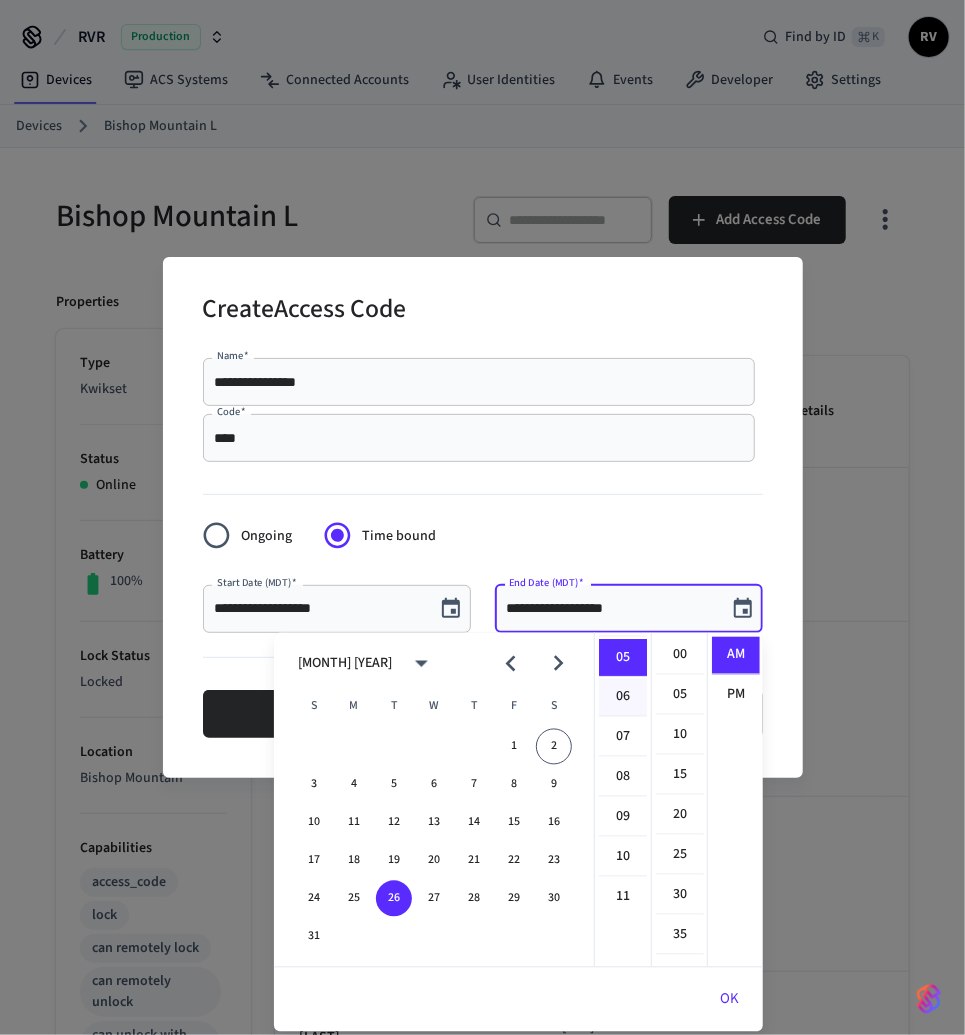 scroll, scrollTop: 0, scrollLeft: 0, axis: both 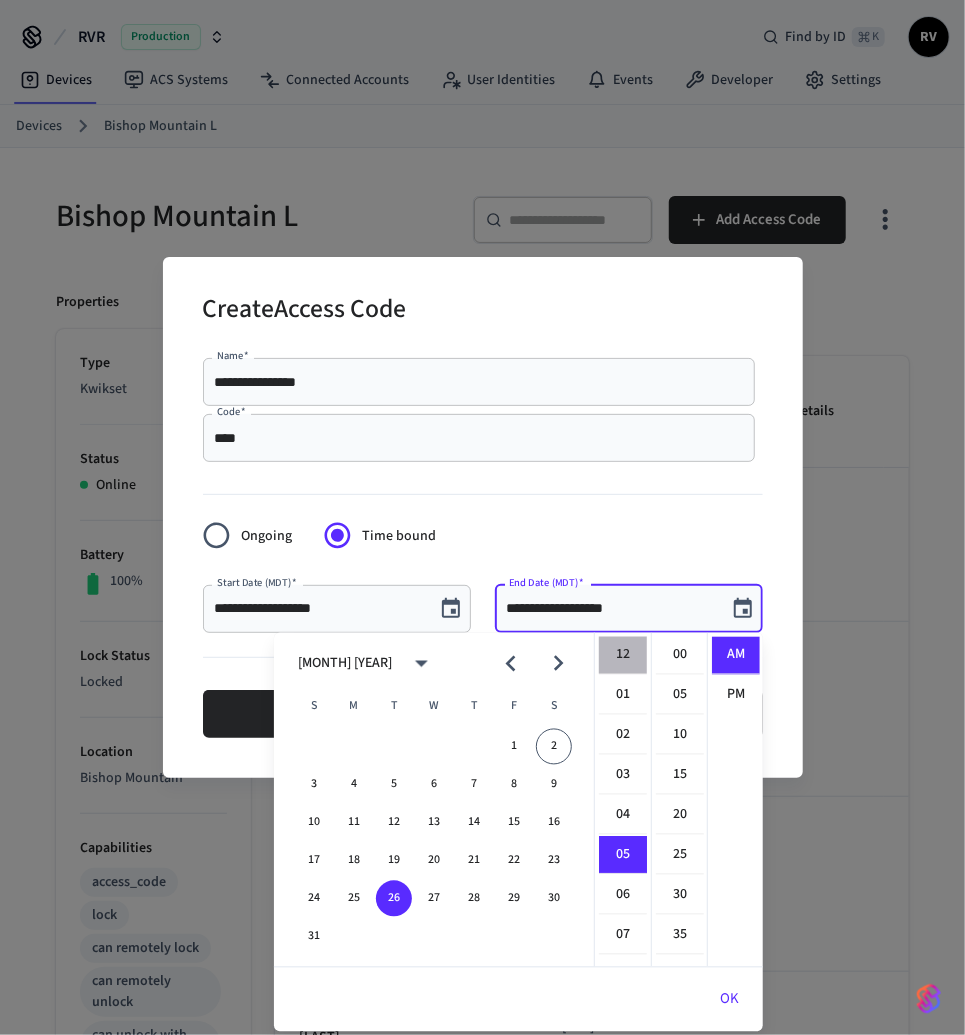 click on "12" at bounding box center (623, 656) 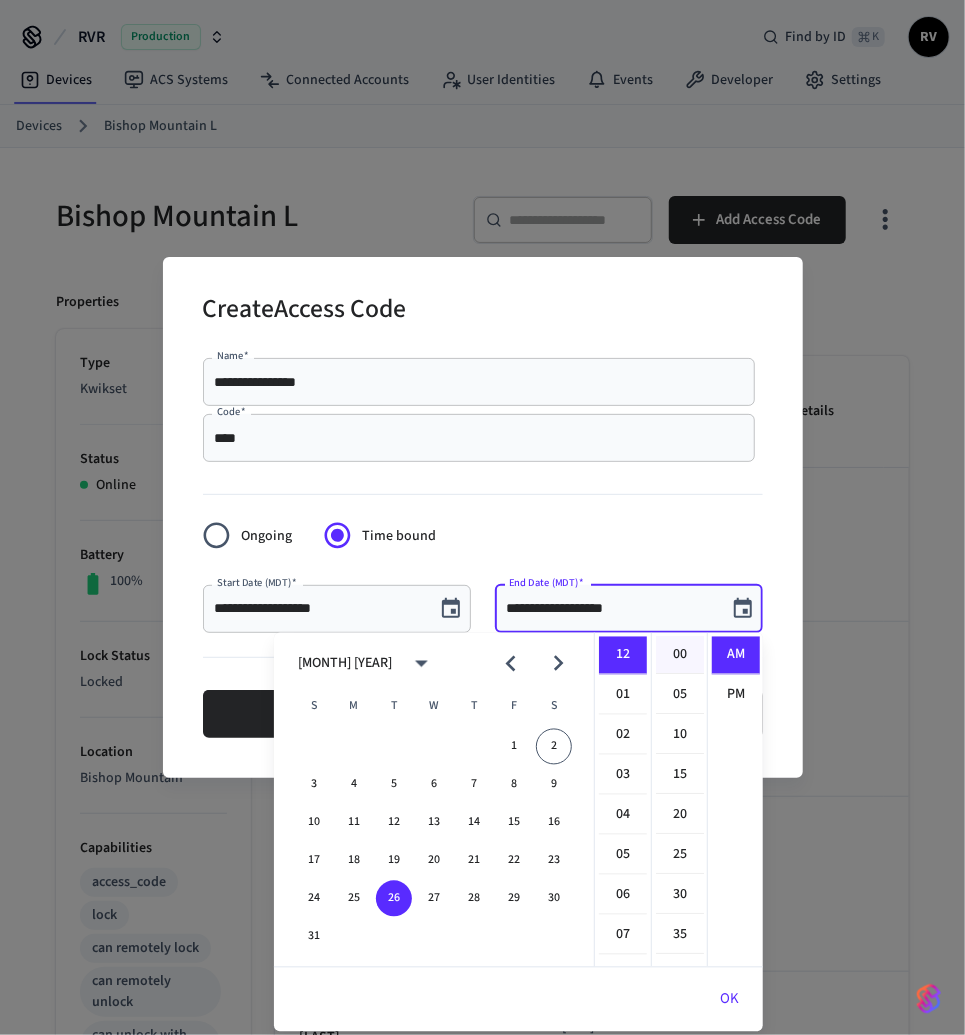click on "00" at bounding box center (680, 656) 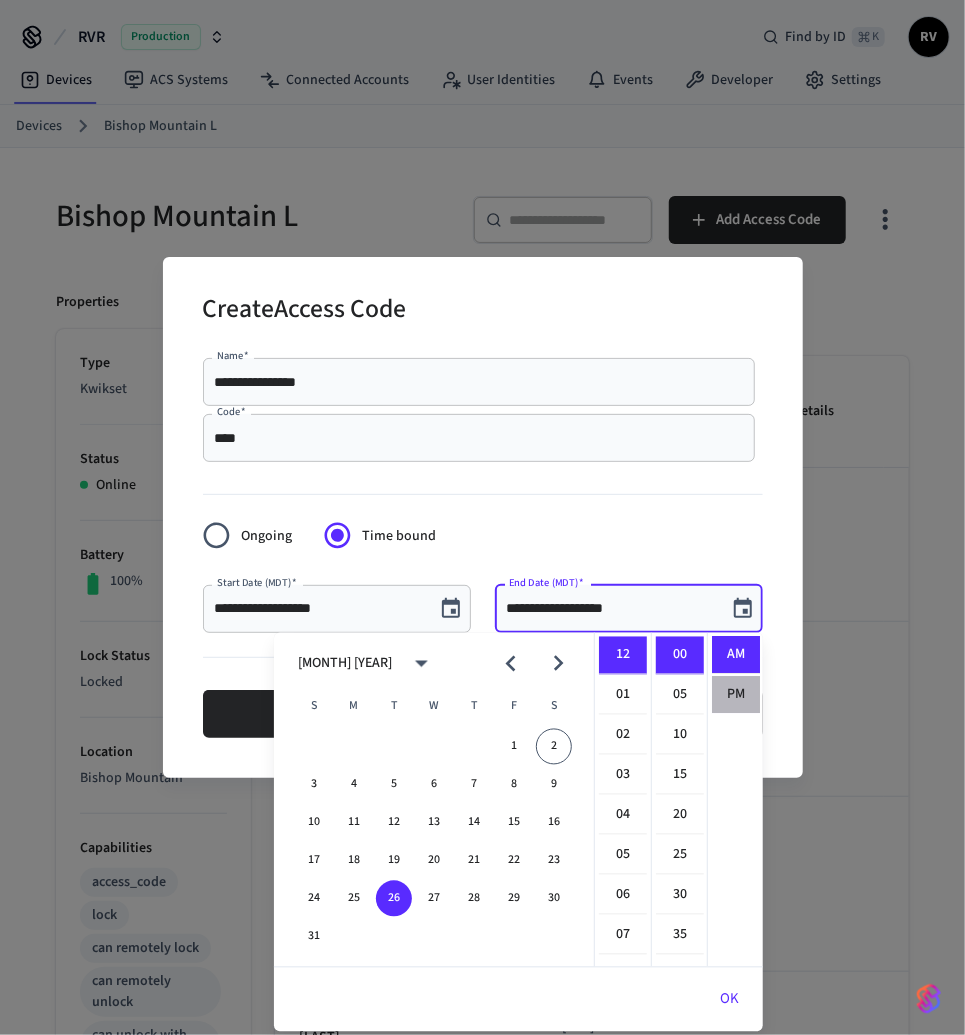 click on "PM" at bounding box center [736, 695] 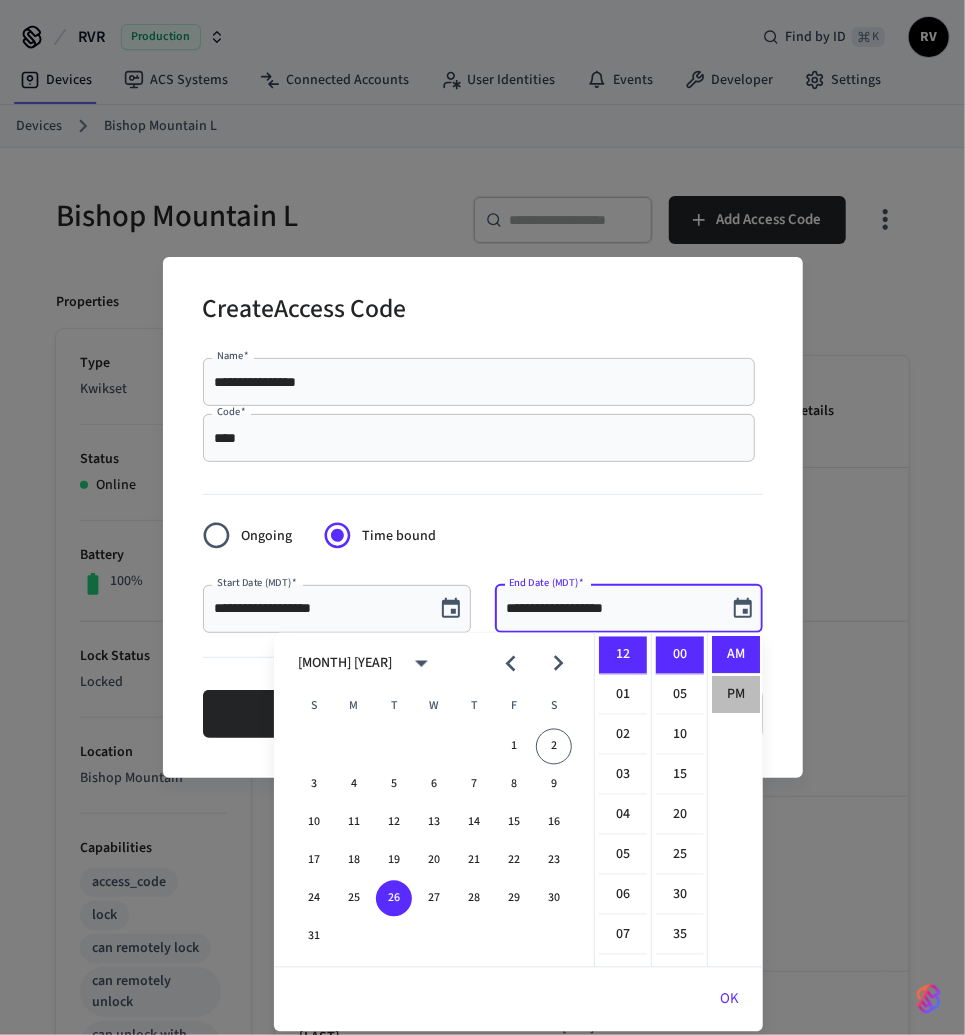 scroll, scrollTop: 36, scrollLeft: 0, axis: vertical 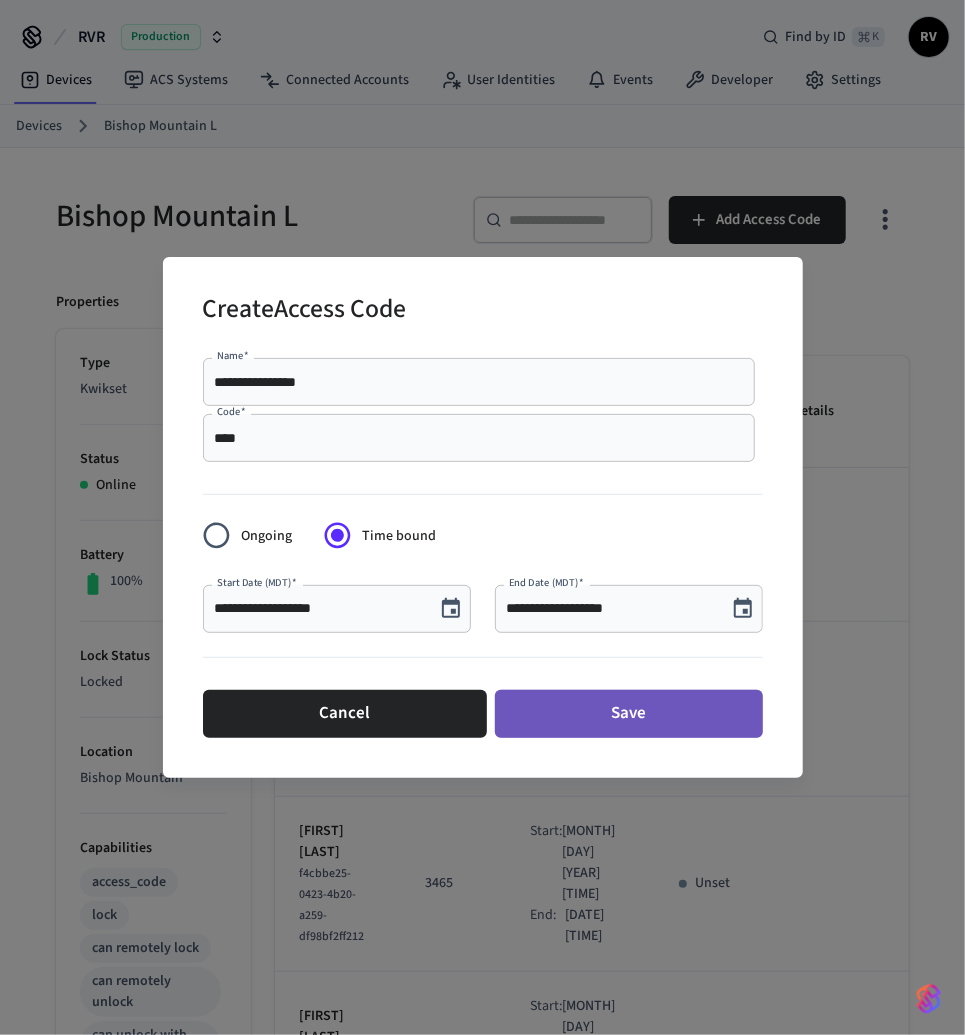 click on "Save" at bounding box center [629, 714] 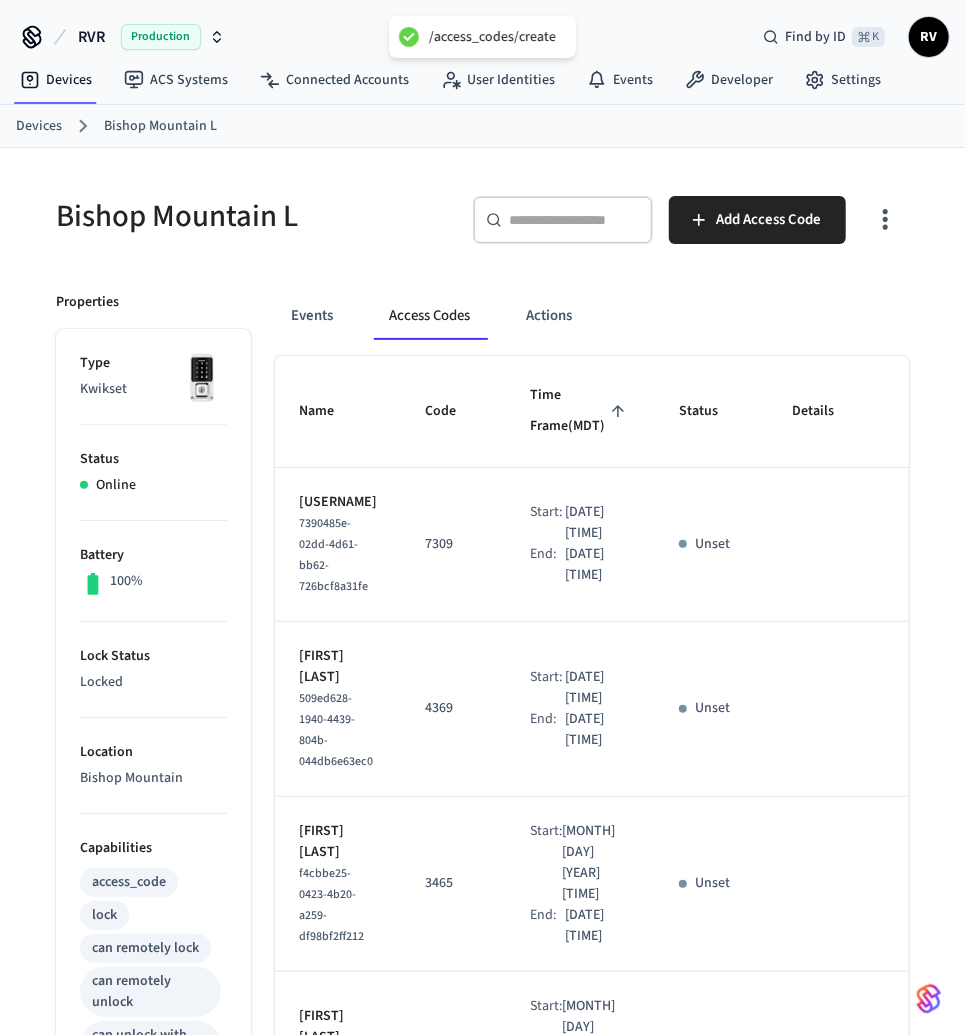 click on "Devices Bishop Mountain L" at bounding box center [490, 126] 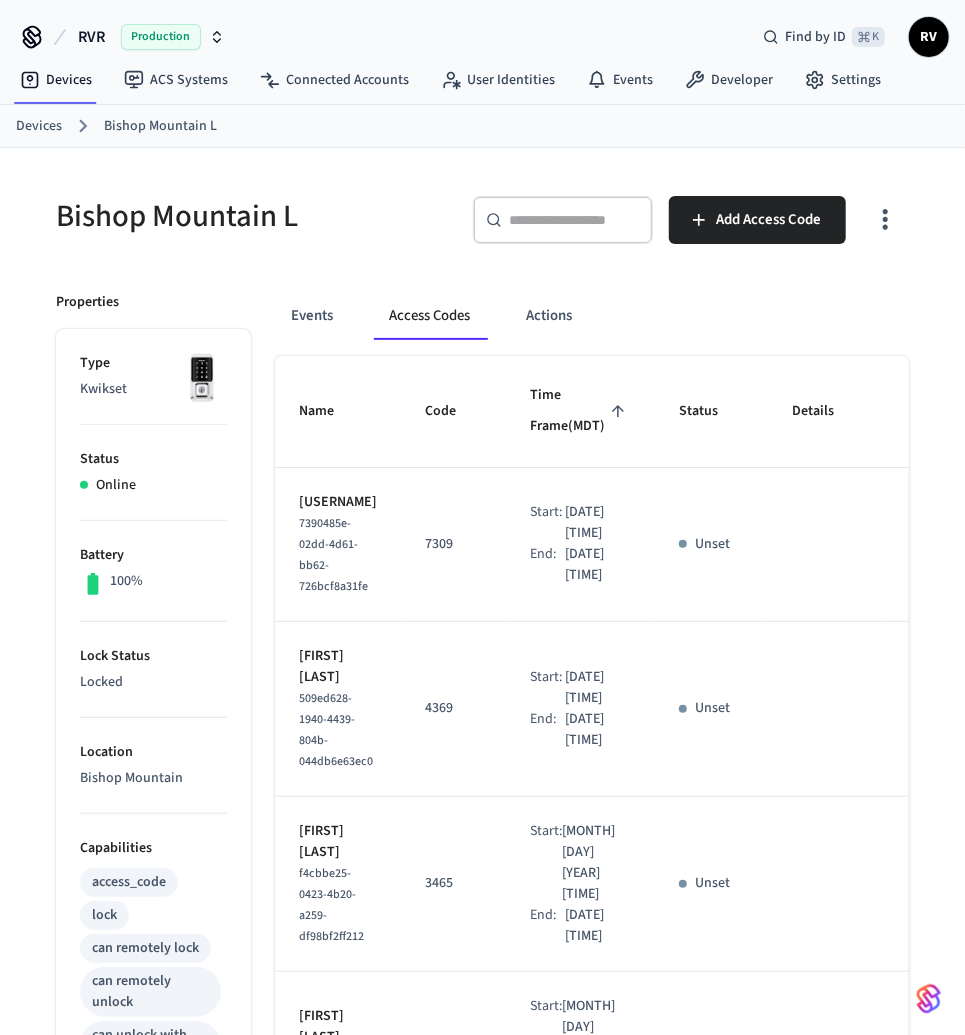 click on "Devices" at bounding box center (39, 126) 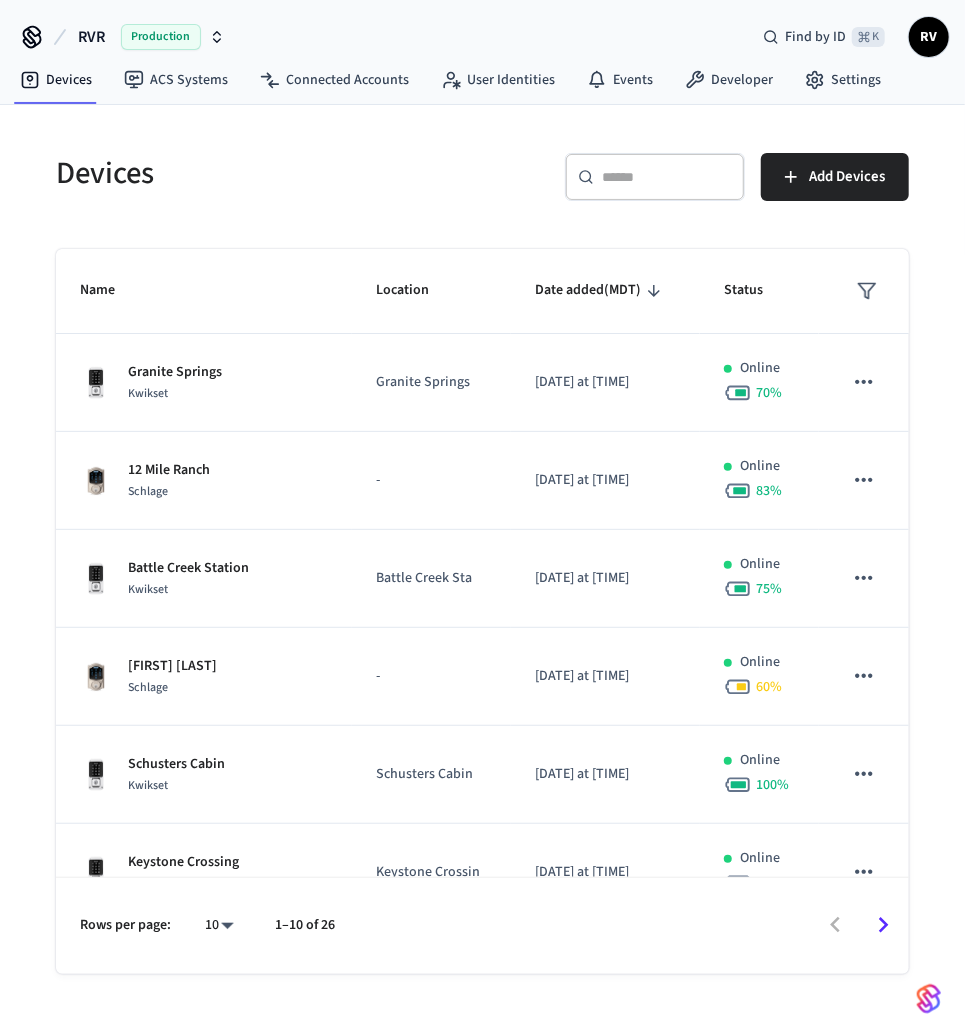 click on "​ ​" at bounding box center (655, 177) 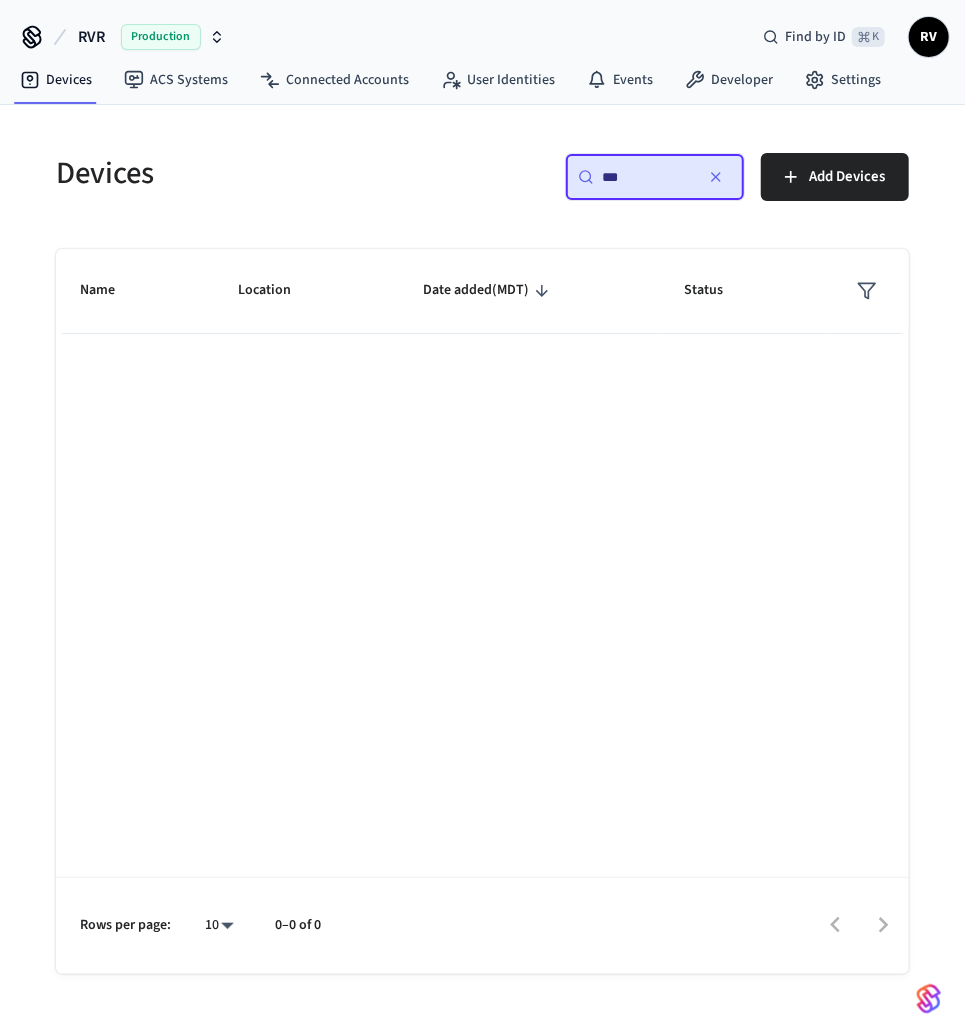type on "***" 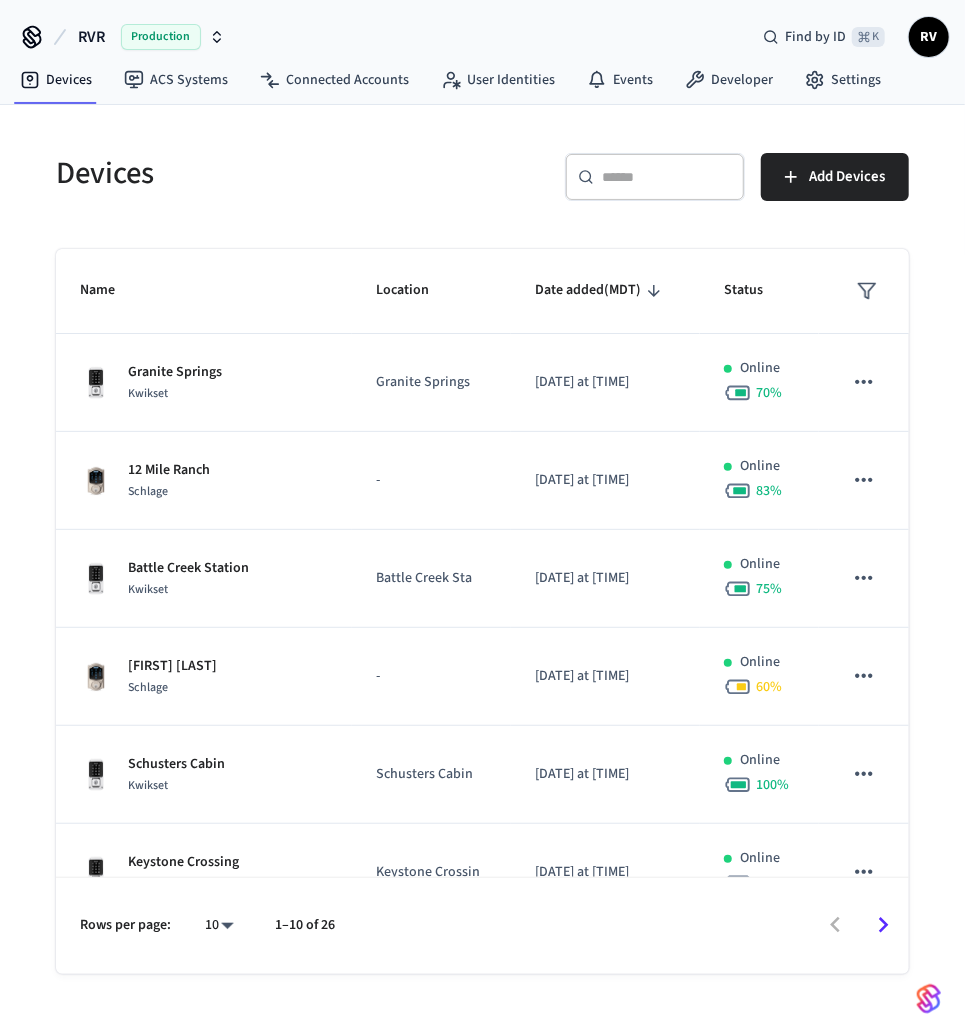 click on "​ ​" at bounding box center (655, 177) 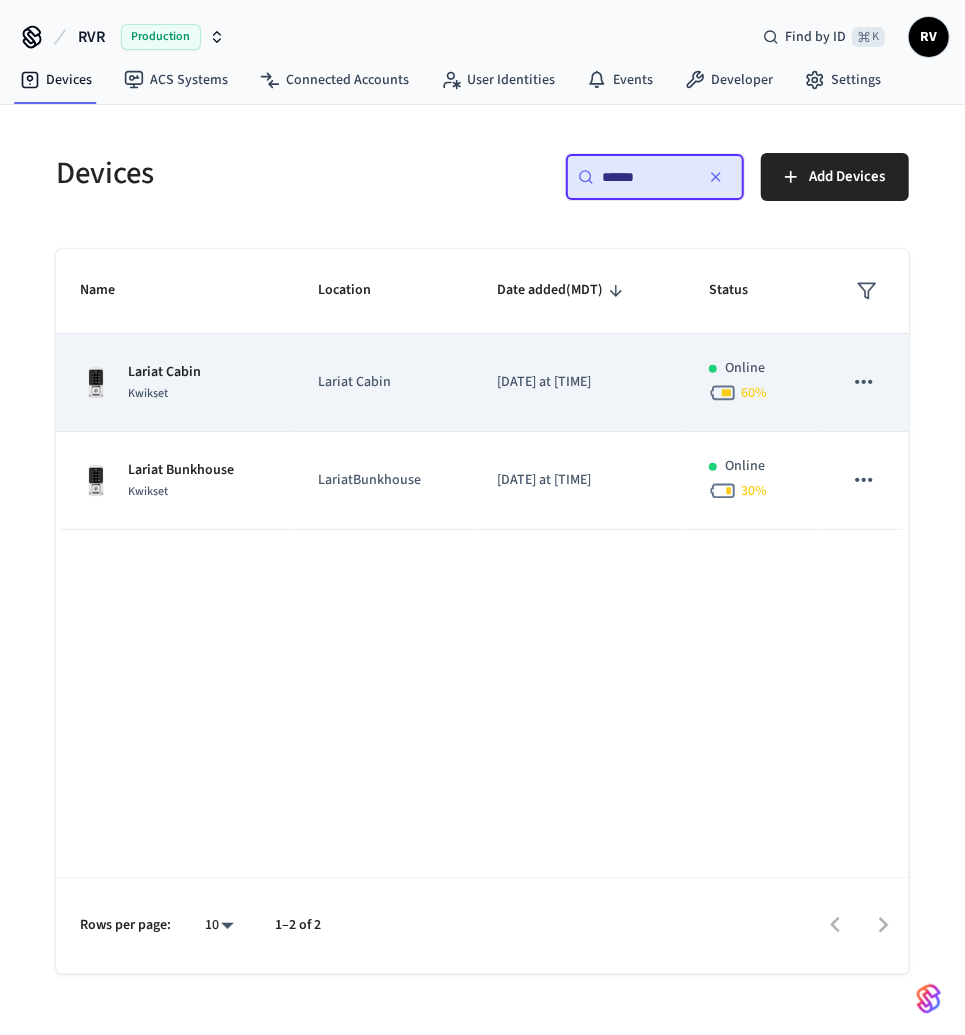 type on "******" 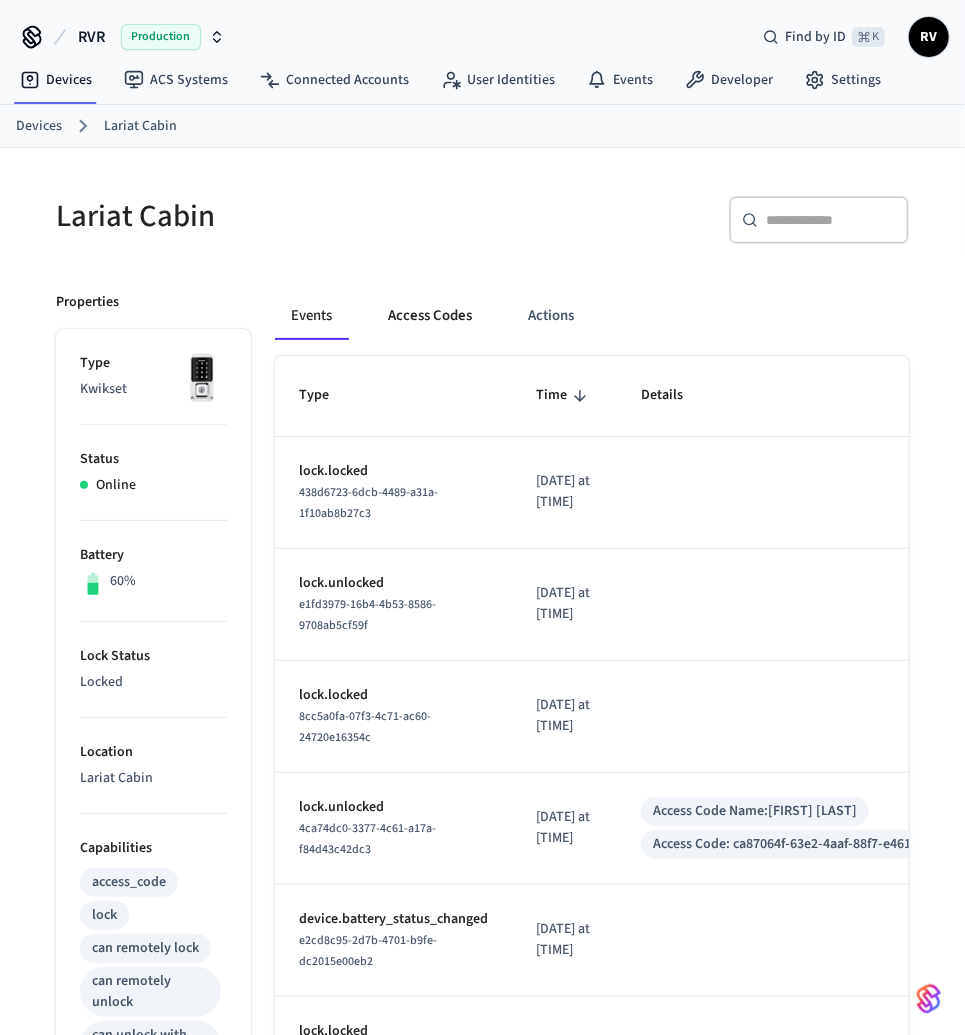 click on "Access Codes" at bounding box center [430, 316] 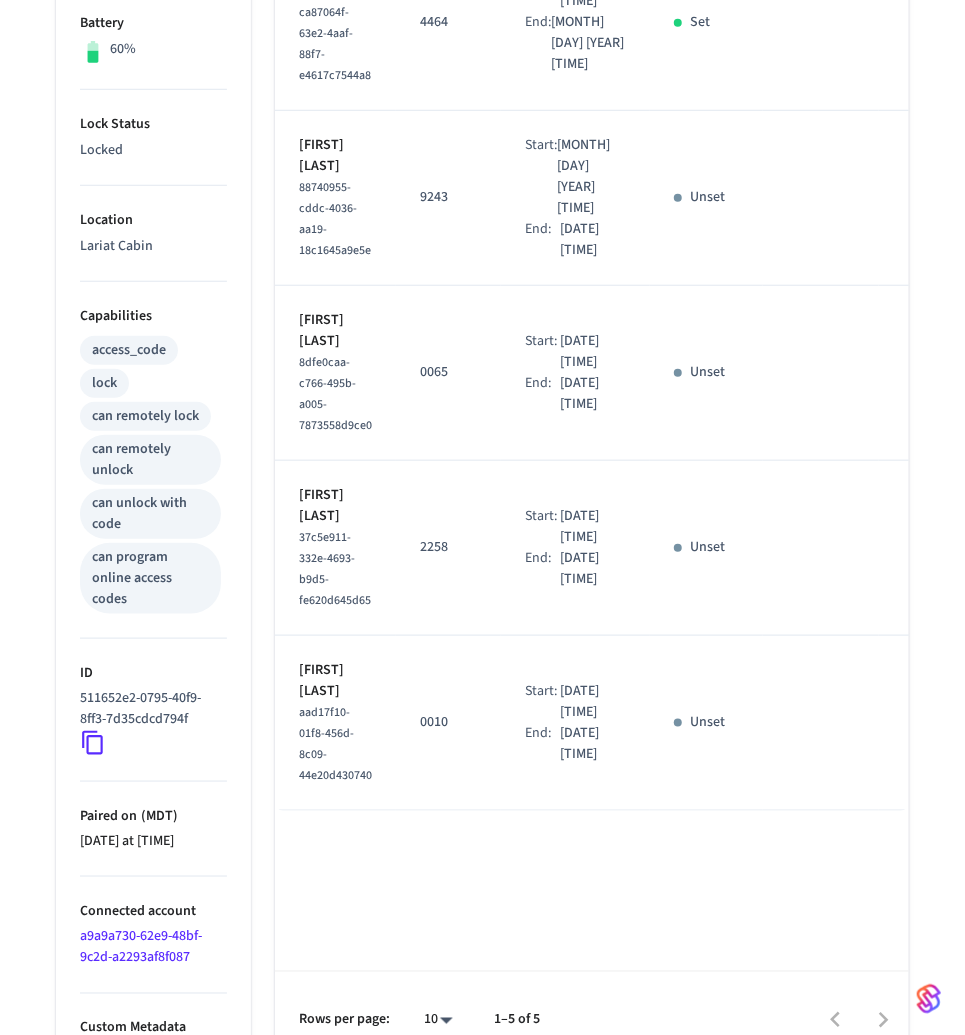 scroll, scrollTop: 492, scrollLeft: 0, axis: vertical 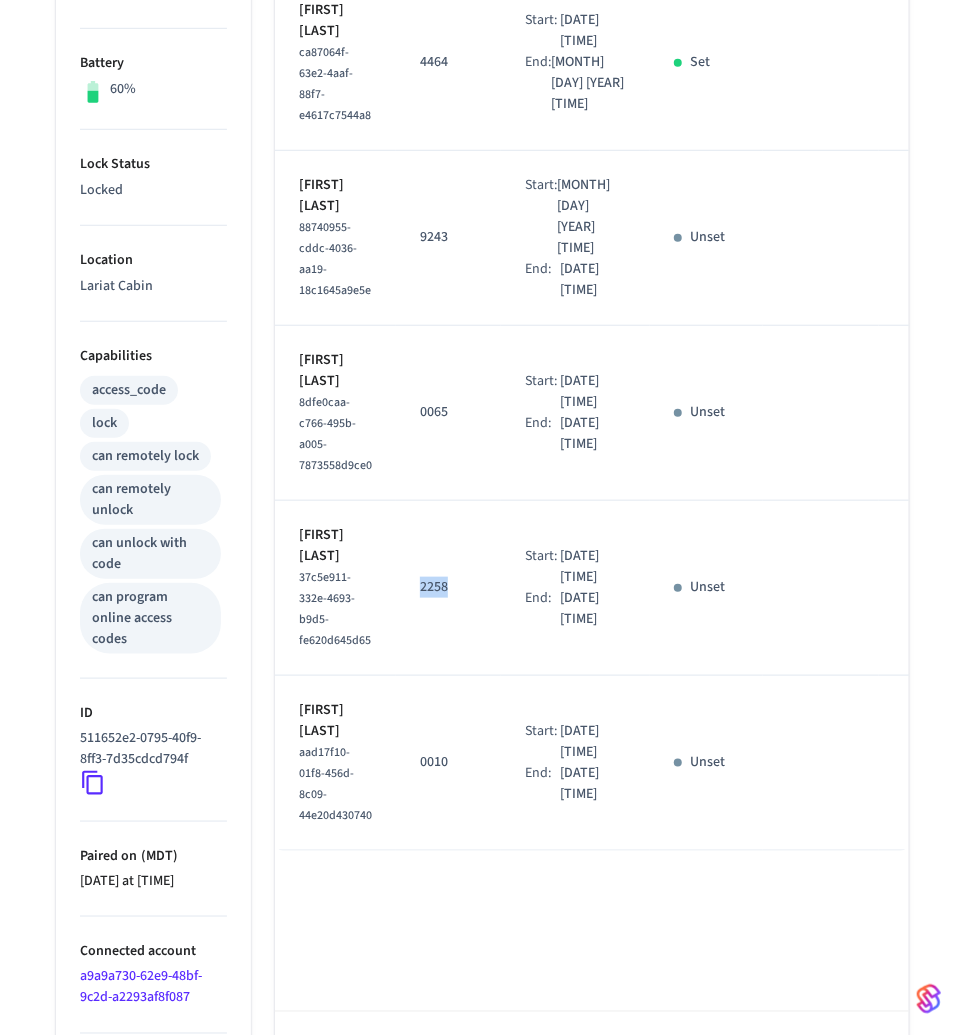 drag, startPoint x: 466, startPoint y: 617, endPoint x: 416, endPoint y: 616, distance: 50.01 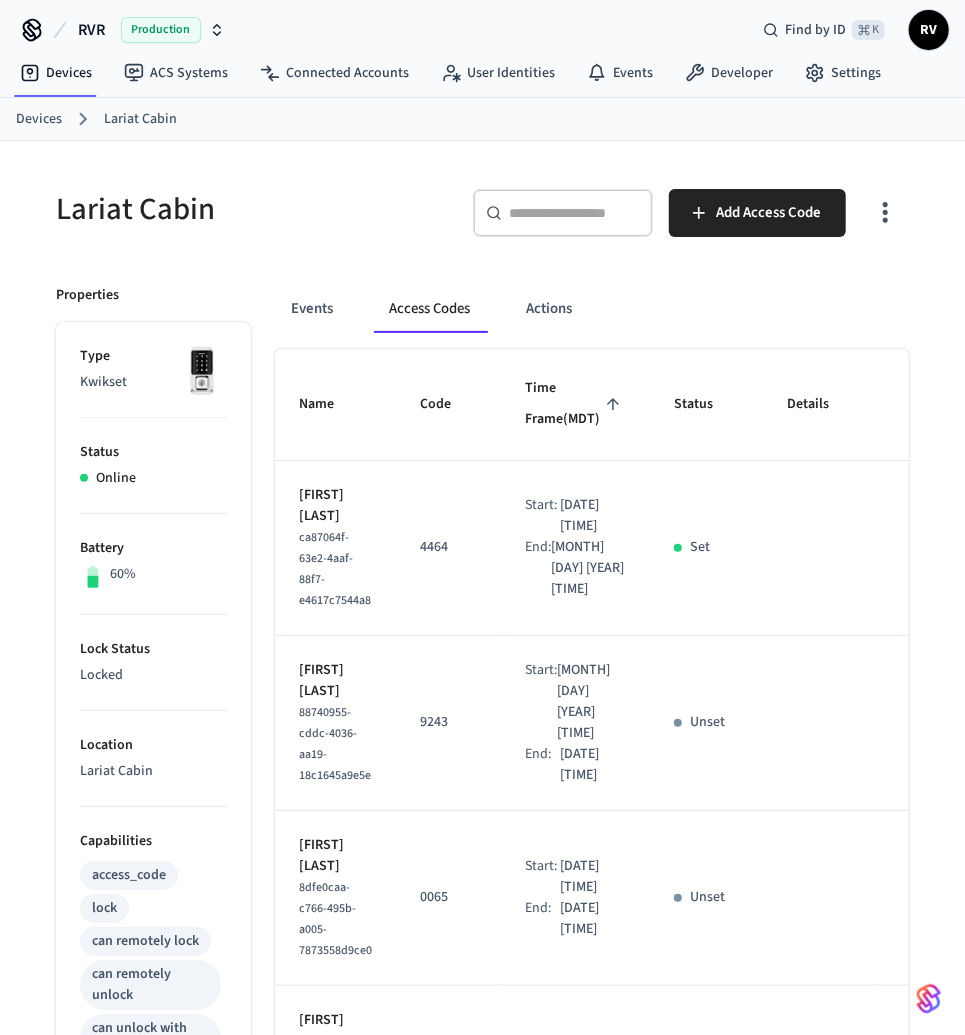 scroll, scrollTop: 0, scrollLeft: 0, axis: both 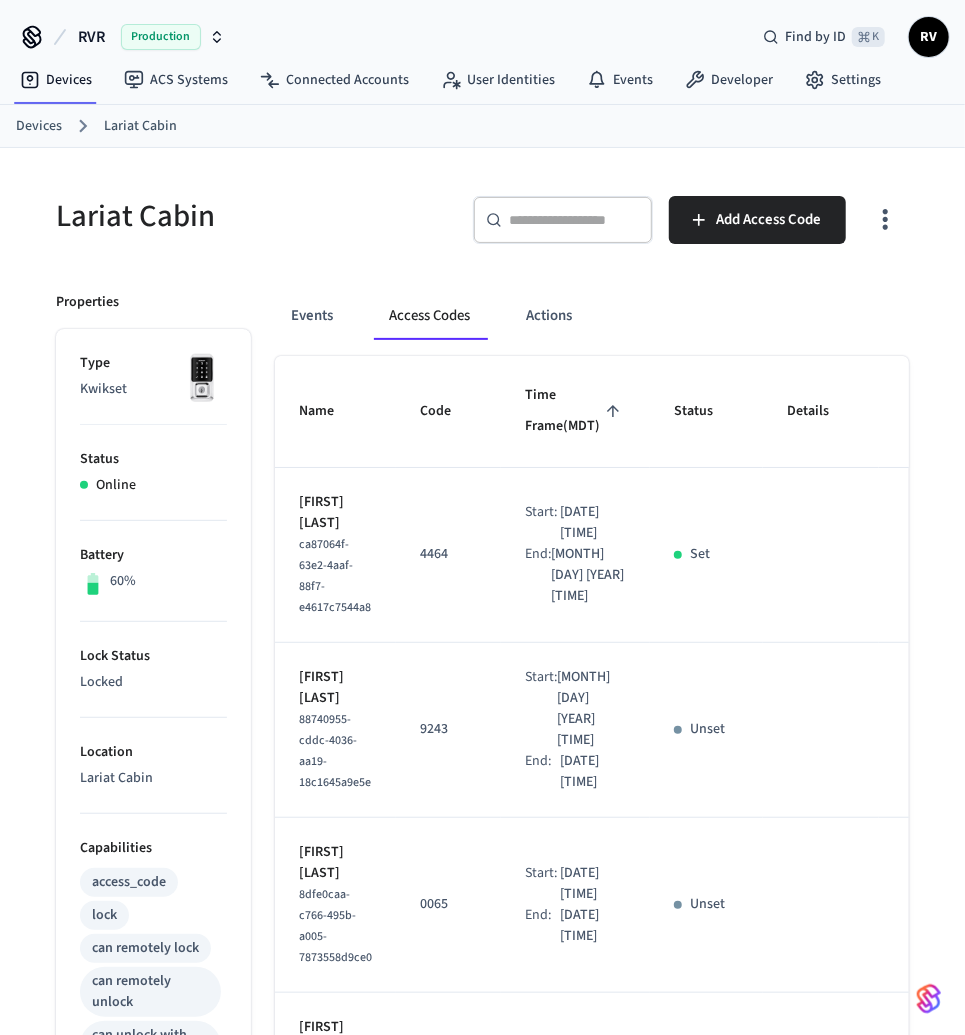 click on "Devices" at bounding box center (39, 126) 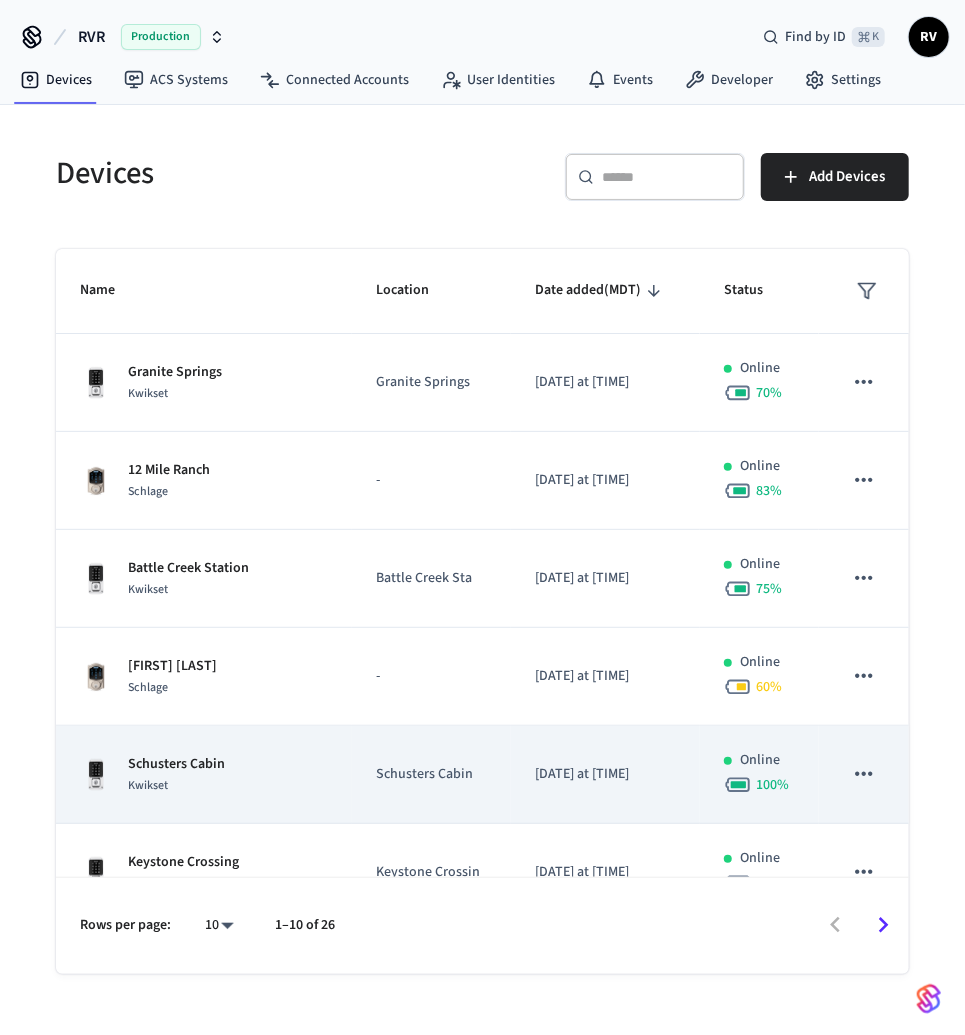 click on "Schusters Cabin Kwikset" at bounding box center [204, 775] 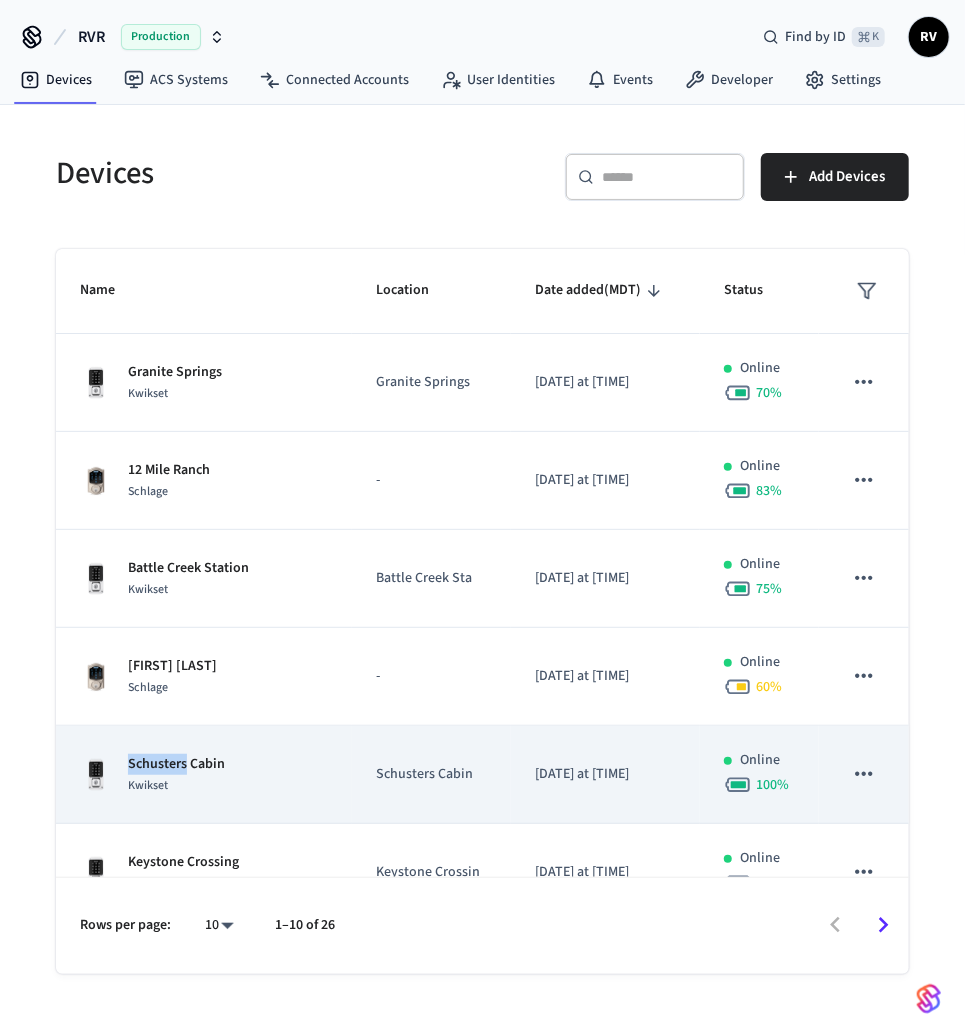 click on "Schusters Cabin Kwikset" at bounding box center (204, 775) 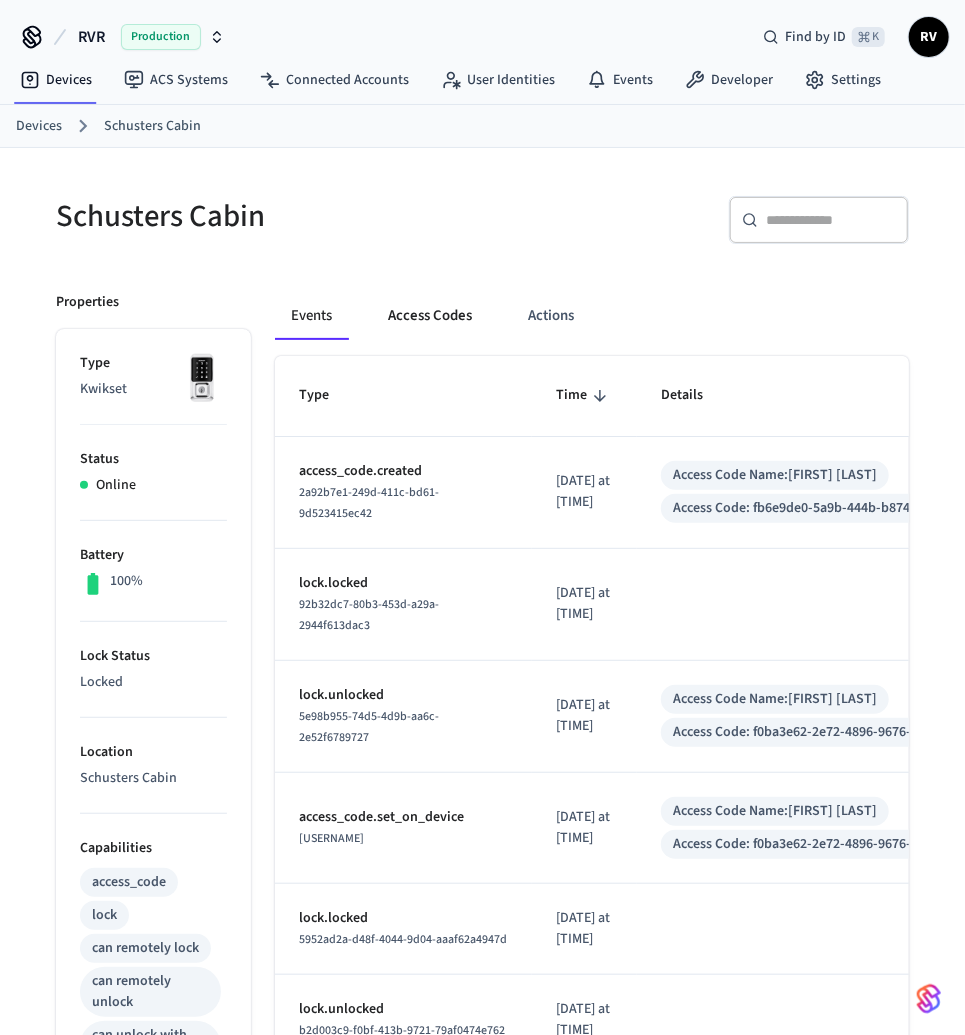 click on "Access Codes" at bounding box center [430, 316] 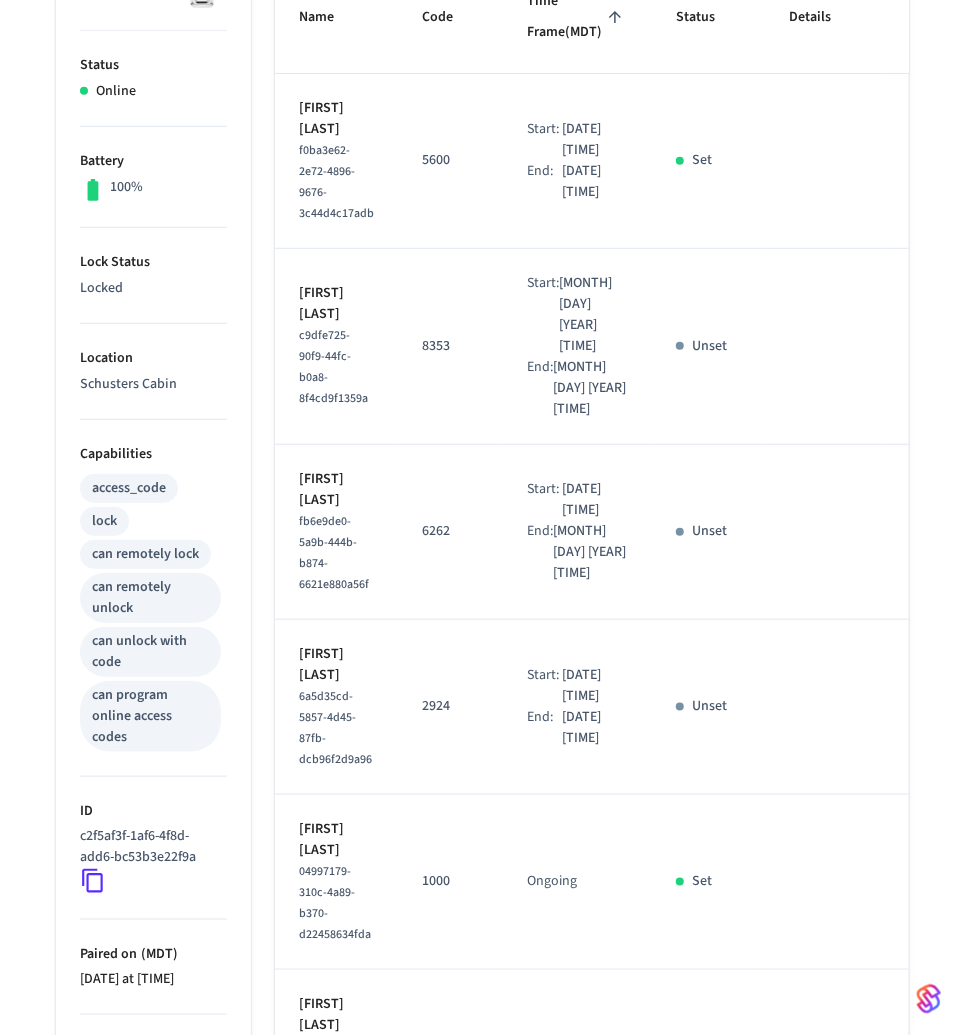 scroll, scrollTop: 606, scrollLeft: 0, axis: vertical 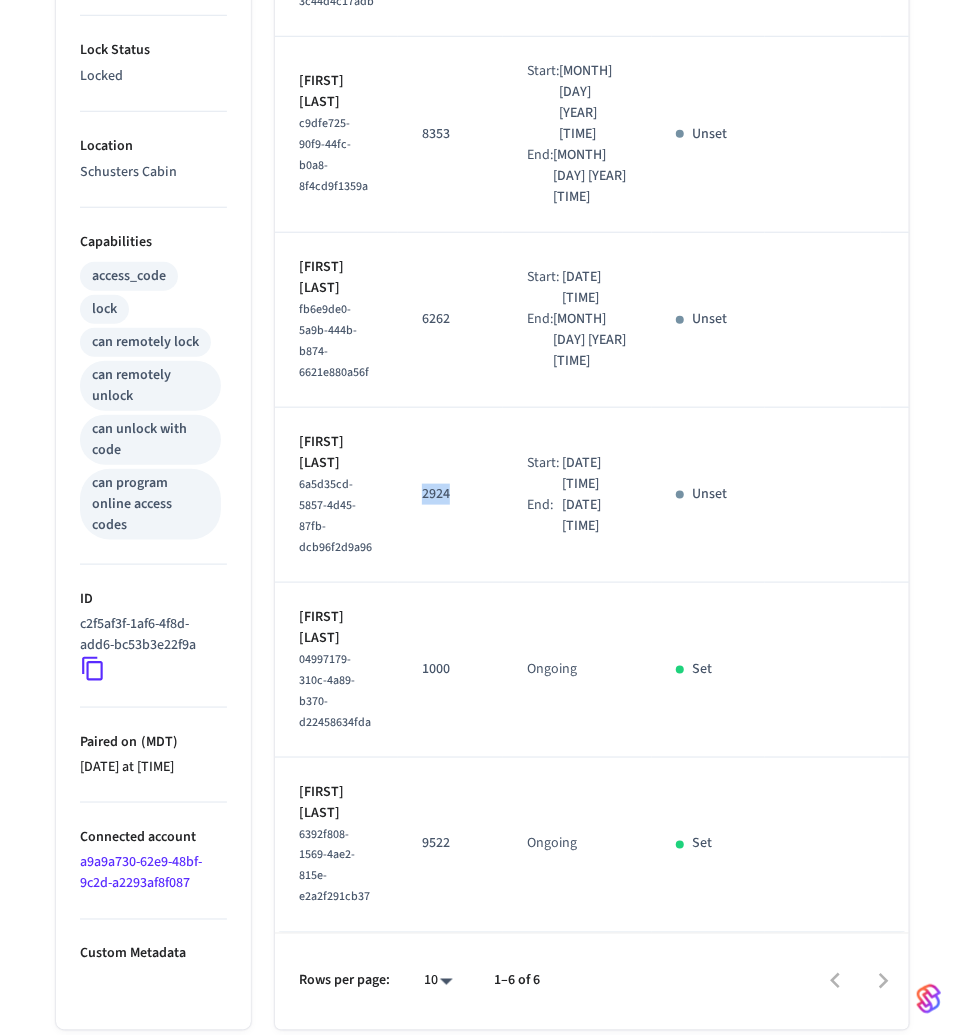 drag, startPoint x: 464, startPoint y: 498, endPoint x: 409, endPoint y: 497, distance: 55.00909 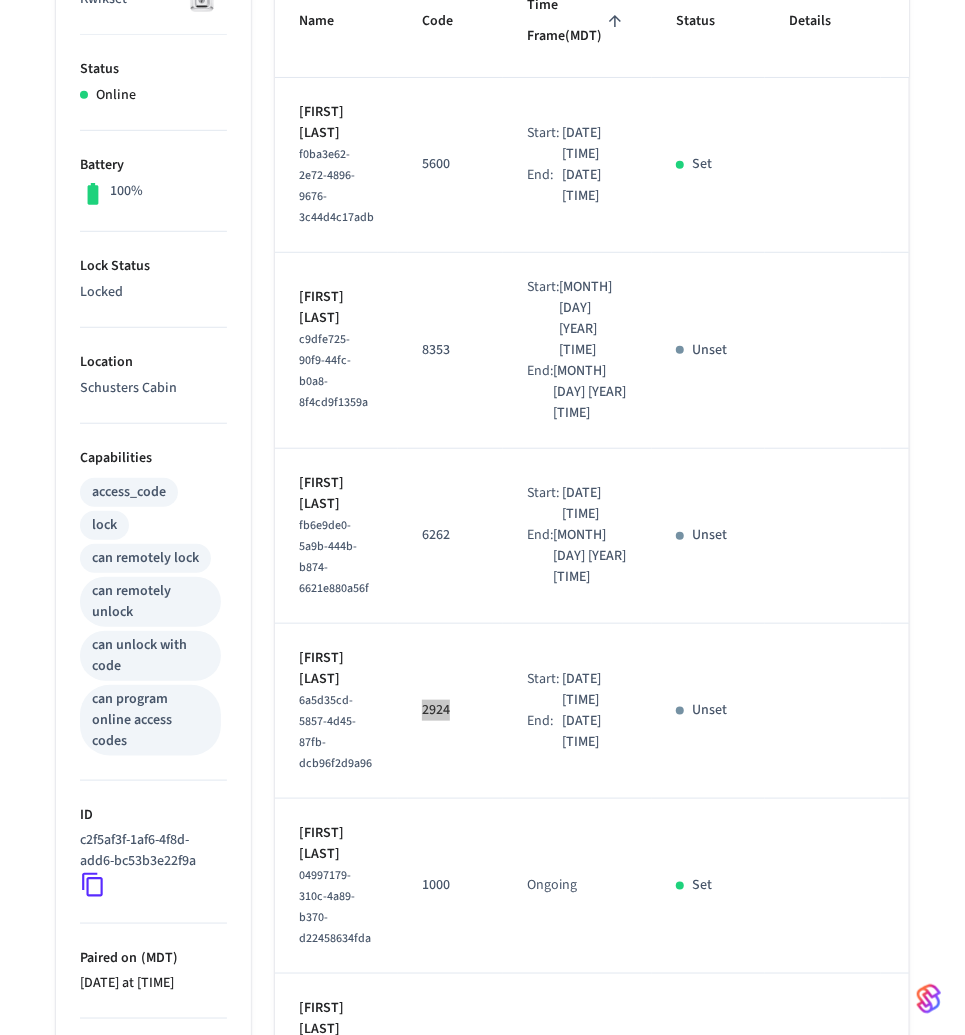 scroll, scrollTop: 0, scrollLeft: 0, axis: both 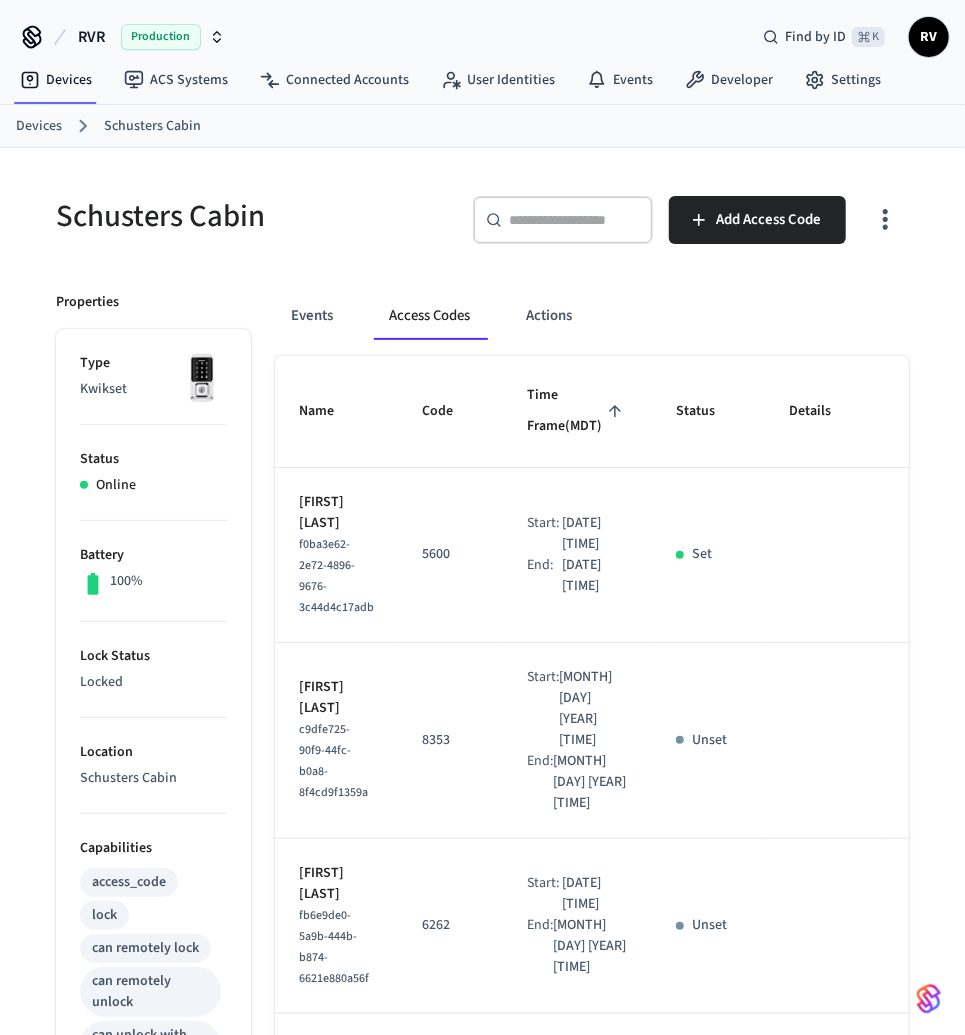click on "Devices" at bounding box center [39, 126] 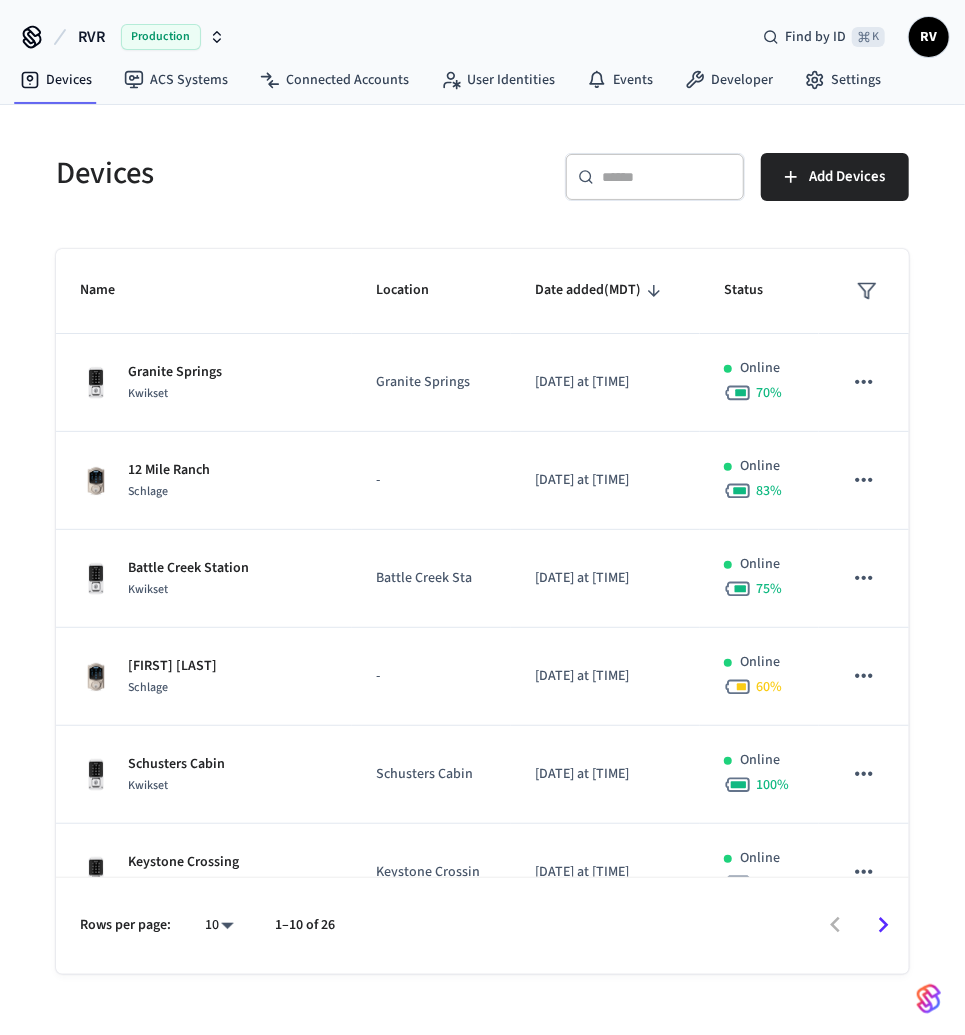 click on "​ ​" at bounding box center (655, 177) 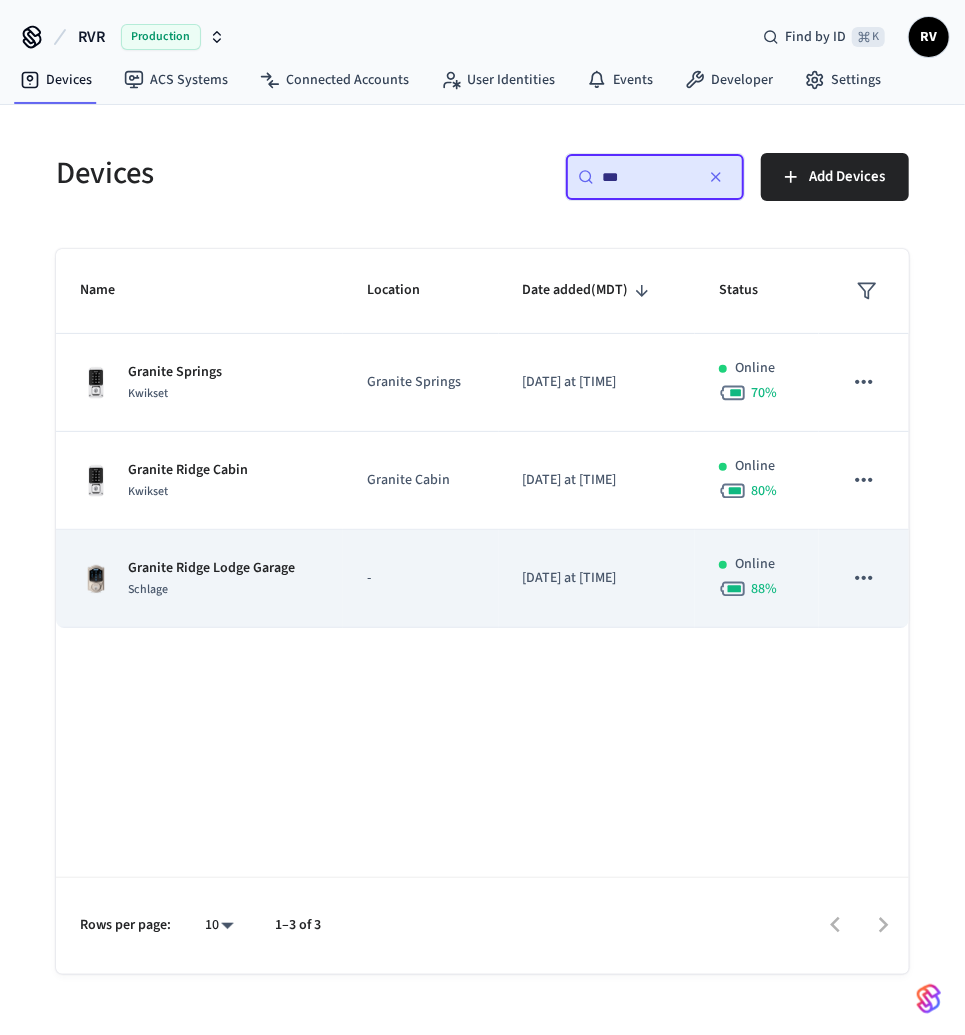 type on "***" 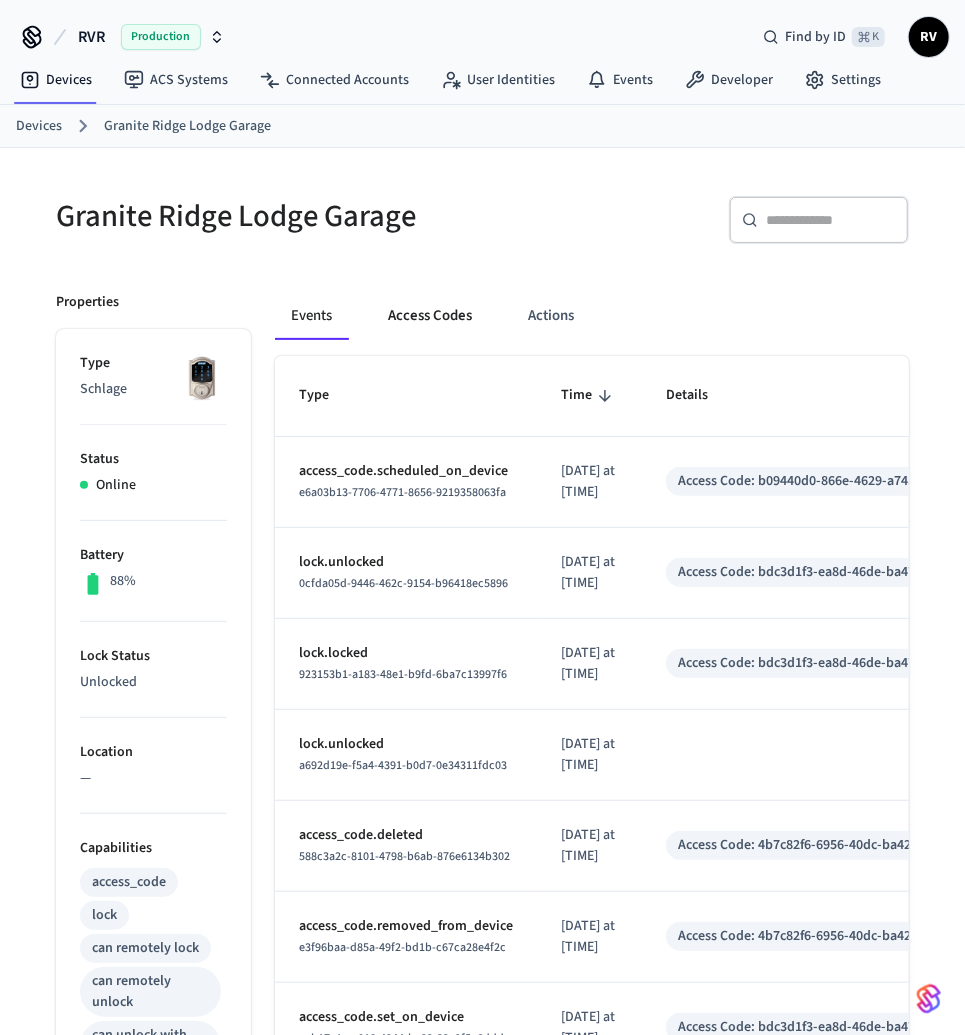 click on "Access Codes" at bounding box center [430, 316] 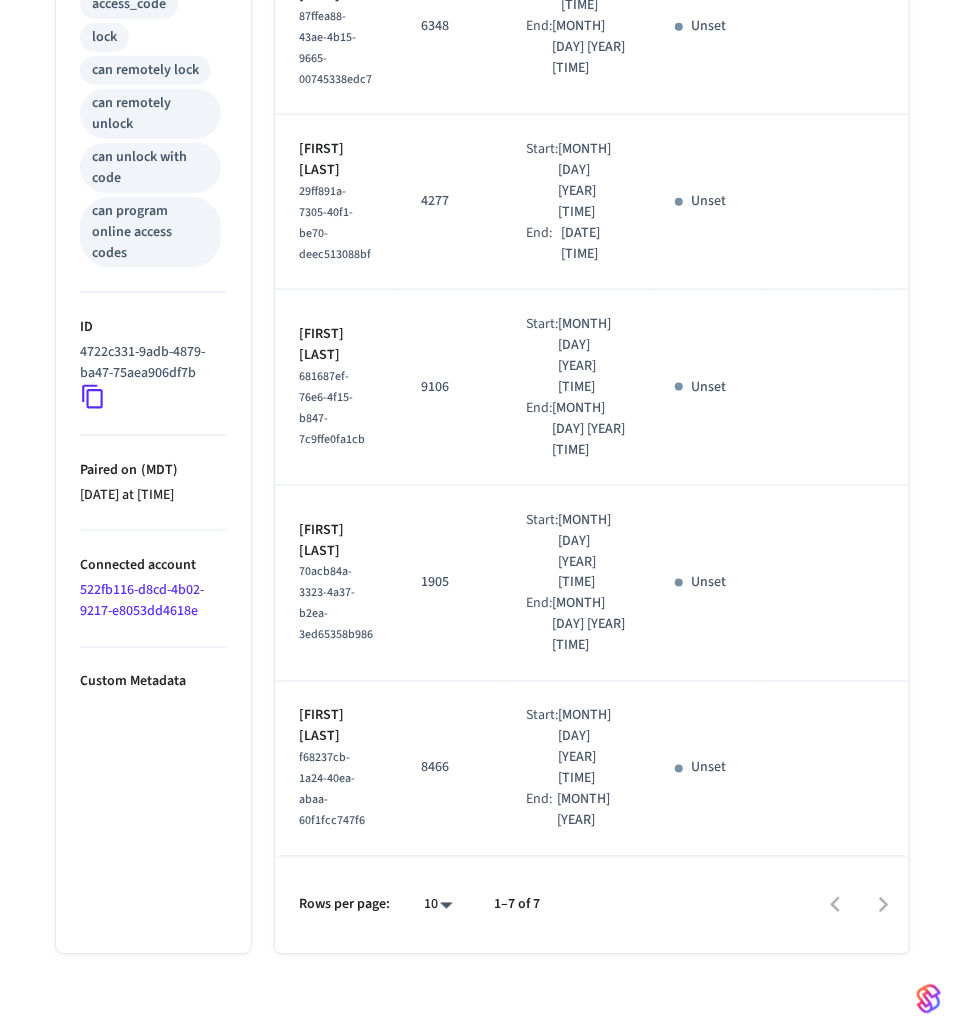 scroll, scrollTop: 0, scrollLeft: 0, axis: both 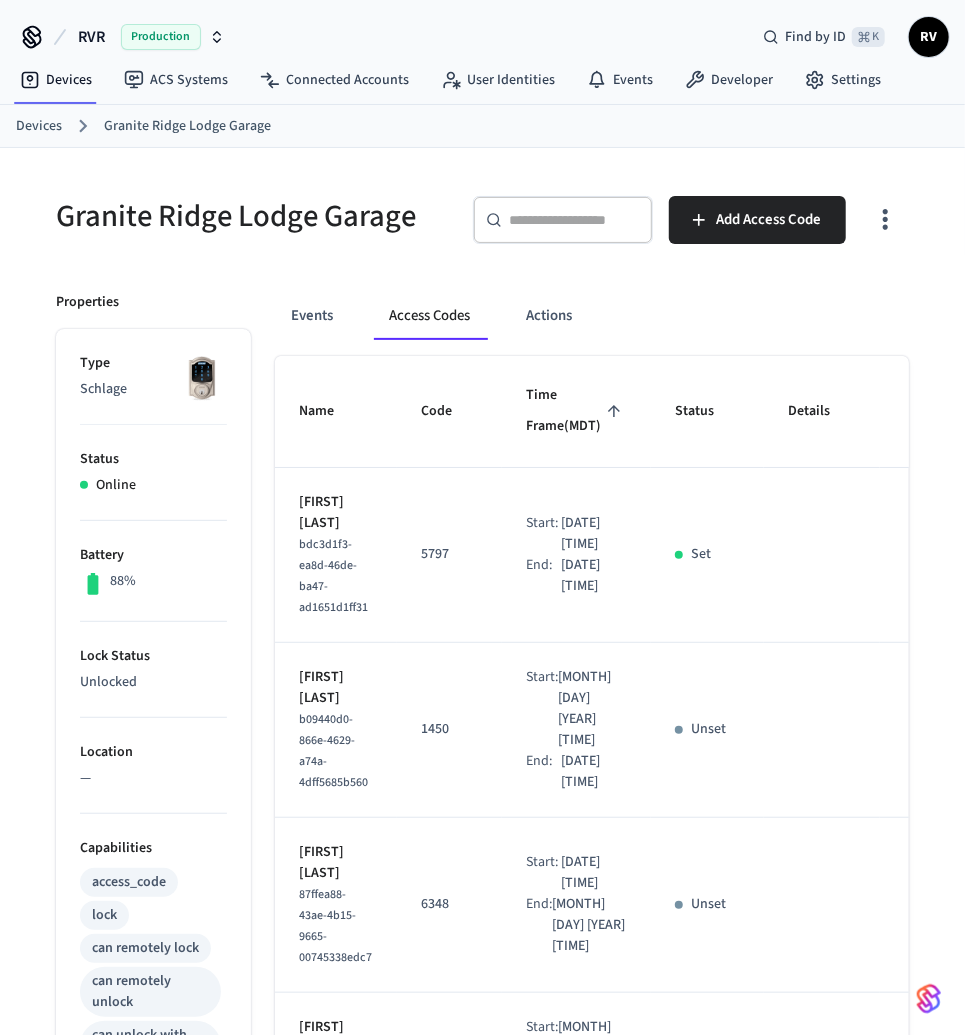 click on "Devices" at bounding box center [39, 126] 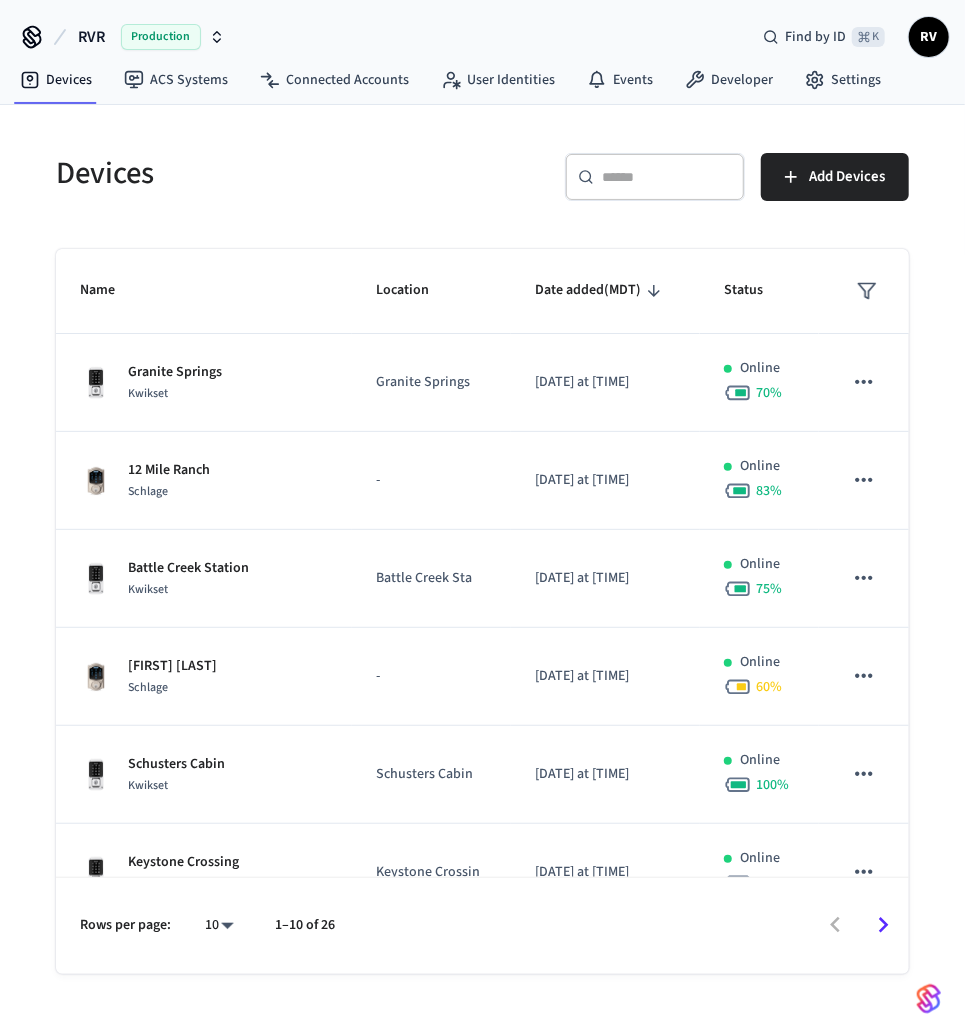 click on "​ ​ Add Devices" at bounding box center [690, 173] 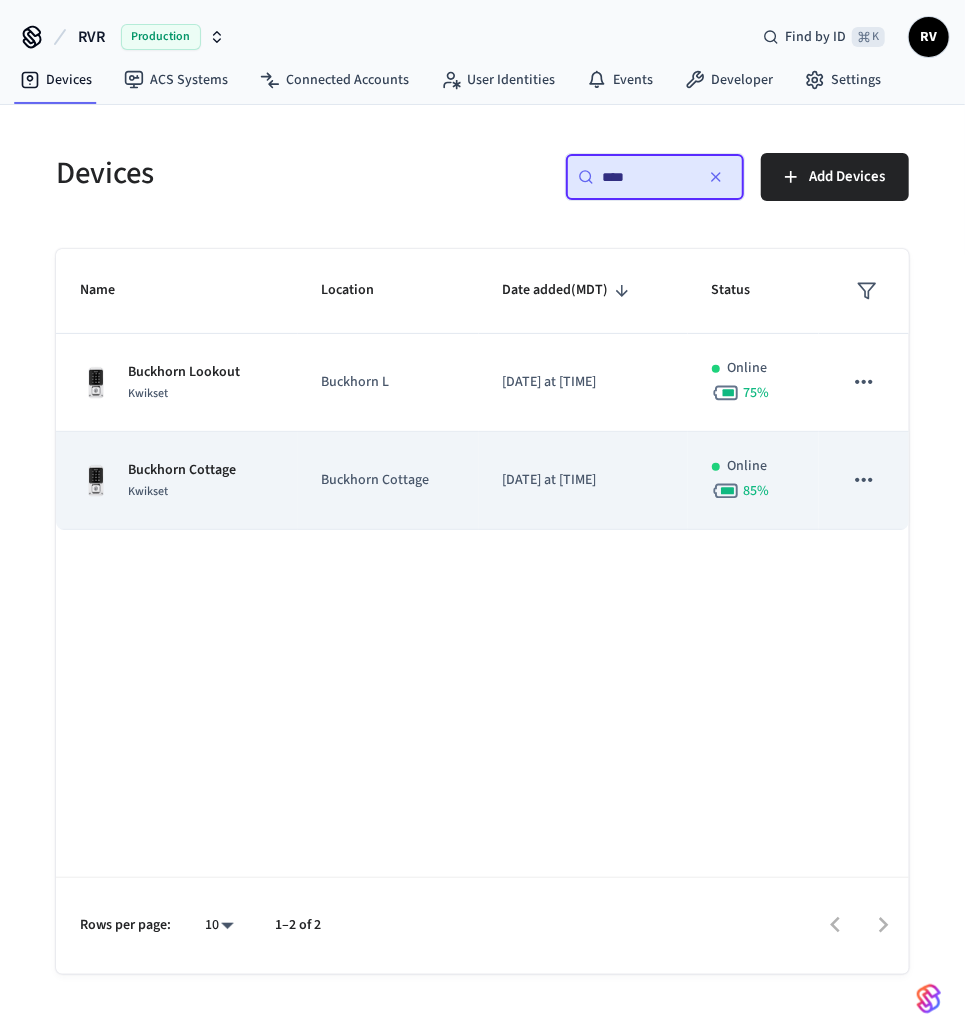 type on "****" 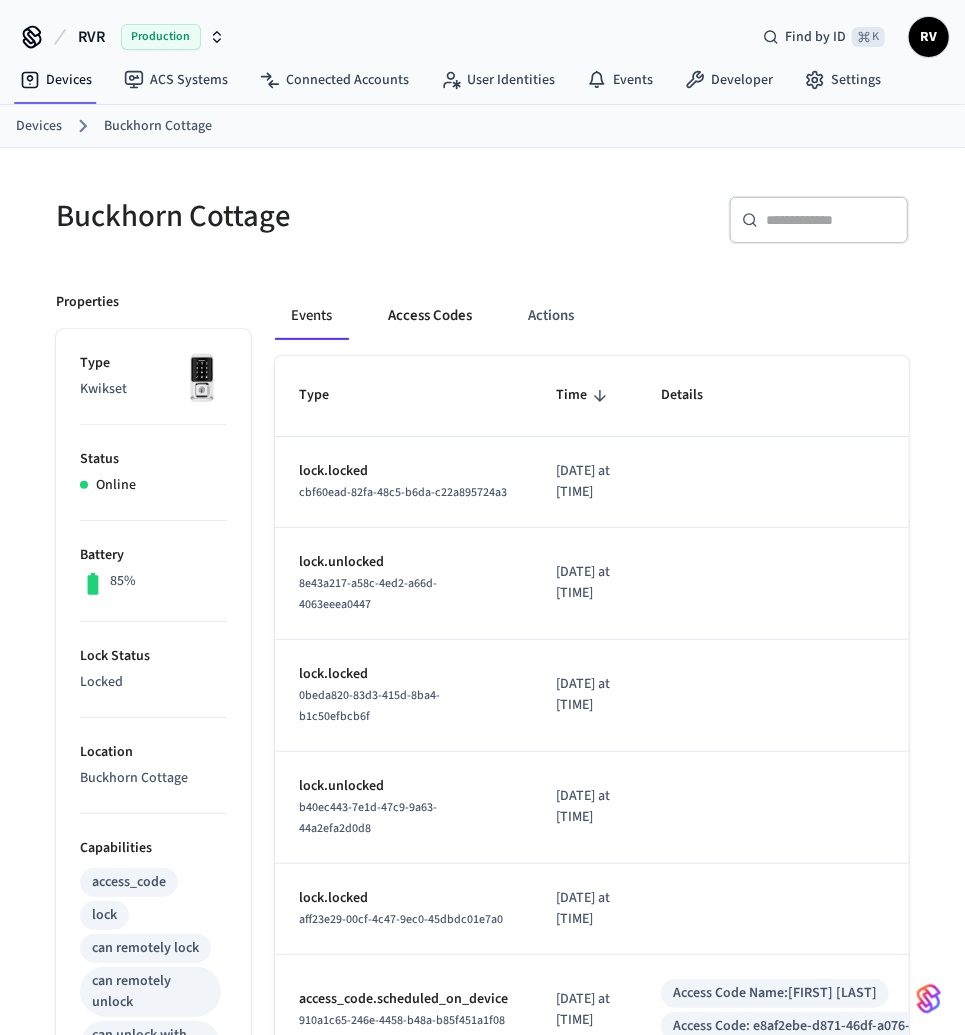 click on "Access Codes" at bounding box center (430, 316) 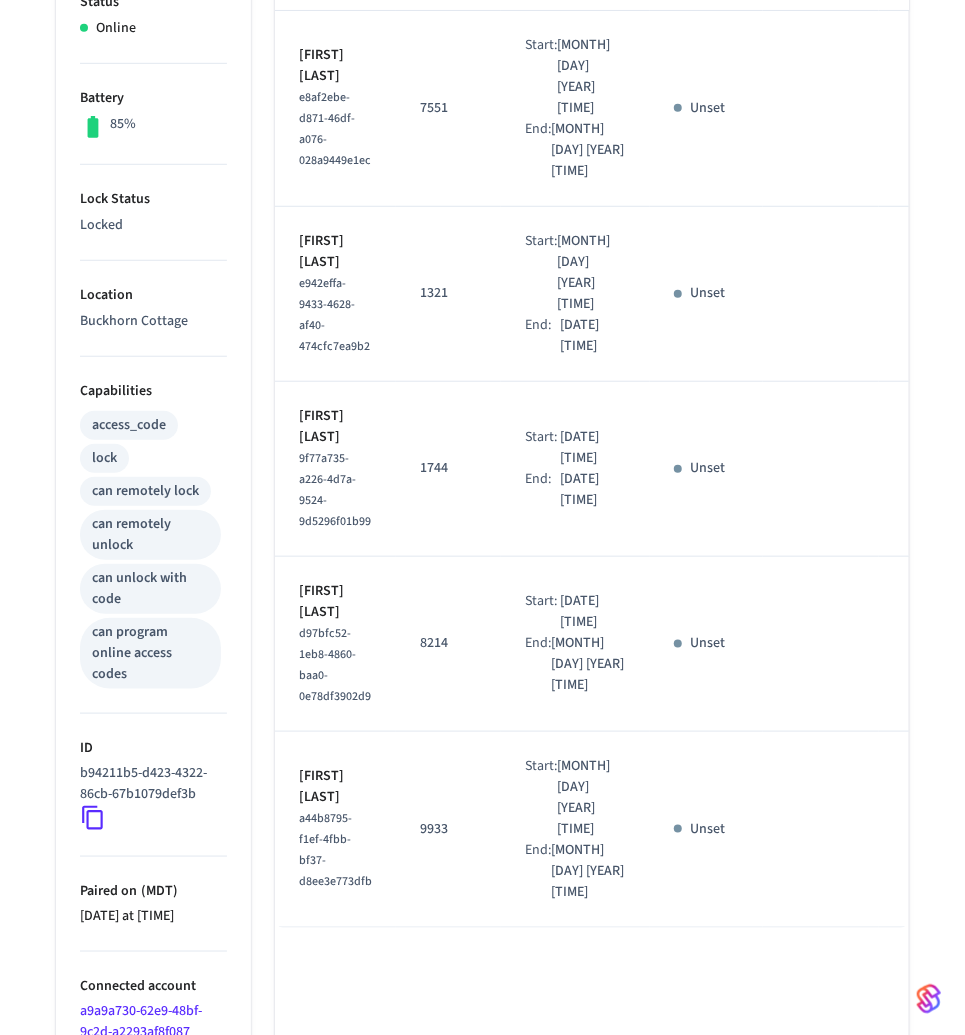 scroll, scrollTop: 0, scrollLeft: 0, axis: both 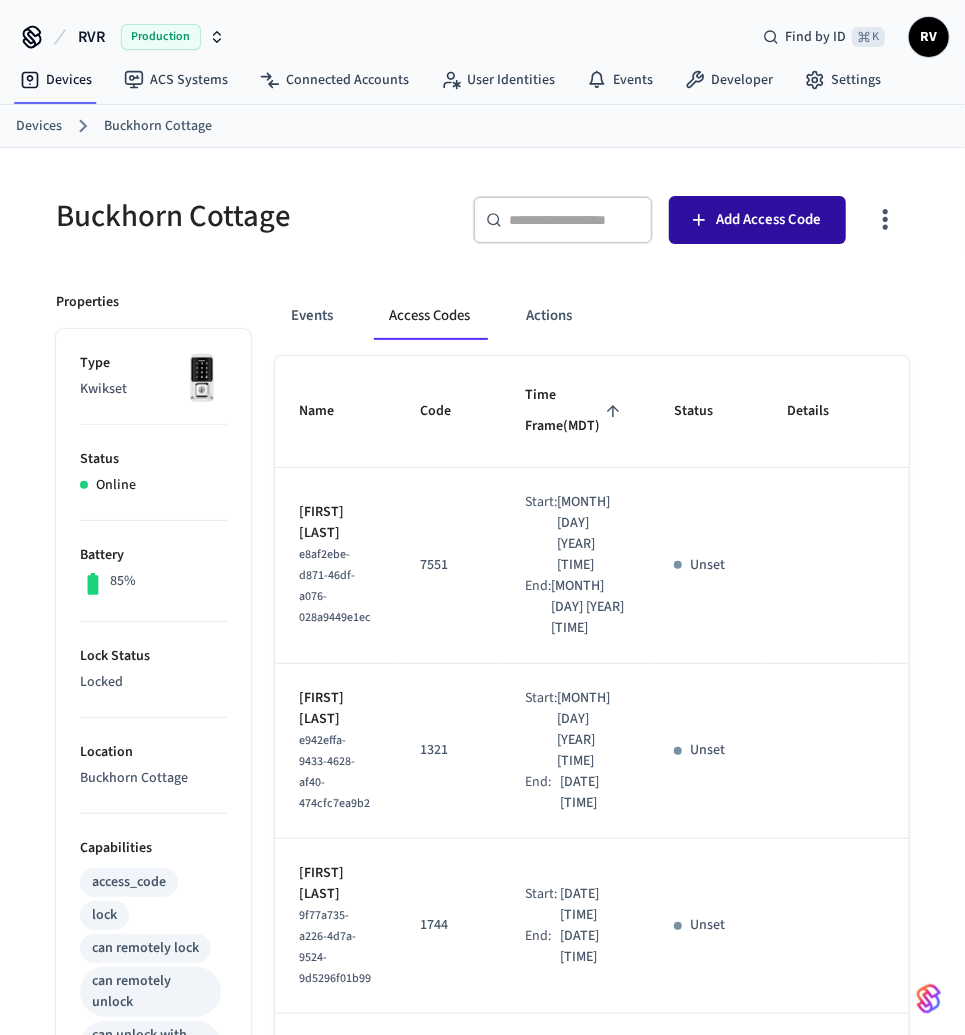 click 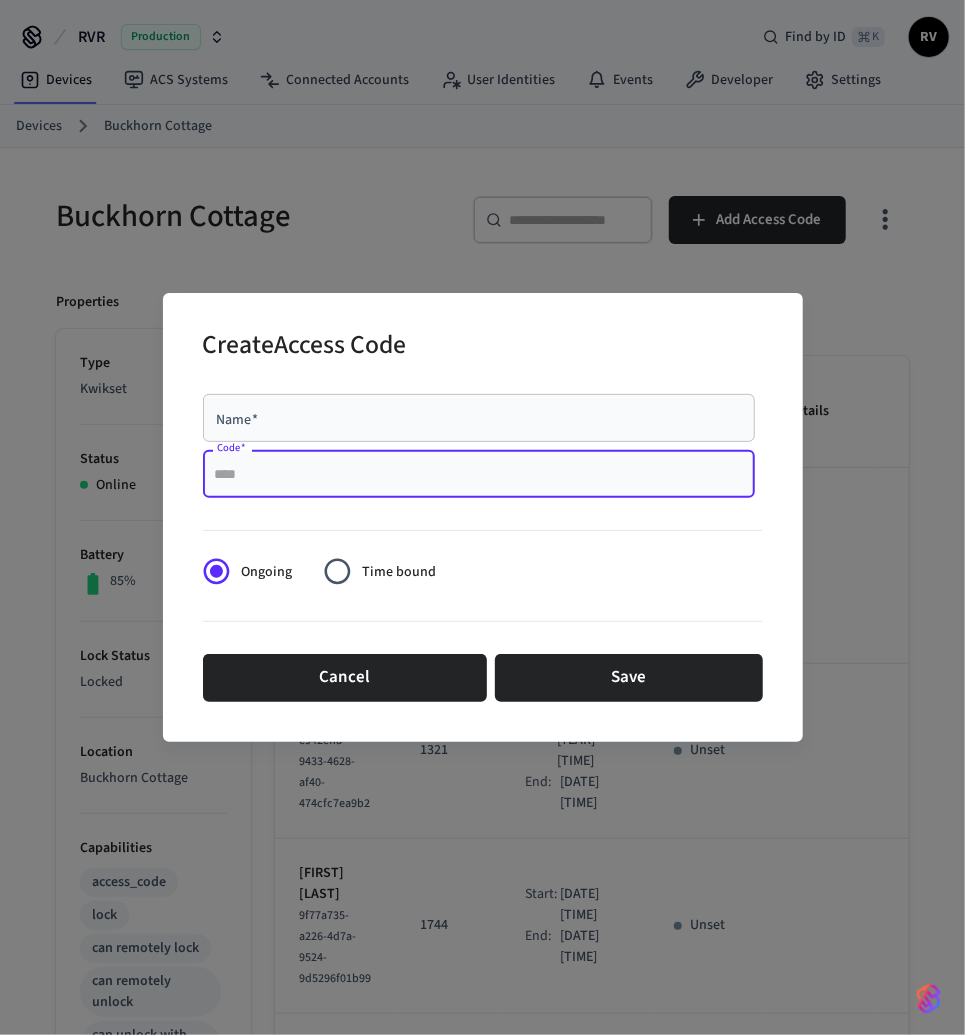 click on "Code   *" at bounding box center (479, 474) 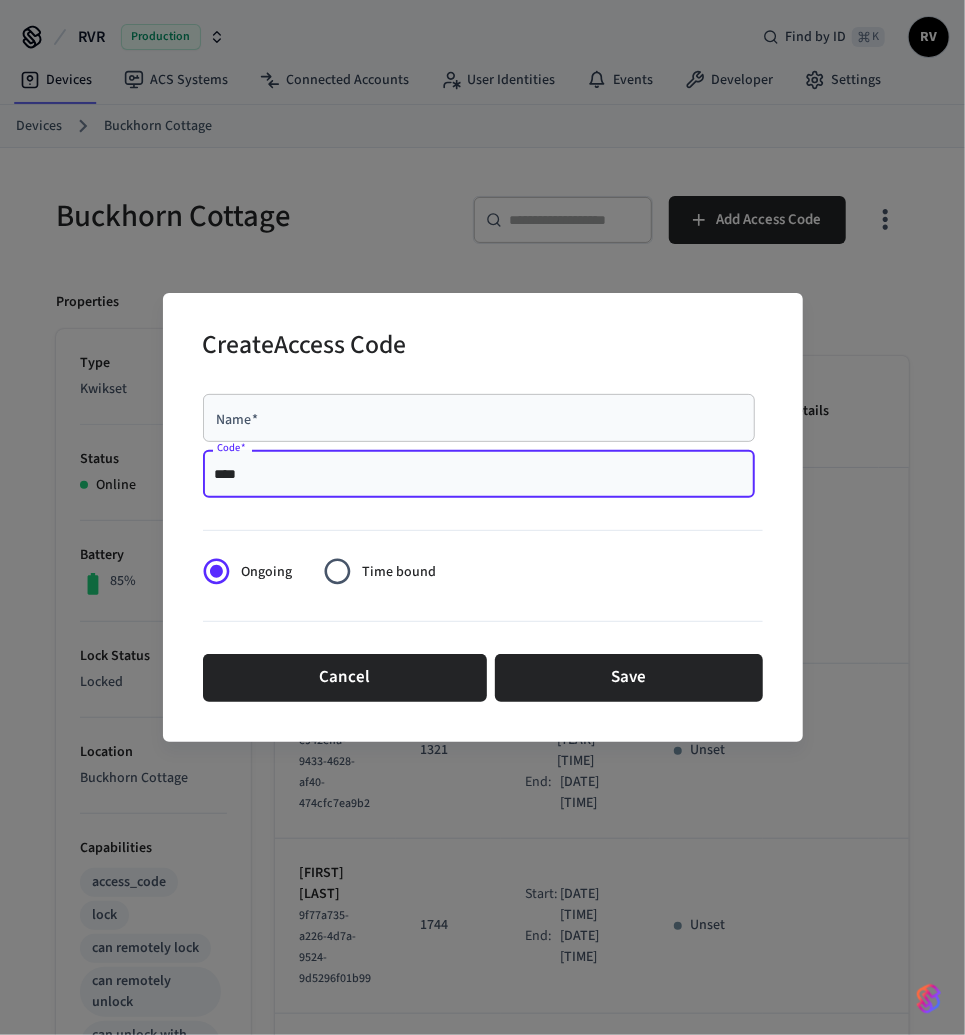 type on "****" 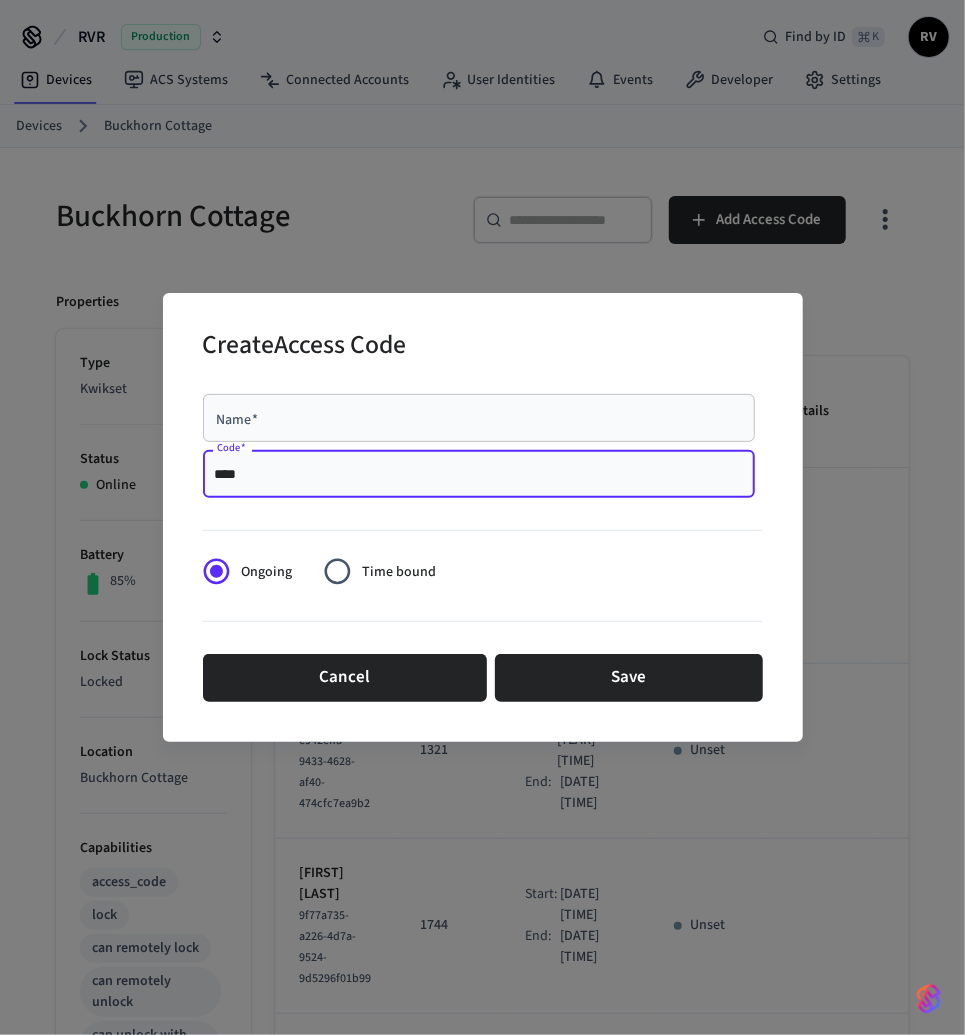 click on "Name   *" at bounding box center (479, 418) 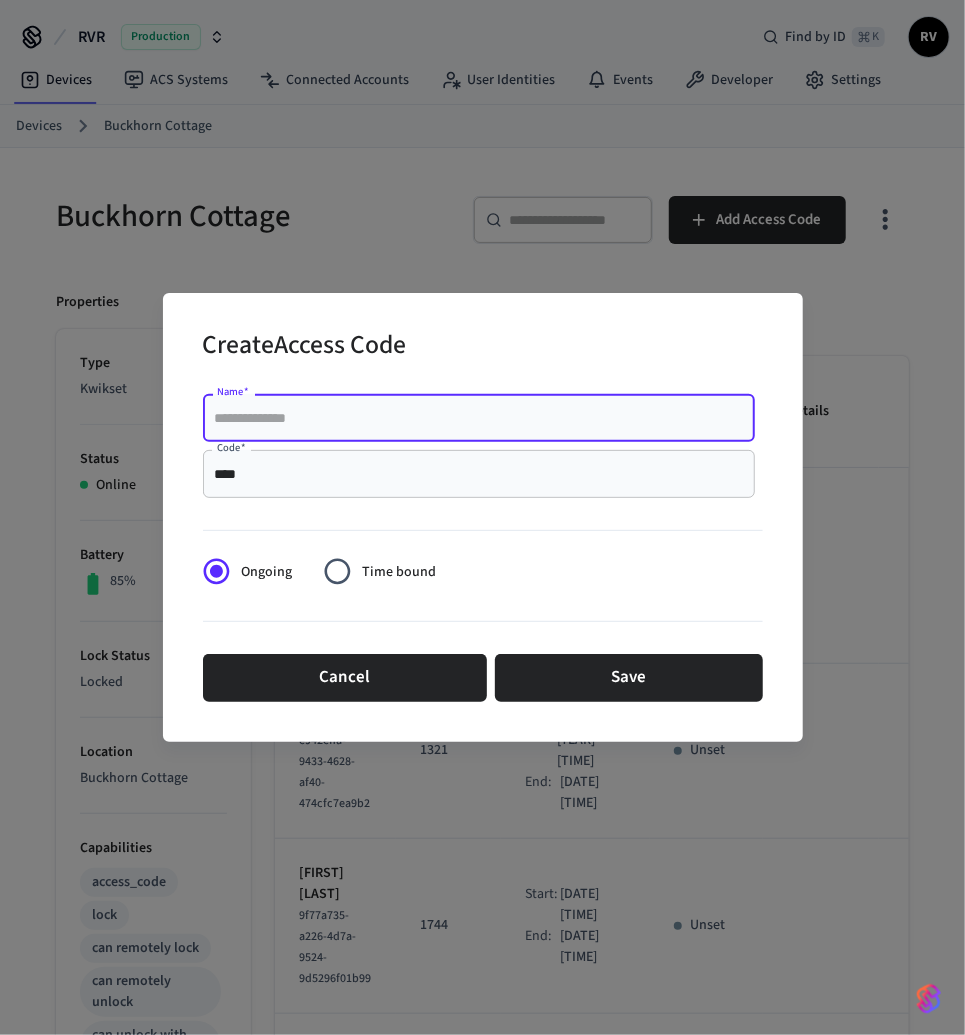 paste on "**********" 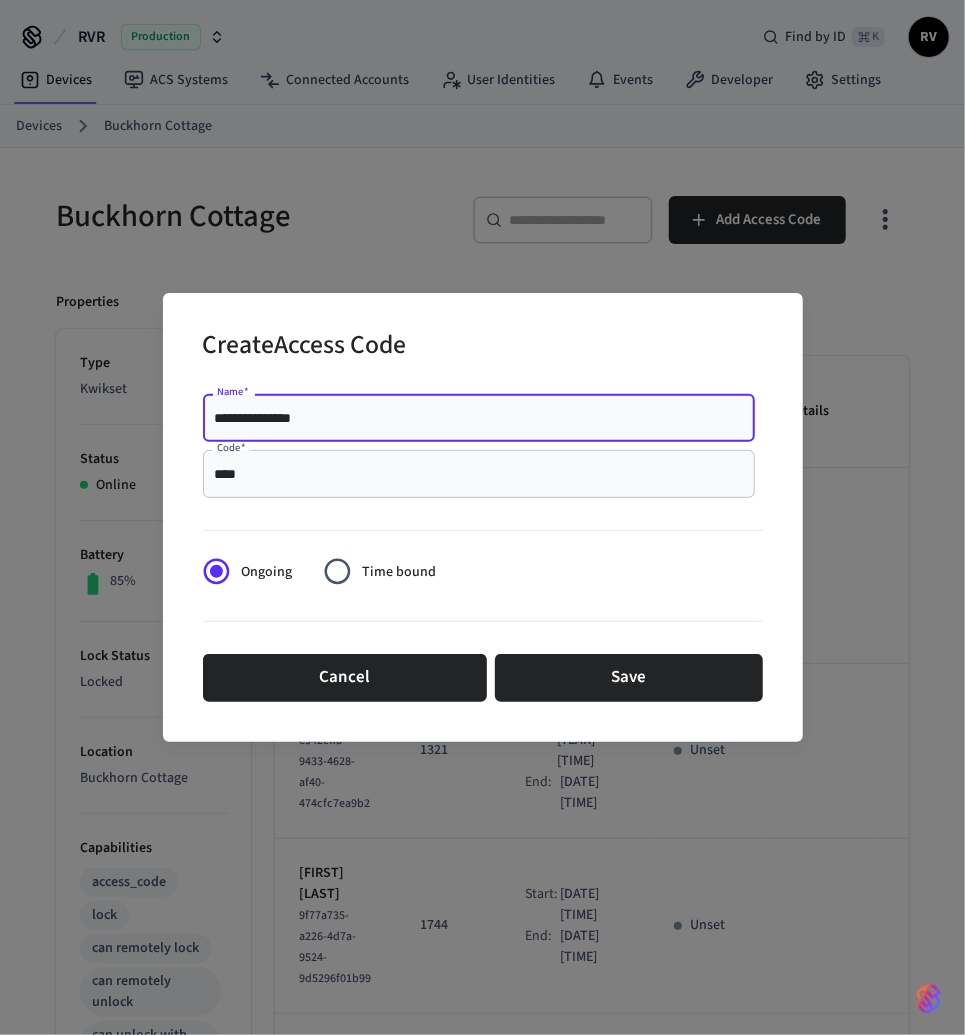 type on "**********" 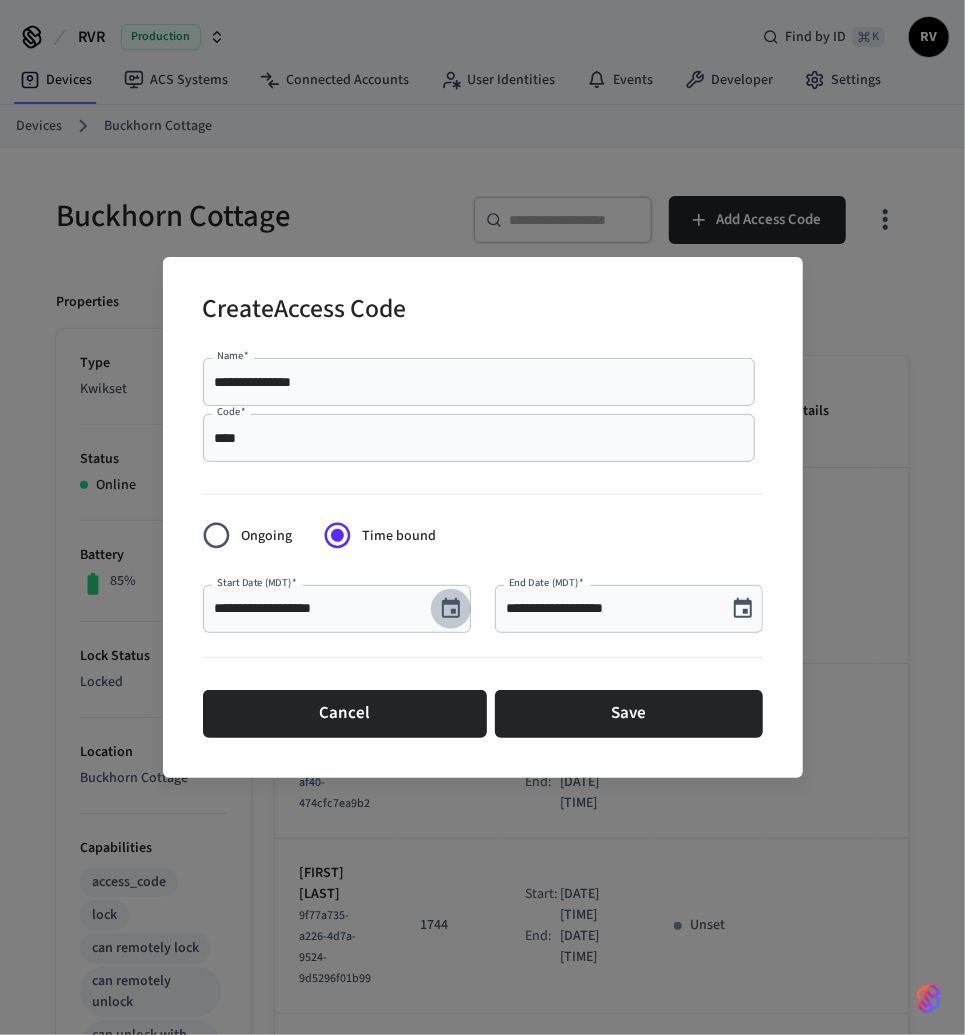click 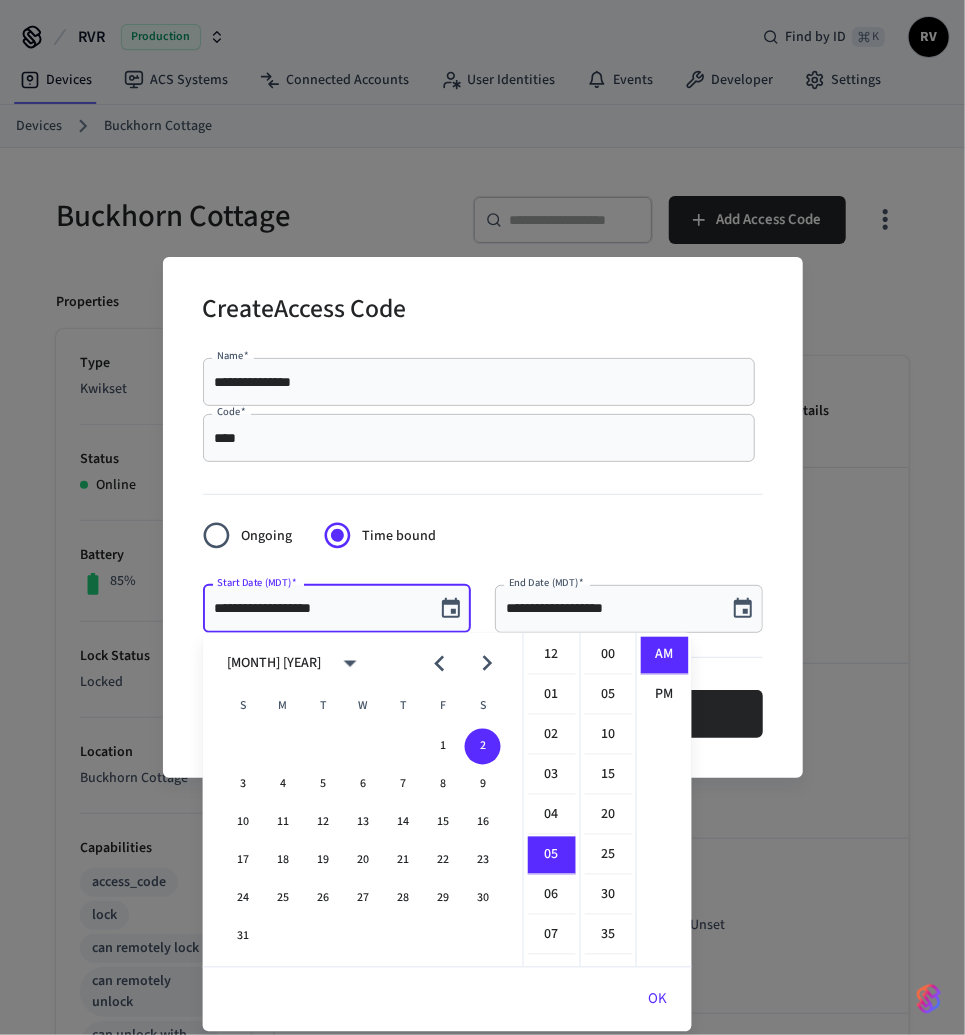 scroll, scrollTop: 198, scrollLeft: 0, axis: vertical 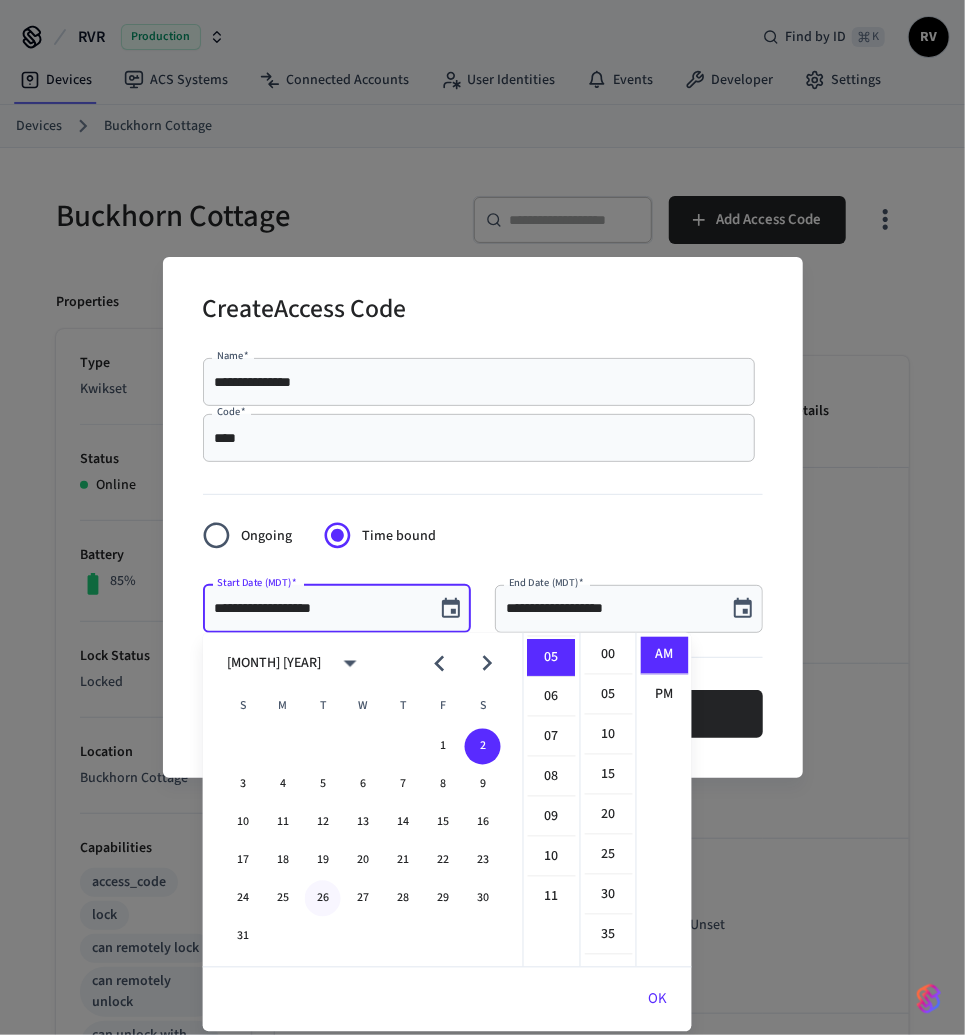 click on "26" at bounding box center (323, 899) 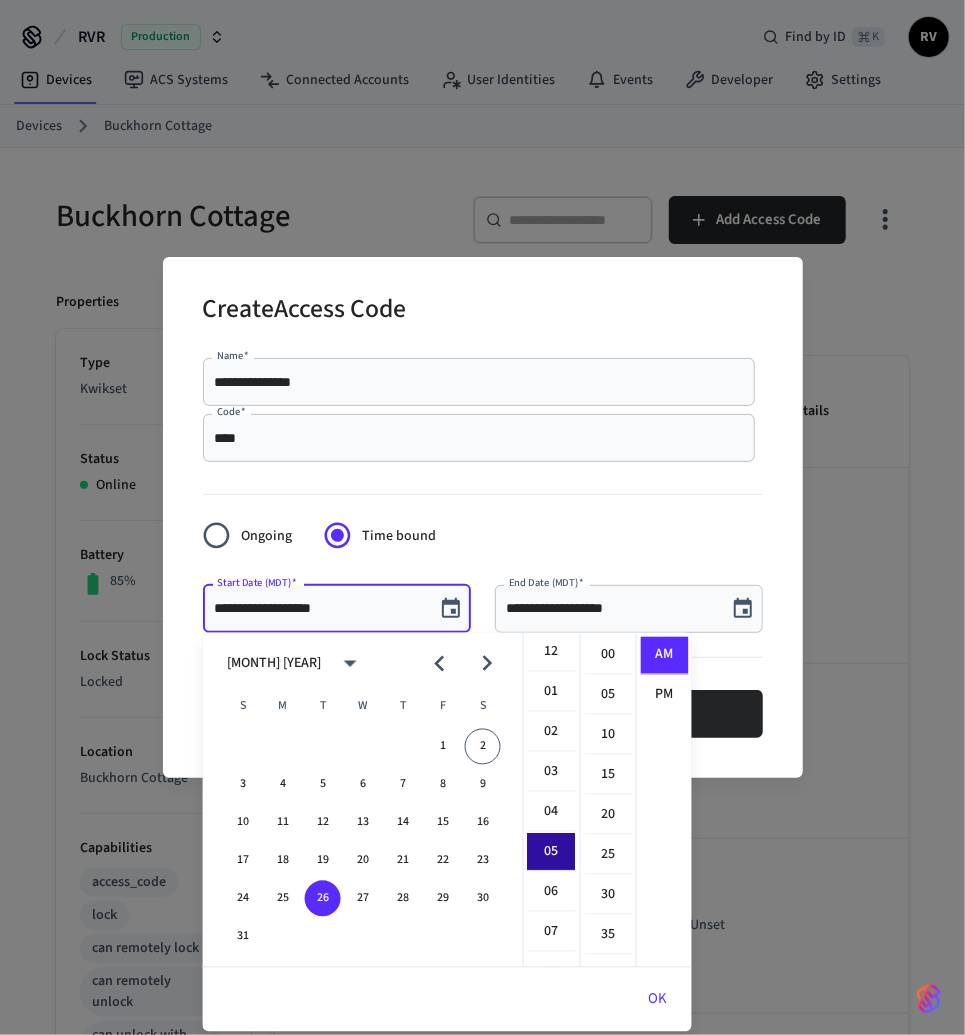 scroll, scrollTop: 0, scrollLeft: 0, axis: both 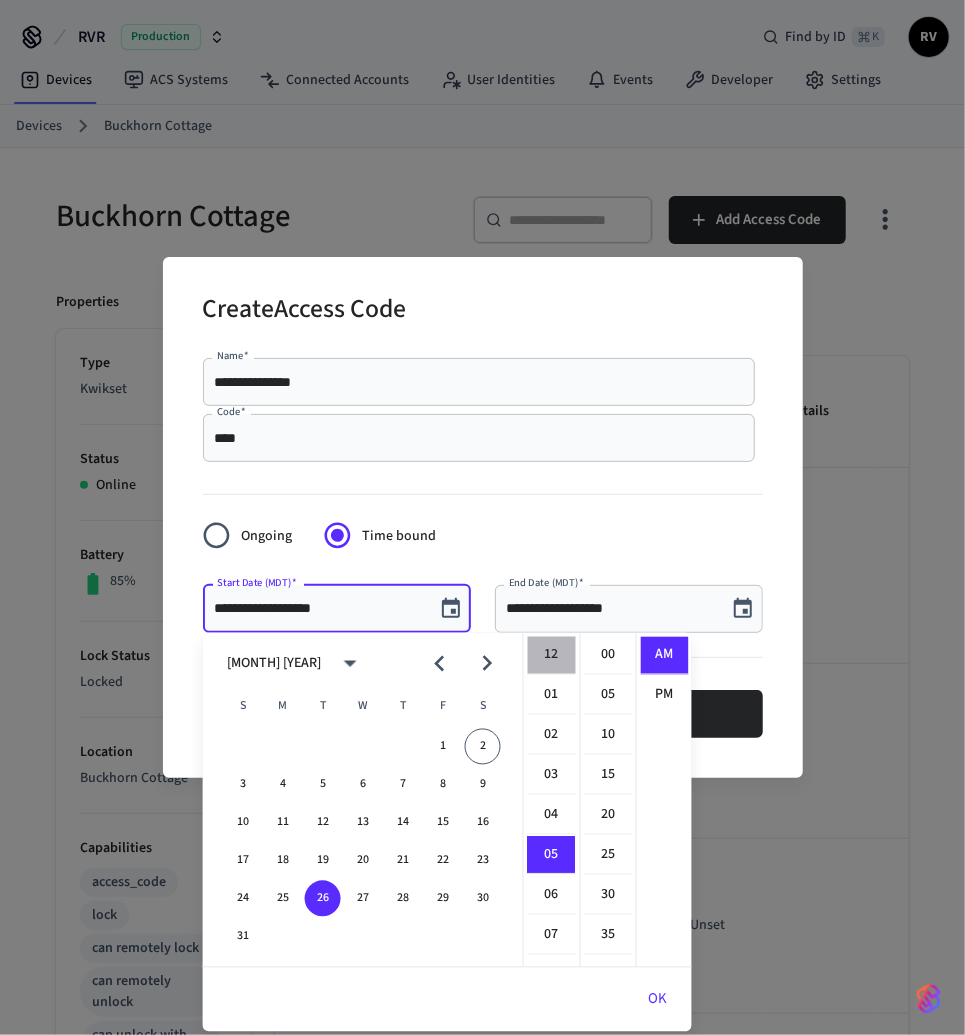 click on "12" at bounding box center [552, 656] 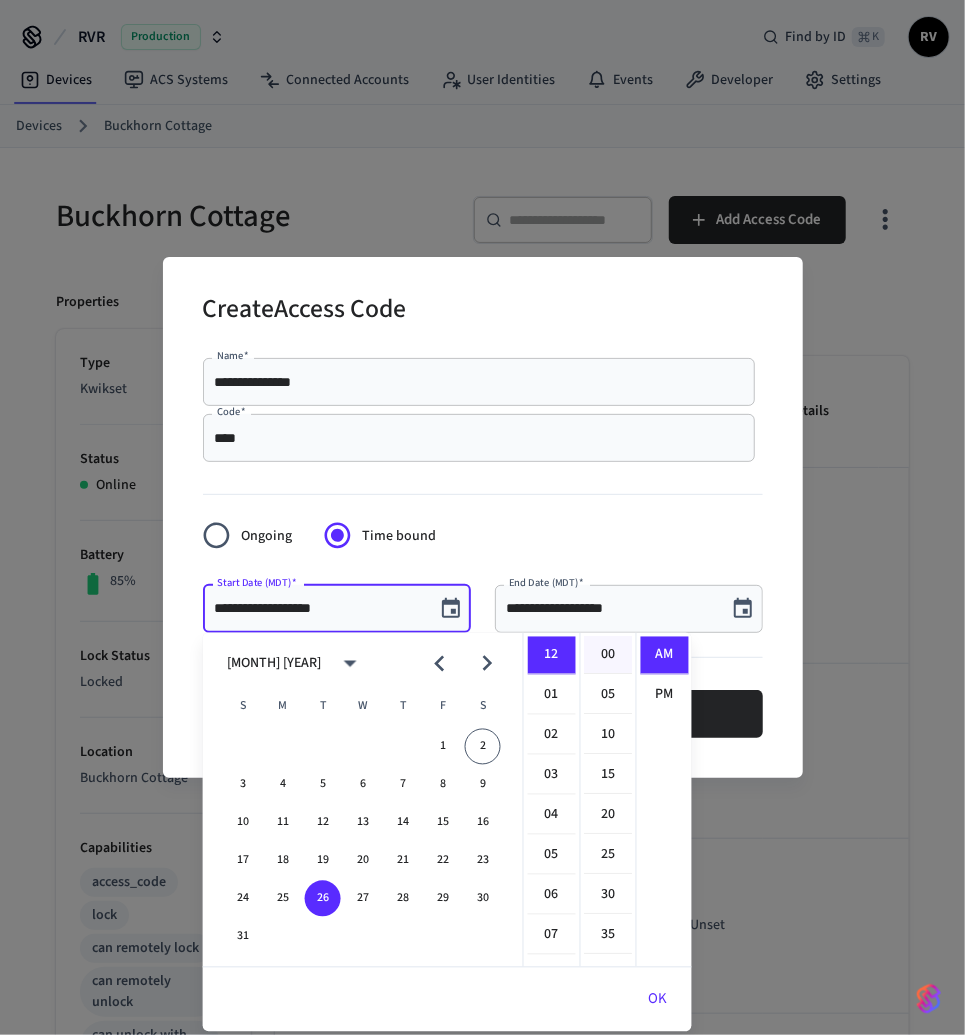 click on "00" at bounding box center [609, 656] 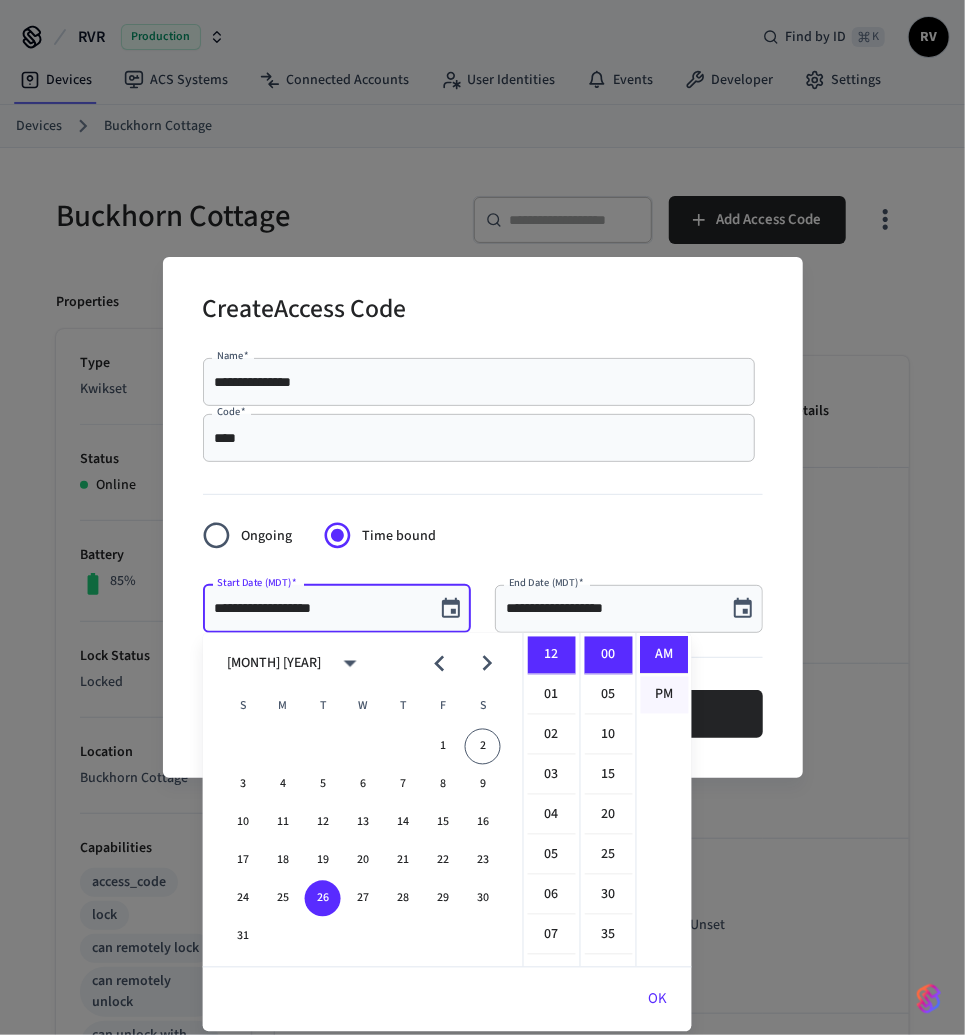 click on "PM" at bounding box center (665, 695) 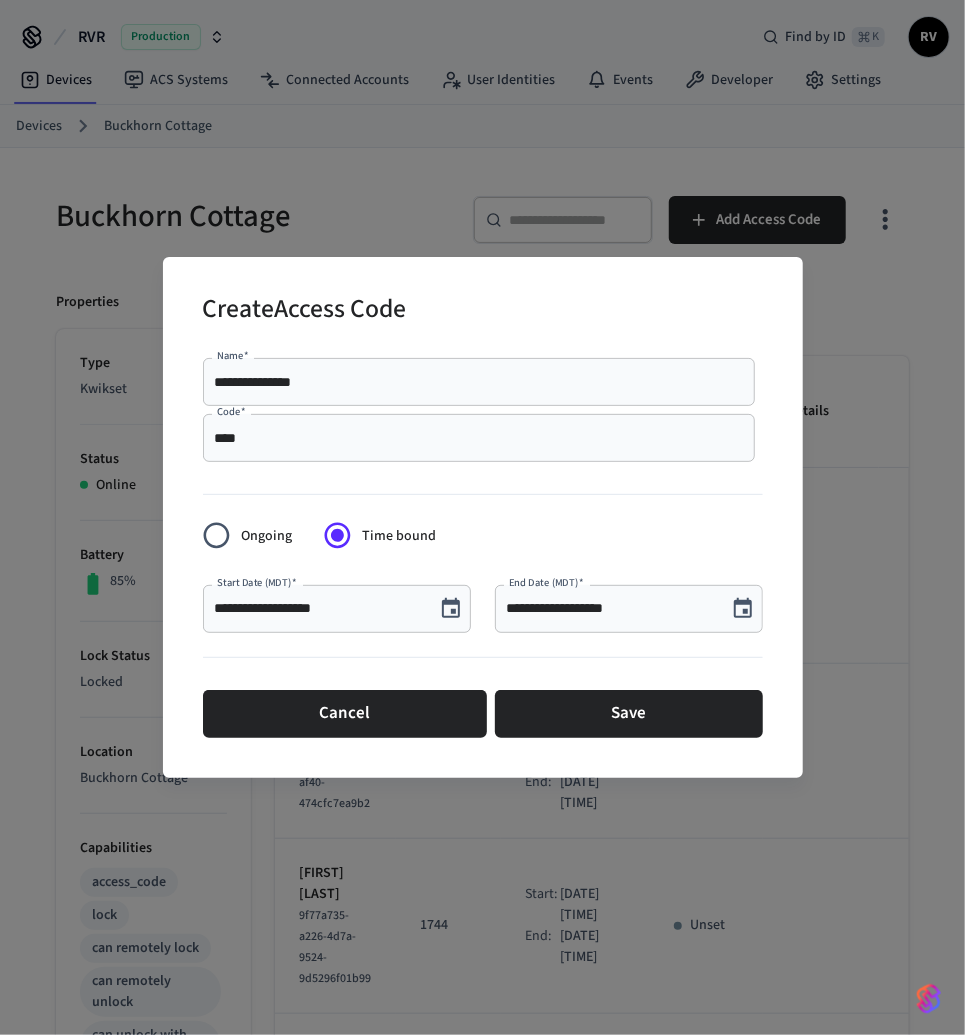 scroll, scrollTop: 36, scrollLeft: 0, axis: vertical 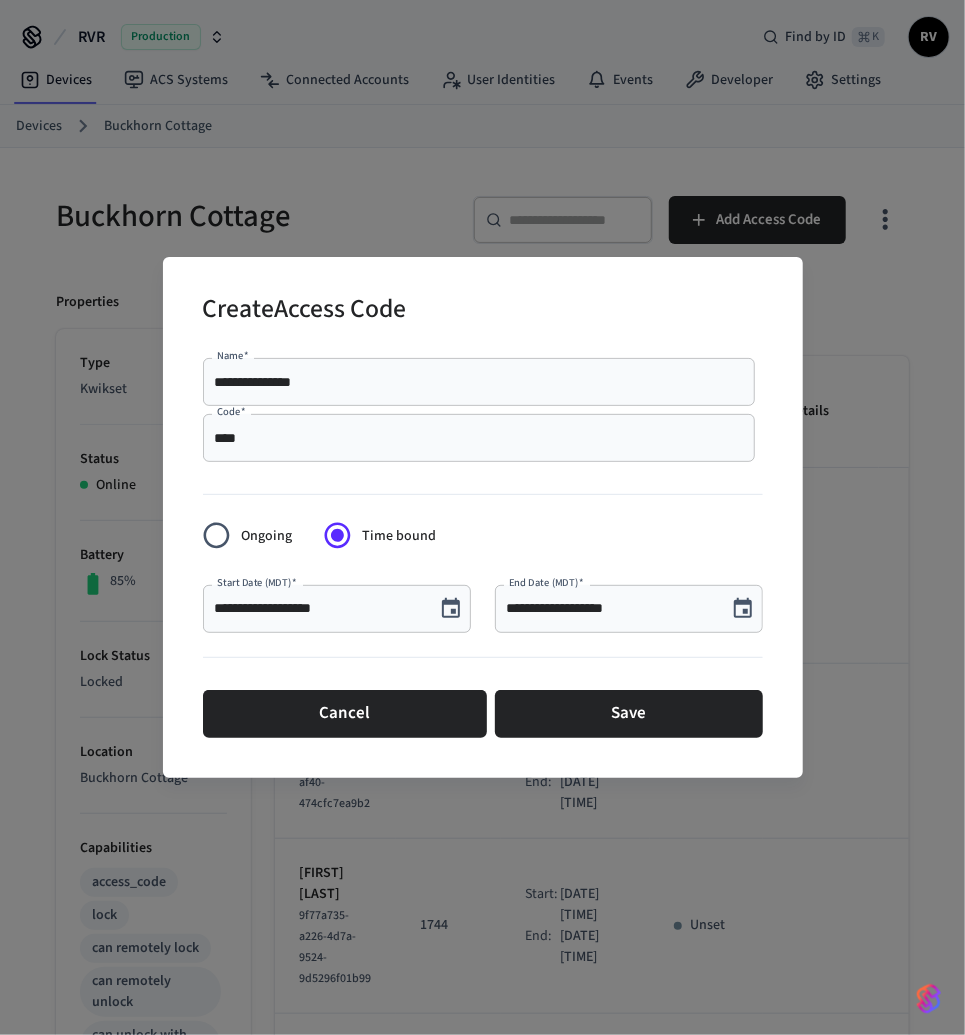 click on "**********" at bounding box center [479, 382] 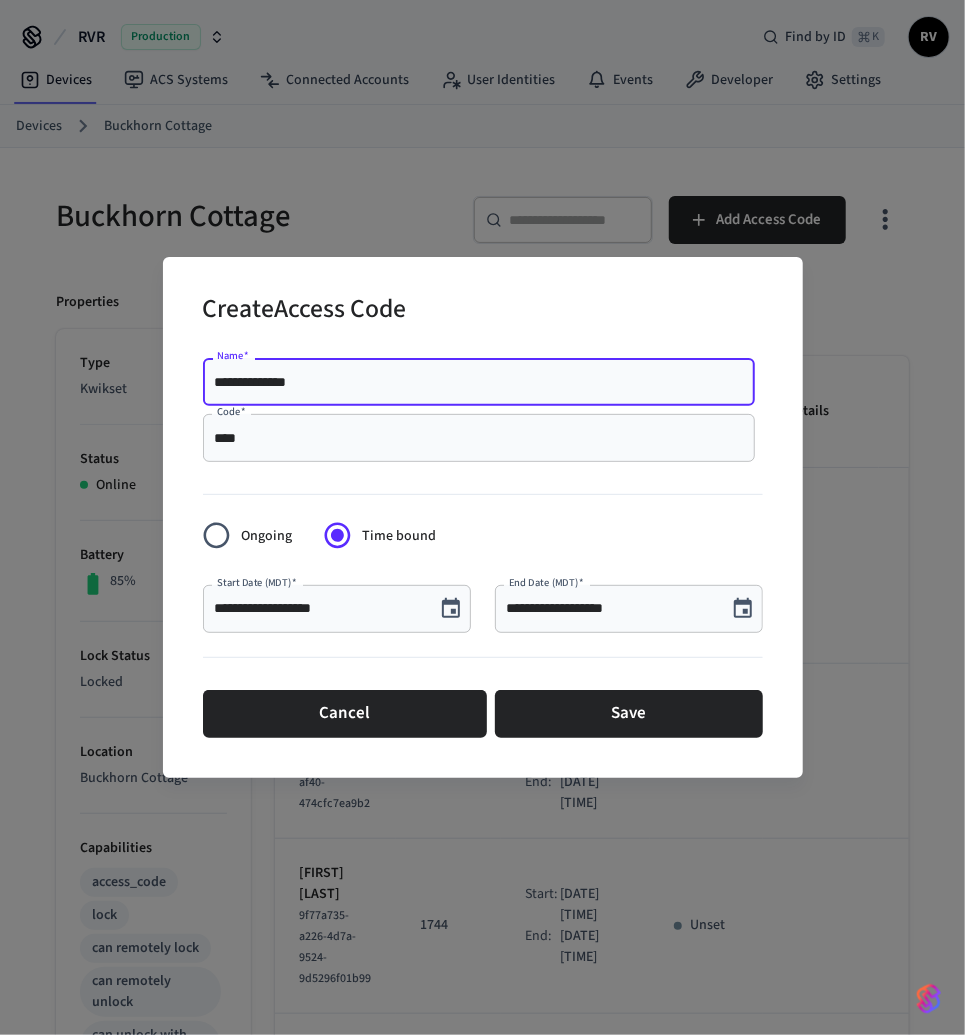 type on "**********" 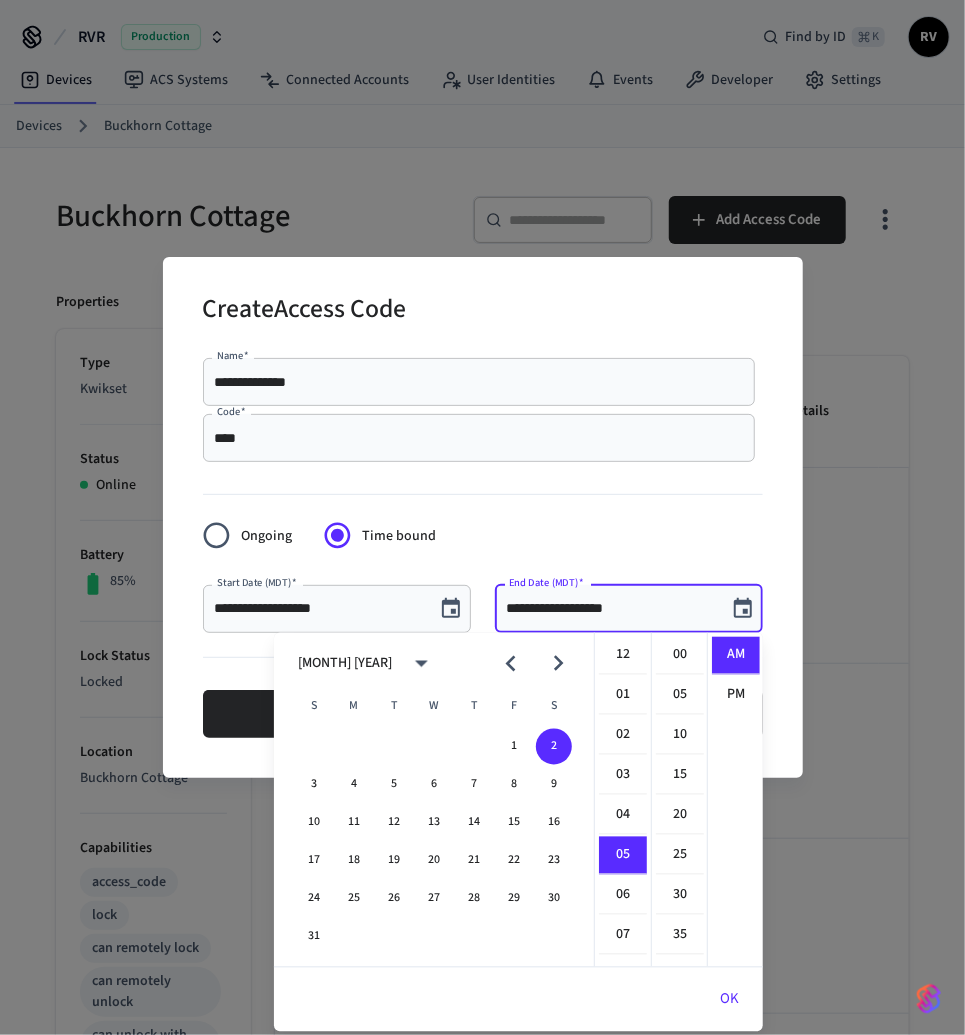 scroll, scrollTop: 198, scrollLeft: 0, axis: vertical 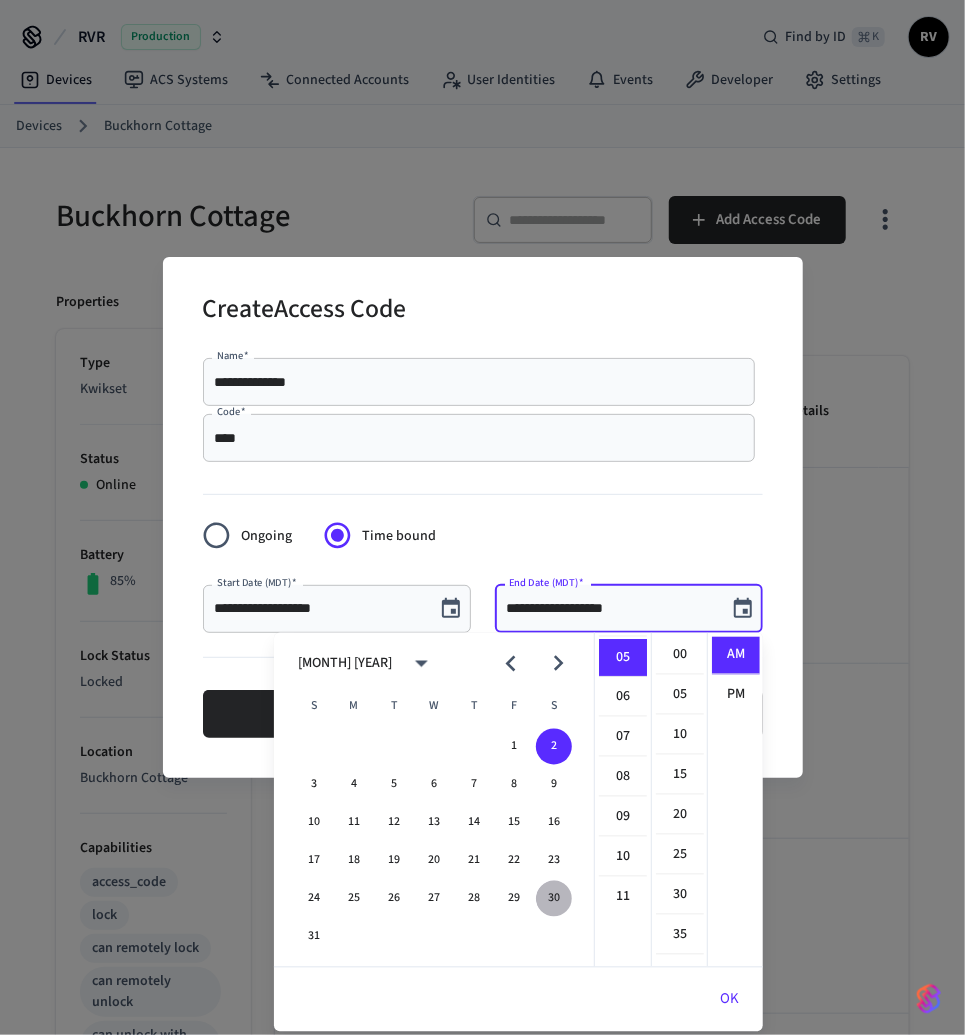 click on "30" at bounding box center [554, 899] 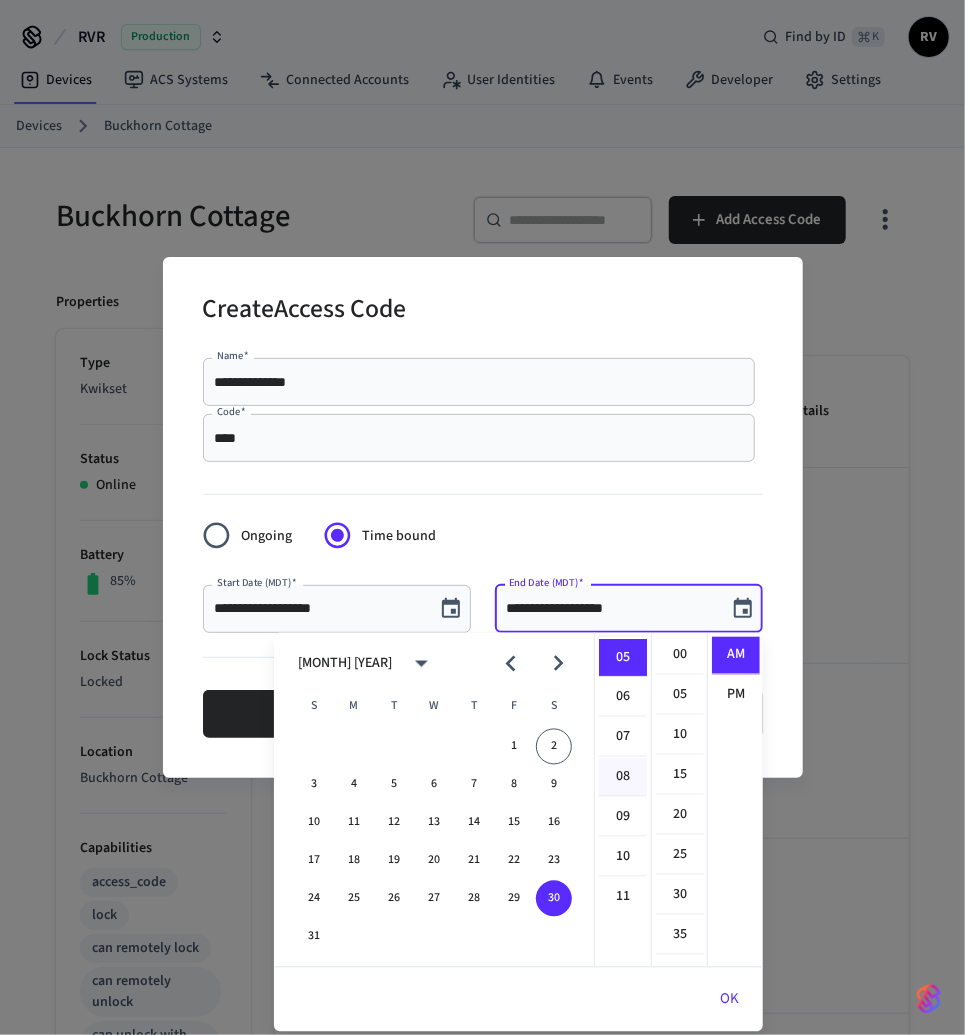 scroll, scrollTop: 0, scrollLeft: 0, axis: both 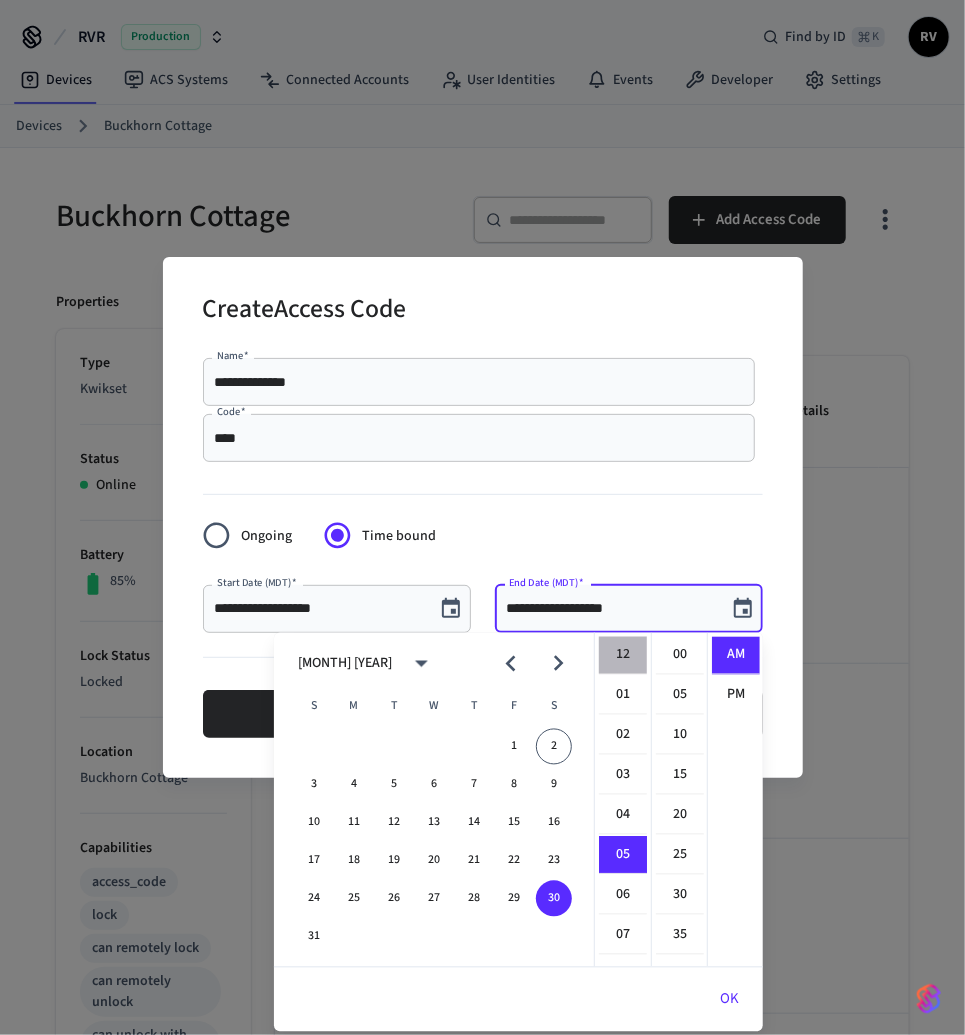 click on "12" at bounding box center (623, 656) 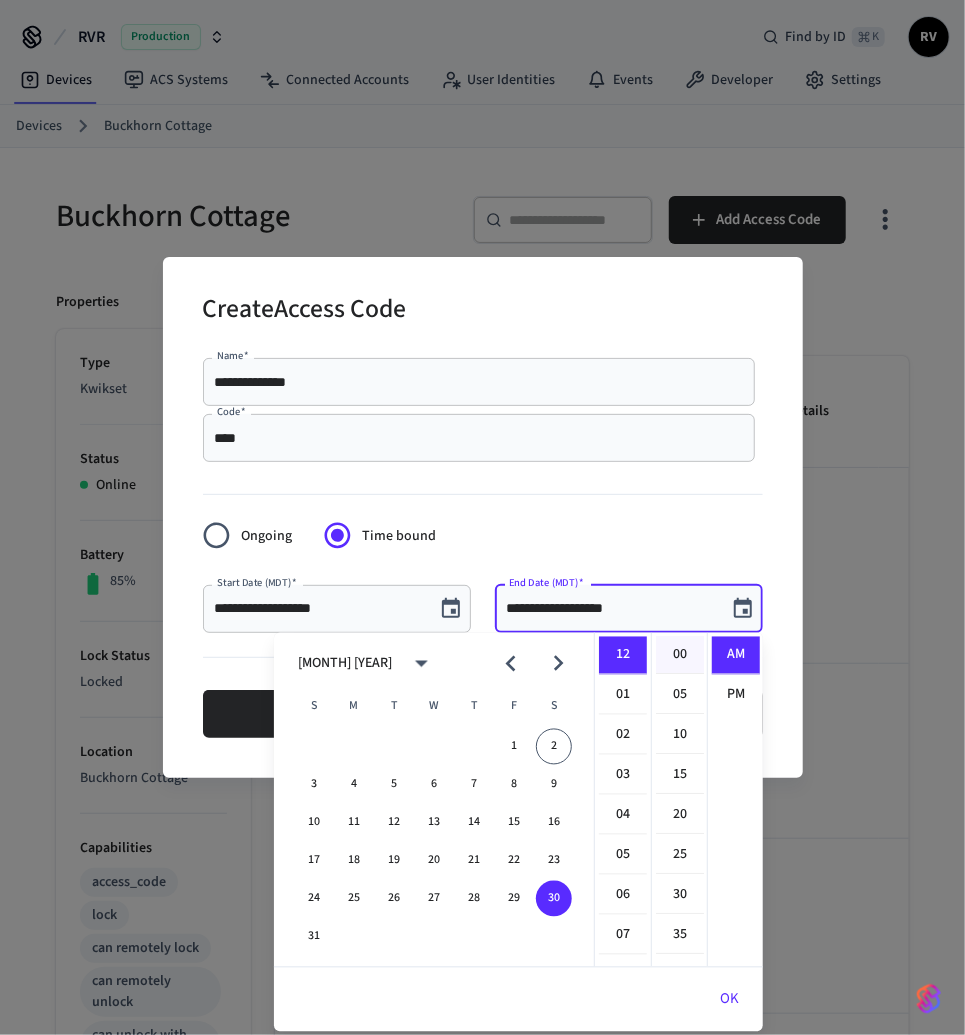 click on "00" at bounding box center [680, 656] 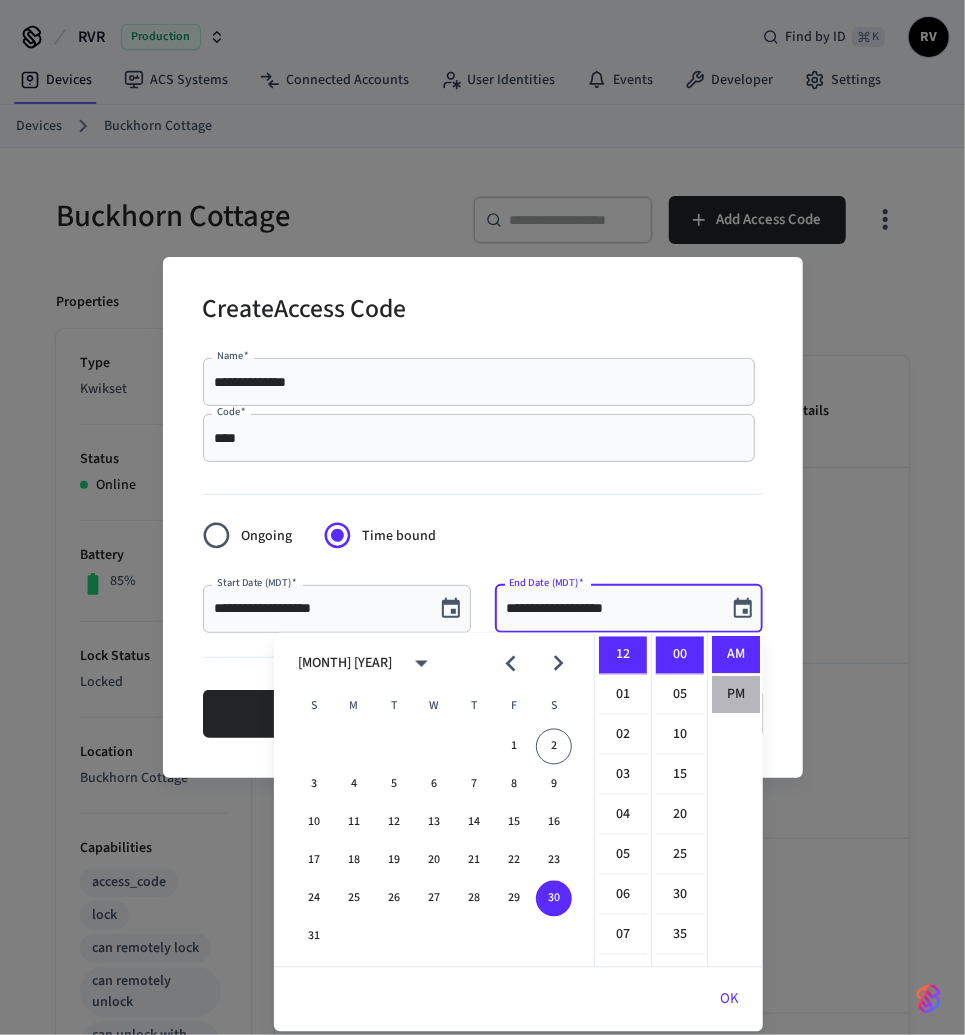 click on "PM" at bounding box center (736, 695) 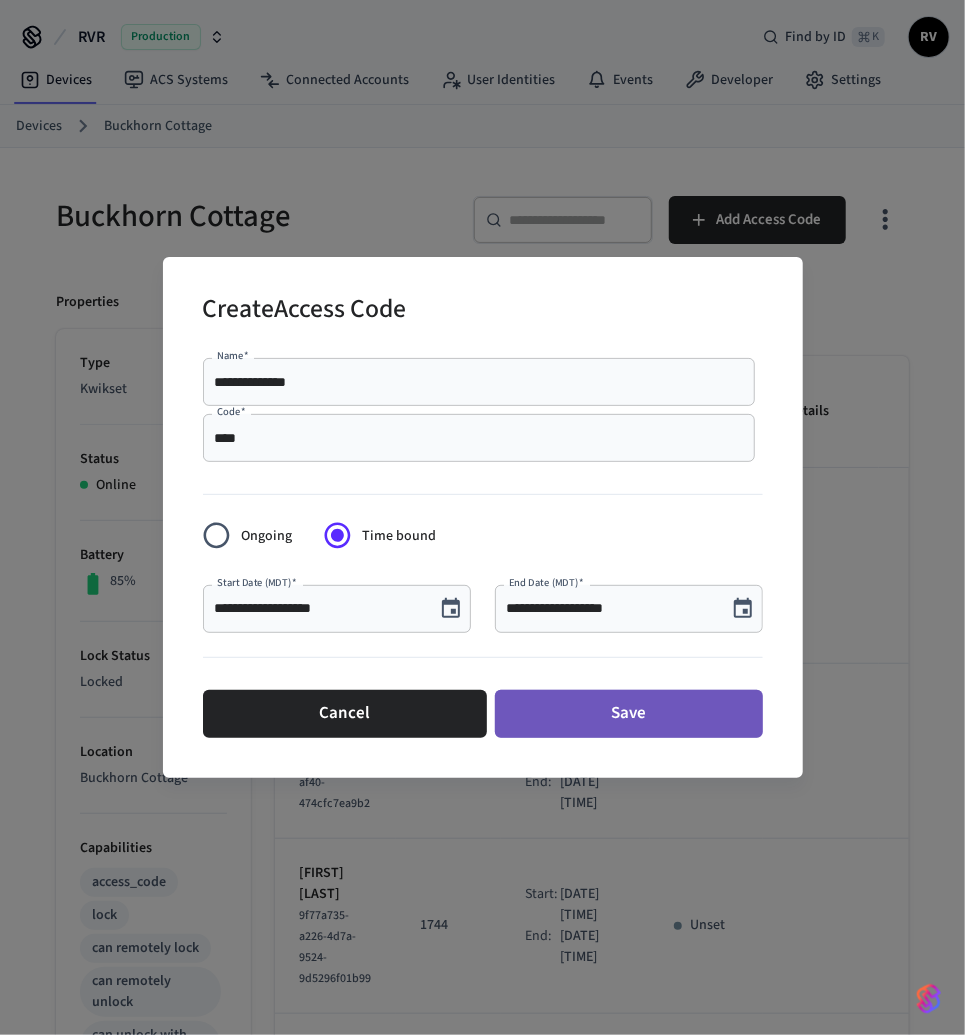 click on "Save" at bounding box center (629, 714) 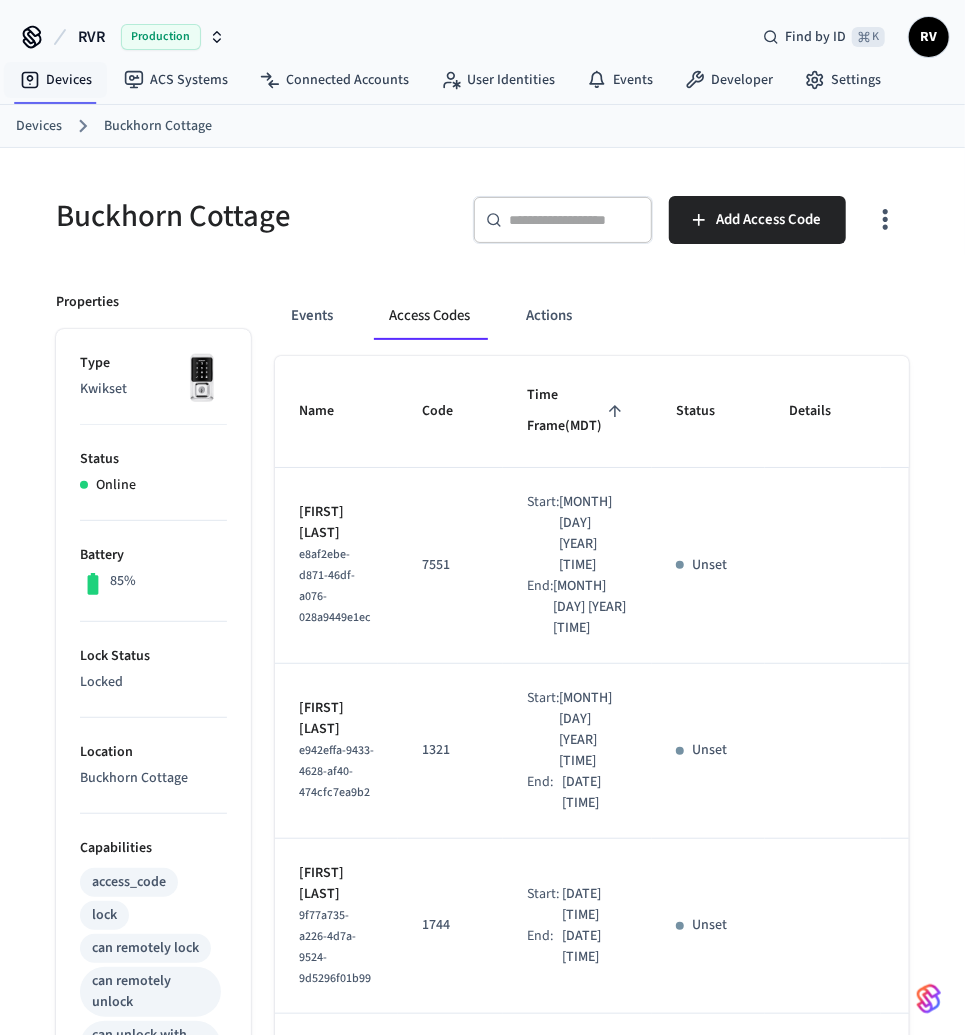 click on "Devices" at bounding box center (39, 126) 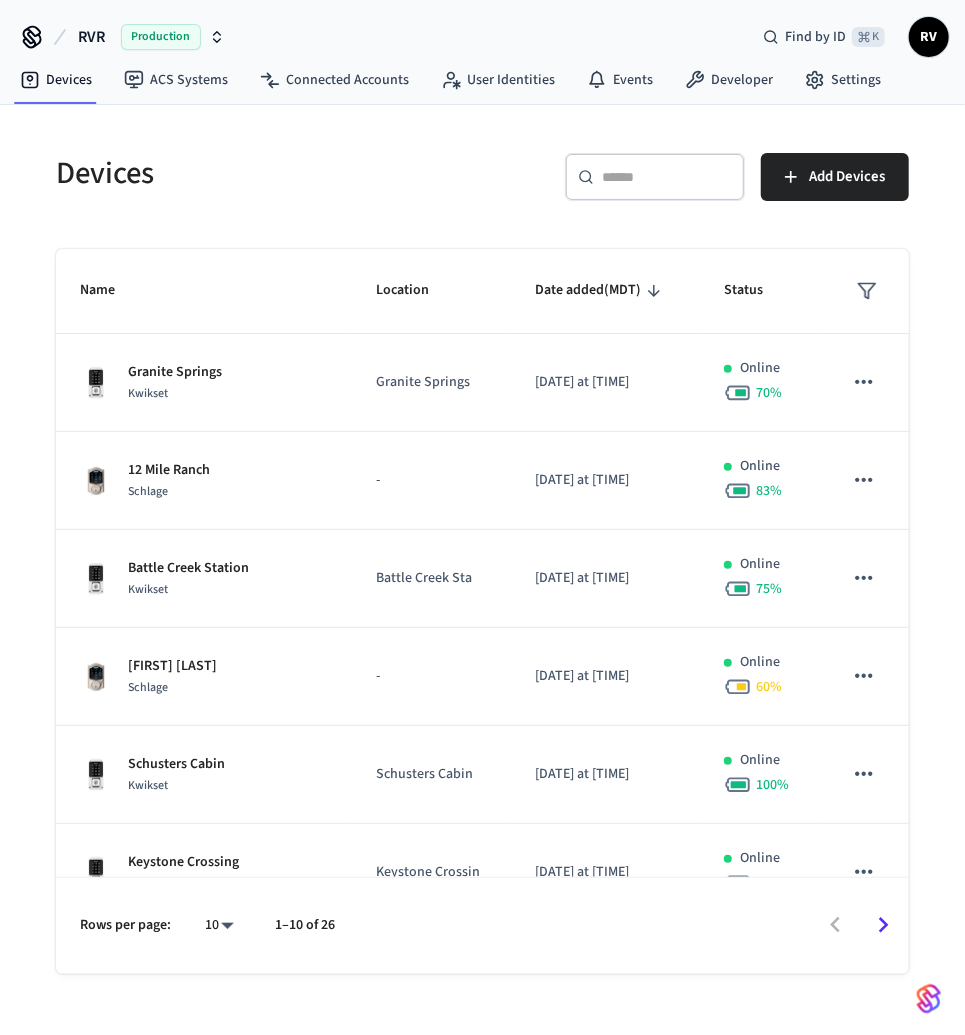 click on "​ ​" at bounding box center (655, 177) 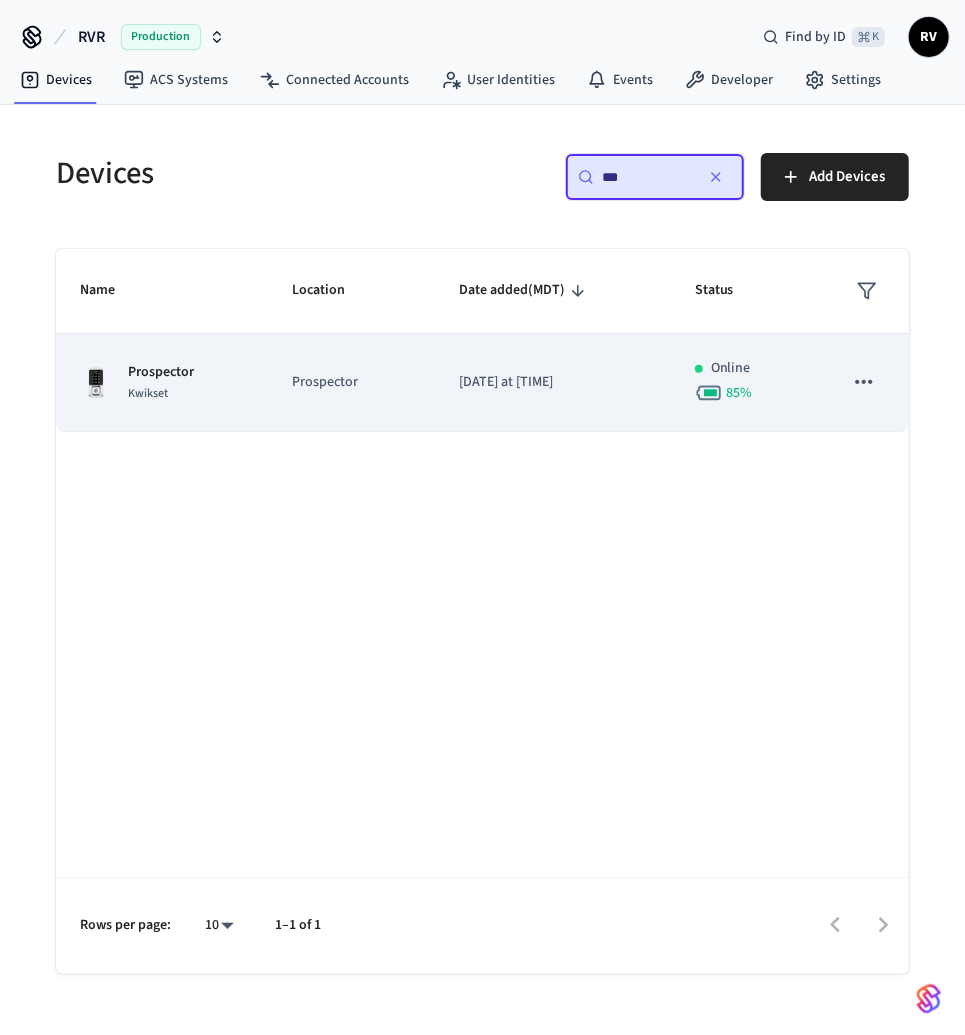 type on "***" 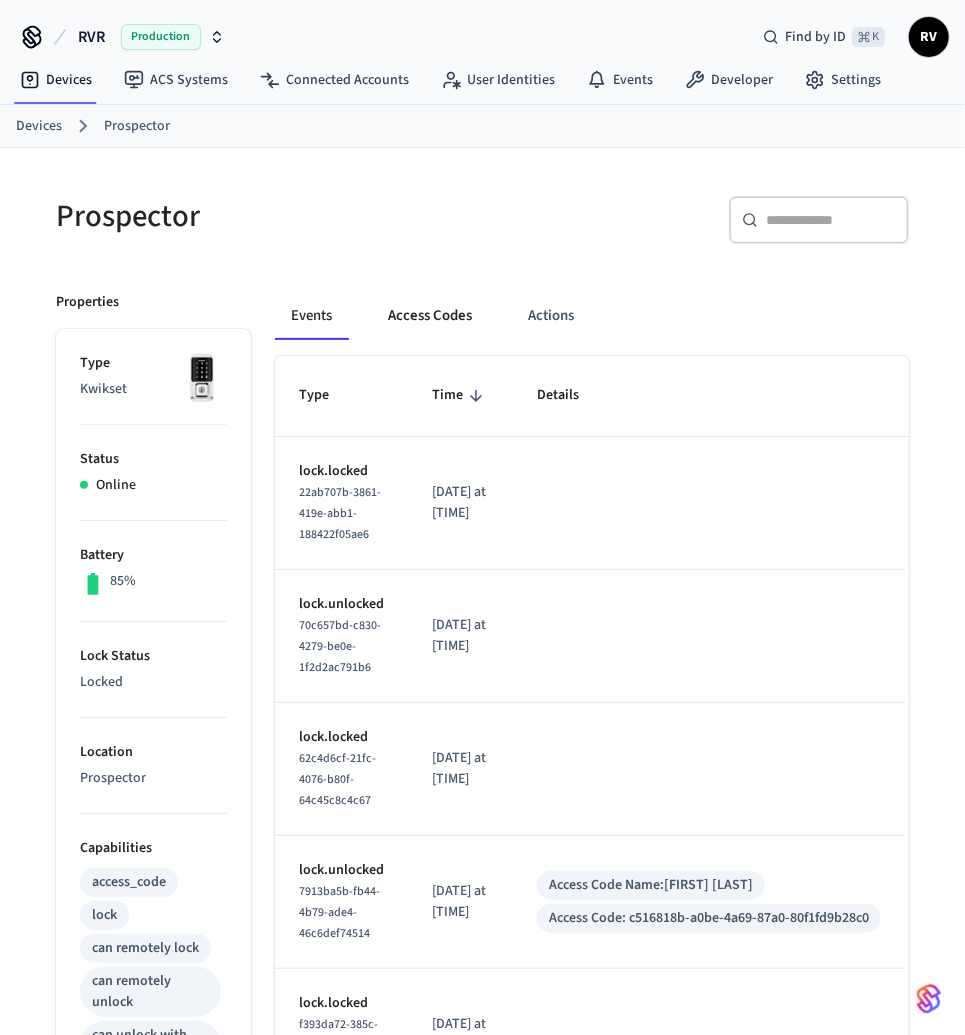 click on "Access Codes" at bounding box center [430, 316] 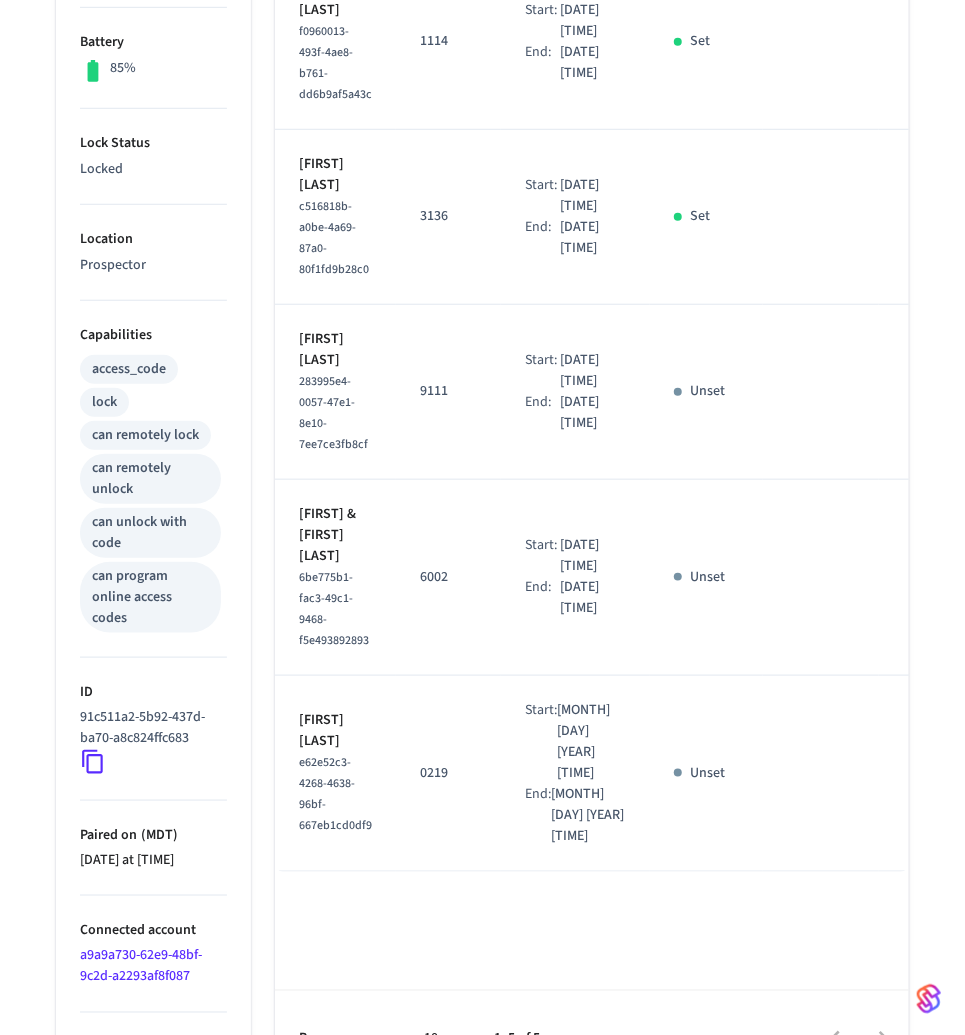 scroll, scrollTop: 0, scrollLeft: 0, axis: both 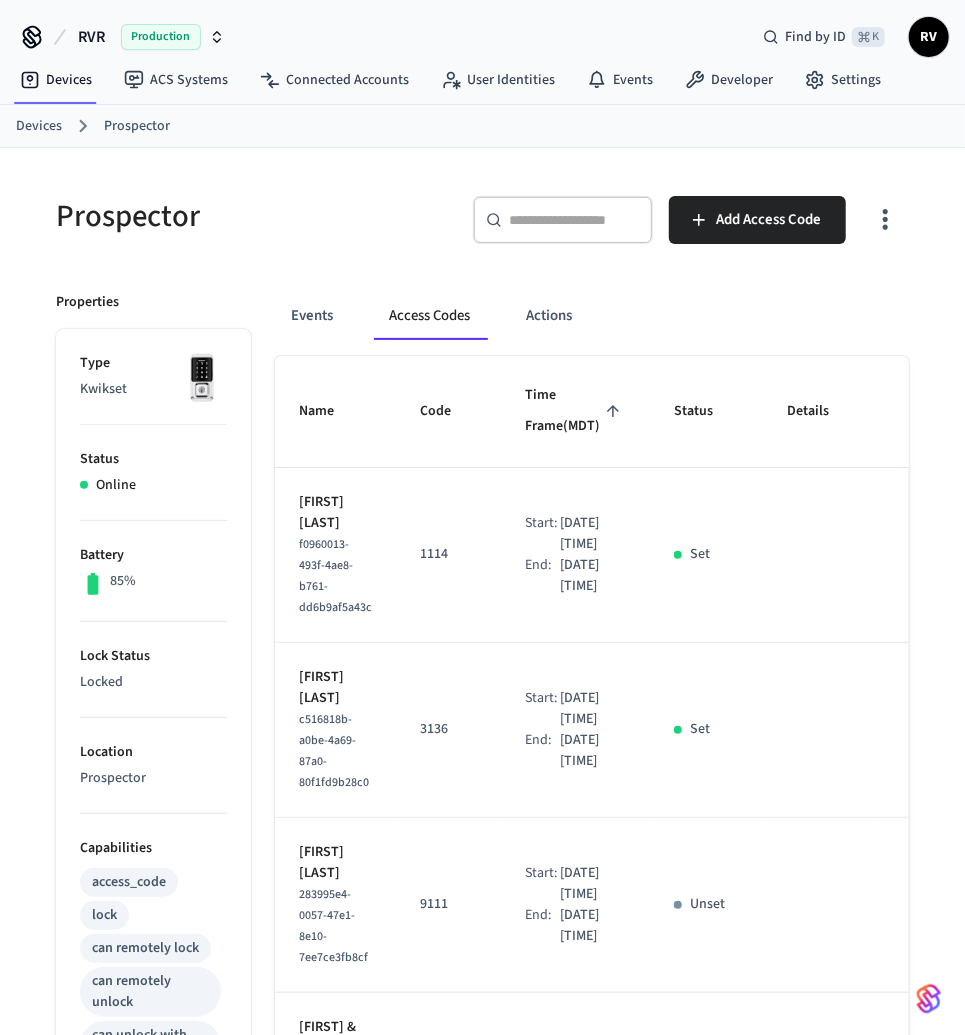 click on "Devices" at bounding box center (39, 126) 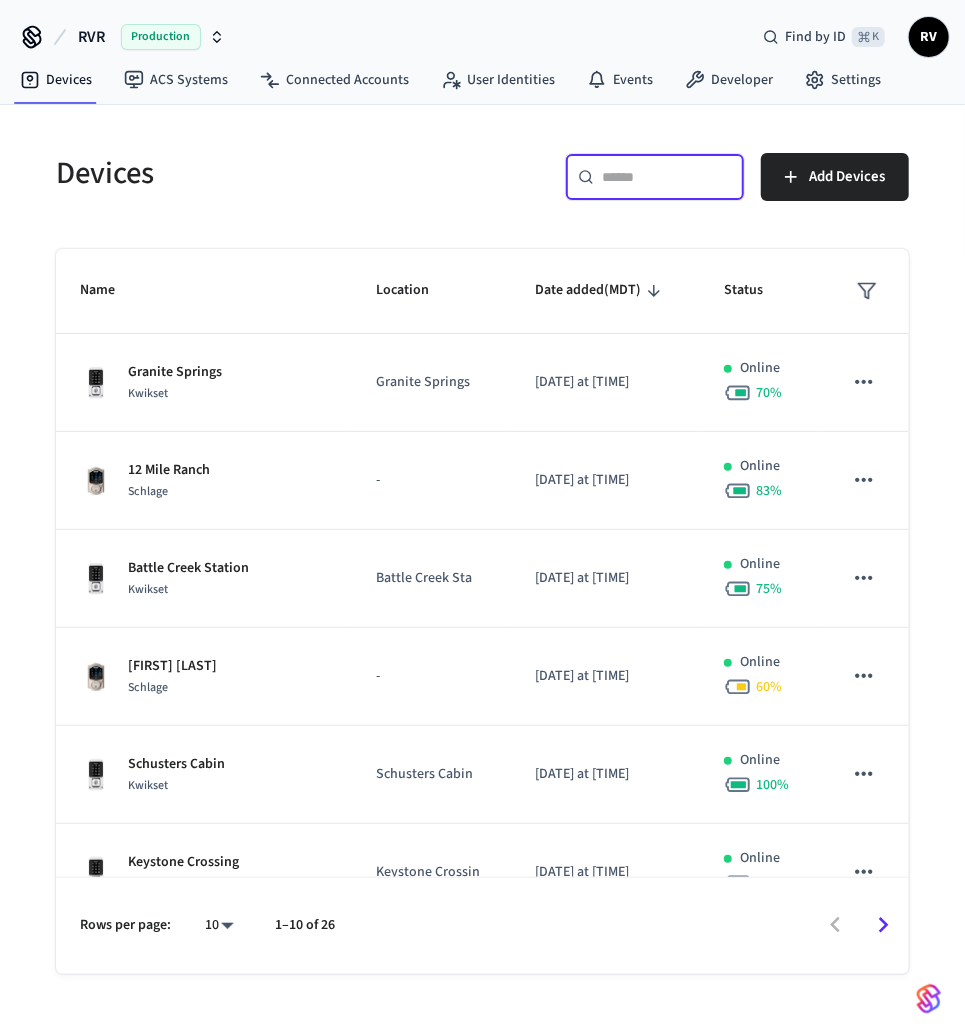 click at bounding box center (667, 177) 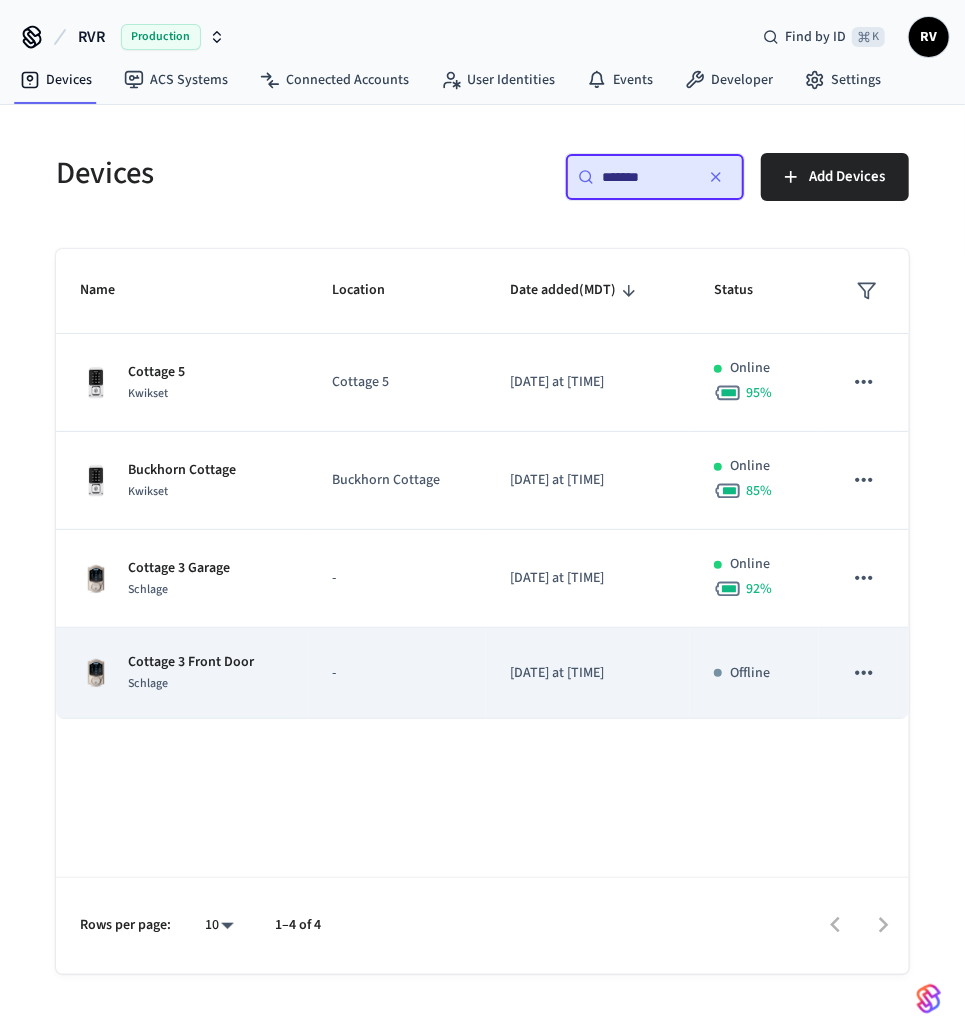 type on "*******" 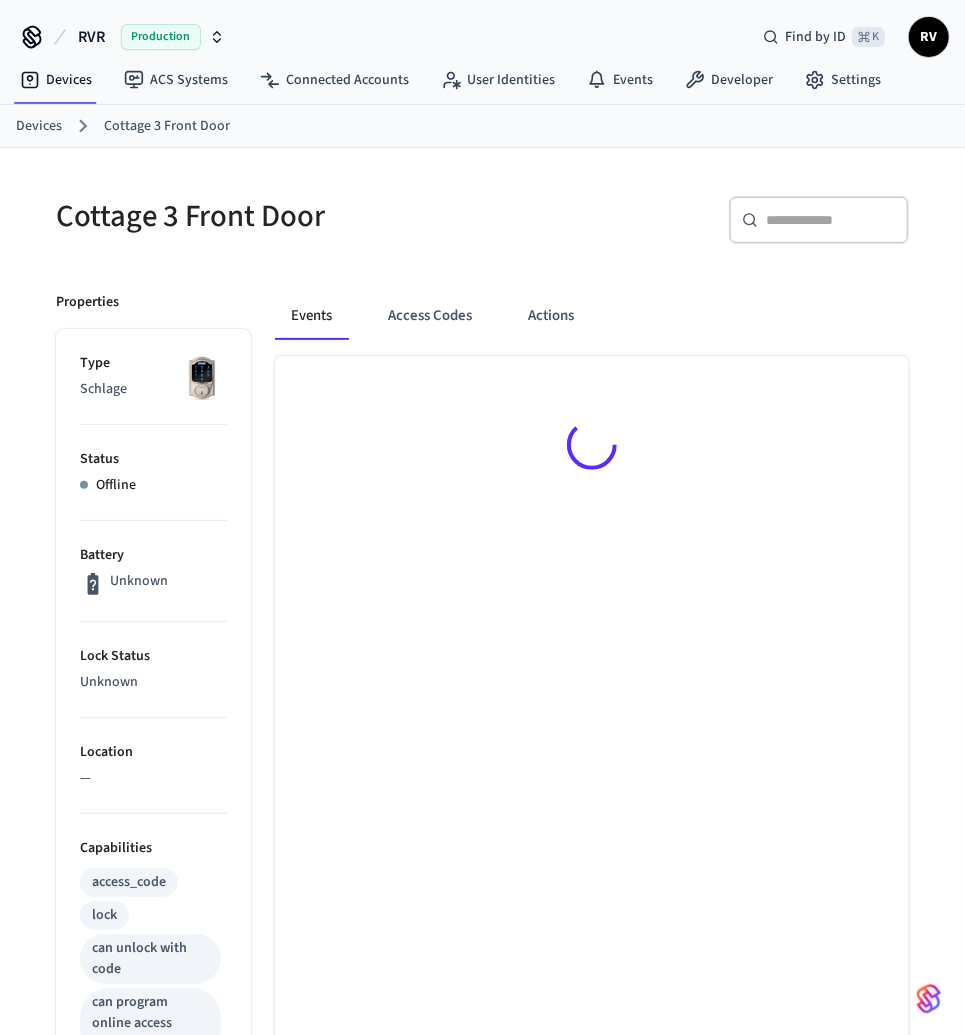 click on "Events Access Codes Actions" at bounding box center (580, 959) 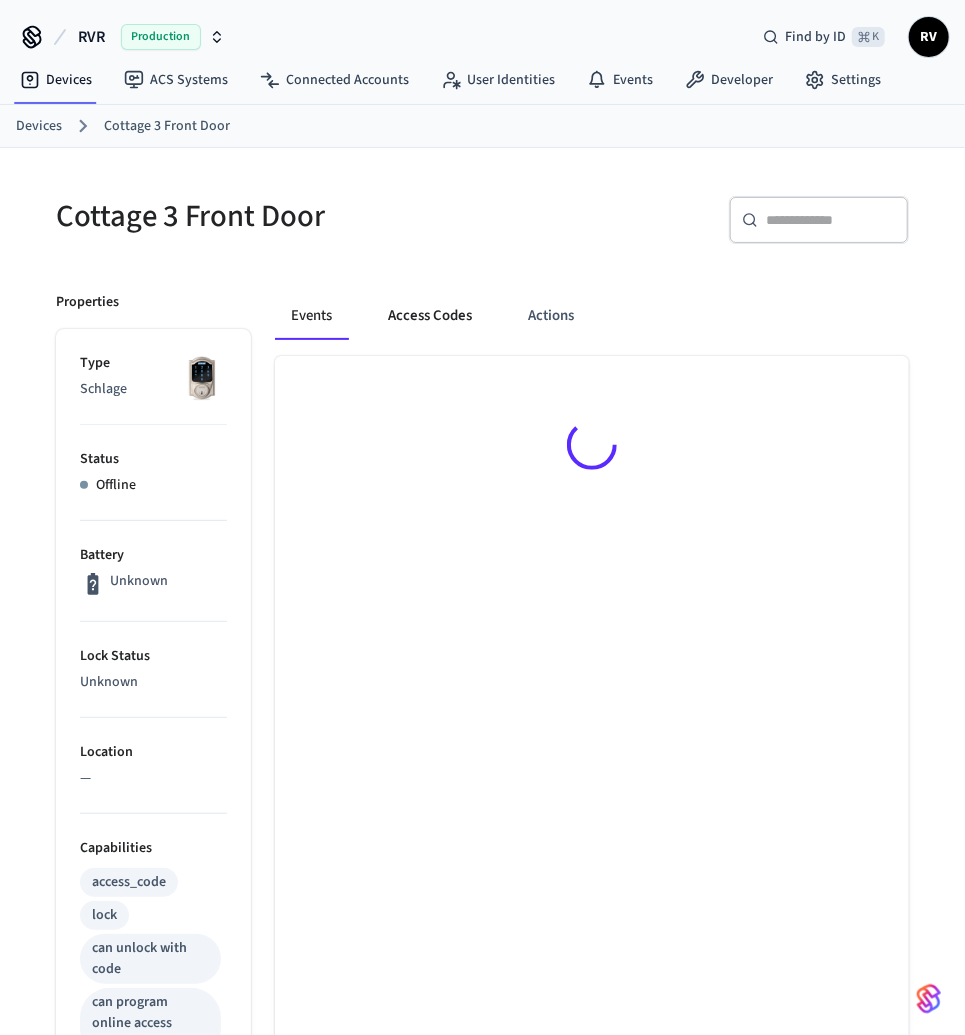 click on "Access Codes" at bounding box center (430, 316) 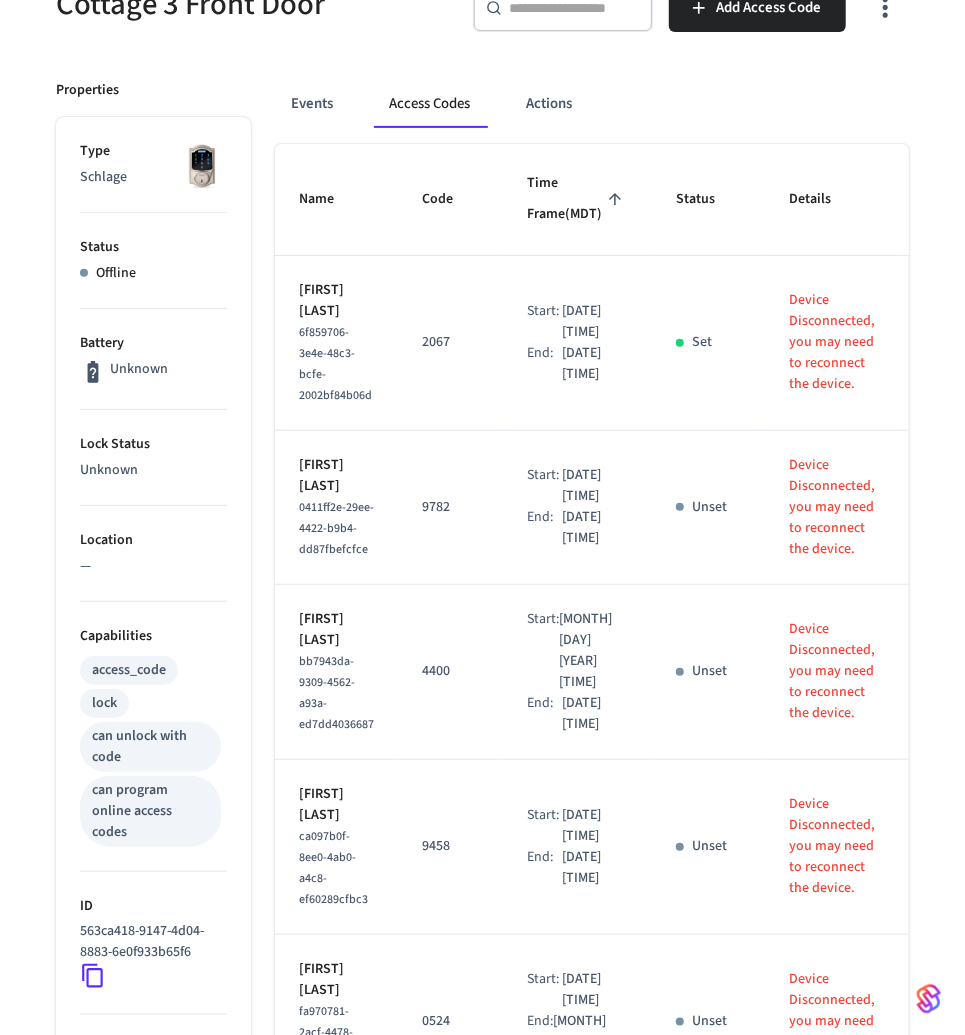 scroll, scrollTop: 0, scrollLeft: 0, axis: both 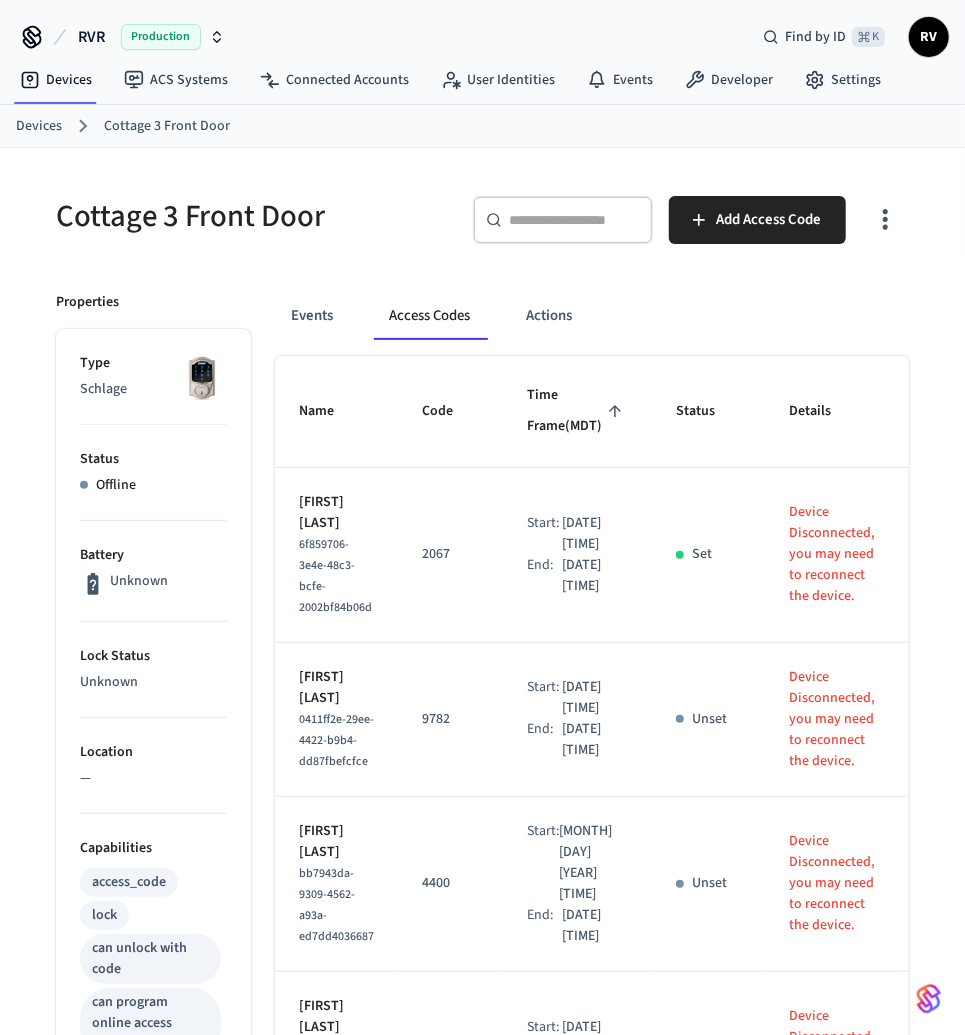 click on "Devices" at bounding box center (39, 126) 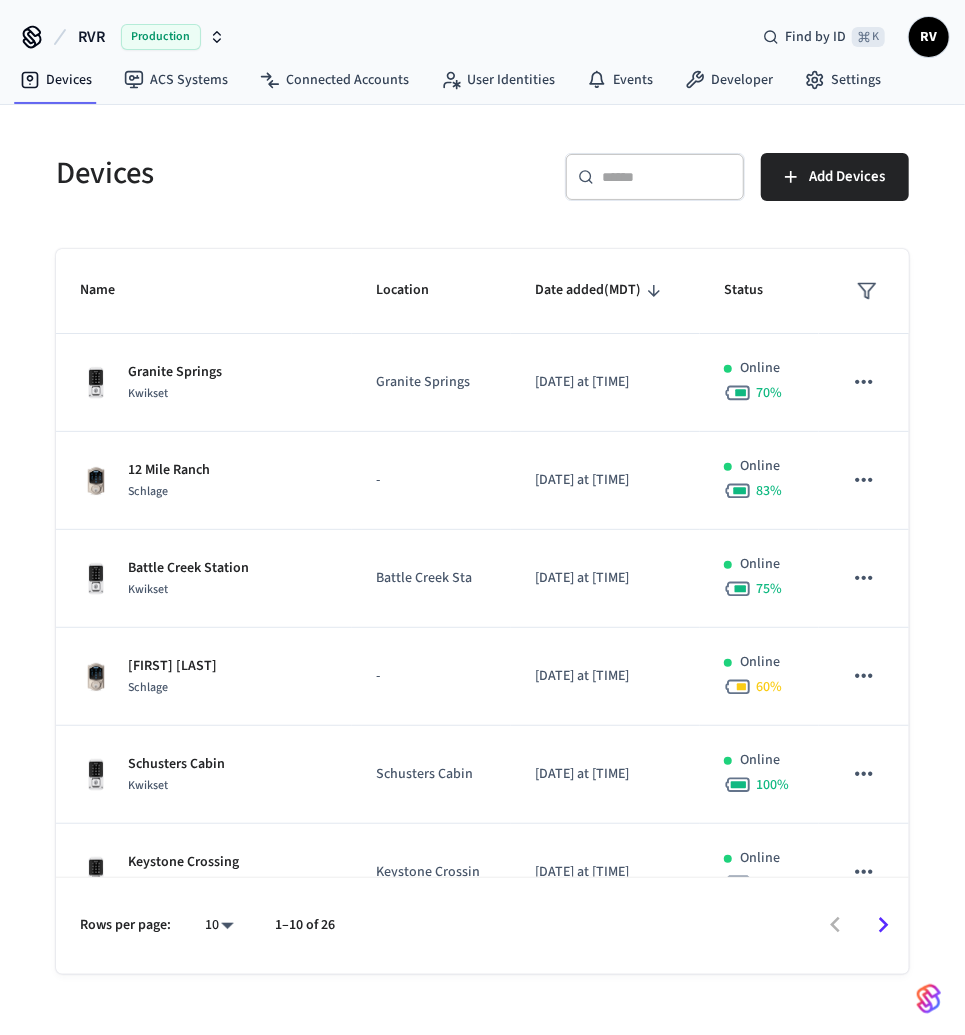 click on "​ ​" at bounding box center [655, 177] 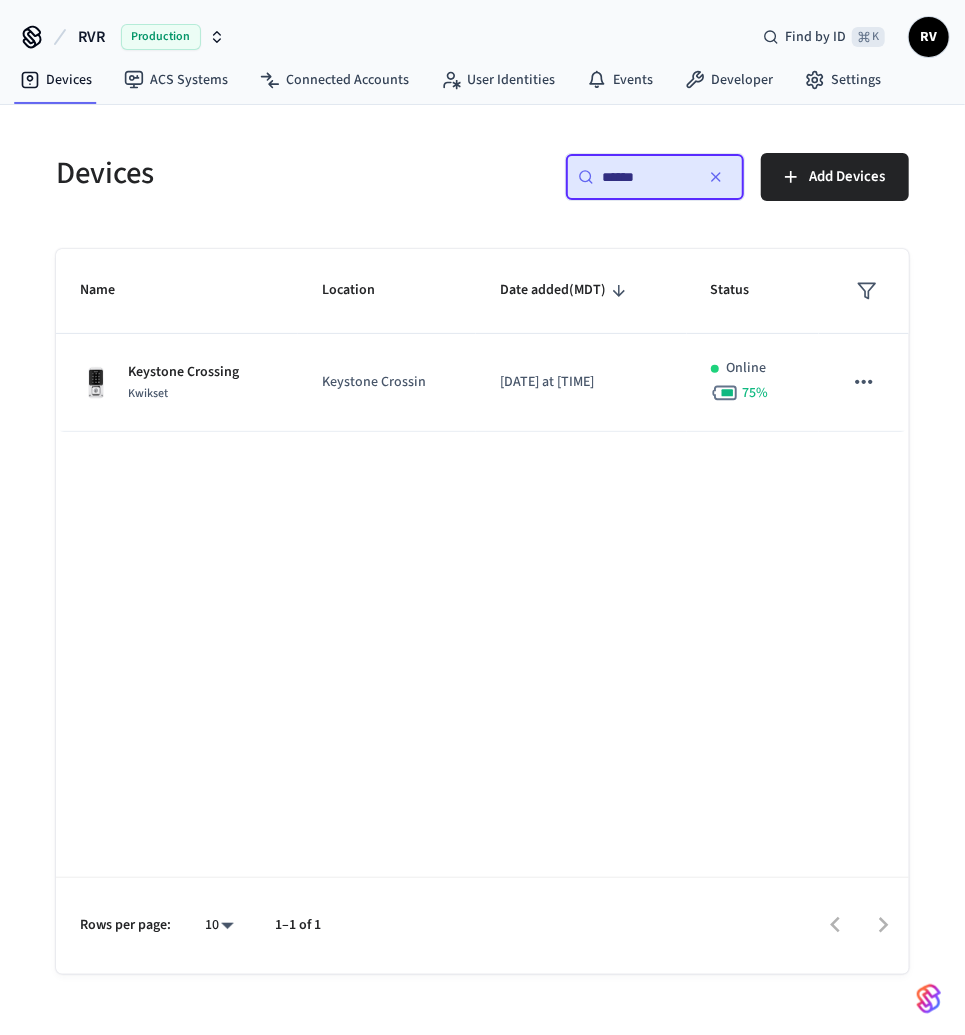 type on "******" 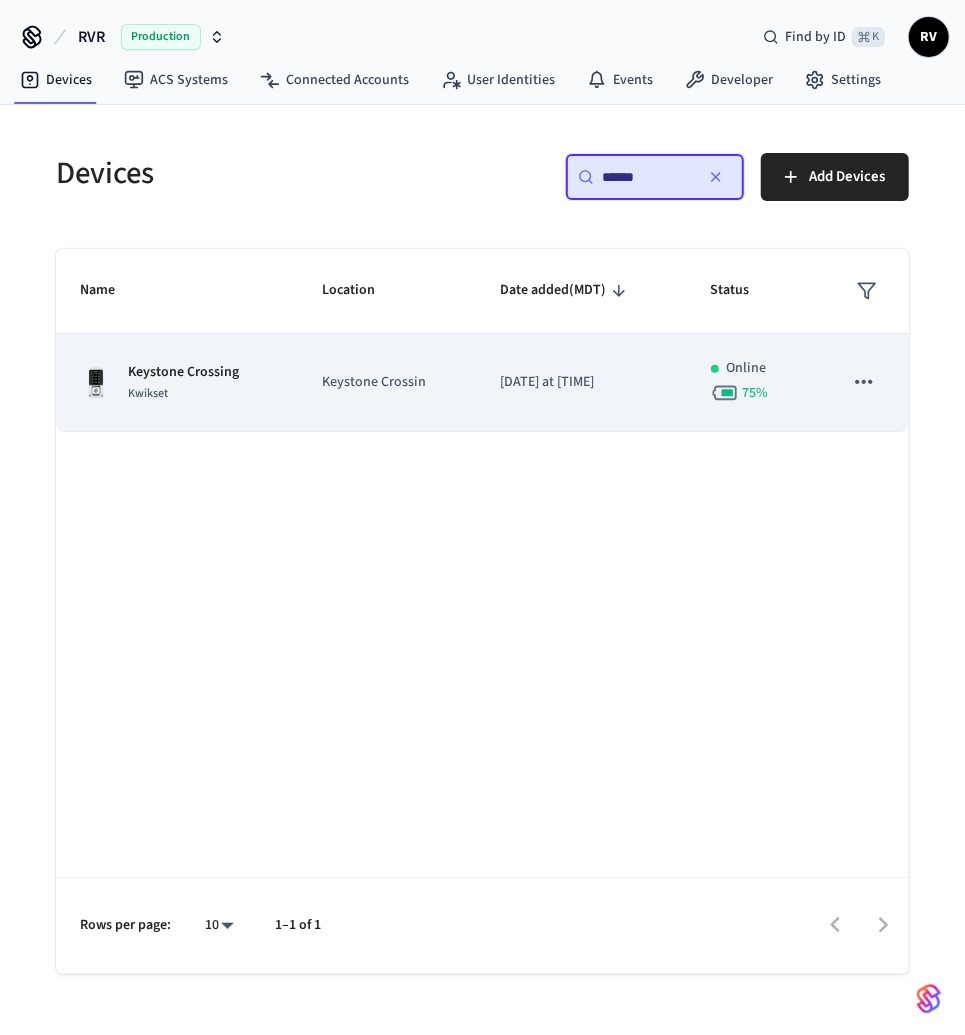 click on "Kwikset" at bounding box center (148, 393) 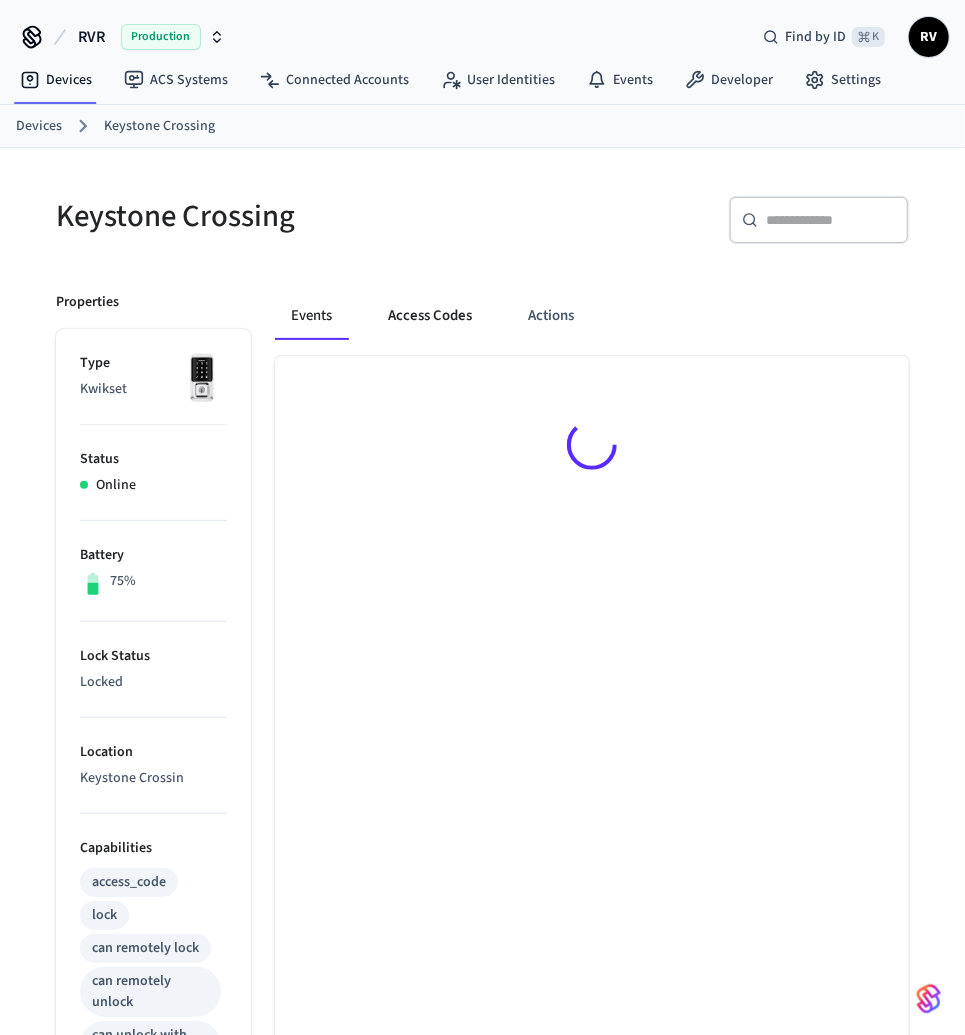 click on "Access Codes" at bounding box center (430, 316) 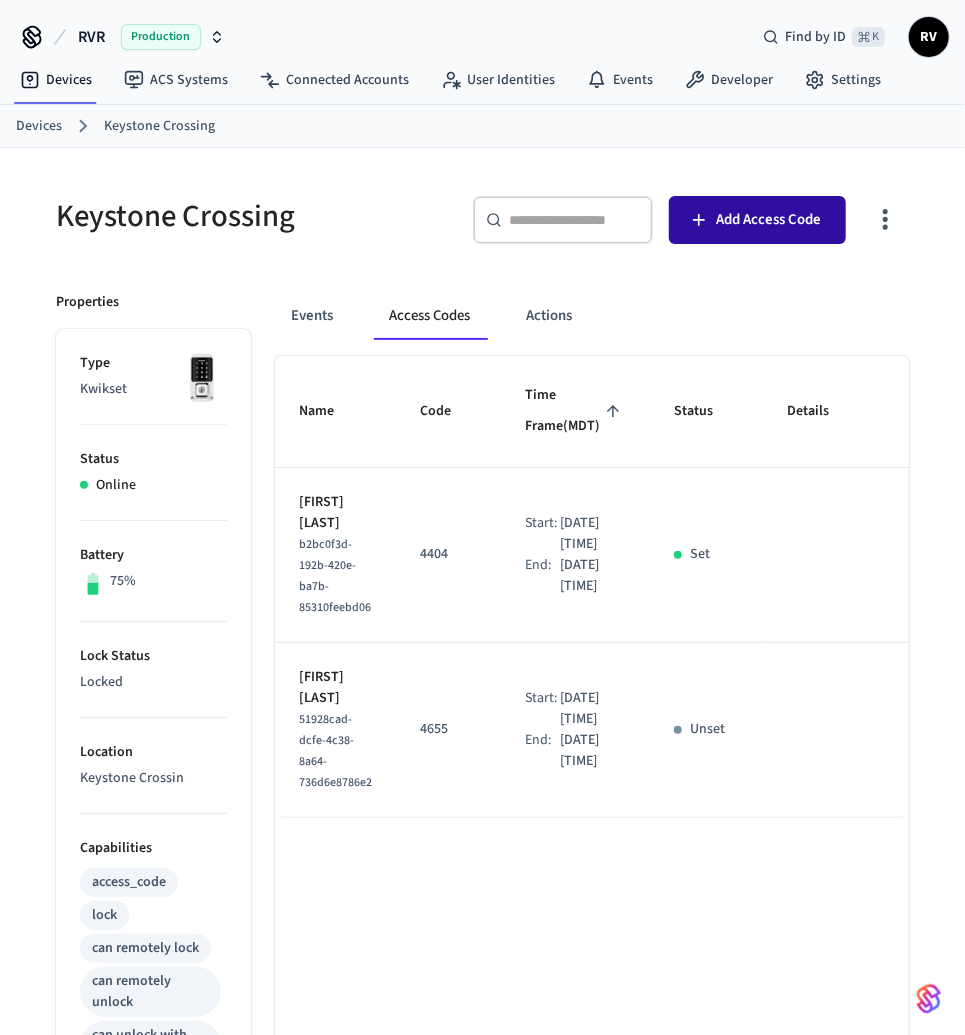click on "Add Access Code" at bounding box center (757, 220) 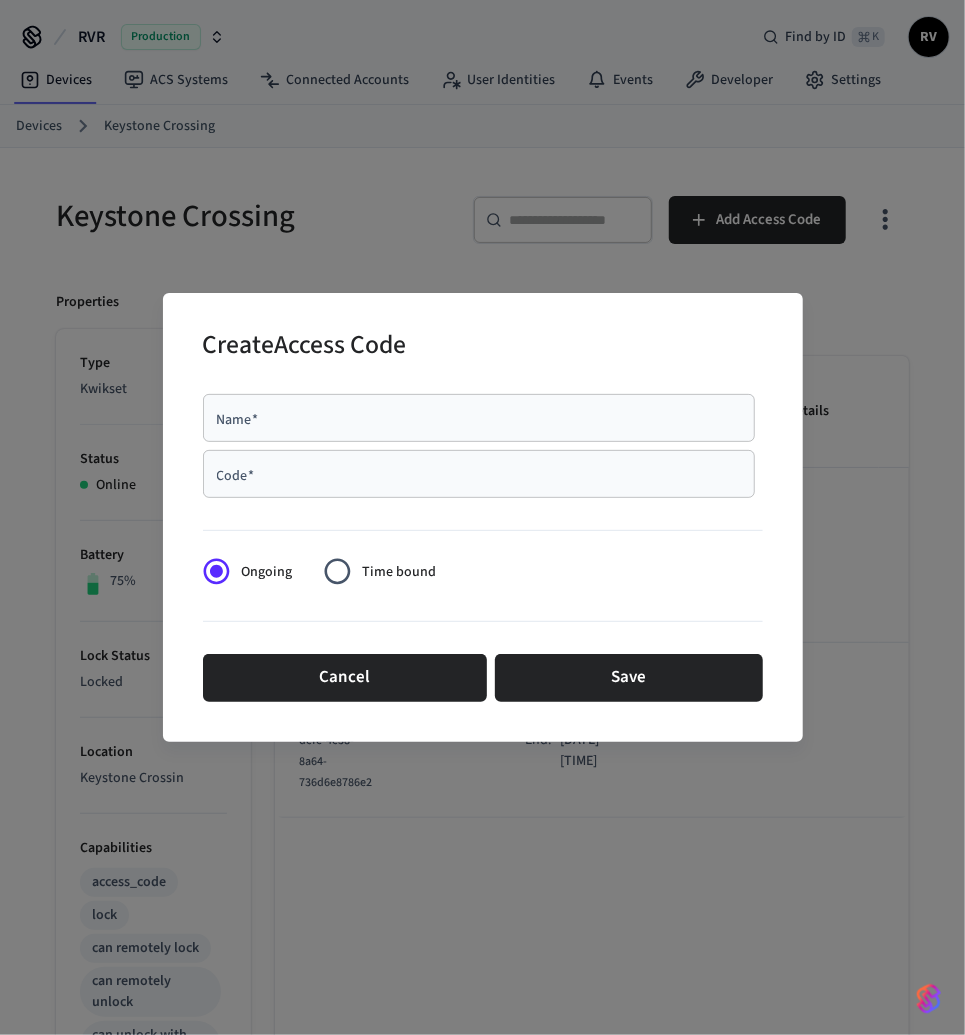click on "Code   * Code   *" at bounding box center (483, 478) 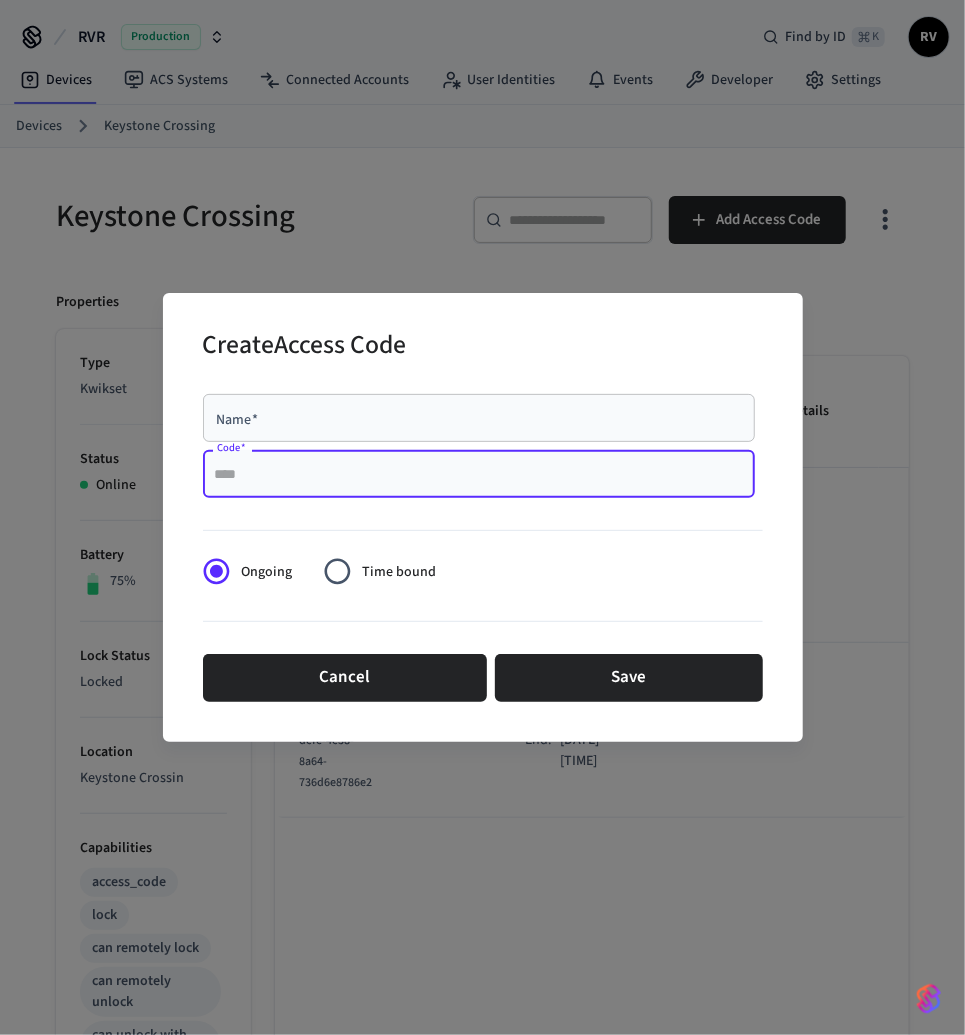 paste on "****" 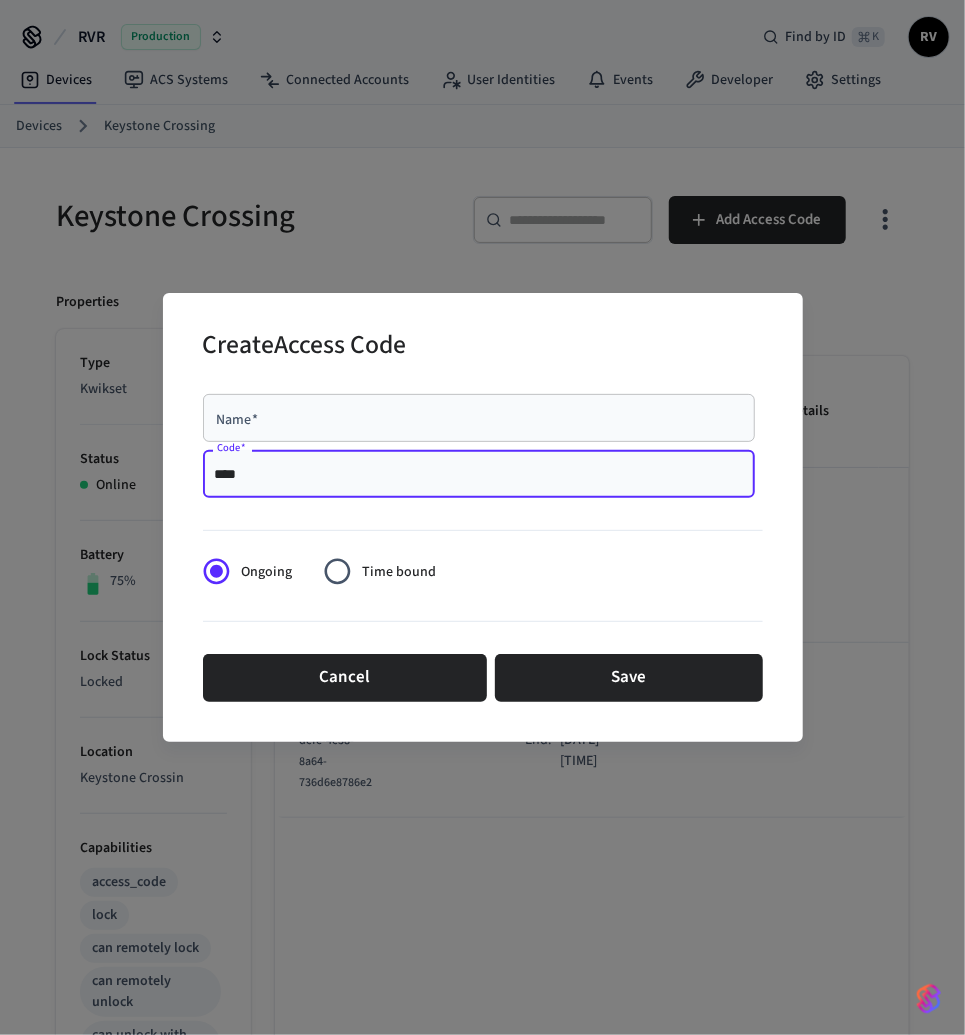 type on "****" 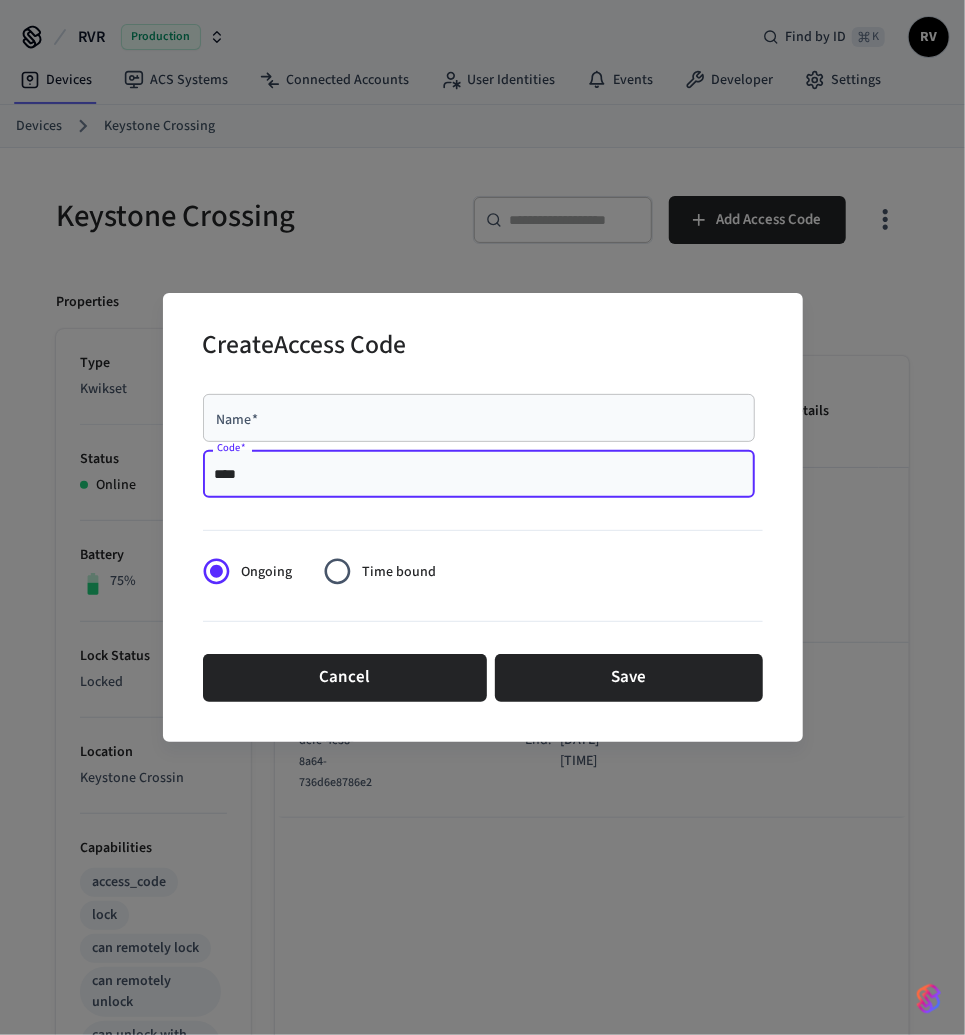 click on "Name   *" at bounding box center [479, 418] 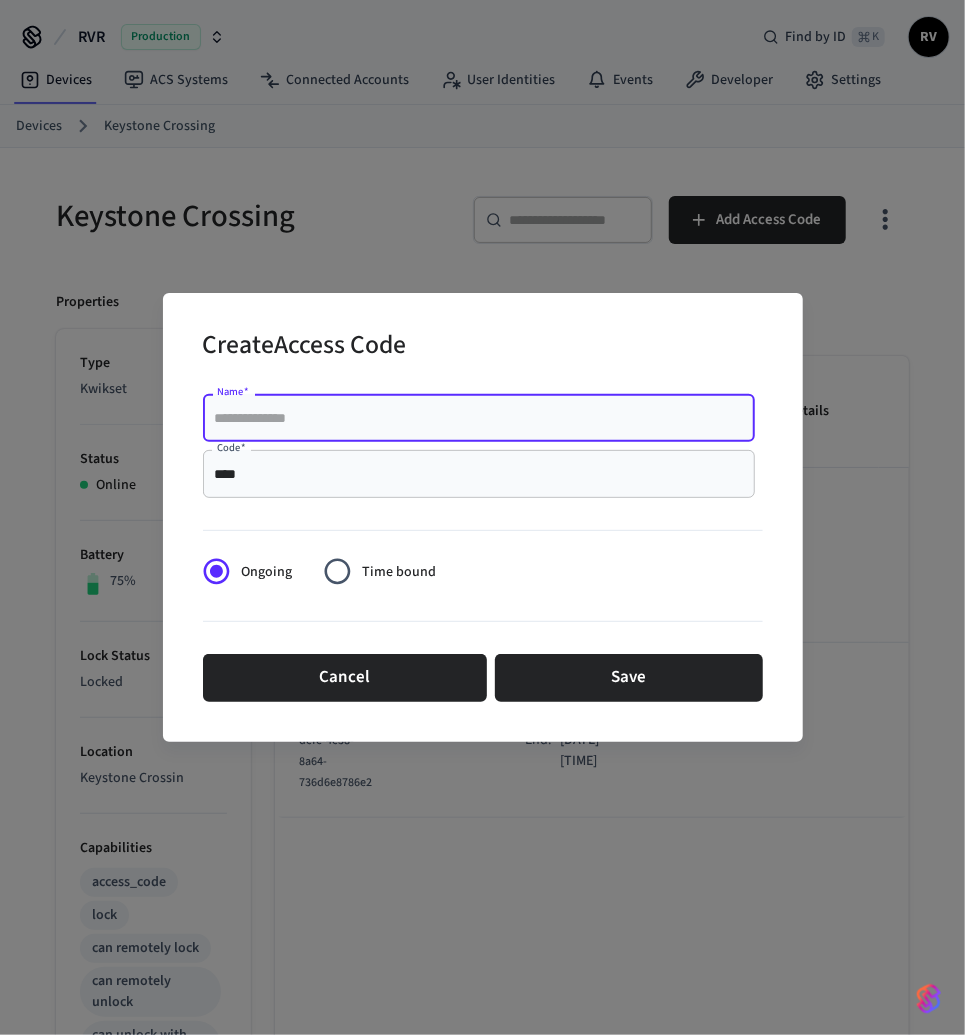 paste on "*********" 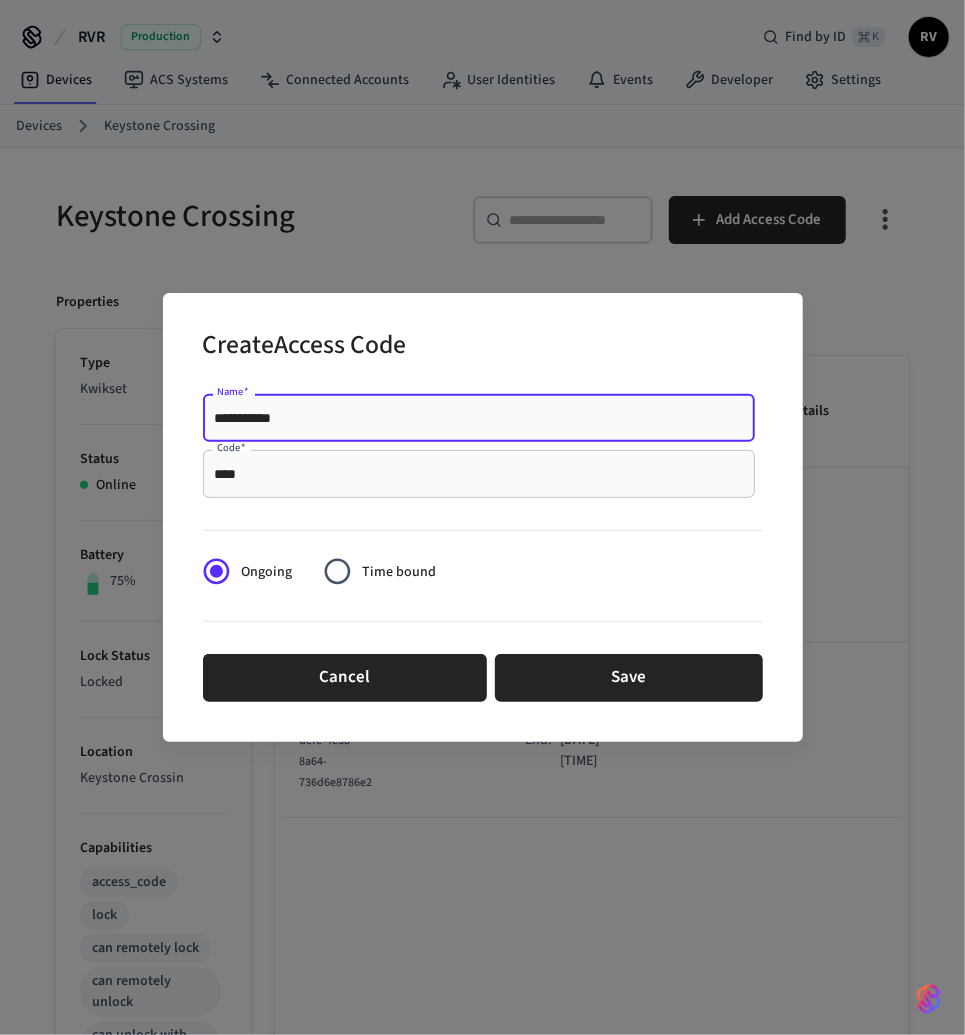 click on "*********" at bounding box center [479, 418] 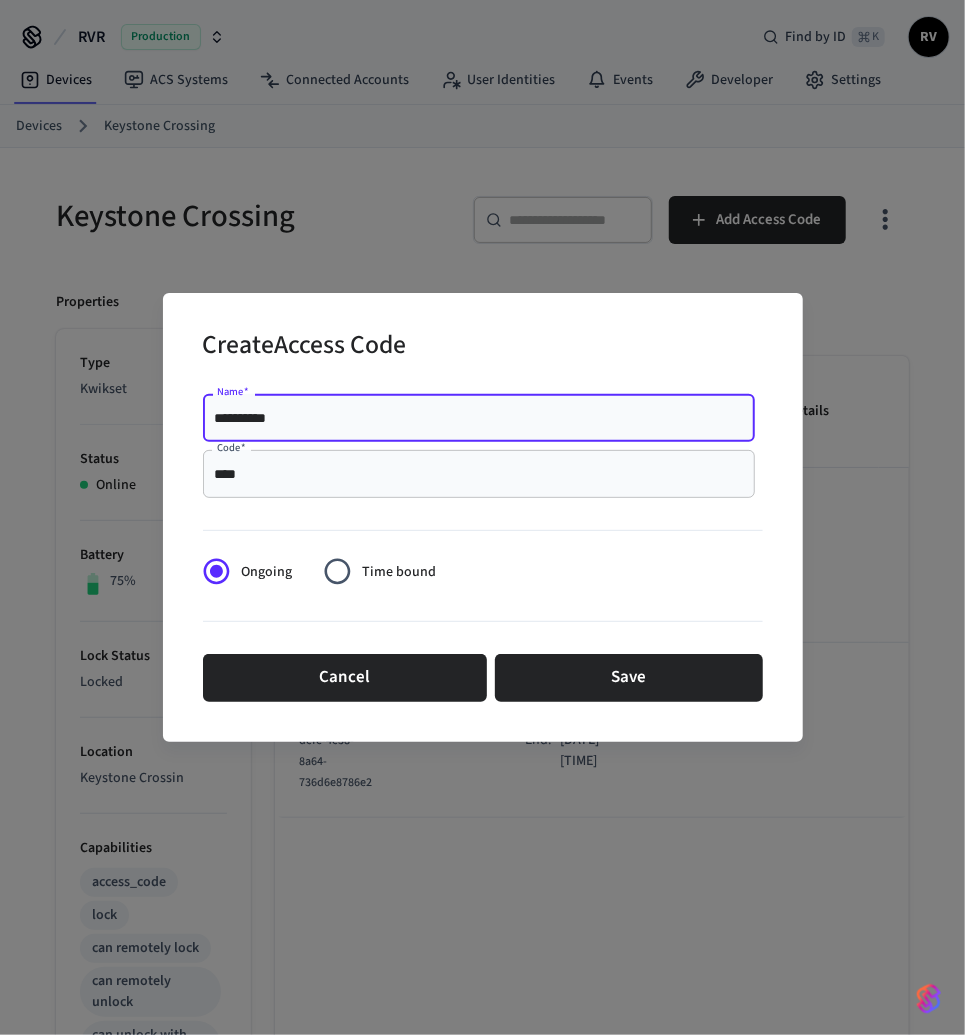 type on "*********" 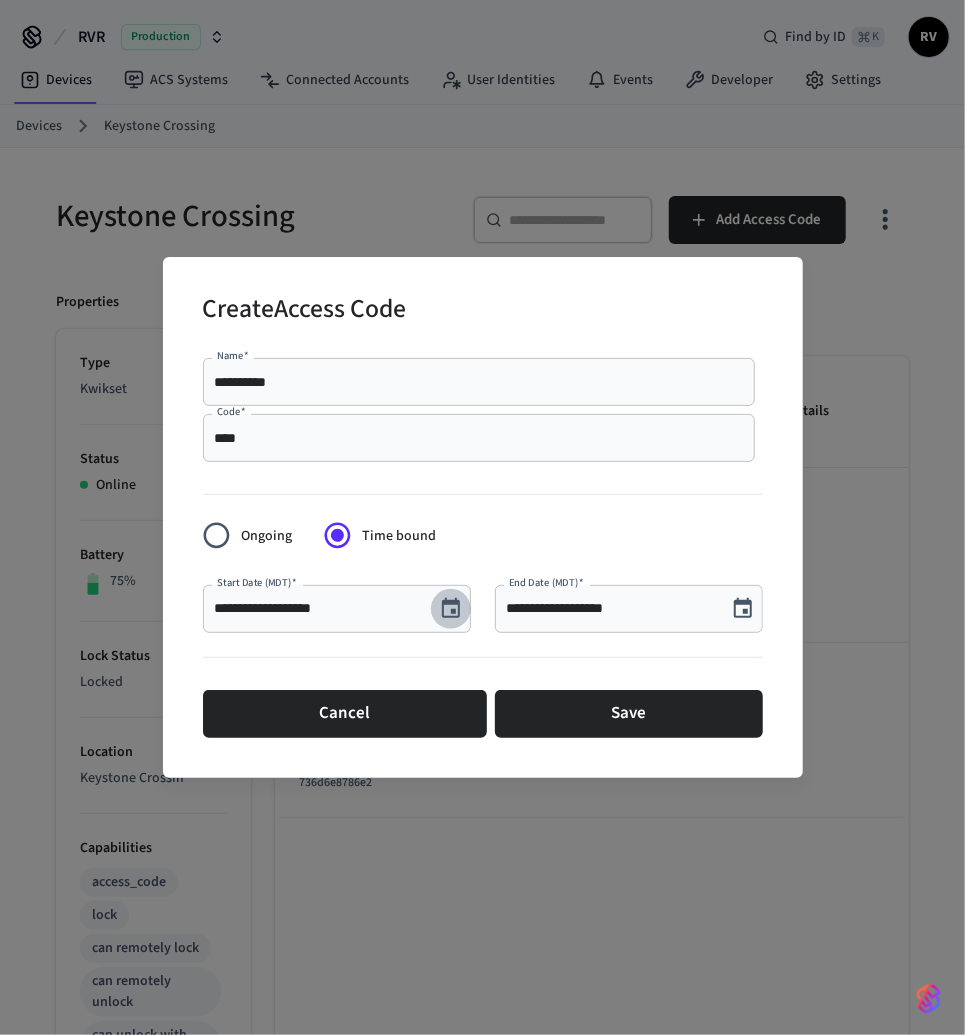 click at bounding box center [451, 609] 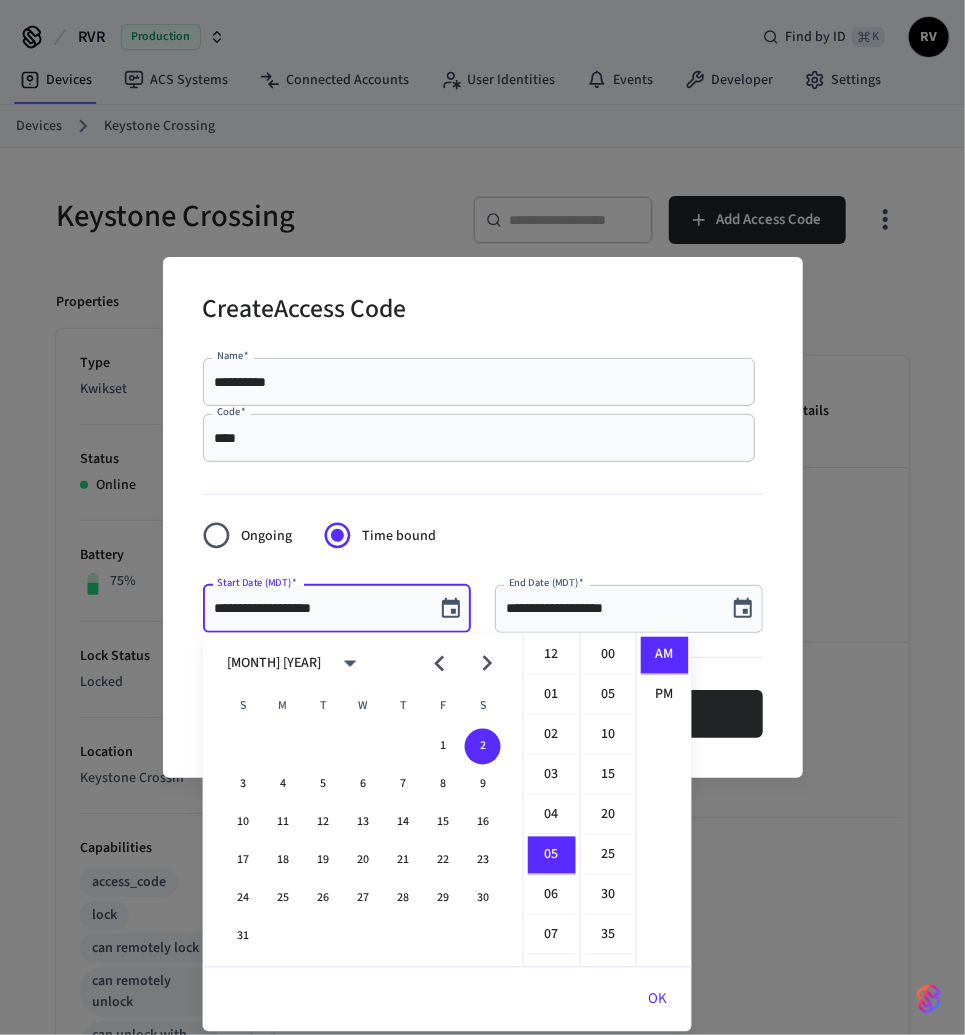 scroll, scrollTop: 198, scrollLeft: 0, axis: vertical 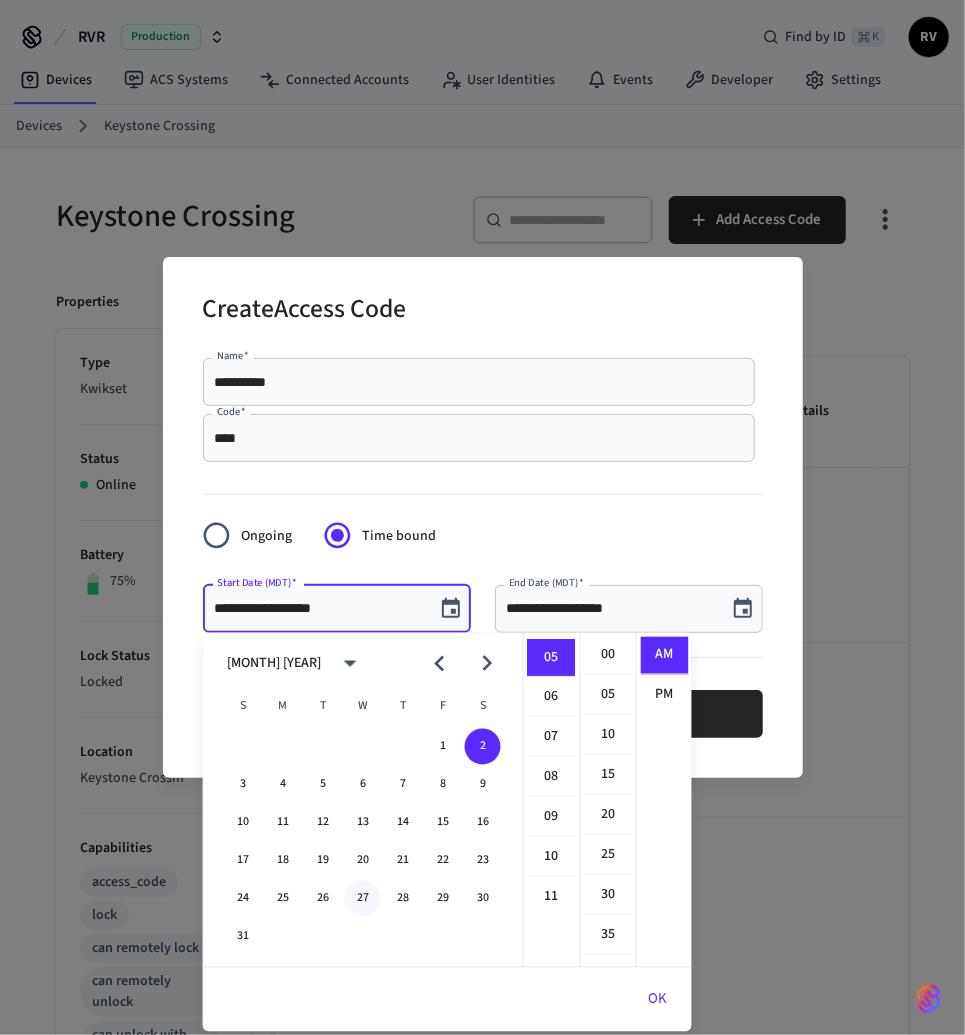 click on "27" at bounding box center [363, 899] 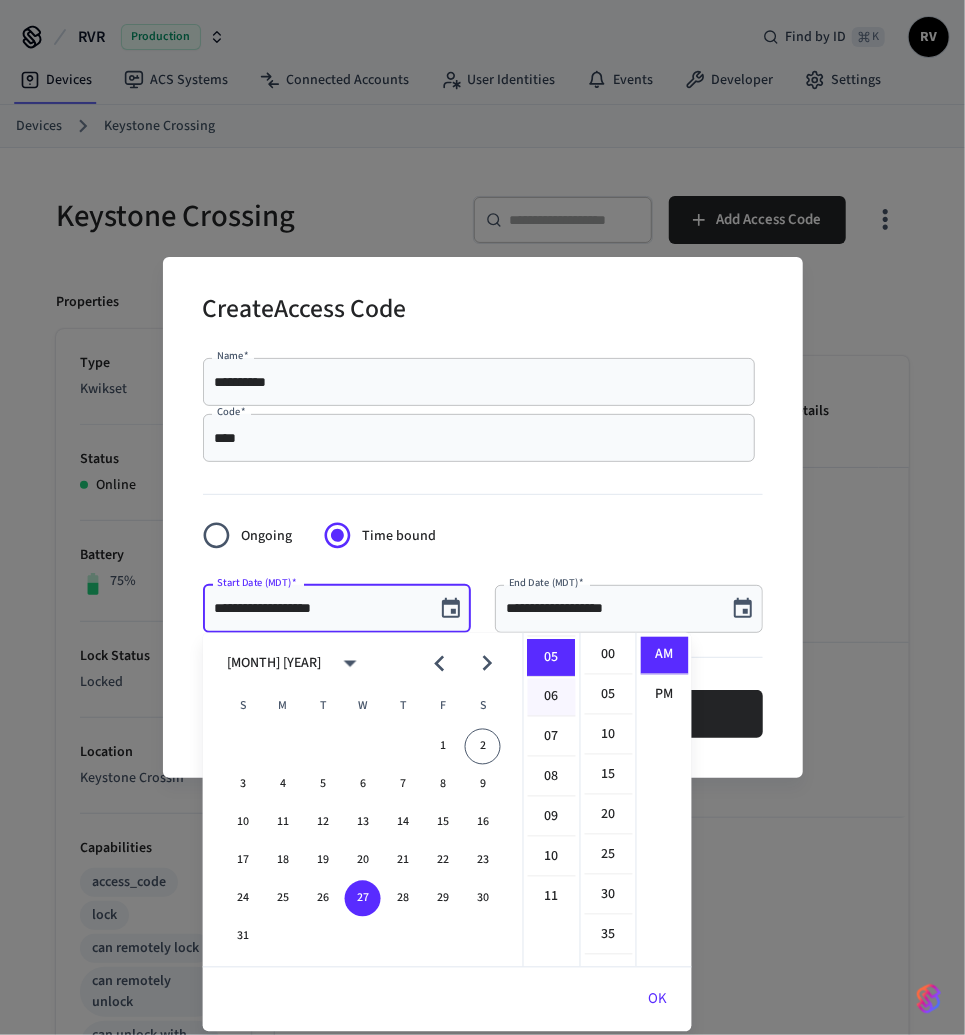 scroll, scrollTop: 0, scrollLeft: 0, axis: both 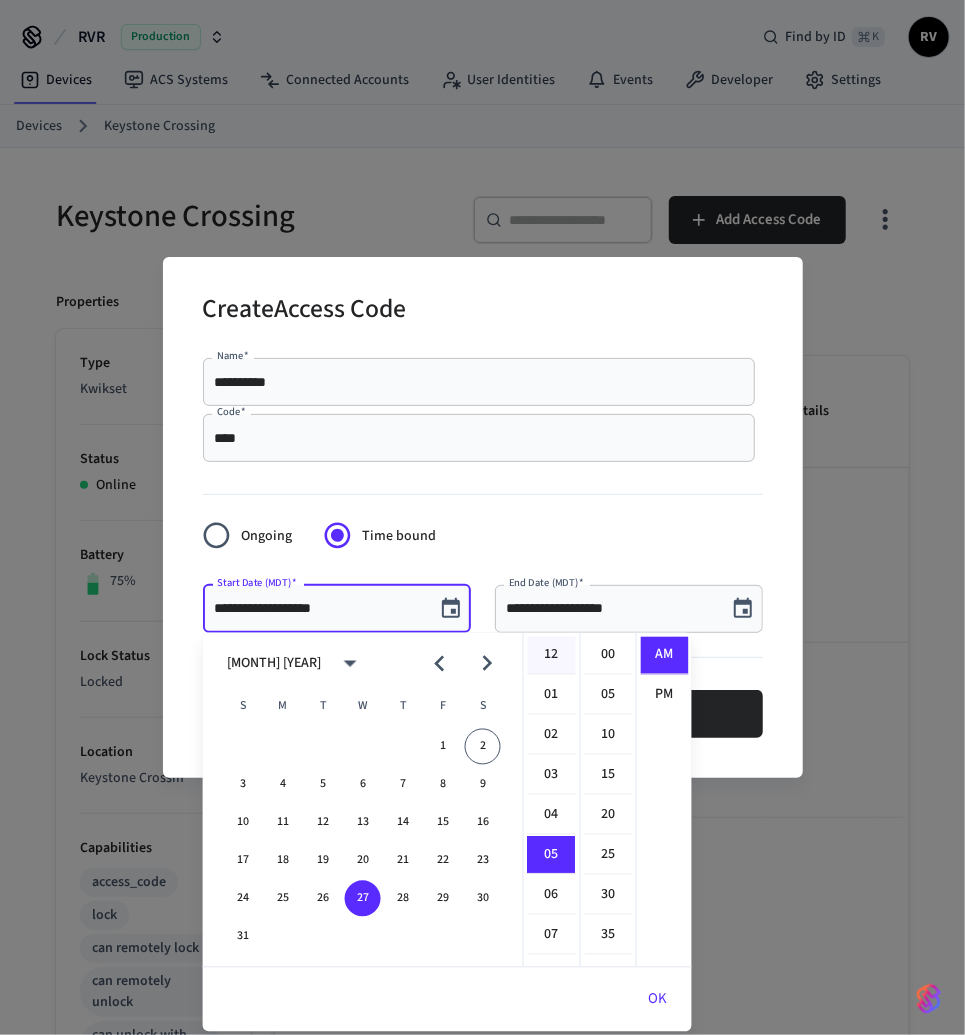 click on "12" at bounding box center (552, 656) 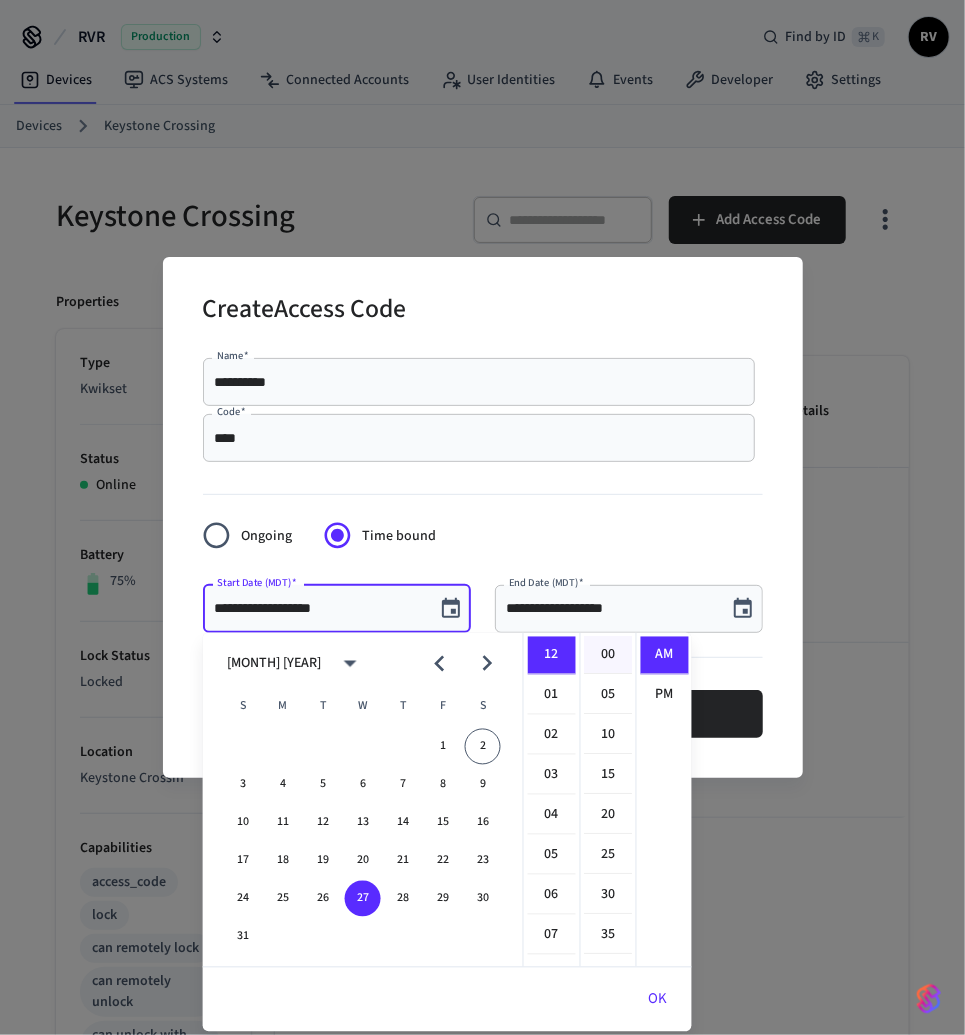 click on "00" at bounding box center [609, 656] 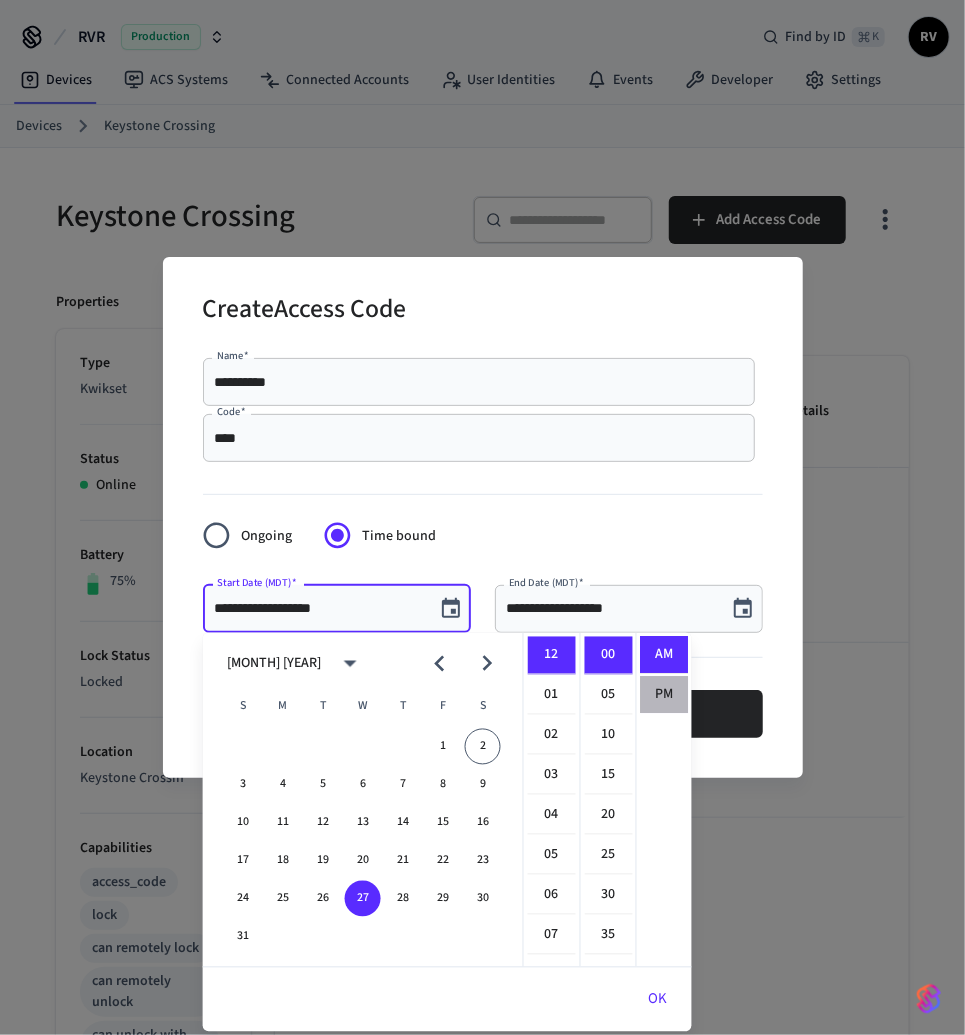 click on "PM" at bounding box center (665, 695) 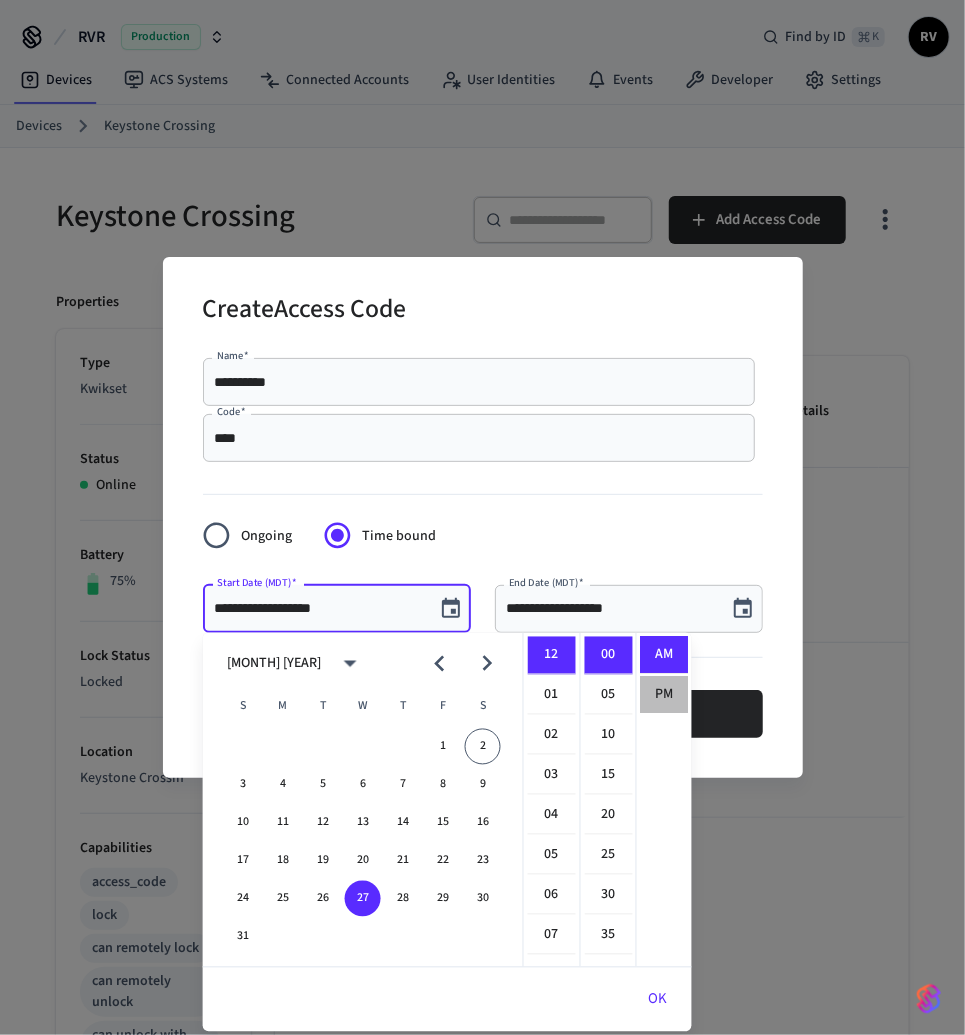 scroll, scrollTop: 36, scrollLeft: 0, axis: vertical 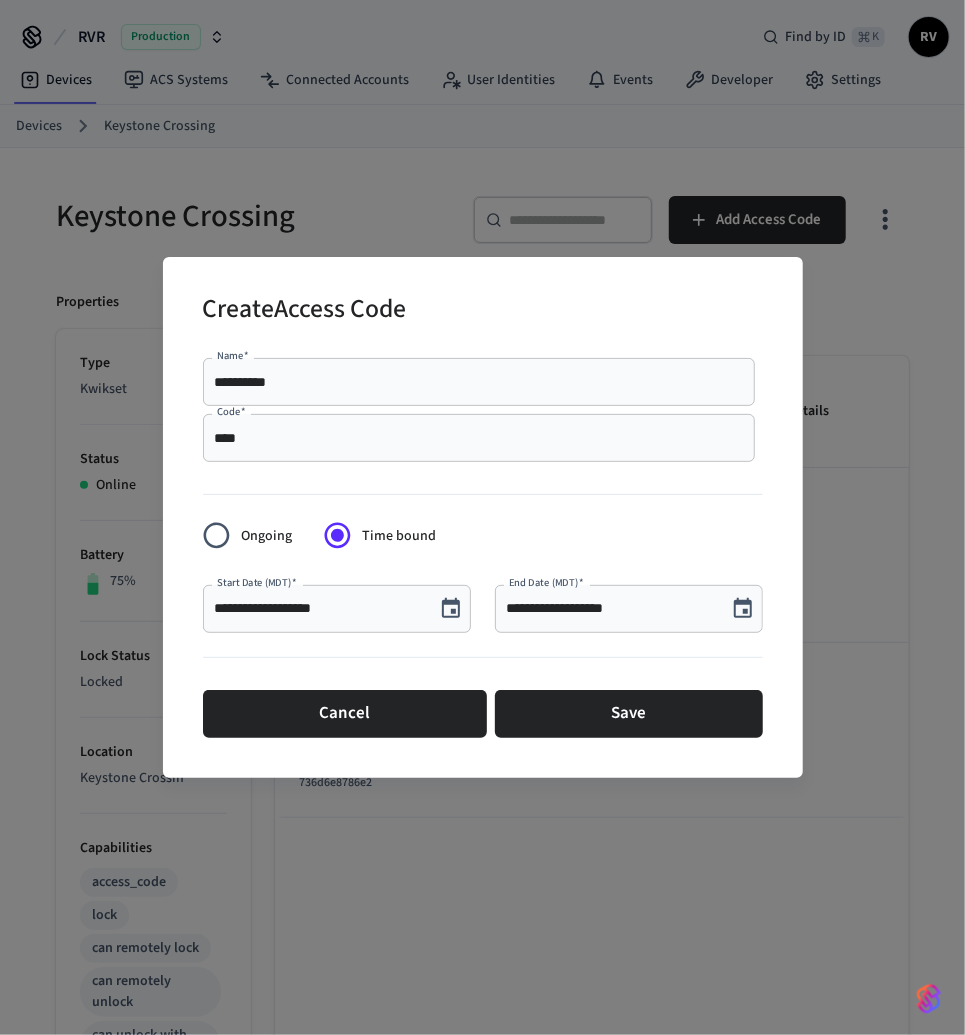 click 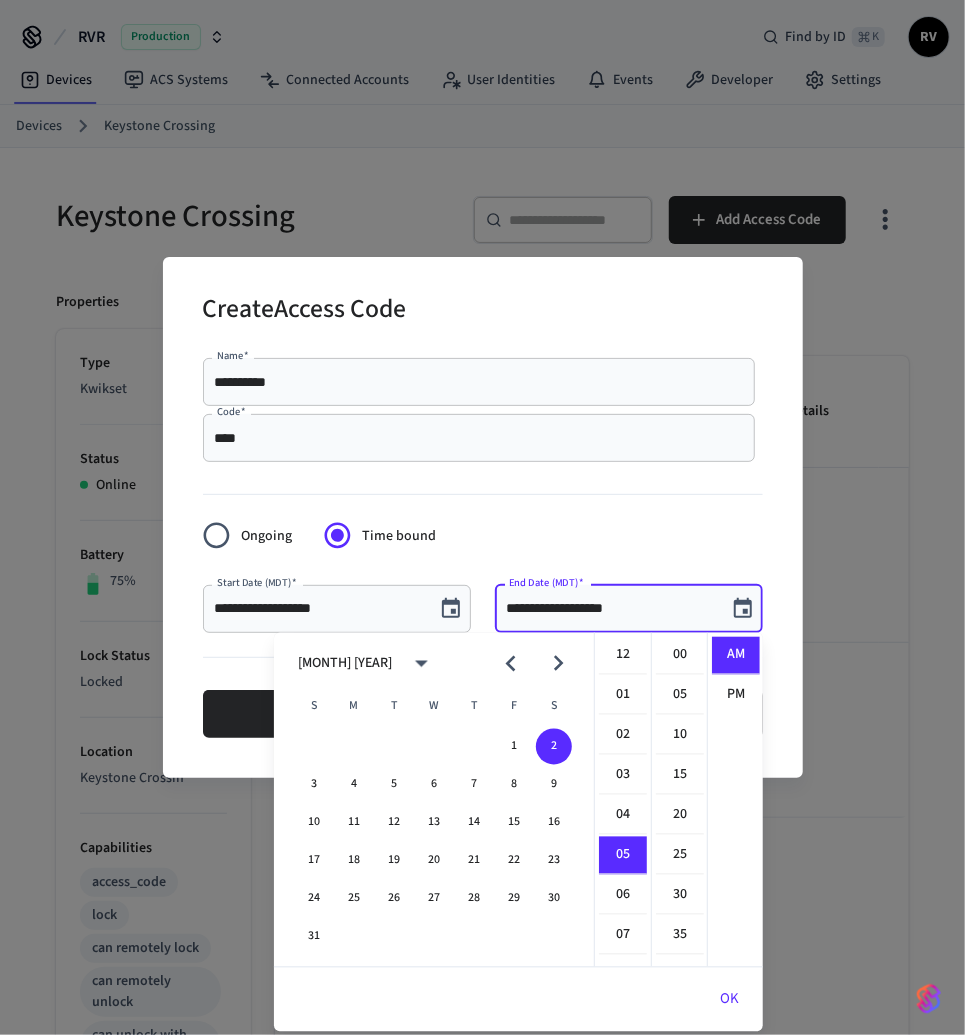 scroll, scrollTop: 198, scrollLeft: 0, axis: vertical 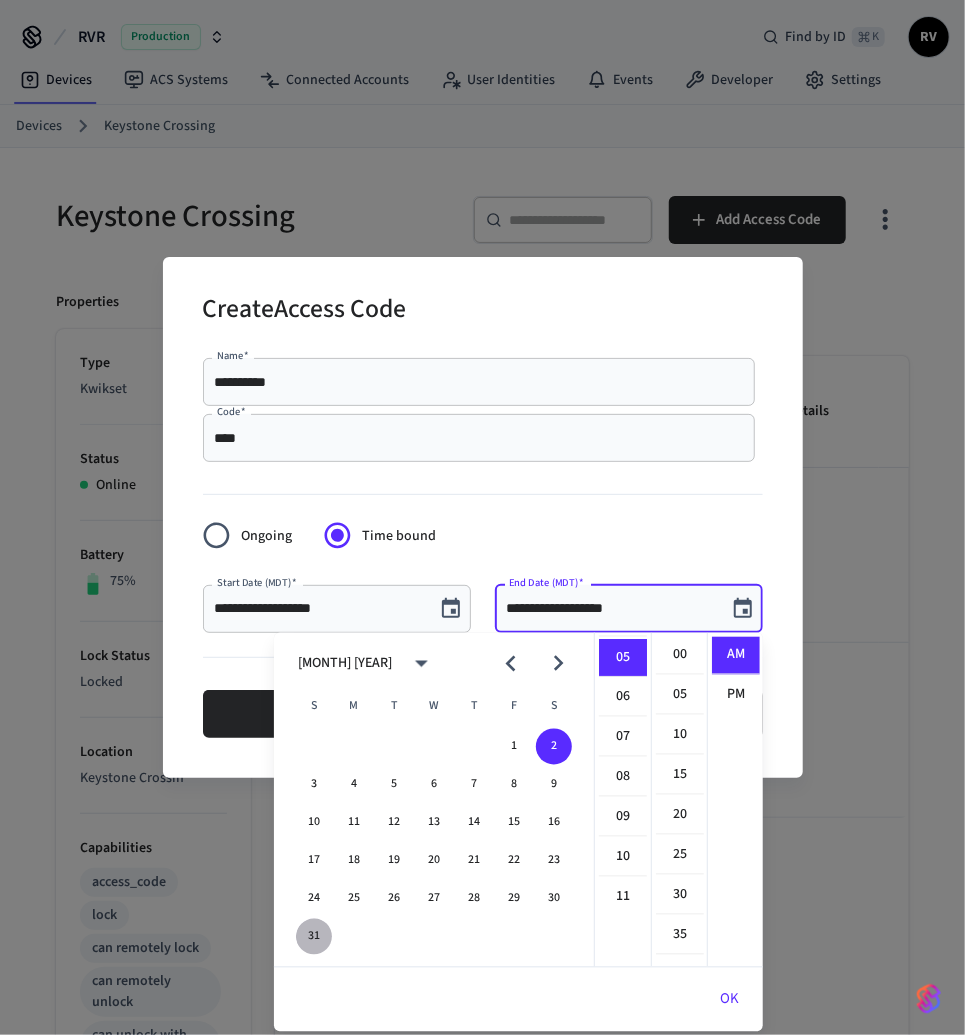 click on "31" at bounding box center (314, 937) 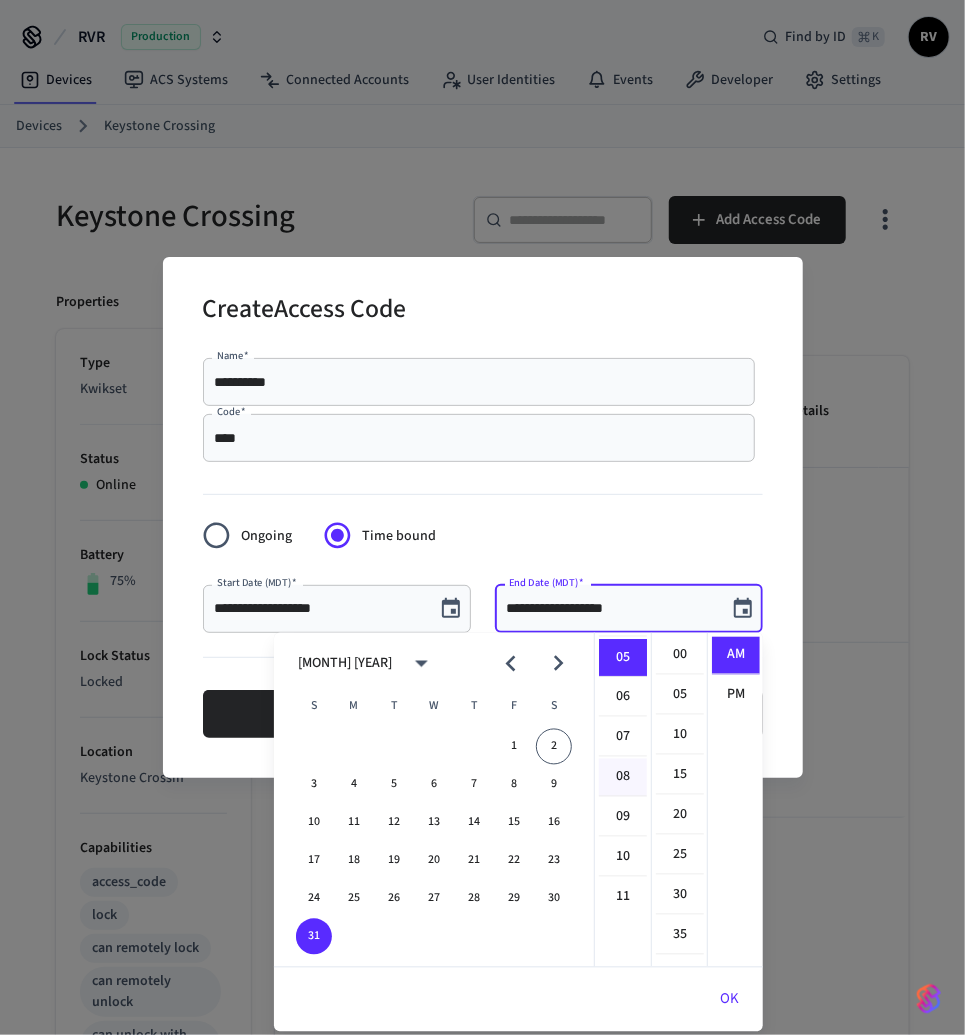 scroll, scrollTop: 0, scrollLeft: 0, axis: both 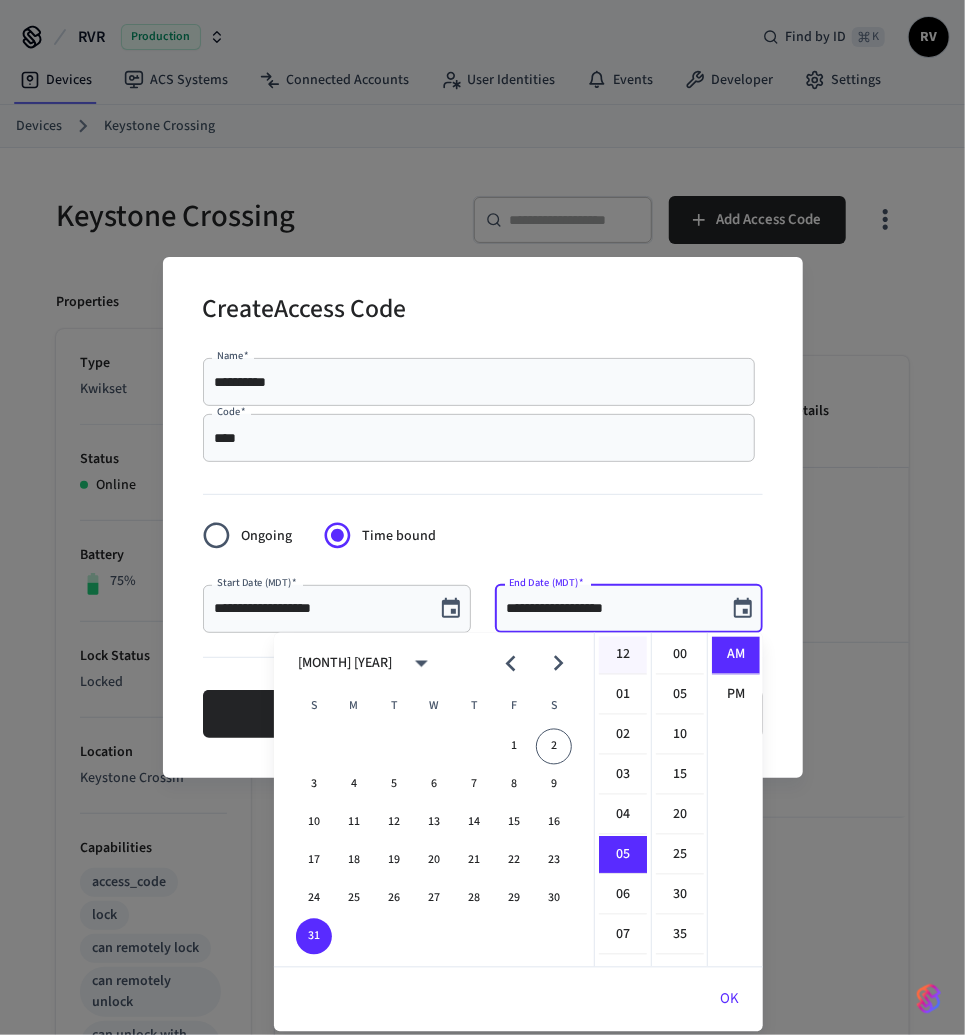 click on "12" at bounding box center [623, 656] 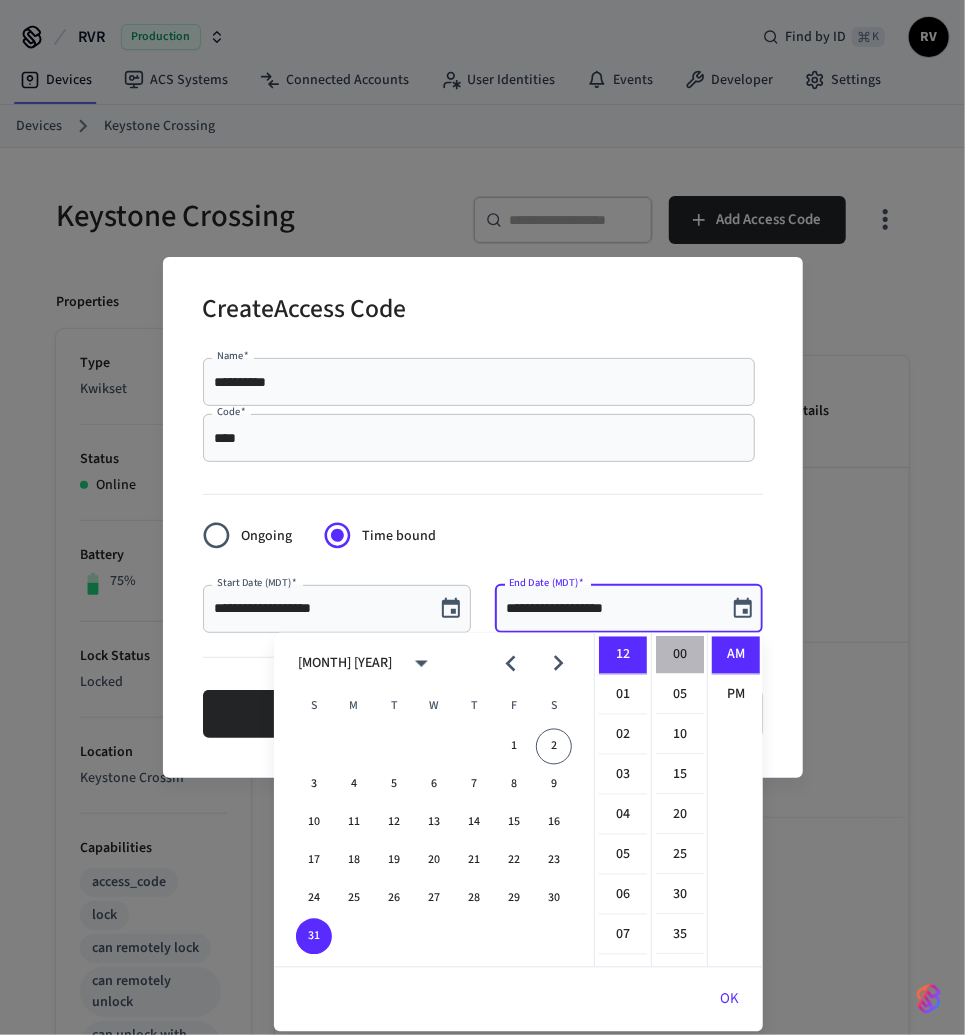 click on "00" at bounding box center [680, 656] 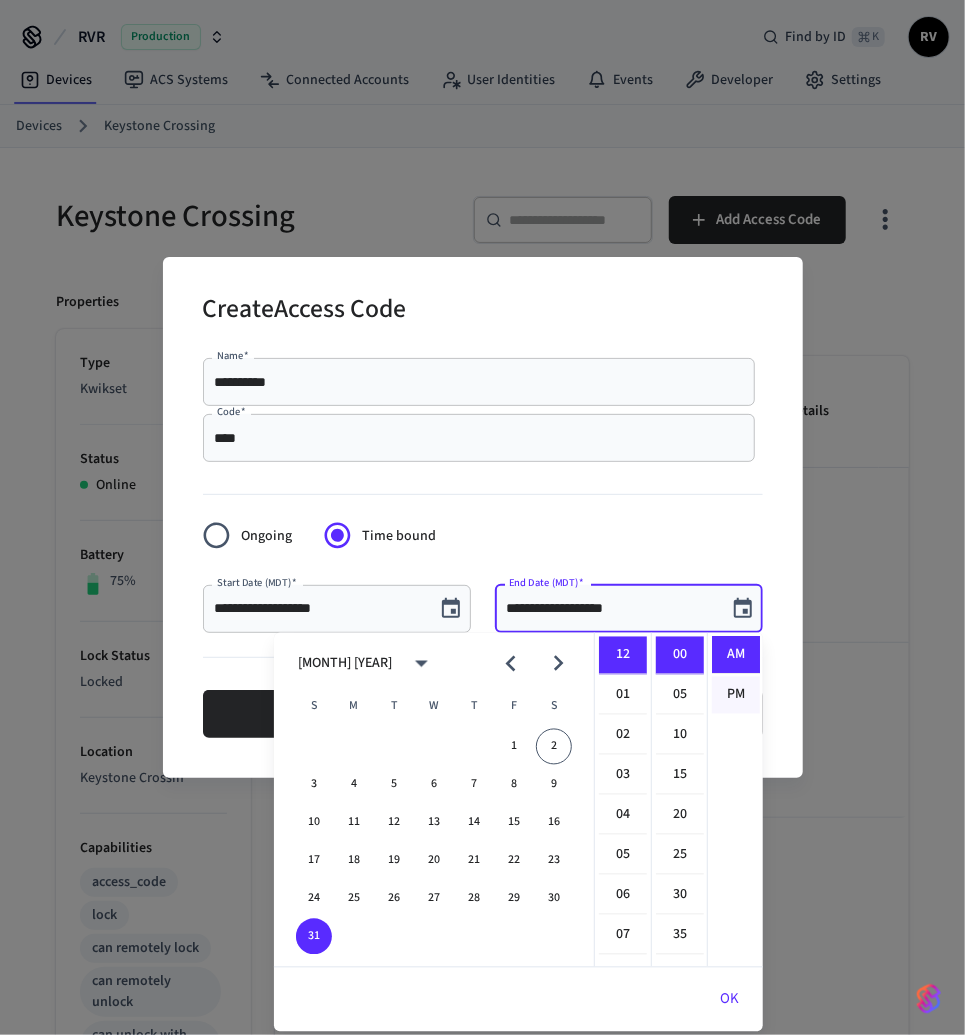 click on "PM" at bounding box center [736, 695] 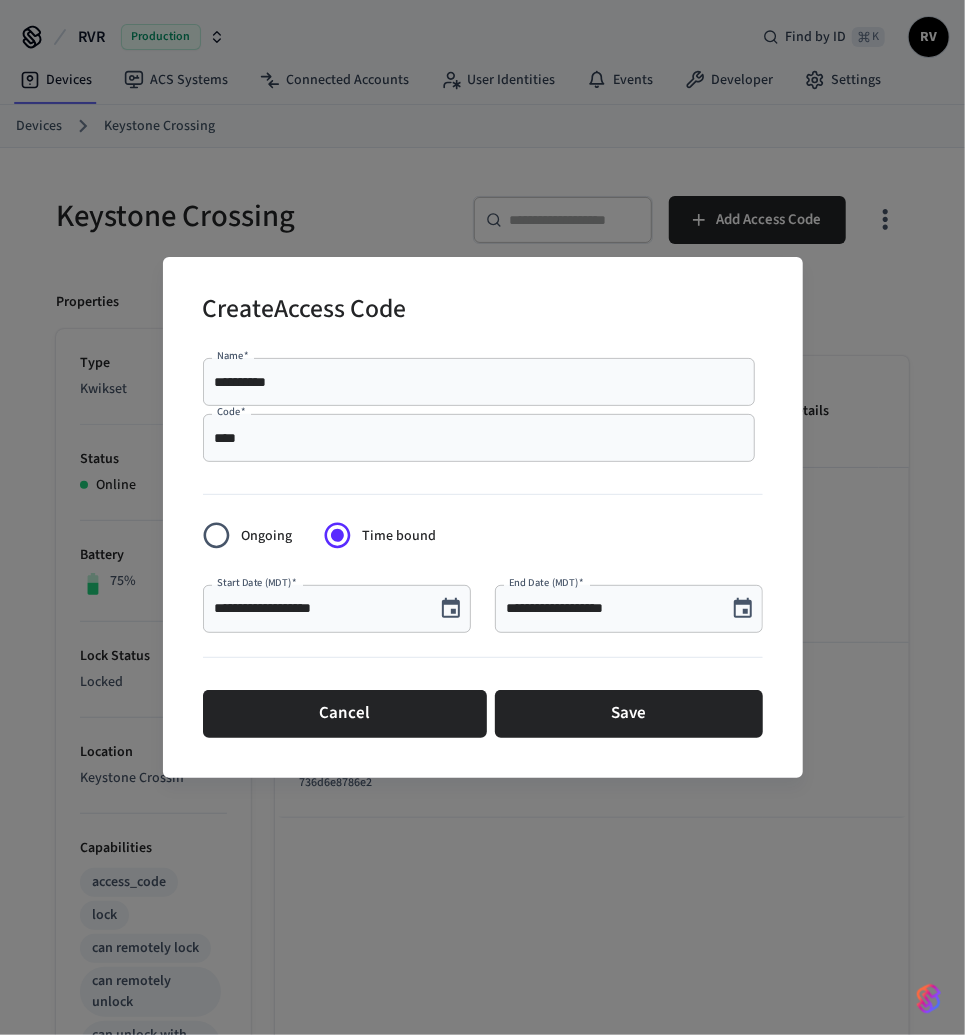 scroll, scrollTop: 36, scrollLeft: 0, axis: vertical 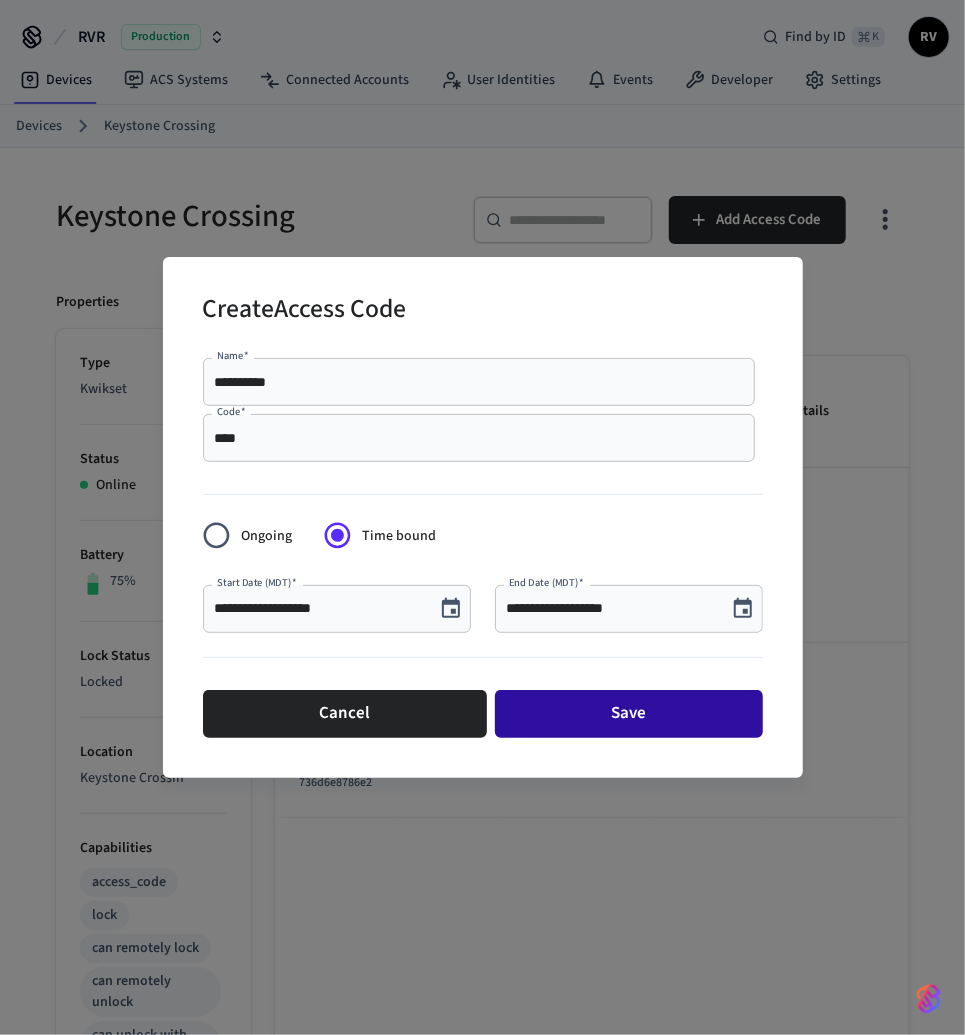 click on "Save" at bounding box center [629, 714] 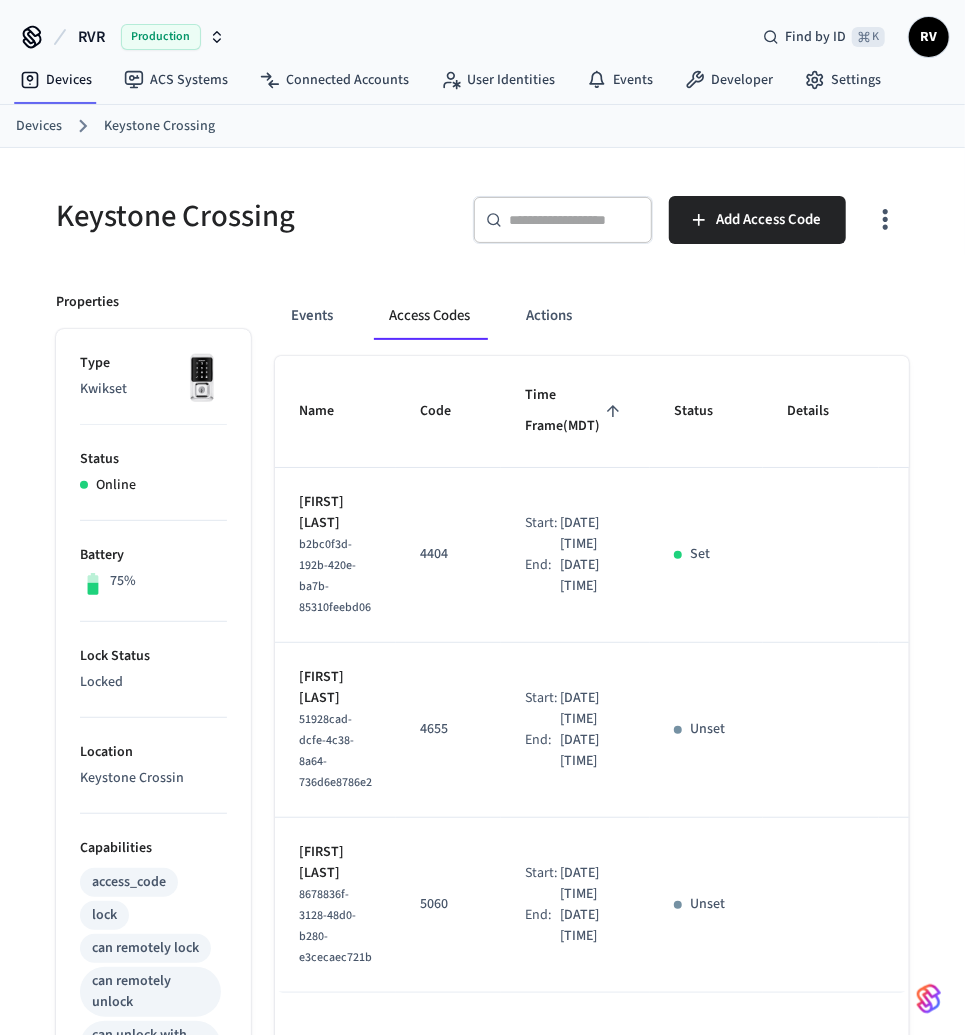 click on "Devices" at bounding box center [39, 126] 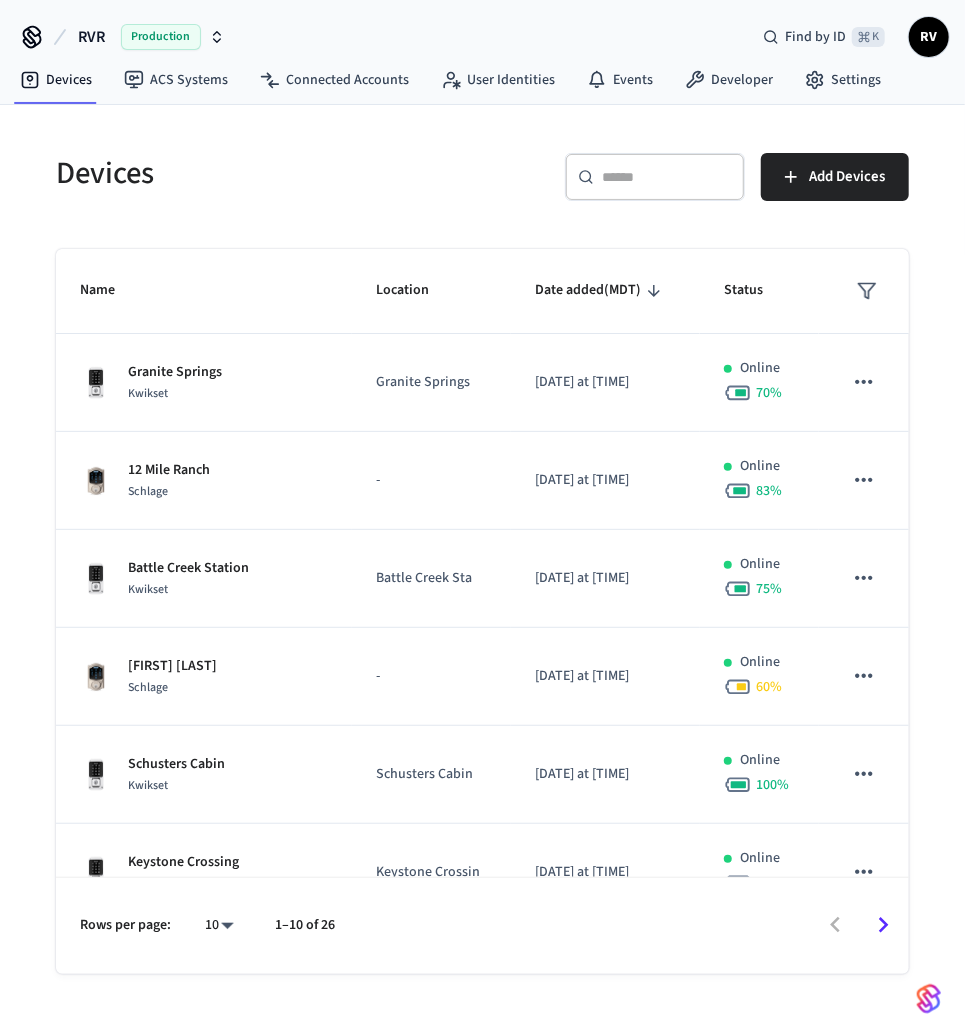 click on "​ ​" at bounding box center (655, 177) 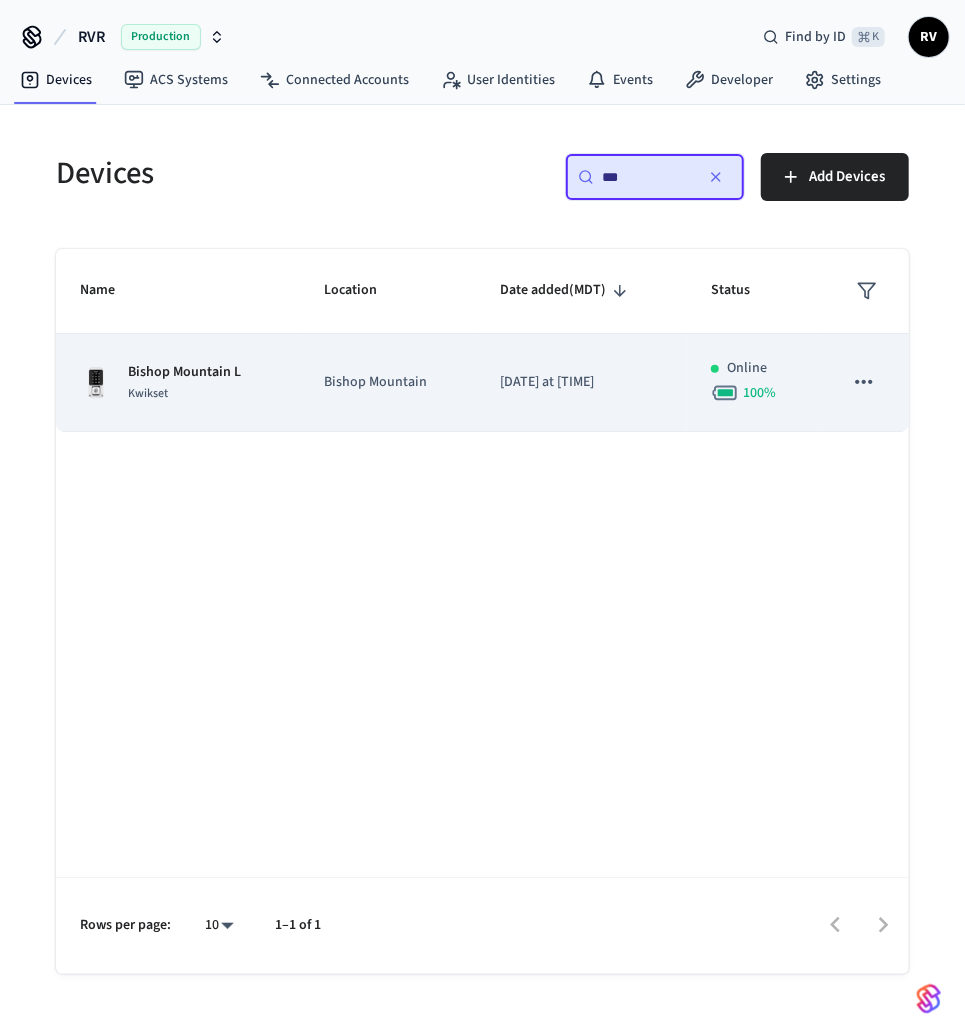 type on "***" 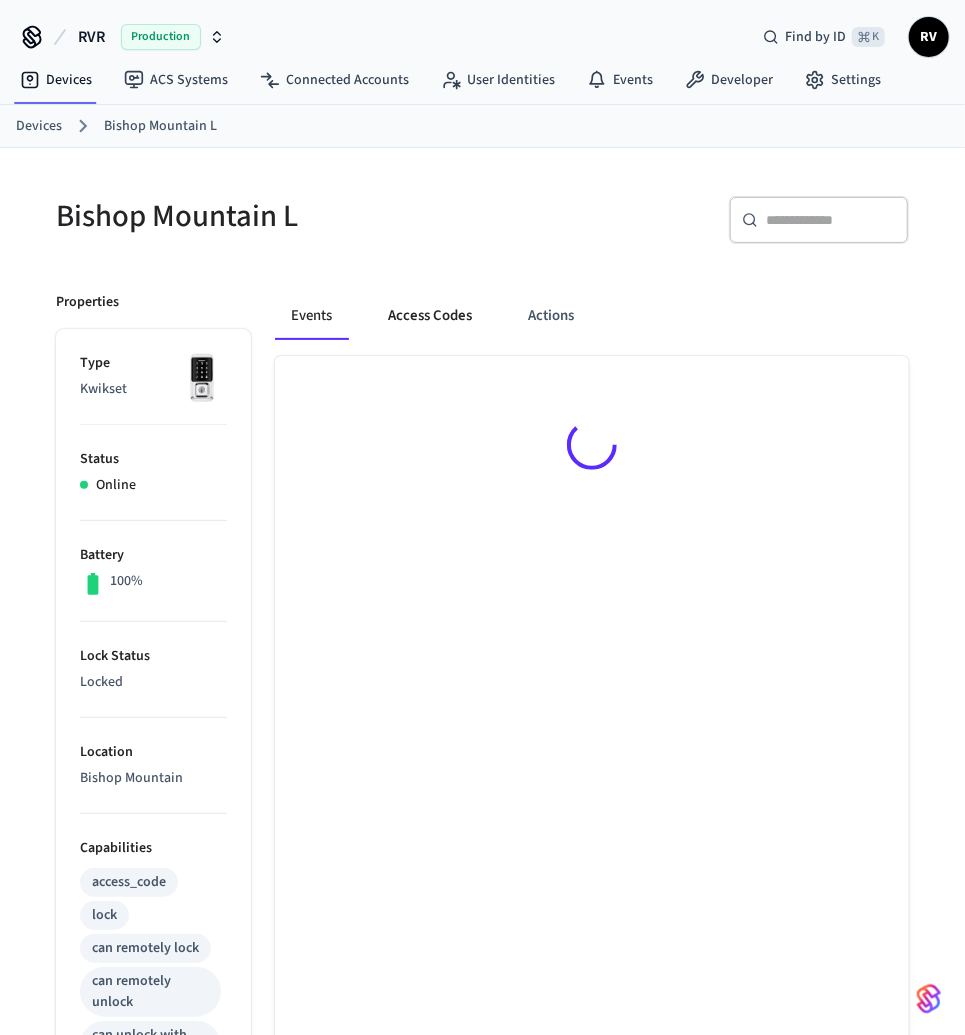 click on "Events Access Codes Actions" at bounding box center (592, 324) 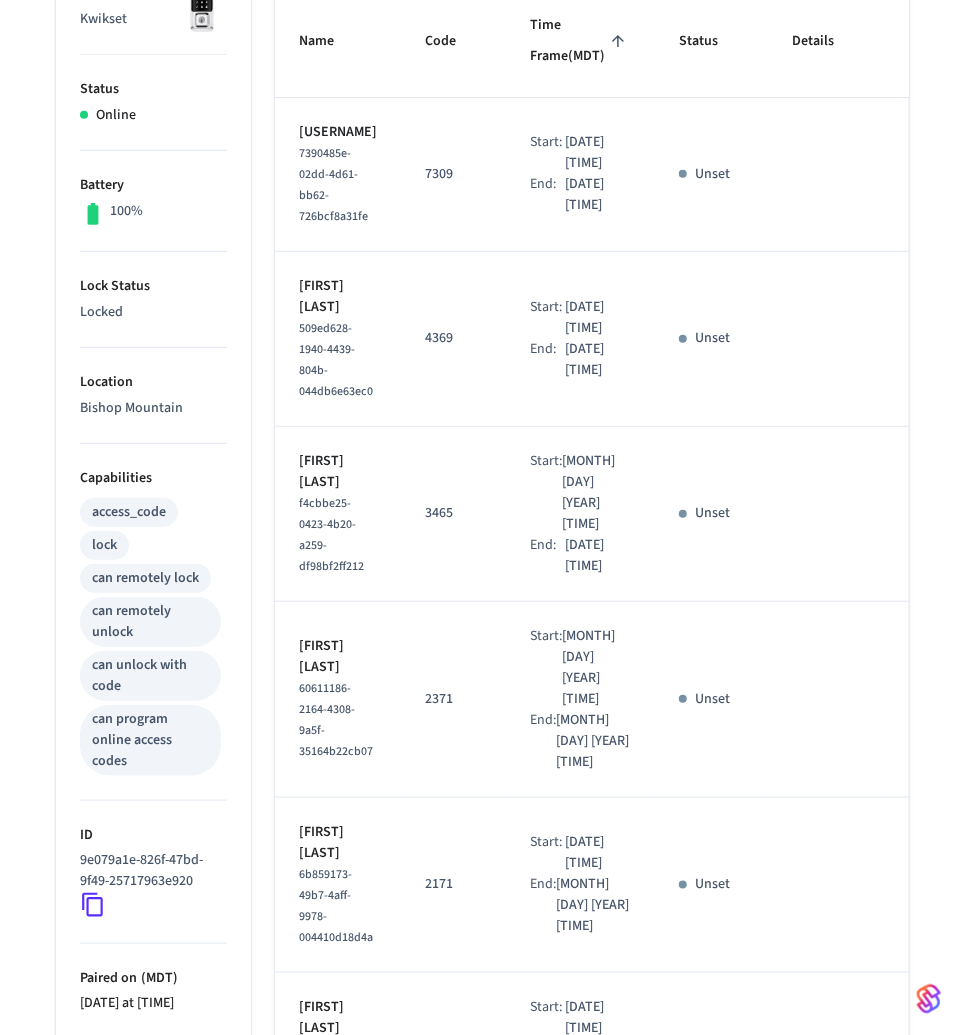 scroll, scrollTop: 0, scrollLeft: 0, axis: both 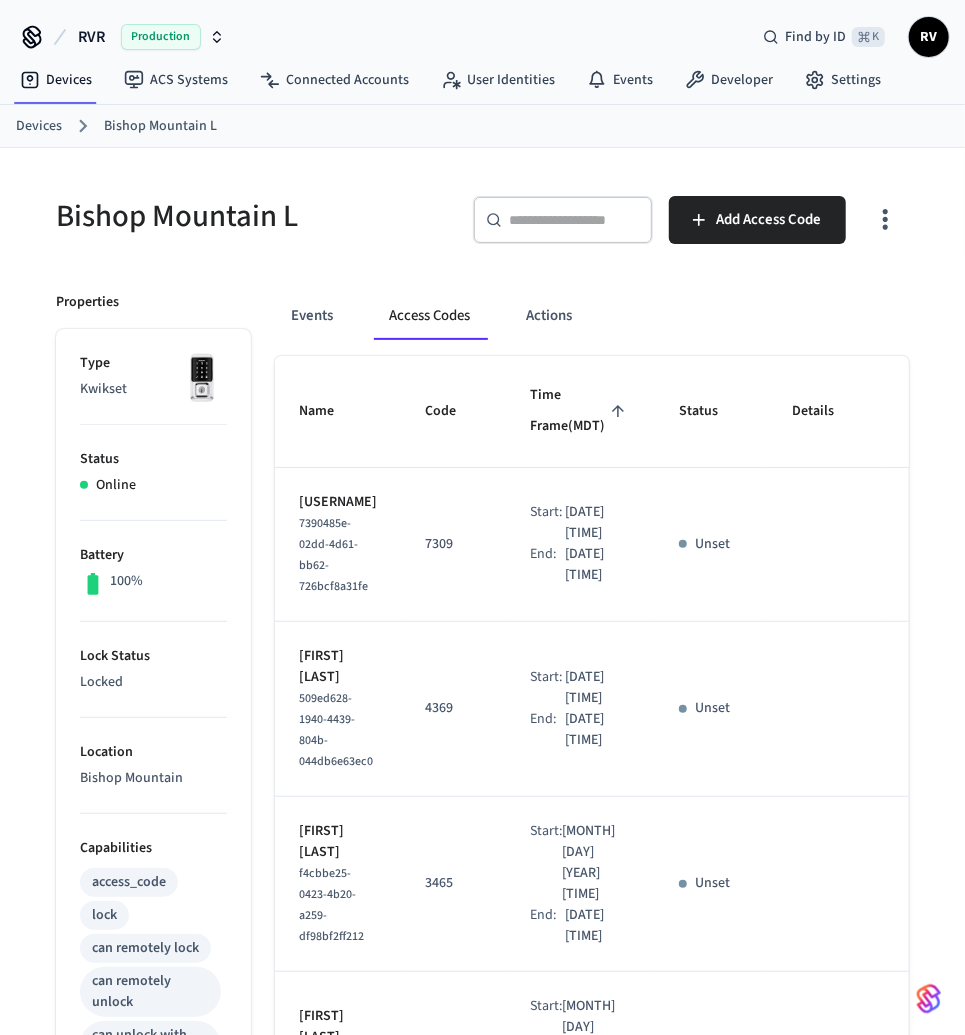 click on "Devices Bishop Mountain L" at bounding box center (490, 126) 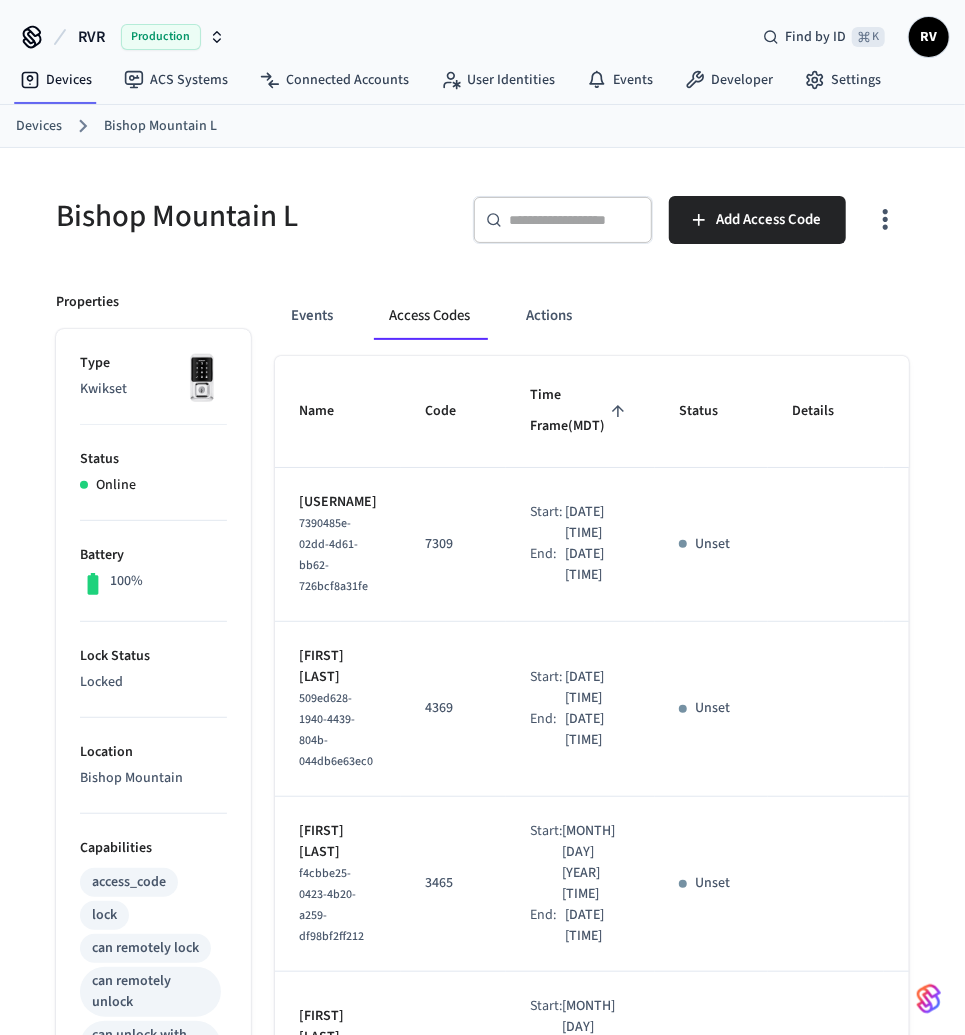 click on "Devices Bishop Mountain L" at bounding box center (482, 126) 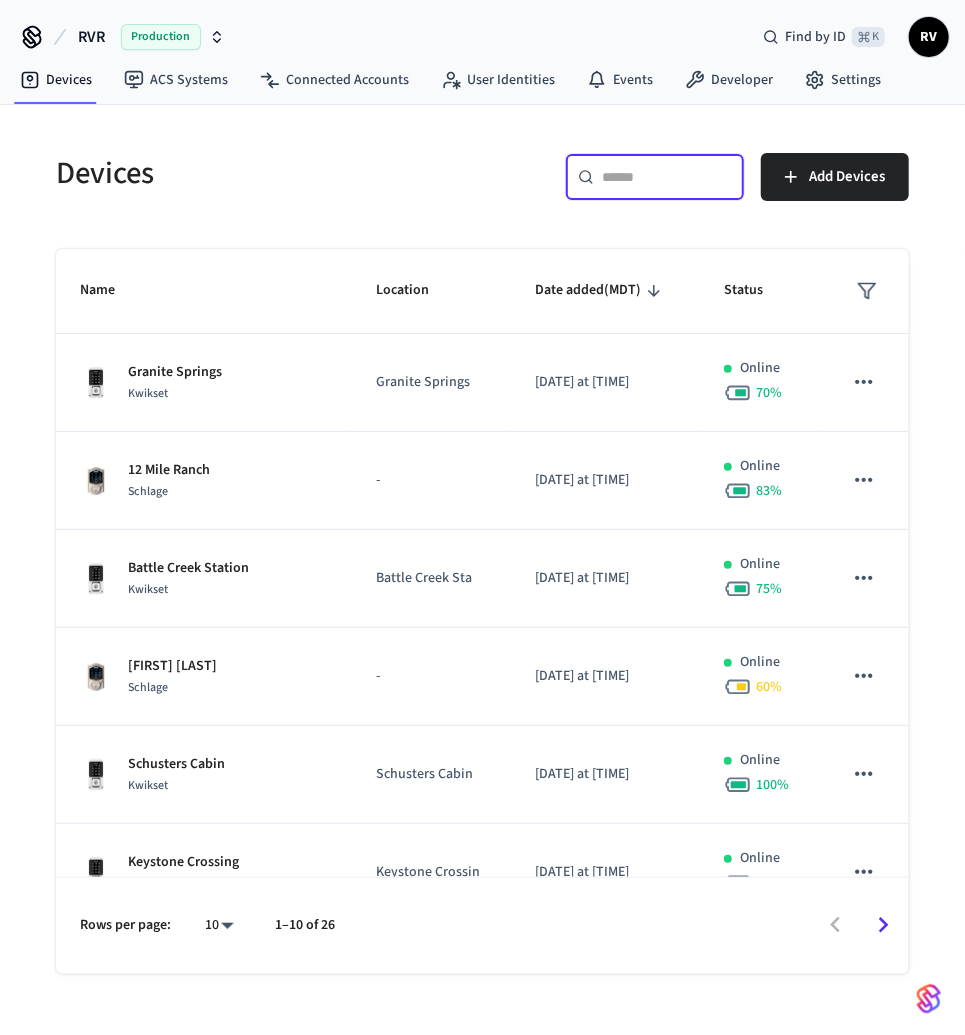 click at bounding box center [667, 177] 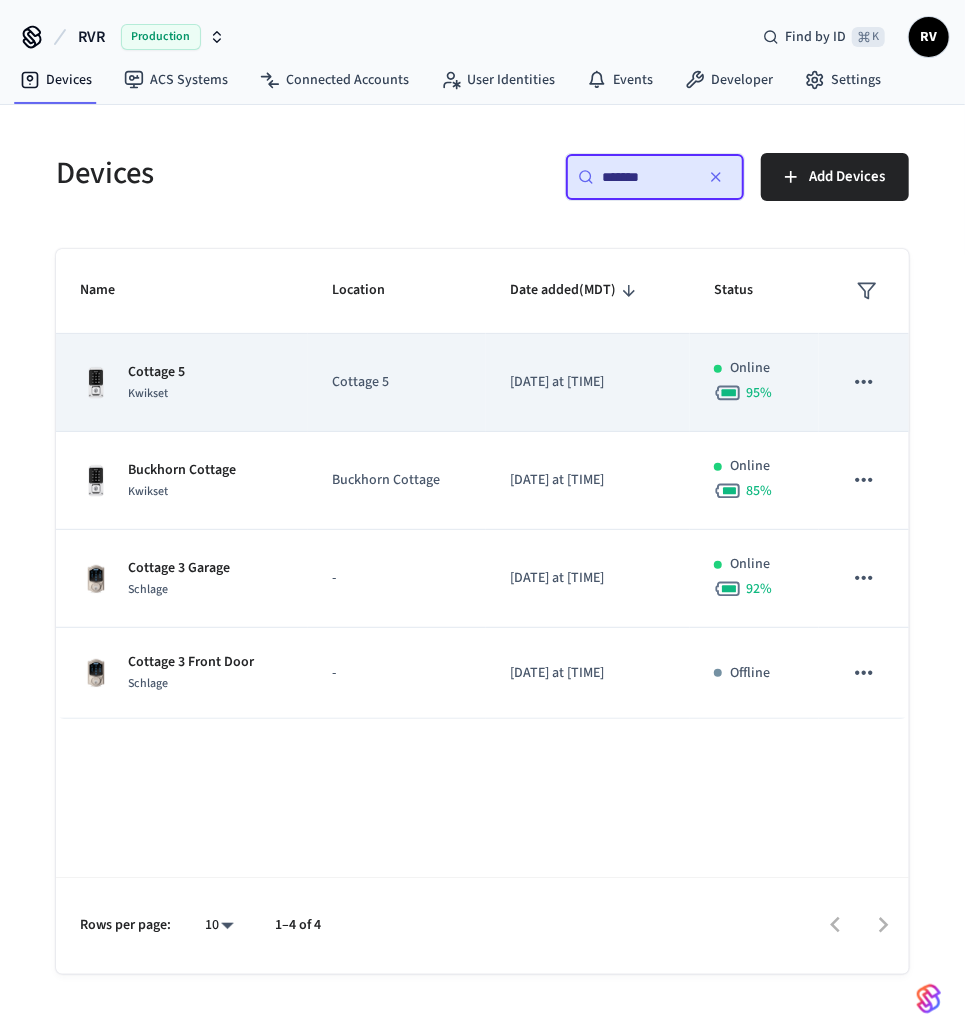 type on "*******" 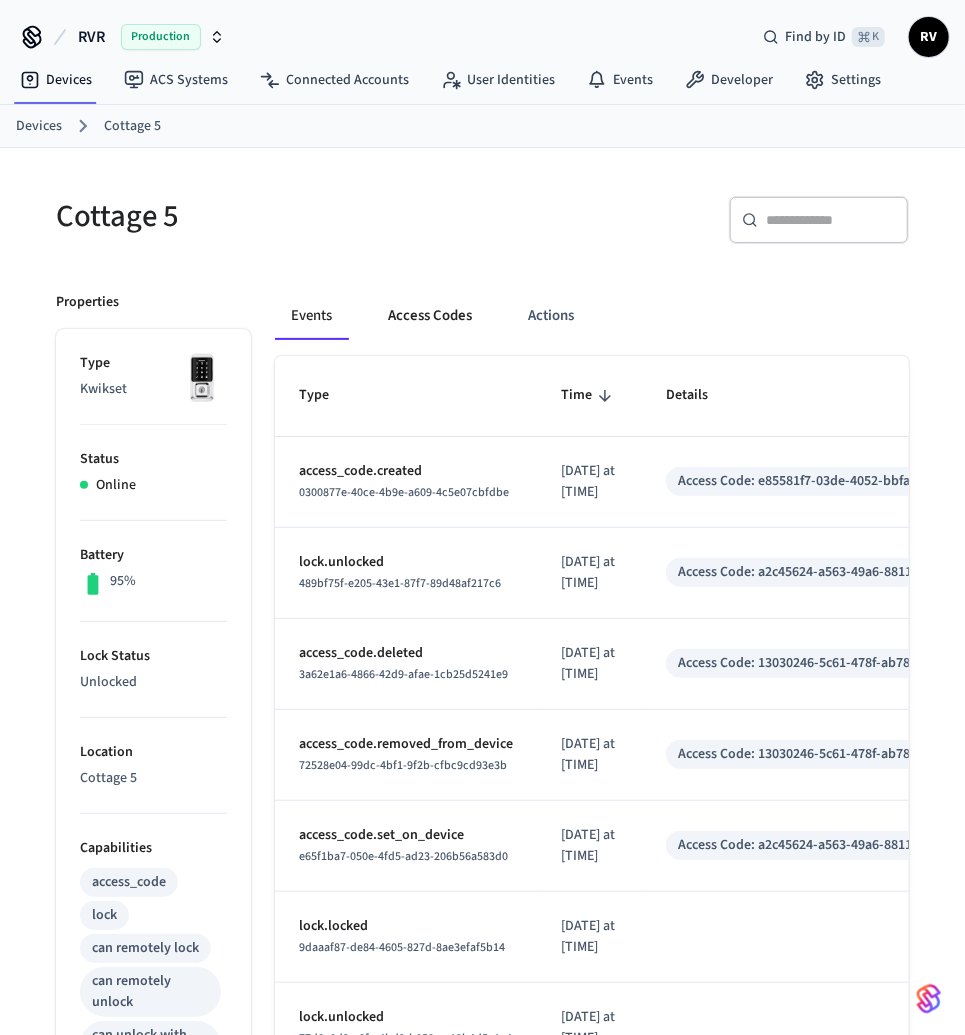 click on "Events Access Codes Actions" at bounding box center (592, 324) 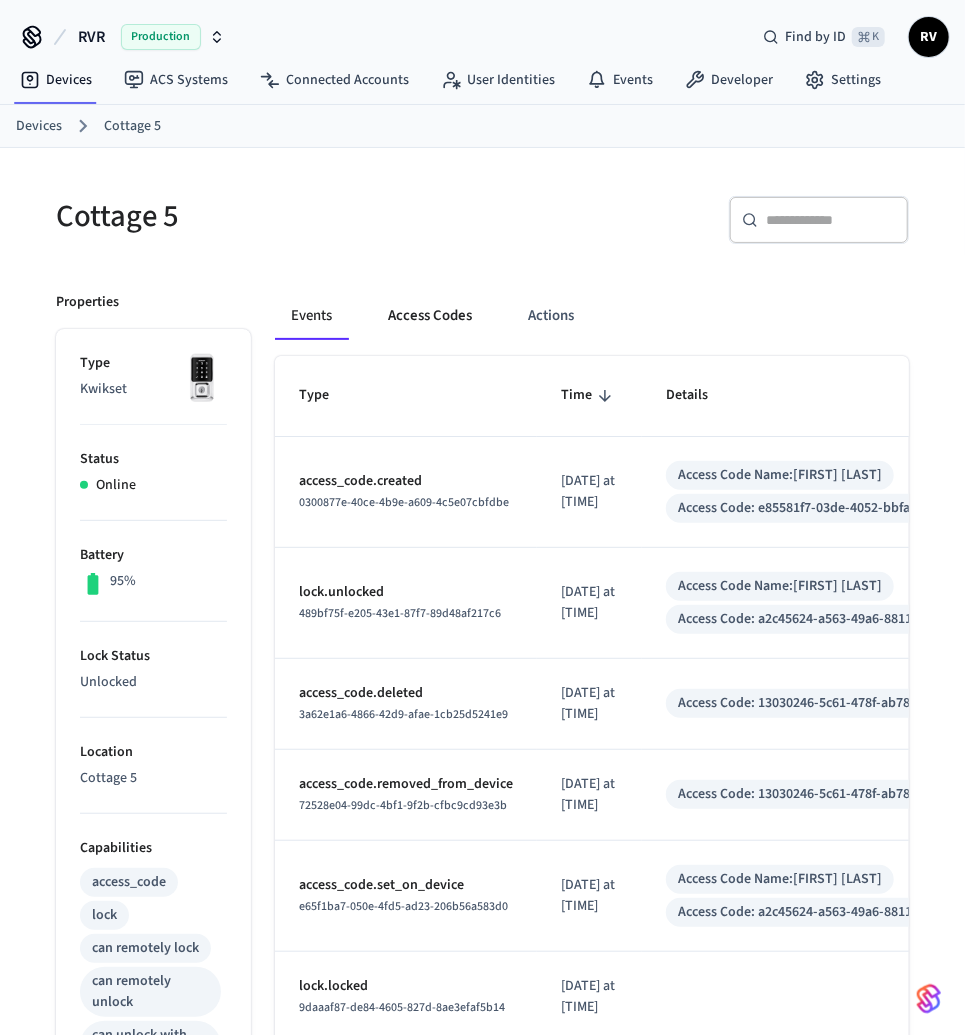 click on "Access Codes" at bounding box center [430, 316] 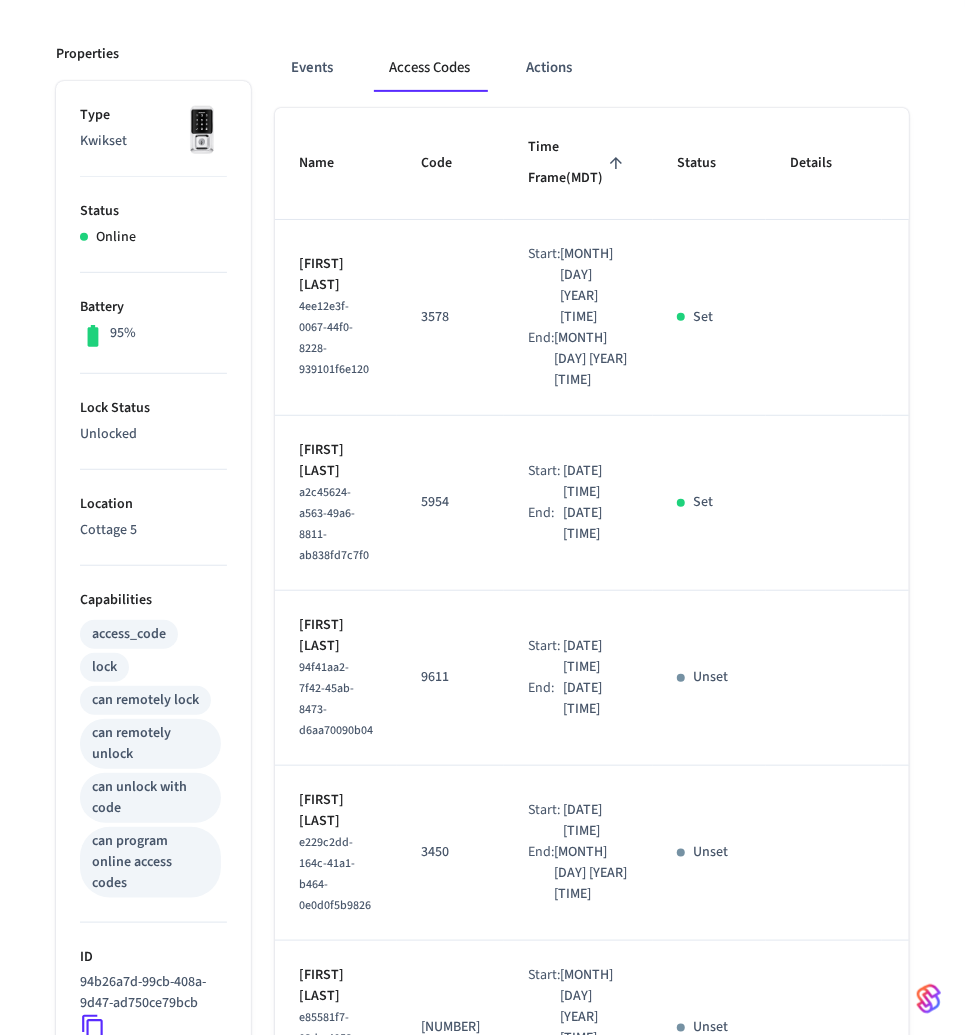 scroll, scrollTop: 0, scrollLeft: 0, axis: both 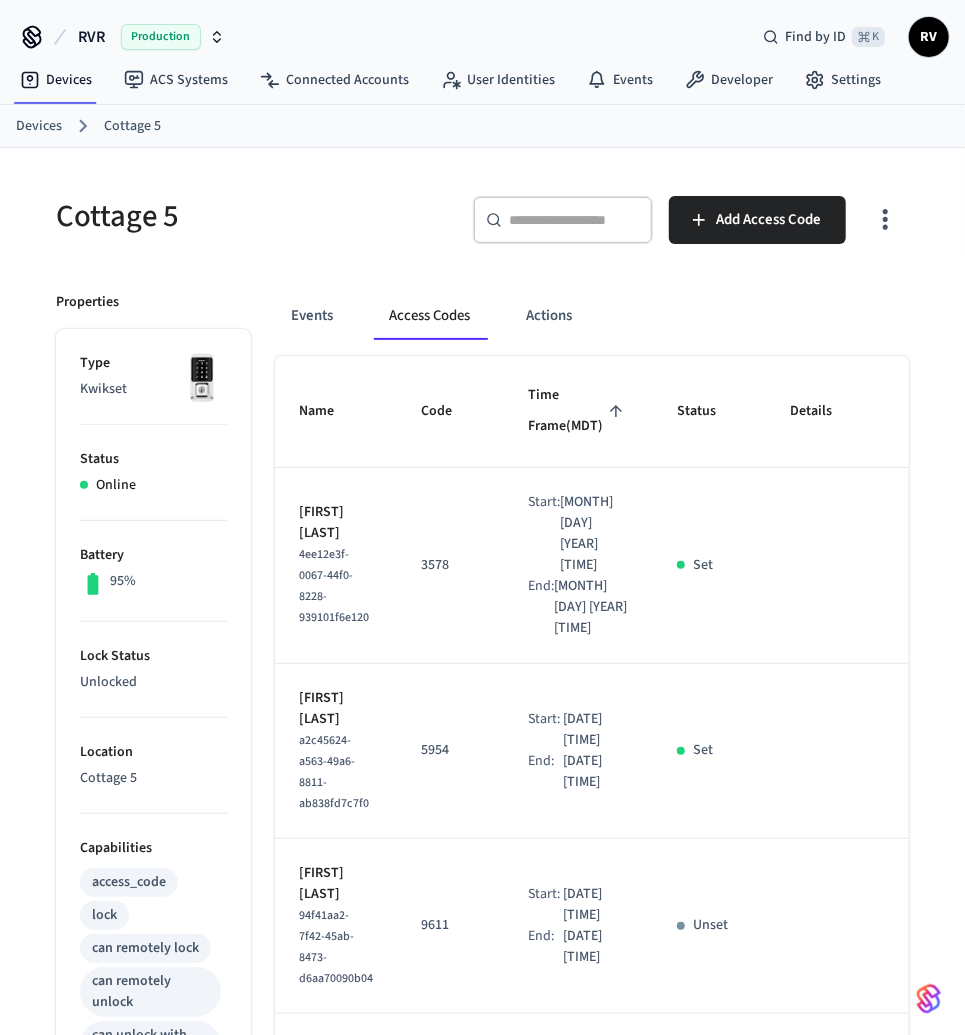 click on "Devices" at bounding box center [39, 126] 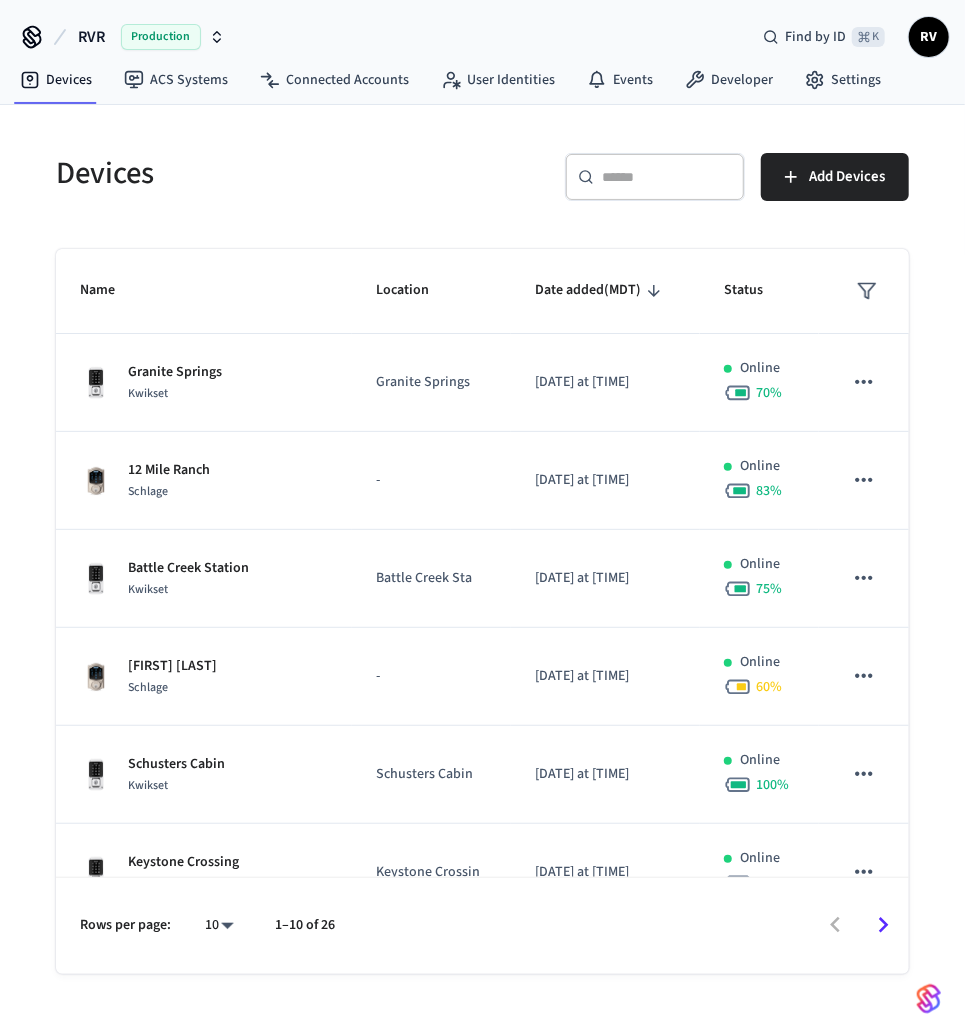 click on "​ ​" at bounding box center (655, 177) 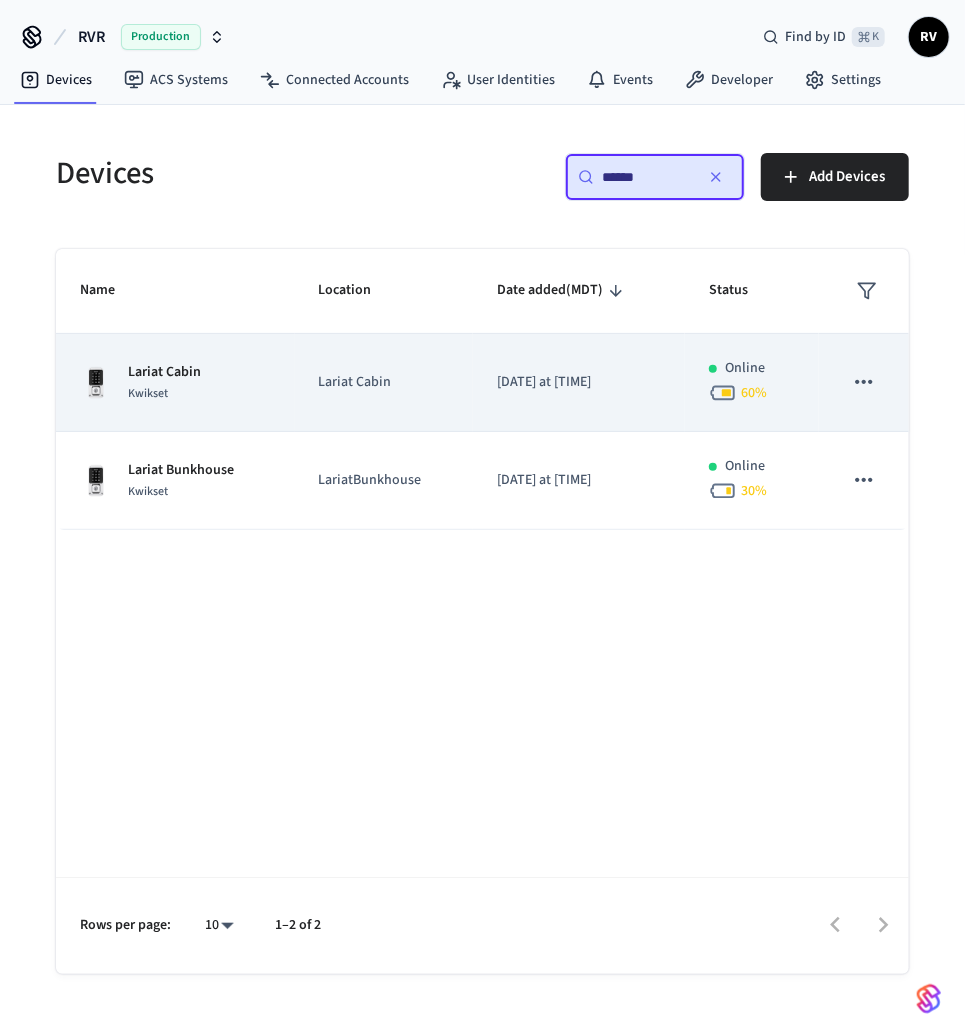 type on "******" 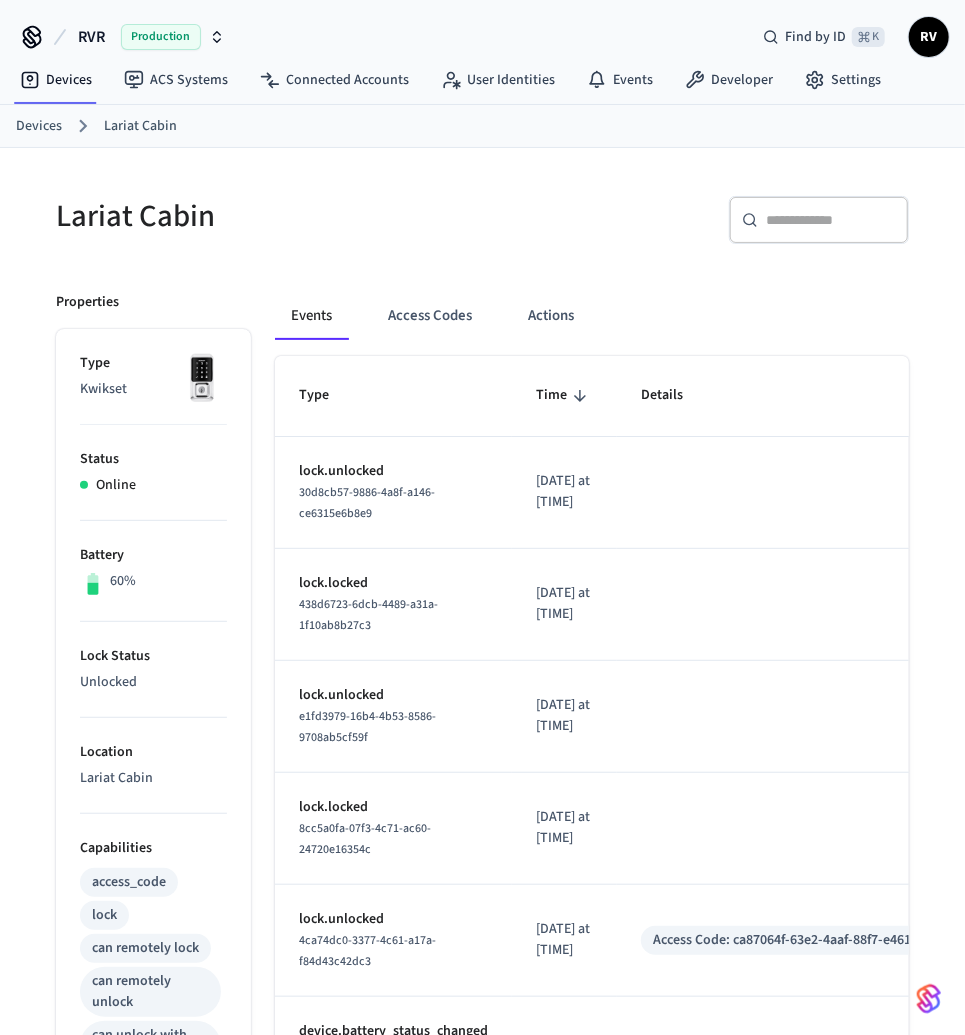 click on "Events Access Codes Actions Type Time Details lock.unlocked [UUID] [DATE] at [TIME] lock.locked [UUID] [DATE] at [TIME] lock.unlocked [UUID] [DATE] at [TIME] lock.locked [UUID] [DATE] at [TIME] lock.unlocked [UUID] [DATE] at [TIME] Access Code:   [UUID] device.battery_status_changed [UUID] [DATE] at [TIME] lock.locked [UUID] [DATE] at [TIME] lock.unlocked [UUID] [DATE] at [TIME] device.battery_status_changed [UUID] [DATE] at [TIME] device.battery_status_changed [UUID] [DATE] at [TIME] Rows per page: 10 ** 1–10 of 954" at bounding box center (580, 960) 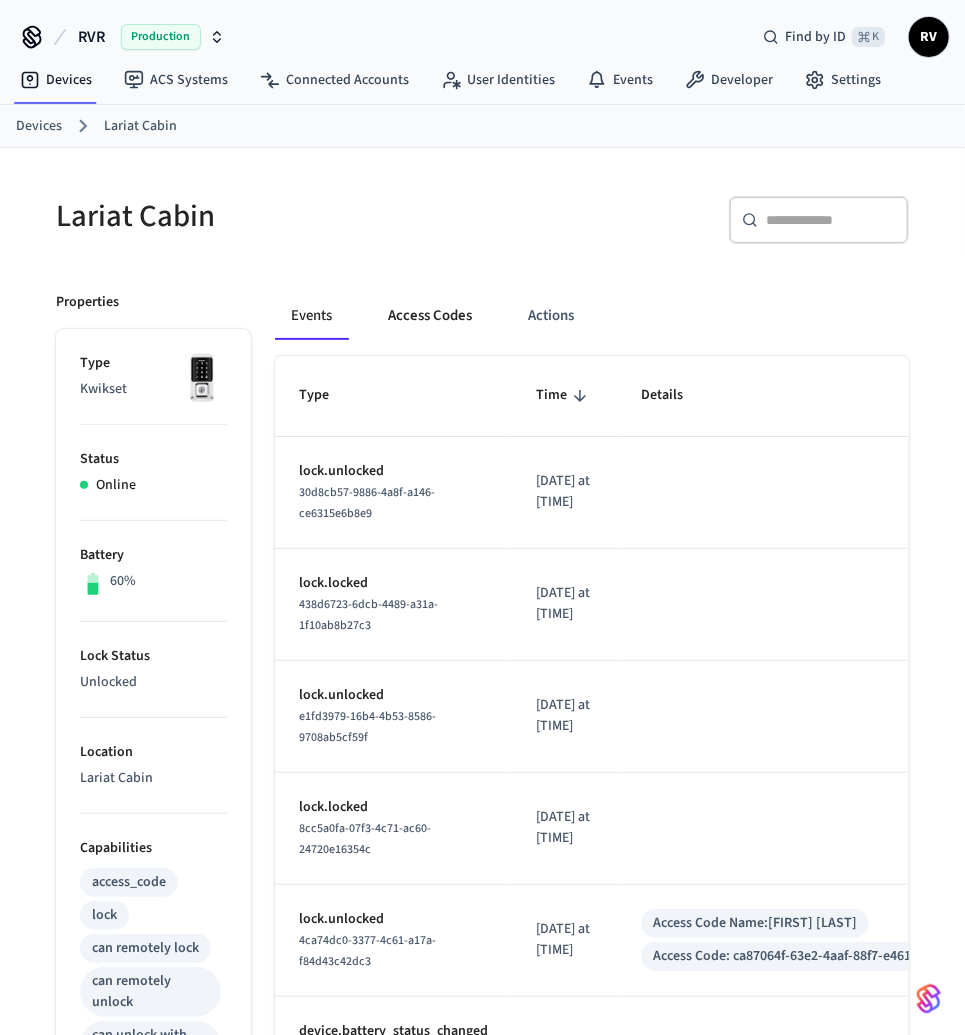 click on "Access Codes" at bounding box center (430, 316) 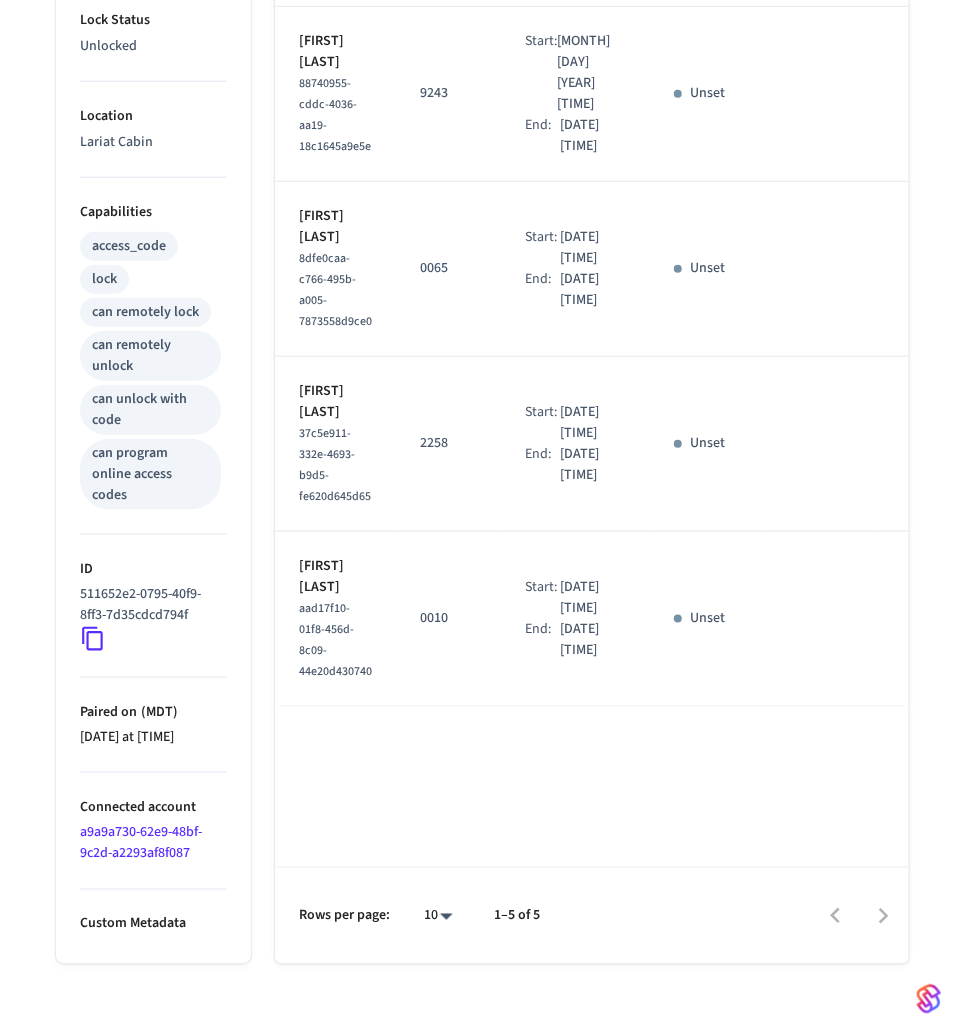 scroll, scrollTop: 0, scrollLeft: 0, axis: both 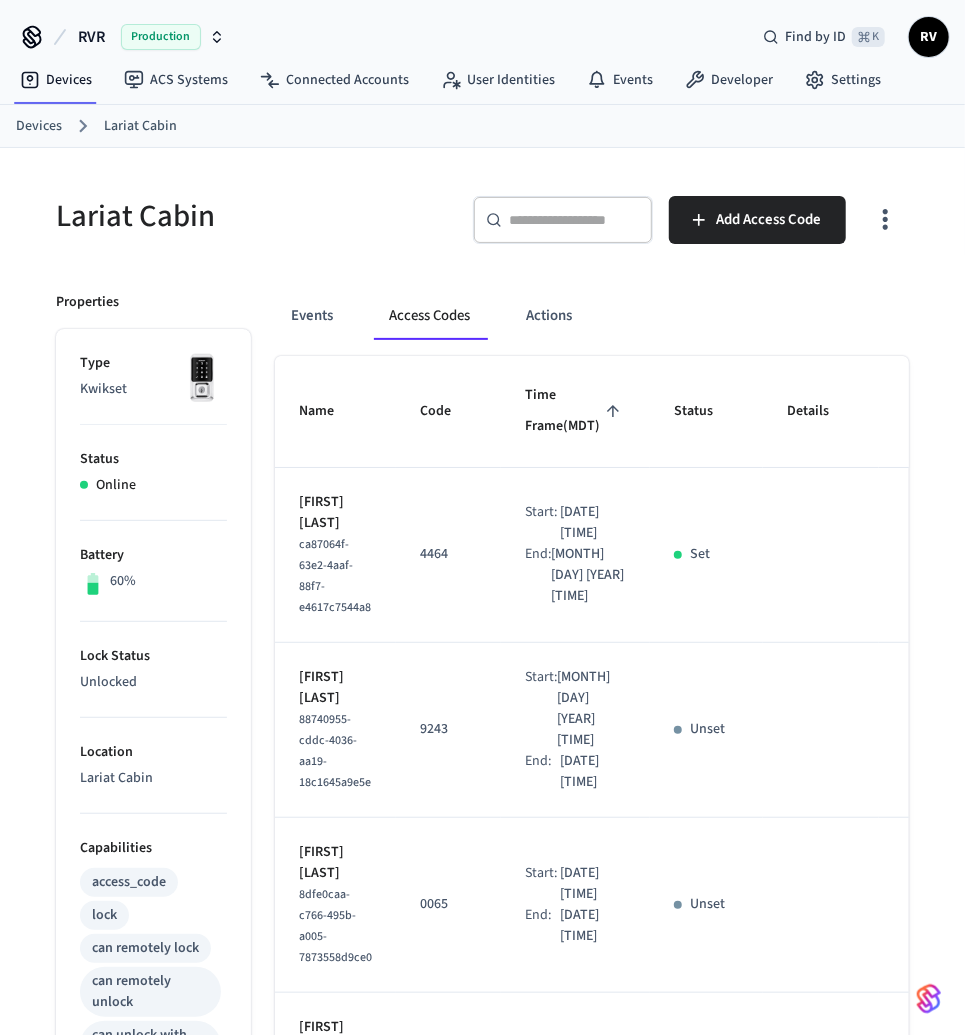 click on "Devices" at bounding box center [39, 126] 